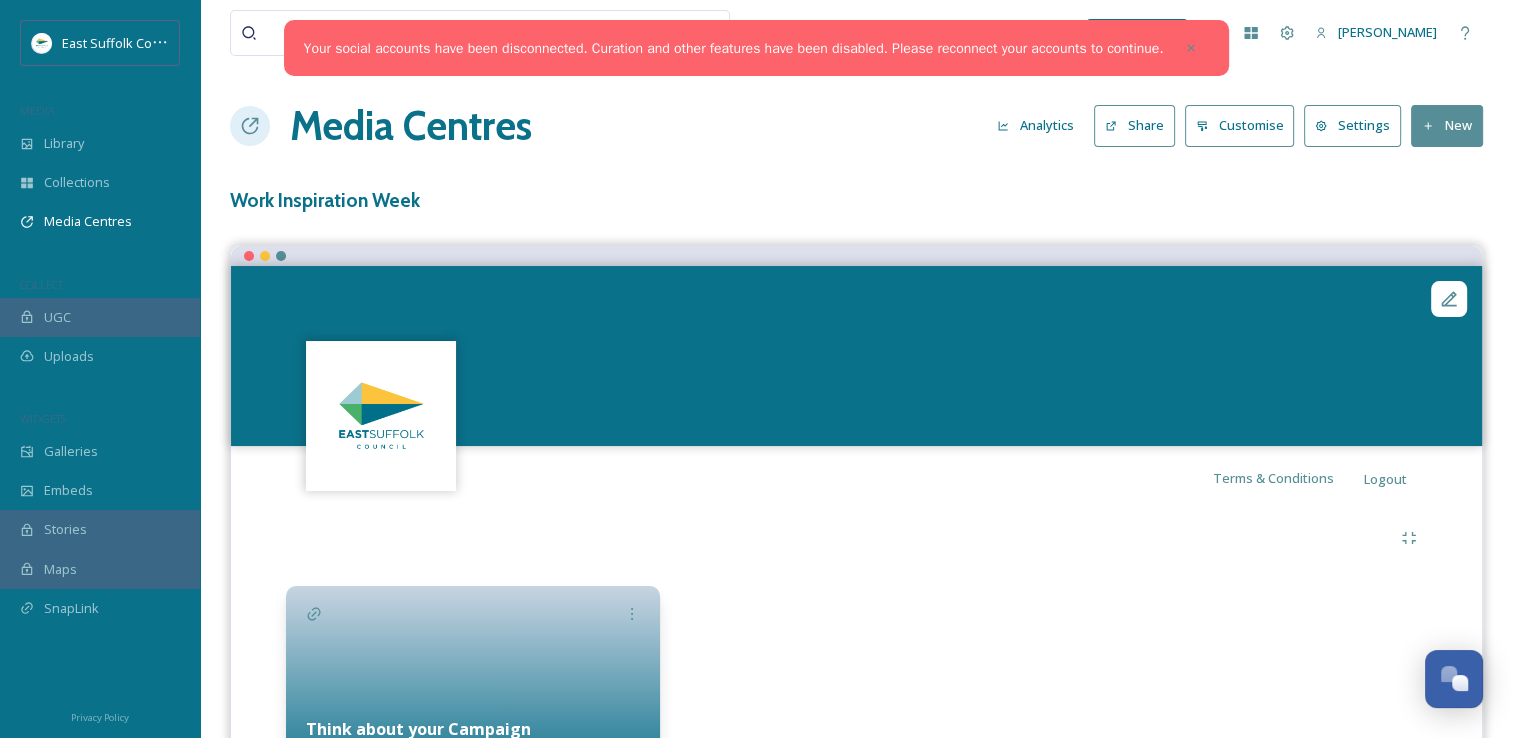 scroll, scrollTop: 103, scrollLeft: 0, axis: vertical 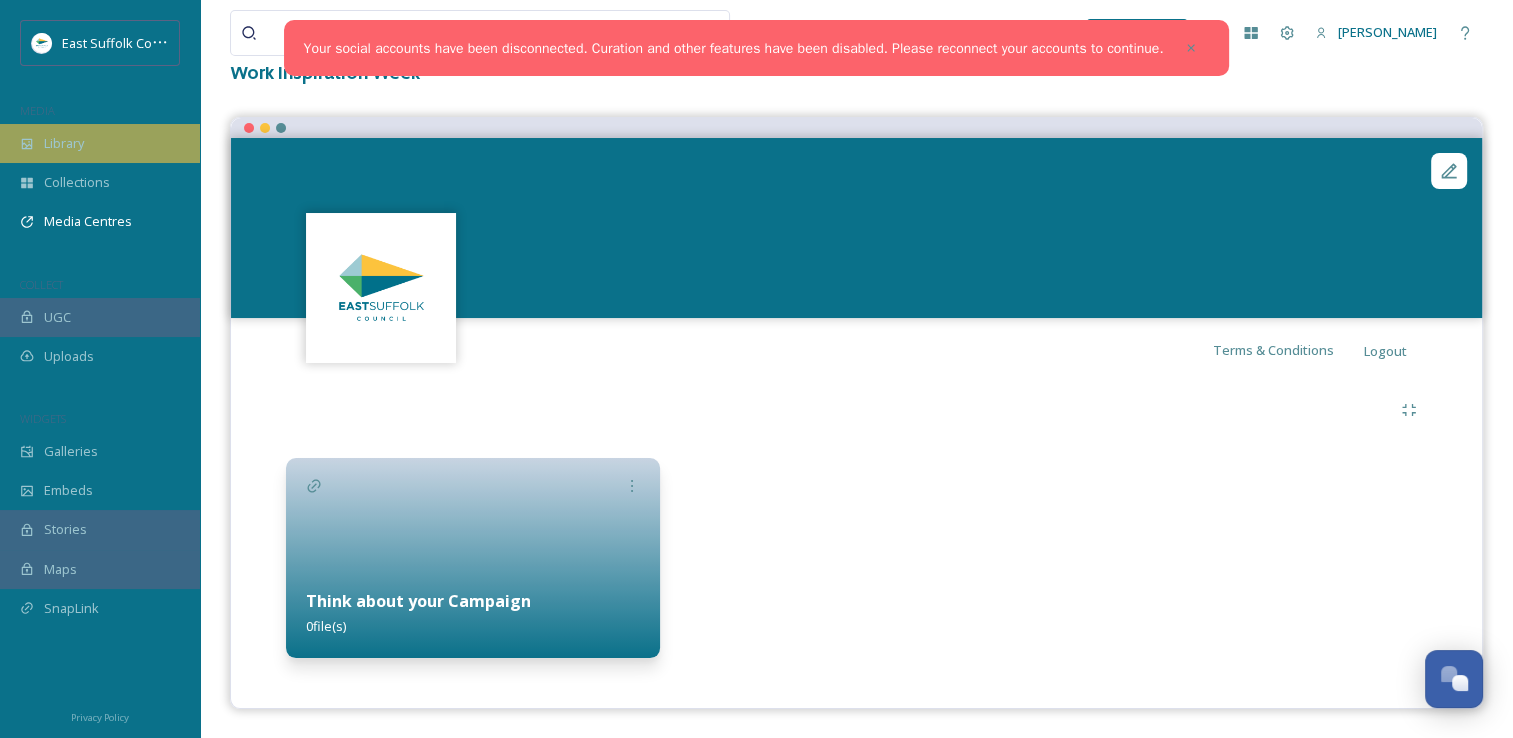 click on "Library" at bounding box center [64, 143] 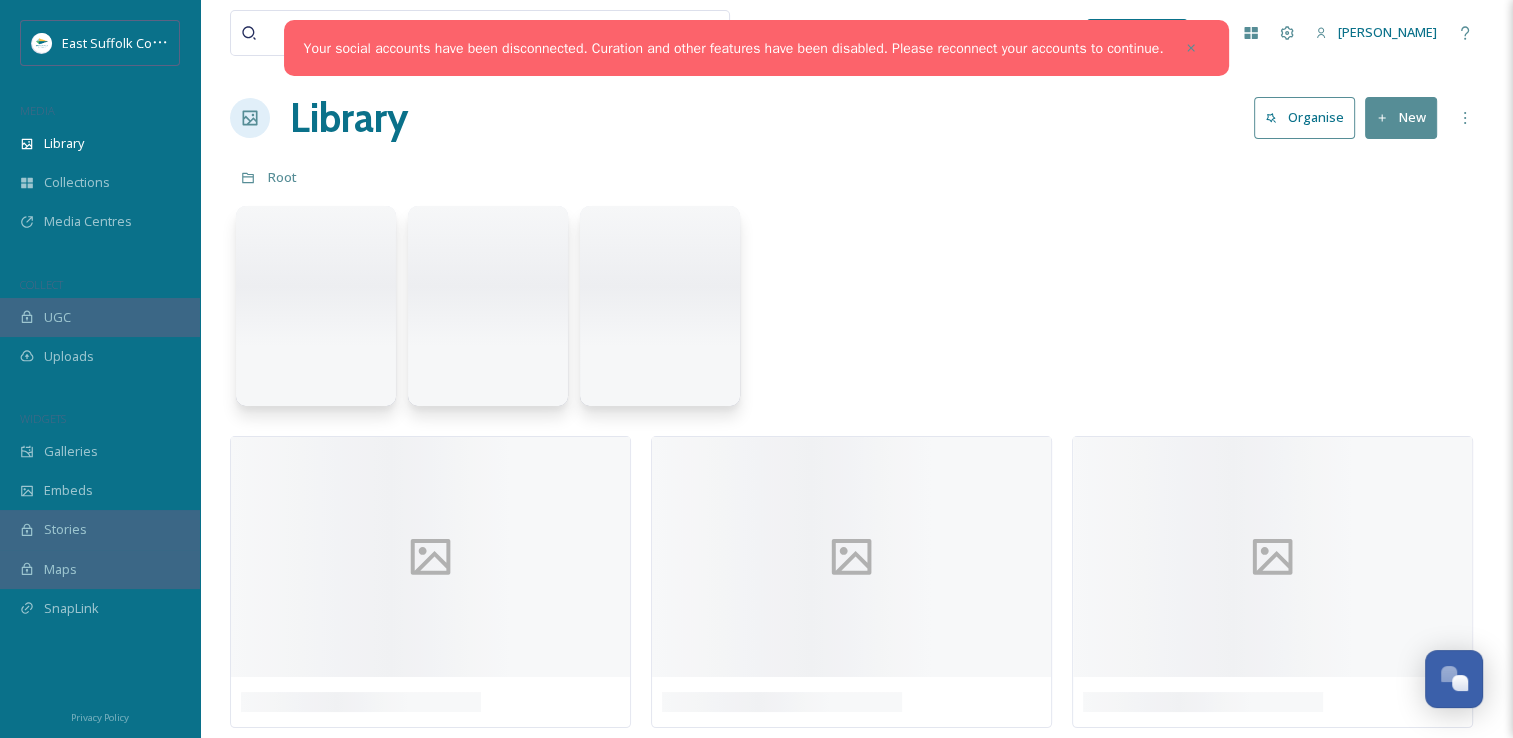 scroll, scrollTop: 0, scrollLeft: 0, axis: both 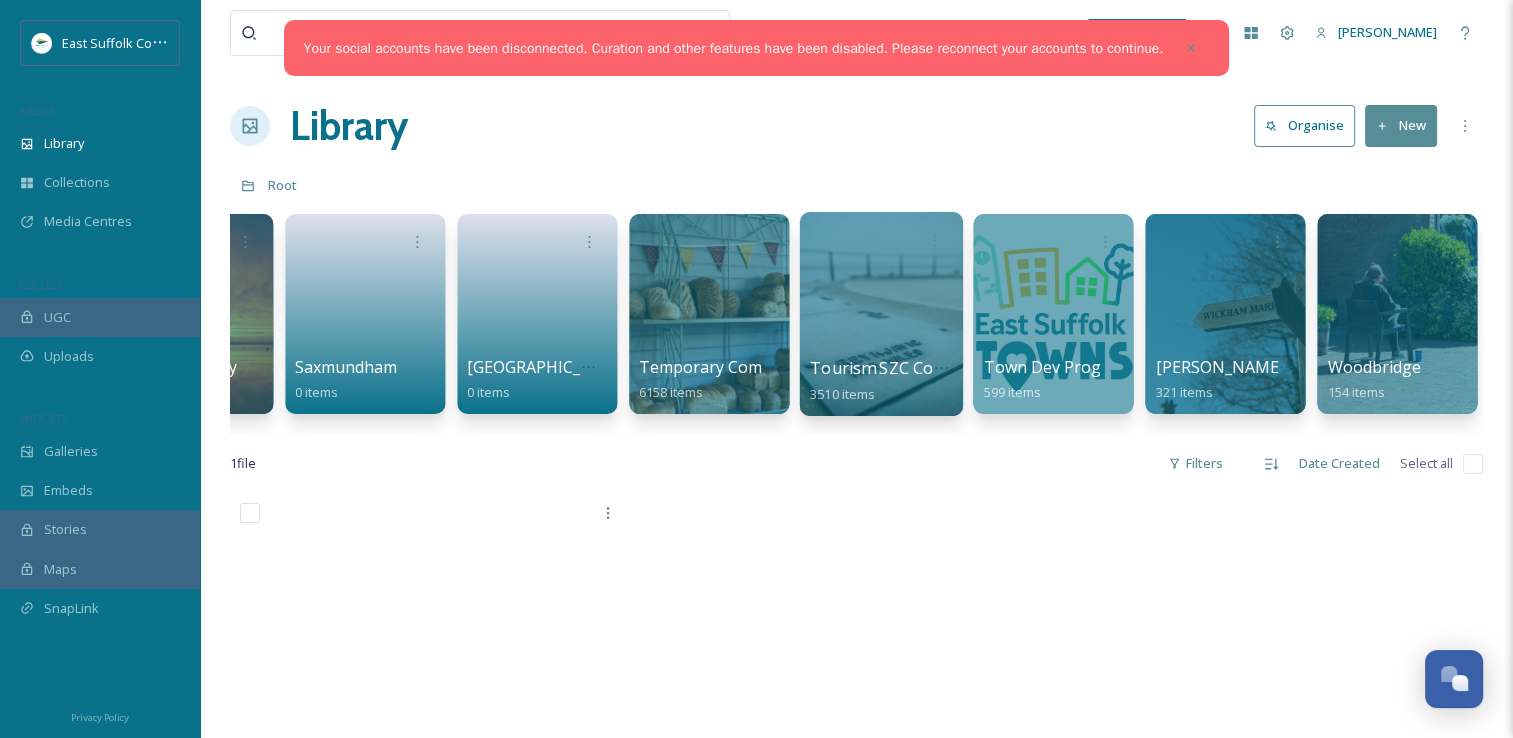 click at bounding box center [880, 314] 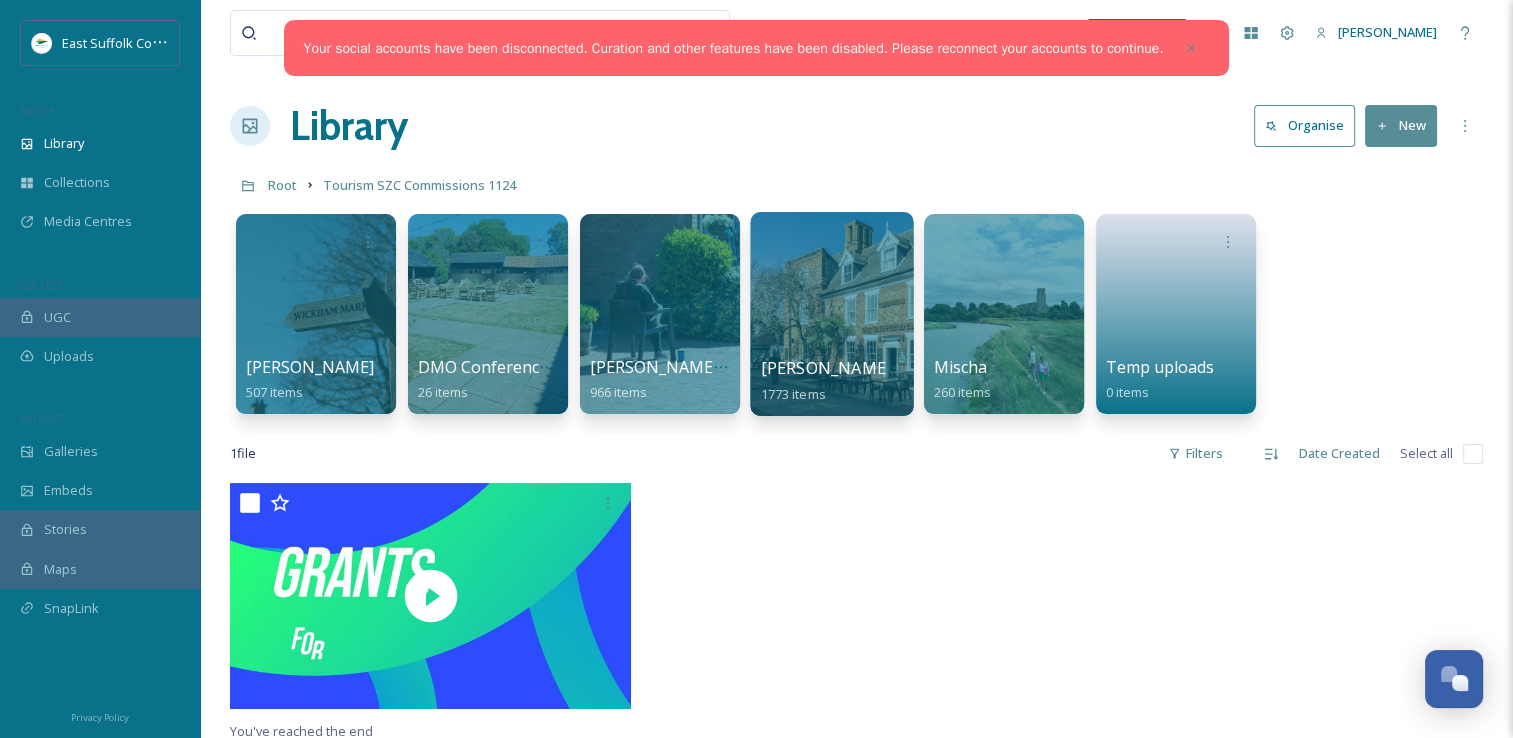 click at bounding box center (831, 314) 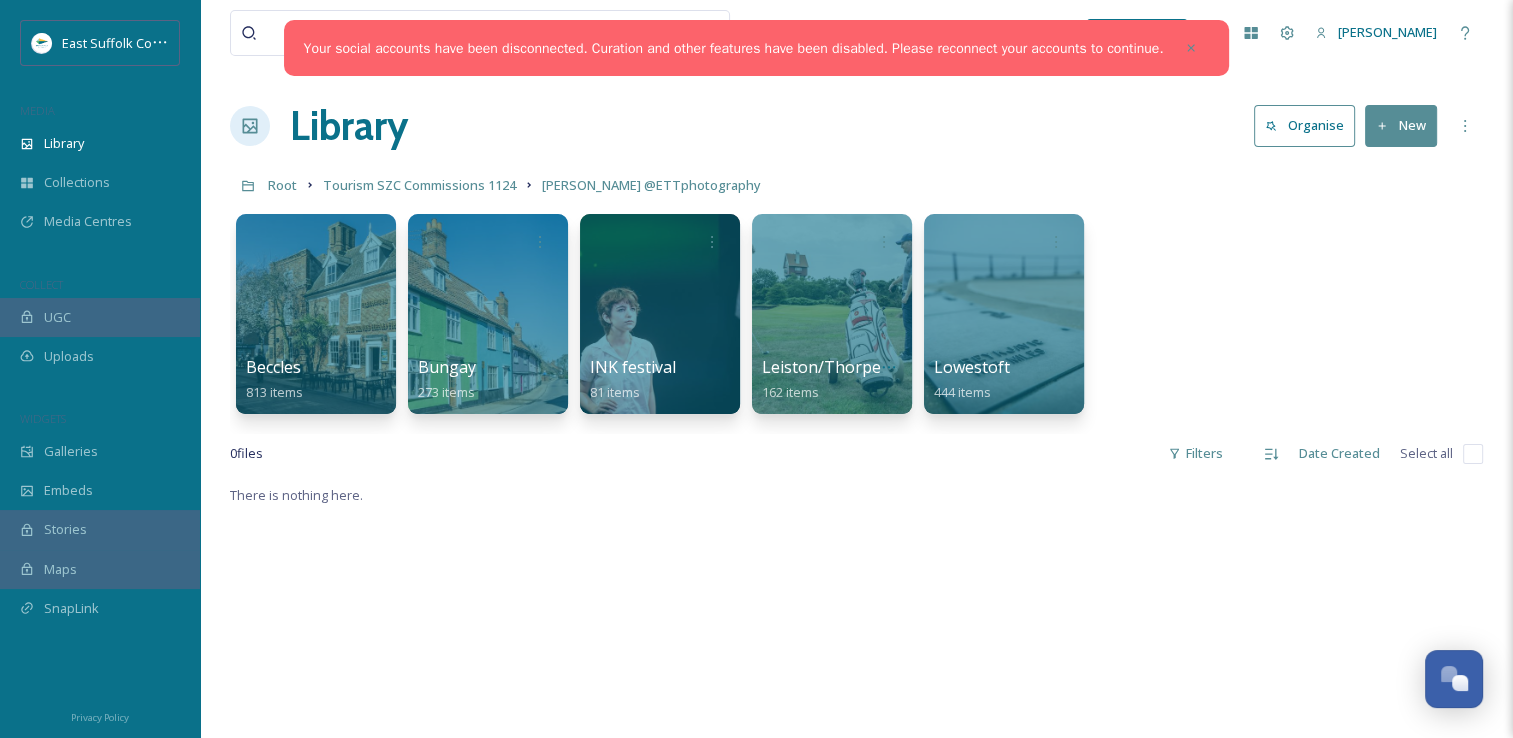 click on "Beccles 813   items Bungay 273   items INK festival 81   items Leiston/[GEOGRAPHIC_DATA] 162   items Lowestoft 444   items" at bounding box center (856, 319) 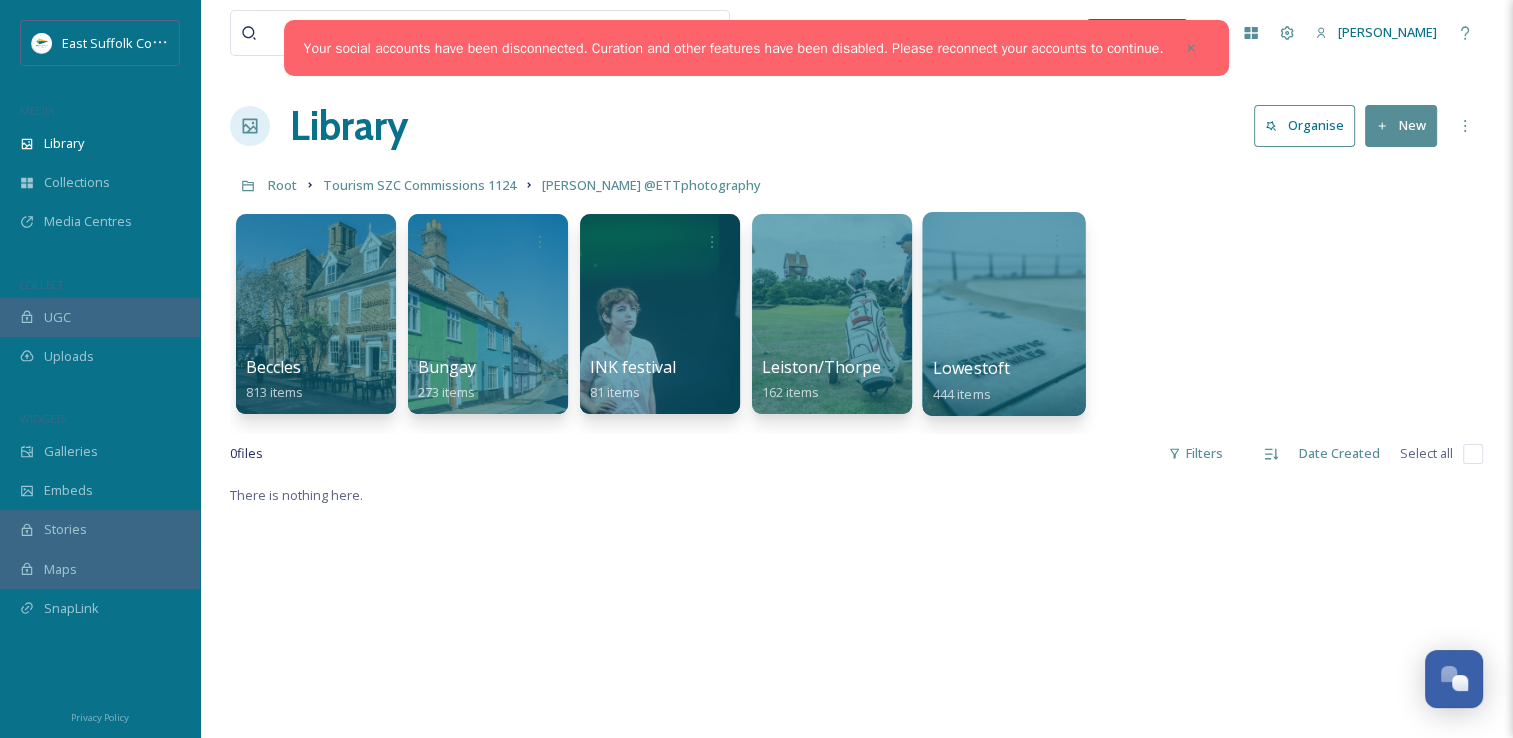 click at bounding box center [1003, 314] 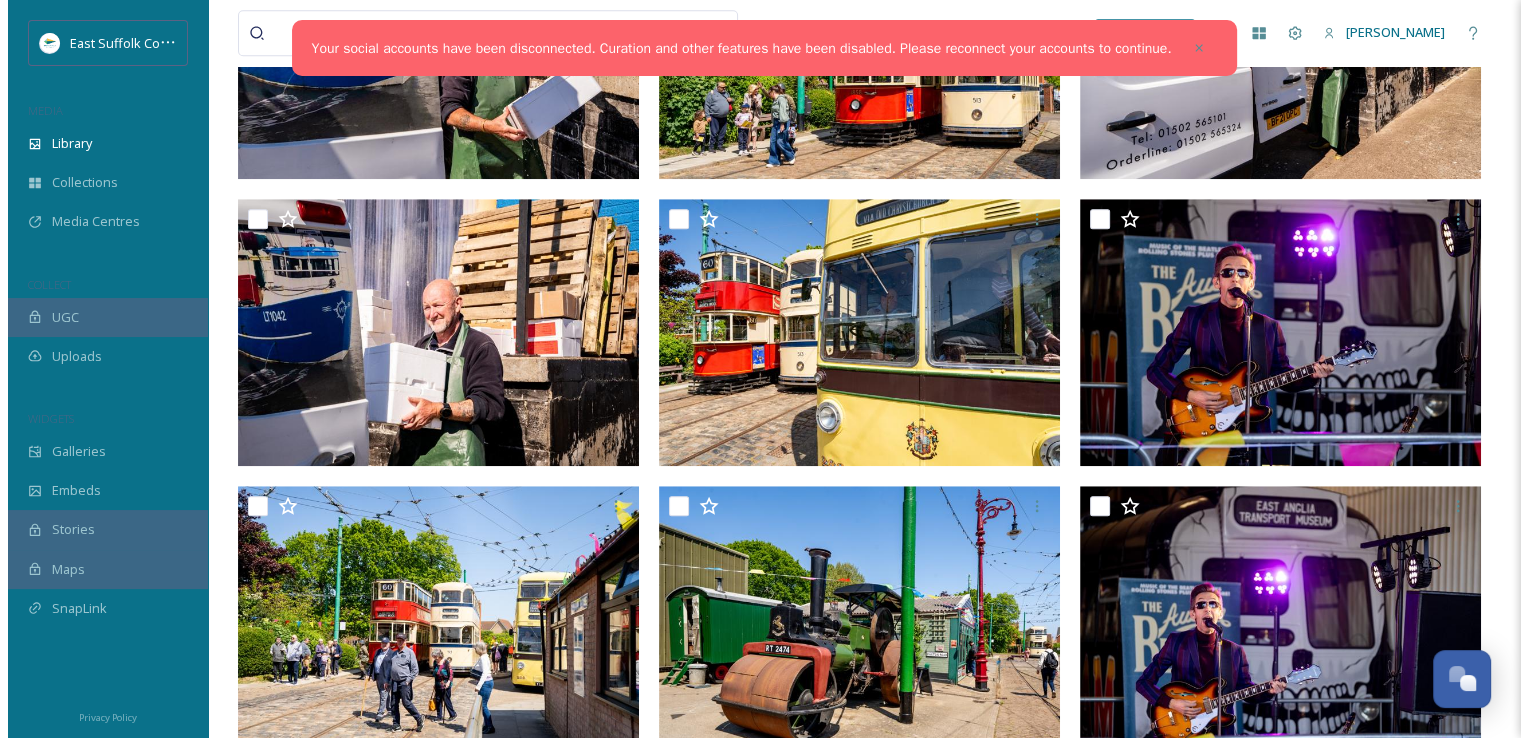 scroll, scrollTop: 1500, scrollLeft: 0, axis: vertical 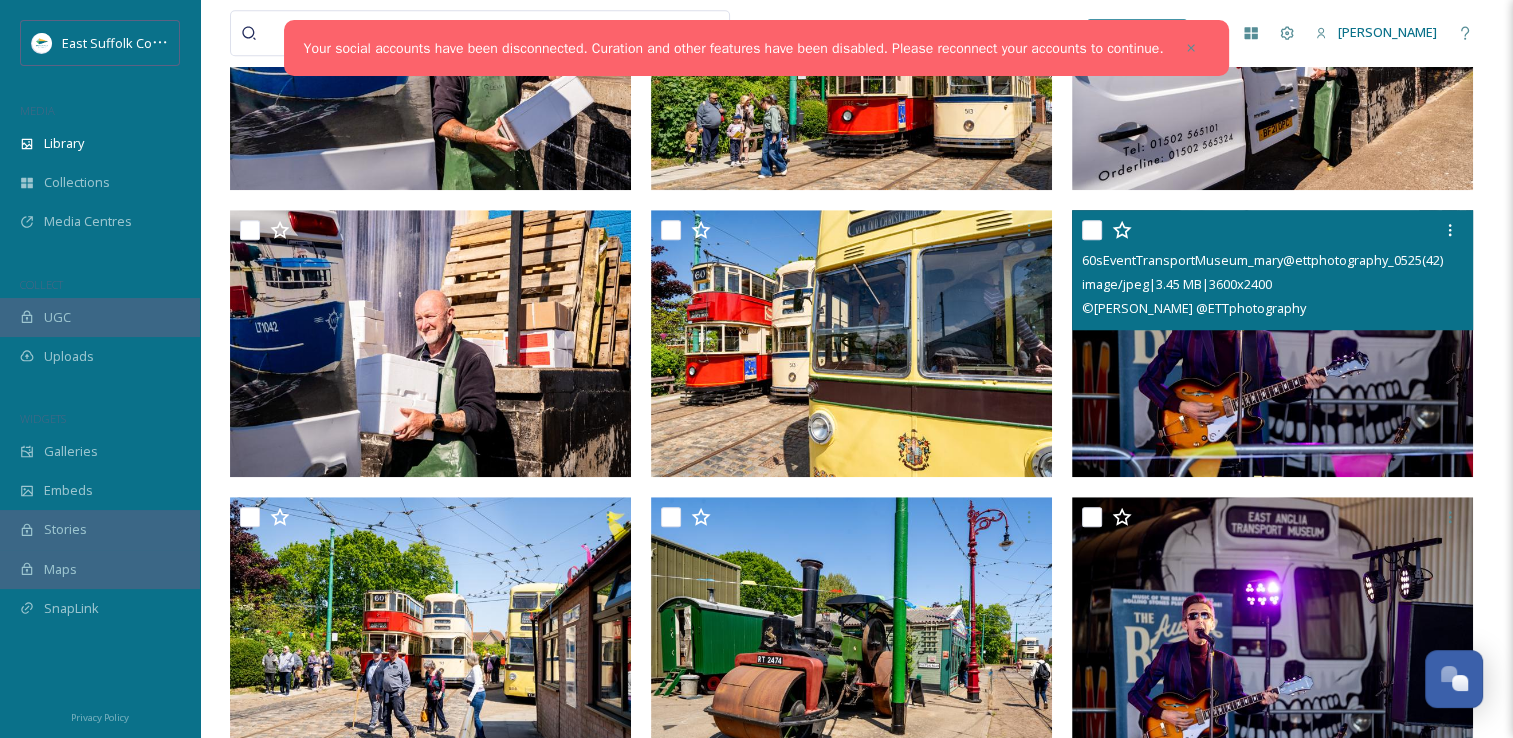 click at bounding box center (1272, 344) 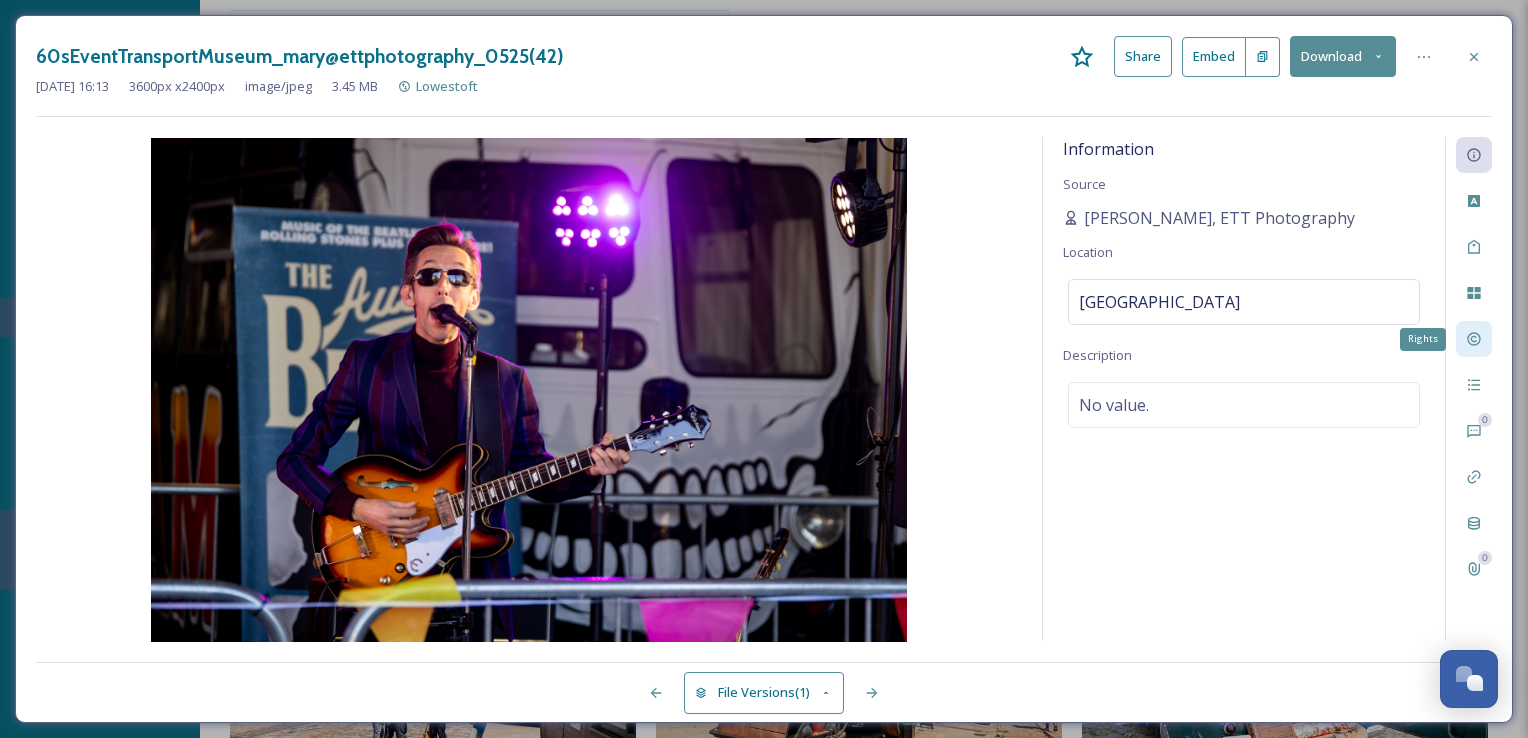 click 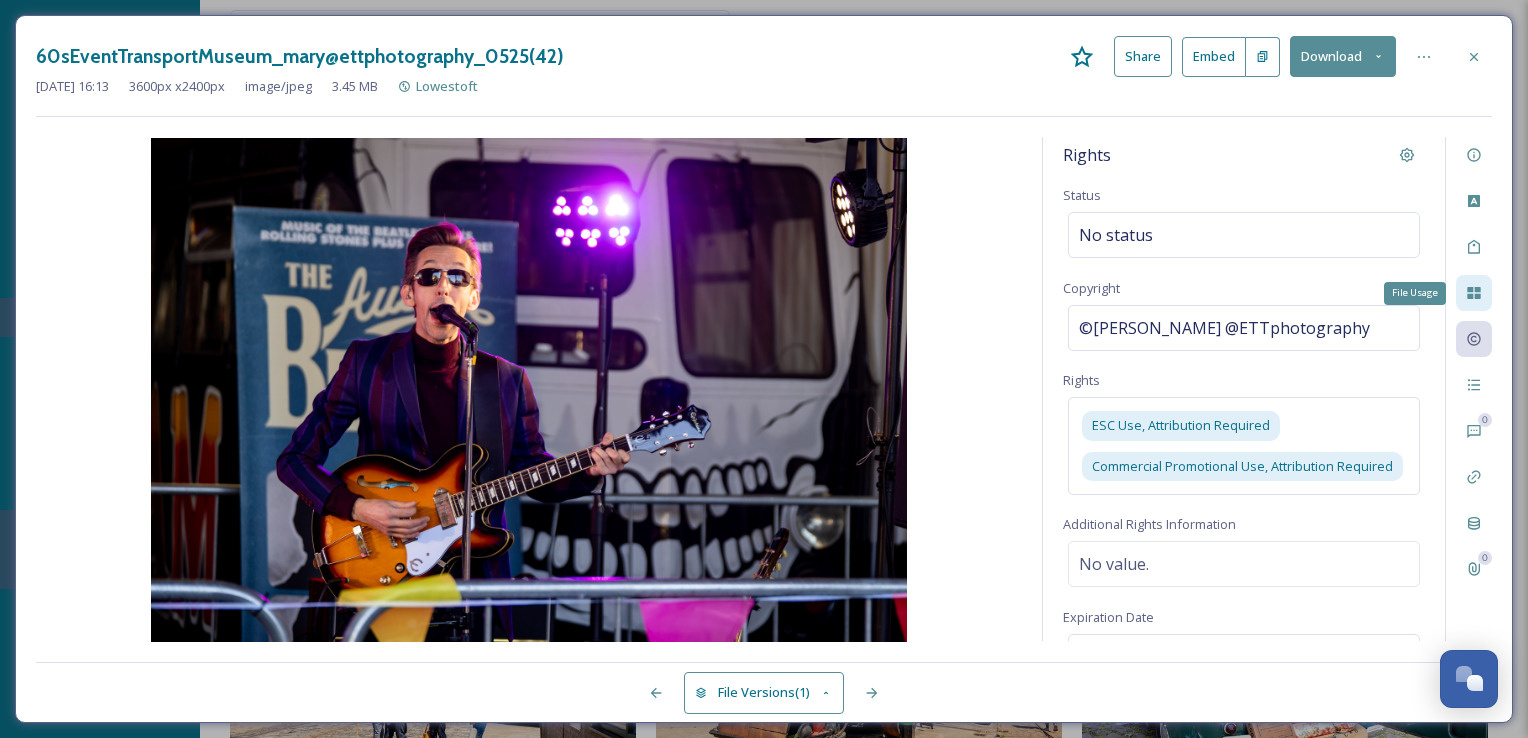 click on "File Usage" at bounding box center (1474, 293) 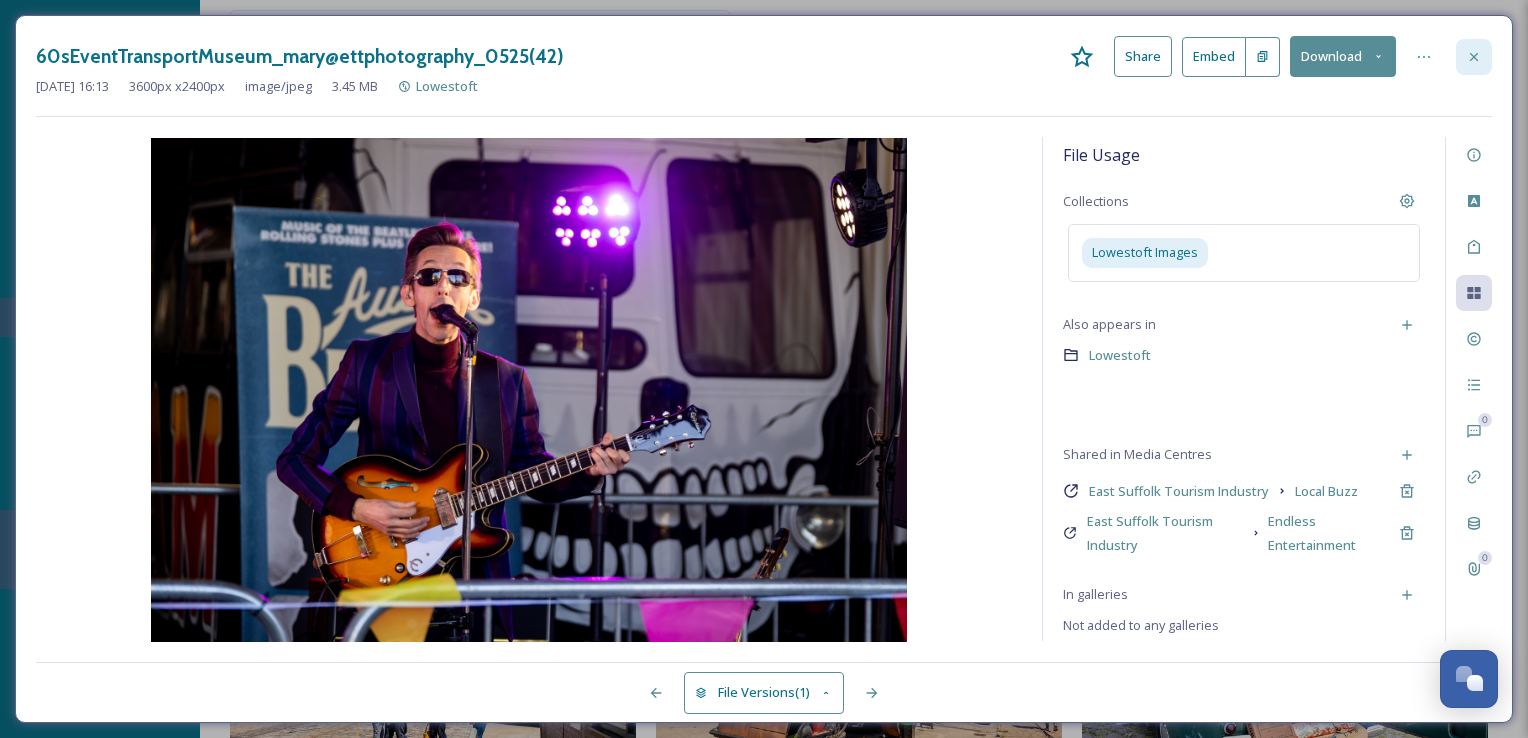 click at bounding box center [1474, 57] 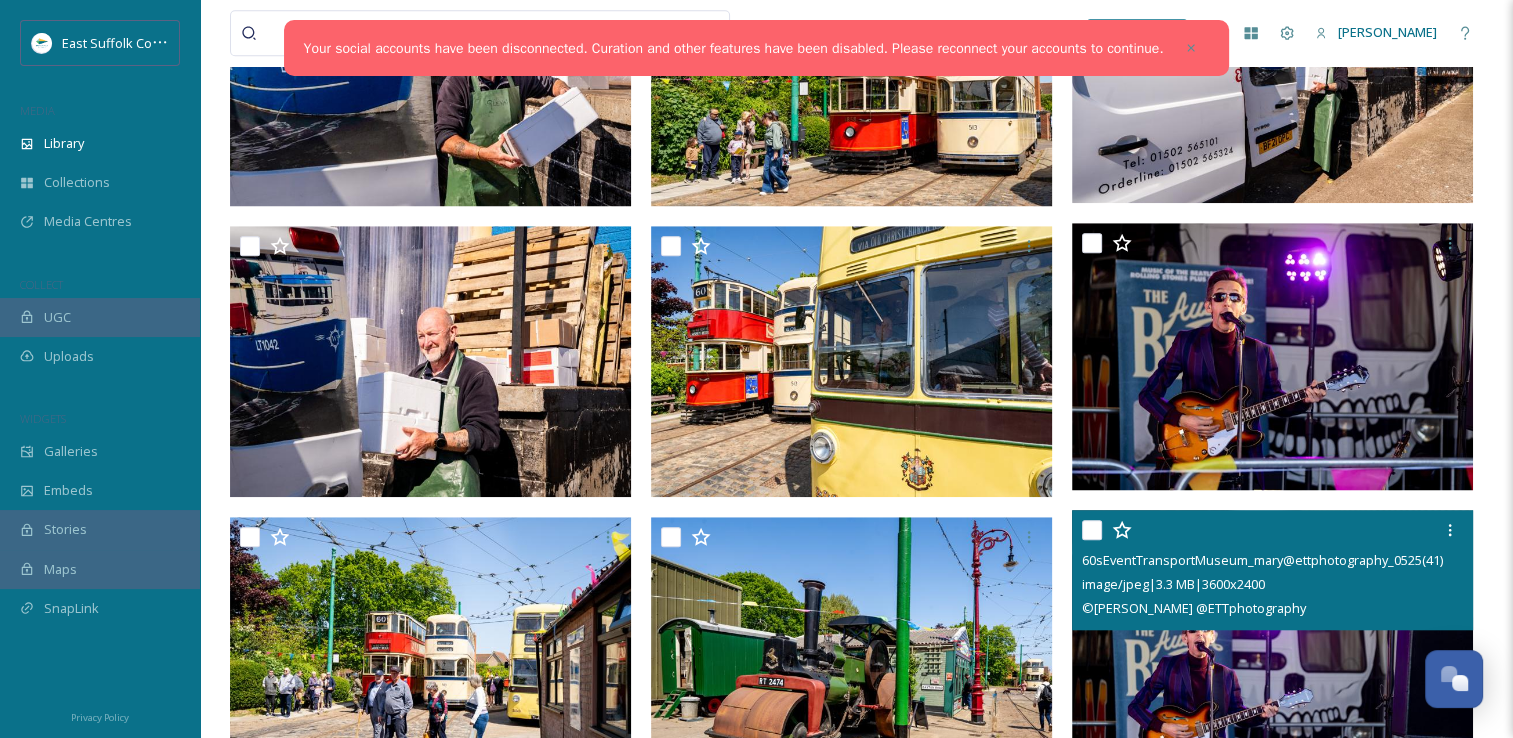 click at bounding box center (1272, 644) 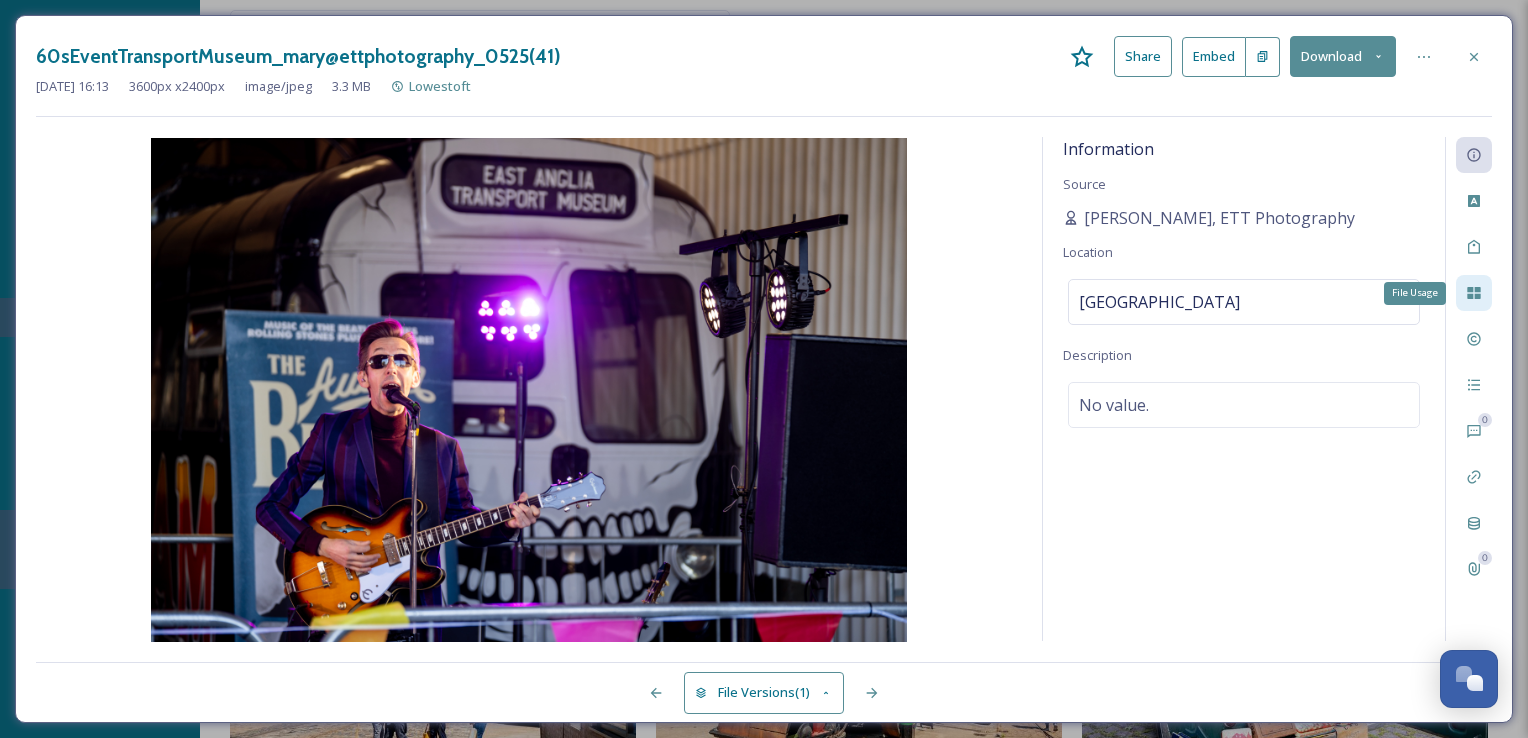 click on "File Usage" at bounding box center [1474, 293] 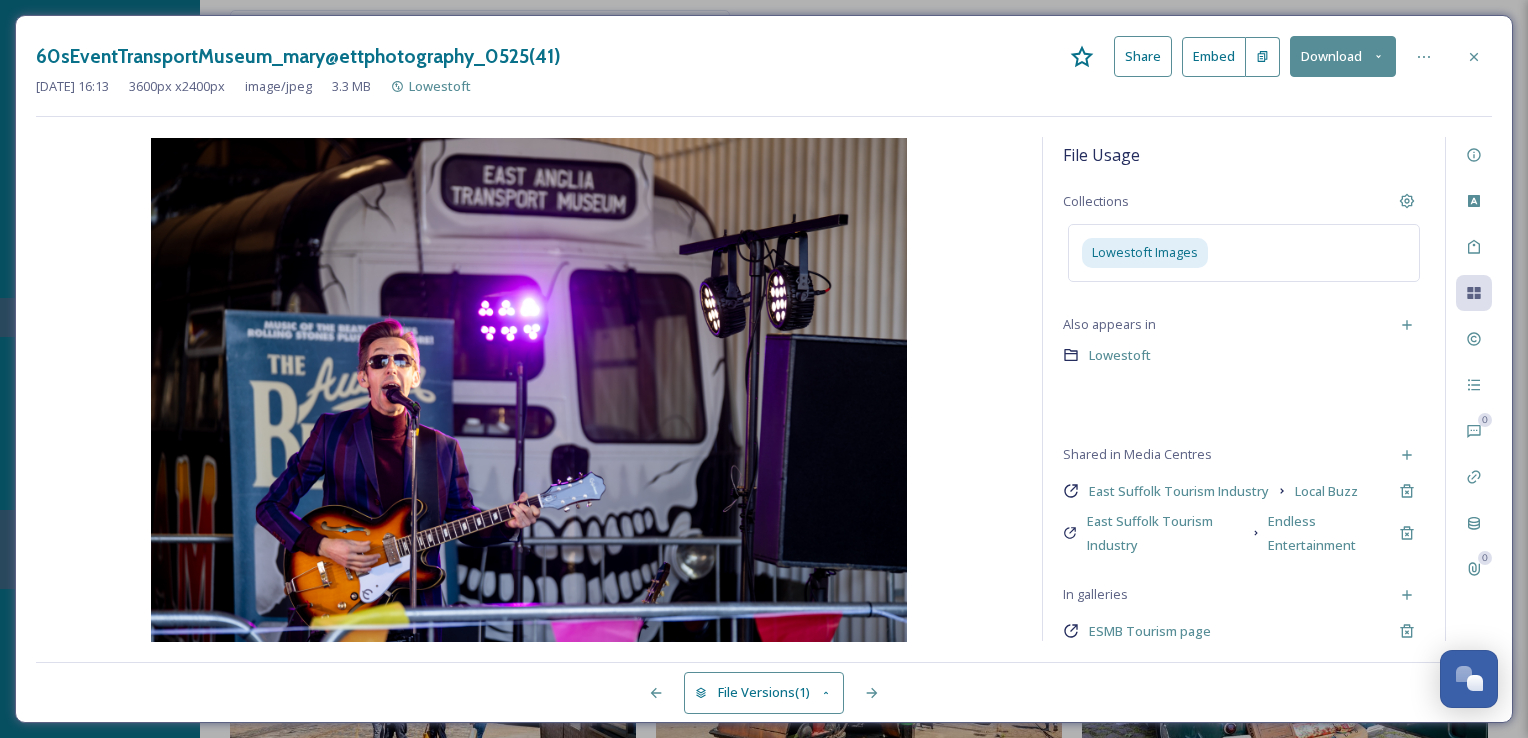 click on "Lowestoft" at bounding box center [1244, 380] 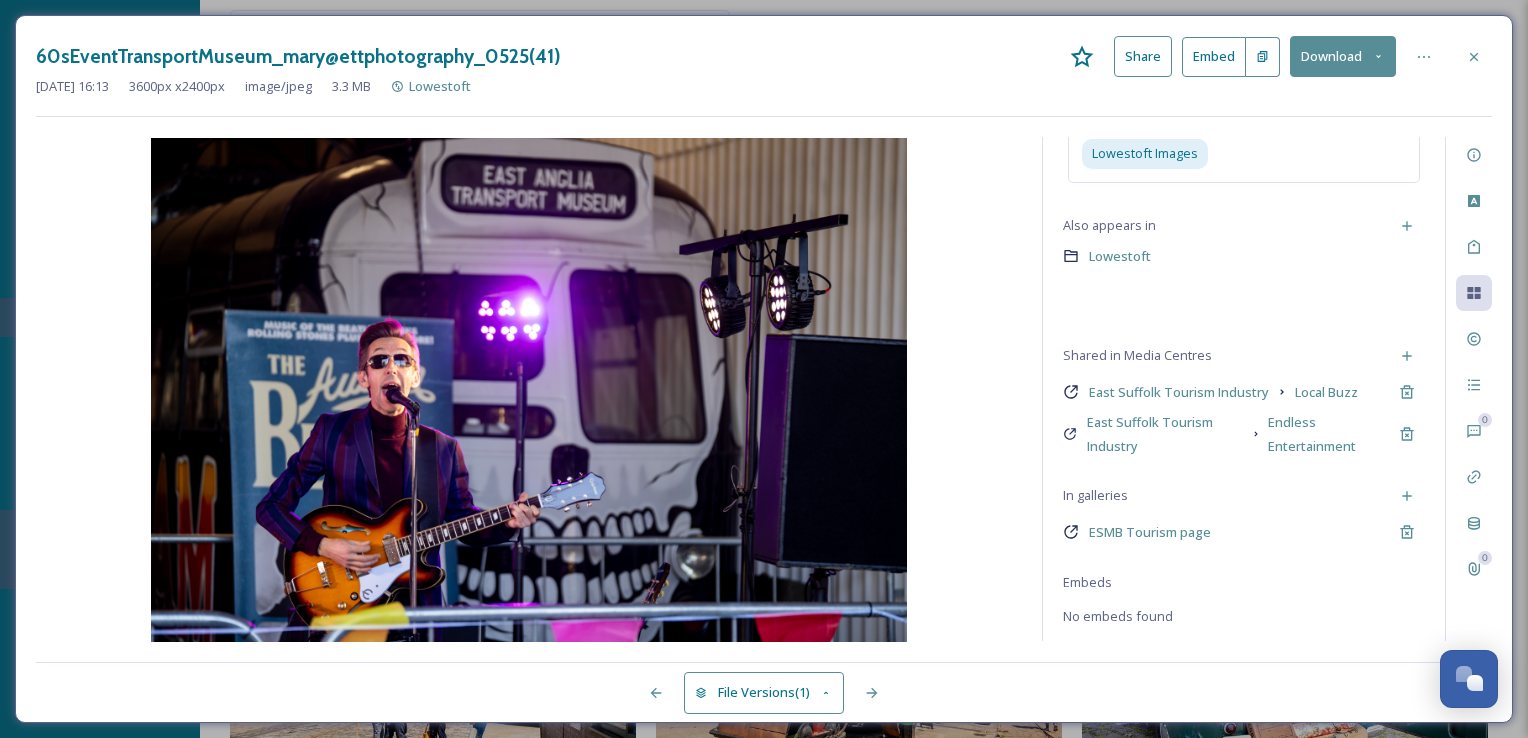 scroll, scrollTop: 100, scrollLeft: 0, axis: vertical 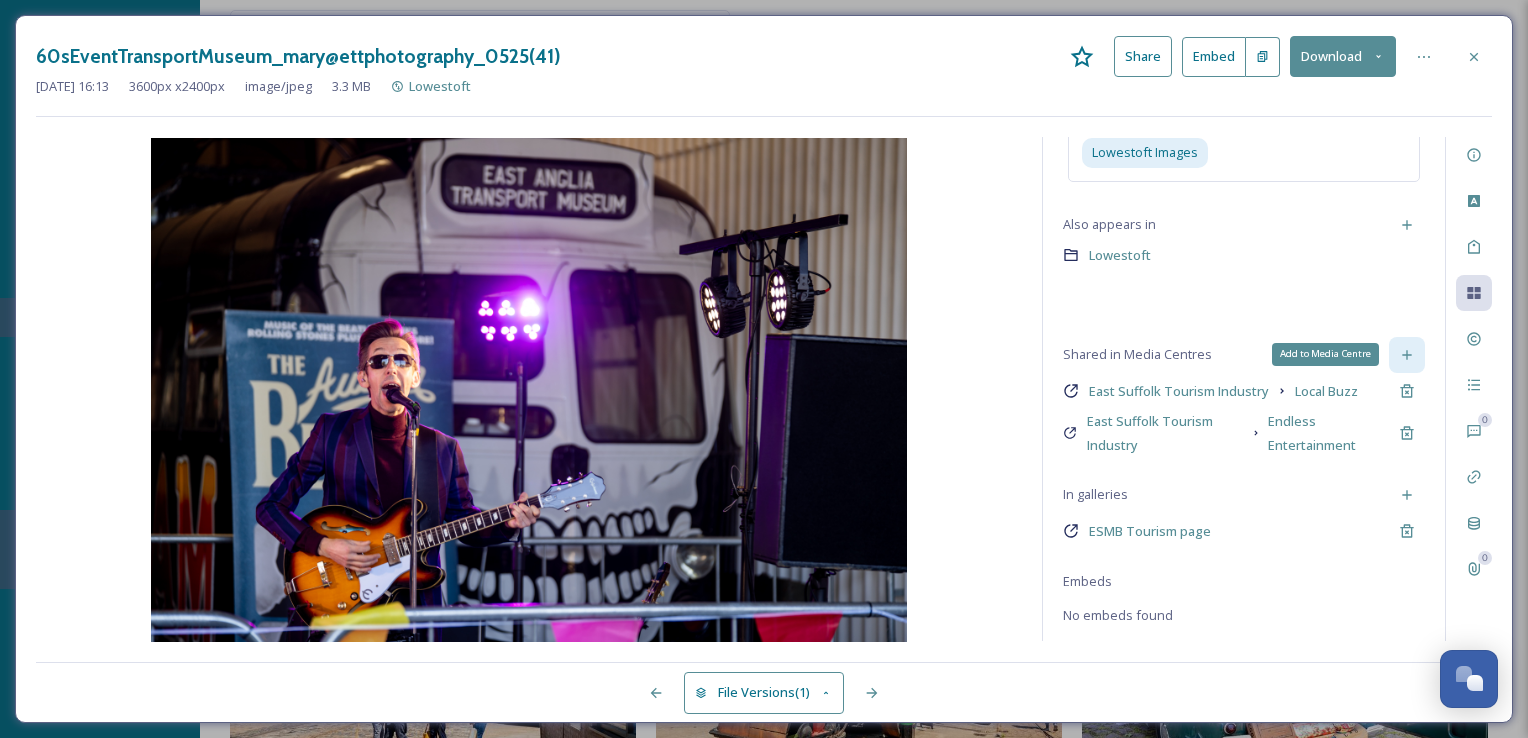 click 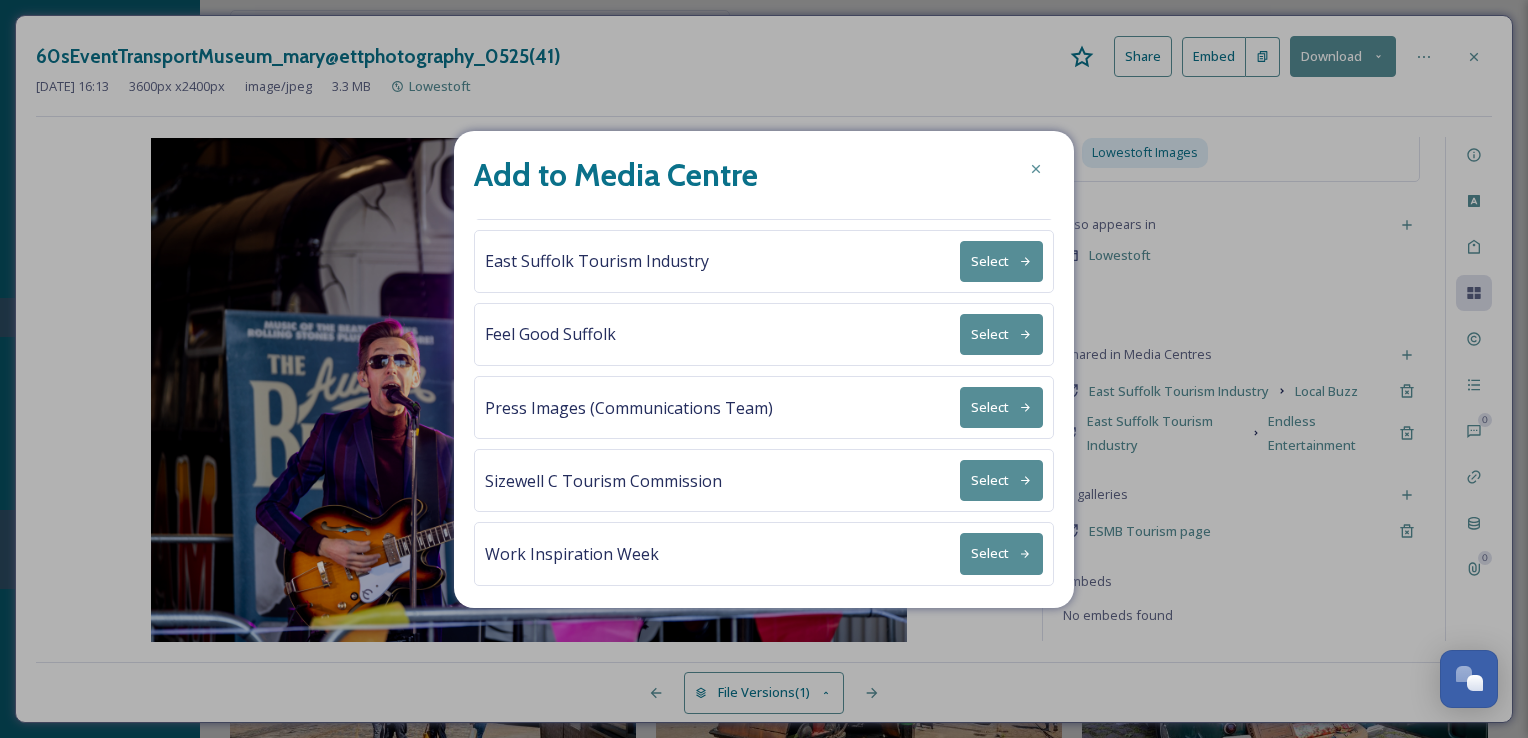 scroll, scrollTop: 64, scrollLeft: 0, axis: vertical 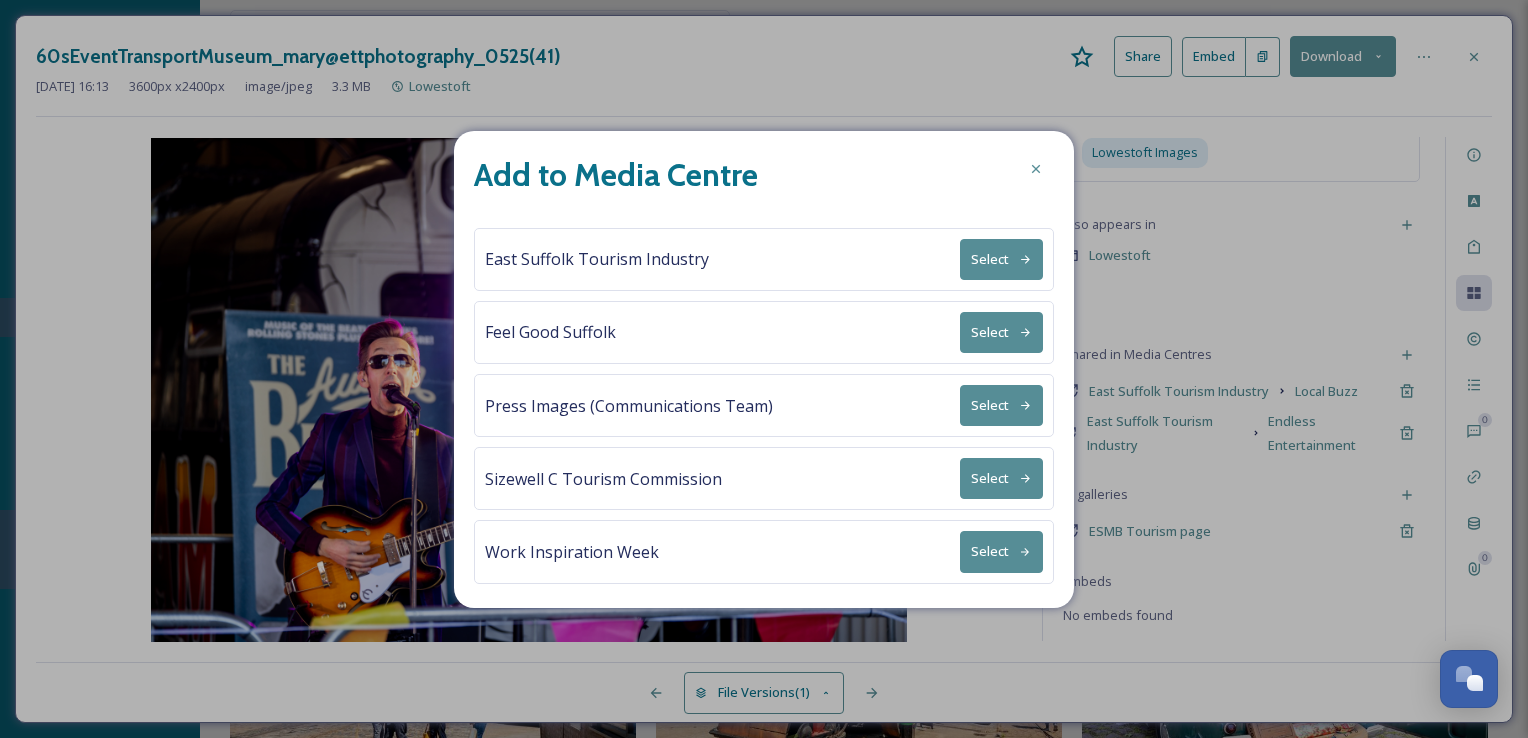 click on "Select" at bounding box center (1001, 551) 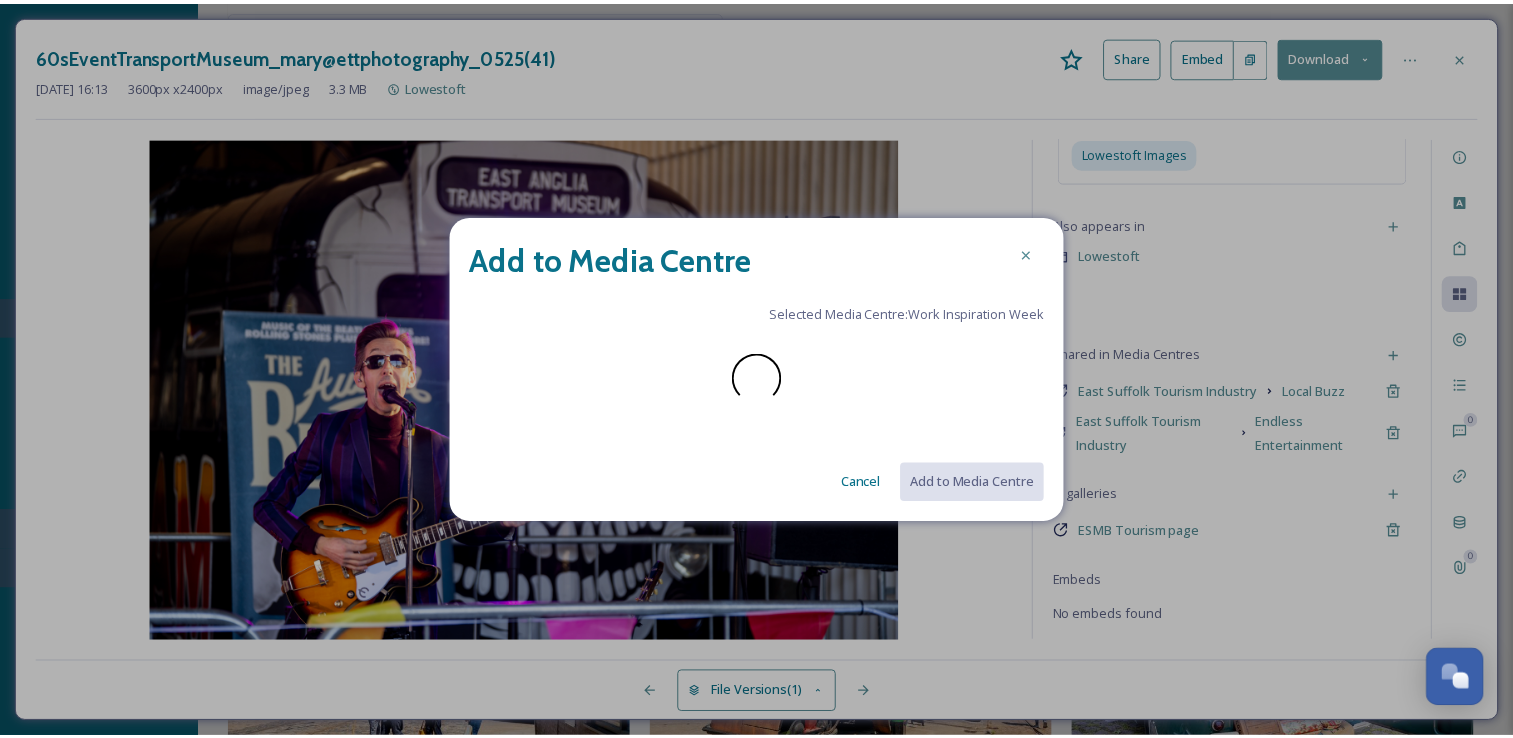 scroll, scrollTop: 0, scrollLeft: 0, axis: both 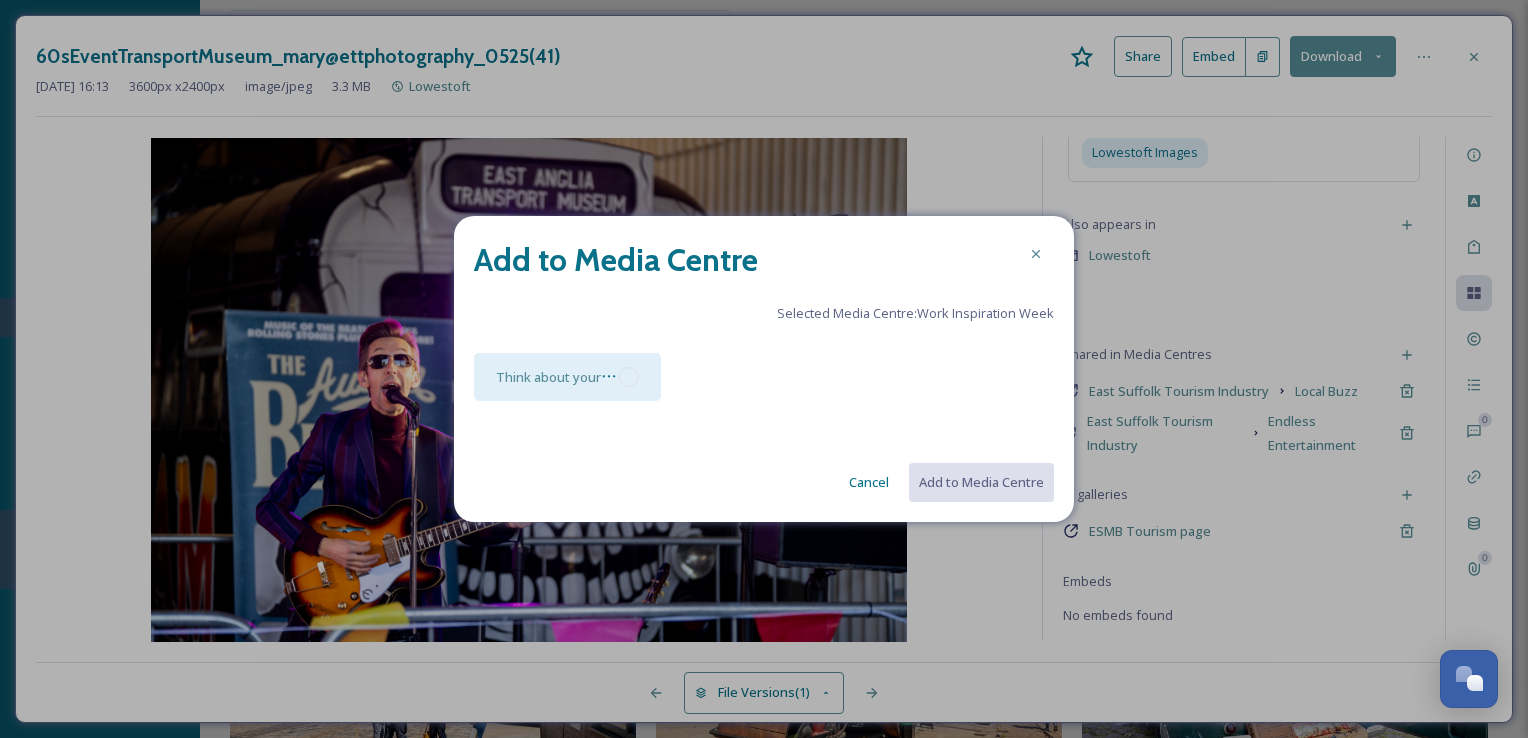 click at bounding box center [629, 377] 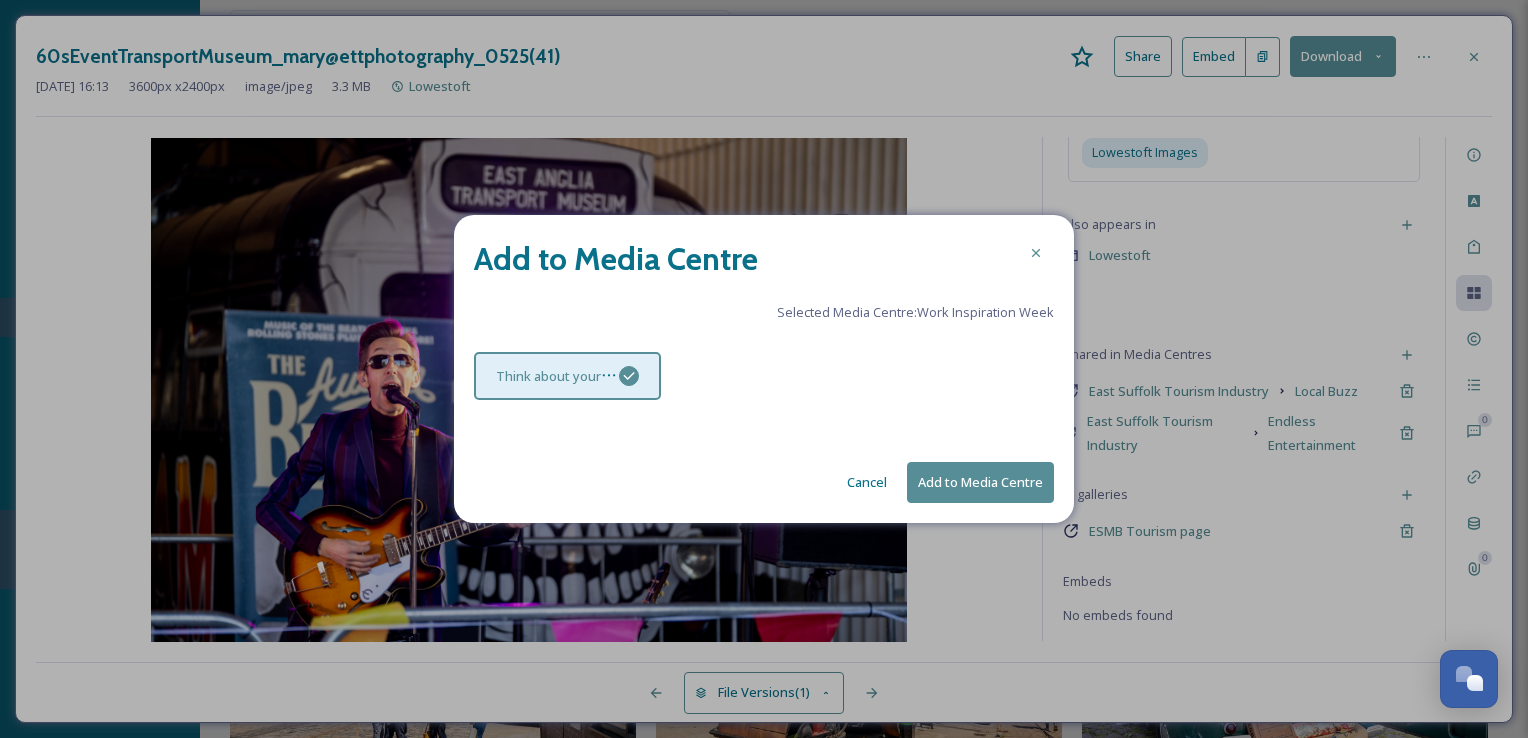 click on "Add to Media Centre" at bounding box center (980, 482) 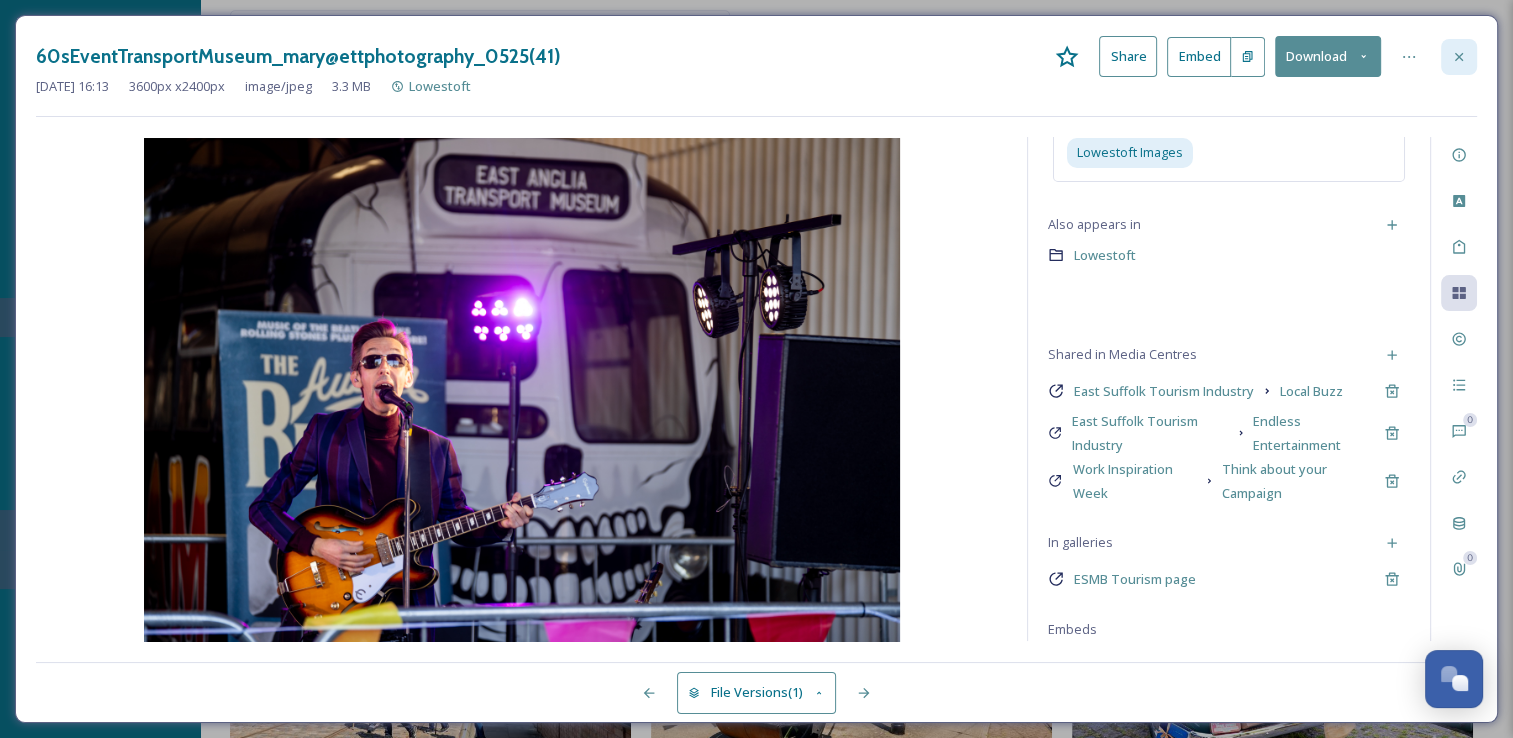 click 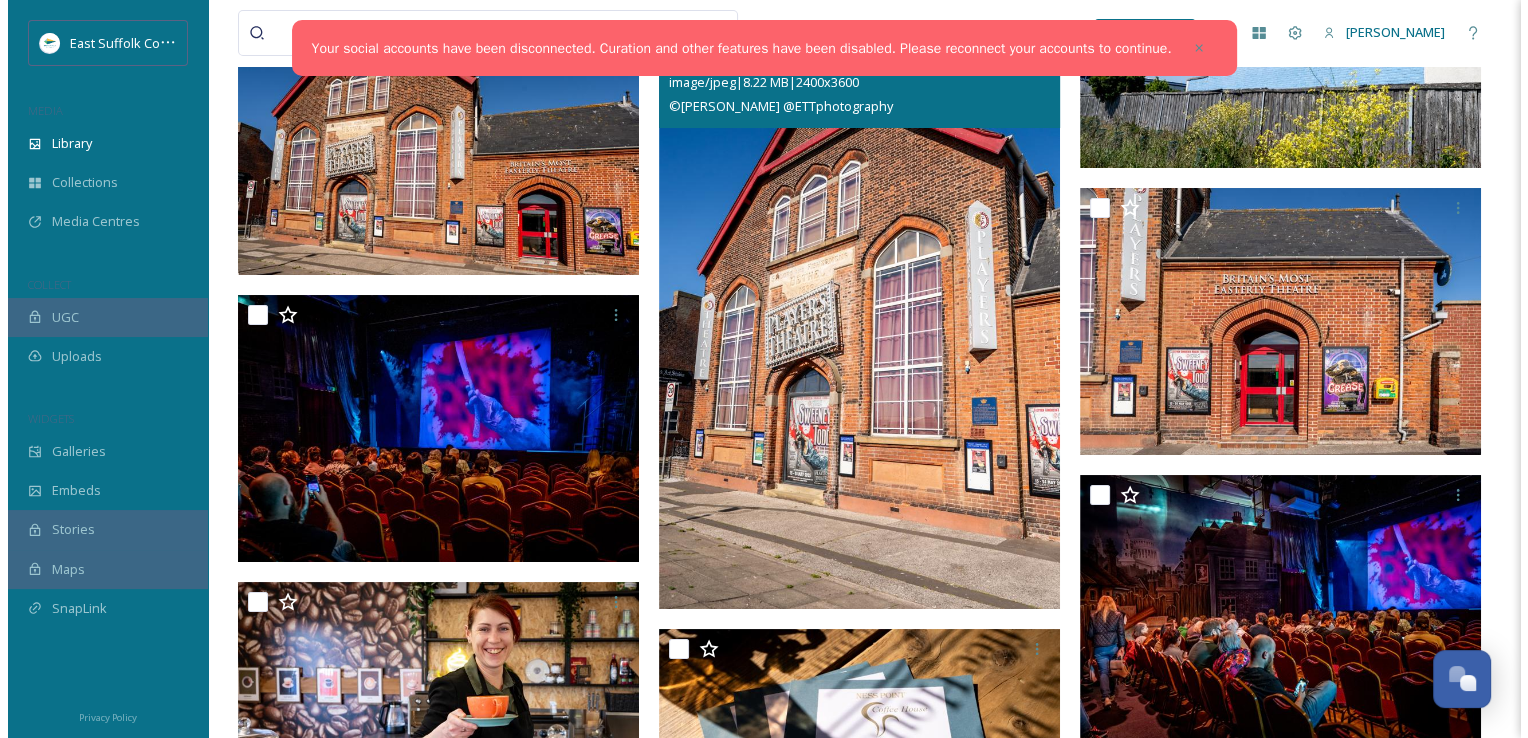 scroll, scrollTop: 6900, scrollLeft: 0, axis: vertical 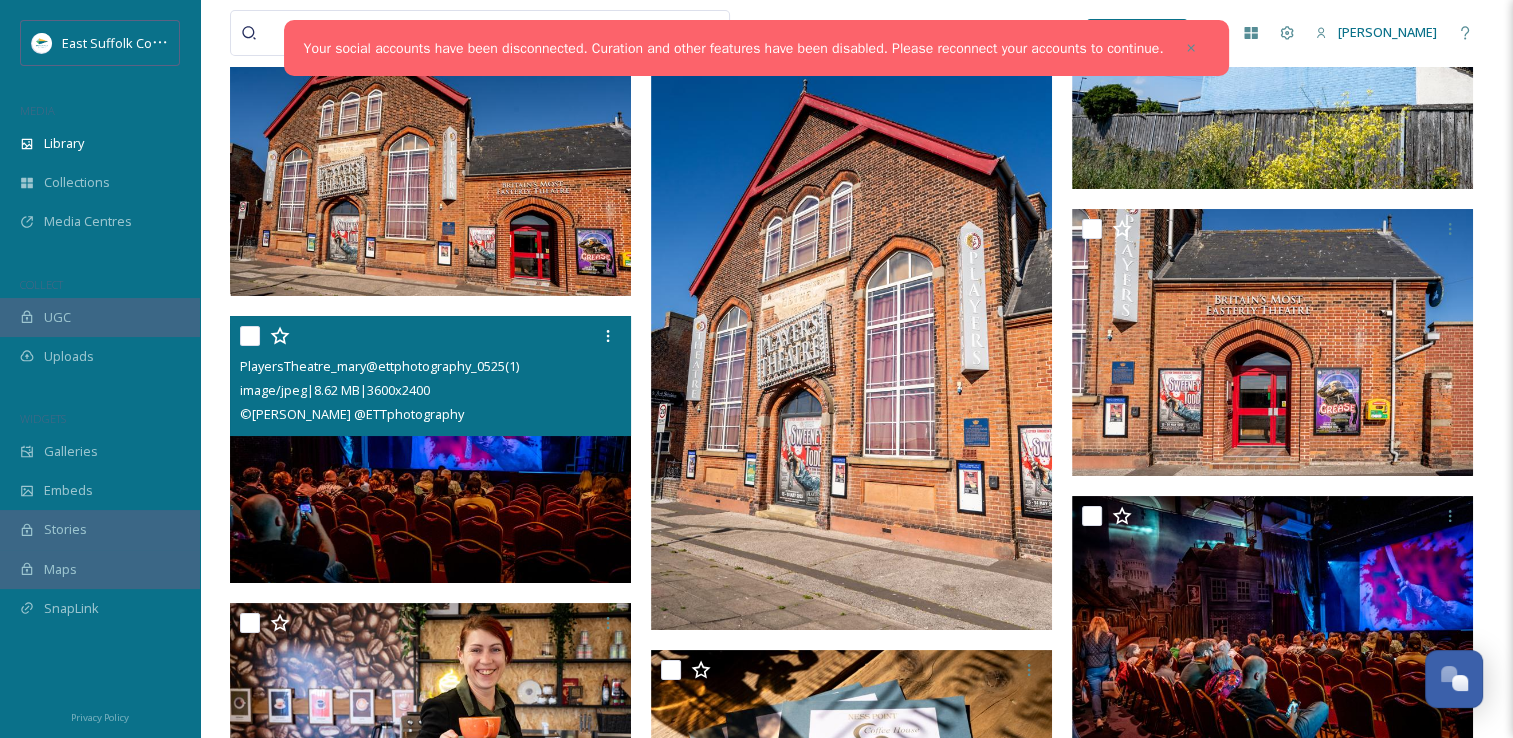click at bounding box center (430, 450) 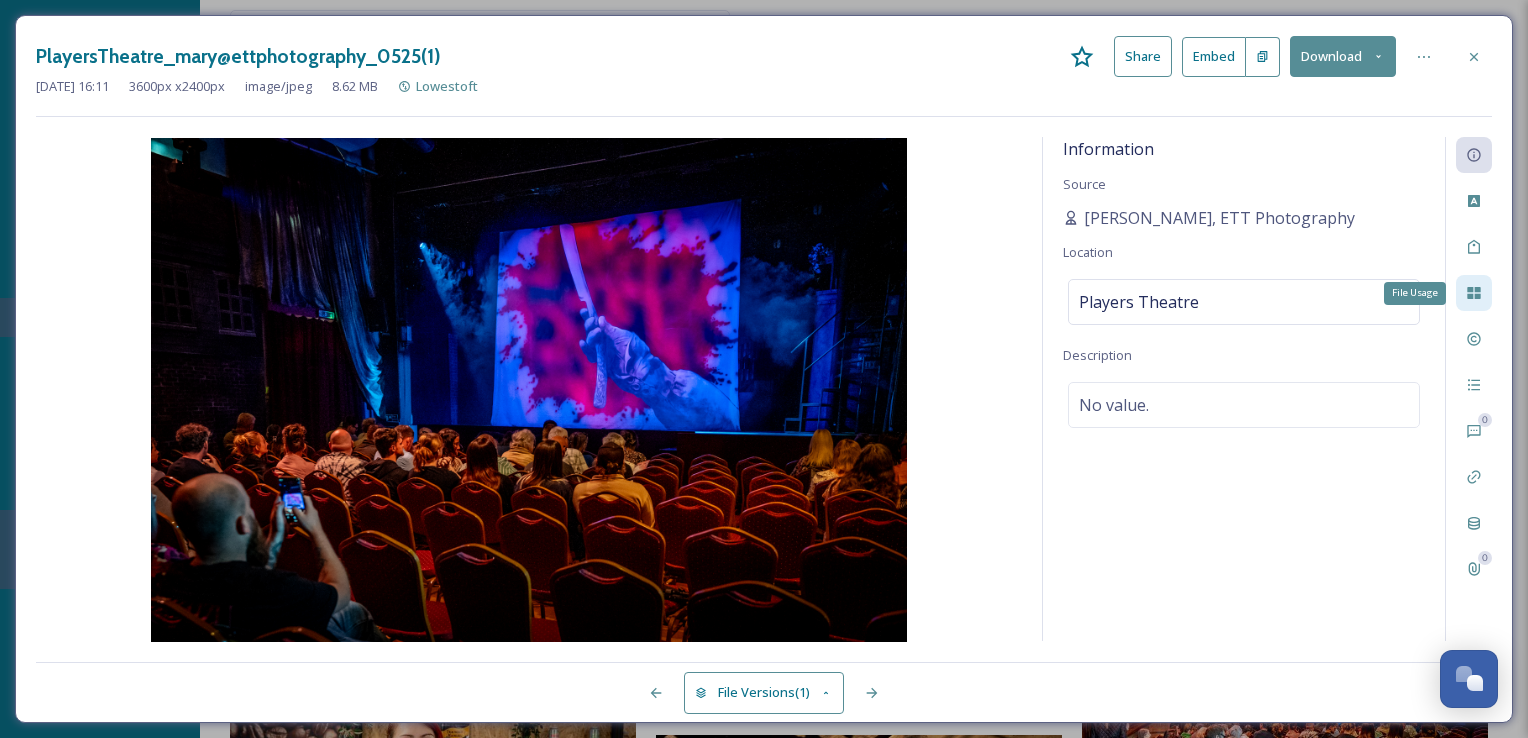 click on "File Usage" at bounding box center [1474, 293] 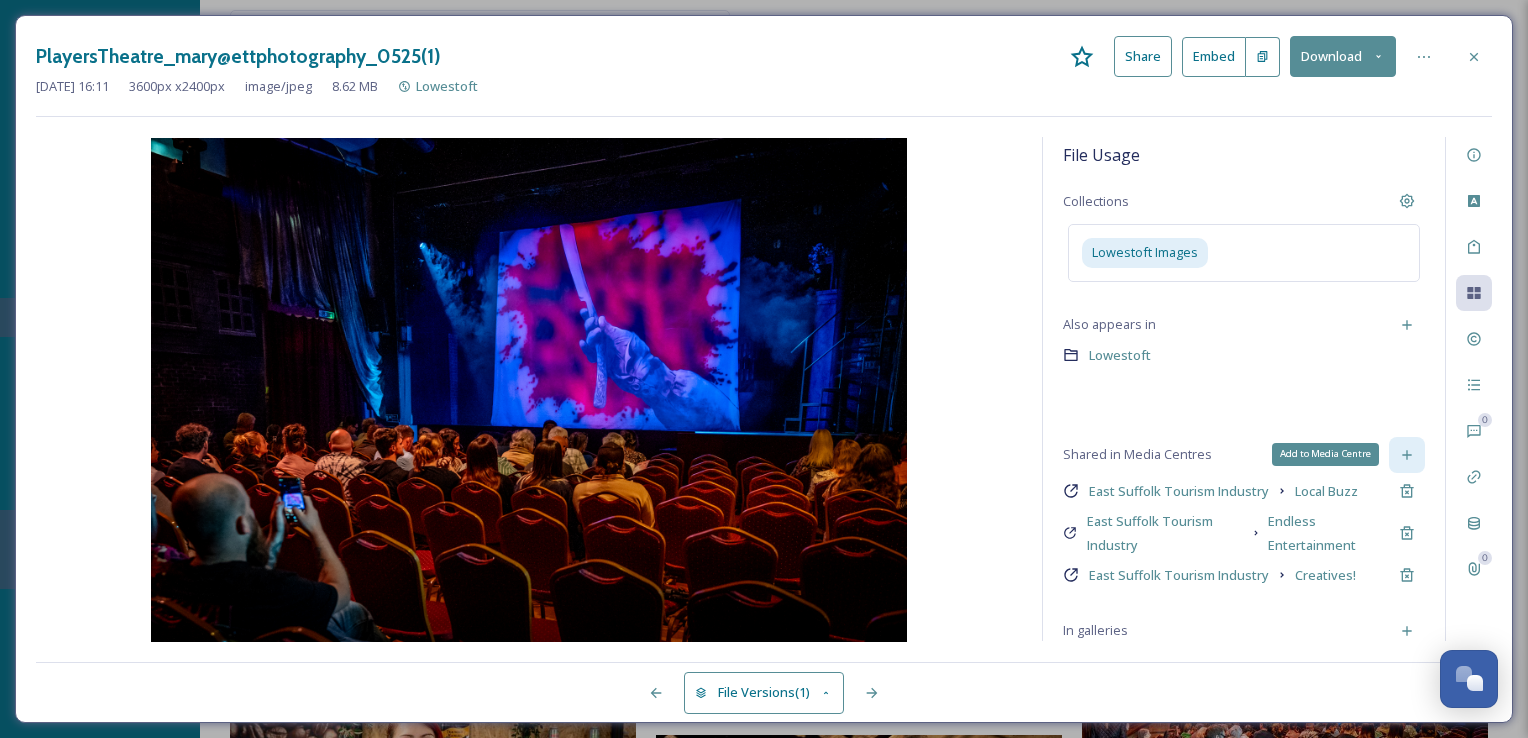 click 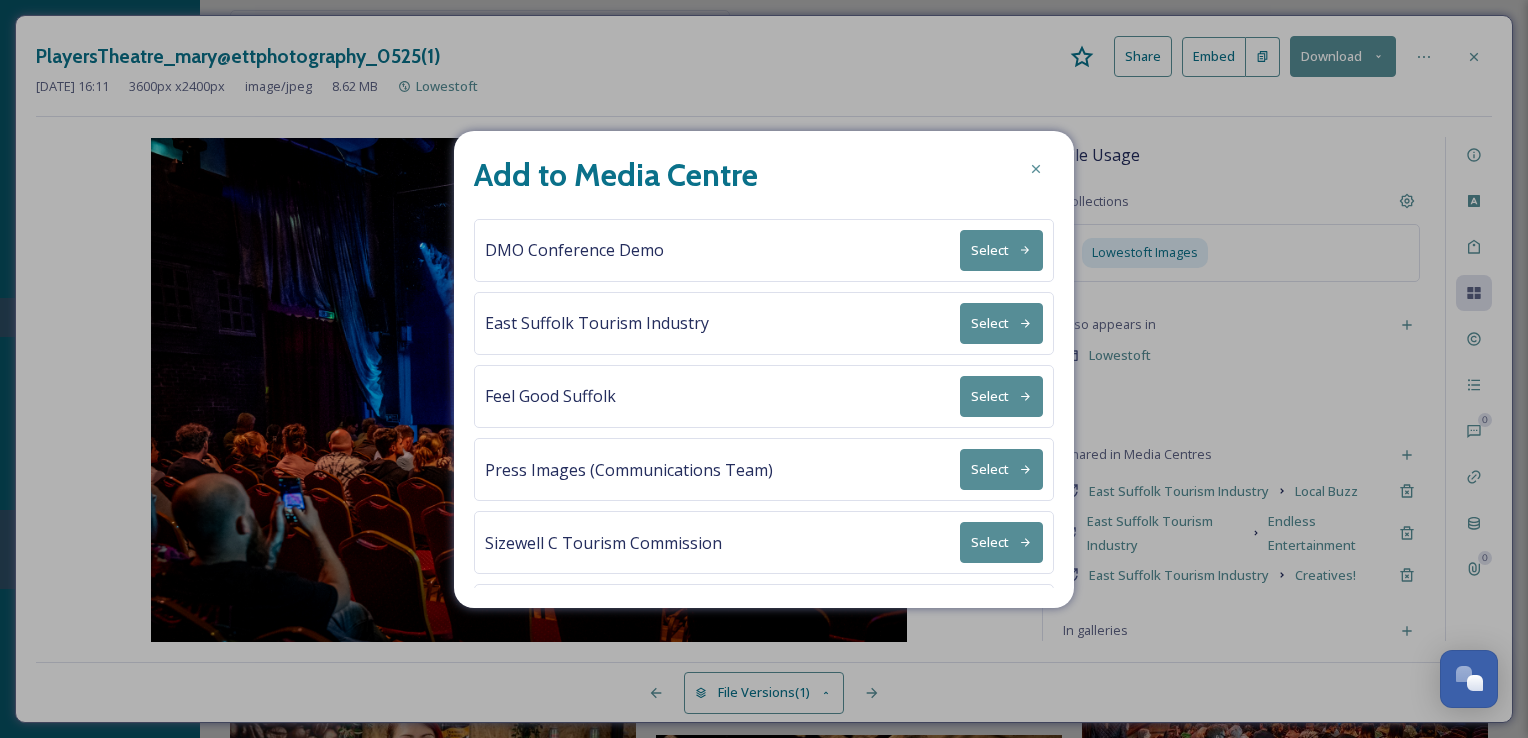 scroll, scrollTop: 64, scrollLeft: 0, axis: vertical 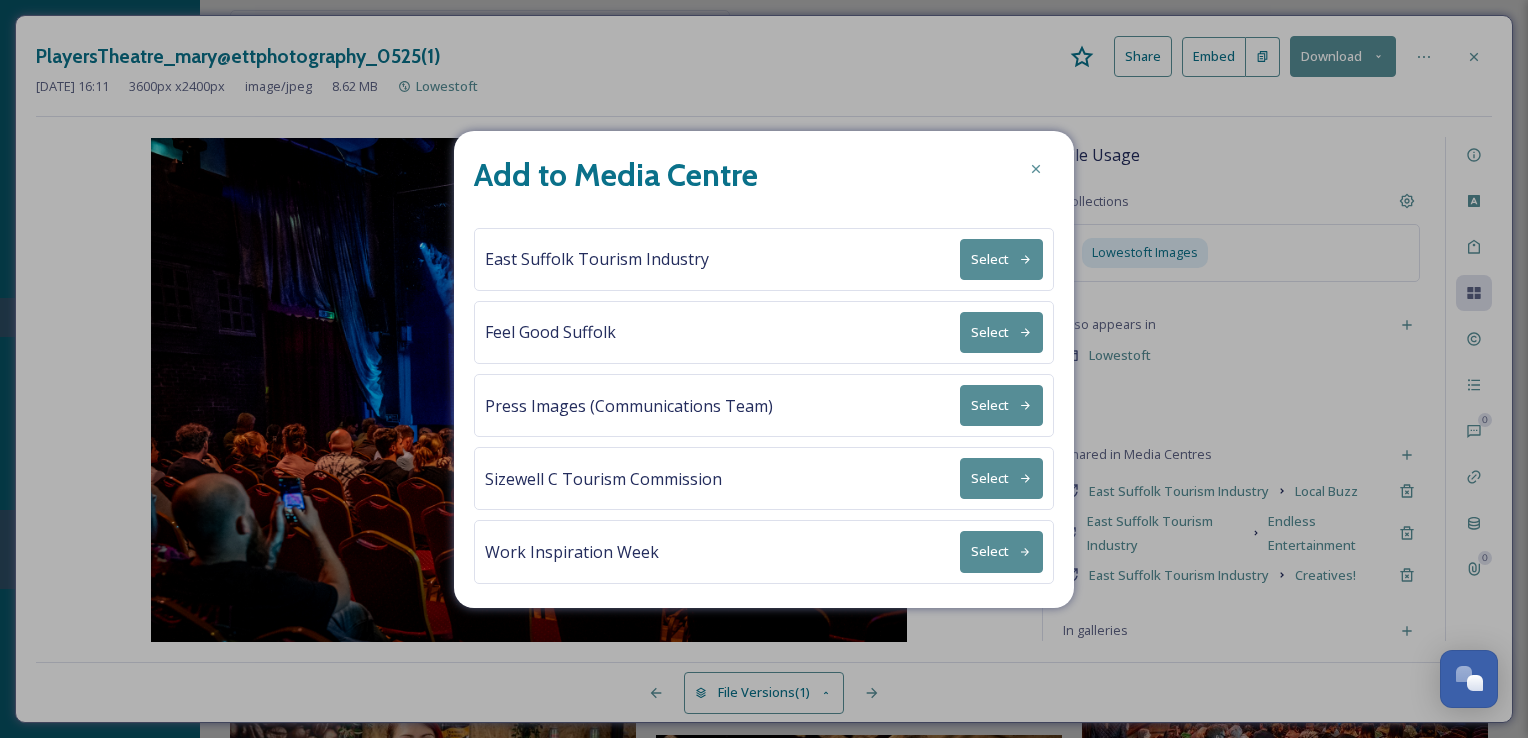 click on "Select" at bounding box center (1001, 551) 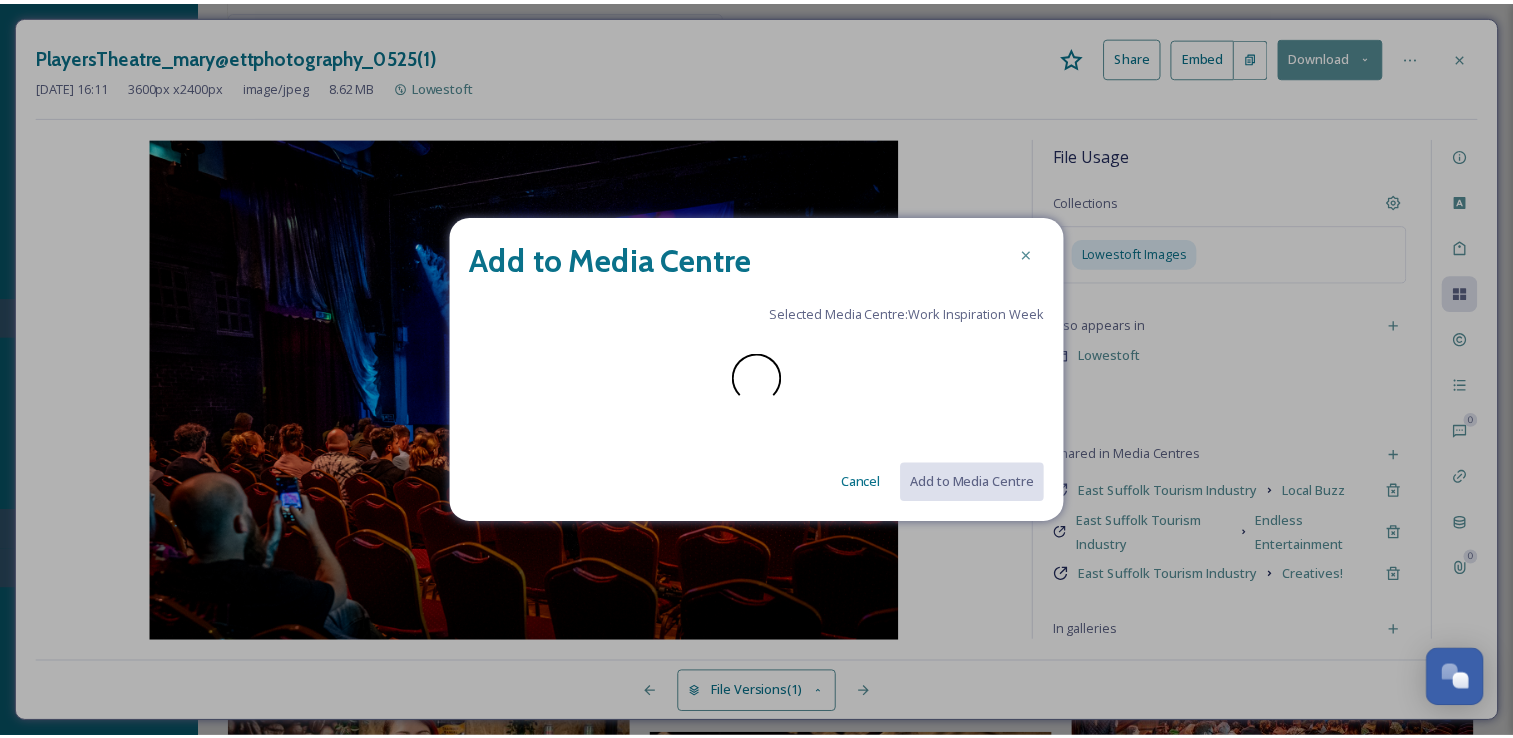 scroll, scrollTop: 0, scrollLeft: 0, axis: both 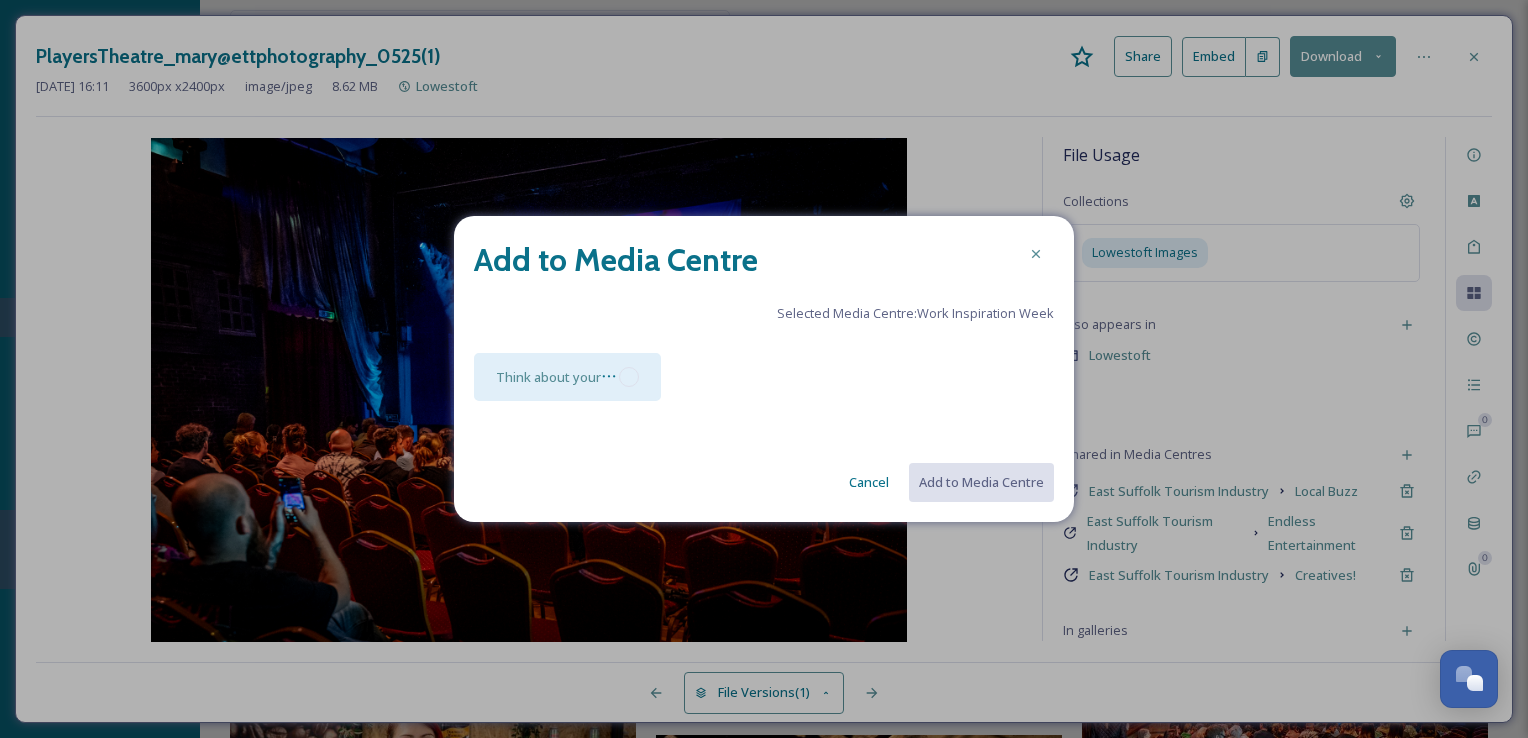 click on "Think about your Campaign" at bounding box center (567, 377) 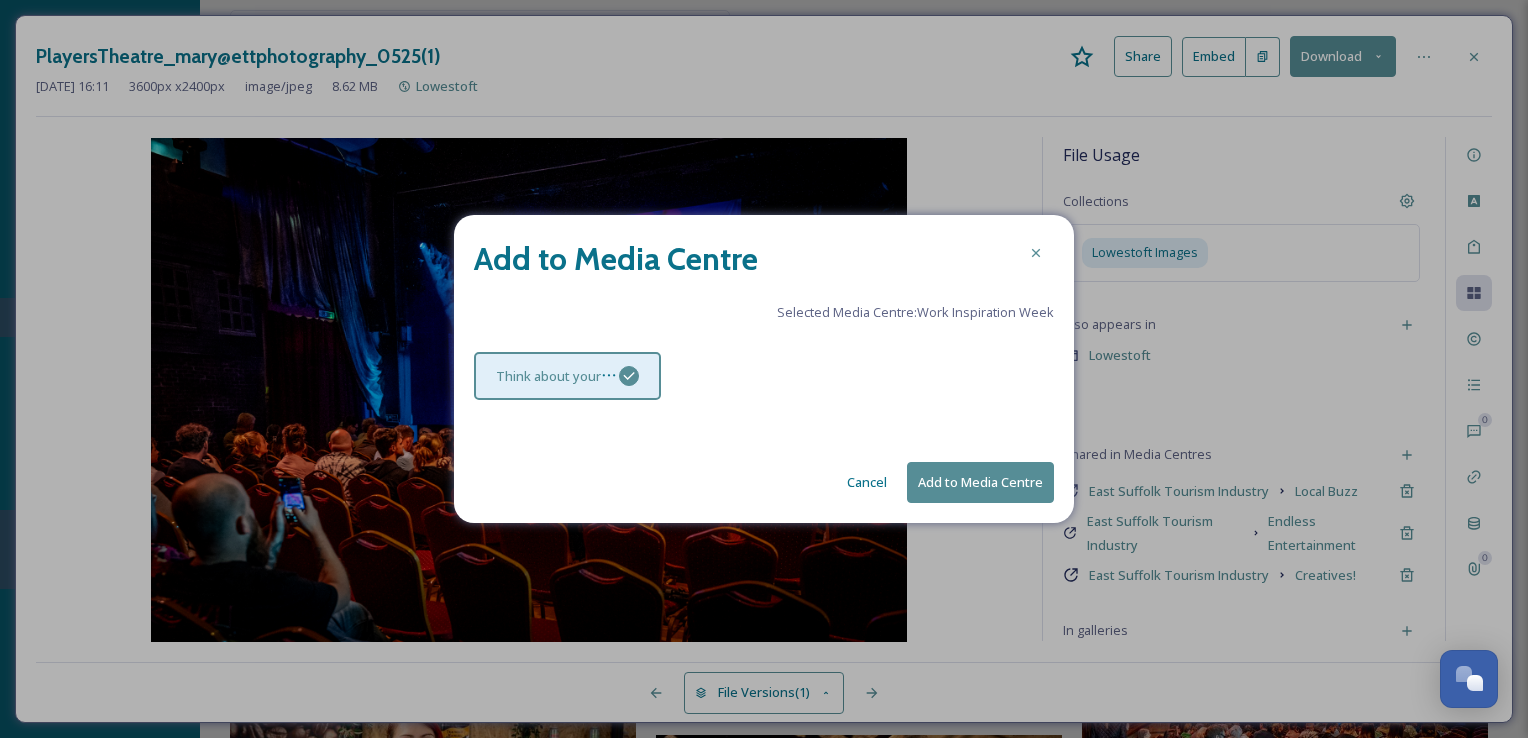 click on "Add to Media Centre" at bounding box center [980, 482] 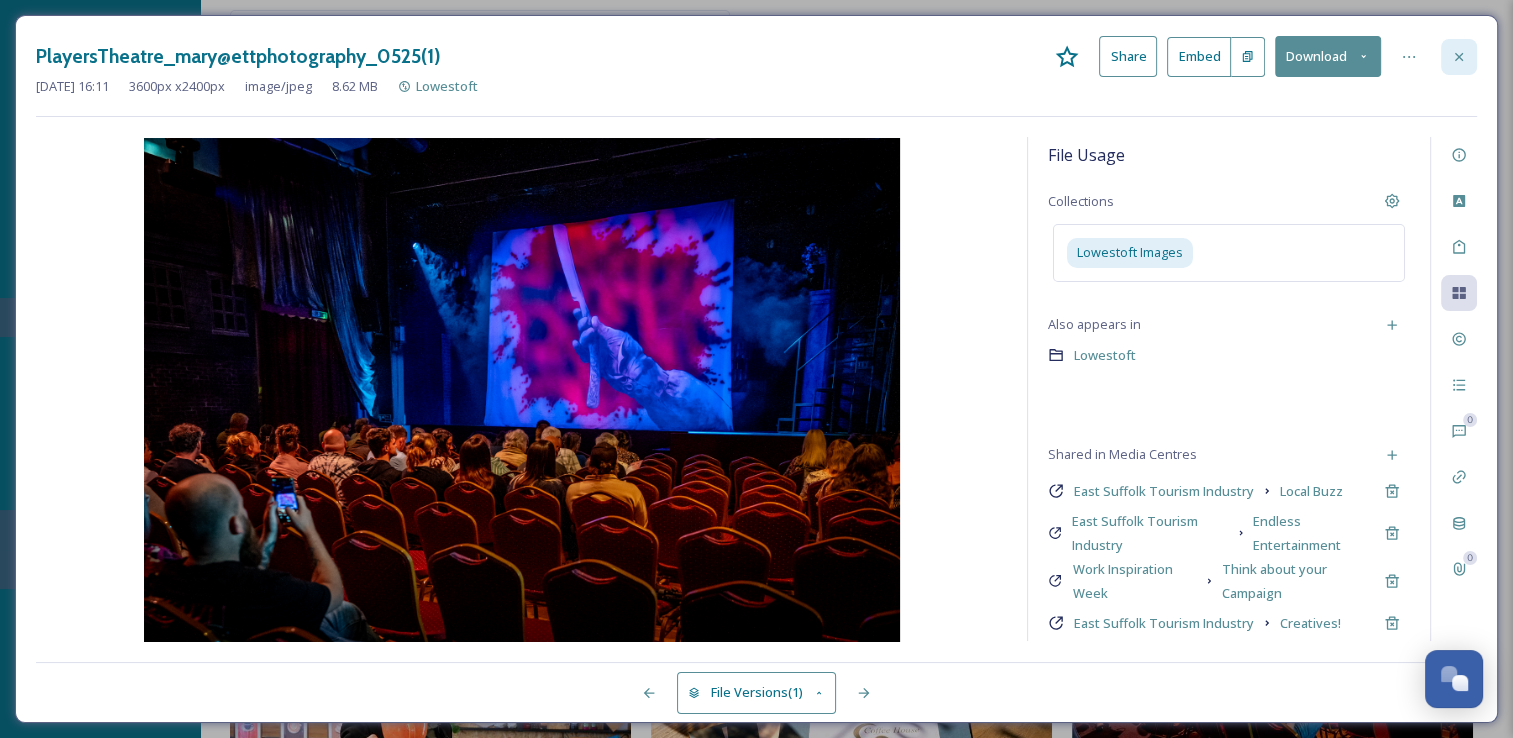 click 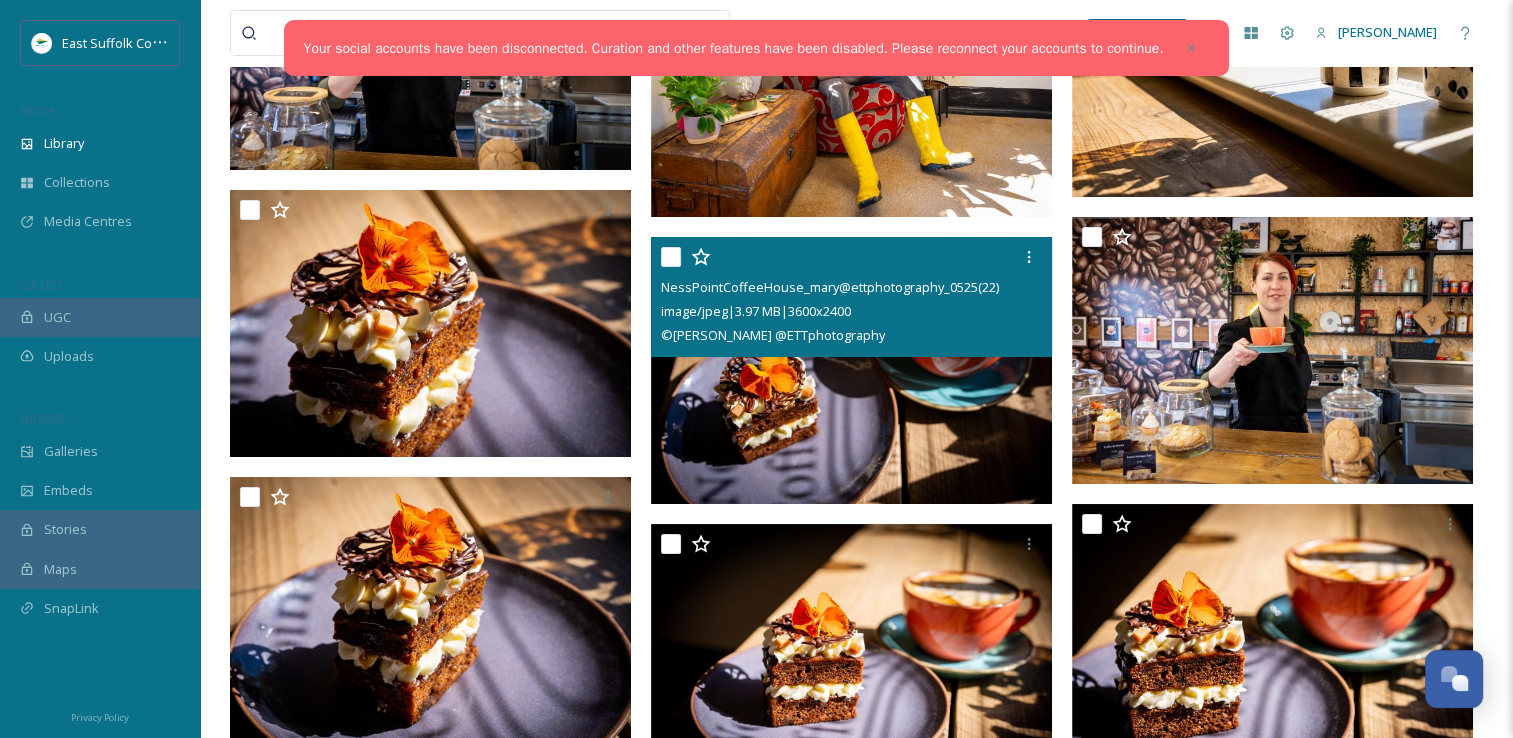 scroll, scrollTop: 7900, scrollLeft: 0, axis: vertical 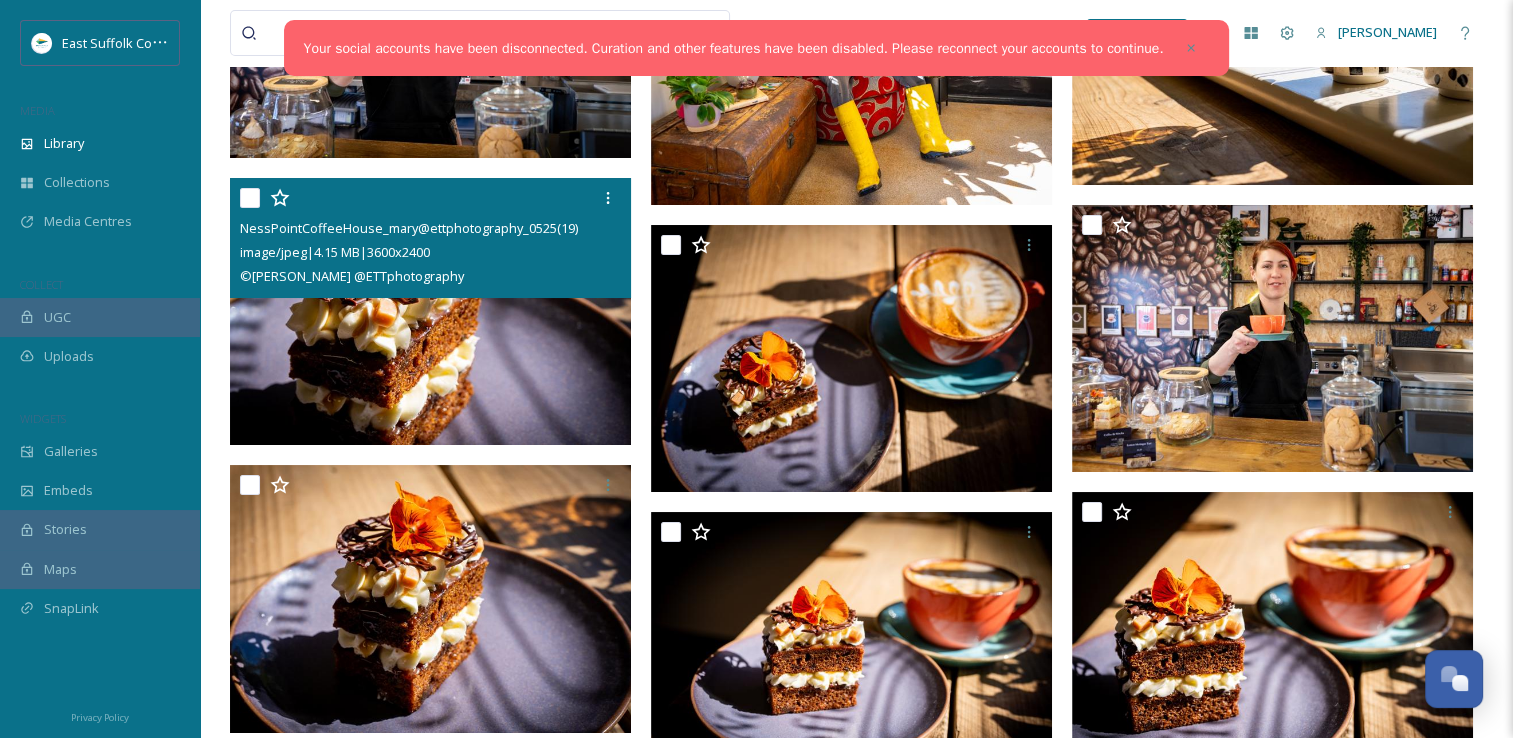 click at bounding box center (430, 312) 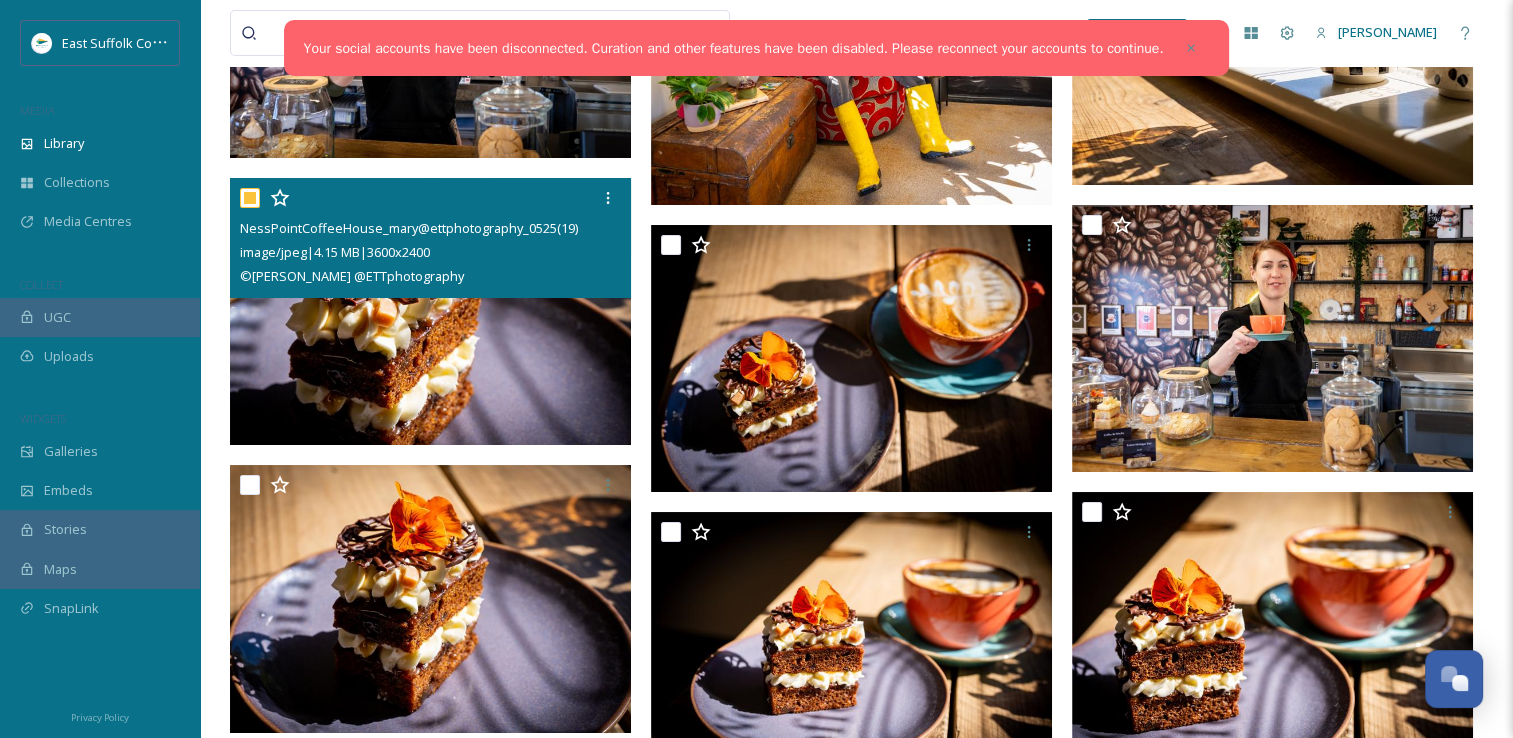 checkbox on "true" 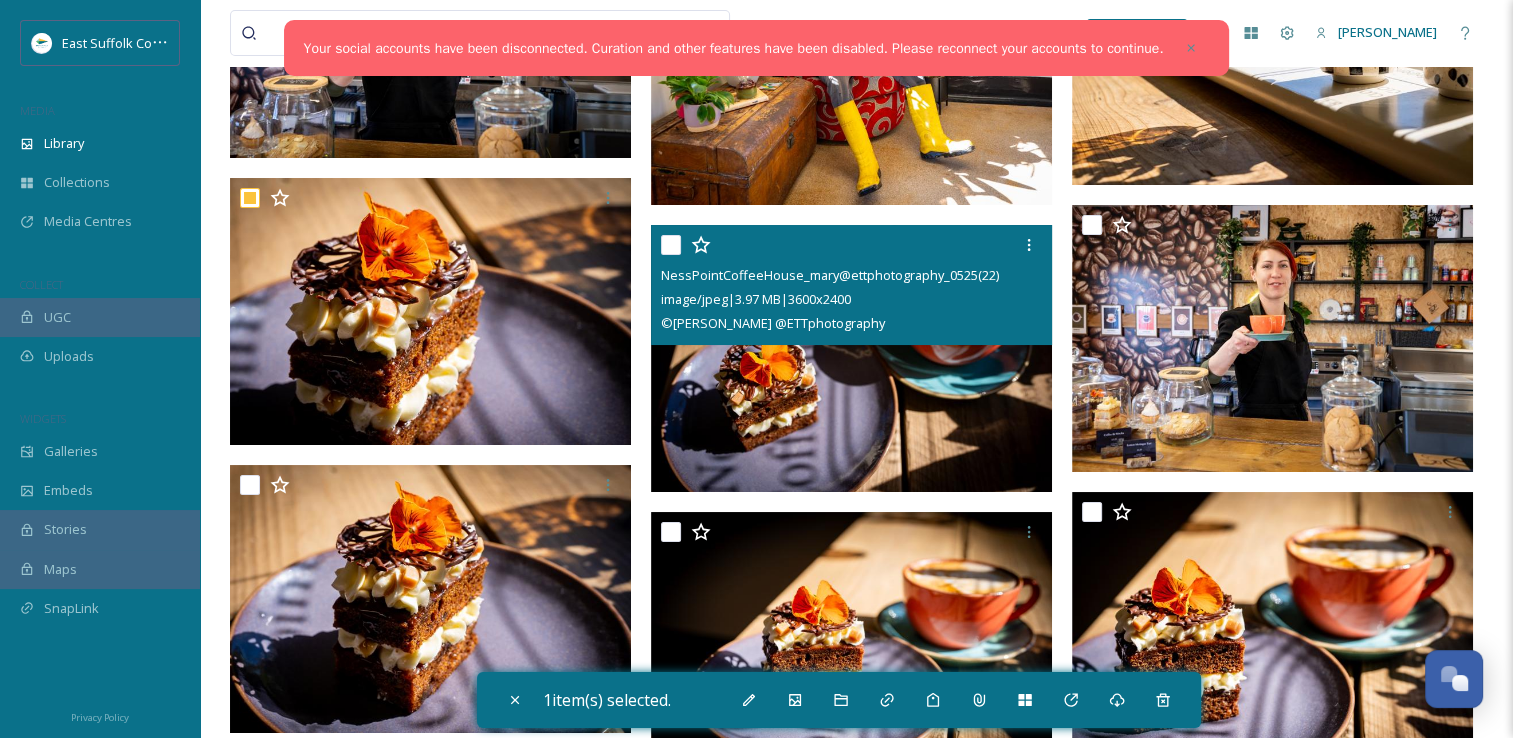 click at bounding box center (851, 359) 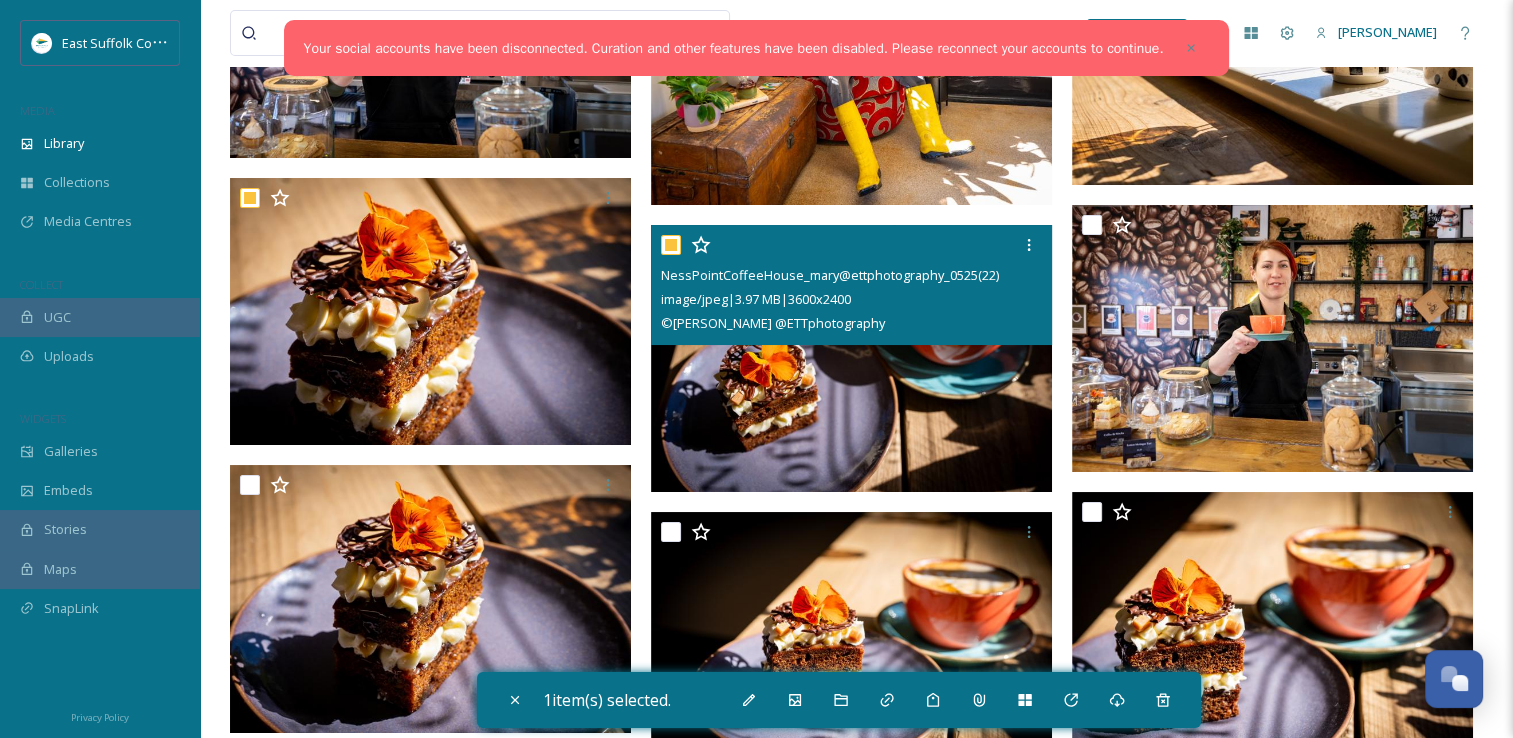checkbox on "true" 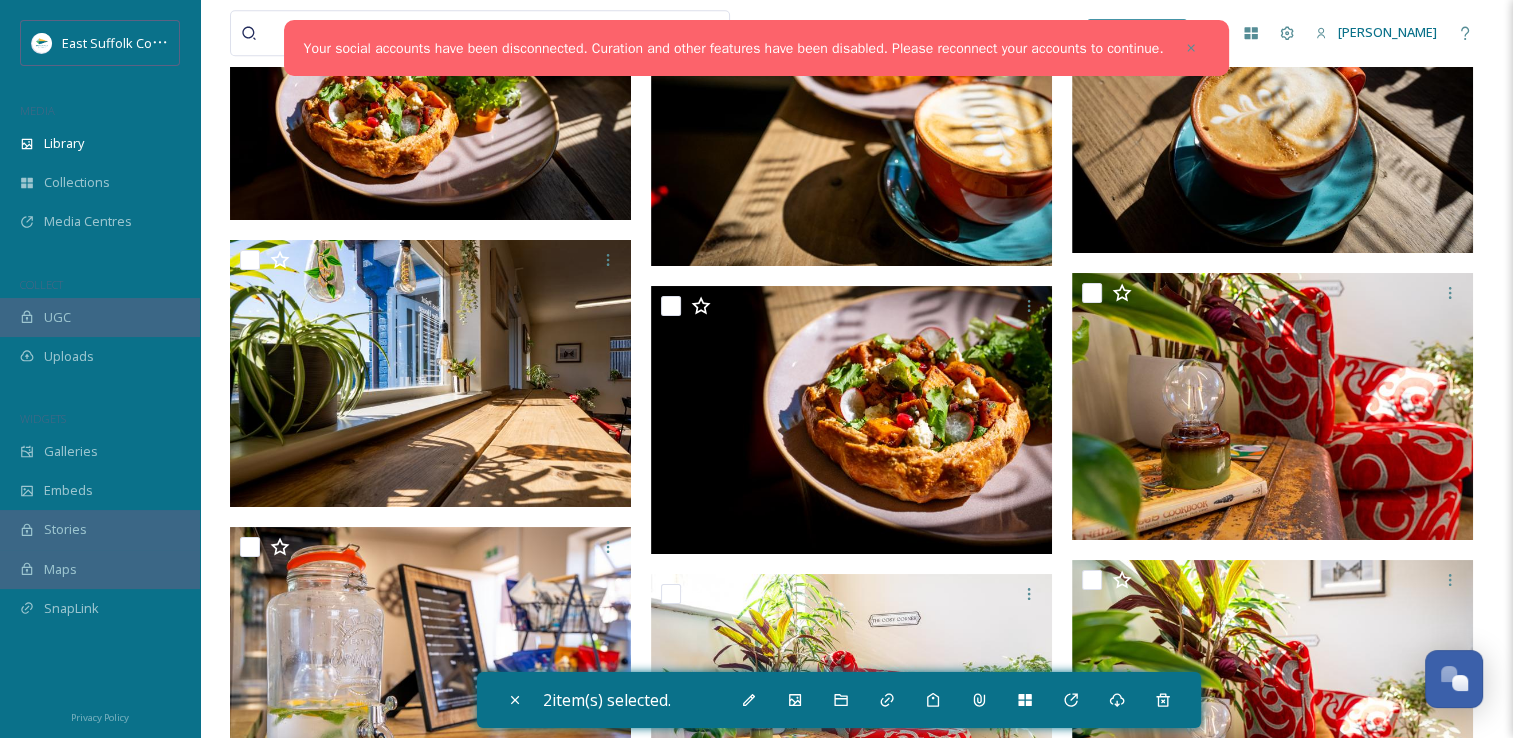 scroll, scrollTop: 9200, scrollLeft: 0, axis: vertical 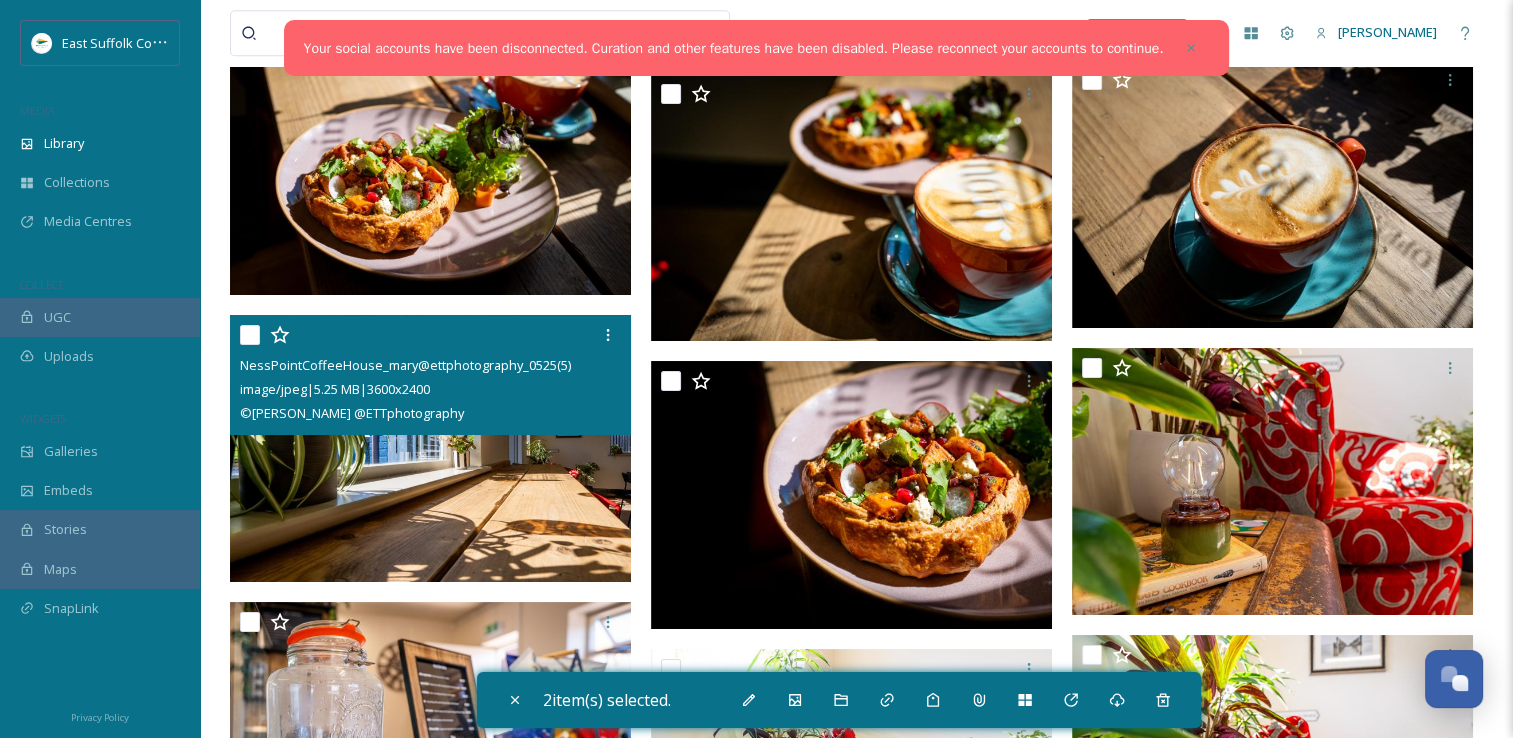 click at bounding box center [430, 448] 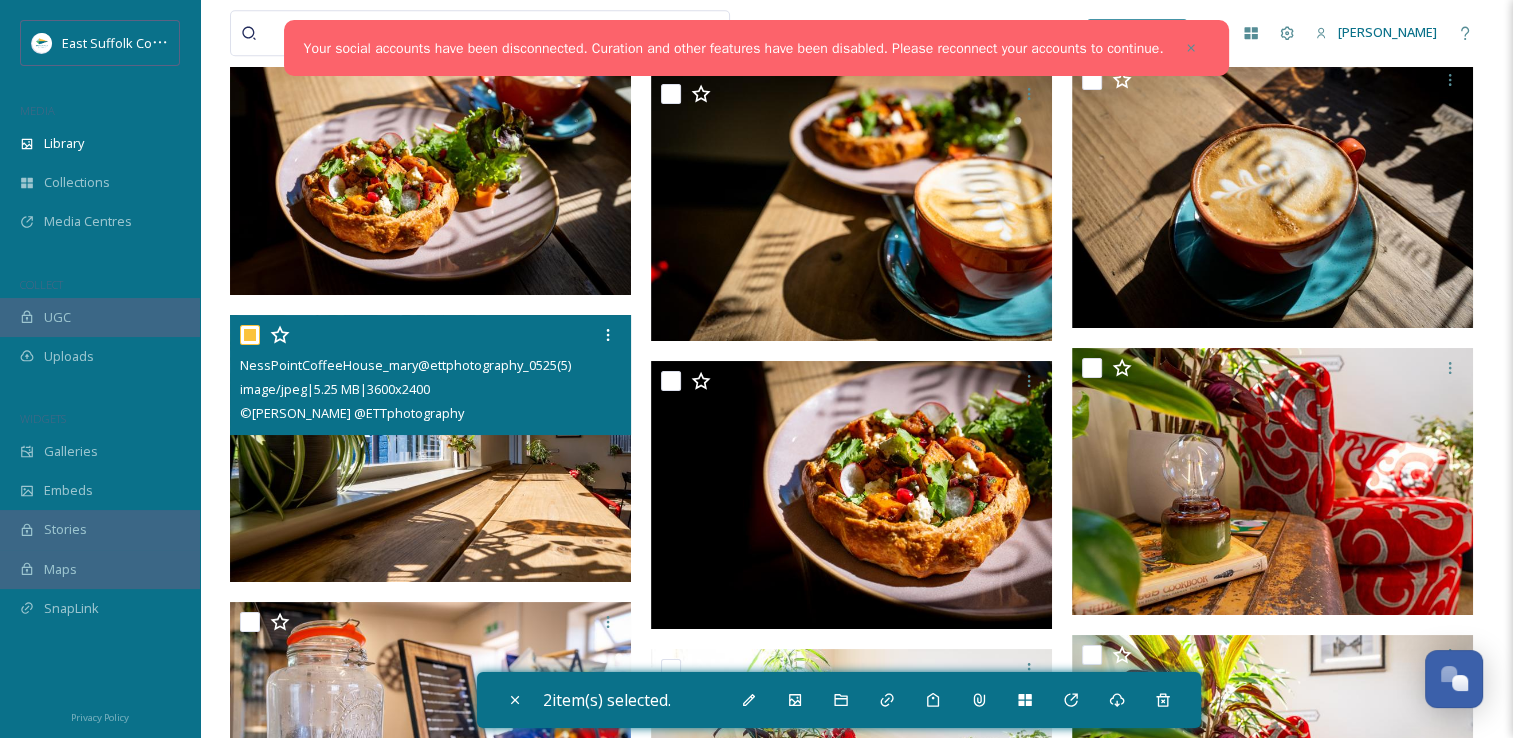 checkbox on "true" 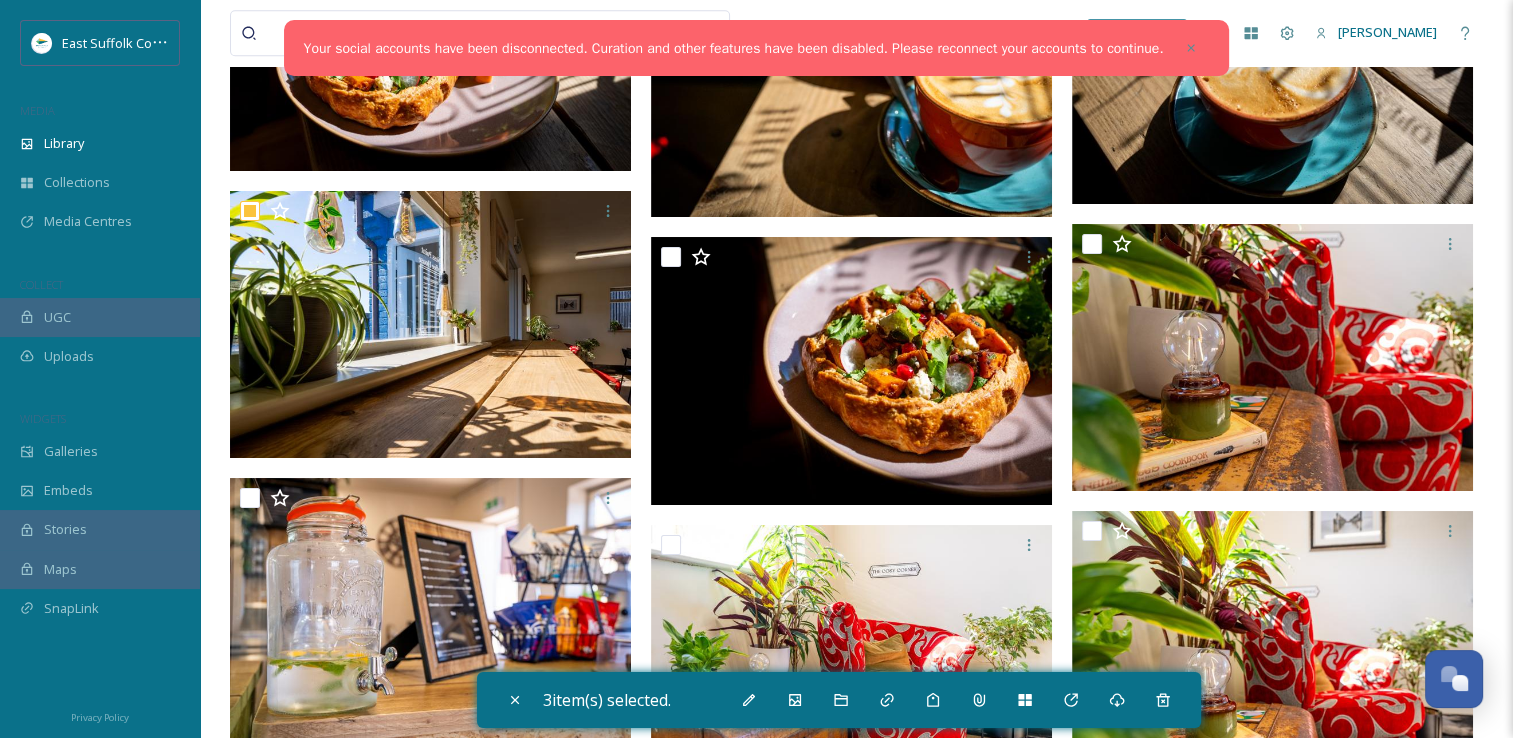 scroll, scrollTop: 10000, scrollLeft: 0, axis: vertical 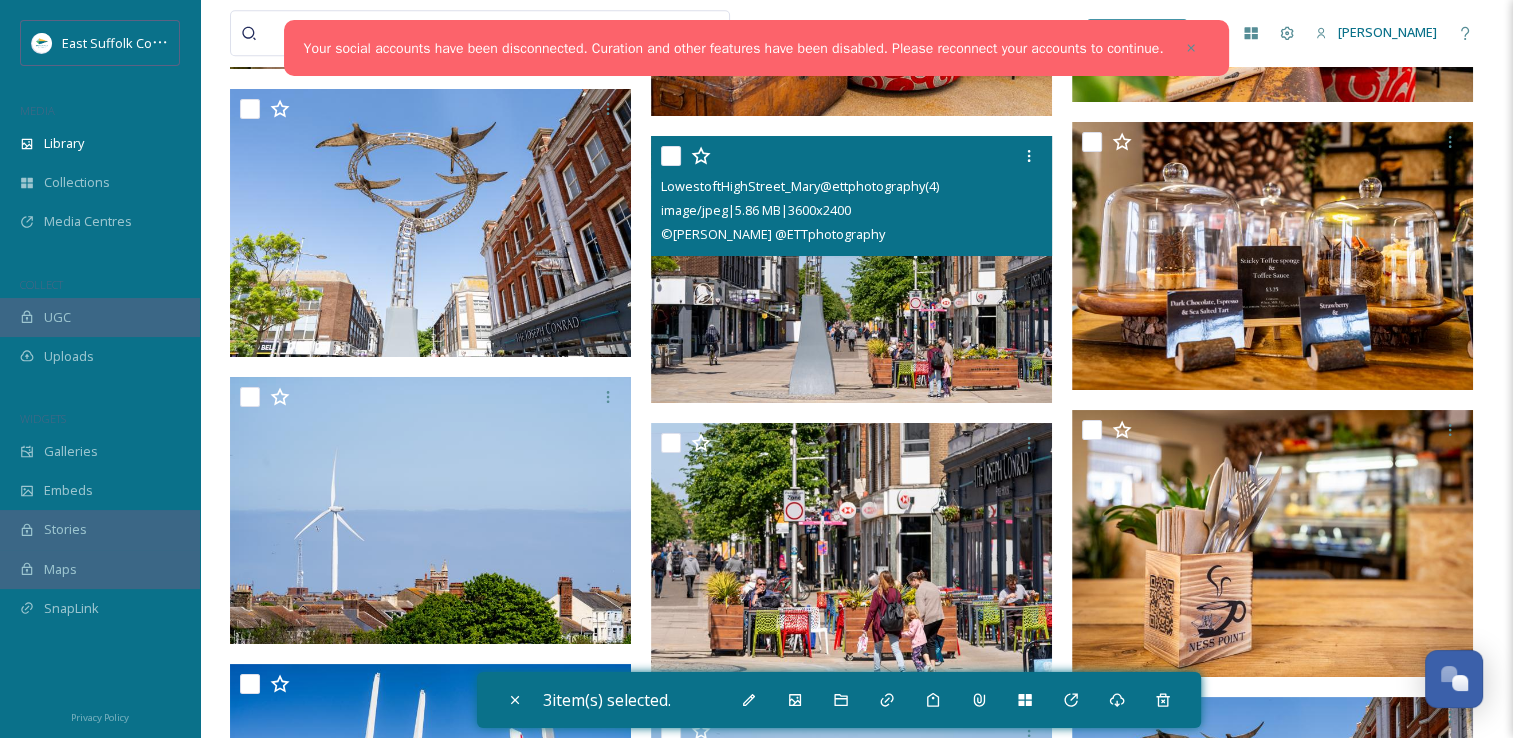 click at bounding box center (851, 270) 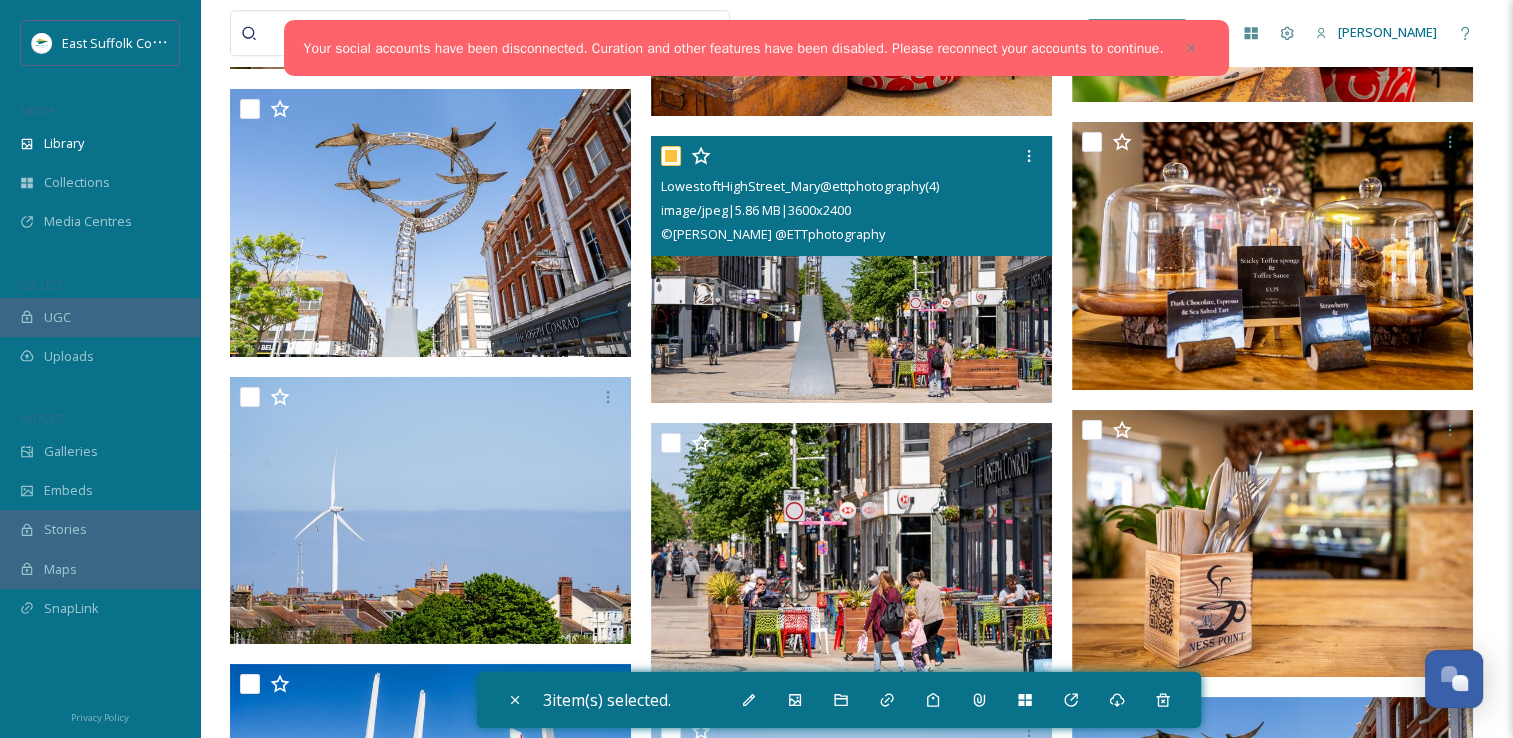 checkbox on "true" 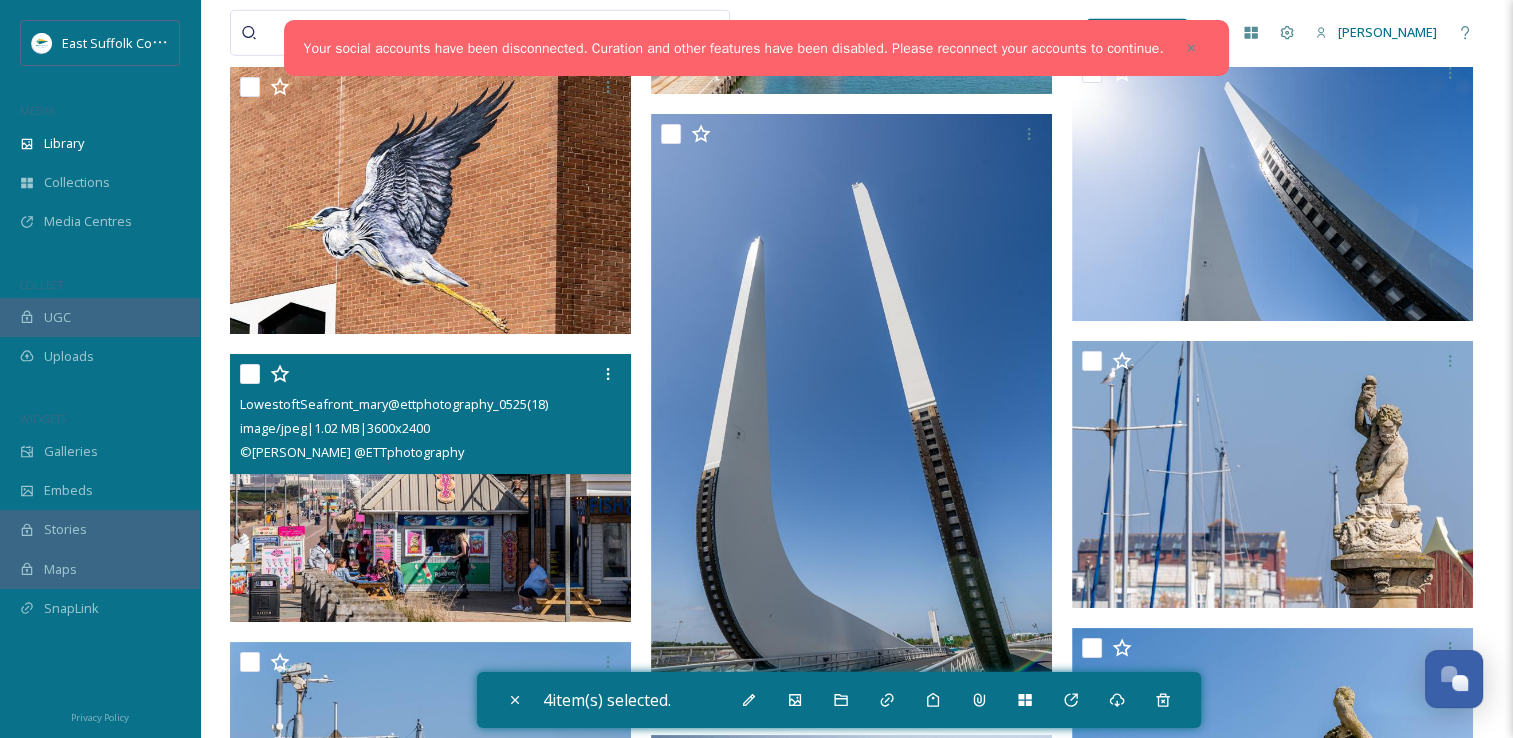 scroll, scrollTop: 12700, scrollLeft: 0, axis: vertical 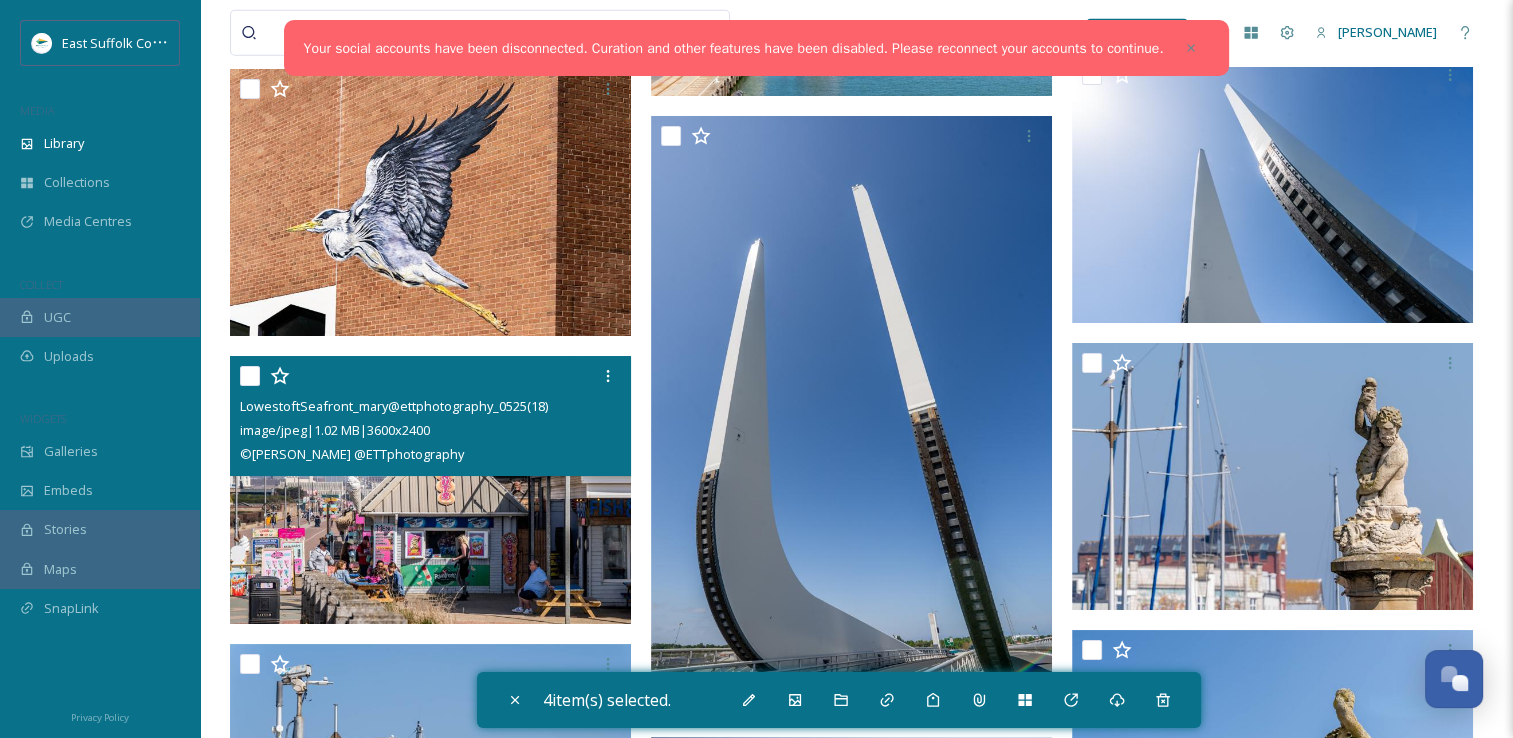 click at bounding box center [430, 490] 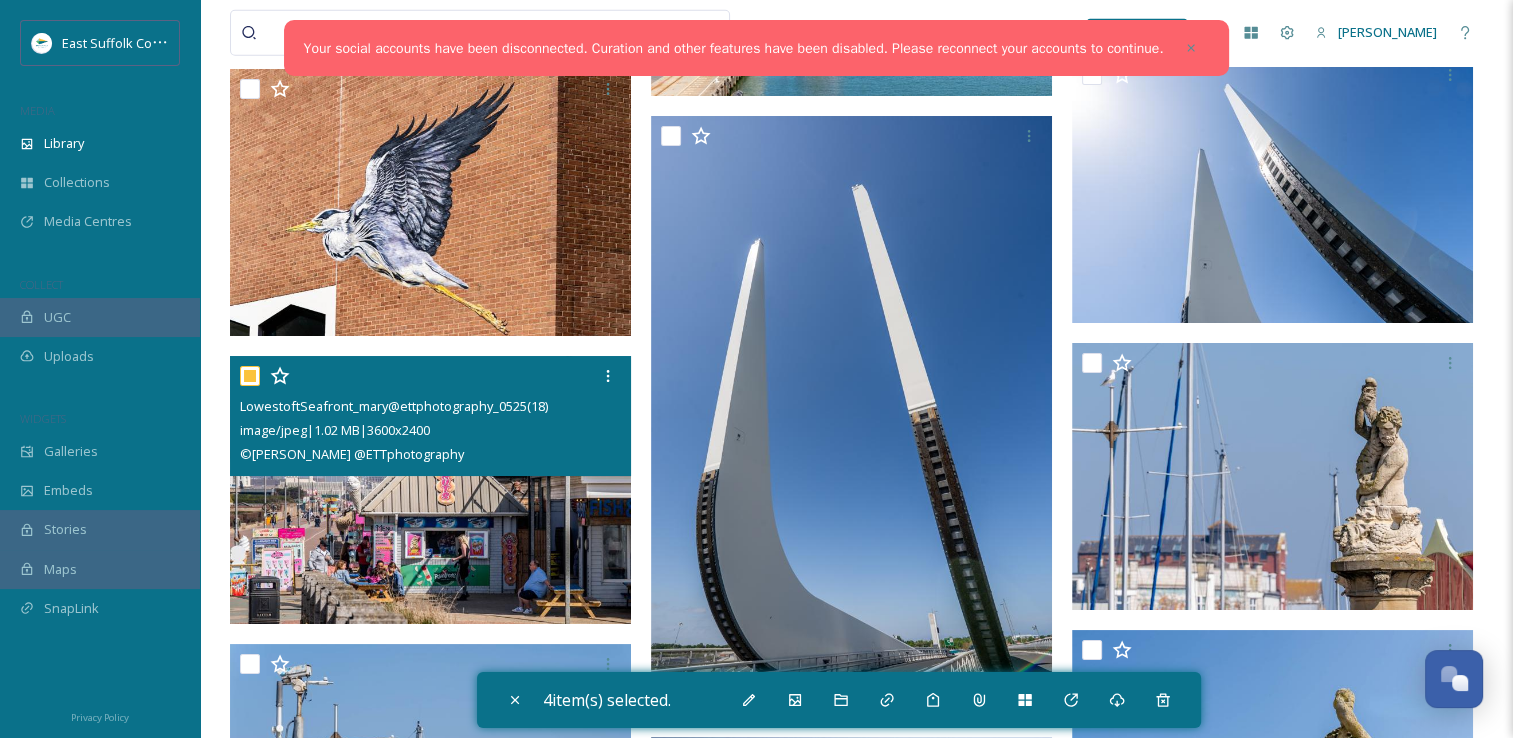 checkbox on "true" 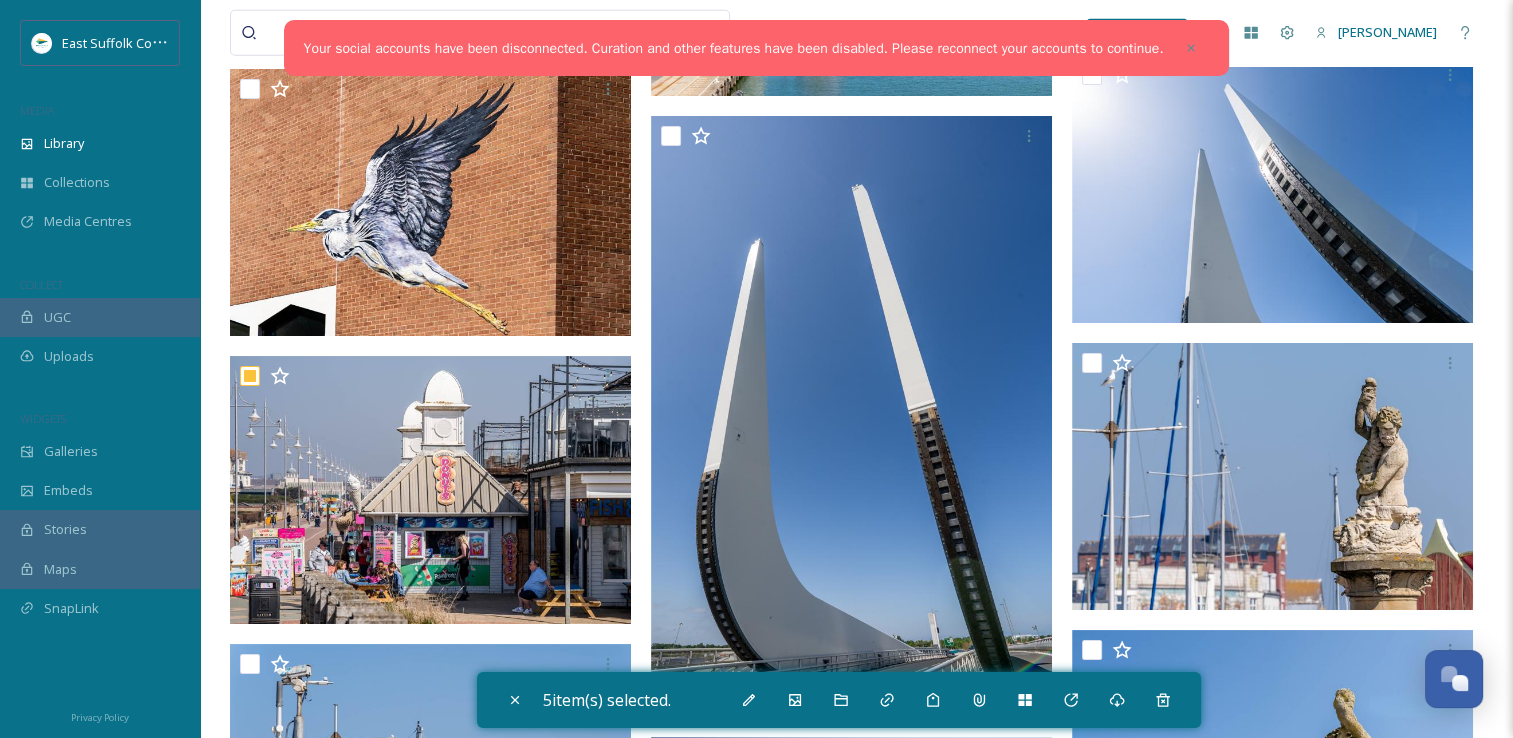 scroll, scrollTop: 13300, scrollLeft: 0, axis: vertical 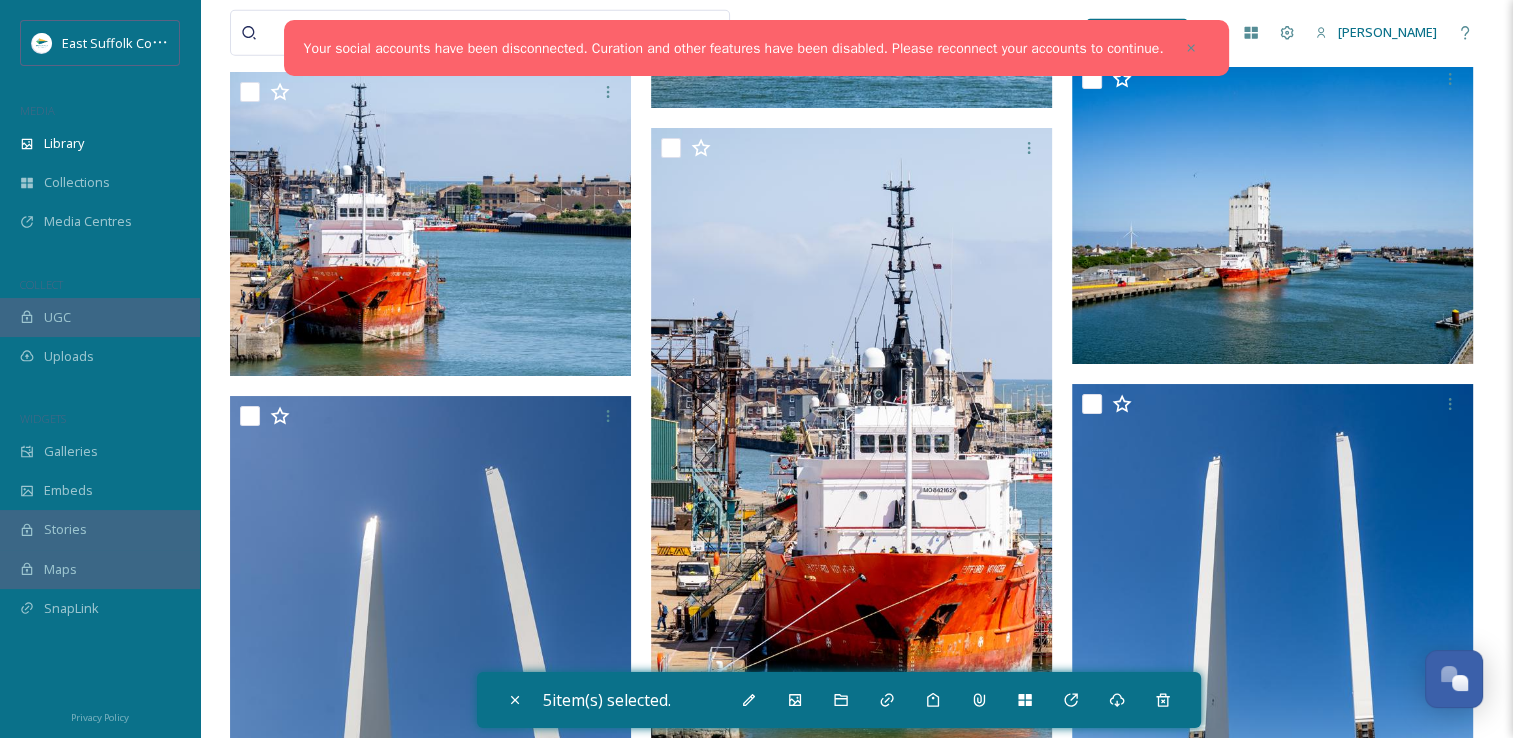 click at bounding box center [879, 2340] 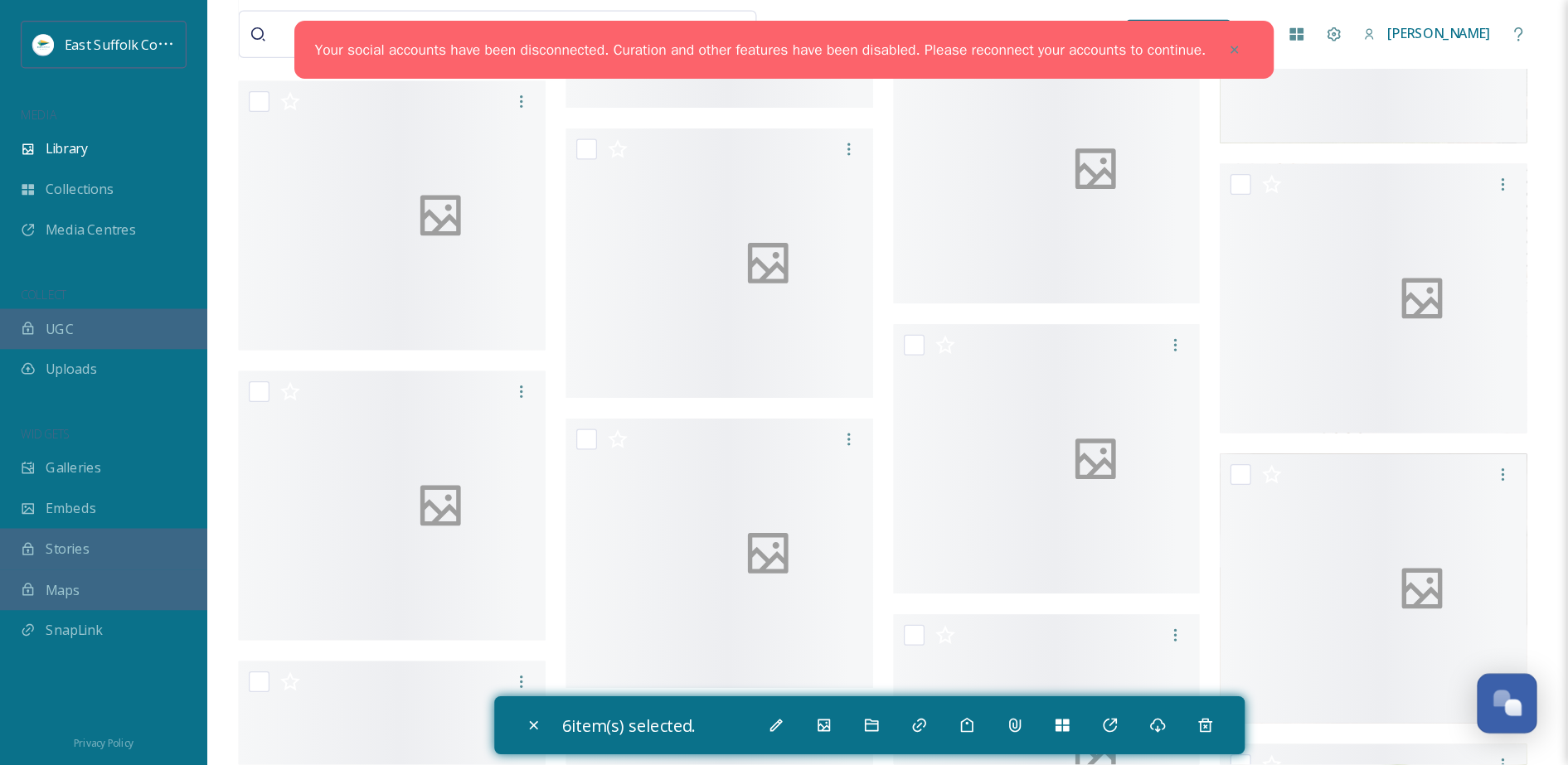 scroll, scrollTop: 7832, scrollLeft: 0, axis: vertical 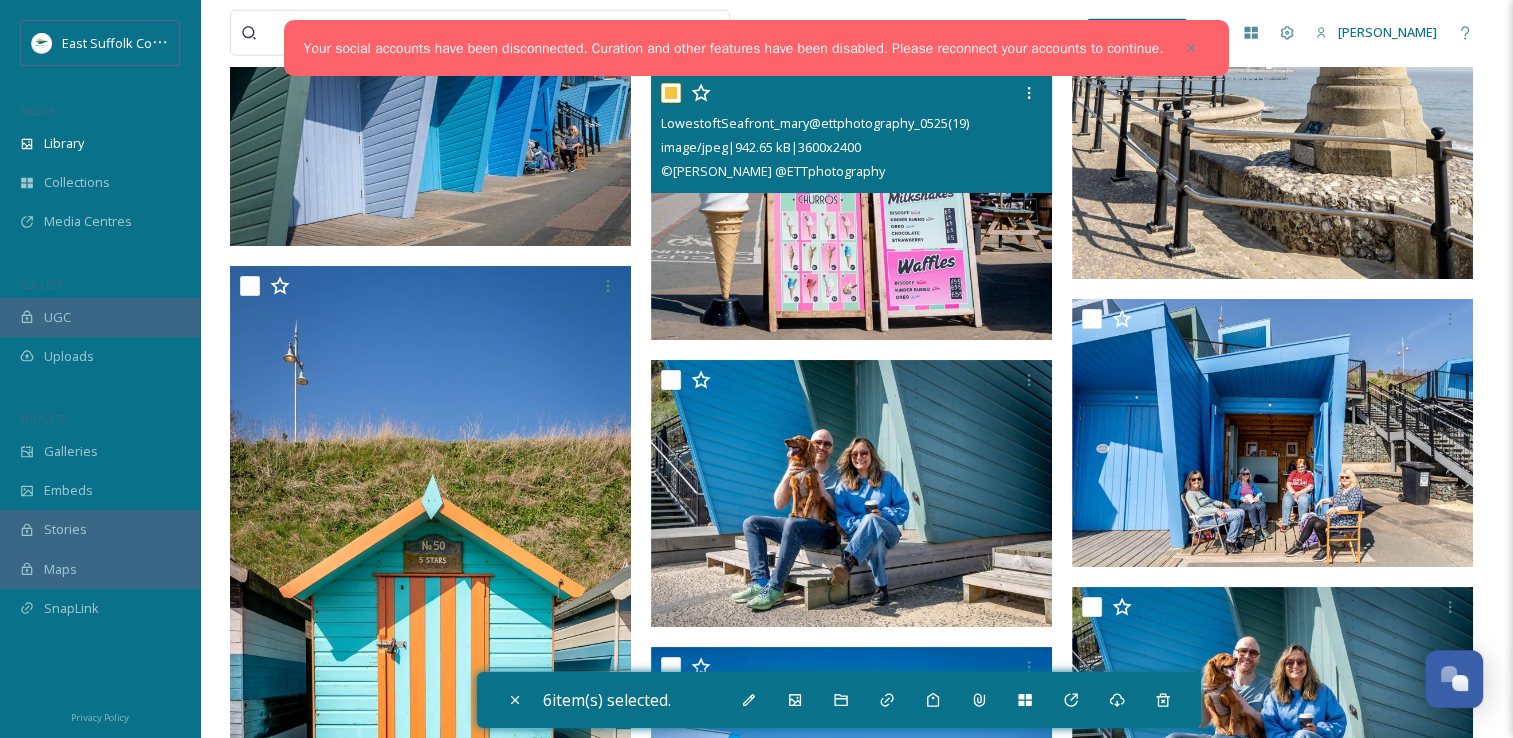 click at bounding box center (851, 206) 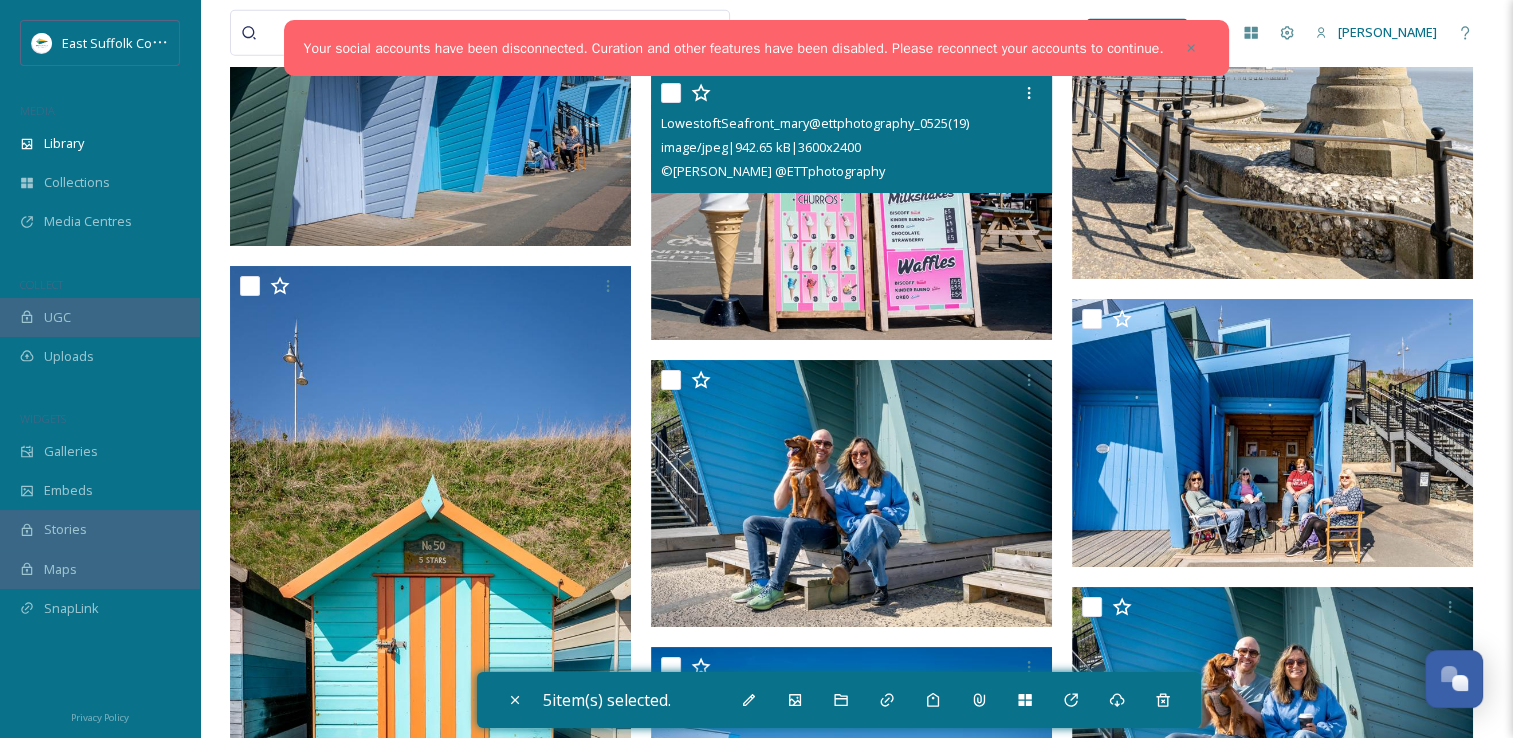 click at bounding box center (851, 206) 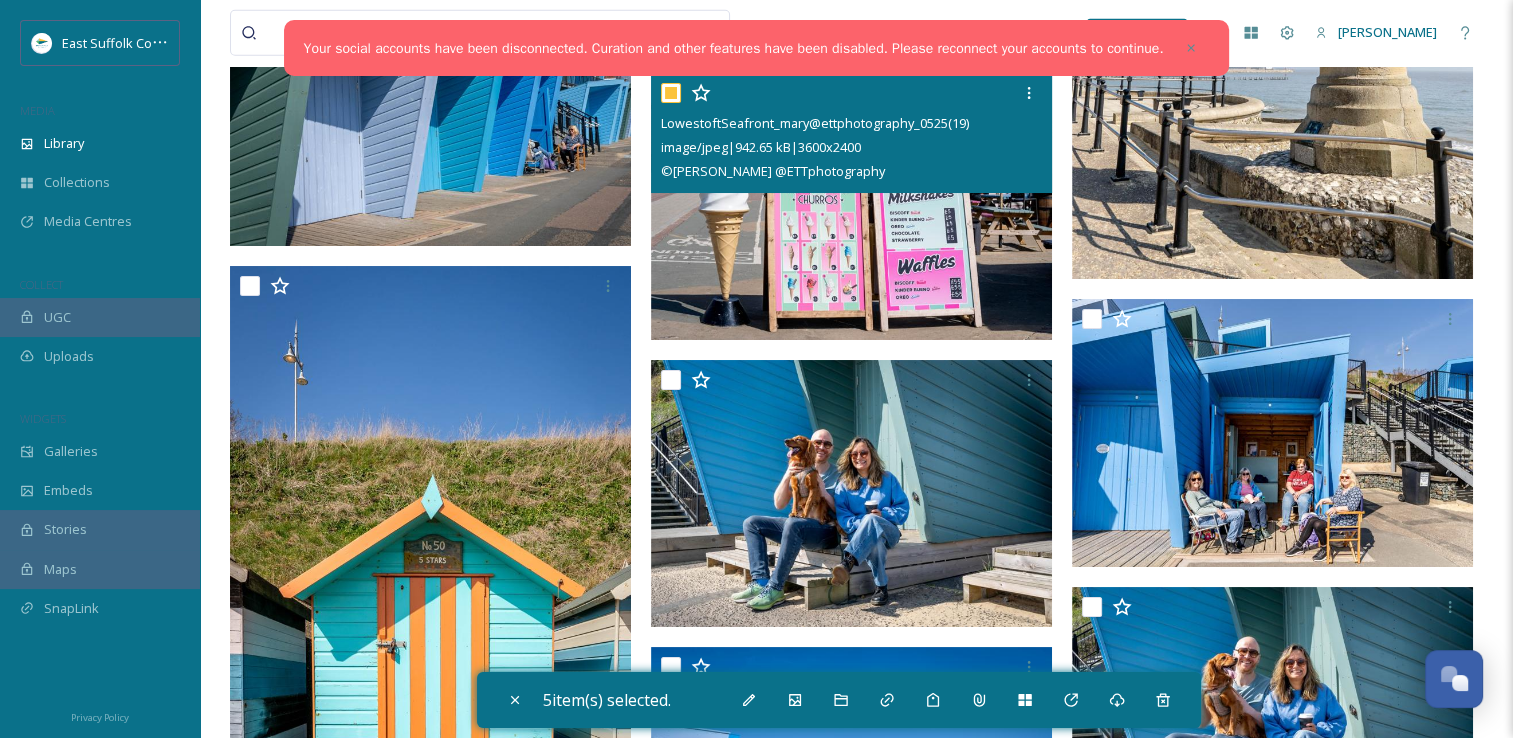 checkbox on "true" 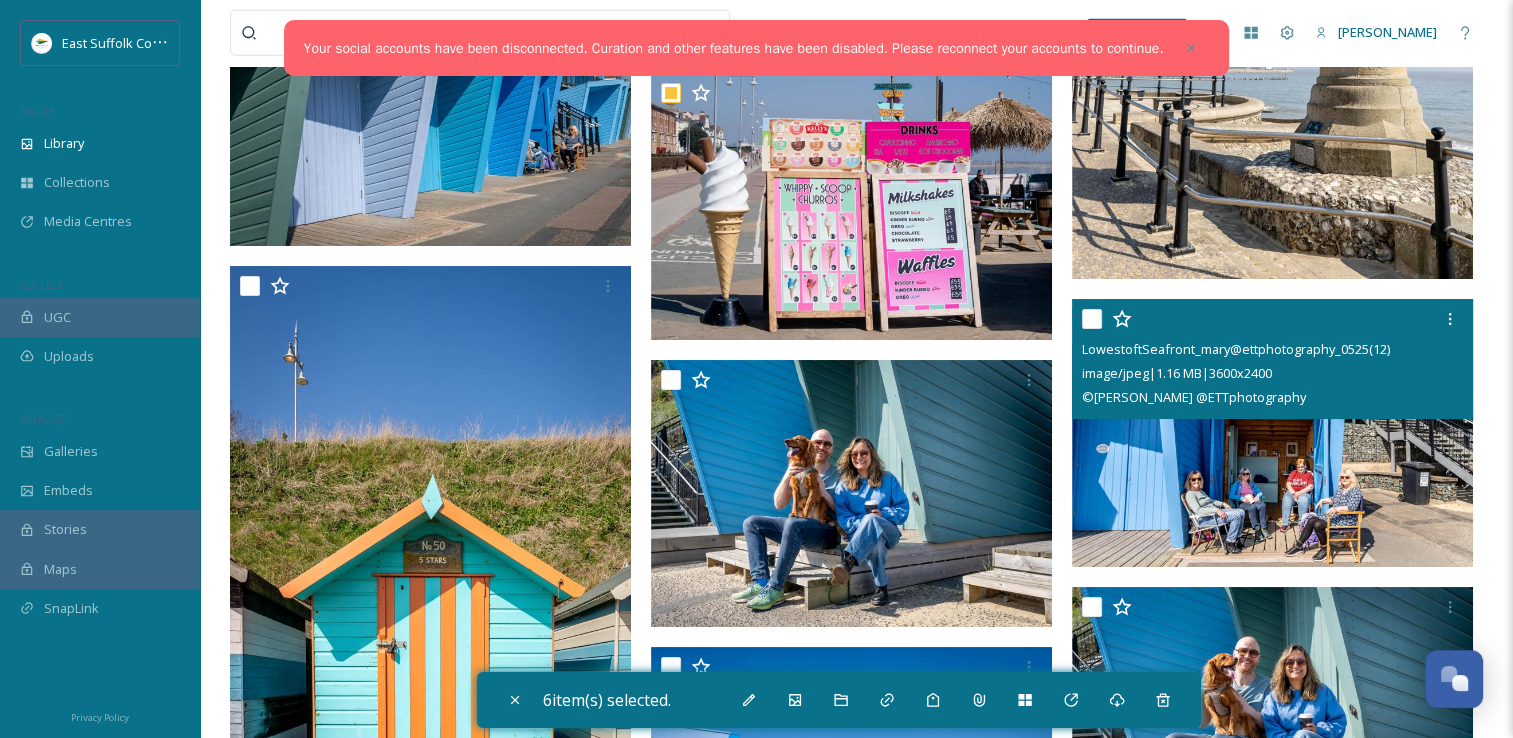 click at bounding box center [1272, 433] 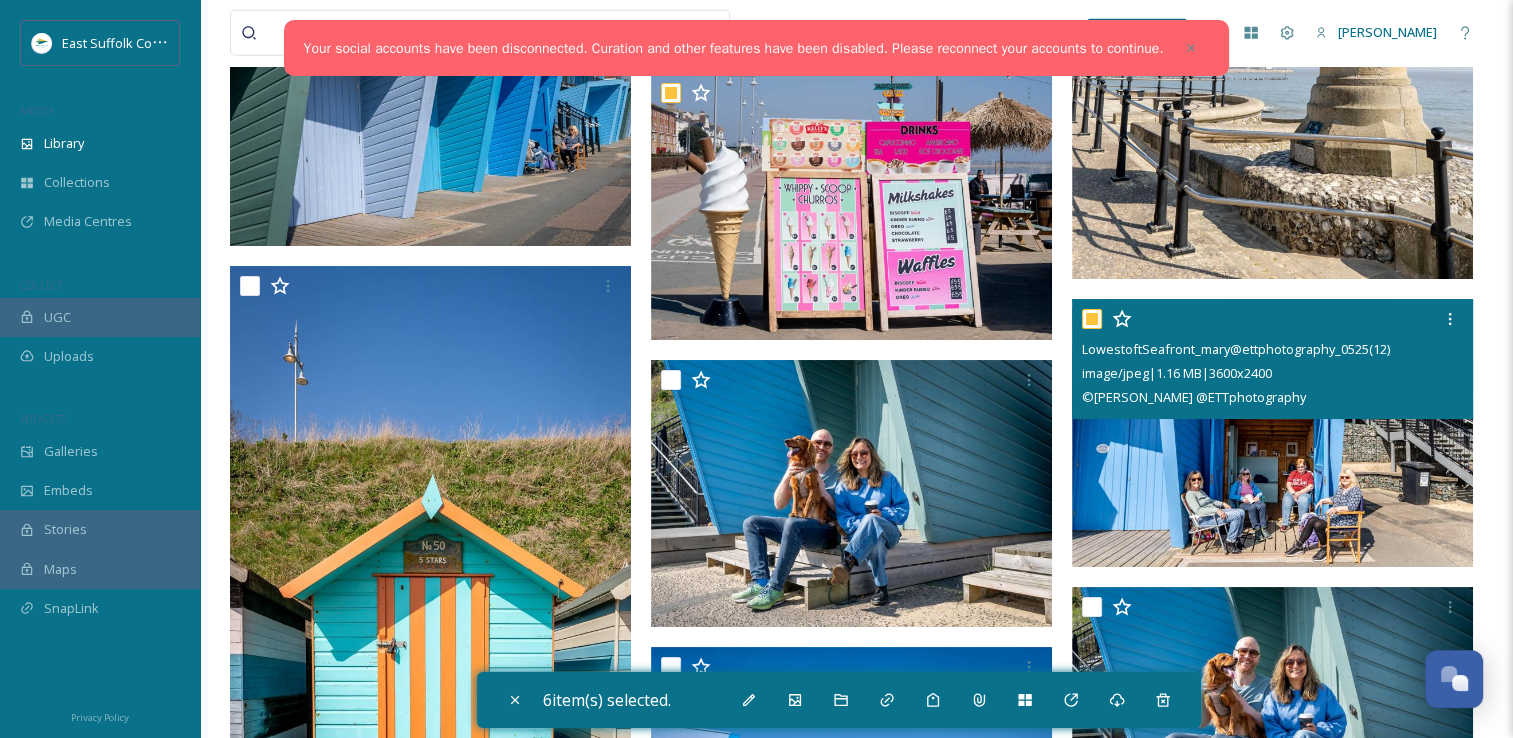 checkbox on "true" 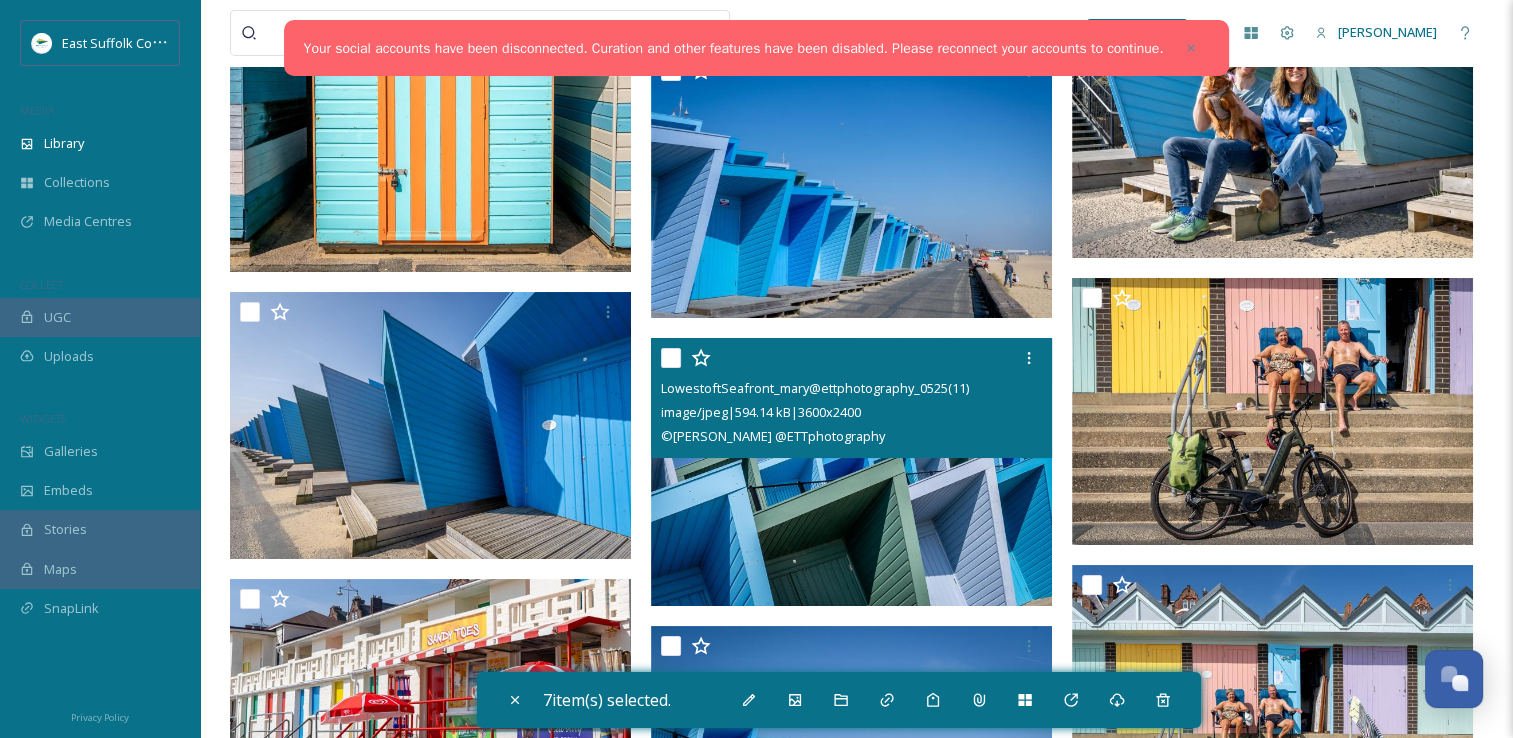 scroll, scrollTop: 14252, scrollLeft: 0, axis: vertical 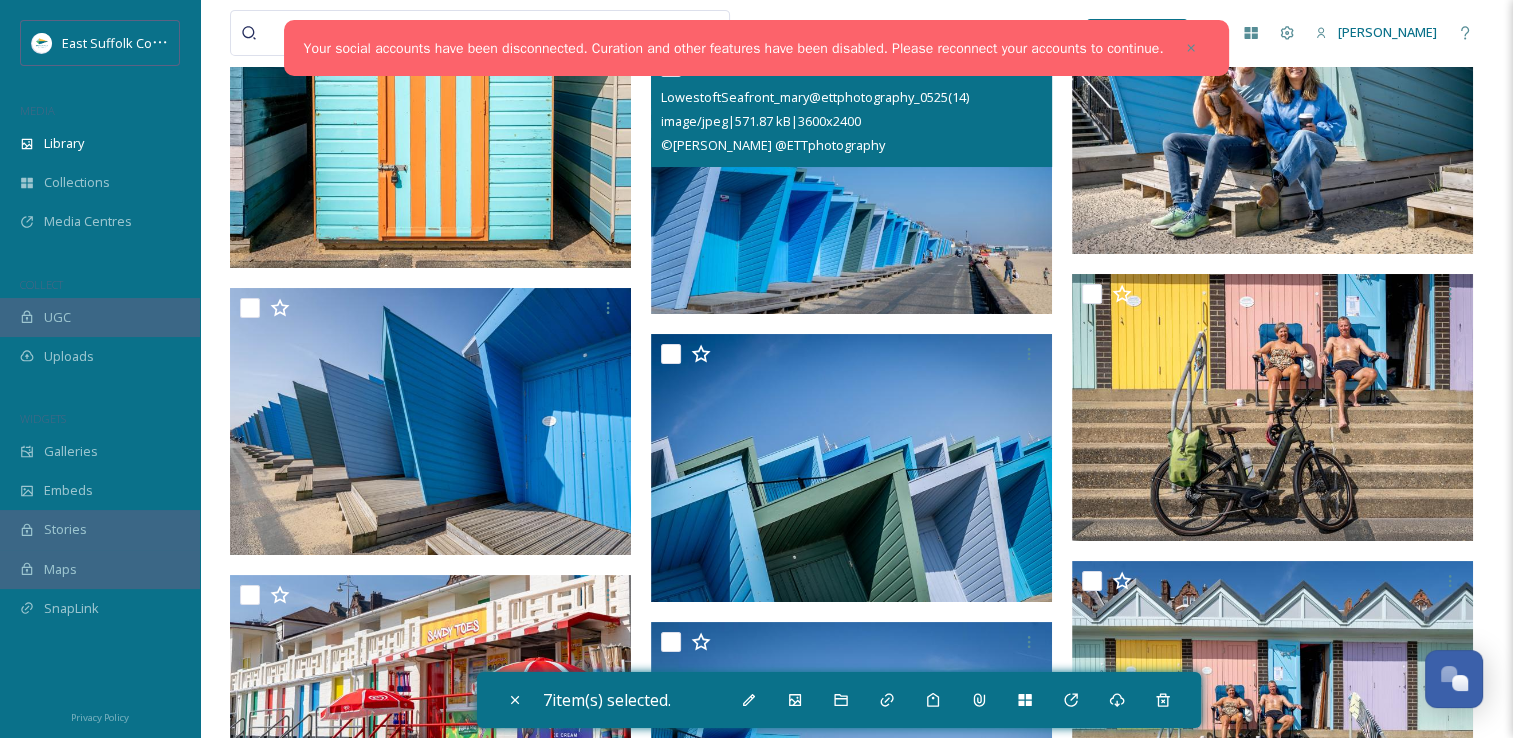 click at bounding box center [851, 181] 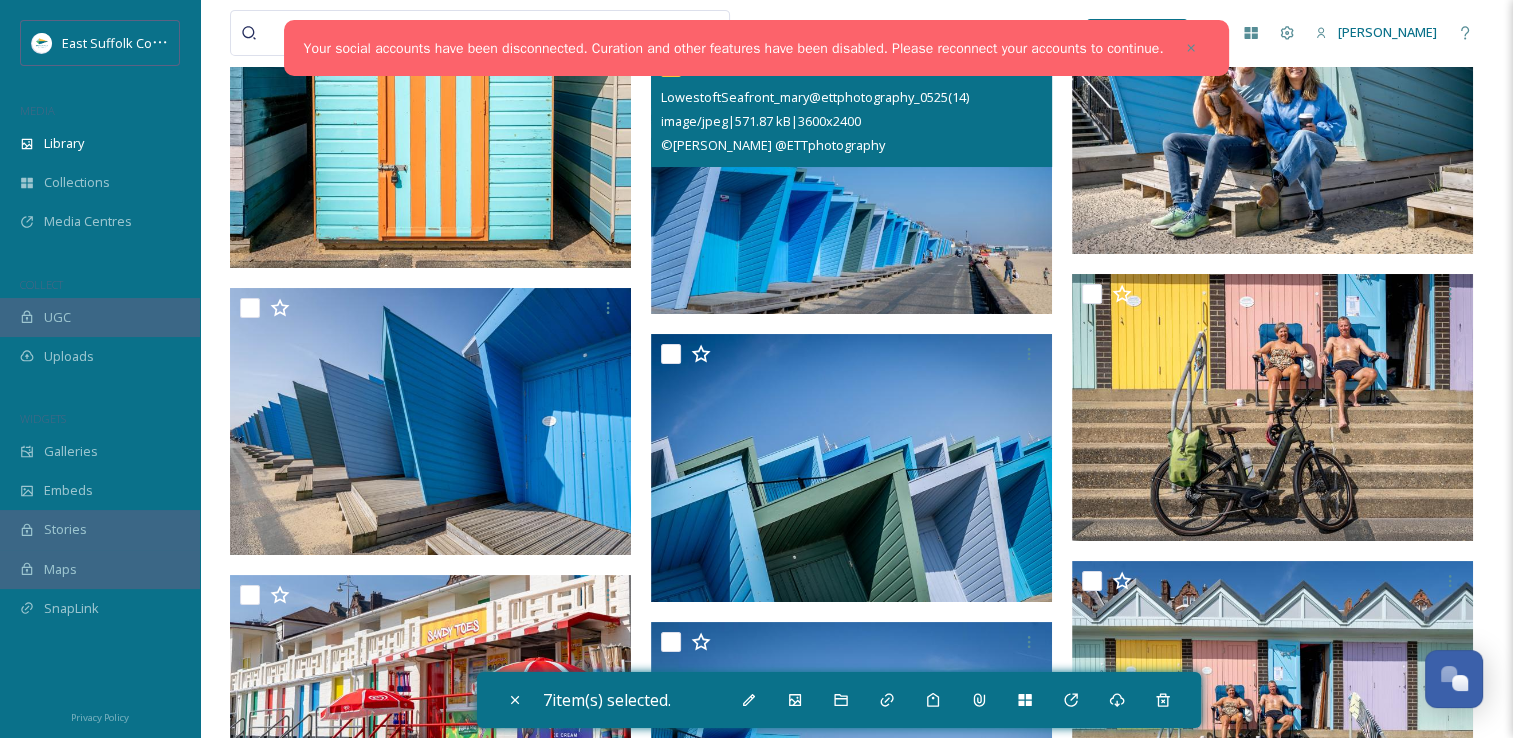 checkbox on "true" 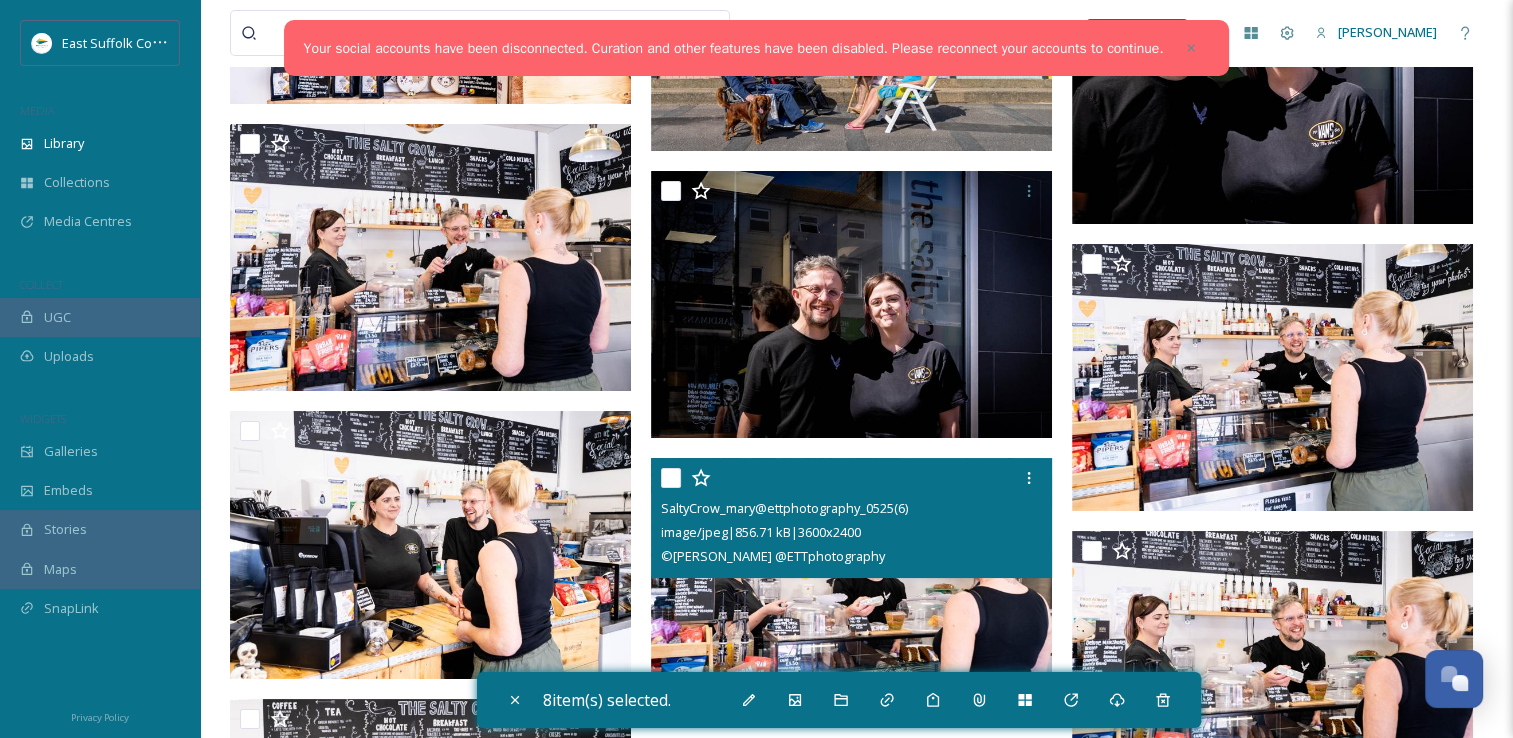 scroll, scrollTop: 15552, scrollLeft: 0, axis: vertical 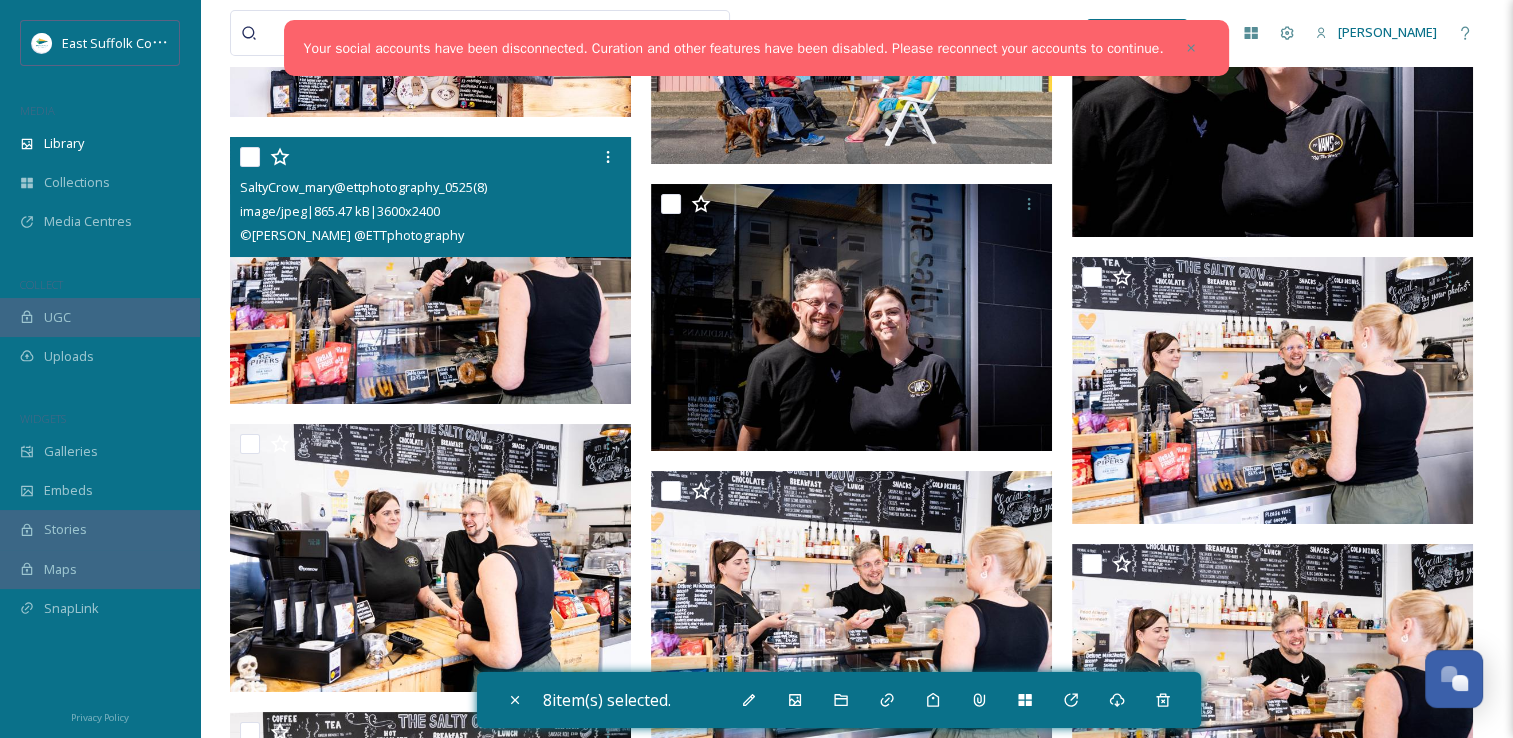 click at bounding box center (430, 271) 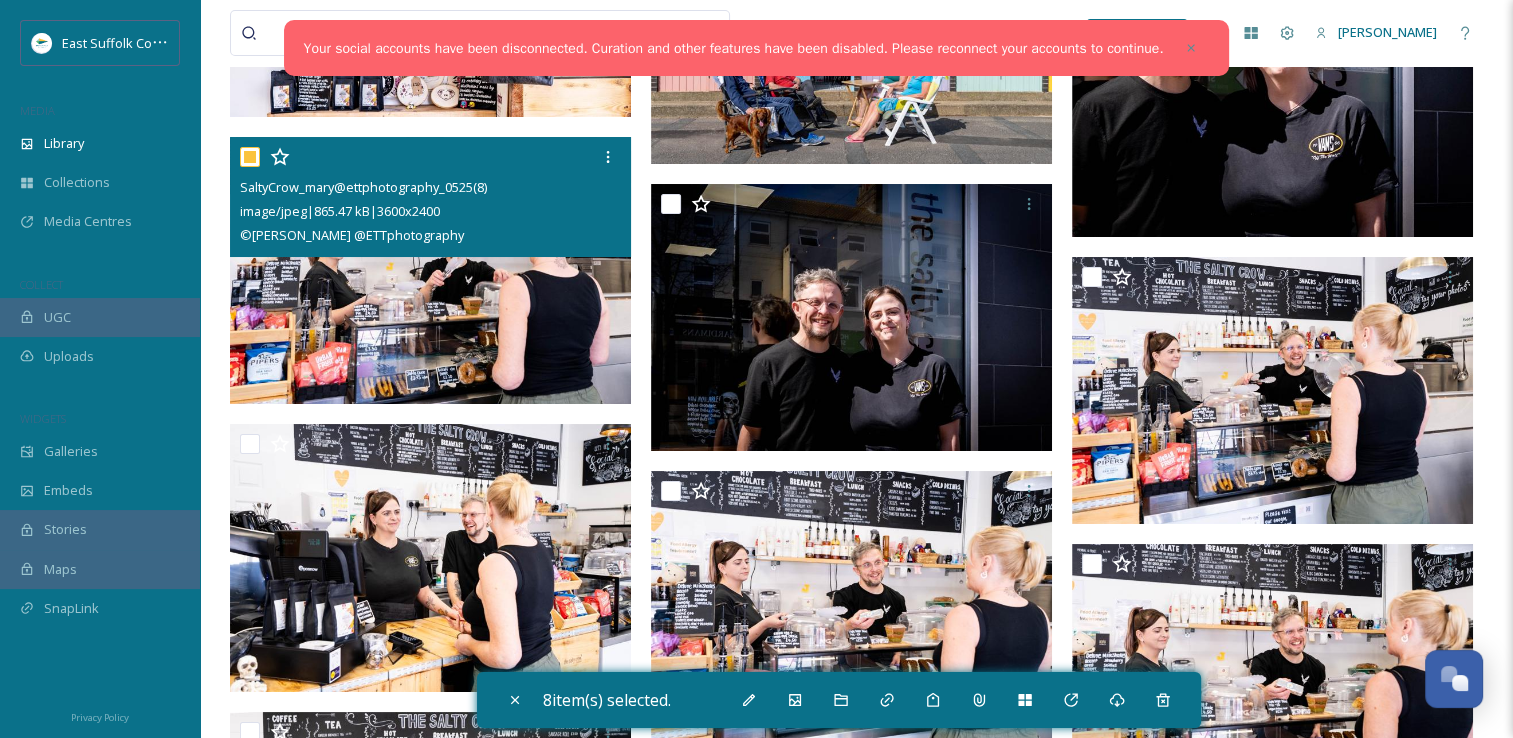 checkbox on "true" 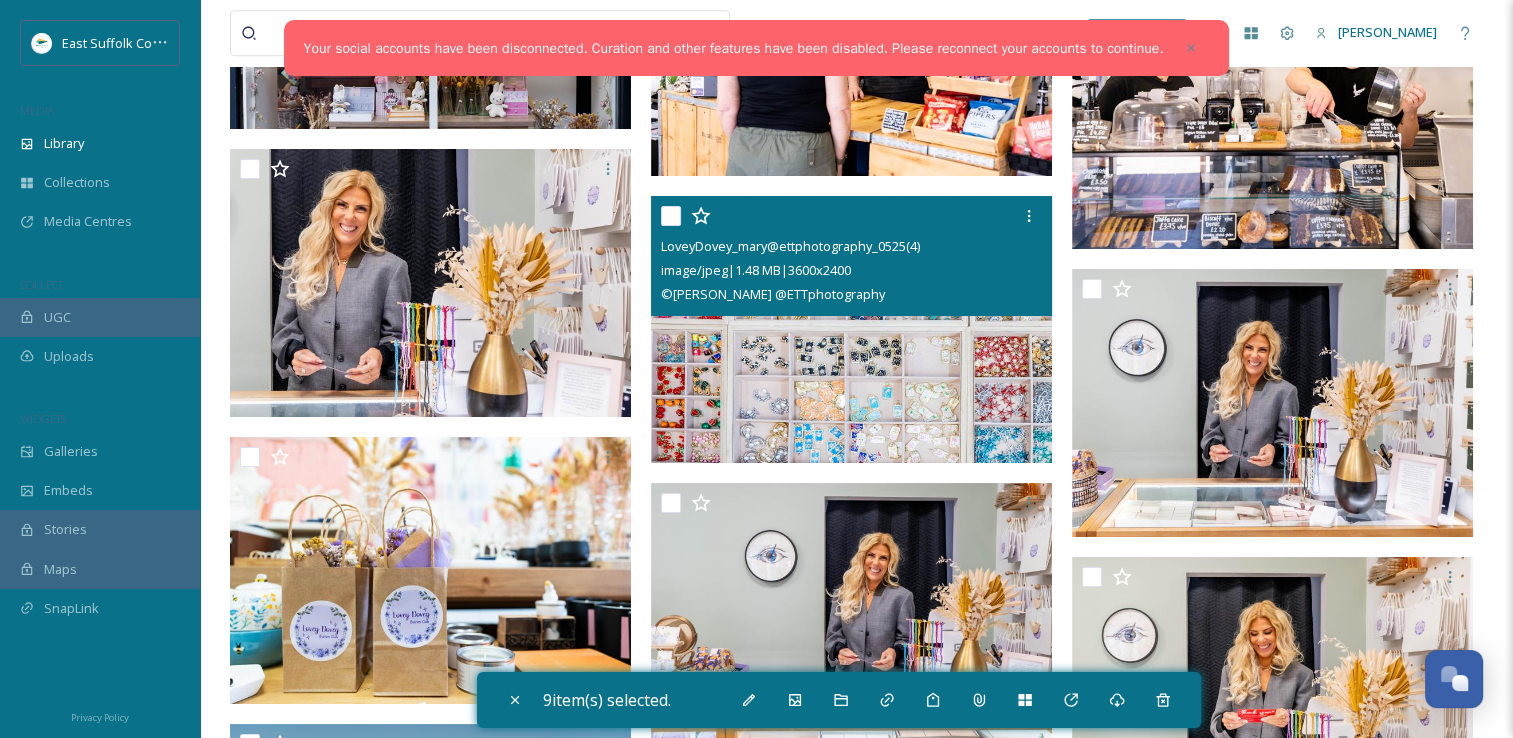 scroll, scrollTop: 16652, scrollLeft: 0, axis: vertical 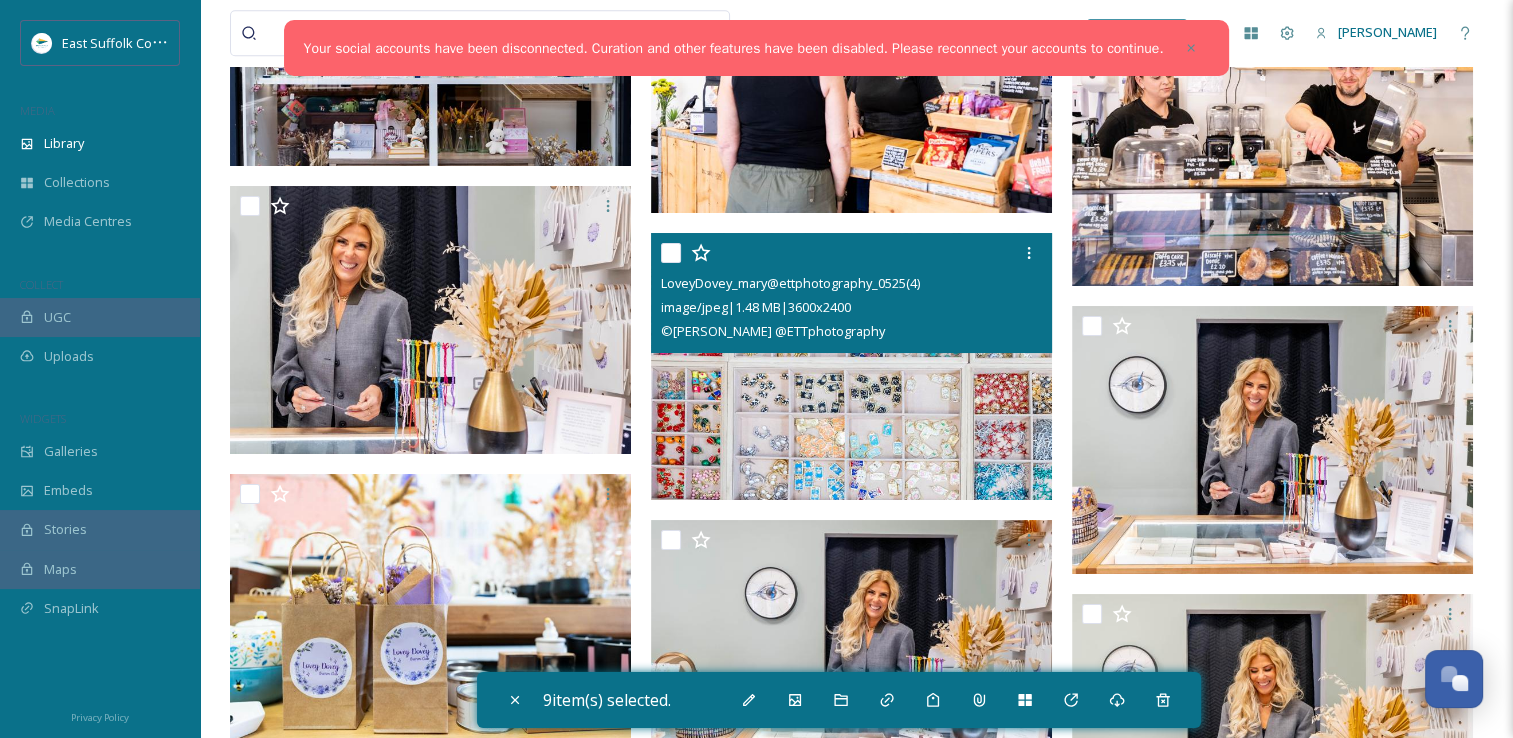 click at bounding box center (851, 367) 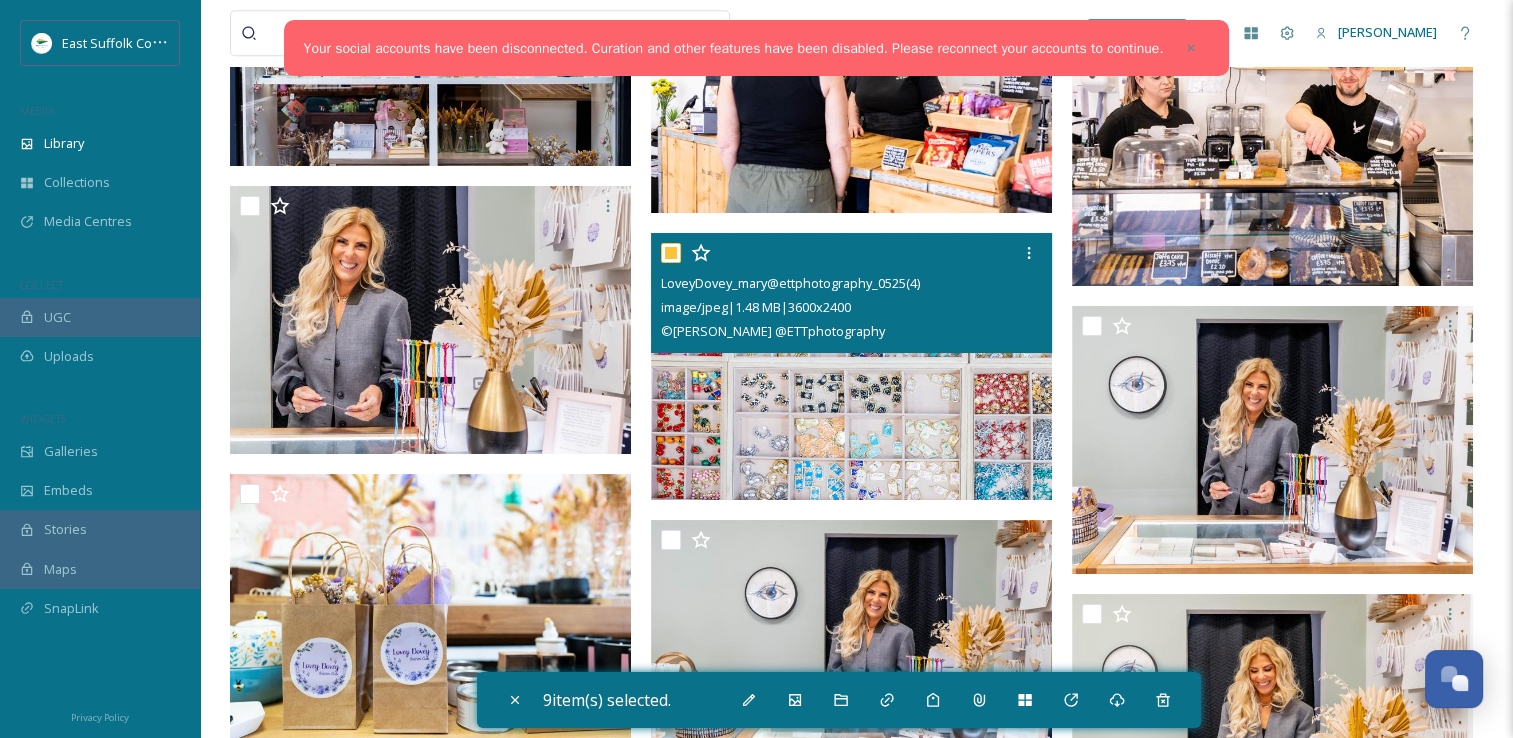checkbox on "true" 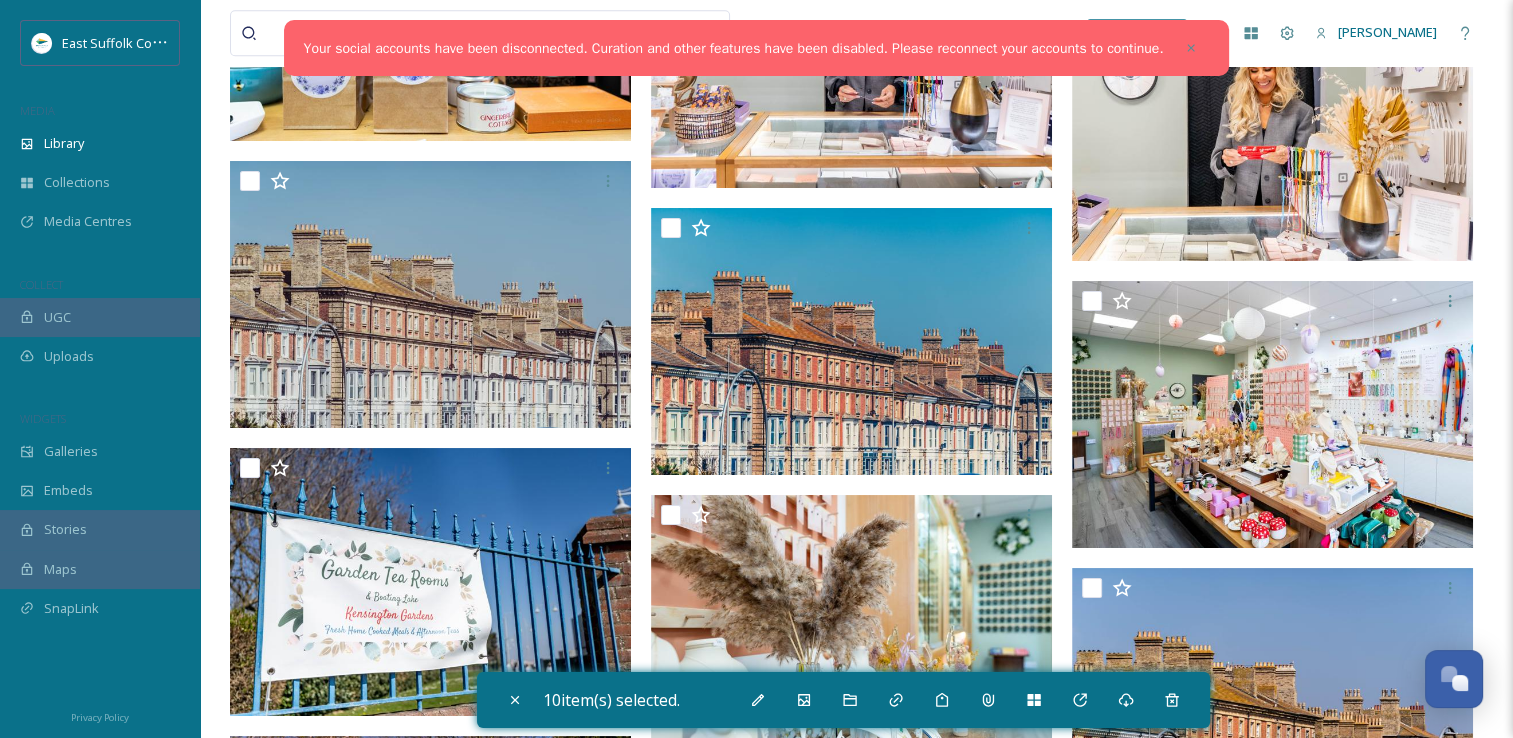 scroll, scrollTop: 17452, scrollLeft: 0, axis: vertical 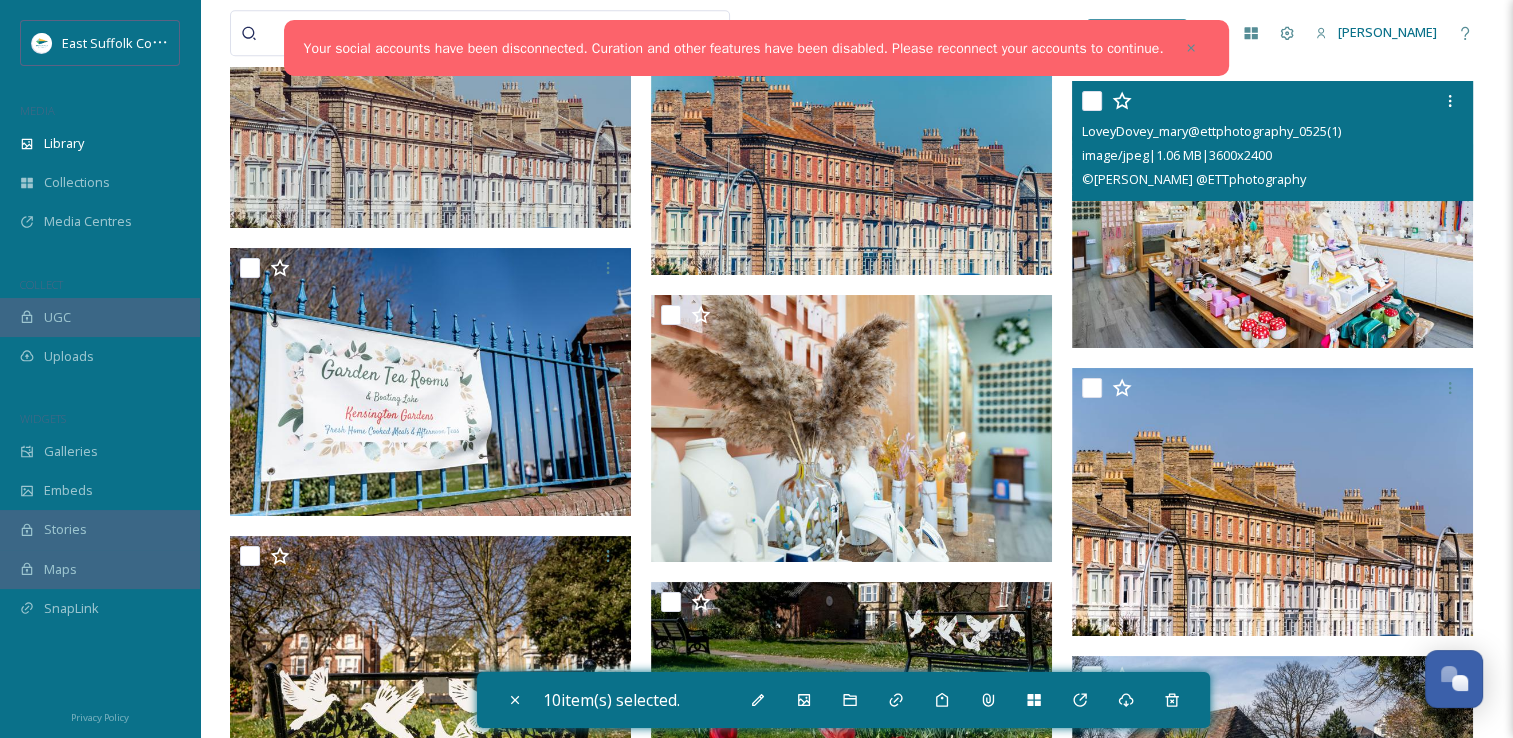 click at bounding box center (1272, 215) 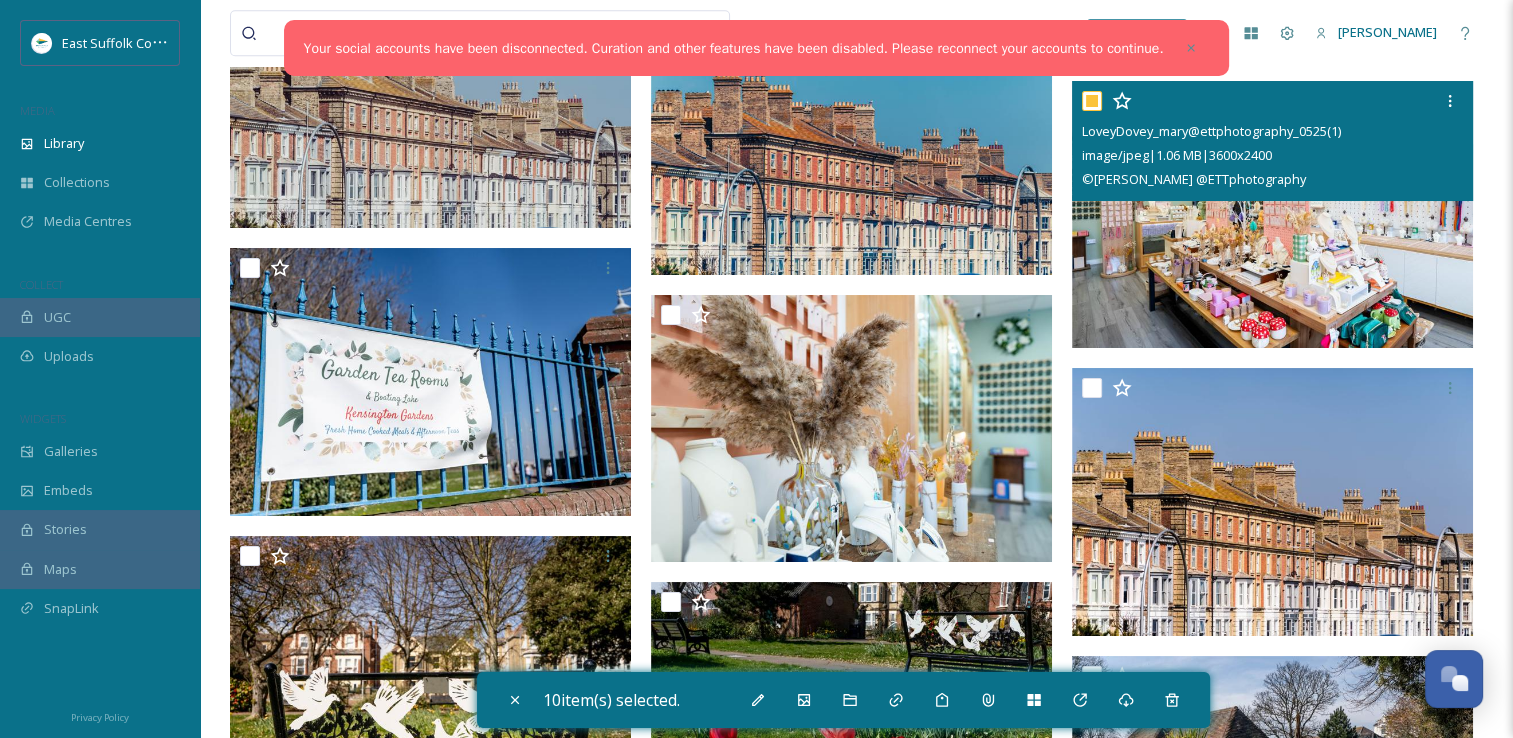 checkbox on "true" 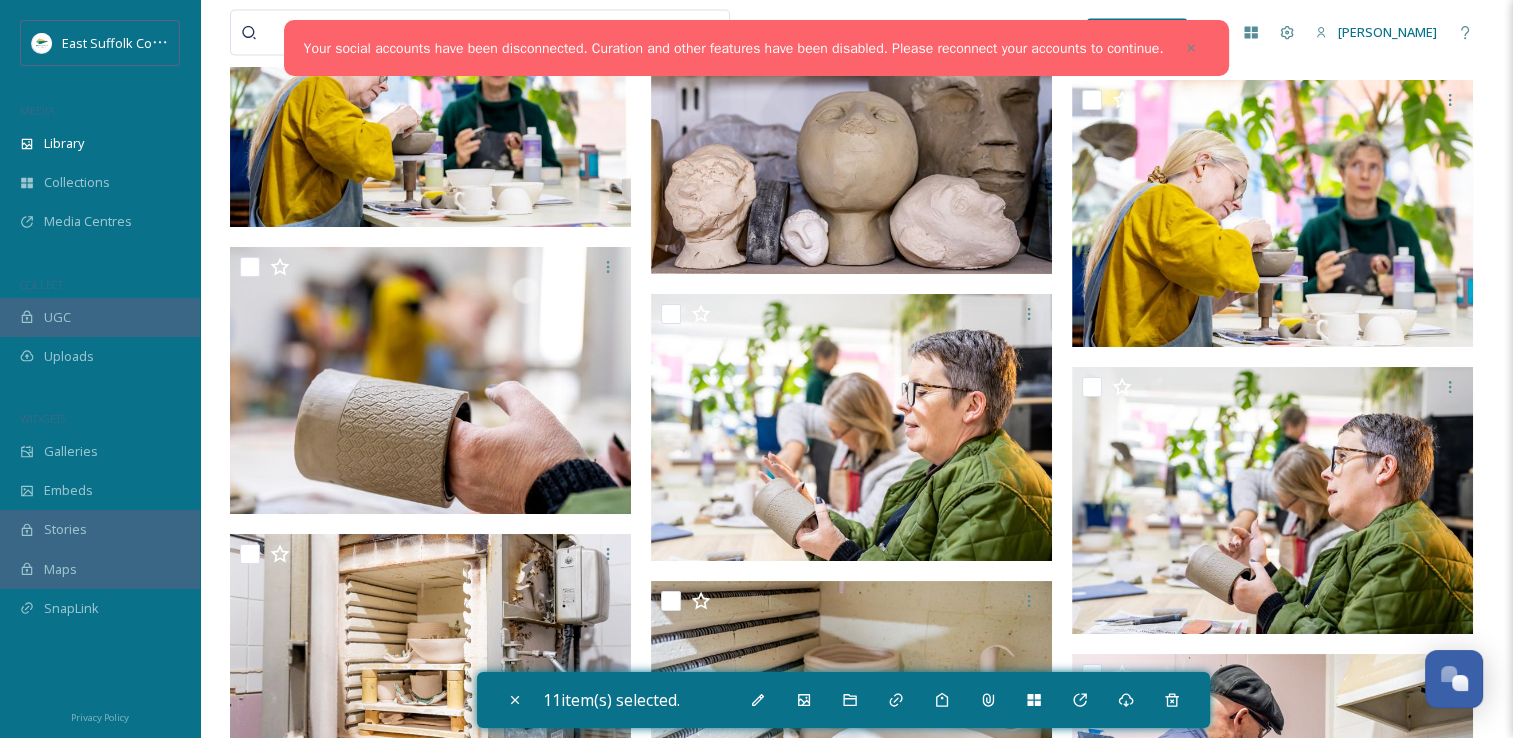 scroll, scrollTop: 20252, scrollLeft: 0, axis: vertical 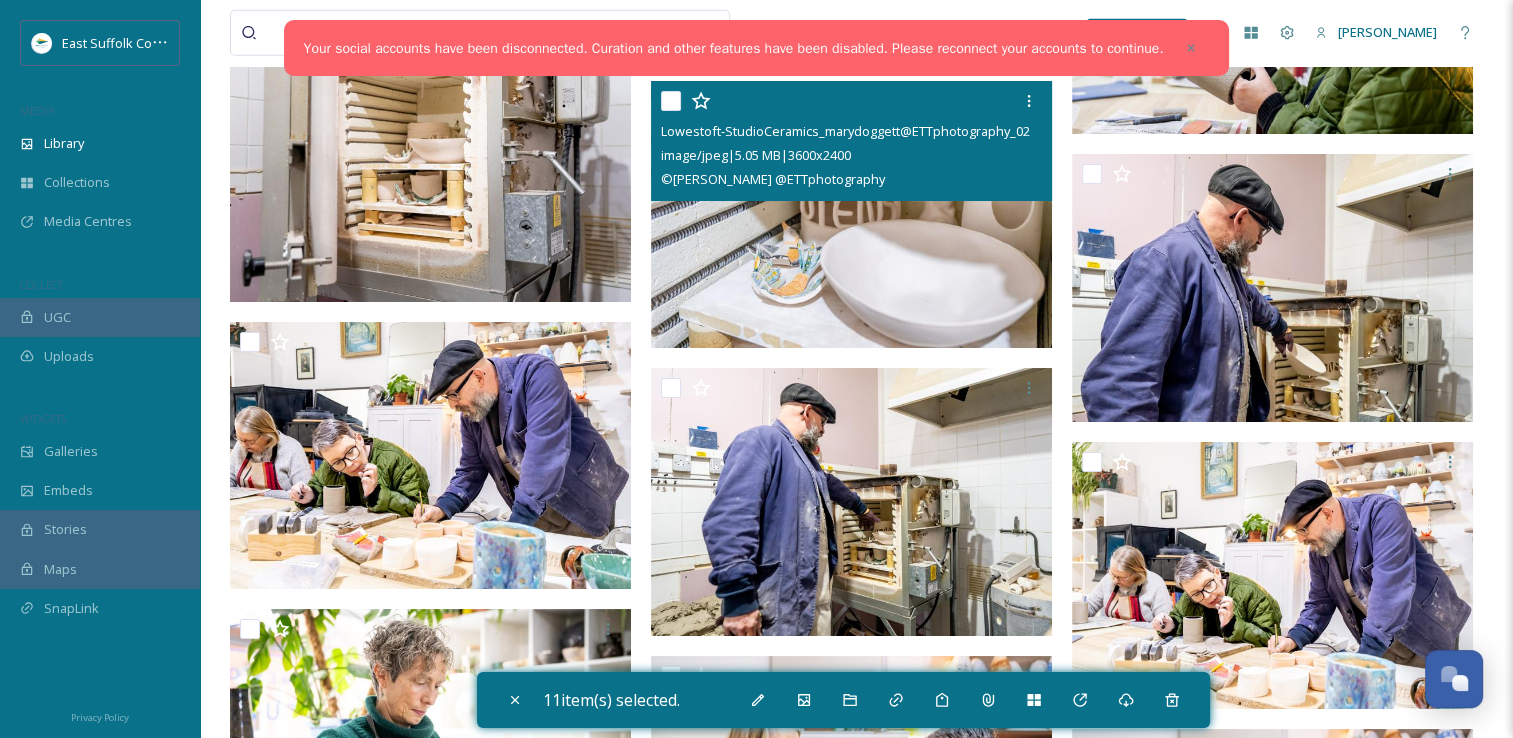 click at bounding box center (851, 215) 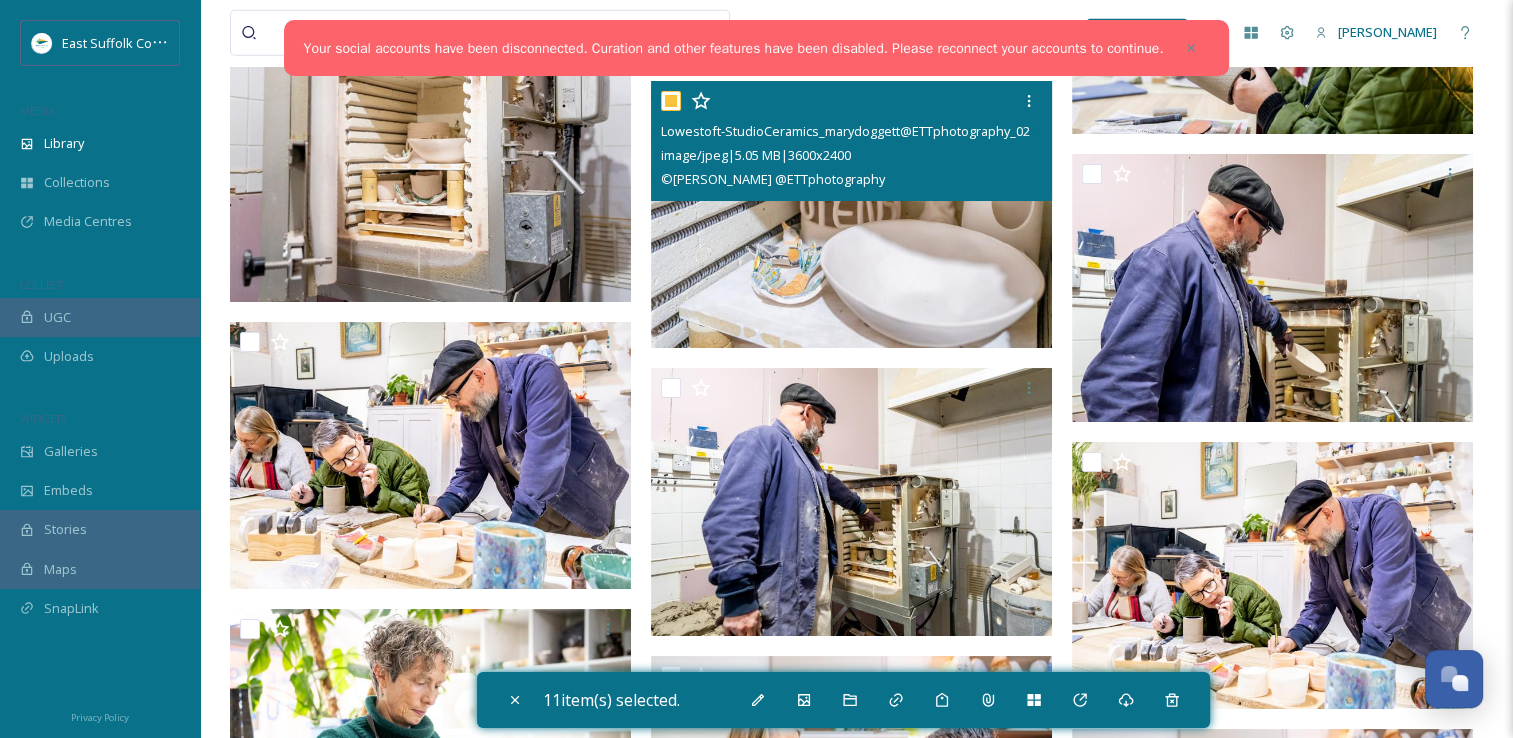 checkbox on "true" 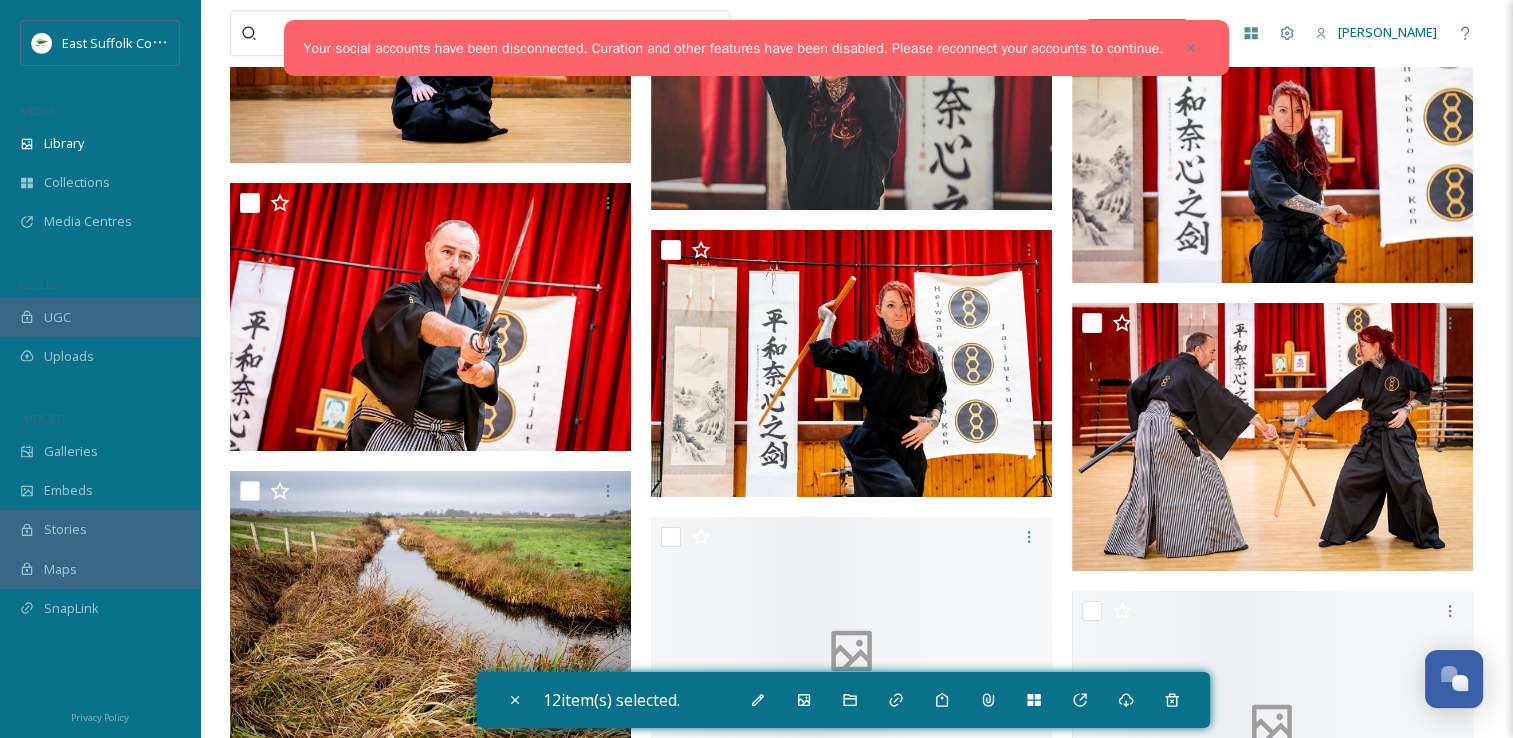 scroll, scrollTop: 24452, scrollLeft: 0, axis: vertical 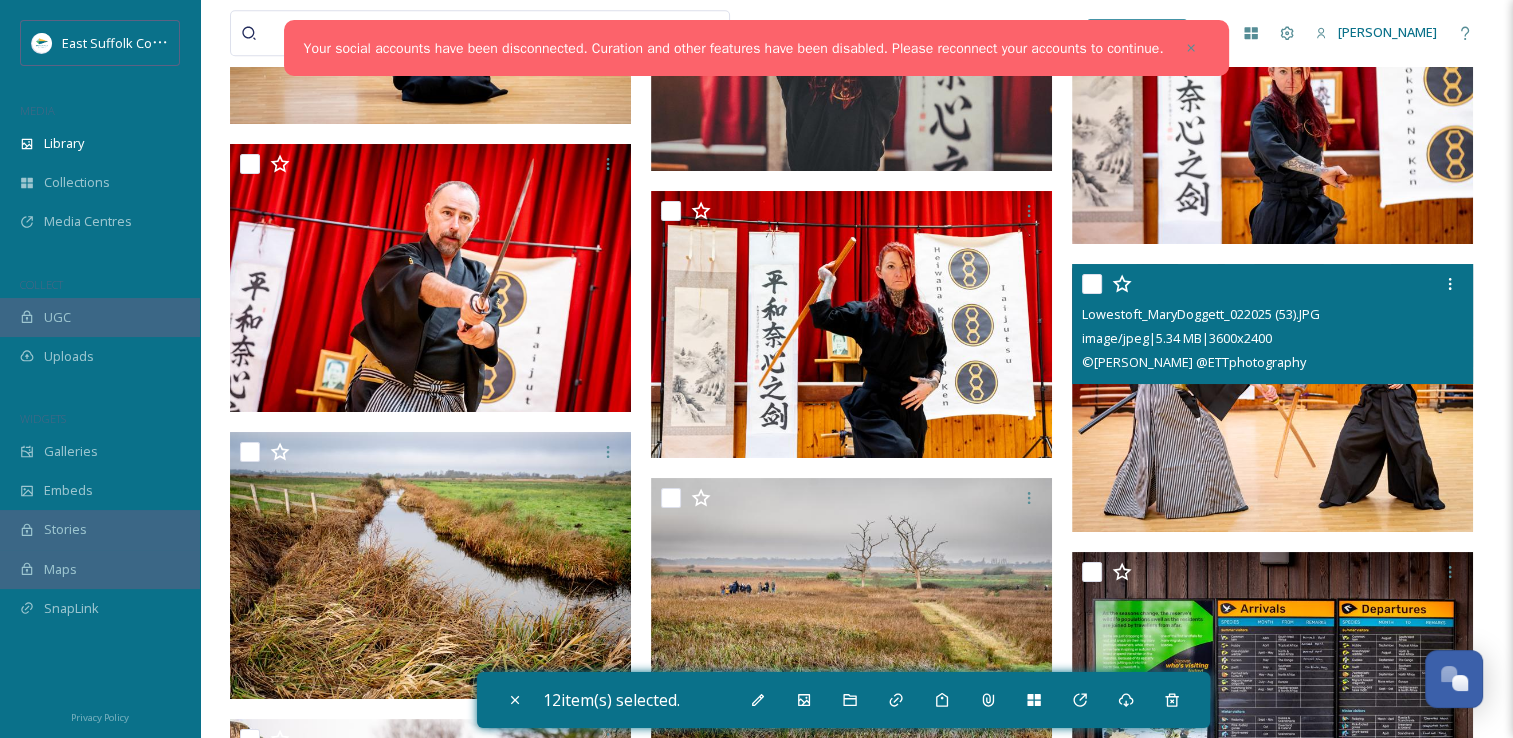 click at bounding box center (1272, 398) 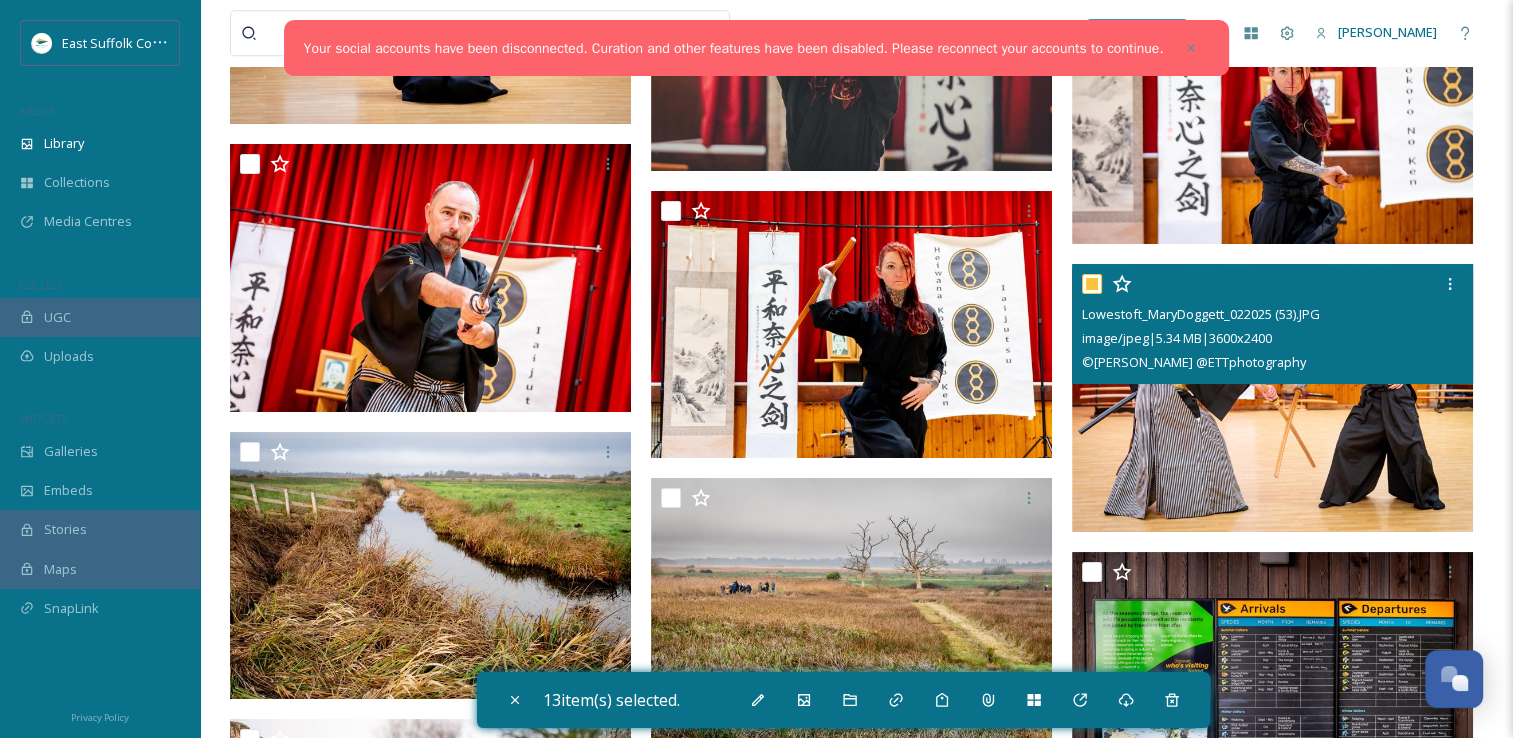 checkbox on "true" 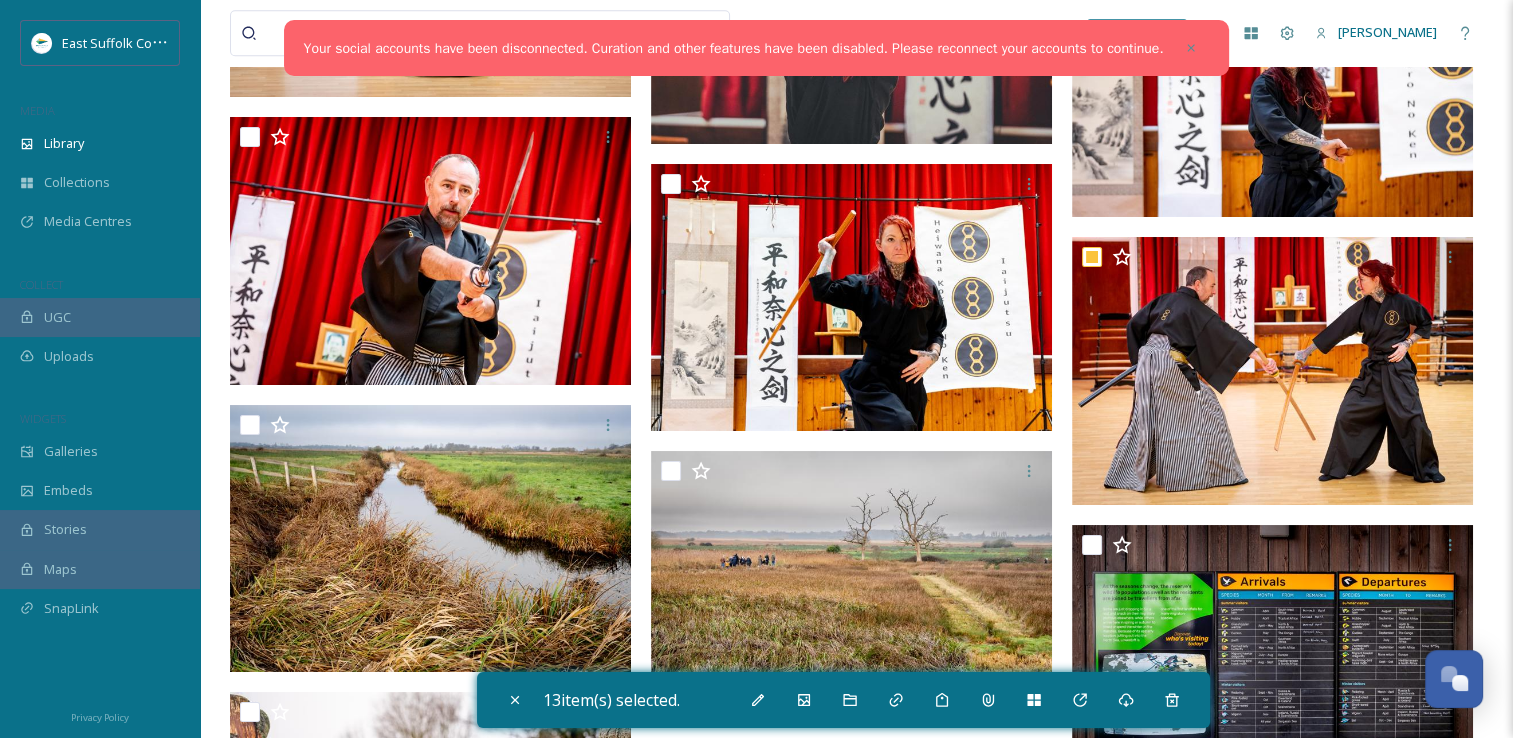 scroll, scrollTop: 24852, scrollLeft: 0, axis: vertical 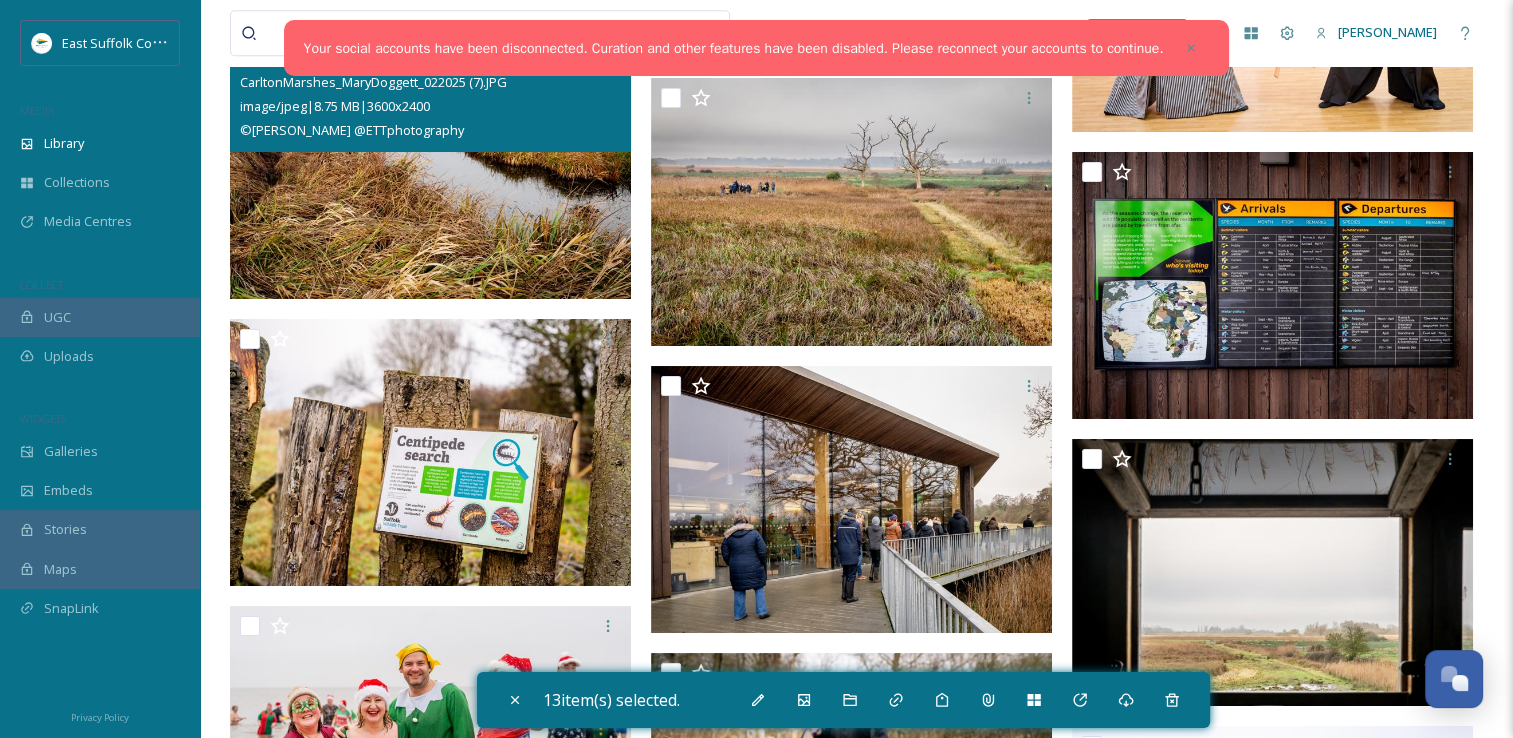 click at bounding box center [430, 166] 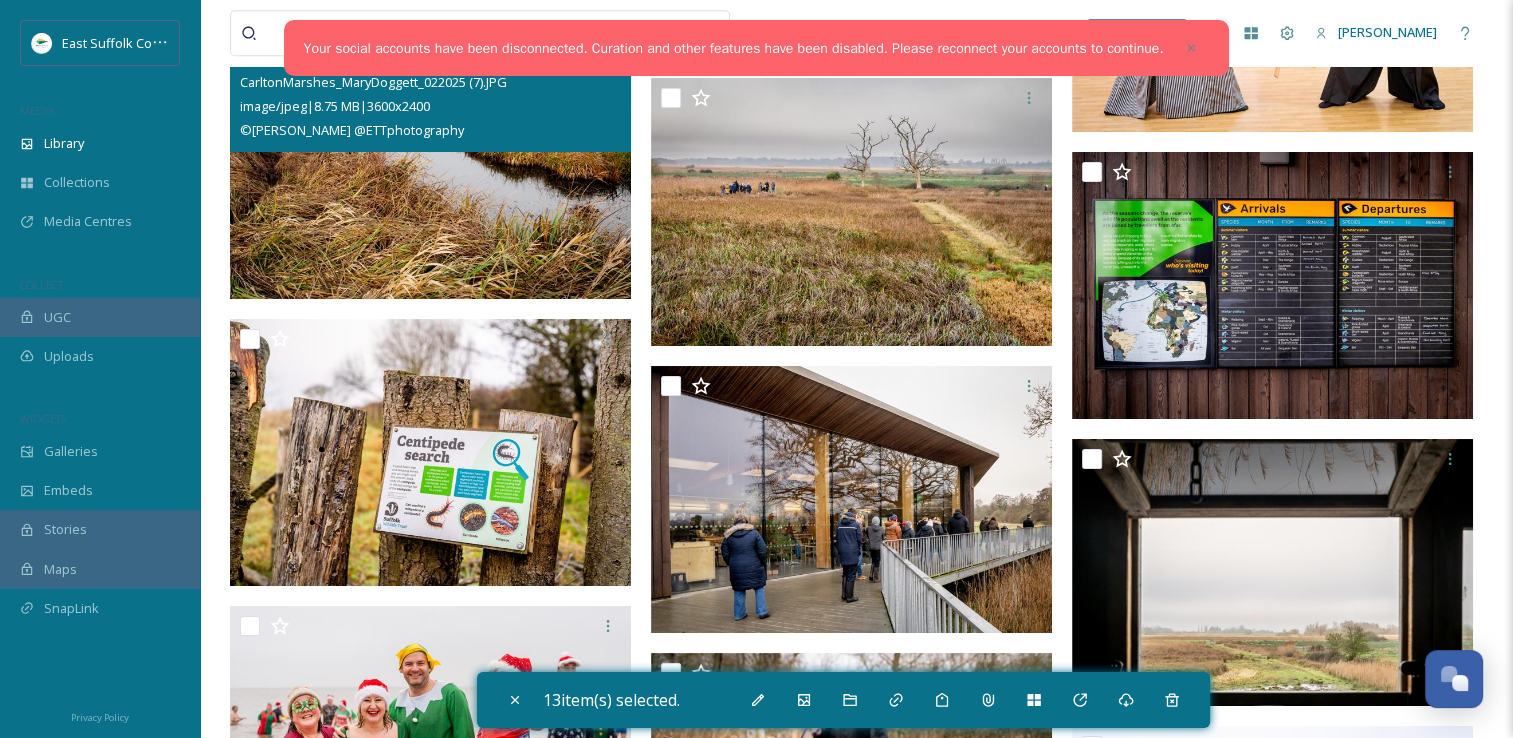checkbox on "true" 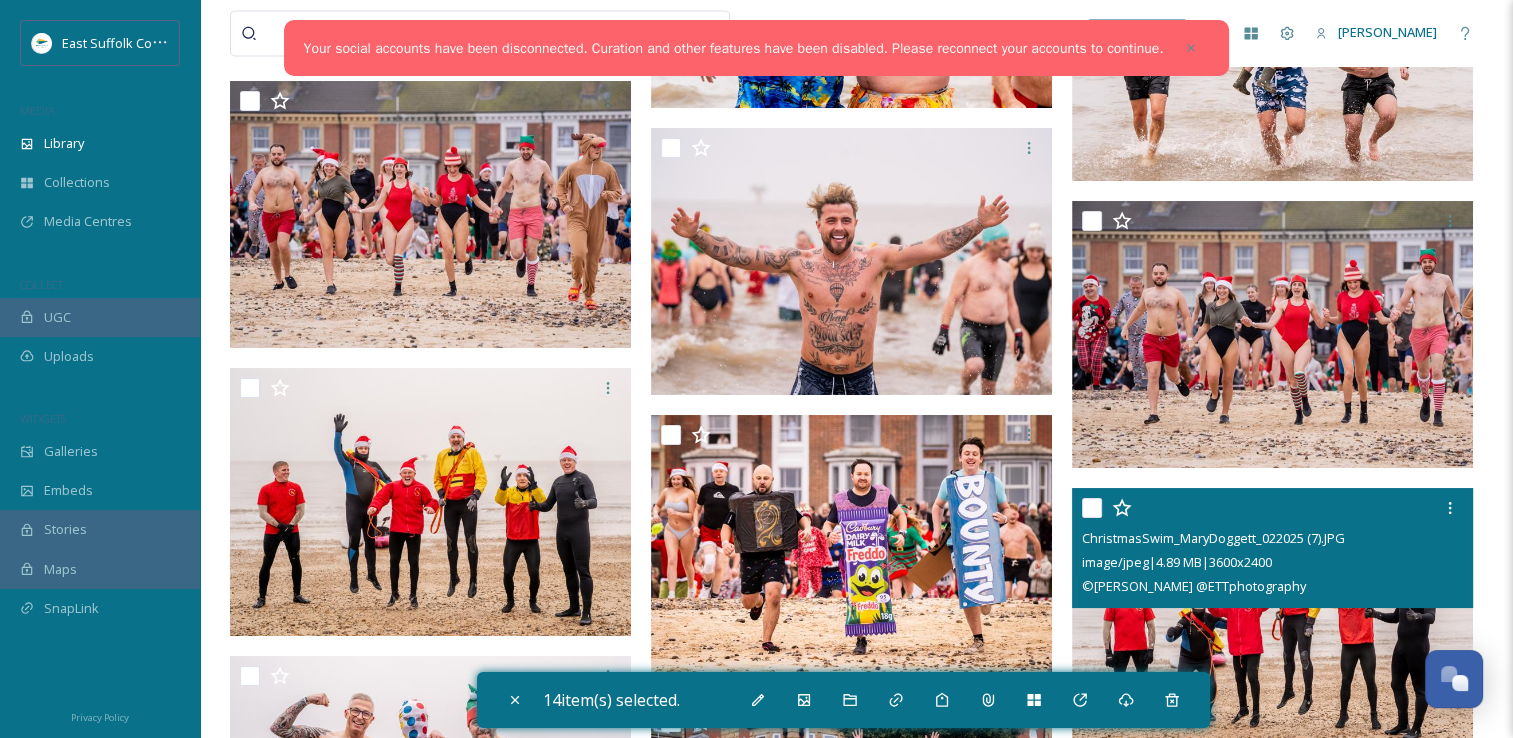 scroll, scrollTop: 26252, scrollLeft: 0, axis: vertical 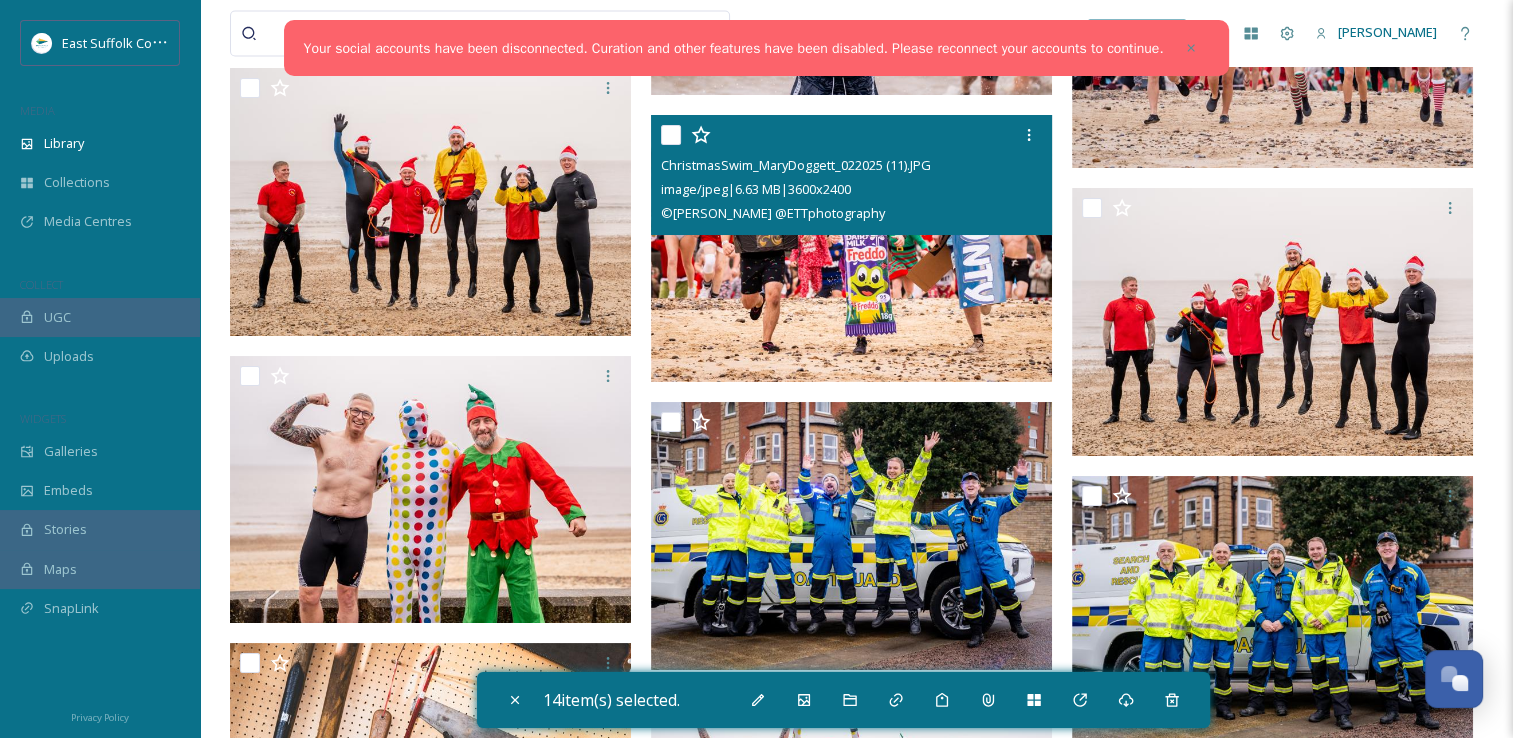 click at bounding box center (851, 249) 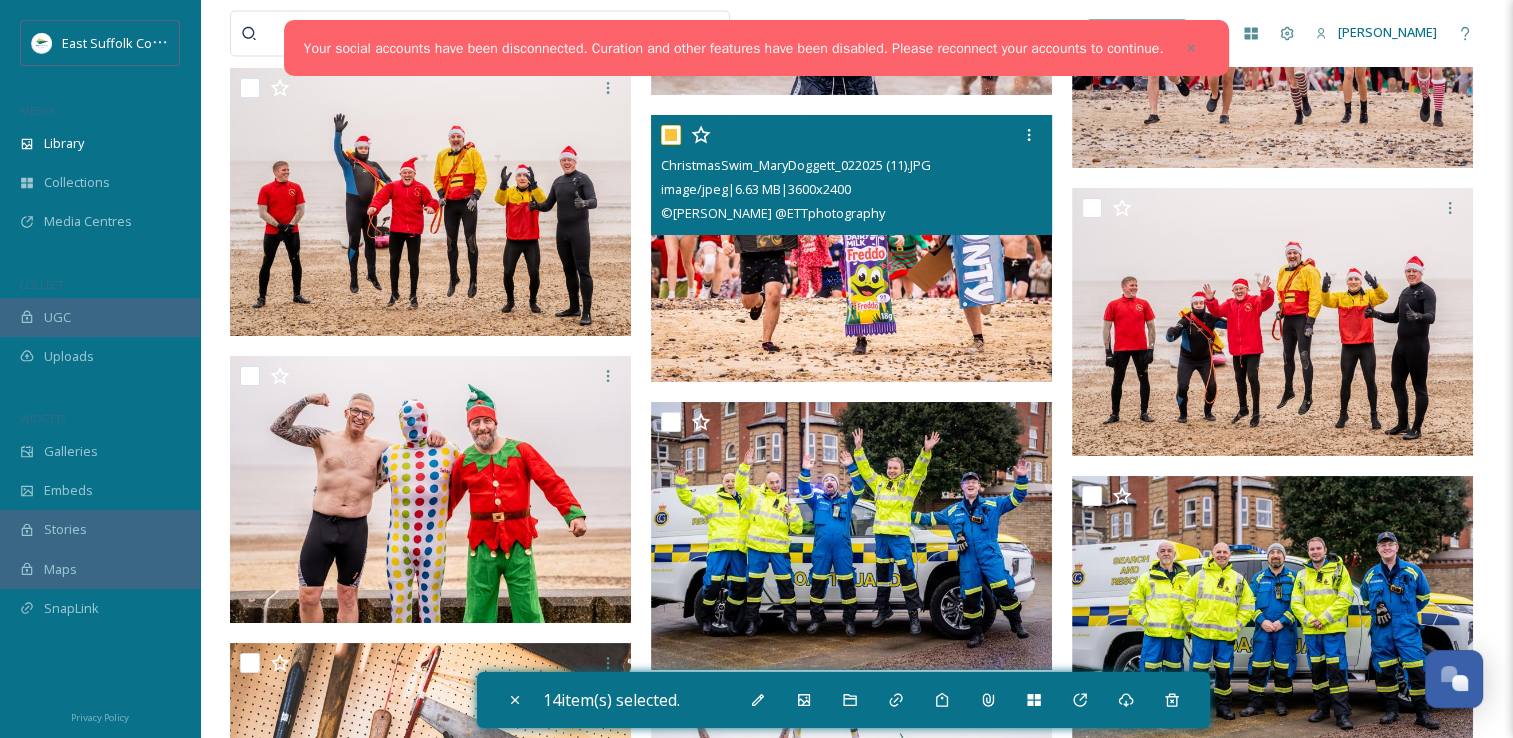 checkbox on "true" 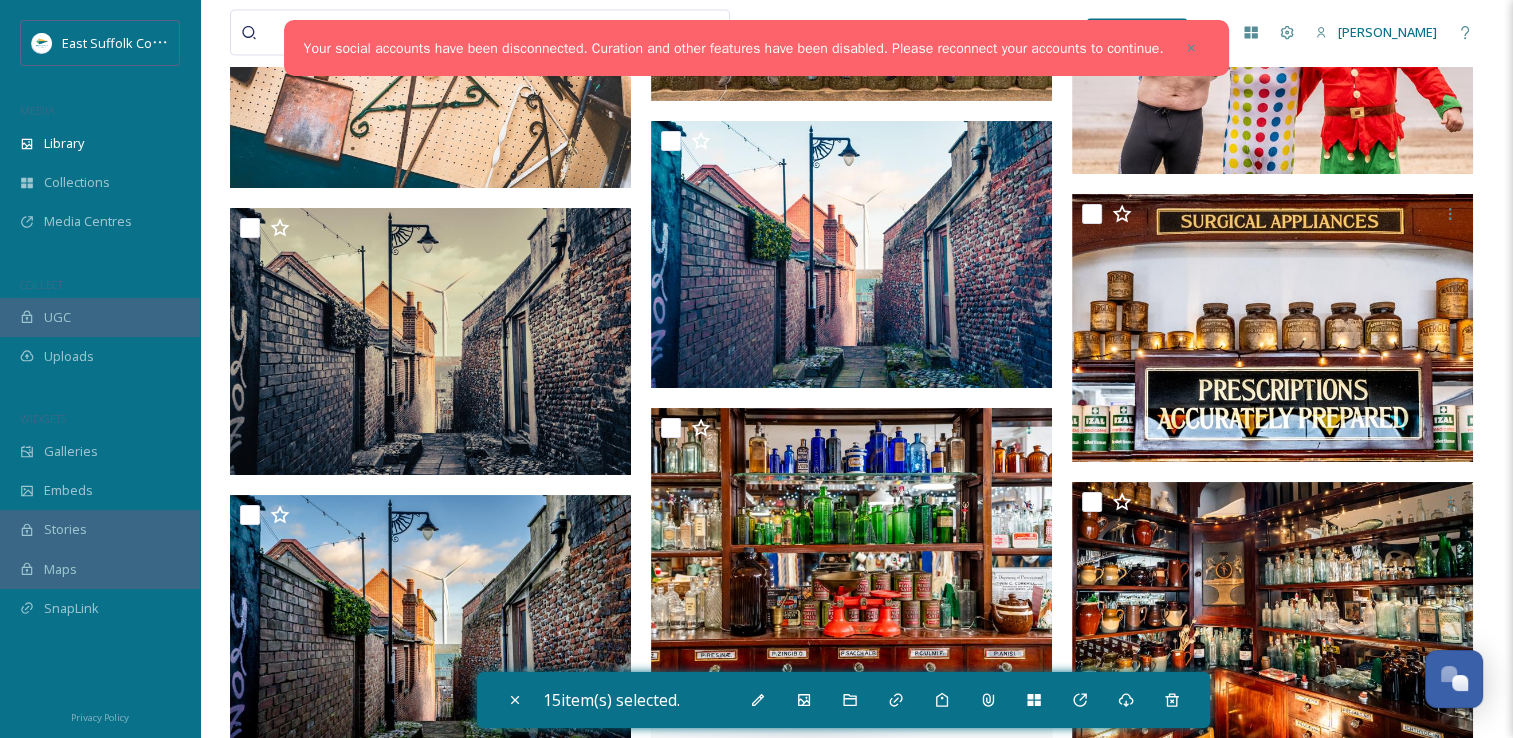 scroll, scrollTop: 27152, scrollLeft: 0, axis: vertical 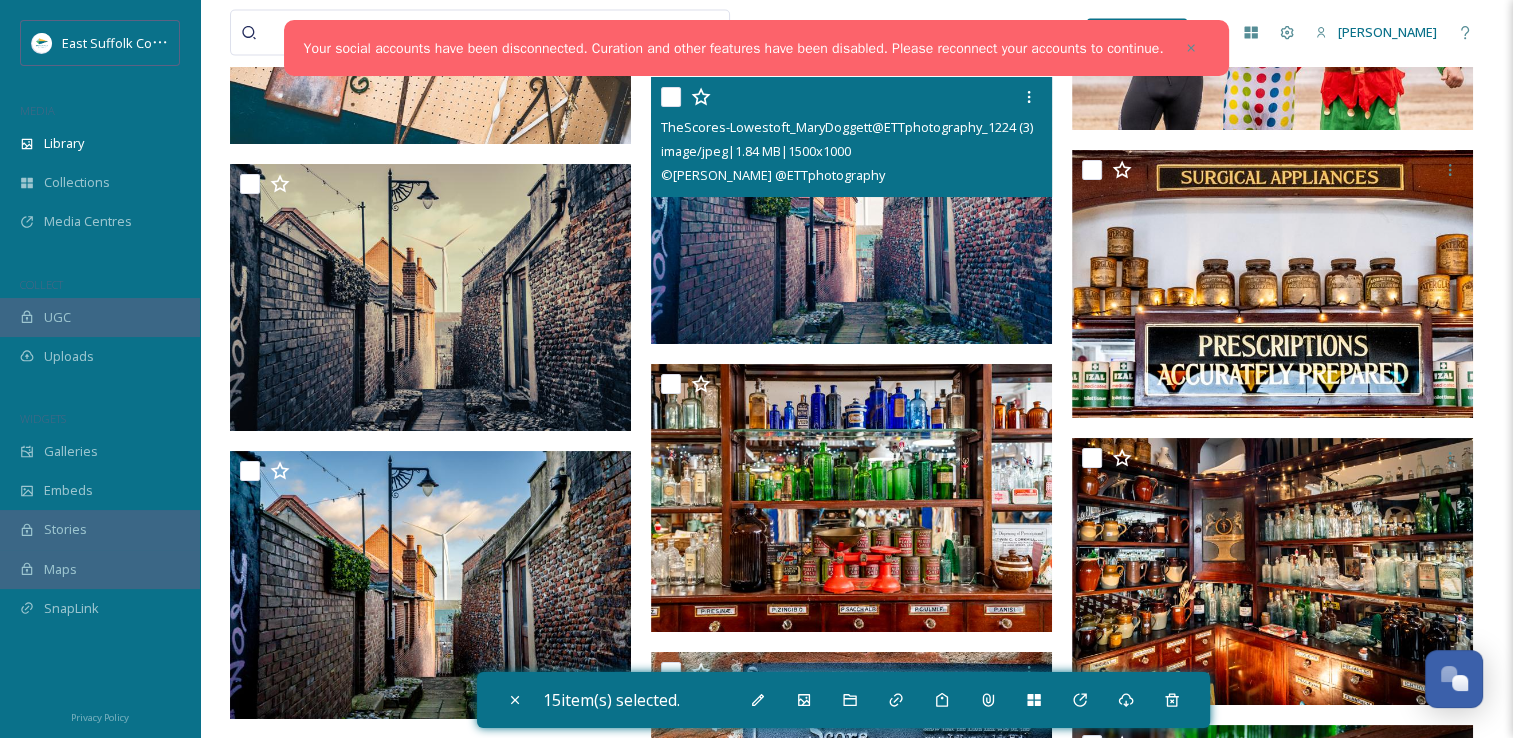 click at bounding box center [851, 211] 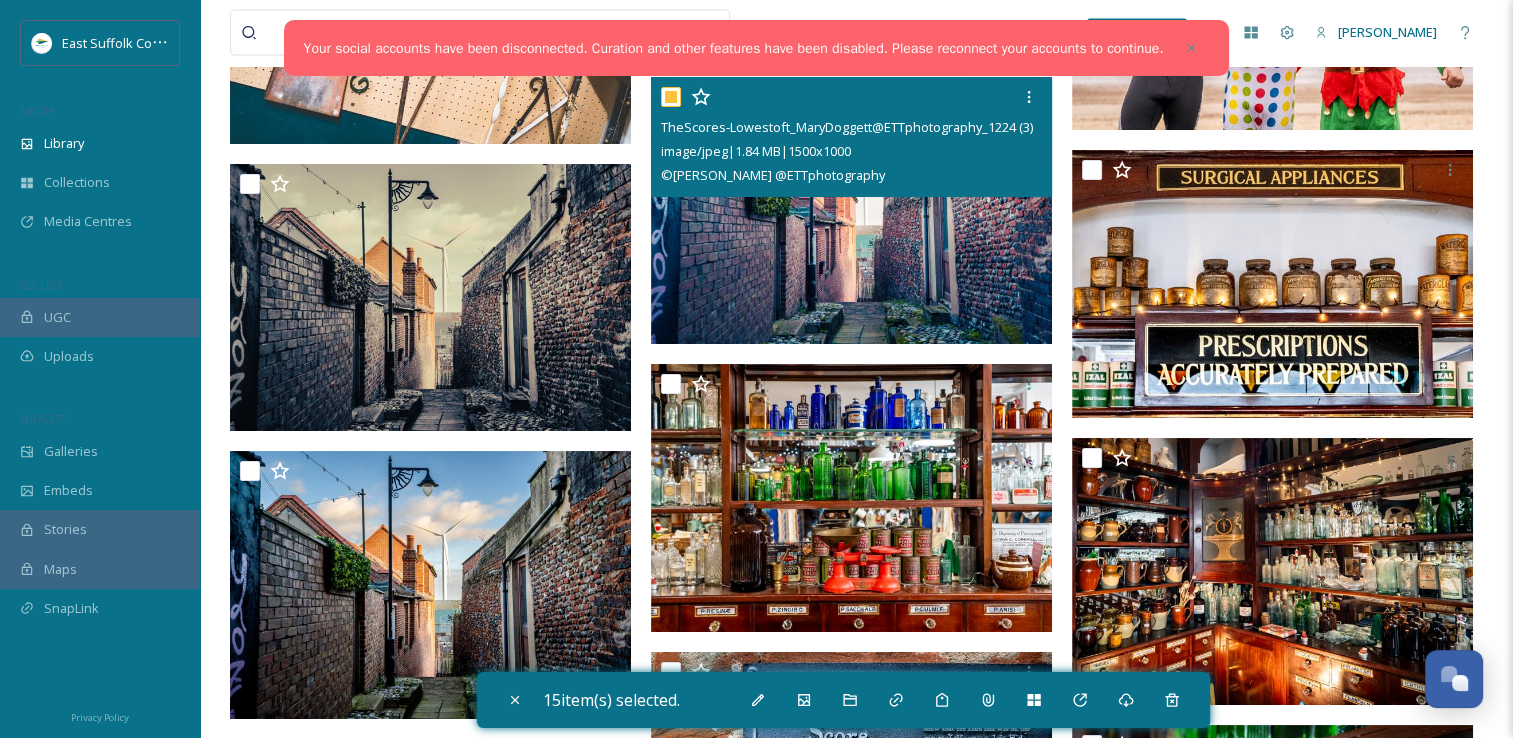 checkbox on "true" 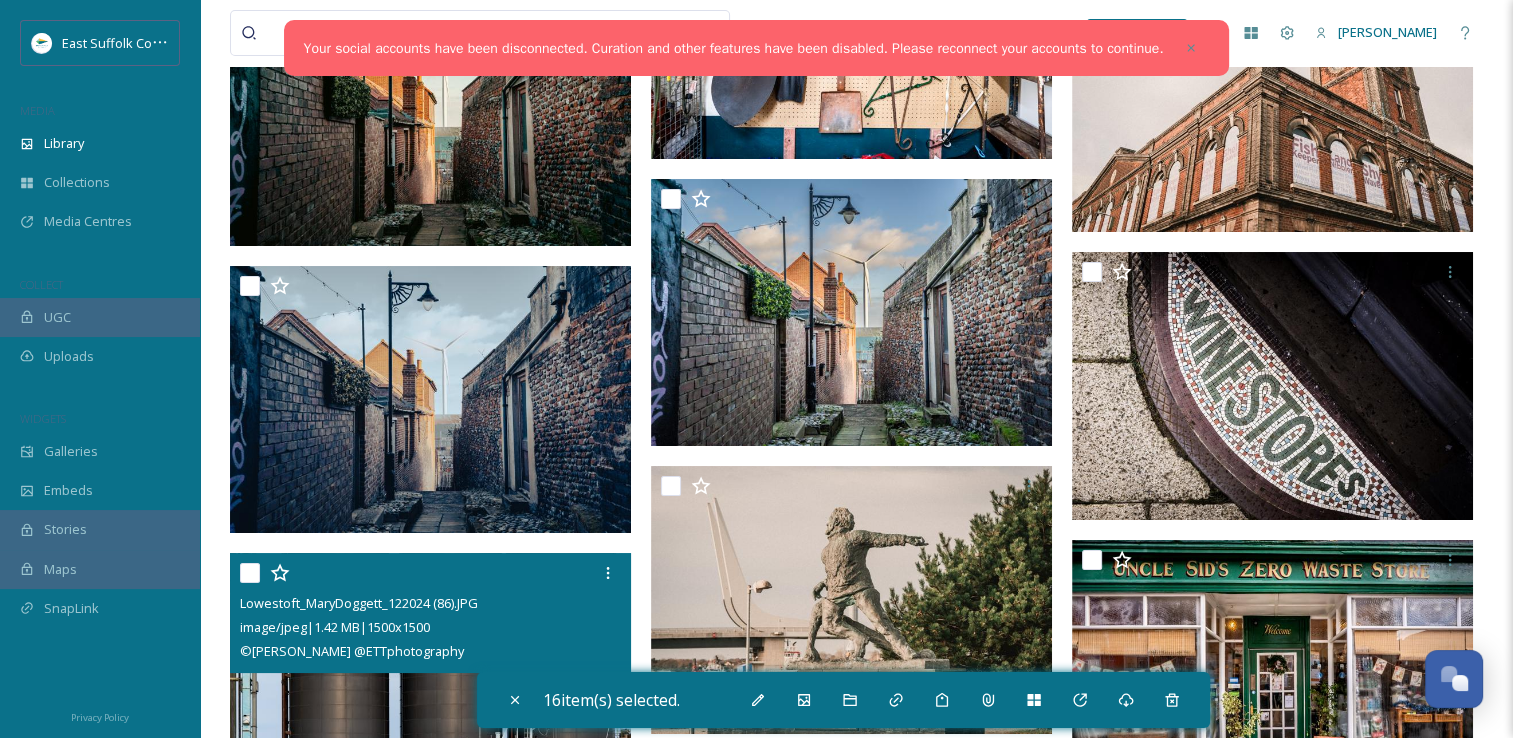 scroll, scrollTop: 30052, scrollLeft: 0, axis: vertical 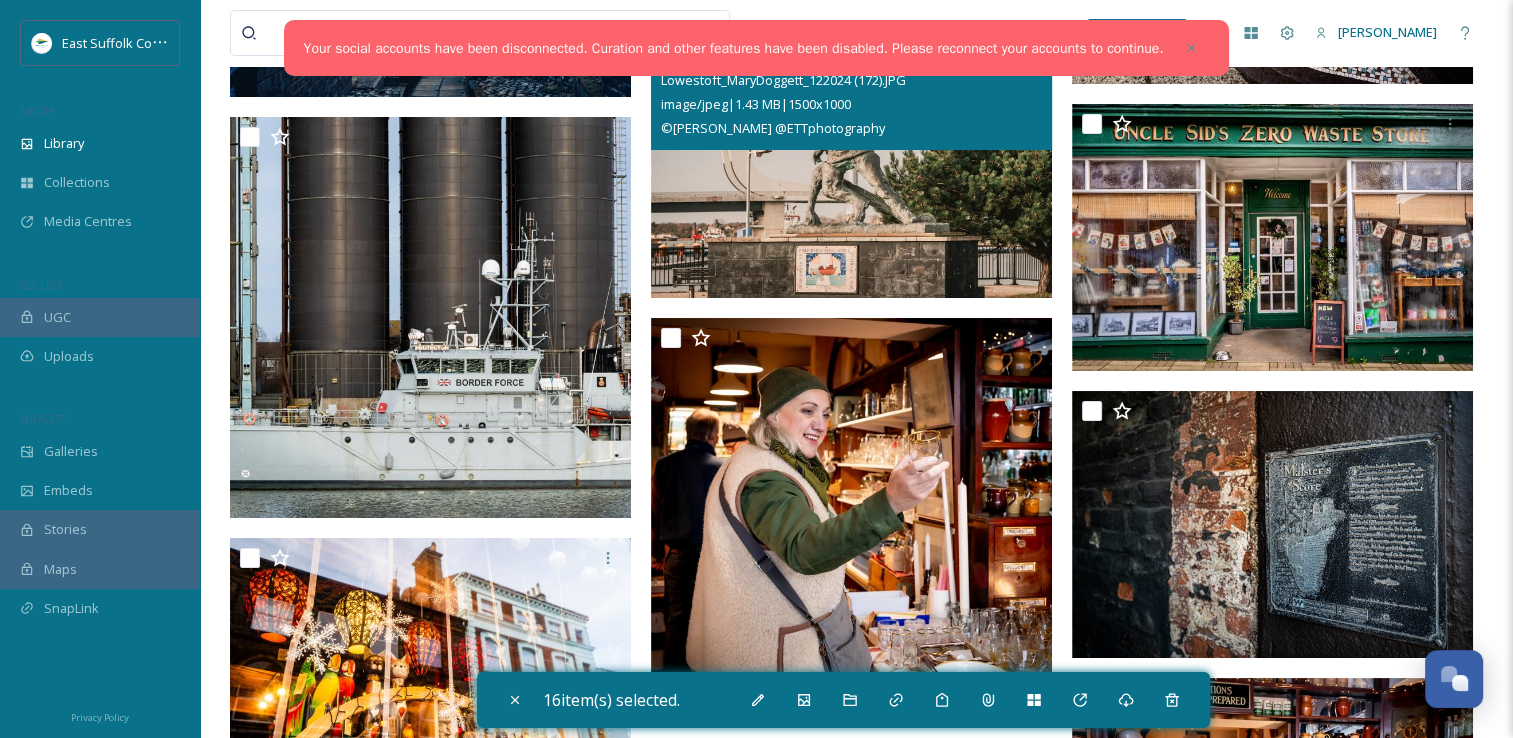 click at bounding box center (851, 164) 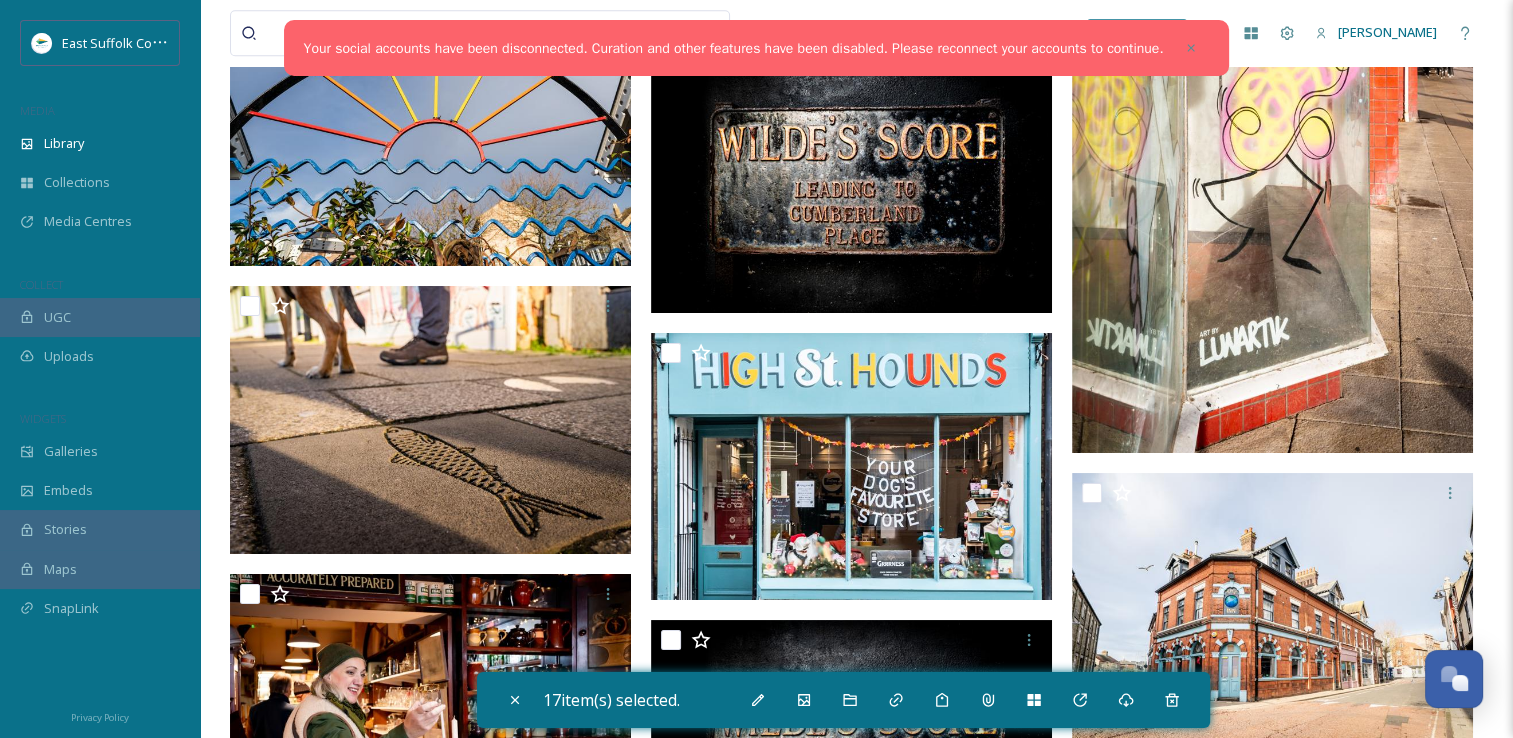 scroll, scrollTop: 31952, scrollLeft: 0, axis: vertical 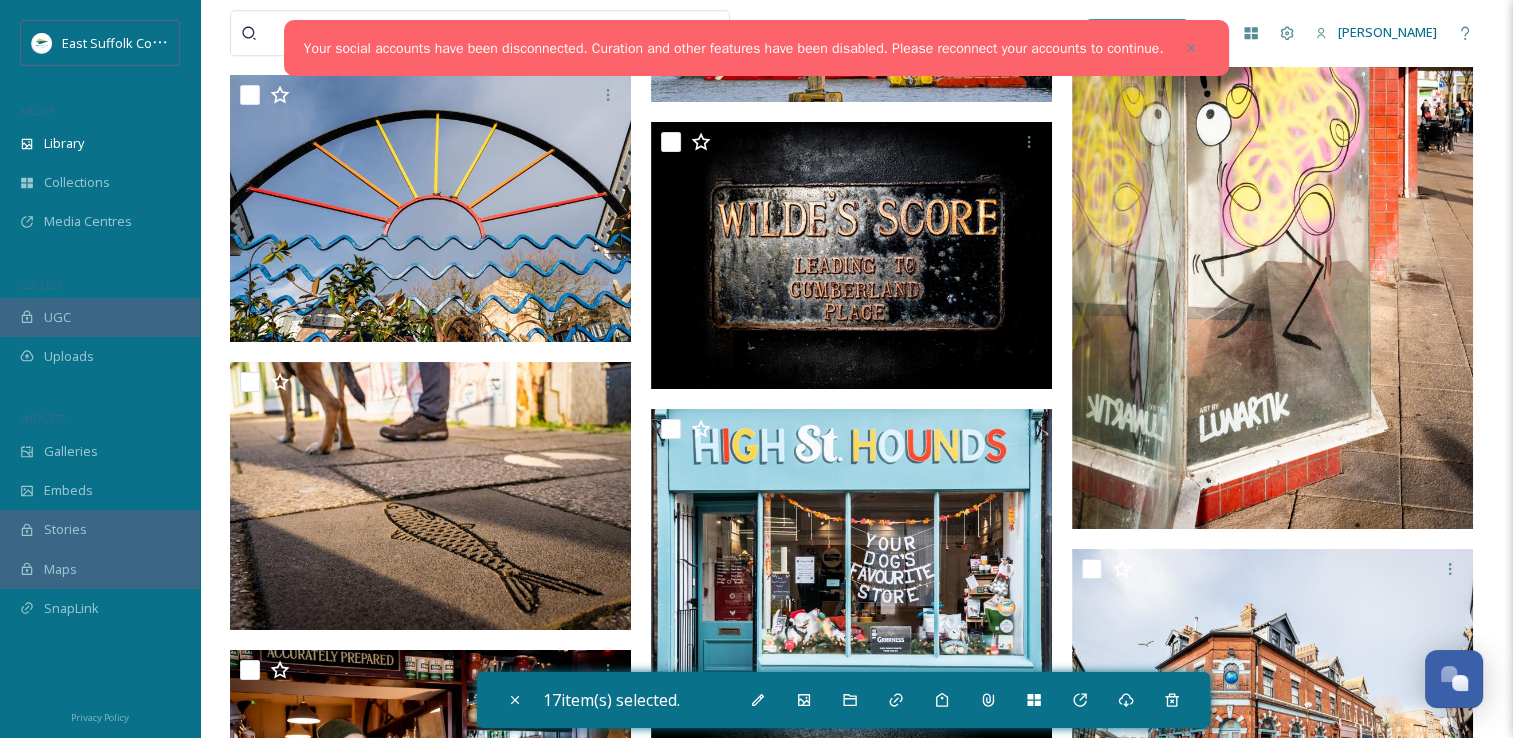 click at bounding box center (1272, 229) 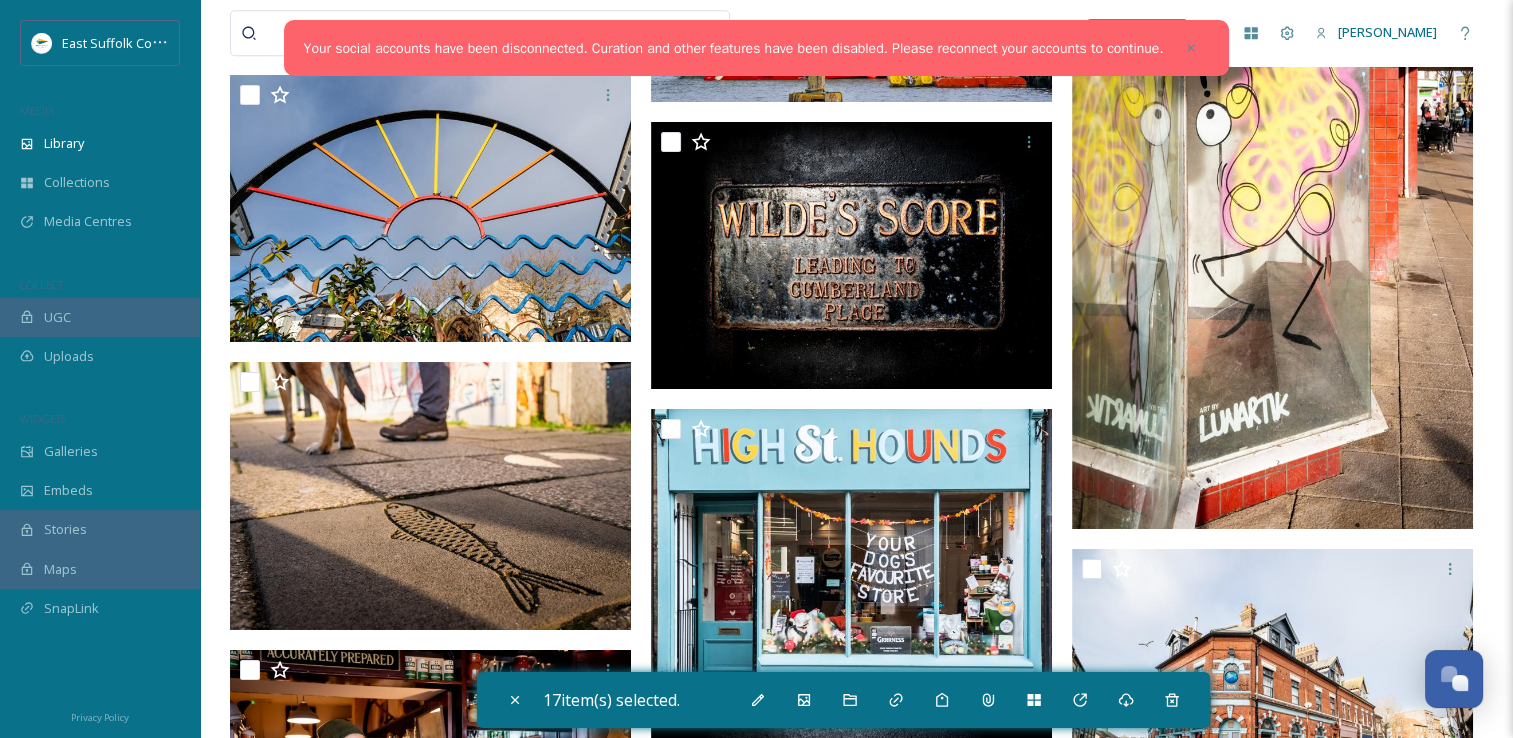 checkbox on "true" 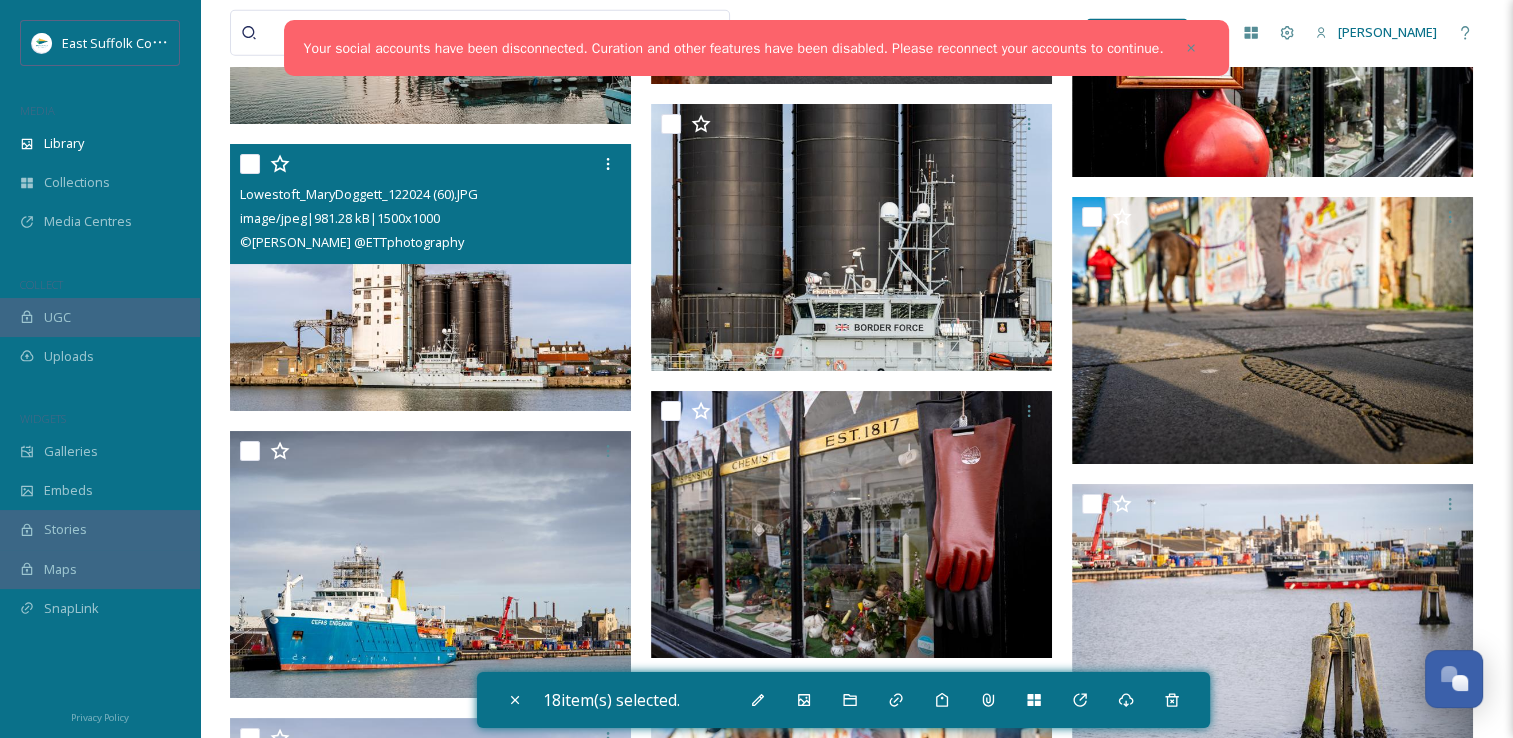 scroll, scrollTop: 36252, scrollLeft: 0, axis: vertical 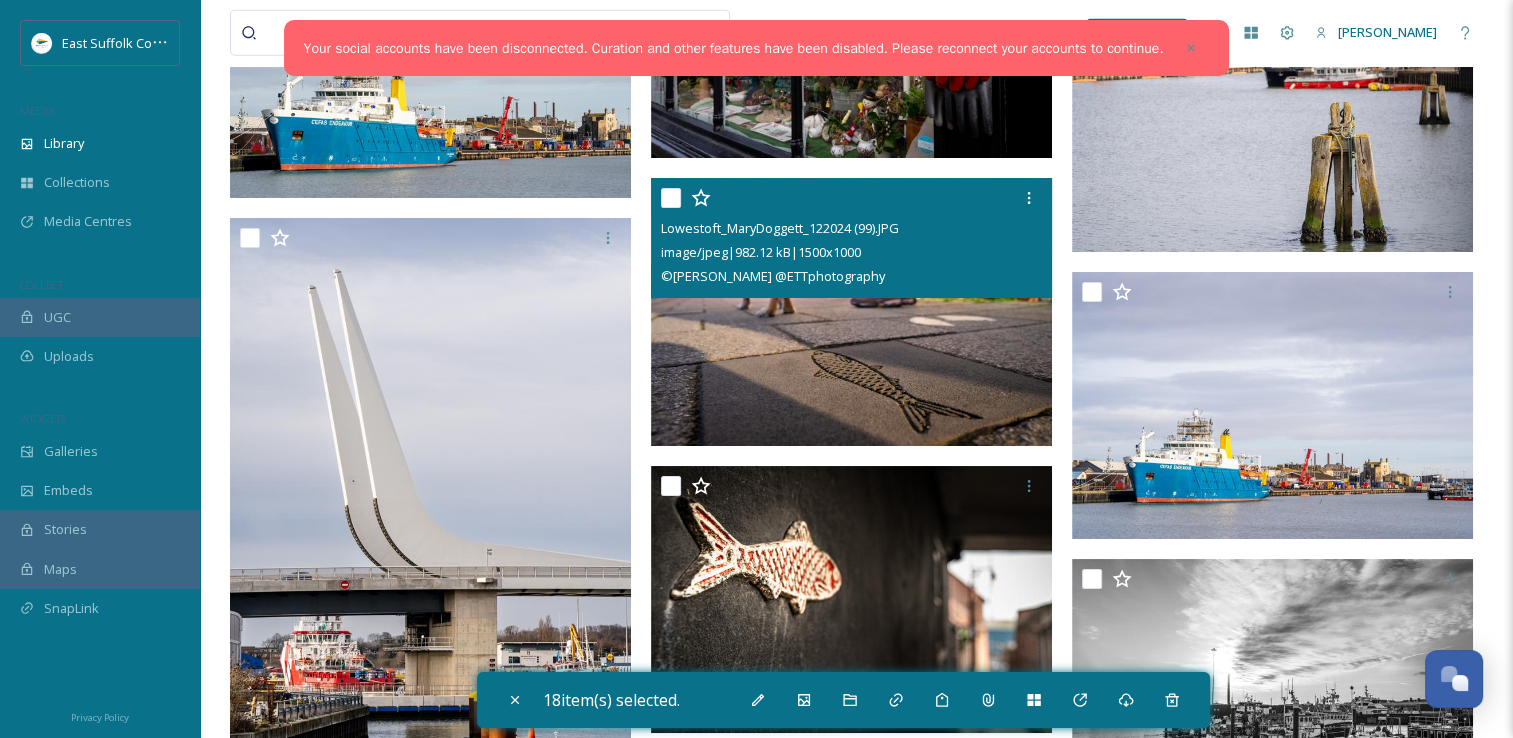 click at bounding box center [851, 312] 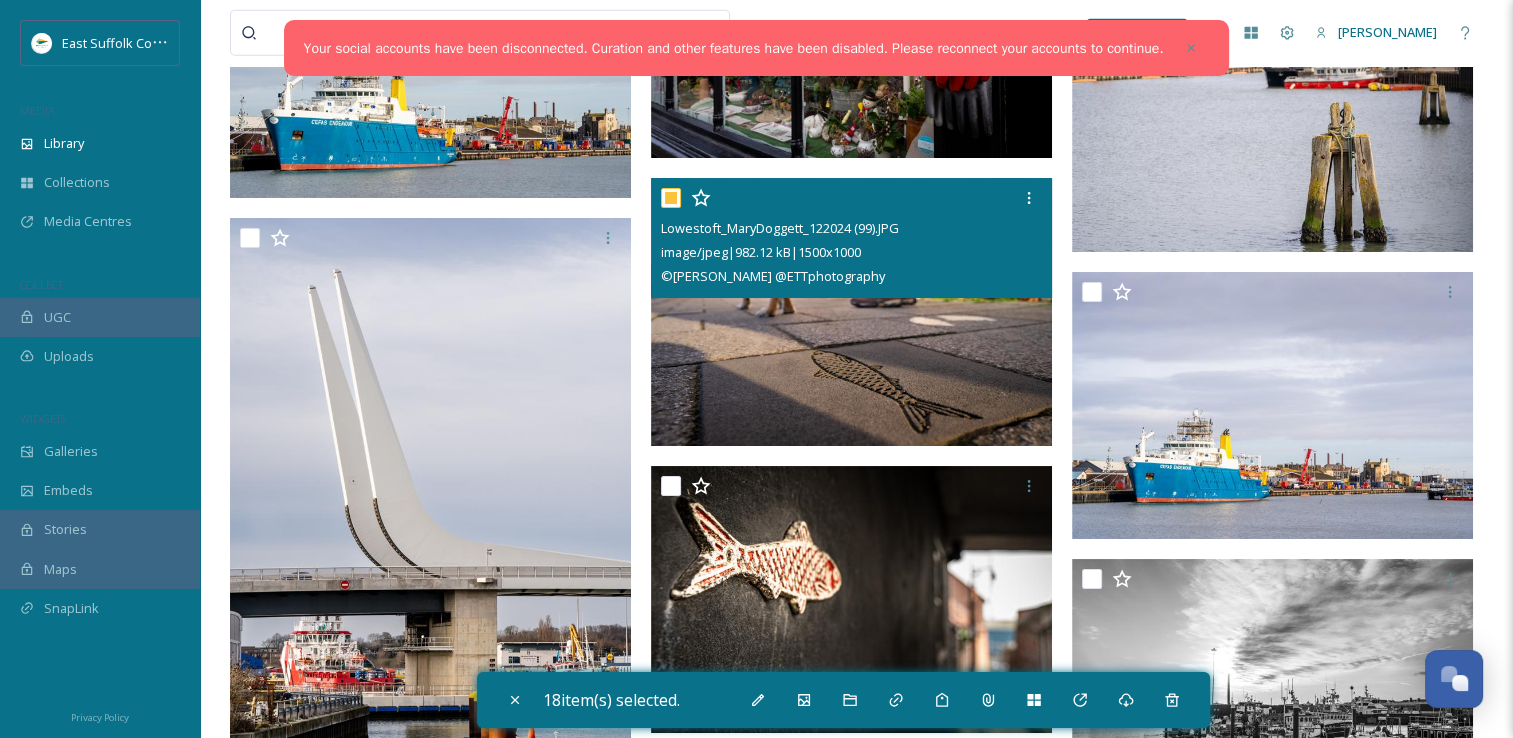 checkbox on "true" 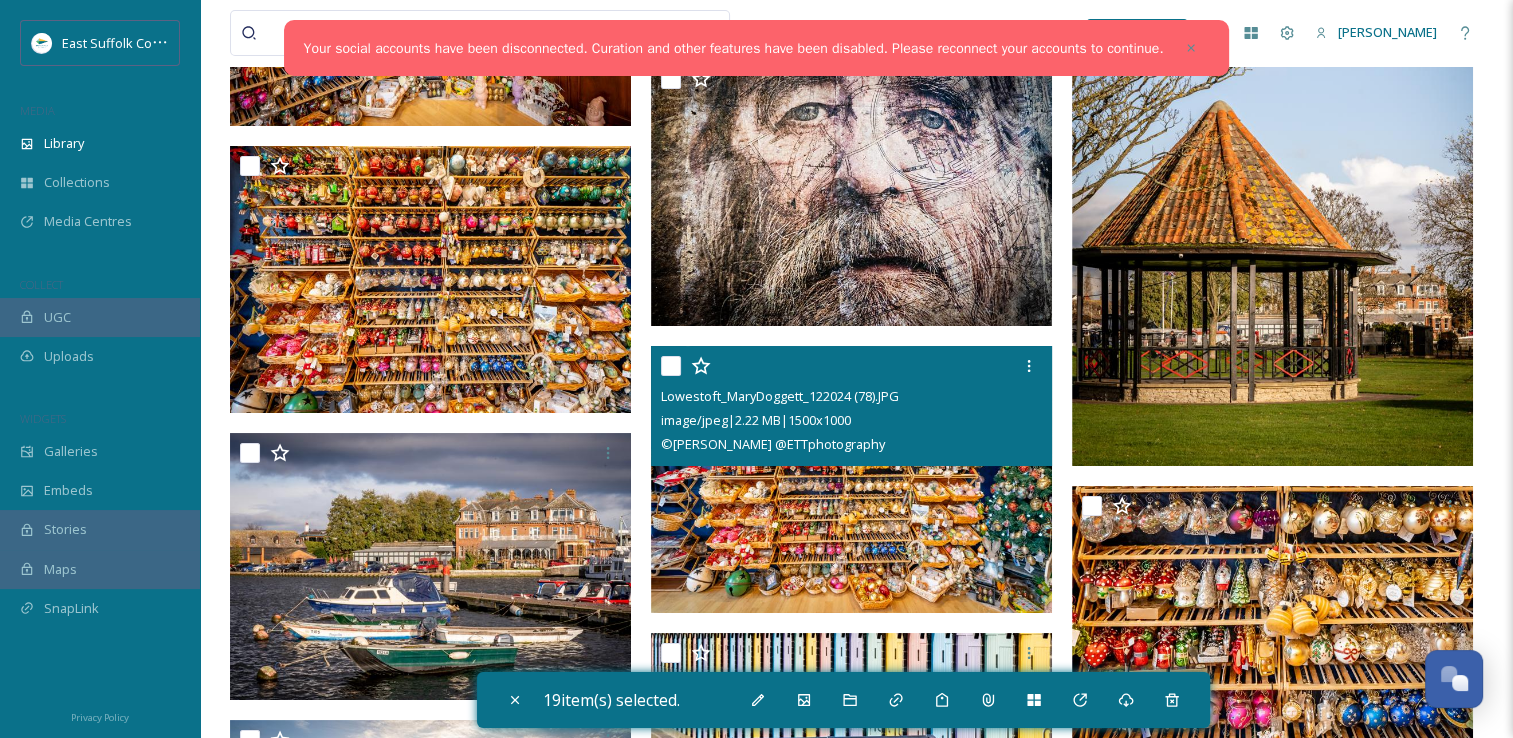 scroll, scrollTop: 37452, scrollLeft: 0, axis: vertical 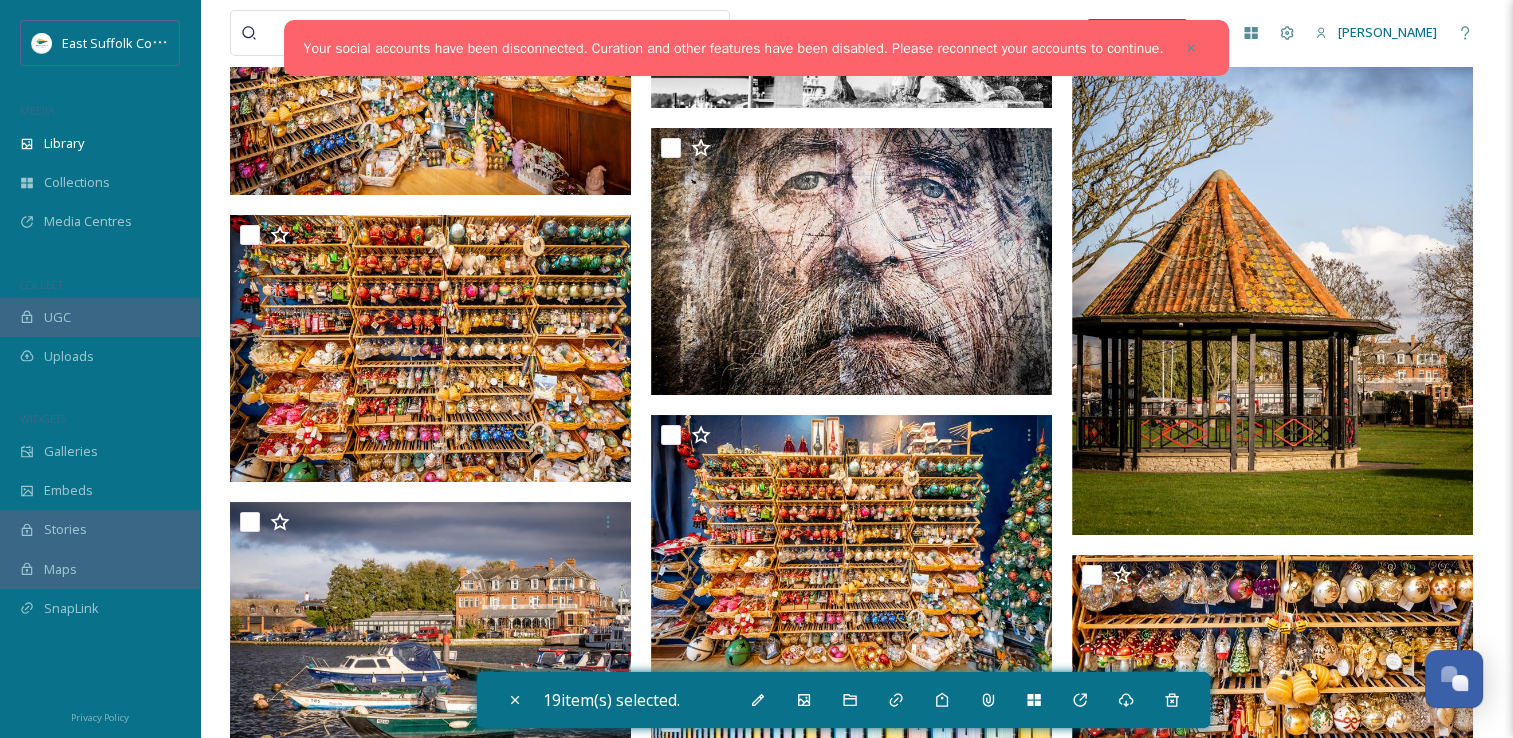 click at bounding box center [1272, 235] 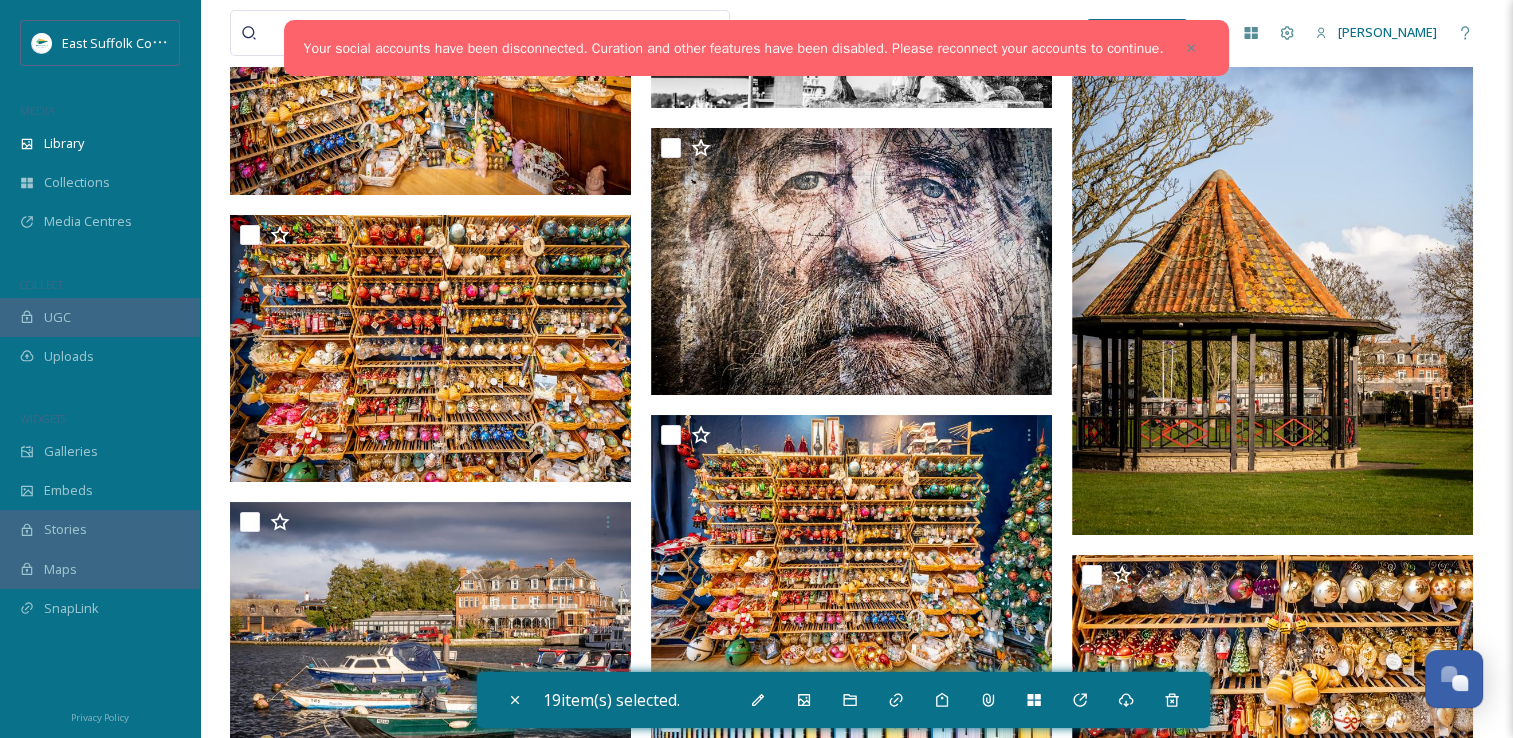 checkbox on "true" 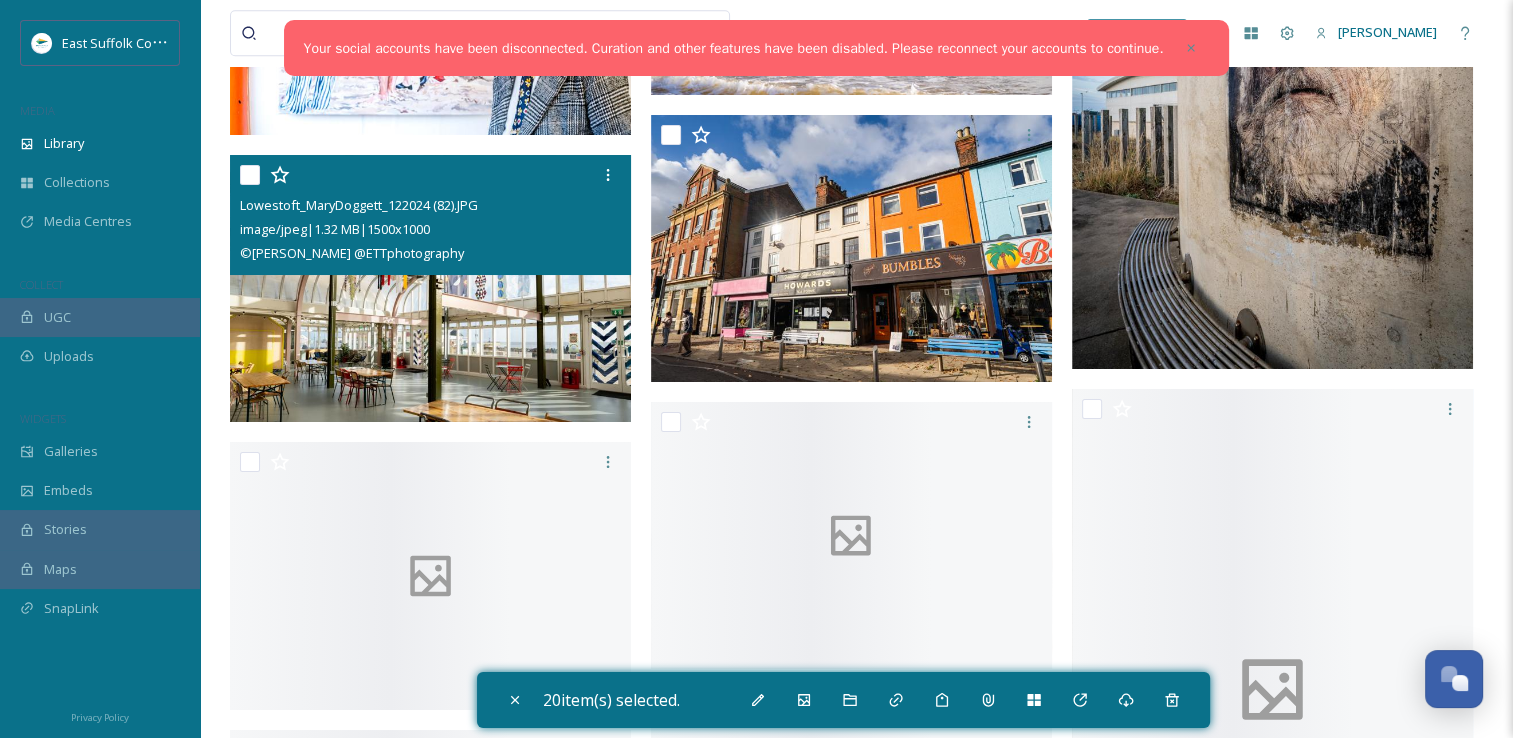 scroll, scrollTop: 39552, scrollLeft: 0, axis: vertical 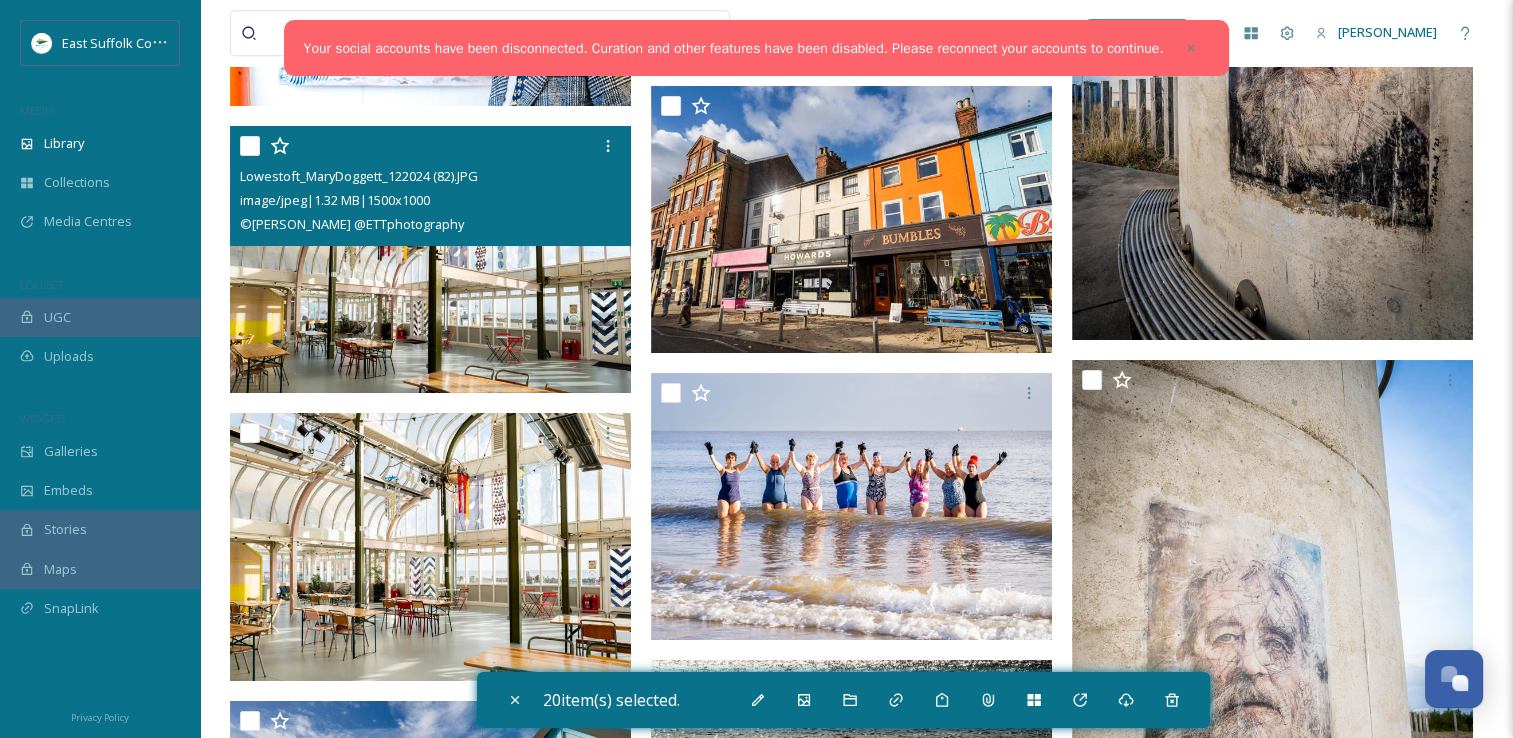 click at bounding box center (430, 260) 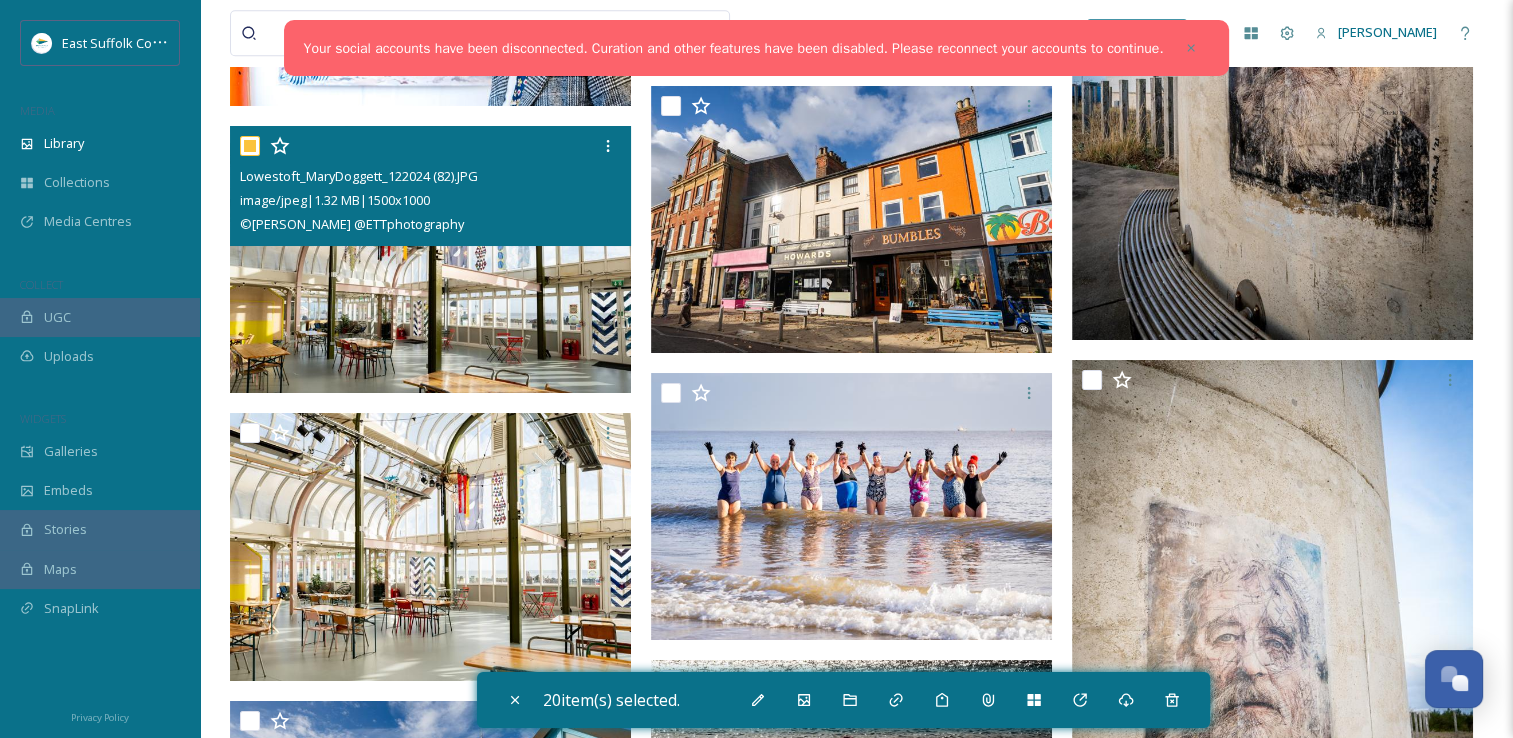 checkbox on "true" 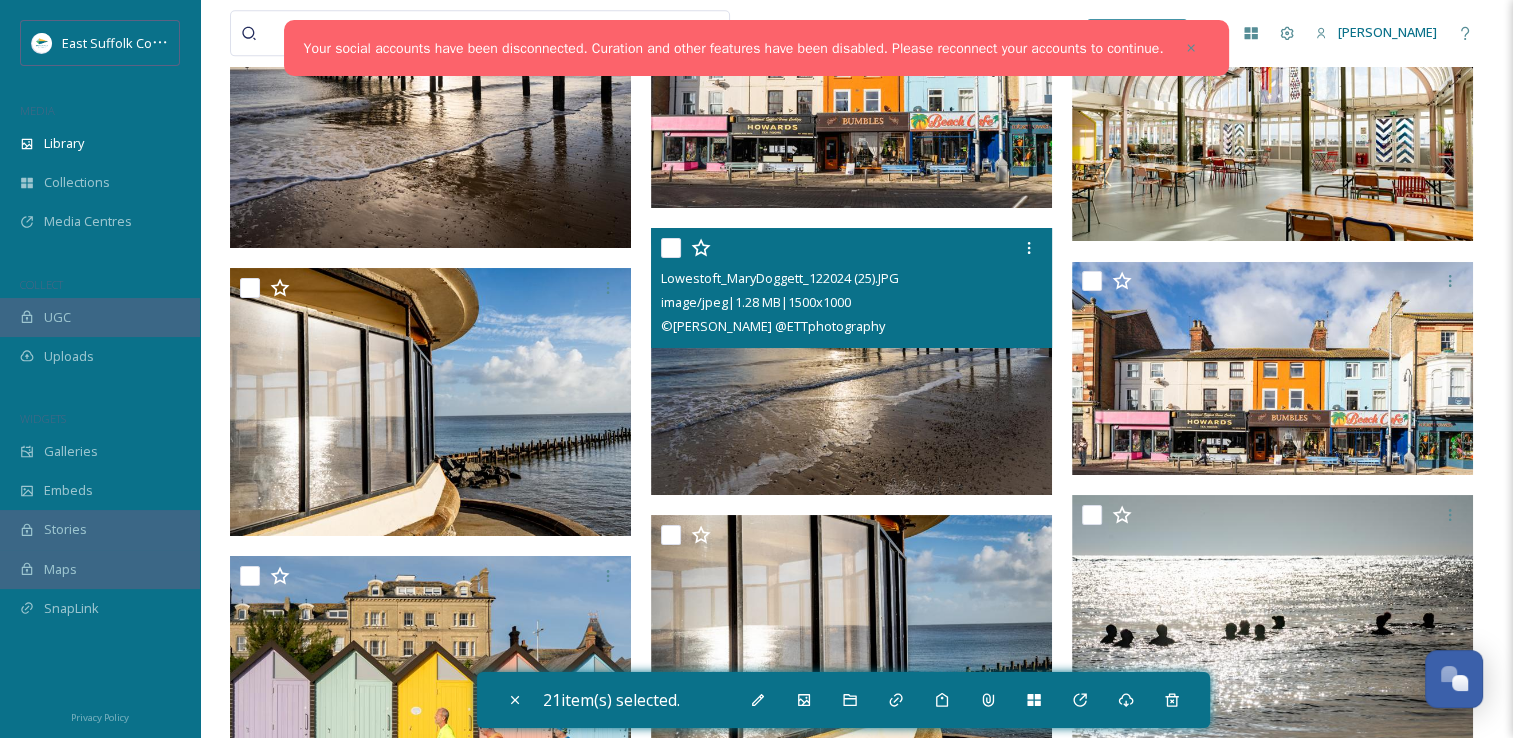 scroll, scrollTop: 40652, scrollLeft: 0, axis: vertical 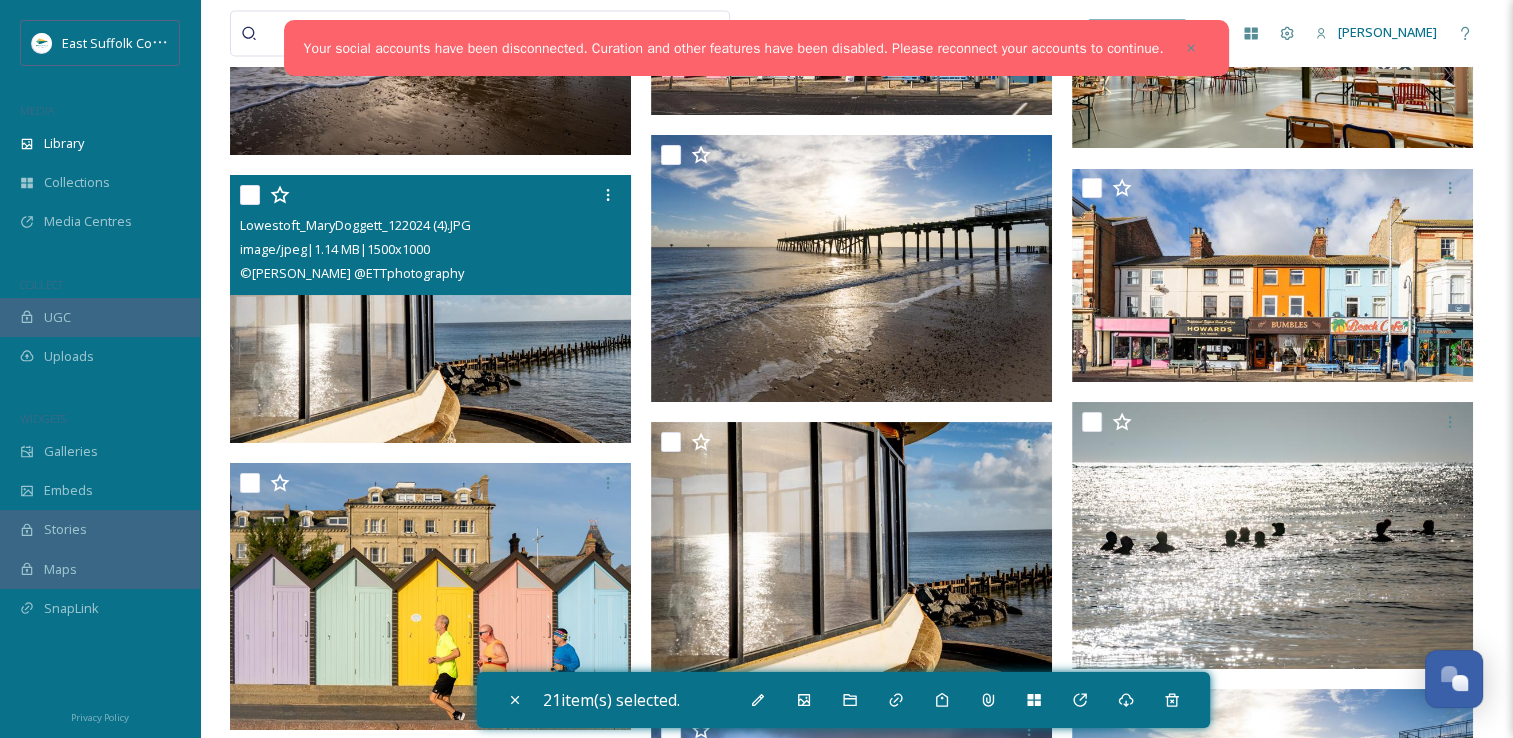 click at bounding box center [430, 309] 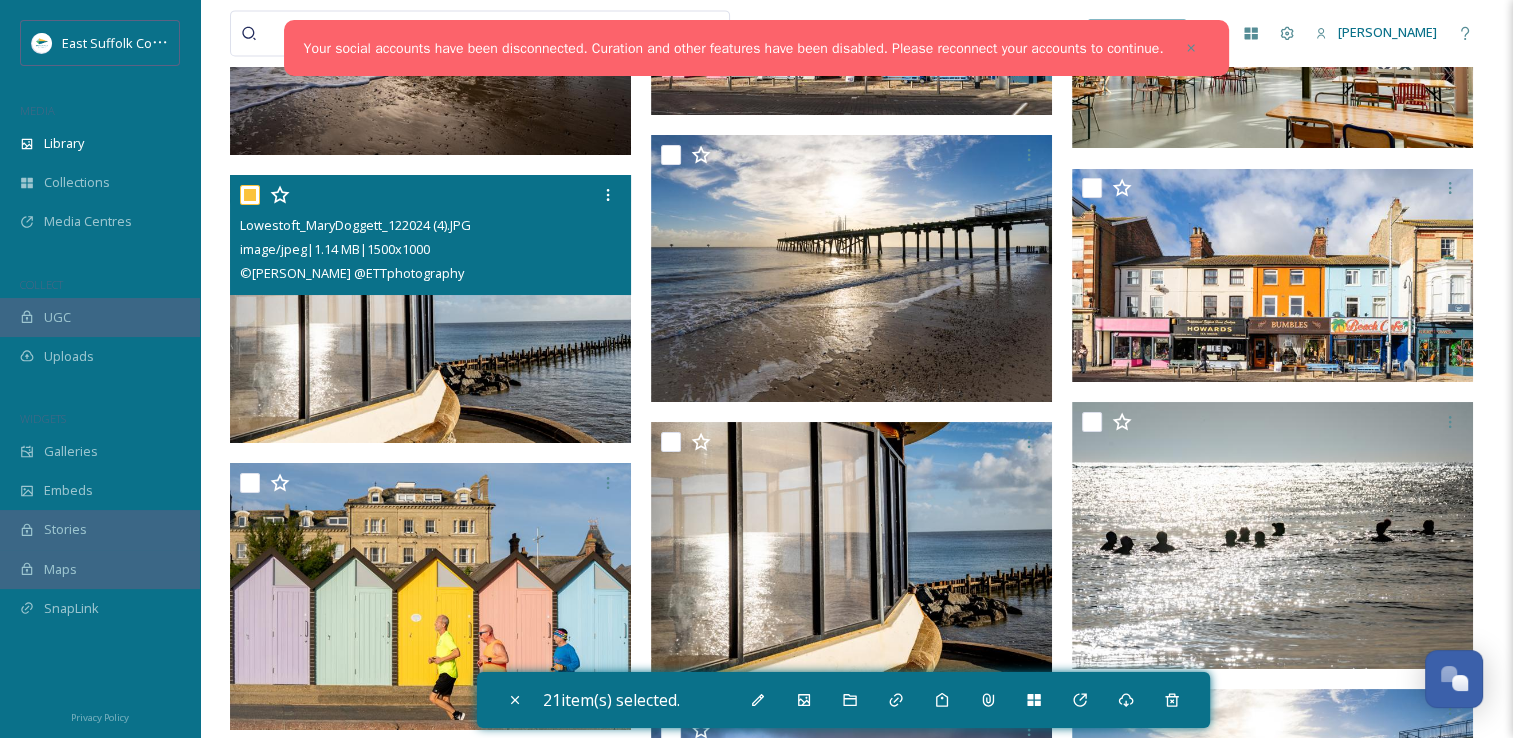 checkbox on "true" 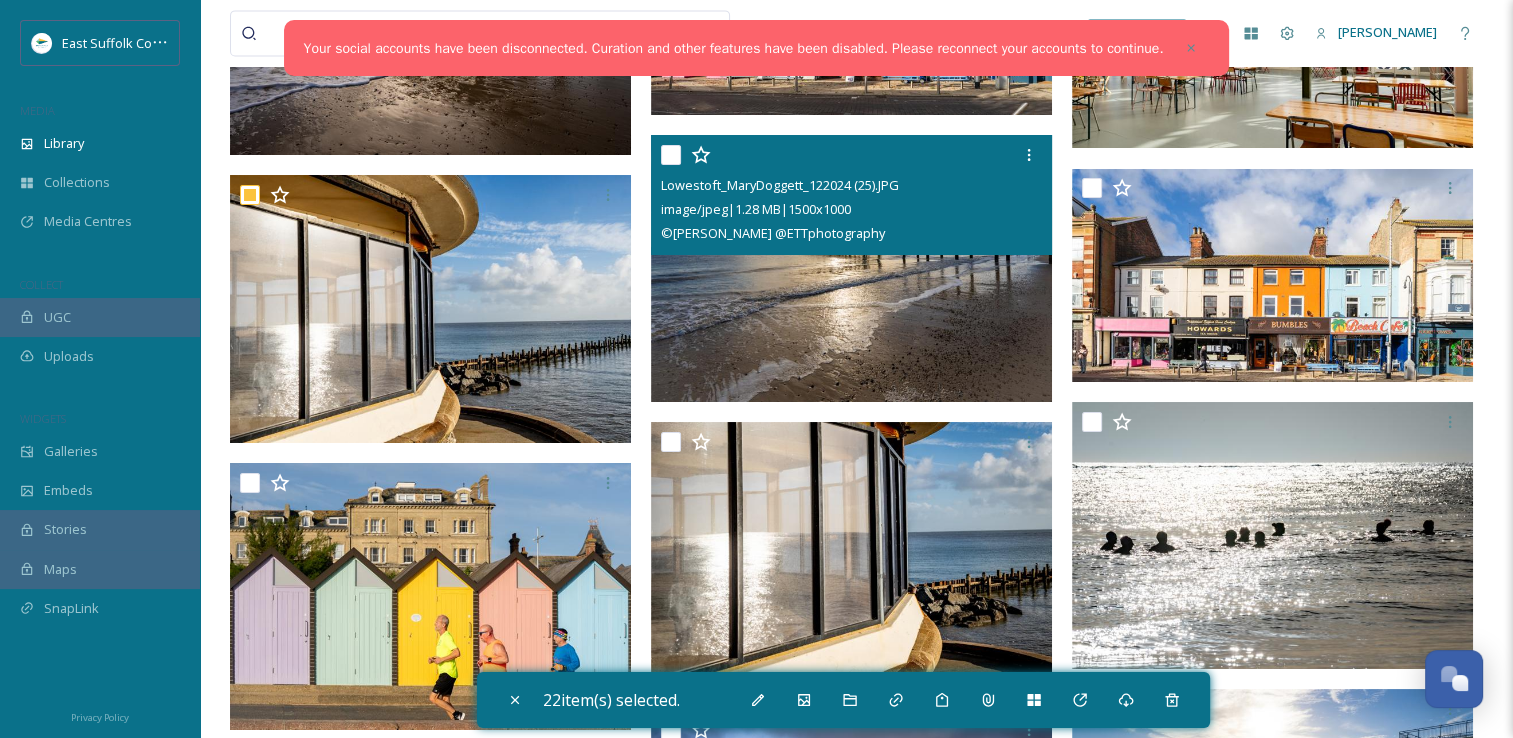 click at bounding box center (851, 269) 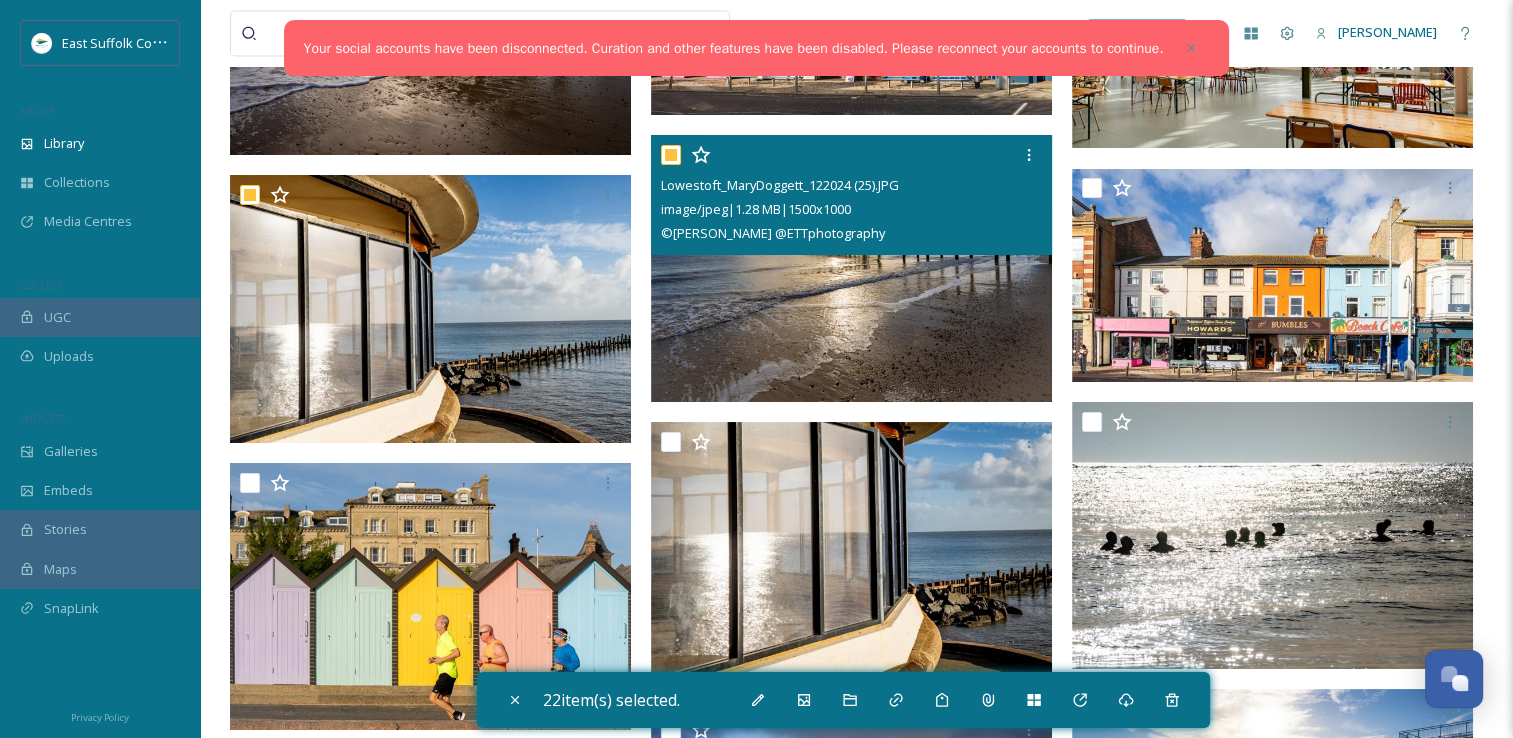 checkbox on "true" 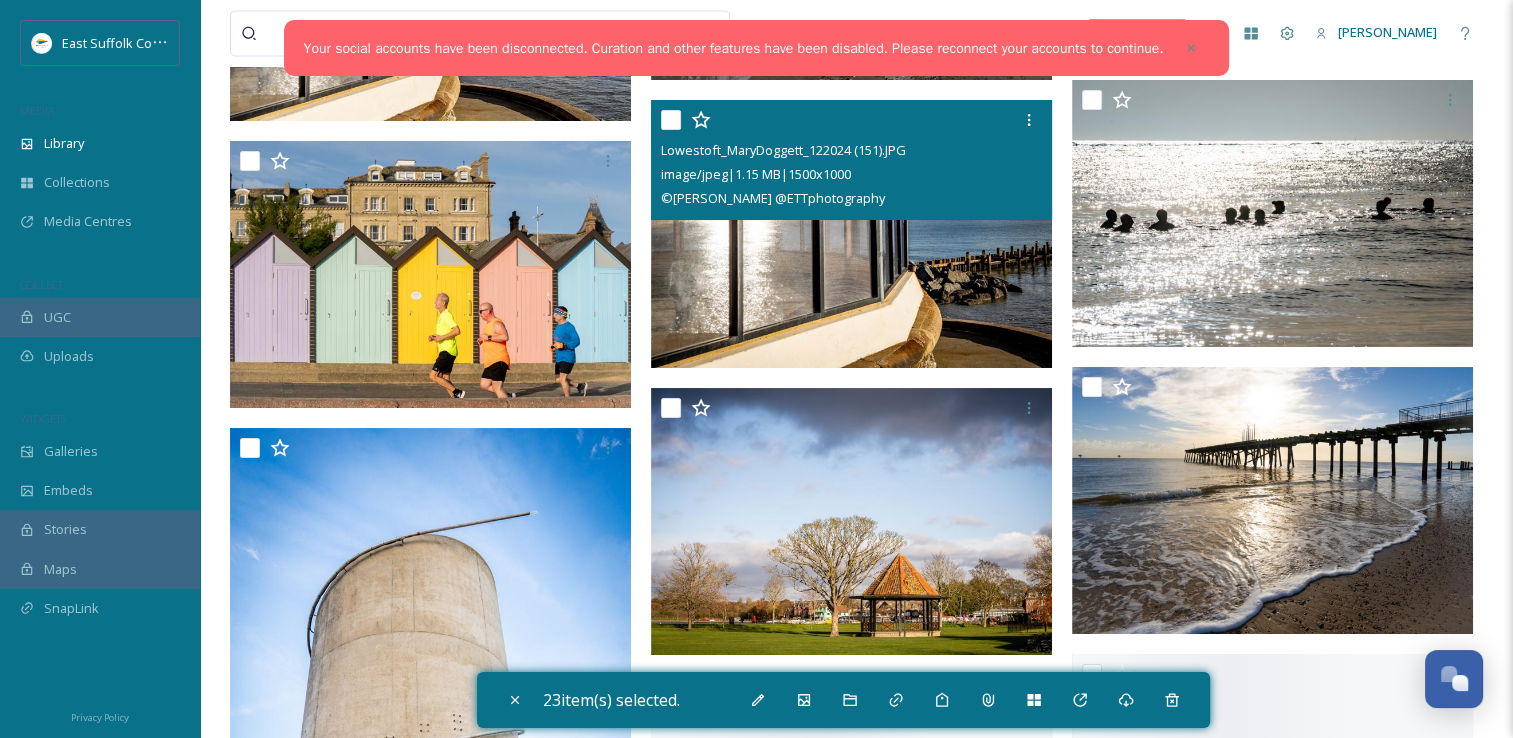 scroll, scrollTop: 41052, scrollLeft: 0, axis: vertical 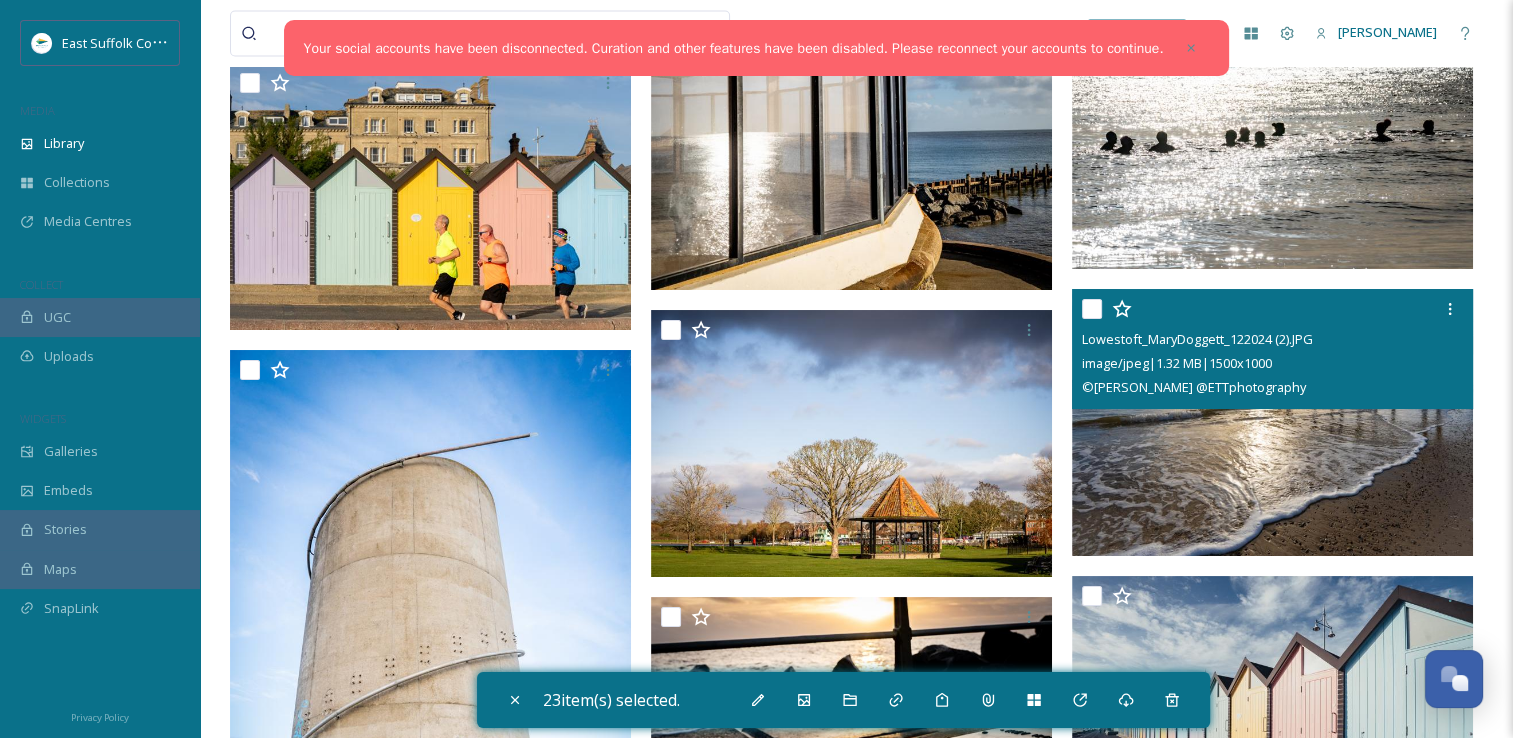 click at bounding box center [1272, 423] 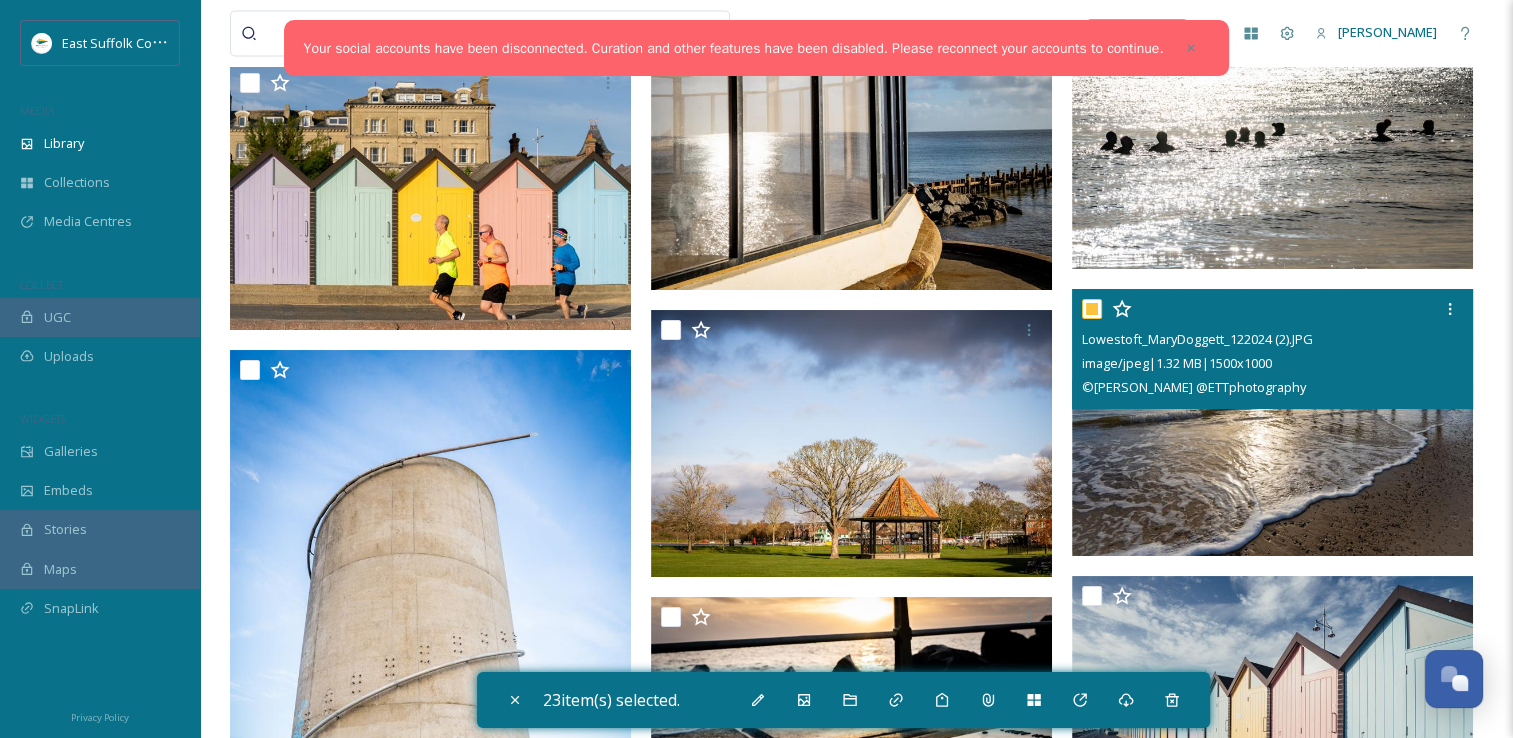 checkbox on "true" 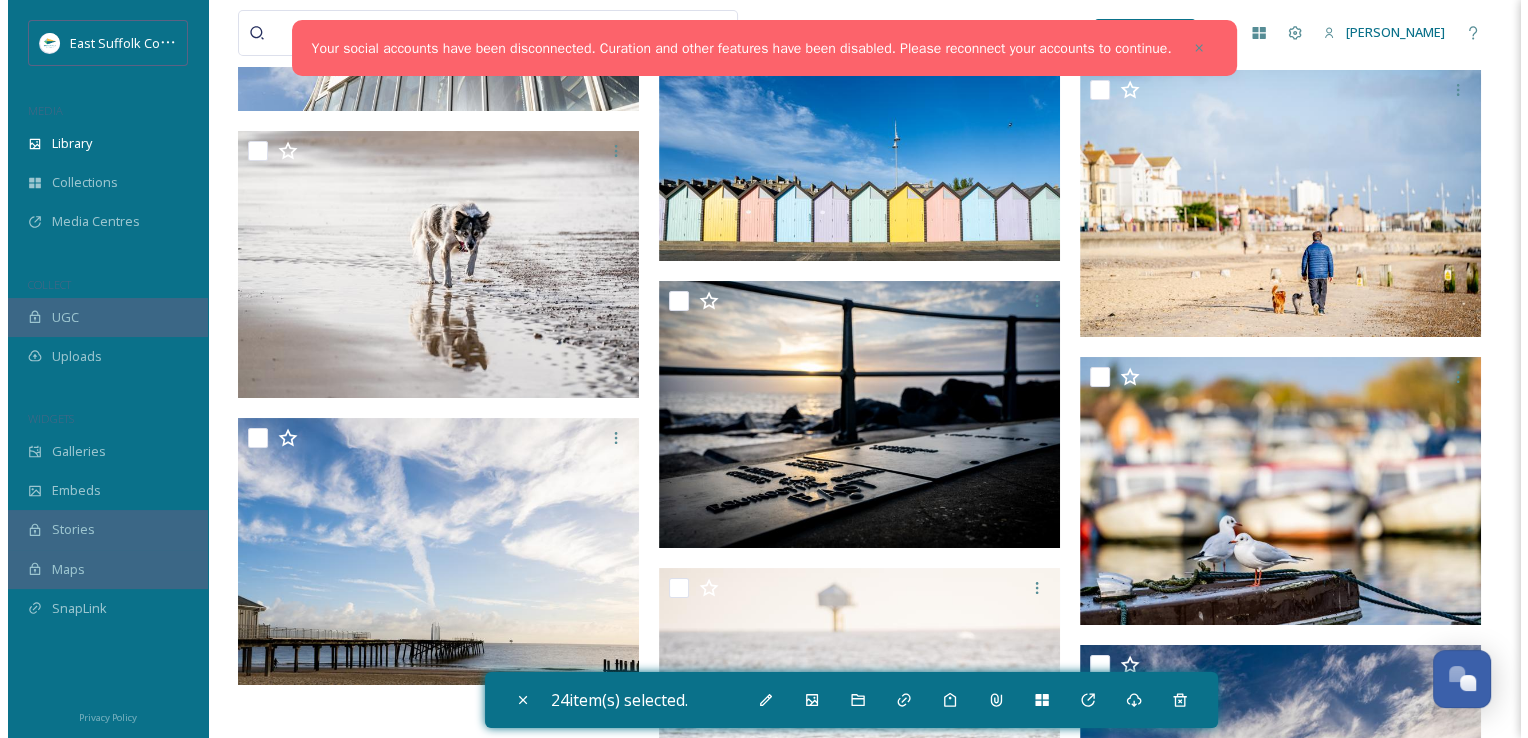 scroll, scrollTop: 44552, scrollLeft: 0, axis: vertical 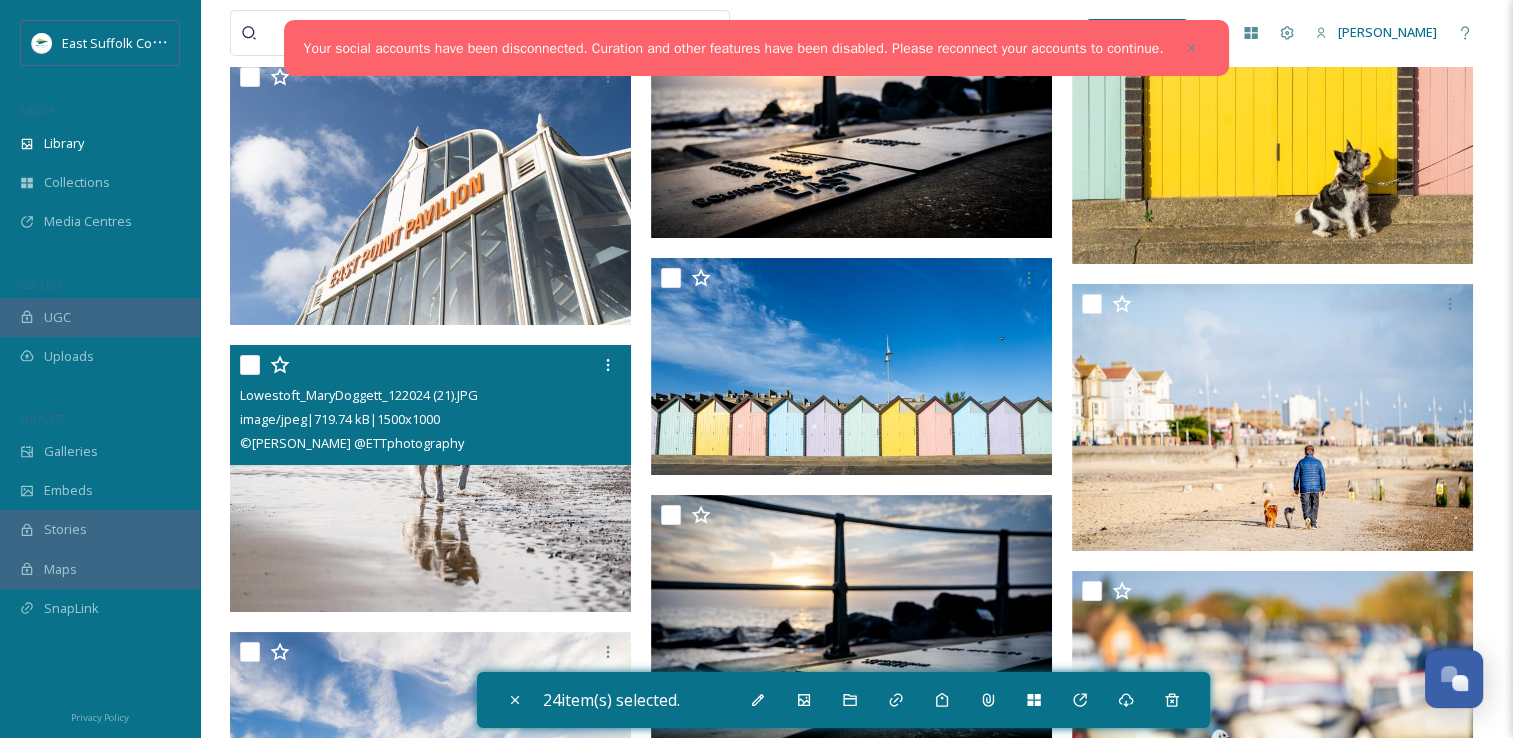 click at bounding box center (430, 479) 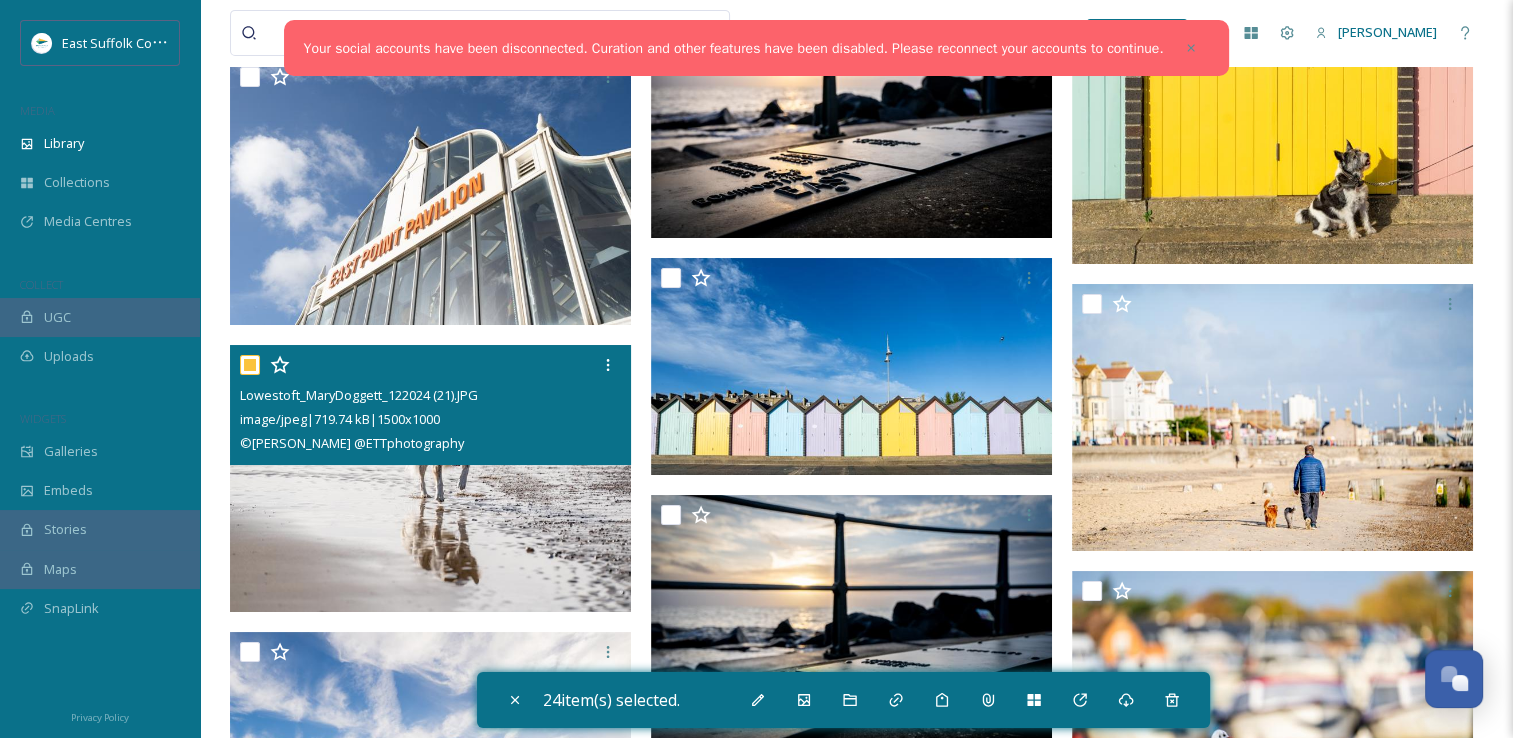 checkbox on "true" 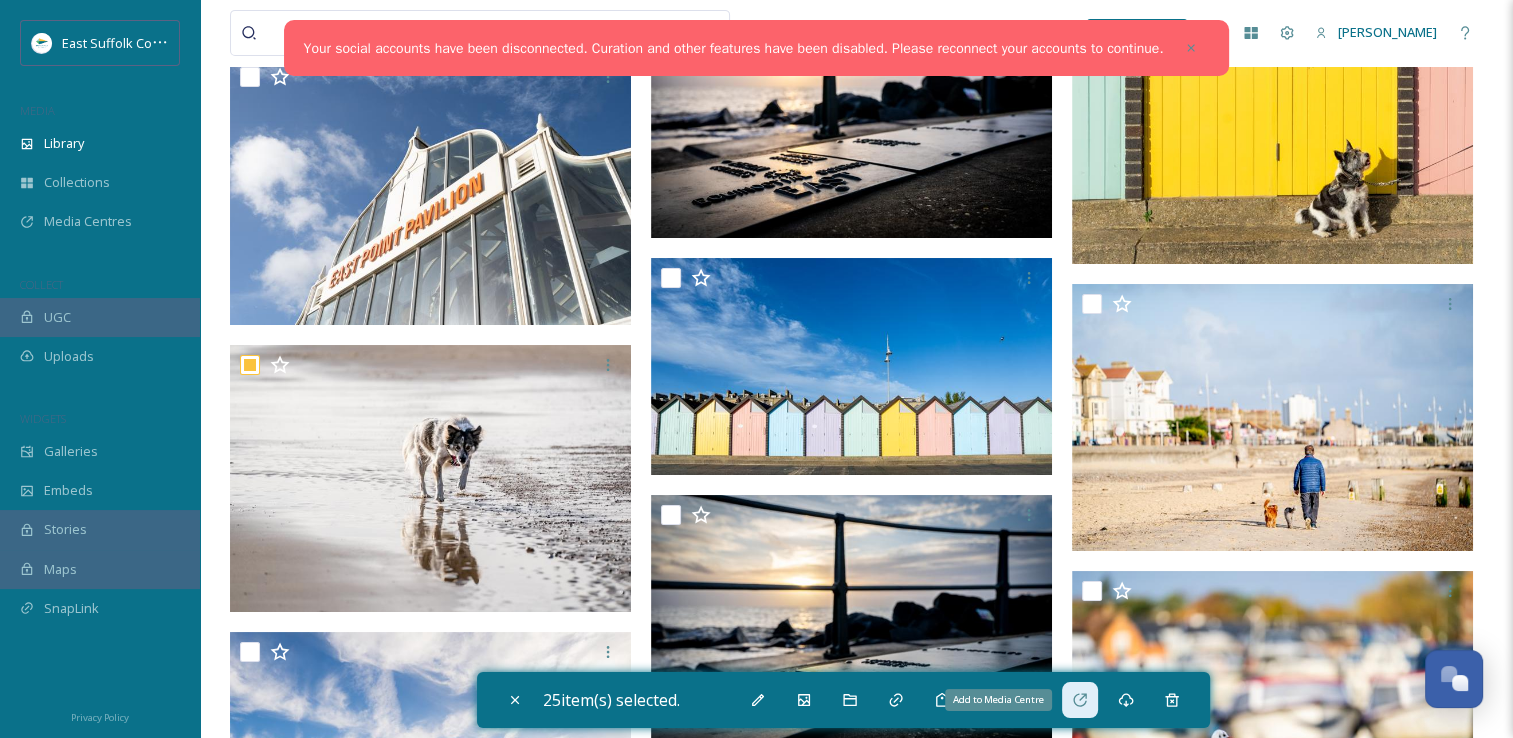 click on "Add to Media Centre" at bounding box center (1080, 700) 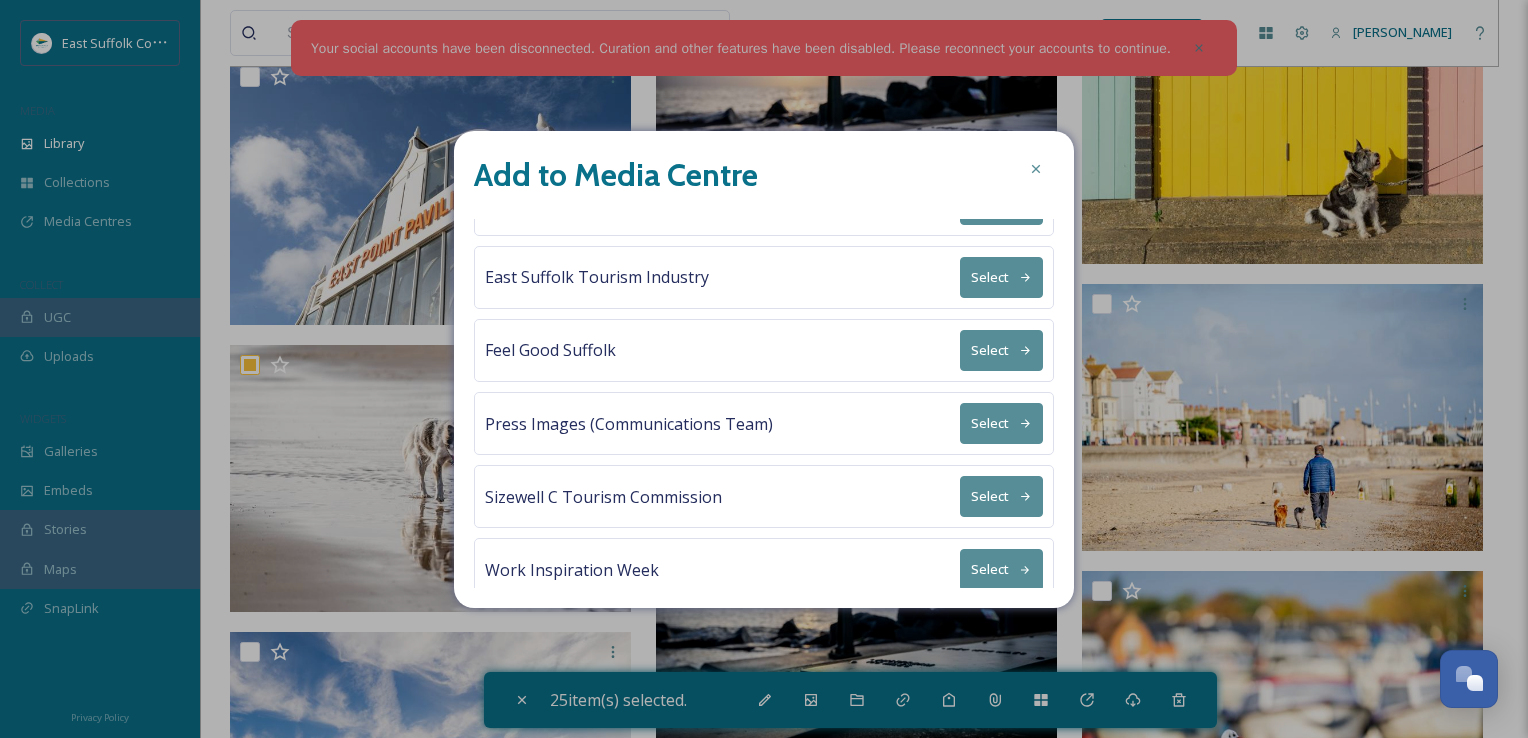 scroll, scrollTop: 64, scrollLeft: 0, axis: vertical 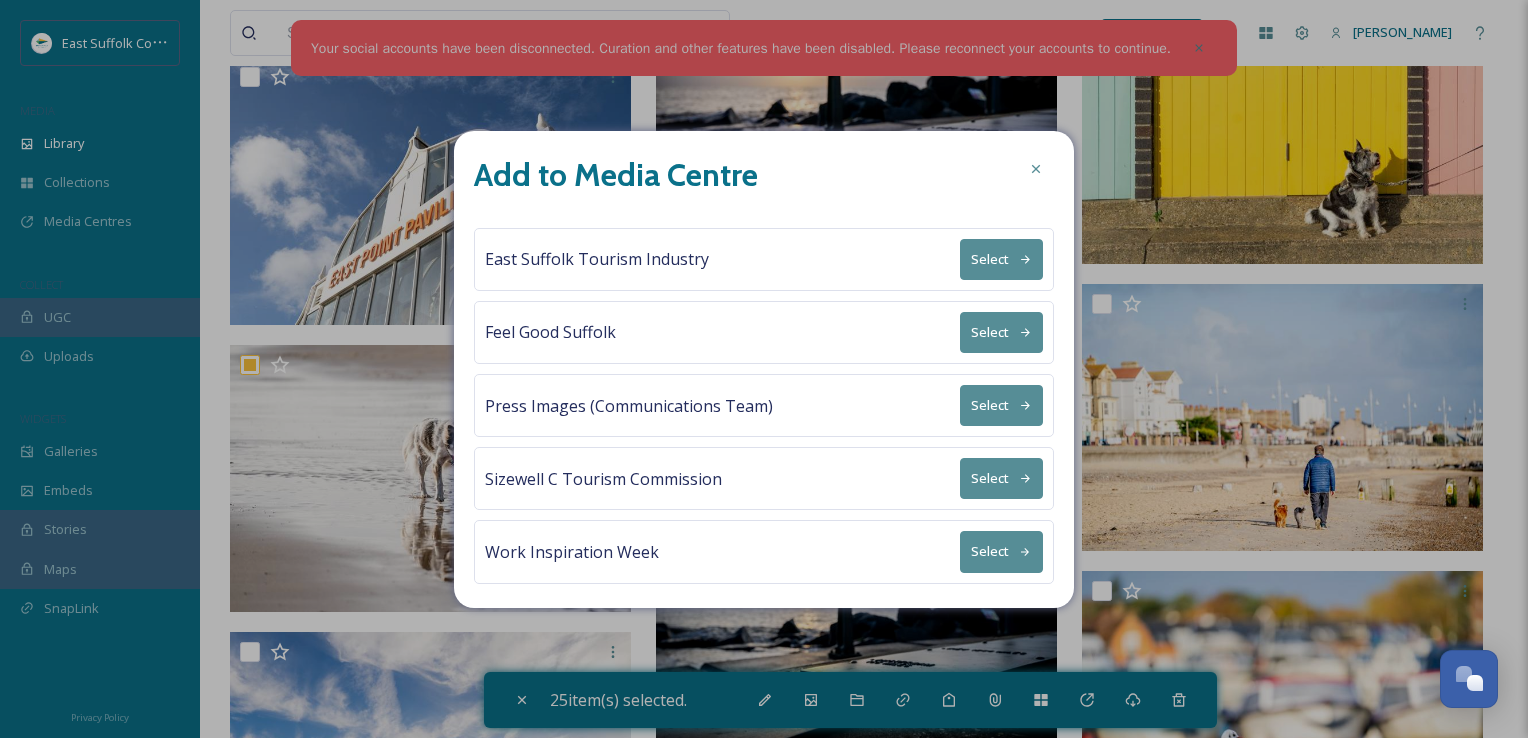 click on "Select" at bounding box center (1001, 551) 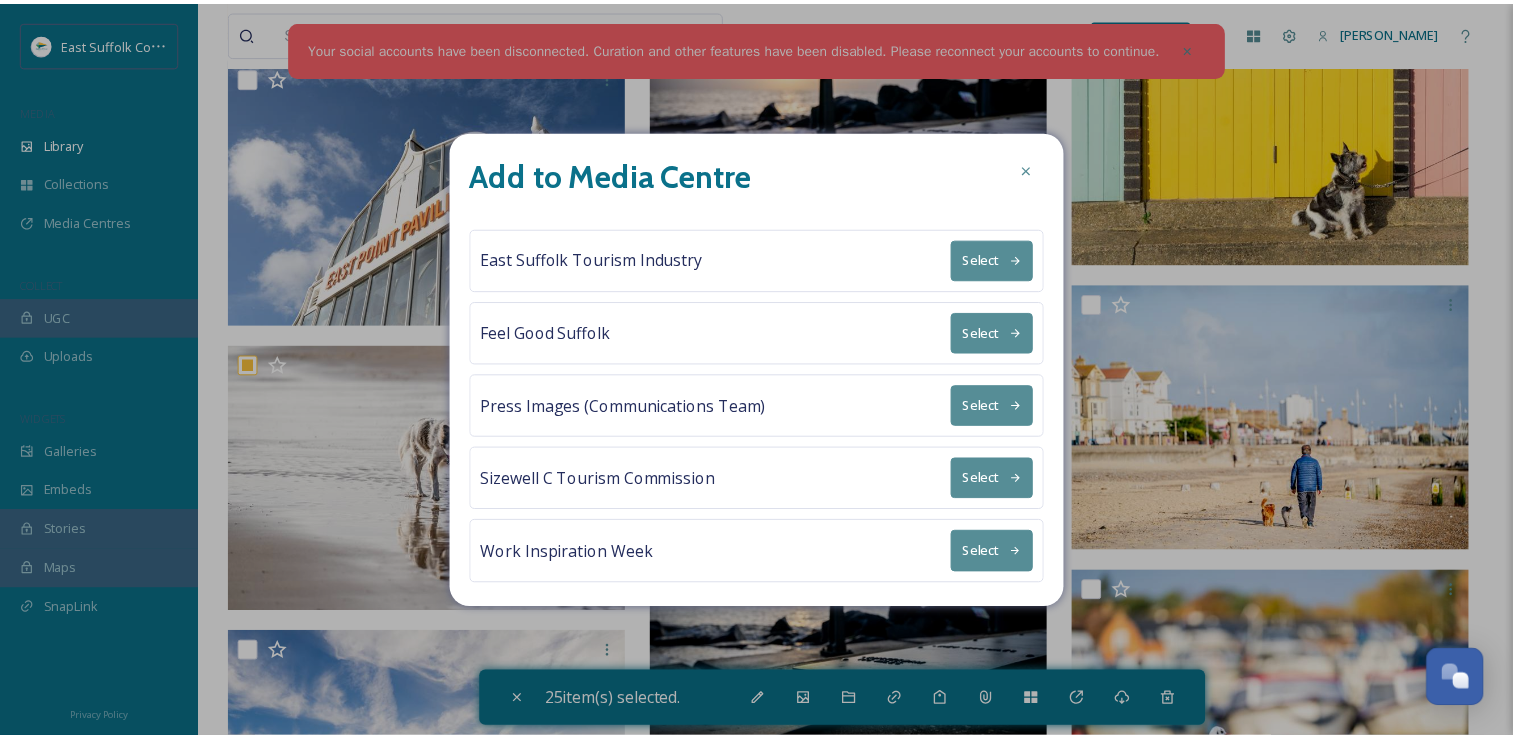 scroll, scrollTop: 0, scrollLeft: 0, axis: both 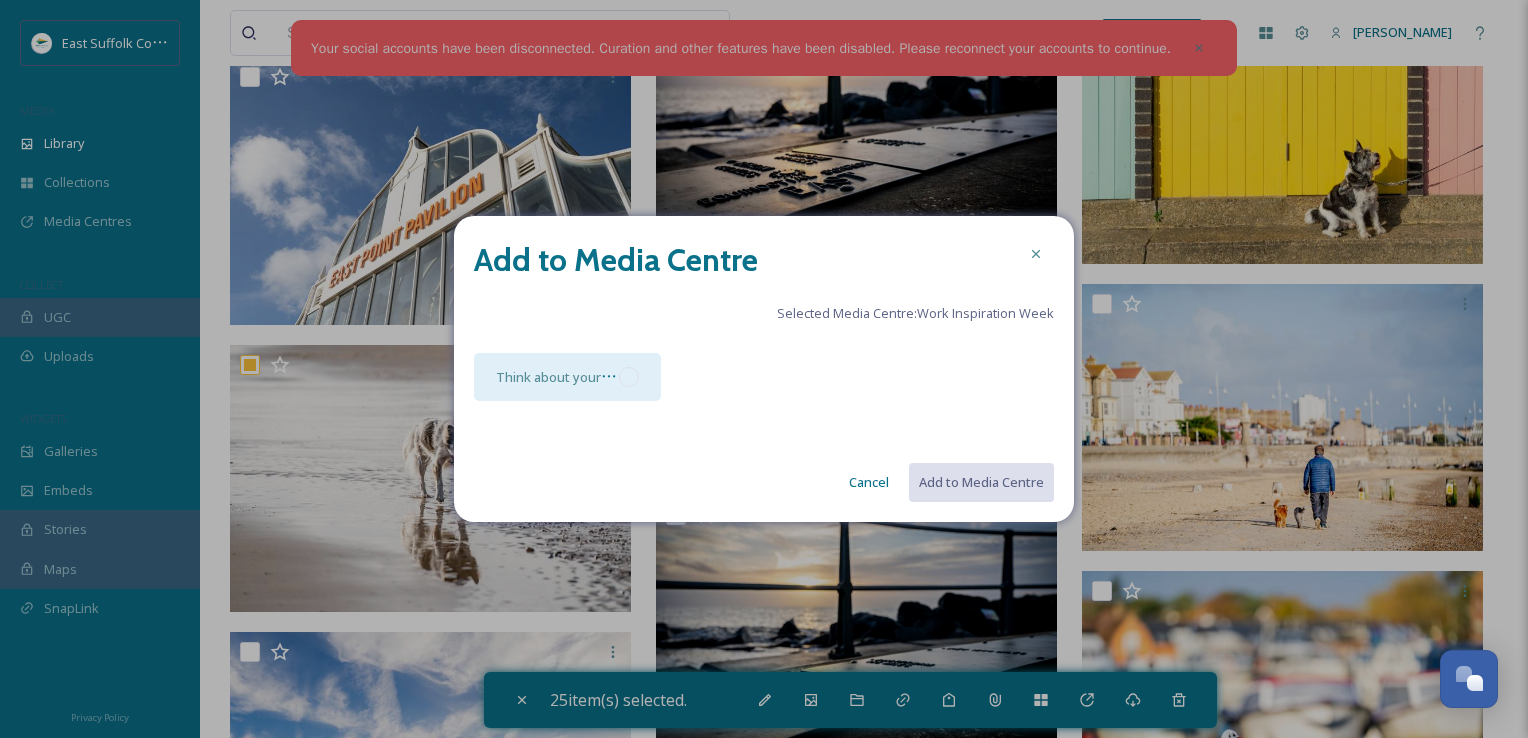 click on "Think about your Campaign" at bounding box center (567, 377) 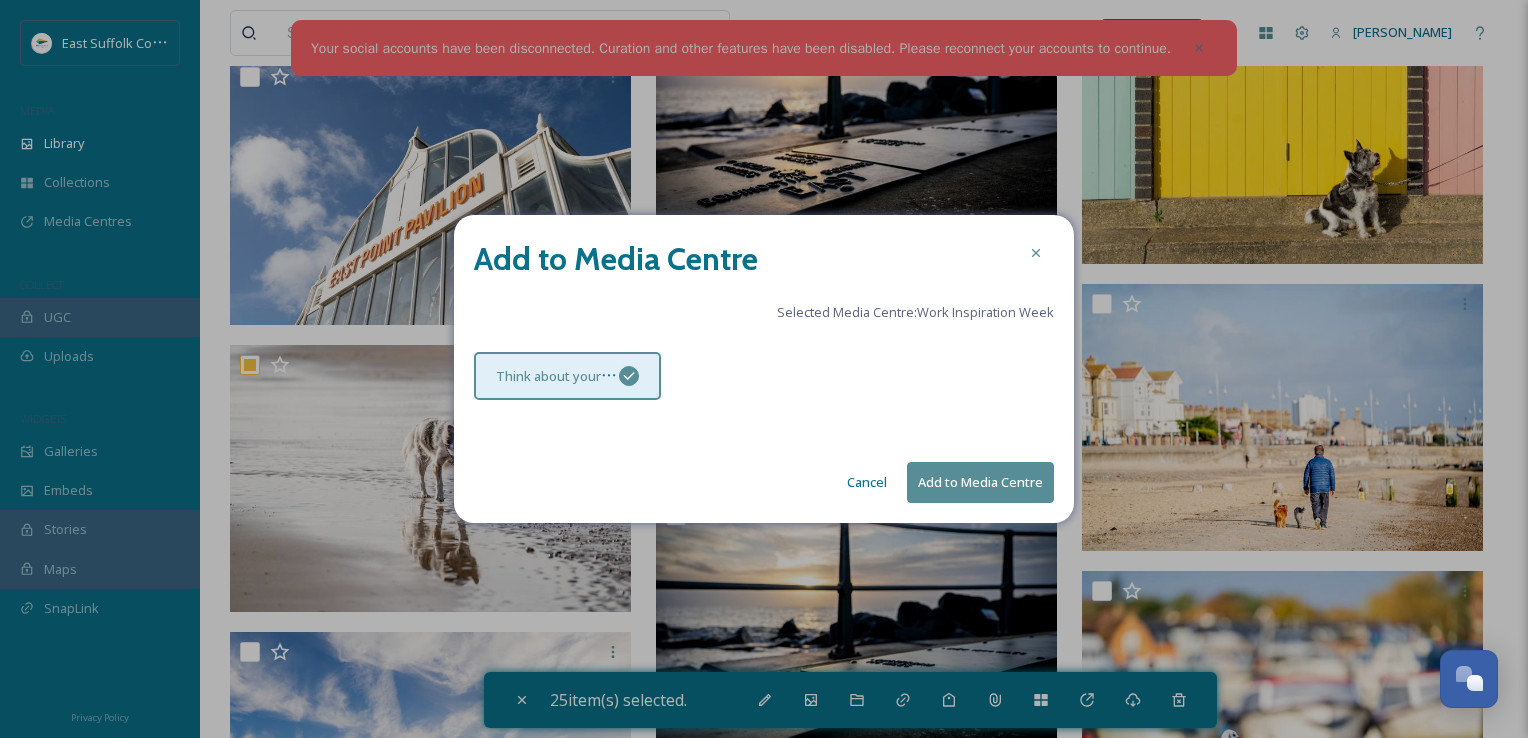 click on "Add to Media Centre" at bounding box center (980, 482) 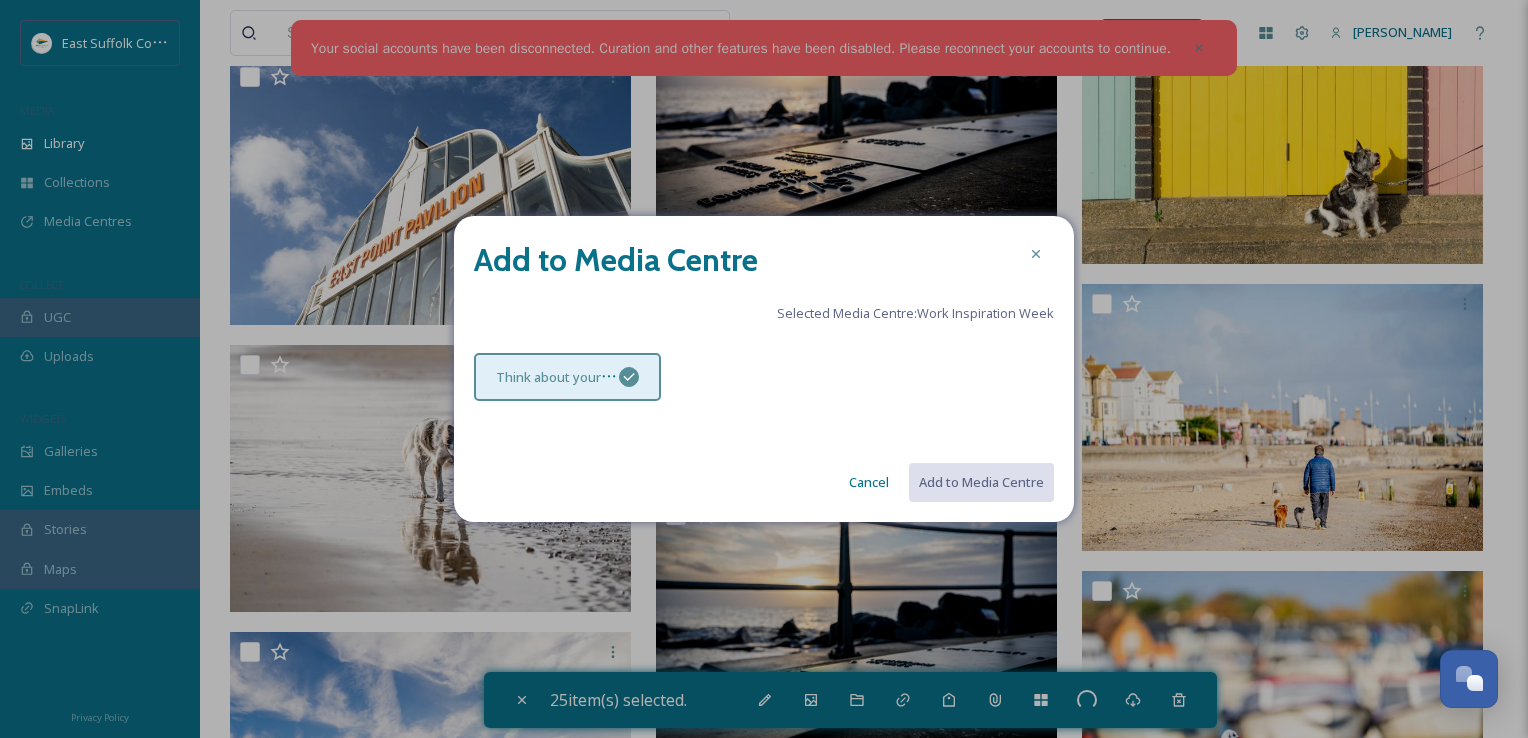 checkbox on "false" 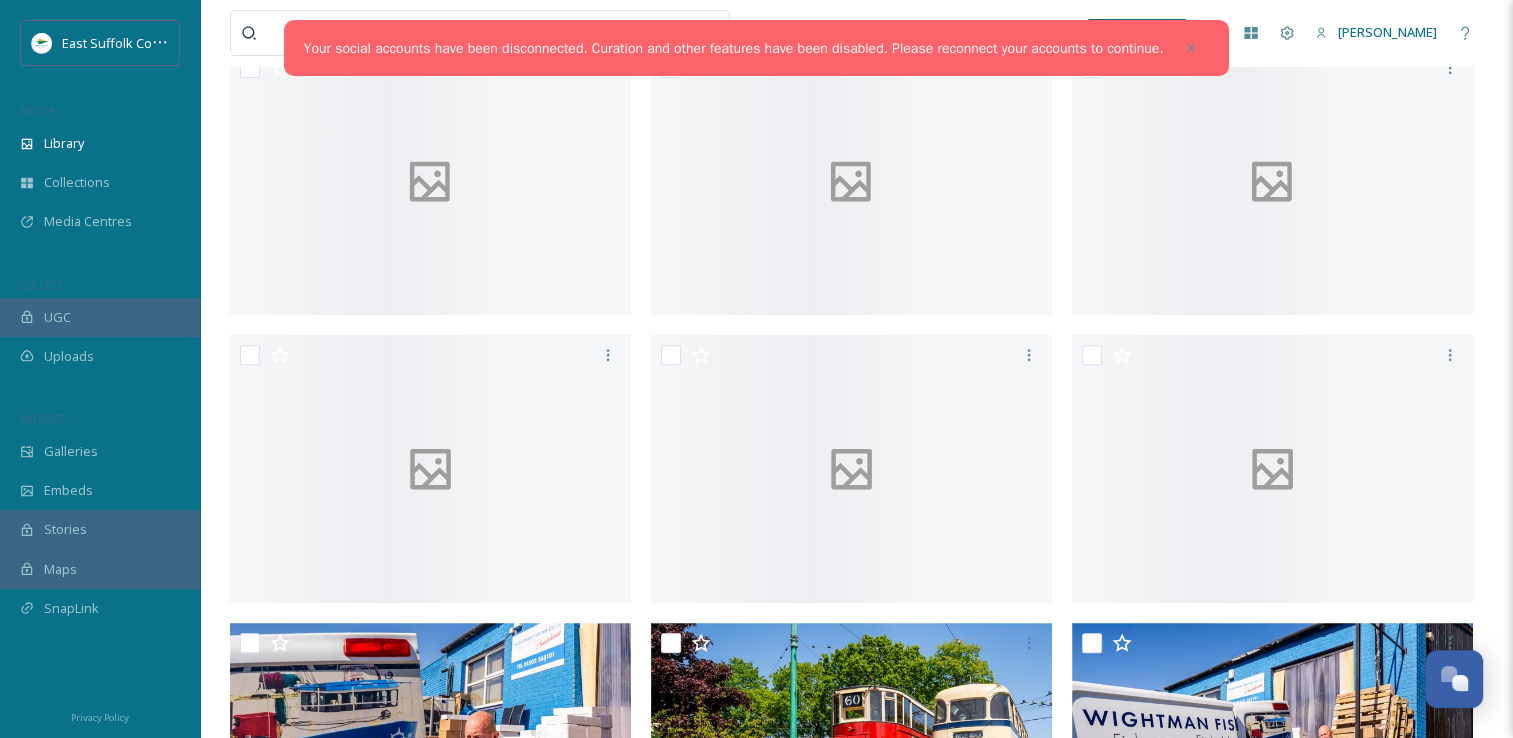 scroll, scrollTop: 0, scrollLeft: 0, axis: both 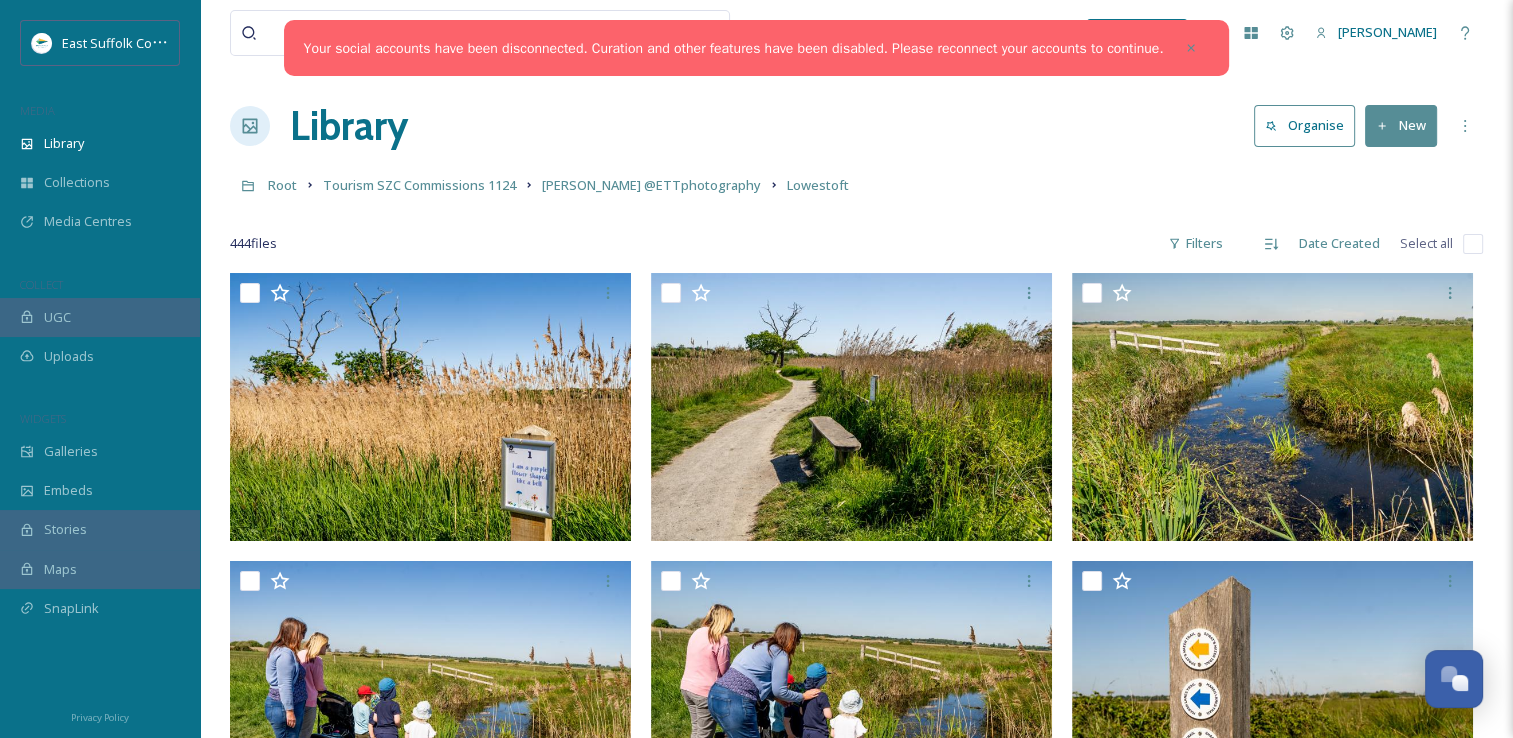 drag, startPoint x: 833, startPoint y: 326, endPoint x: 805, endPoint y: -74, distance: 400.9788 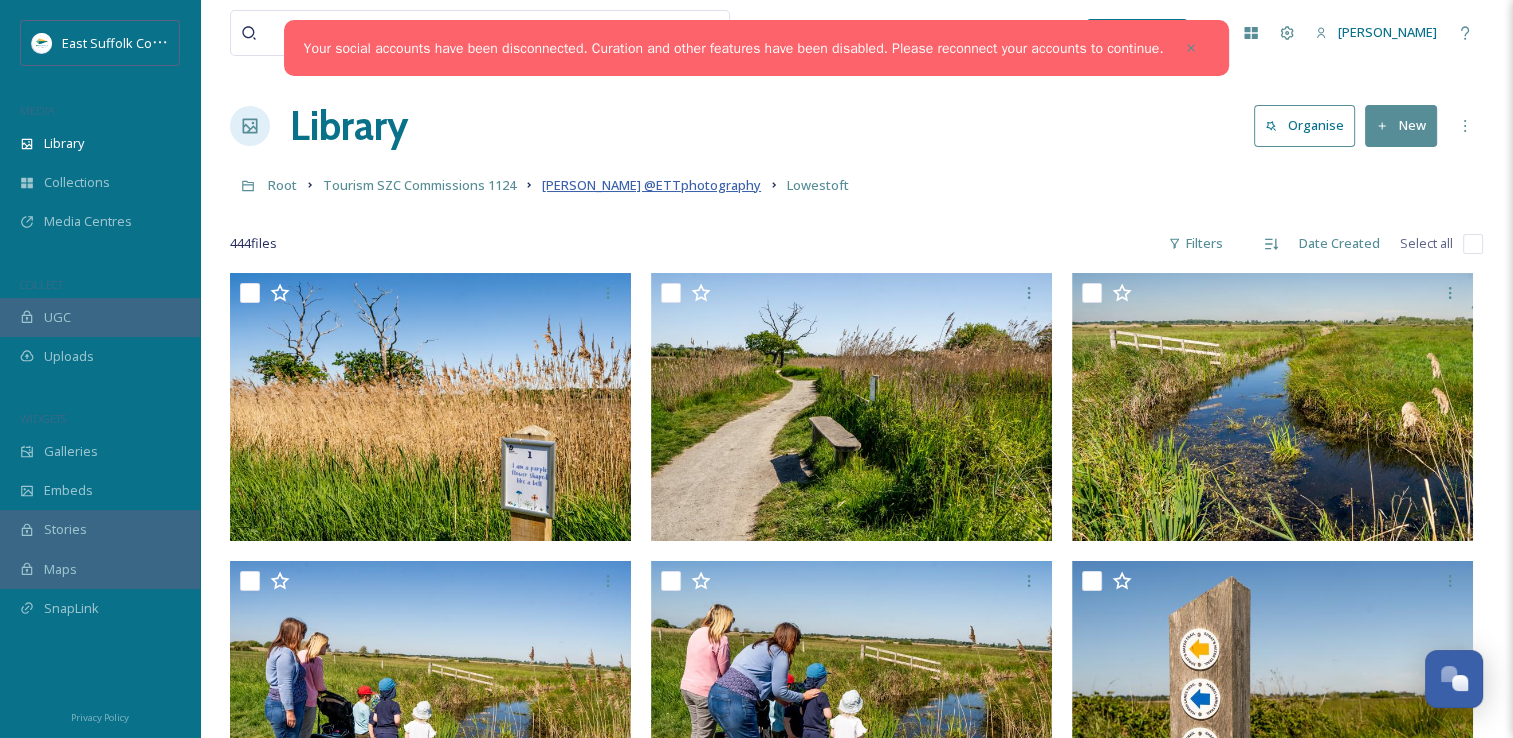 click on "[PERSON_NAME] @ETTphotography" at bounding box center [651, 185] 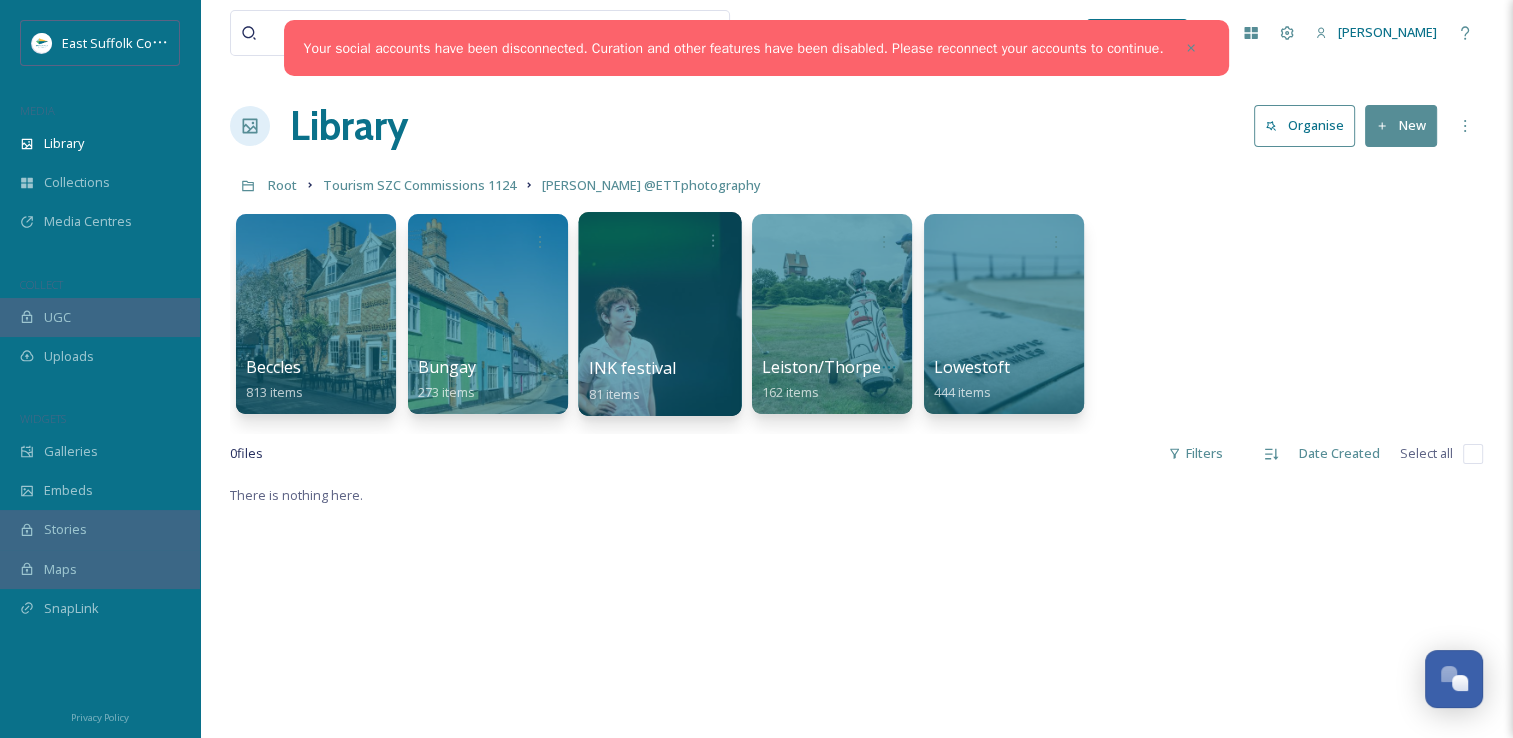 click at bounding box center [659, 314] 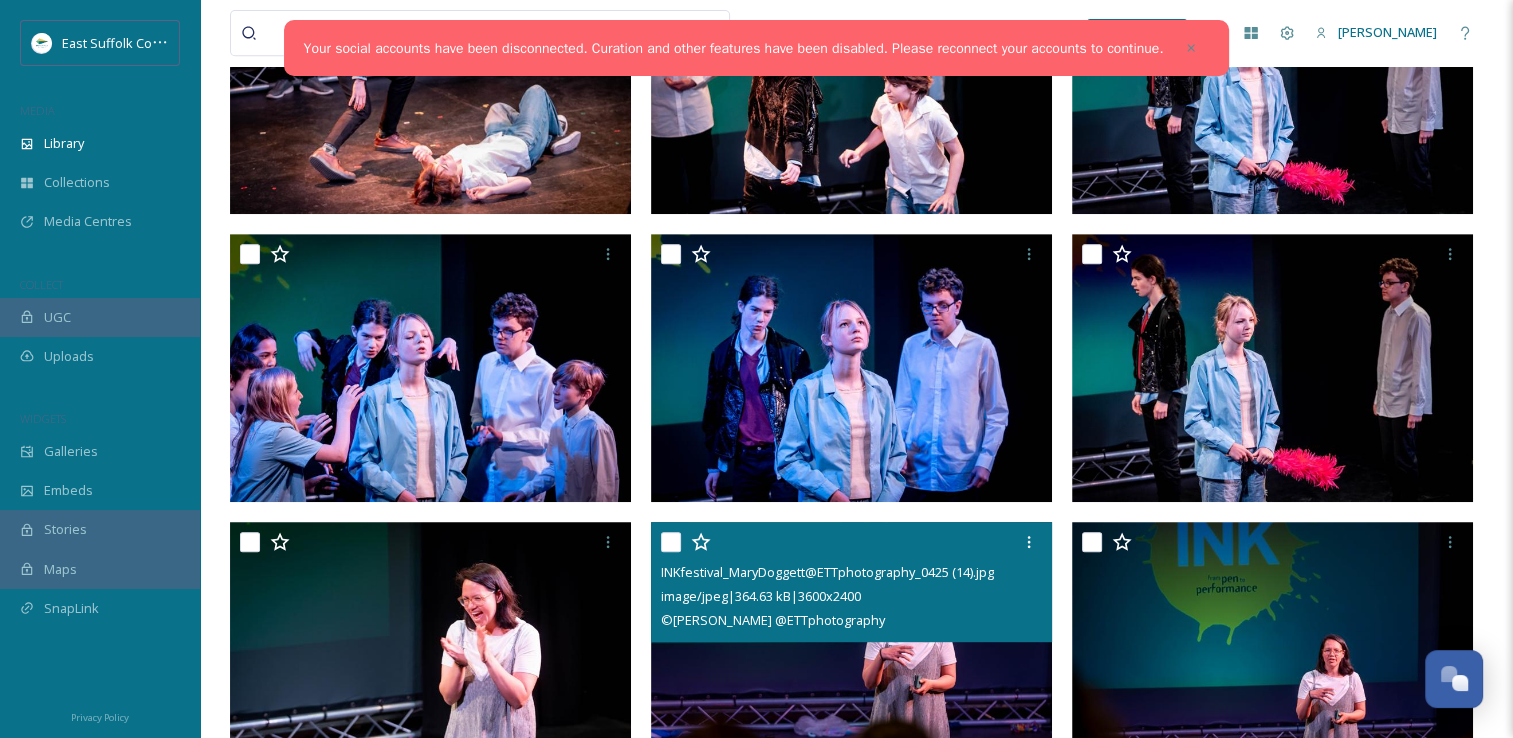scroll, scrollTop: 900, scrollLeft: 0, axis: vertical 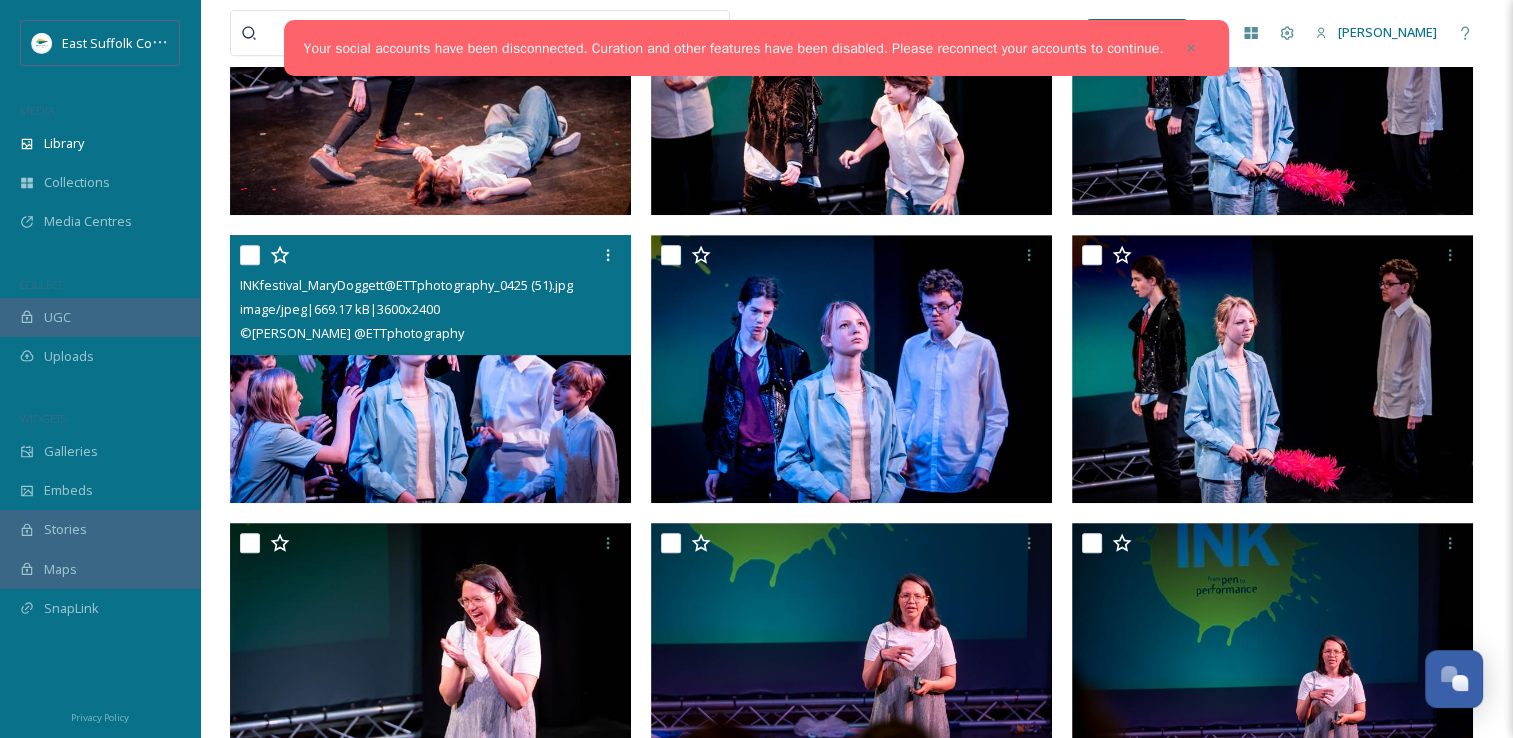 click at bounding box center [430, 369] 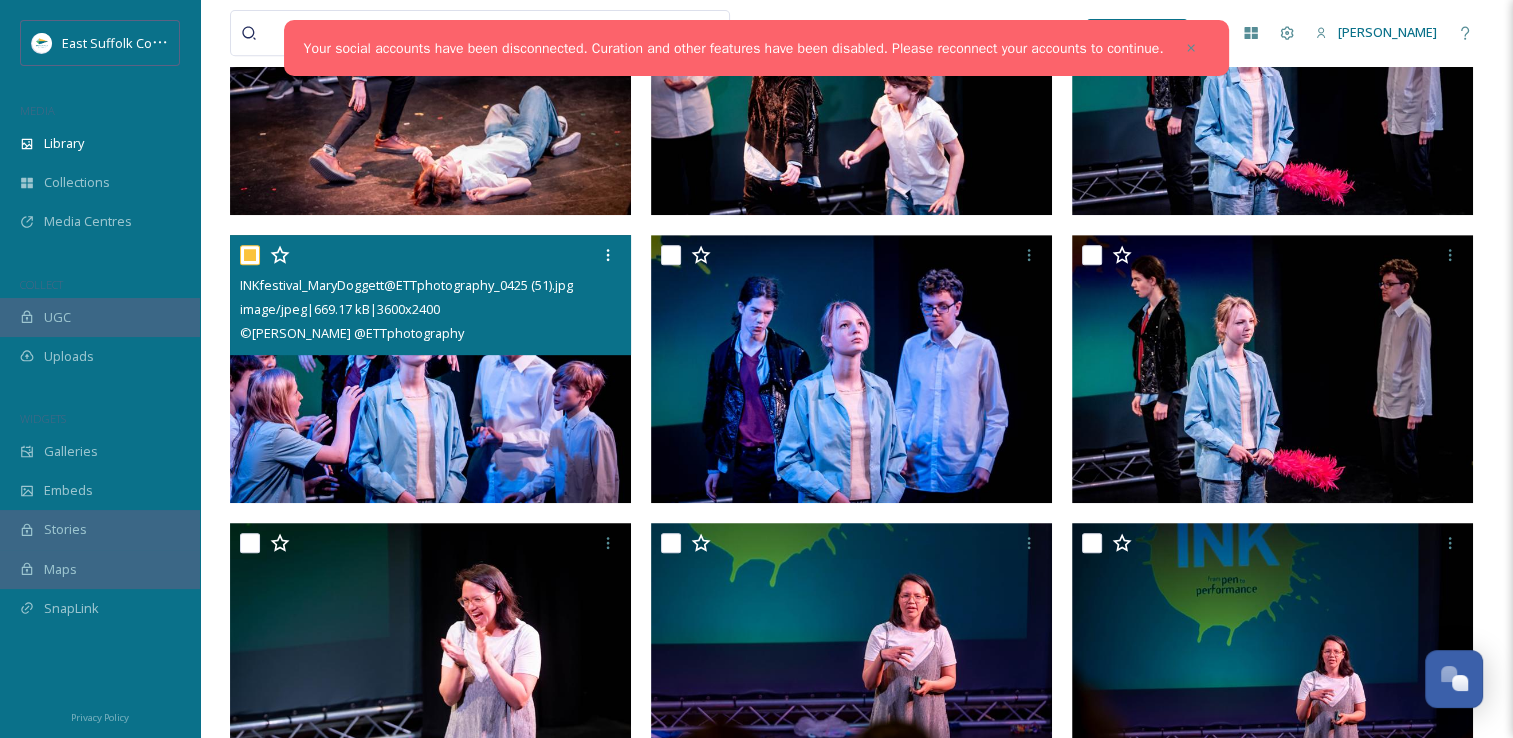 checkbox on "true" 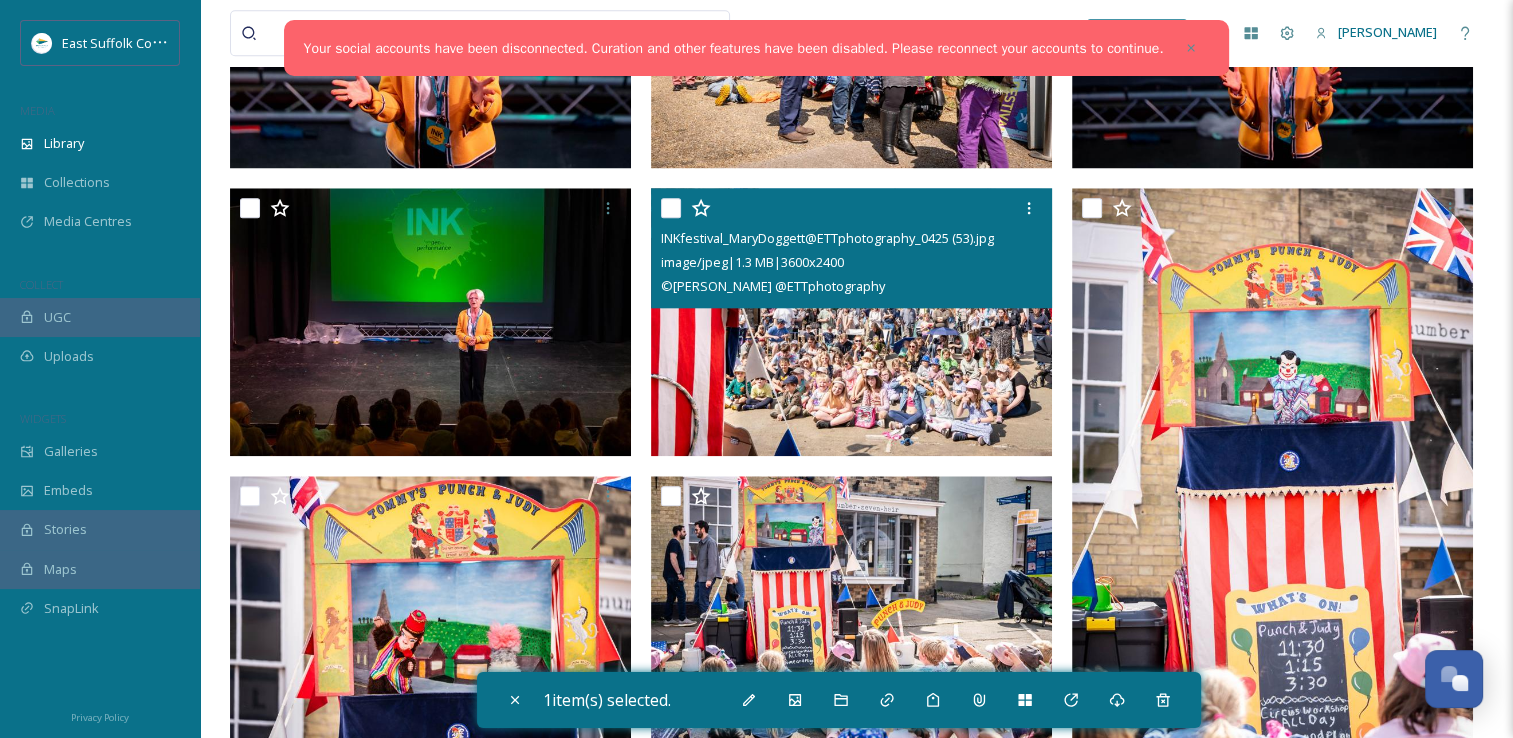 scroll, scrollTop: 2100, scrollLeft: 0, axis: vertical 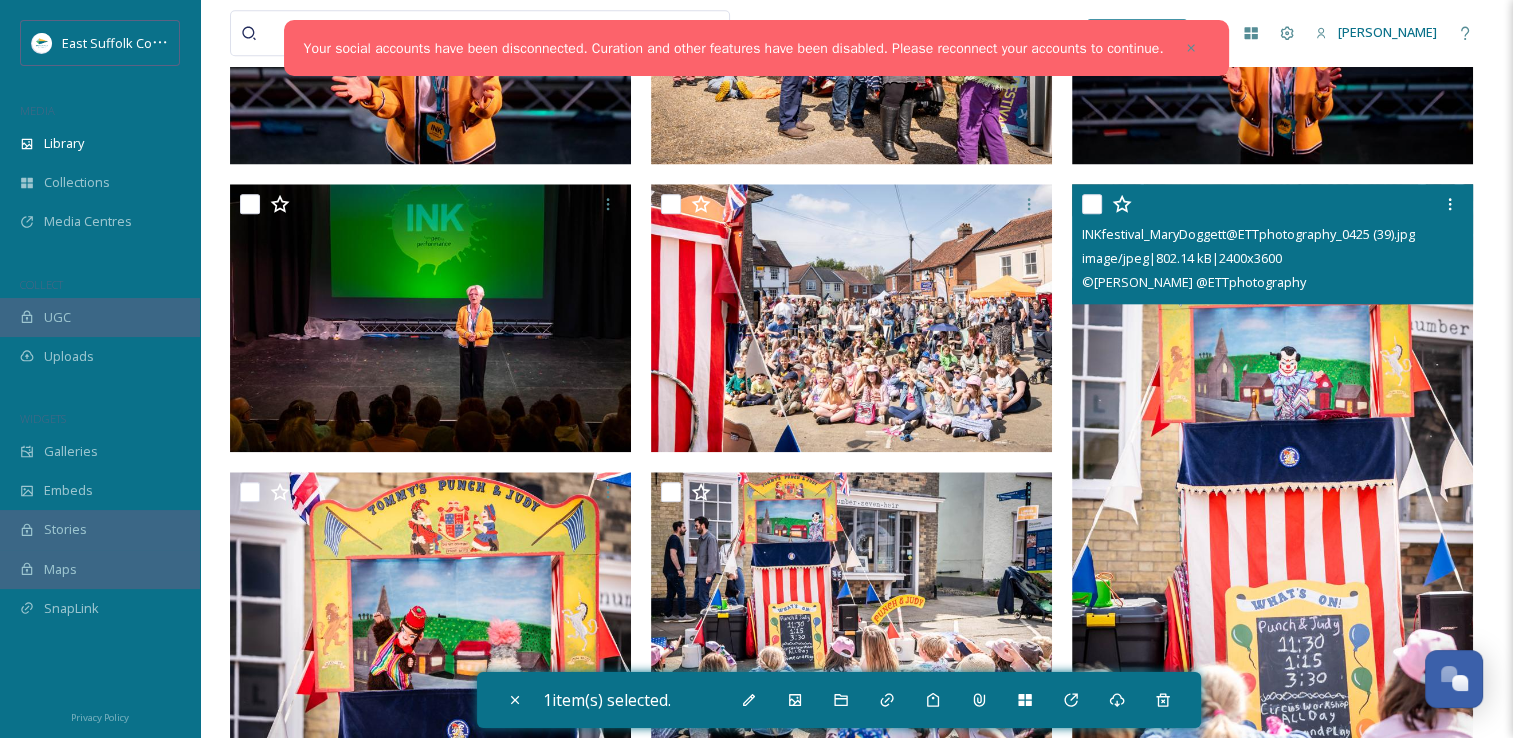 click at bounding box center [1272, 485] 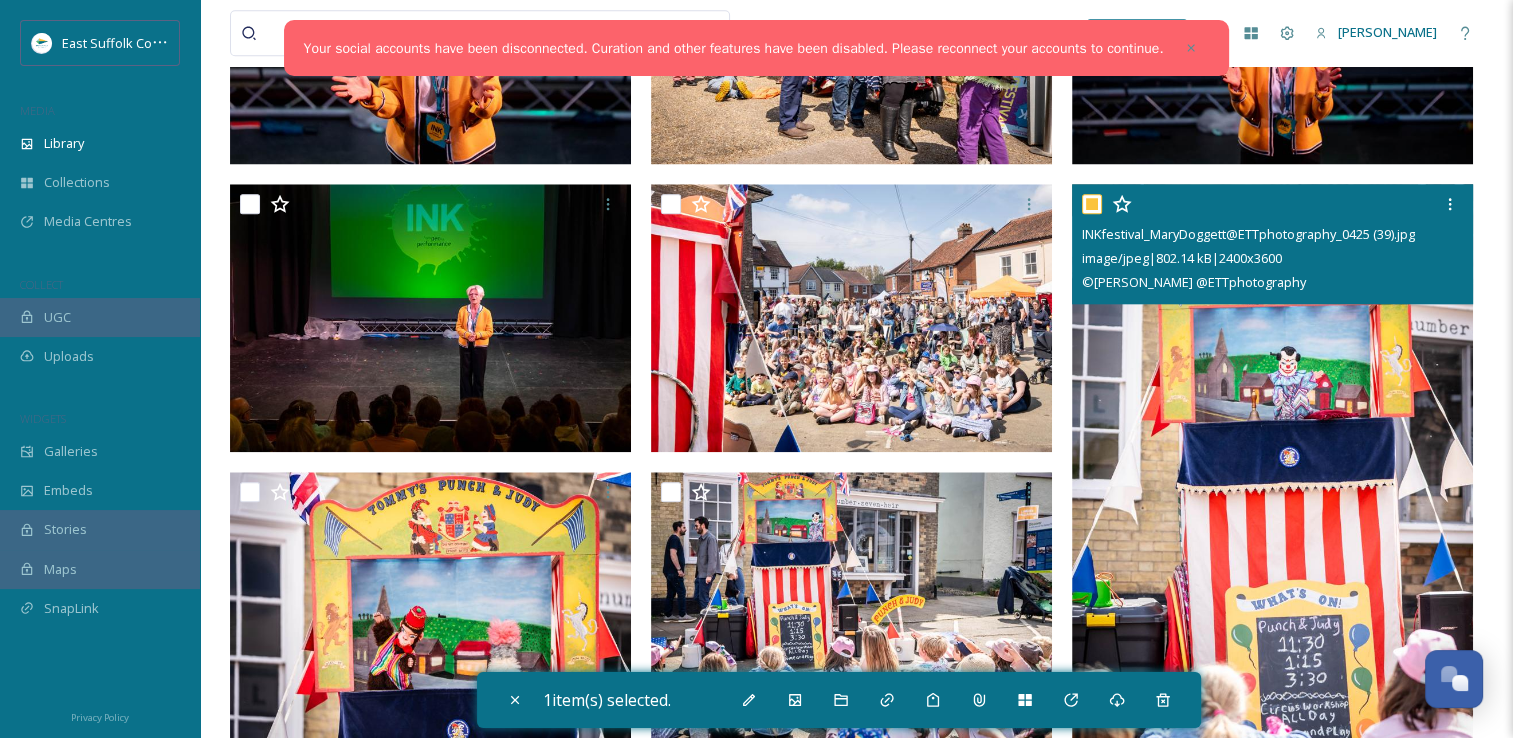 checkbox on "true" 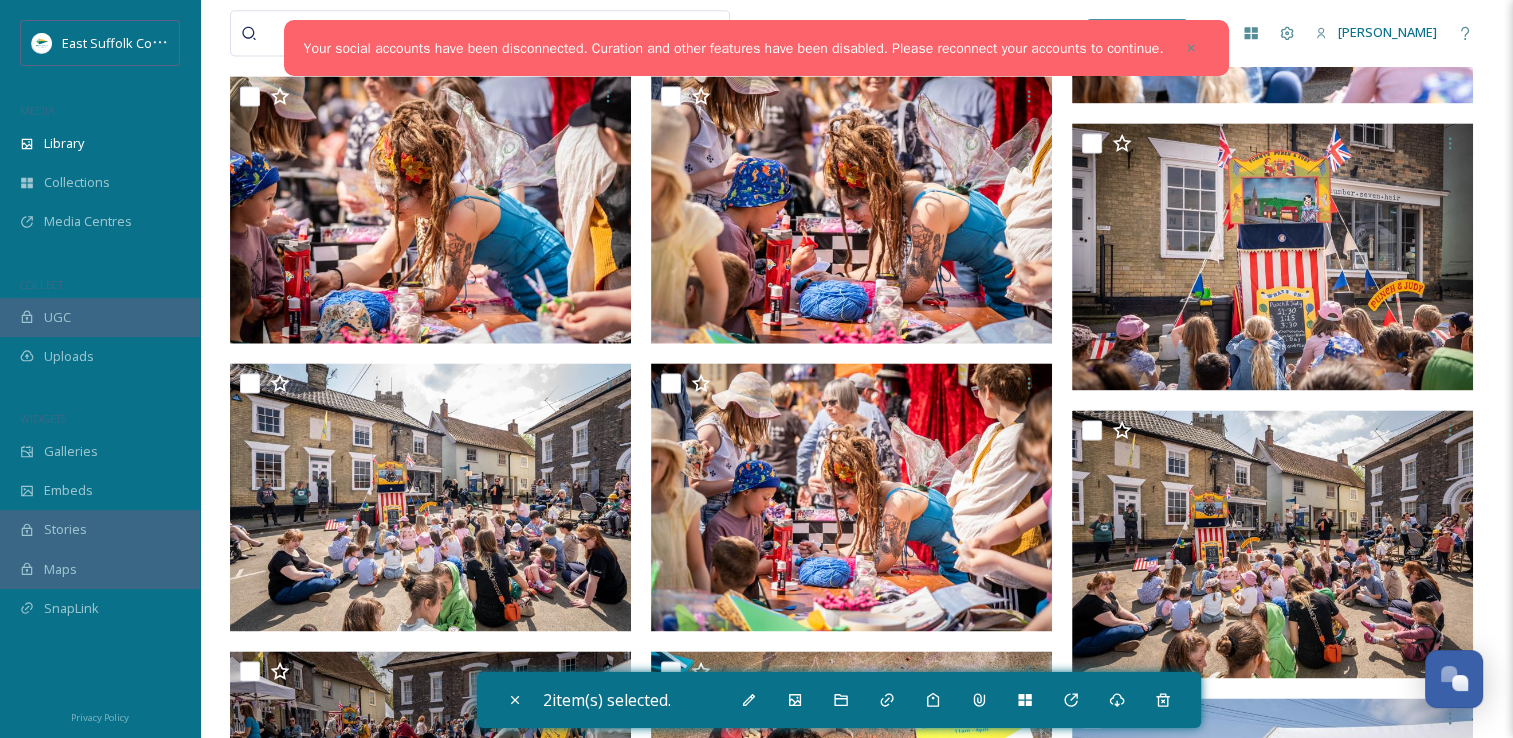 scroll, scrollTop: 2700, scrollLeft: 0, axis: vertical 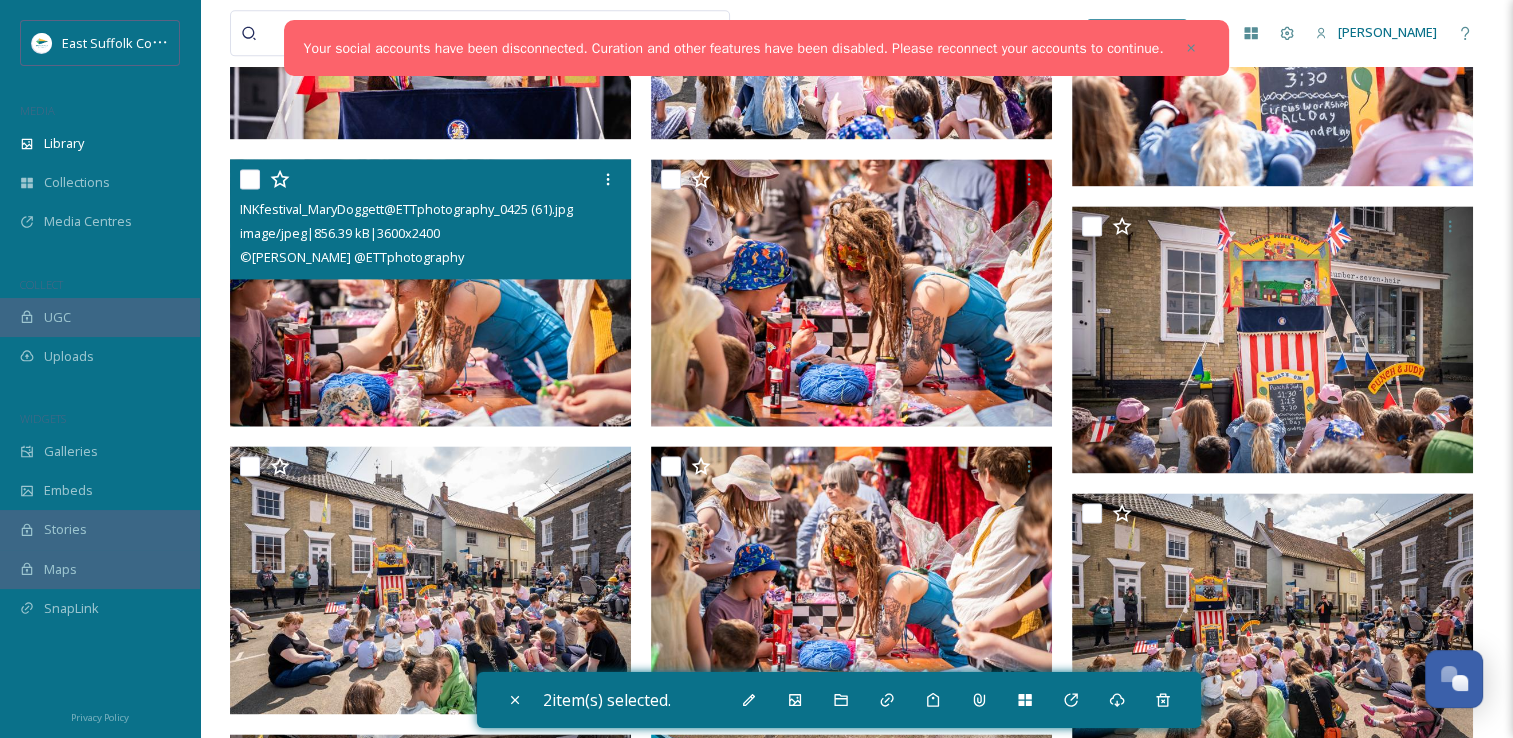 click at bounding box center (430, 293) 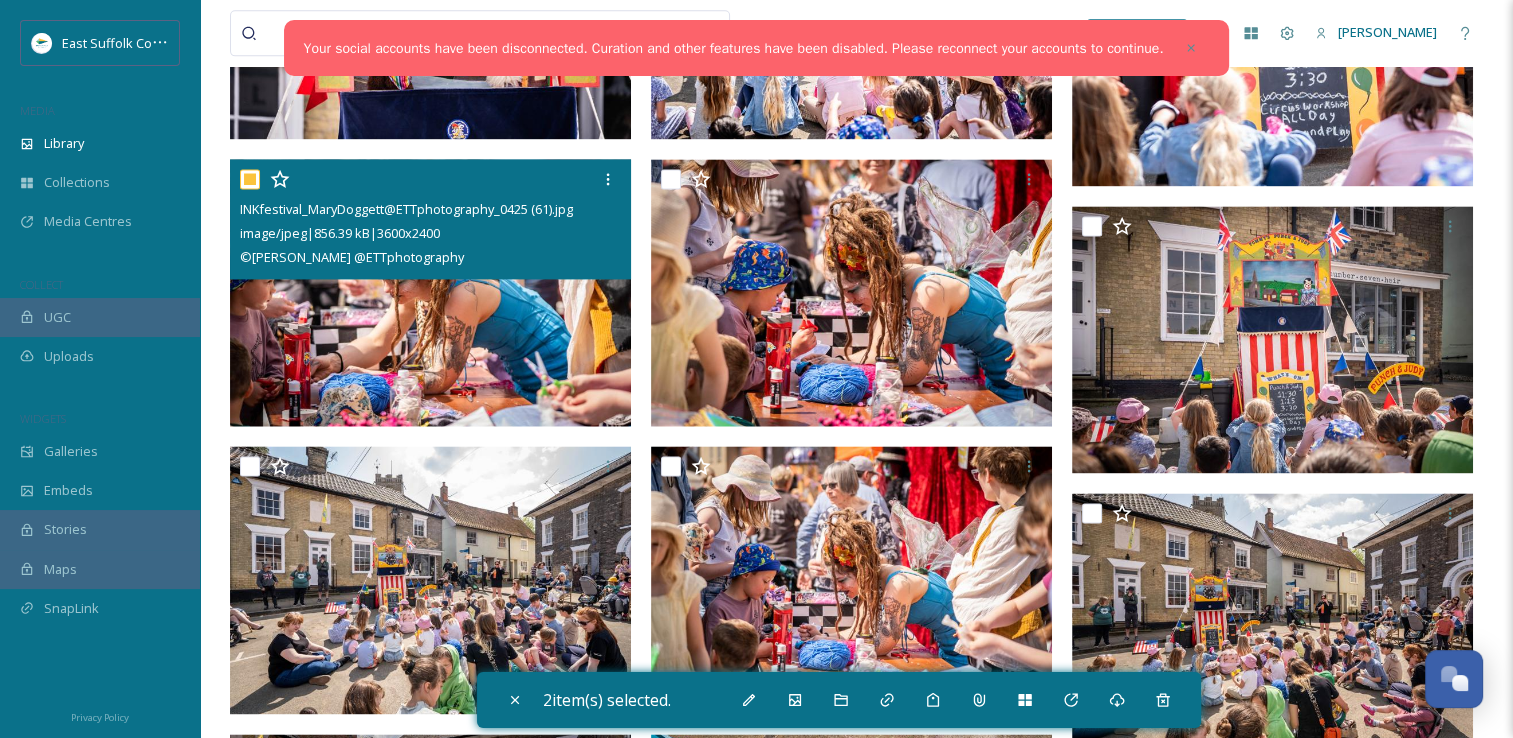checkbox on "true" 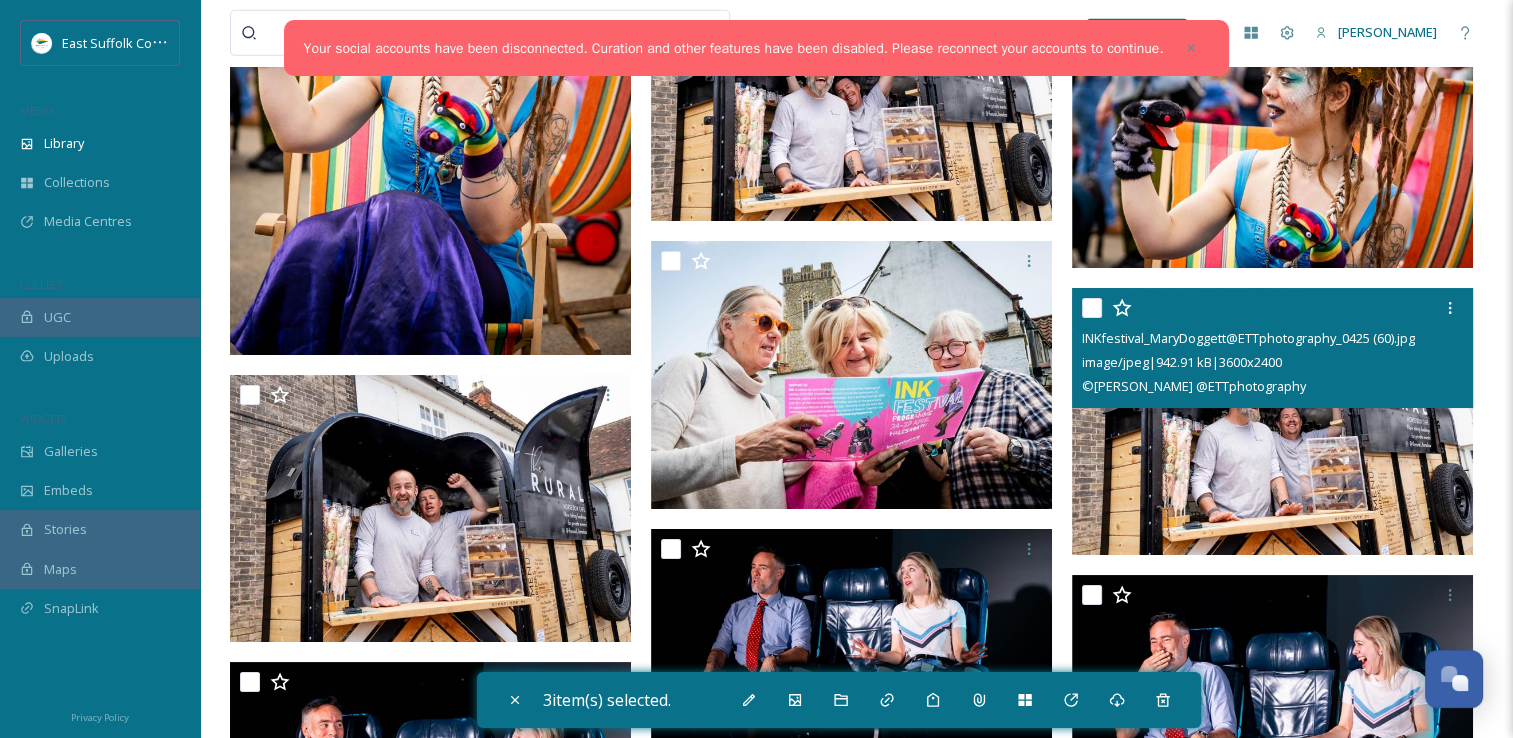scroll, scrollTop: 6200, scrollLeft: 0, axis: vertical 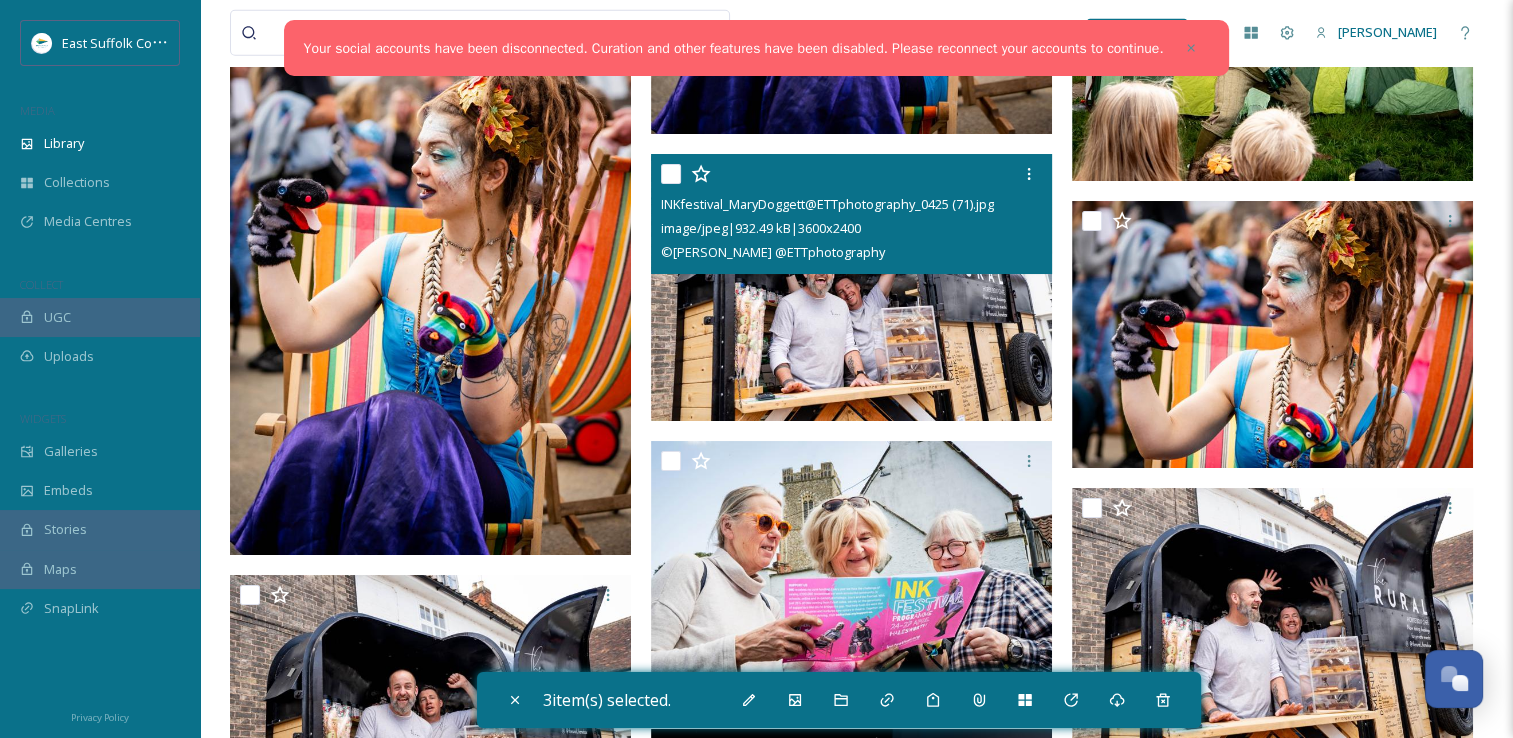 click at bounding box center [851, 288] 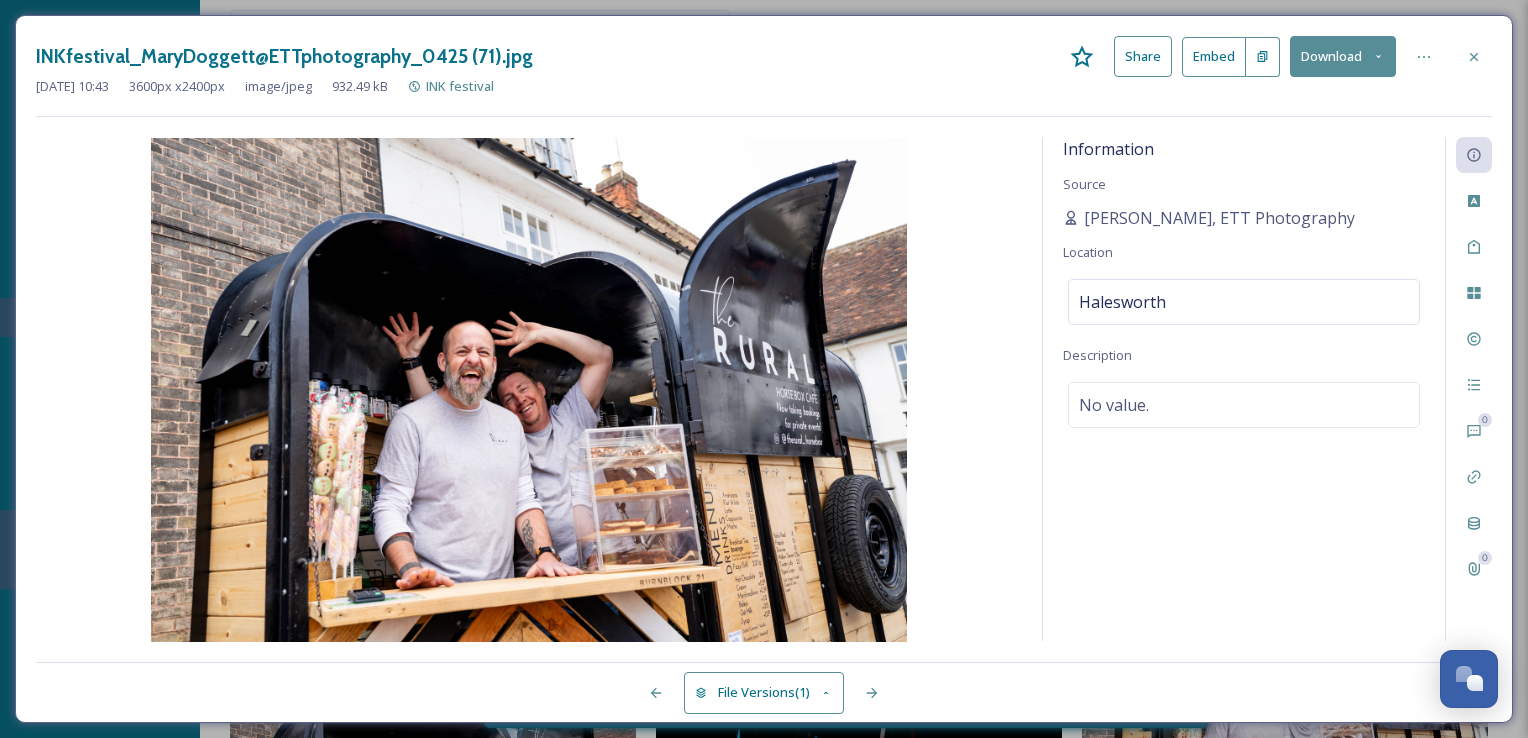 click at bounding box center [1474, 57] 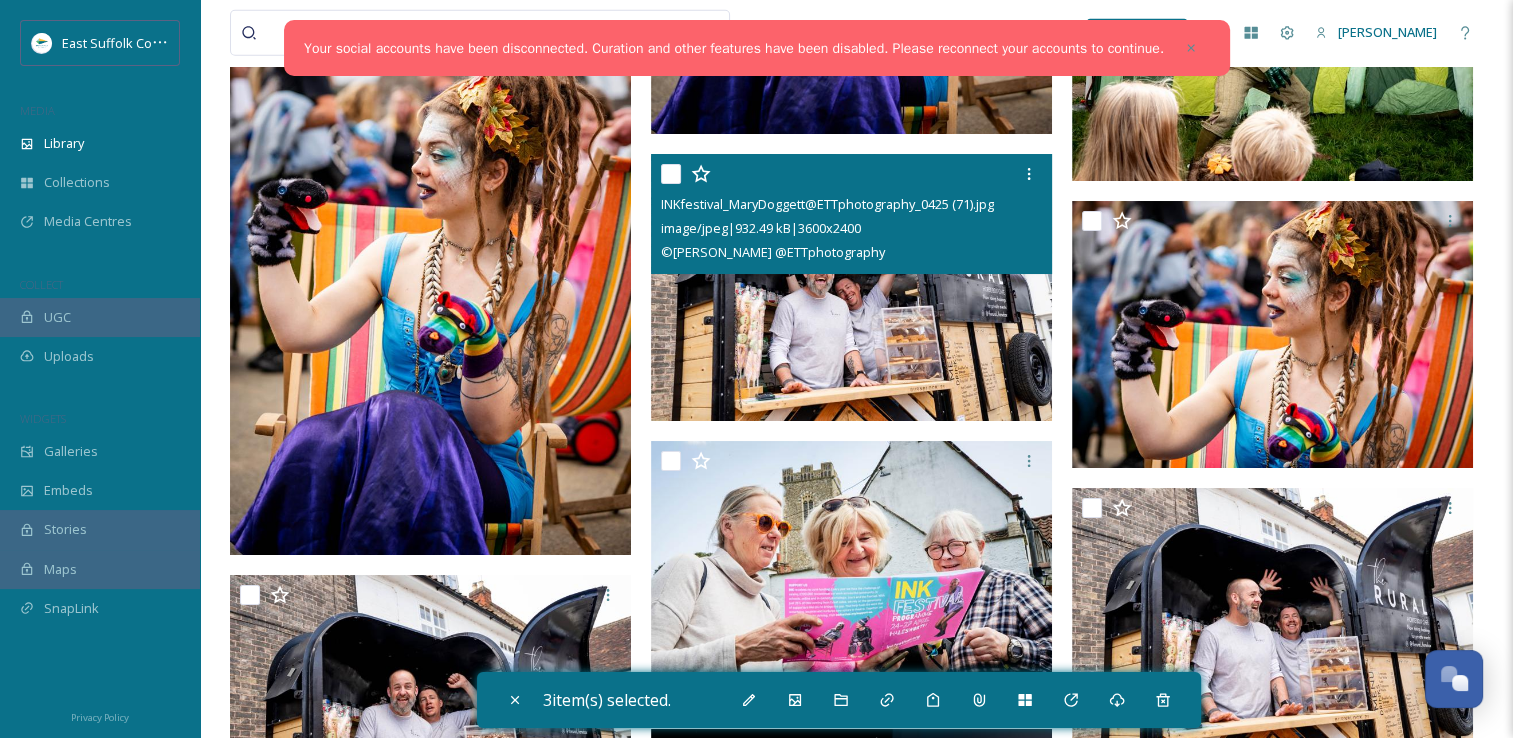 click at bounding box center [851, 288] 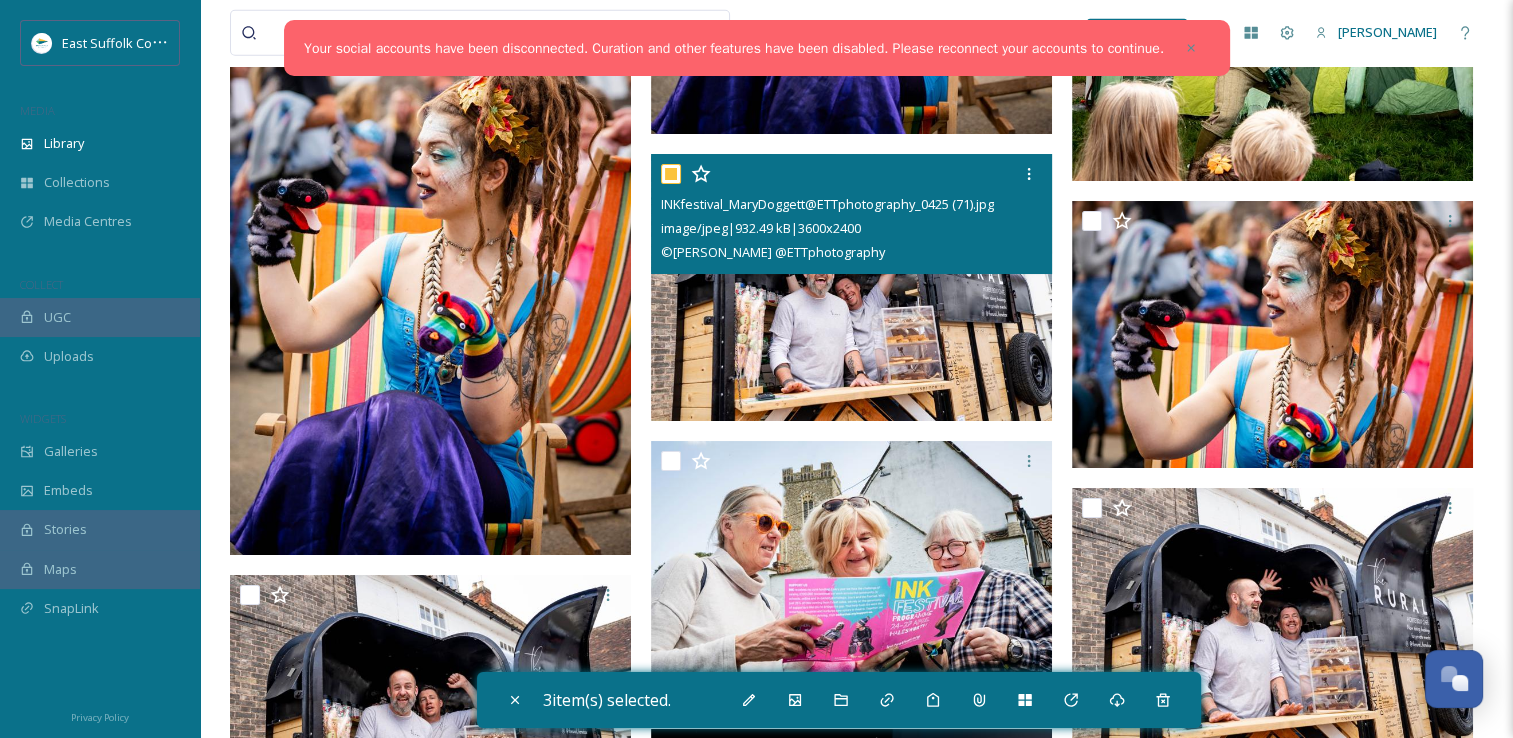 checkbox on "true" 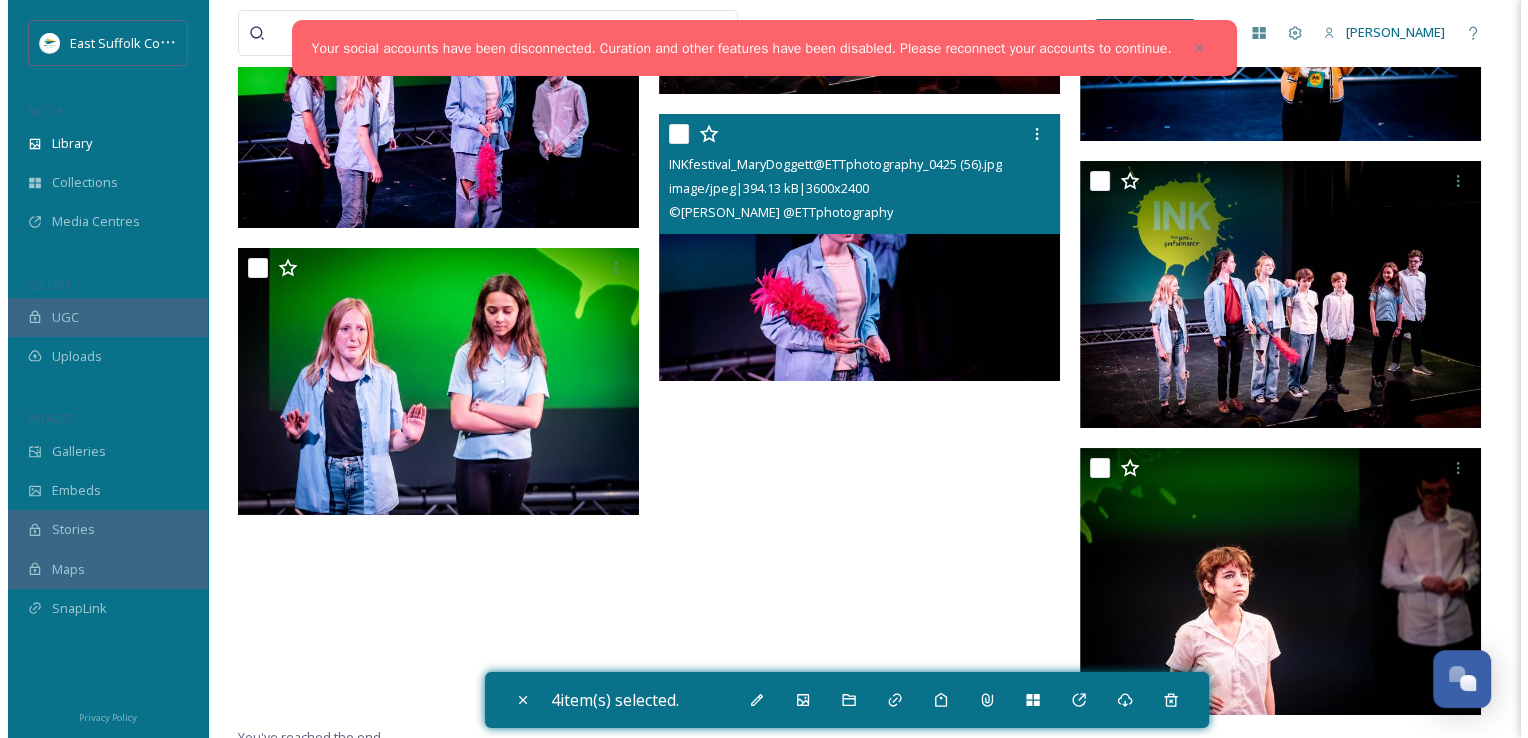scroll, scrollTop: 7974, scrollLeft: 0, axis: vertical 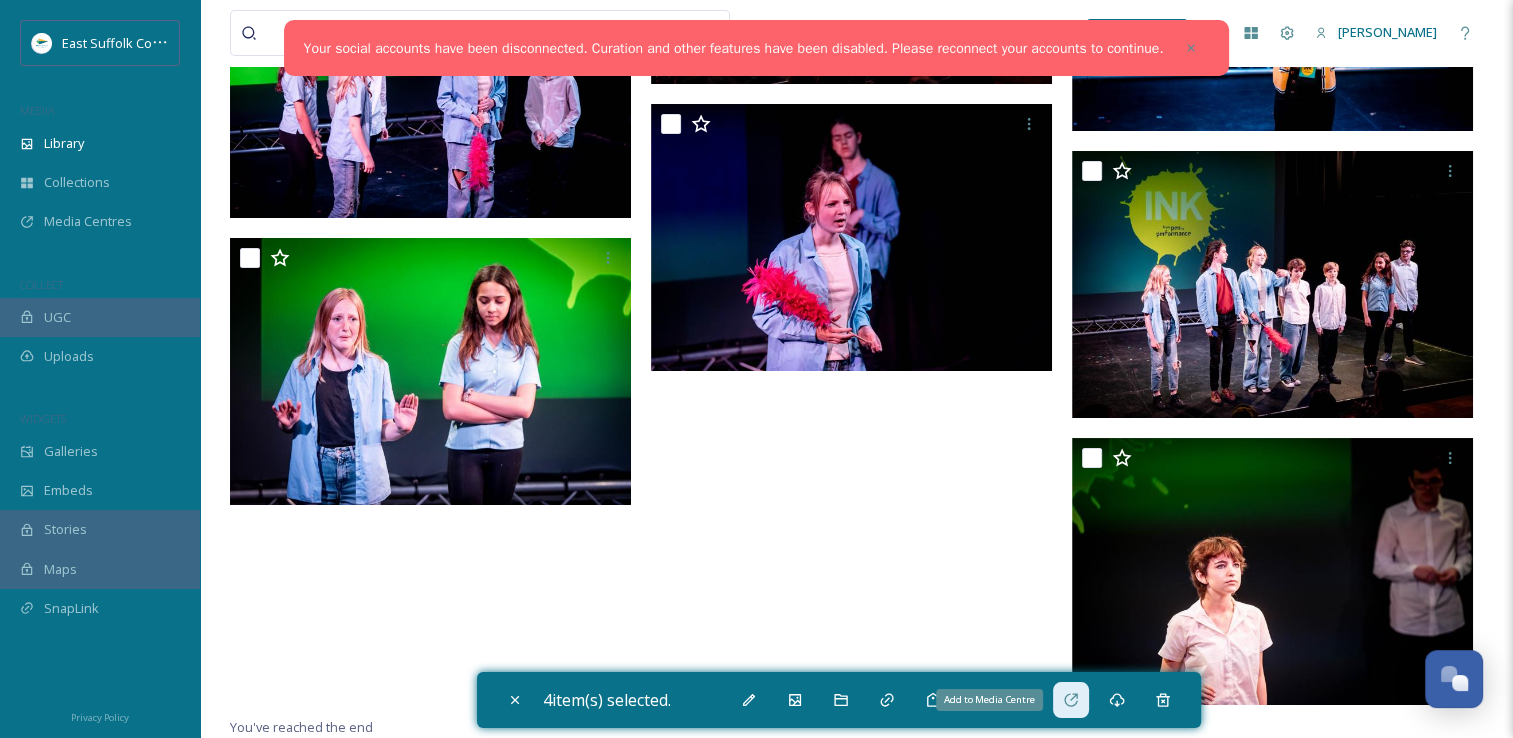 click 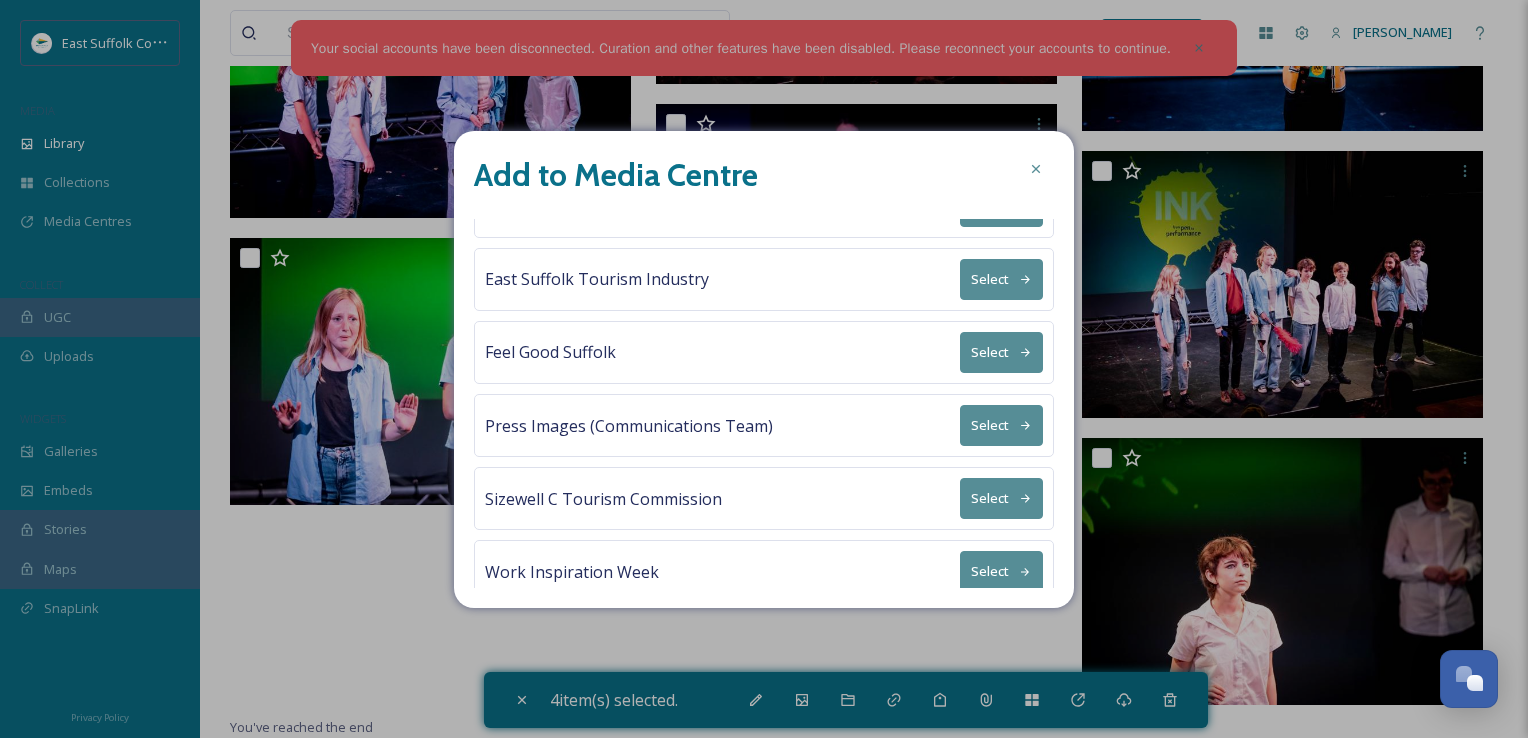 scroll, scrollTop: 64, scrollLeft: 0, axis: vertical 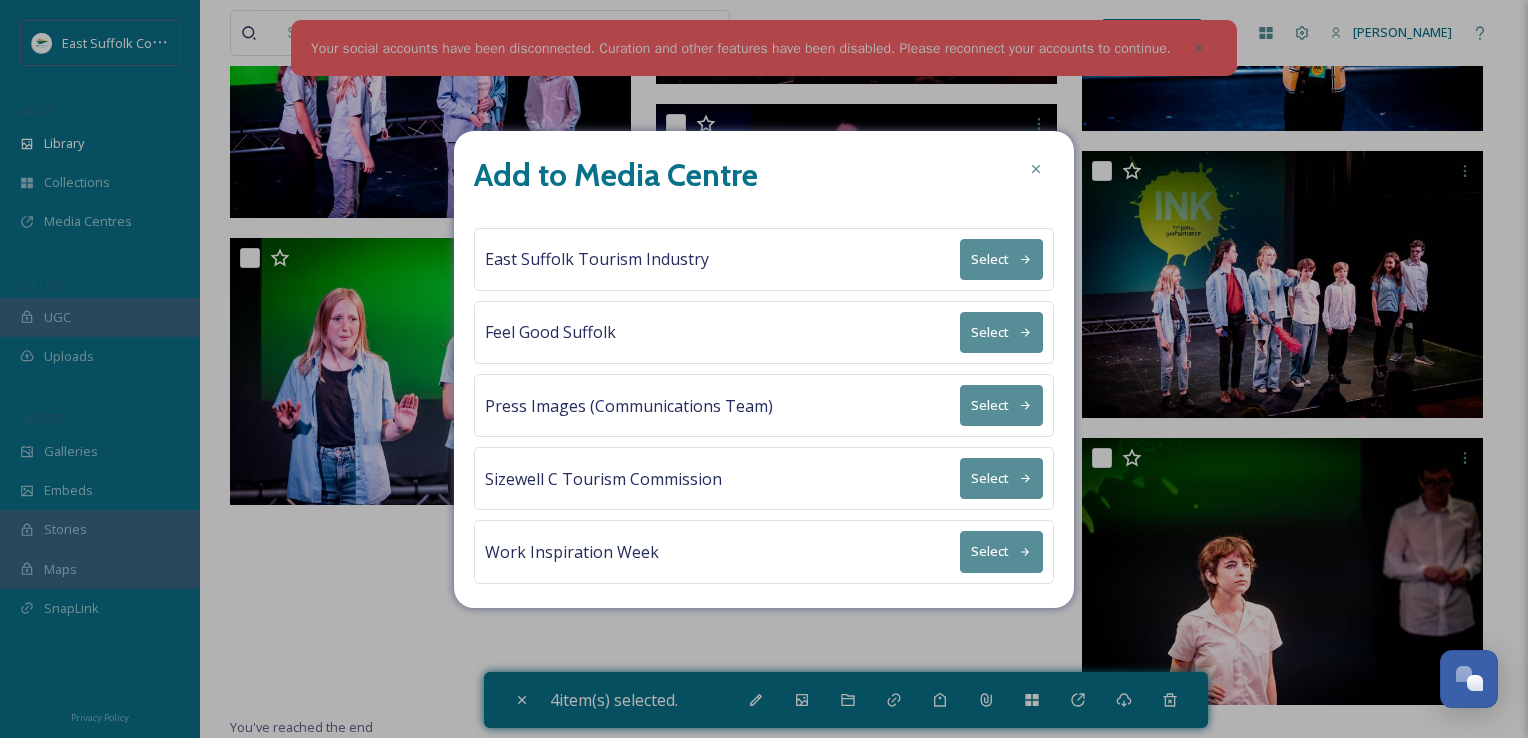 click on "Select" at bounding box center [1001, 551] 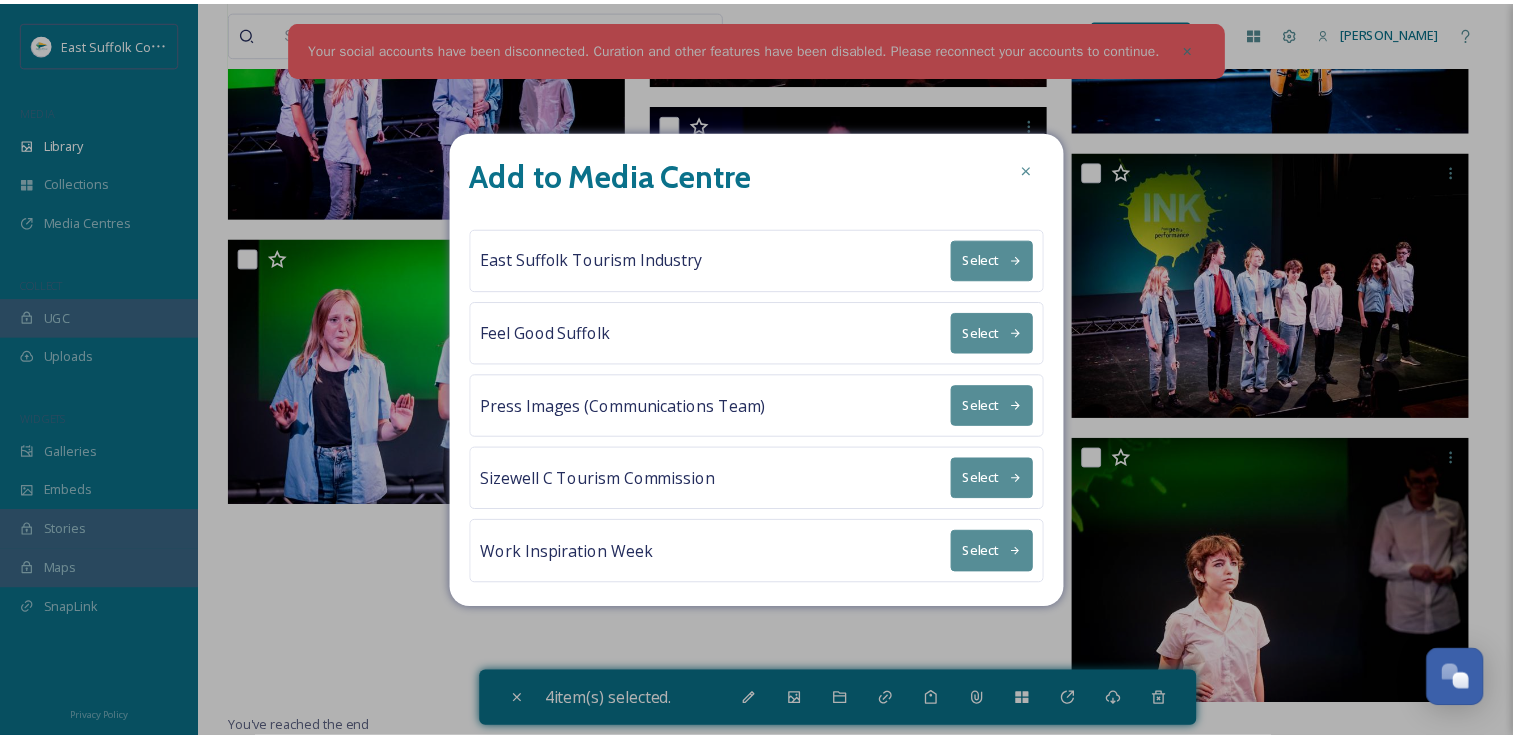scroll, scrollTop: 0, scrollLeft: 0, axis: both 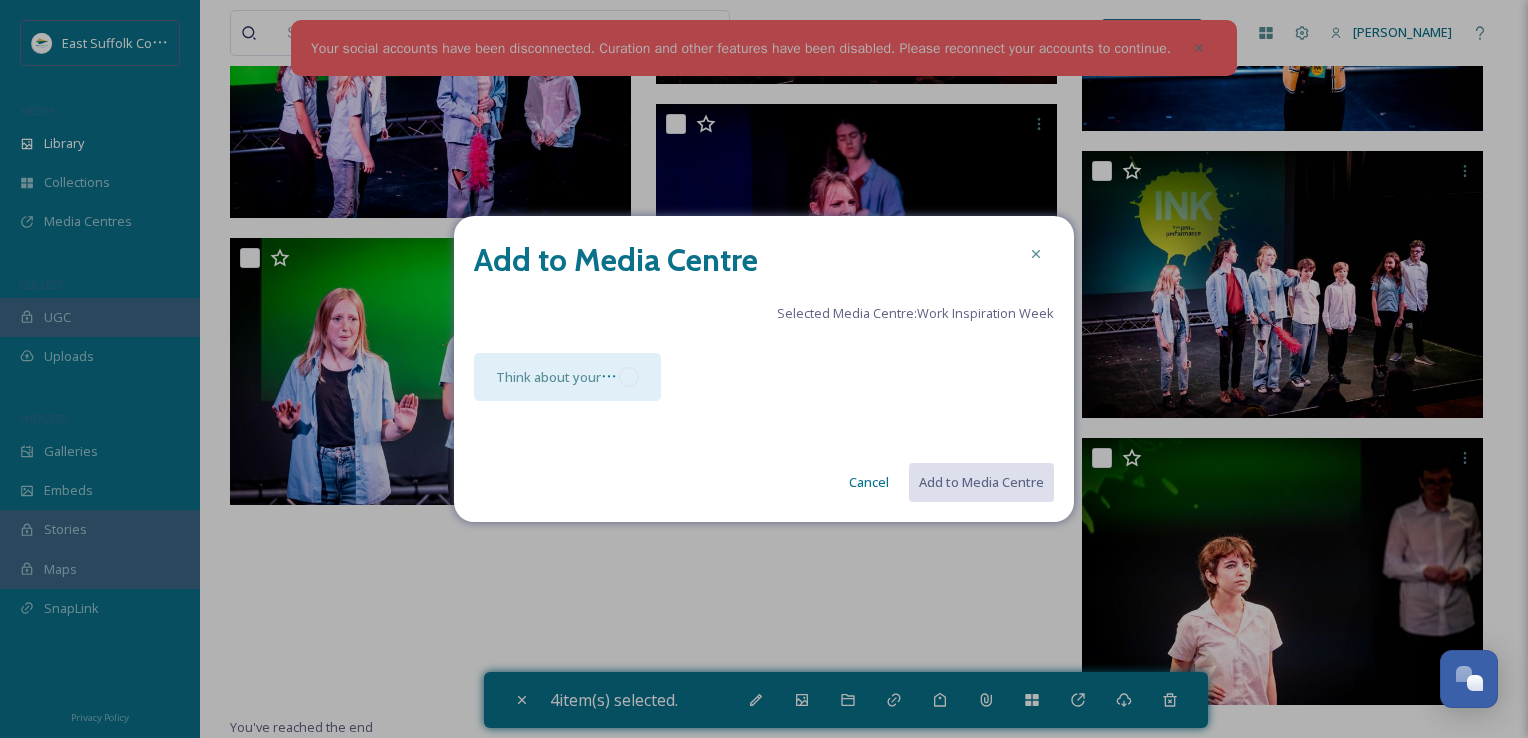 click at bounding box center [629, 377] 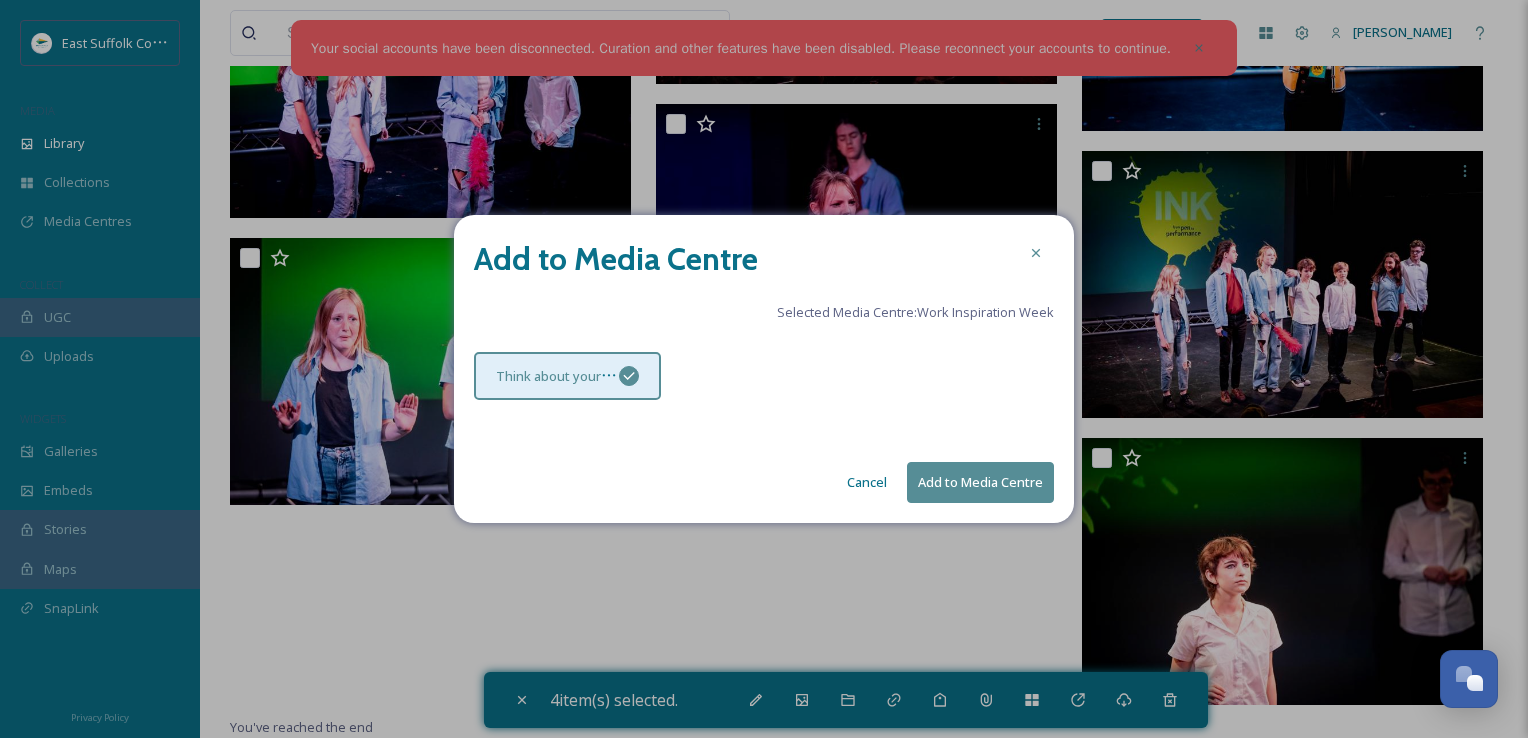 click on "Add to Media Centre" at bounding box center [980, 482] 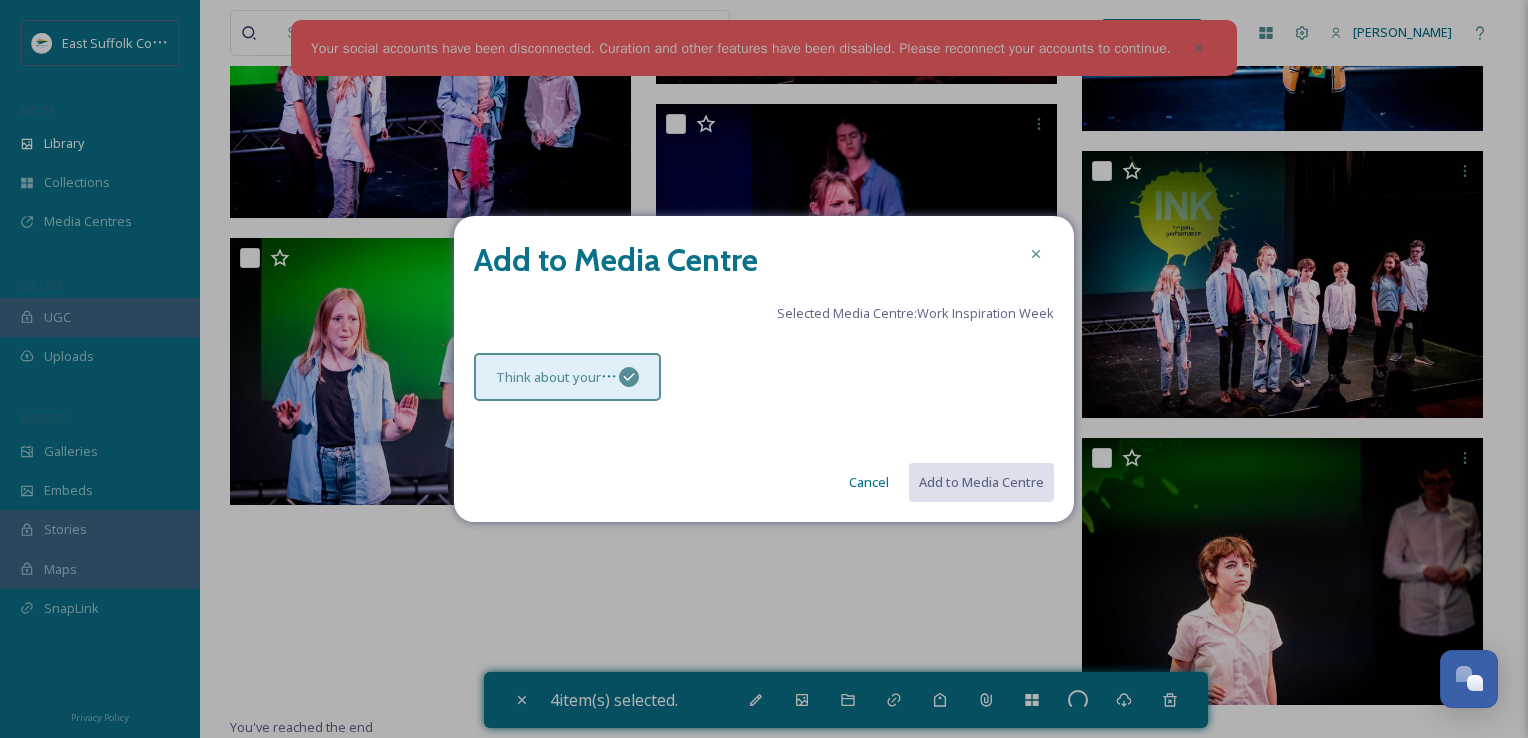 checkbox on "false" 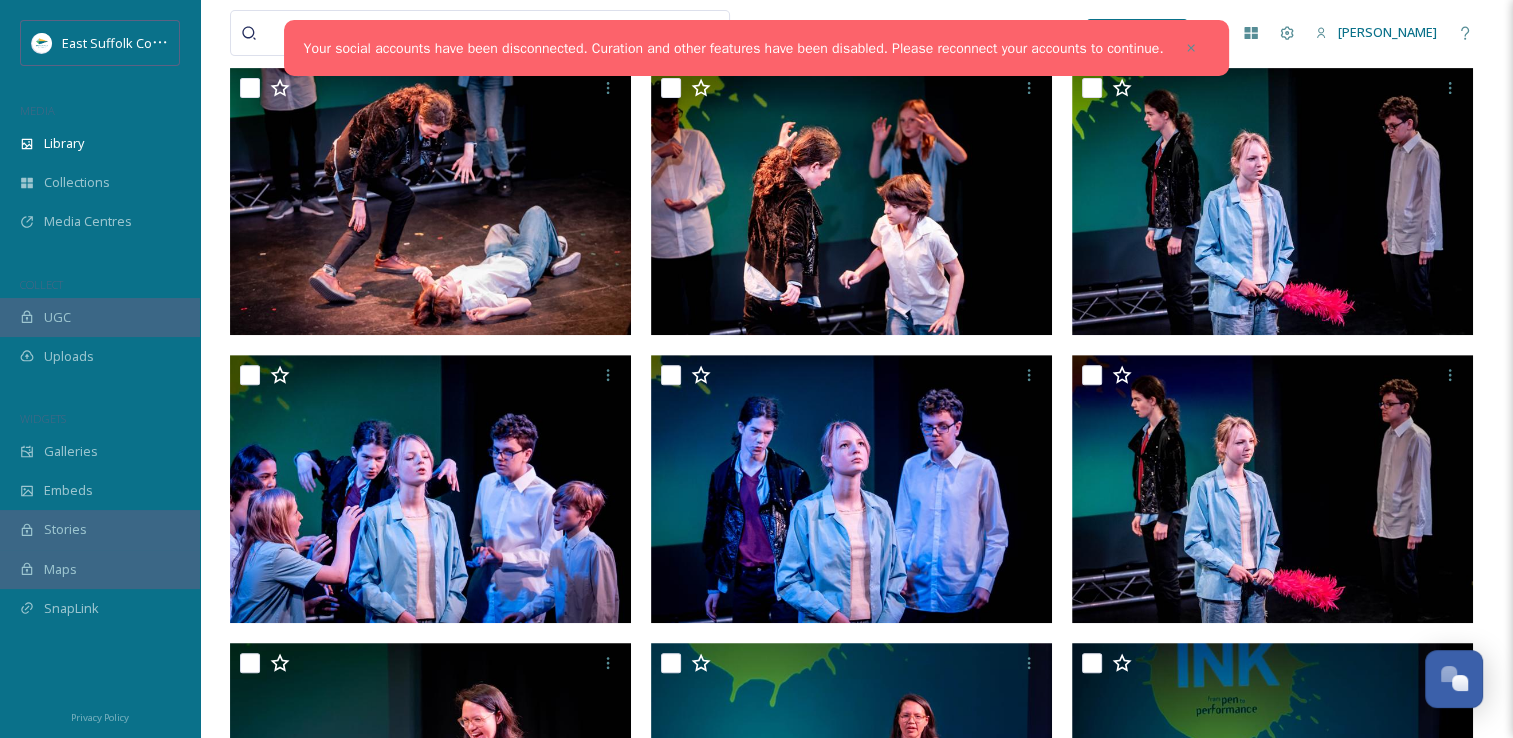 scroll, scrollTop: 0, scrollLeft: 0, axis: both 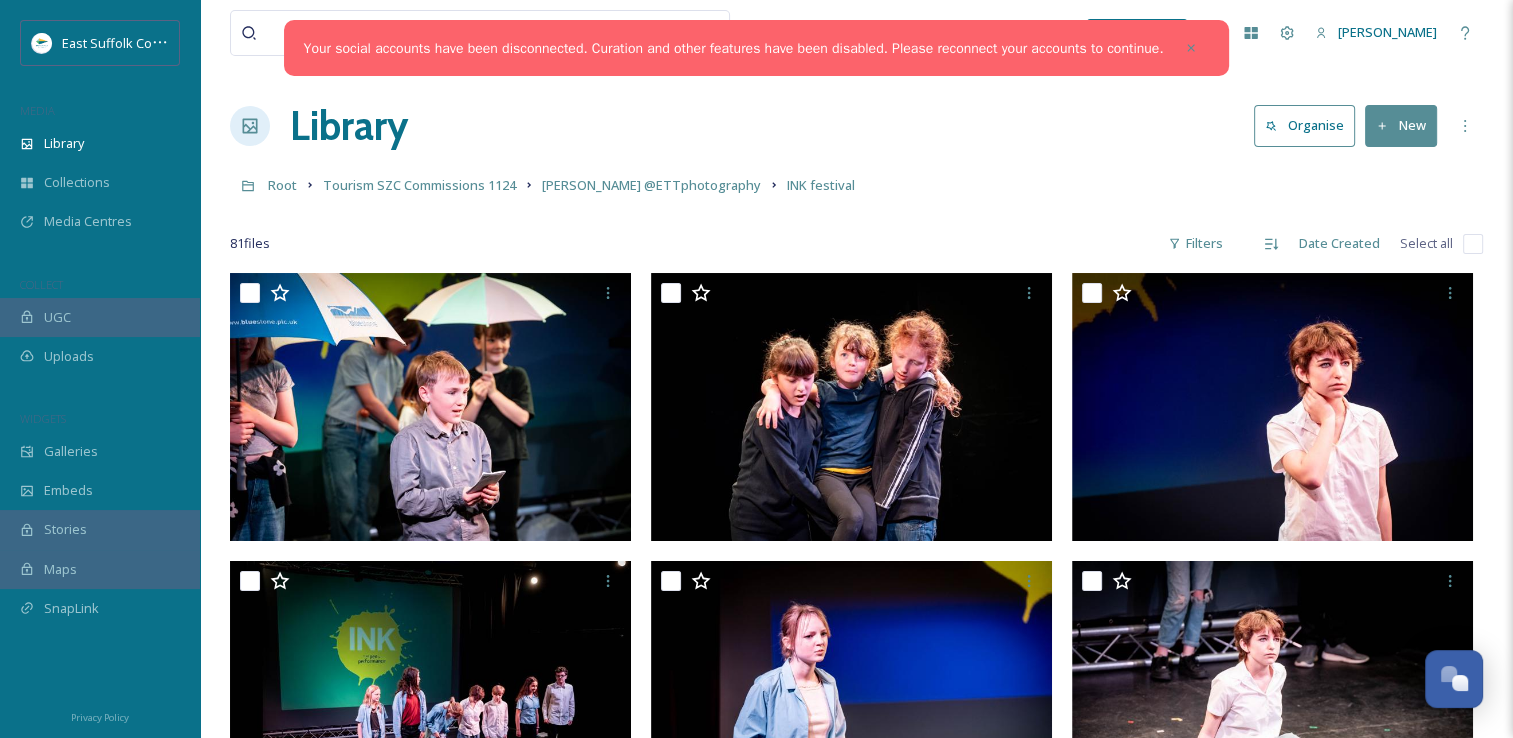 drag, startPoint x: 790, startPoint y: 260, endPoint x: 709, endPoint y: 122, distance: 160.01562 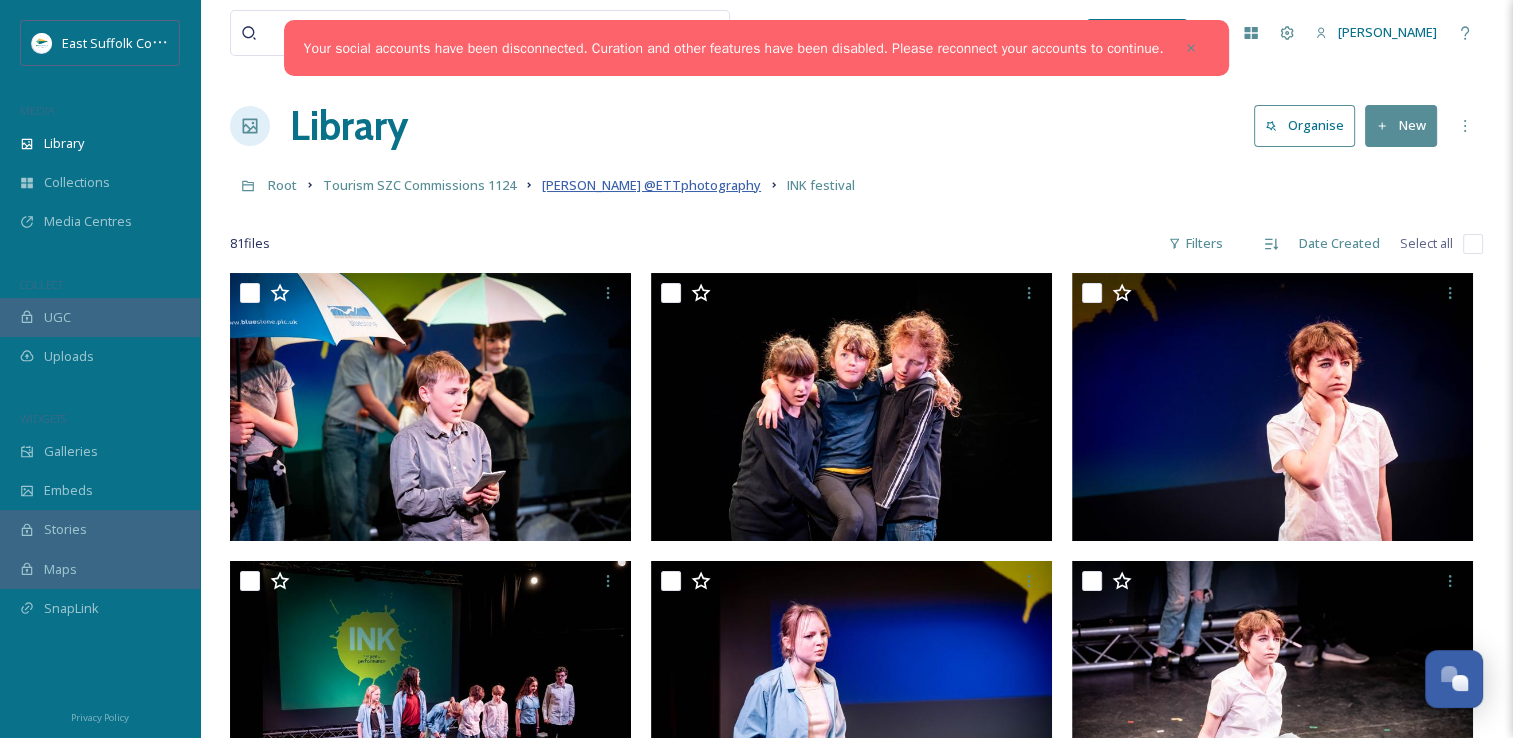 click on "[PERSON_NAME] @ETTphotography" at bounding box center (651, 185) 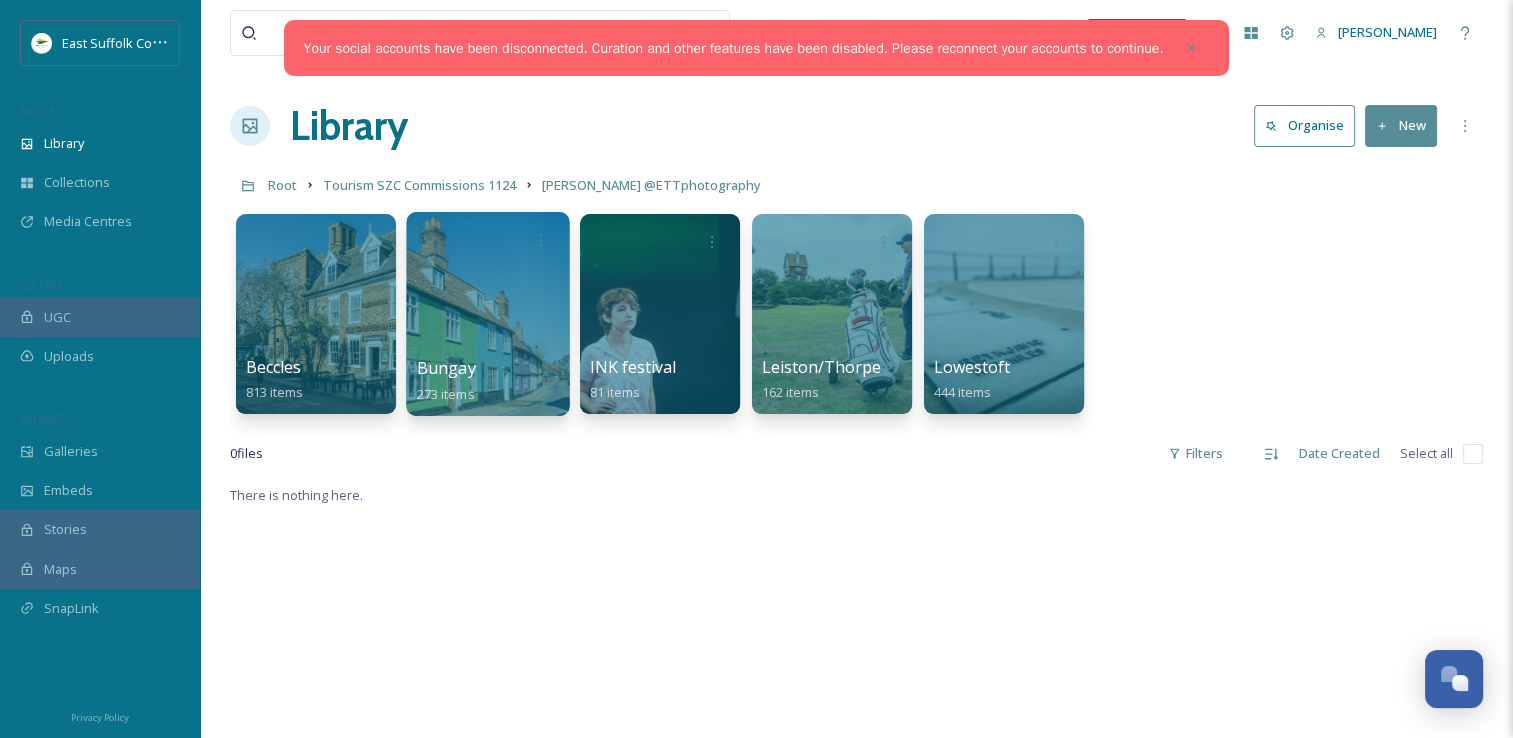 click at bounding box center (487, 314) 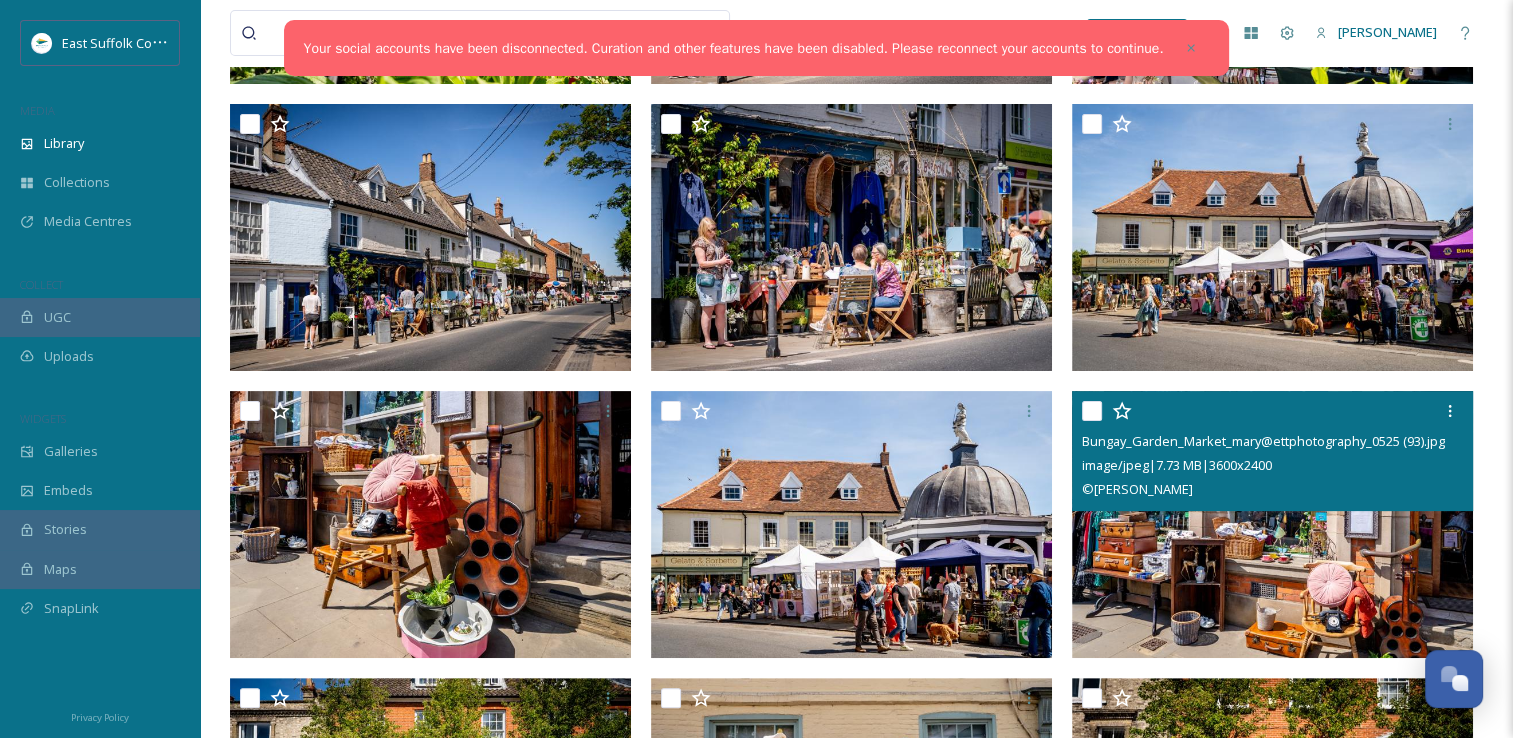 scroll, scrollTop: 400, scrollLeft: 0, axis: vertical 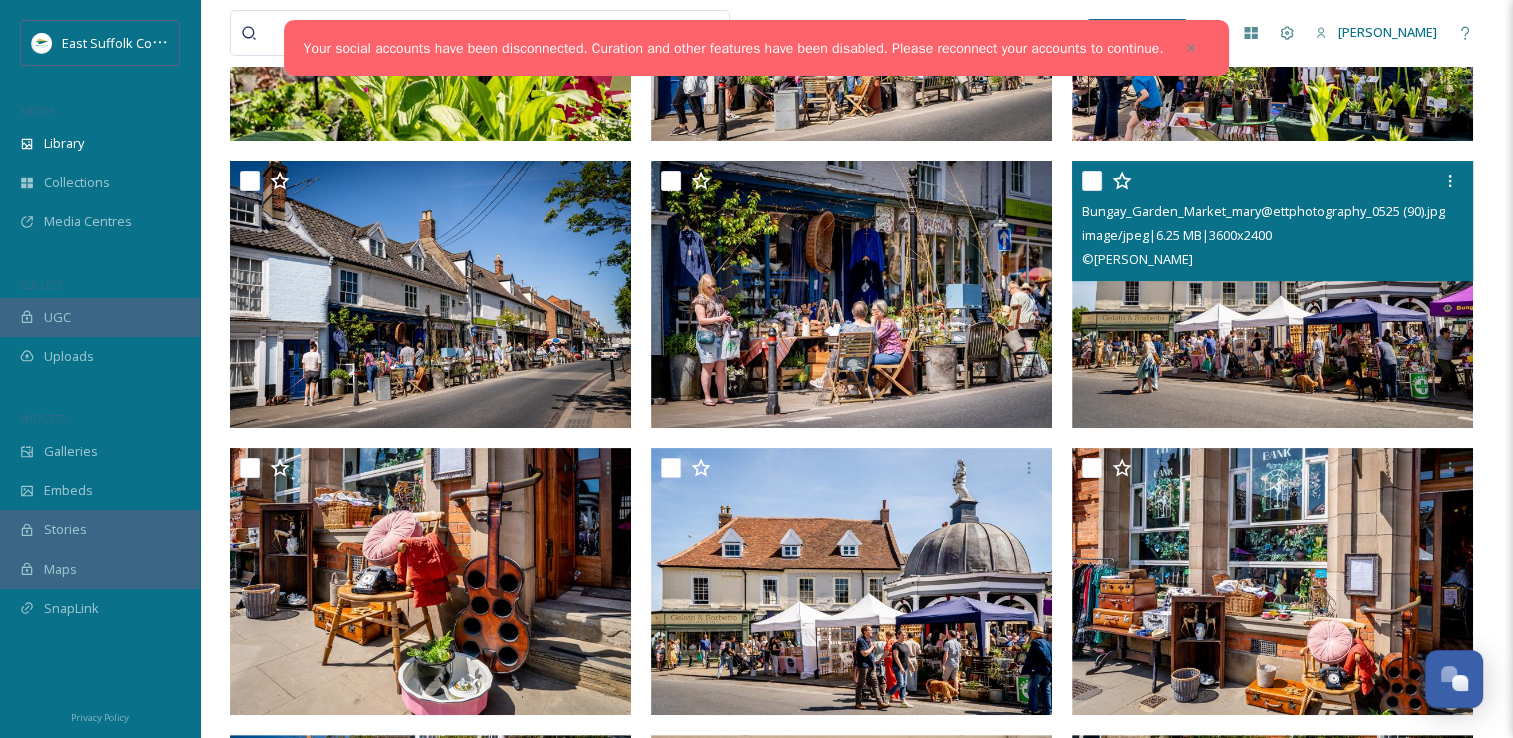 click at bounding box center (1272, 294) 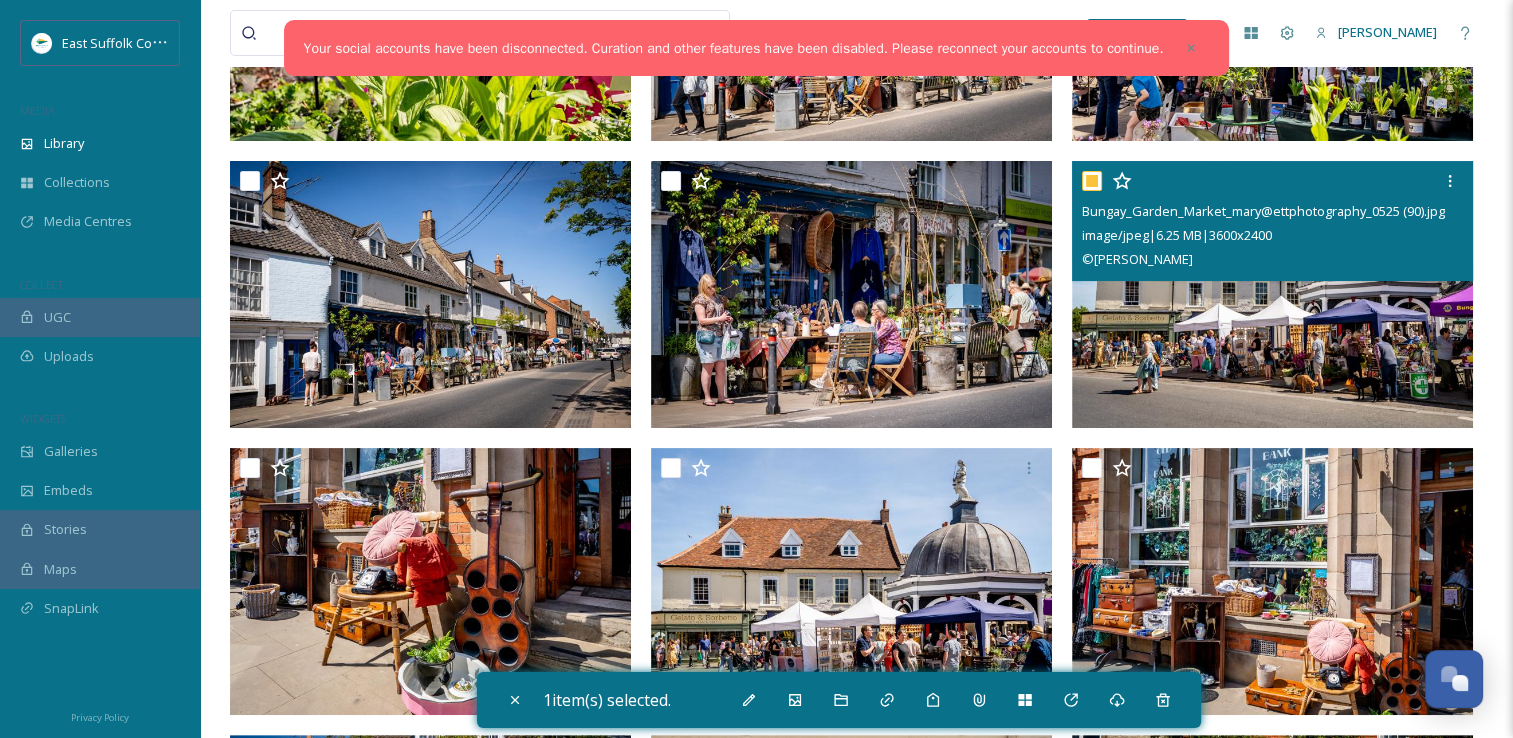 checkbox on "true" 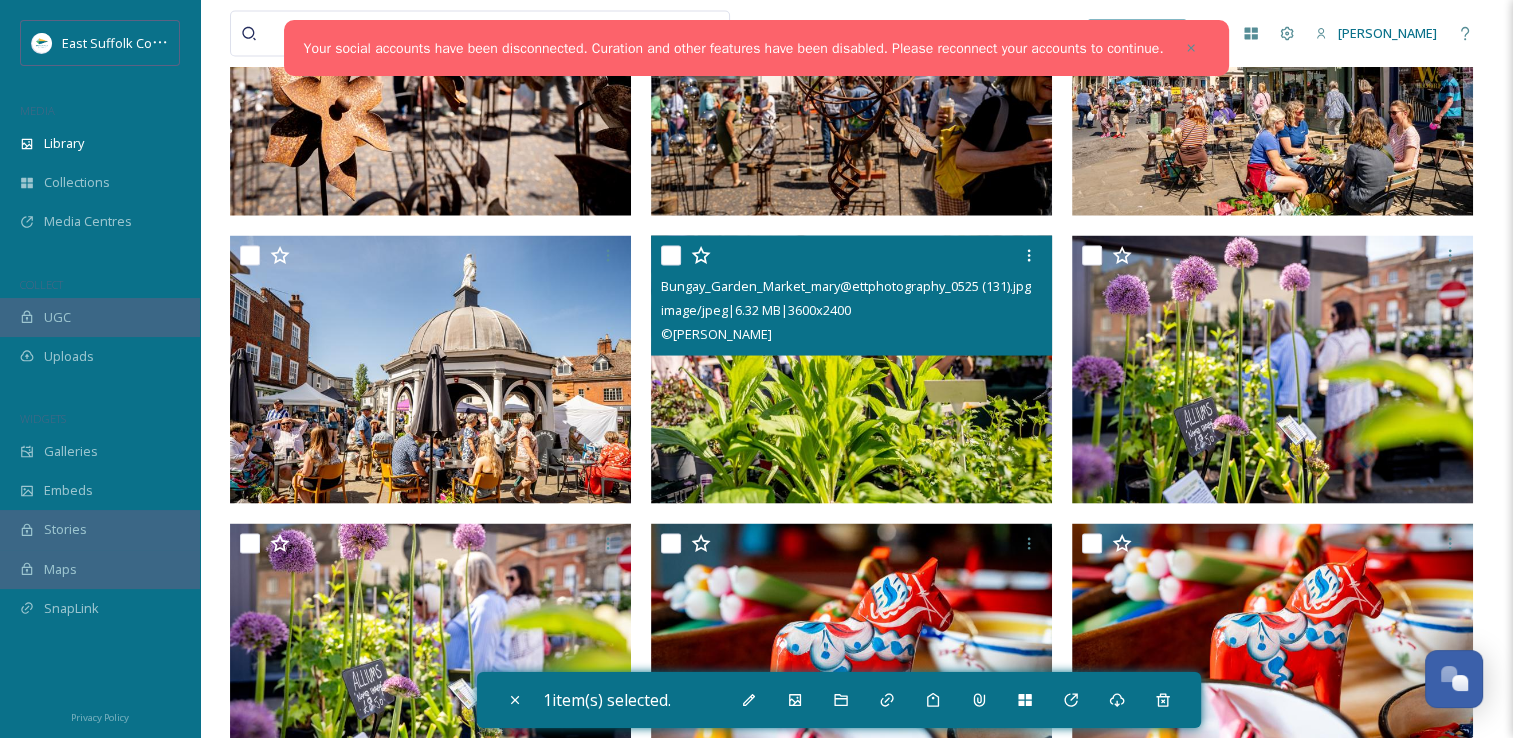 scroll, scrollTop: 3700, scrollLeft: 0, axis: vertical 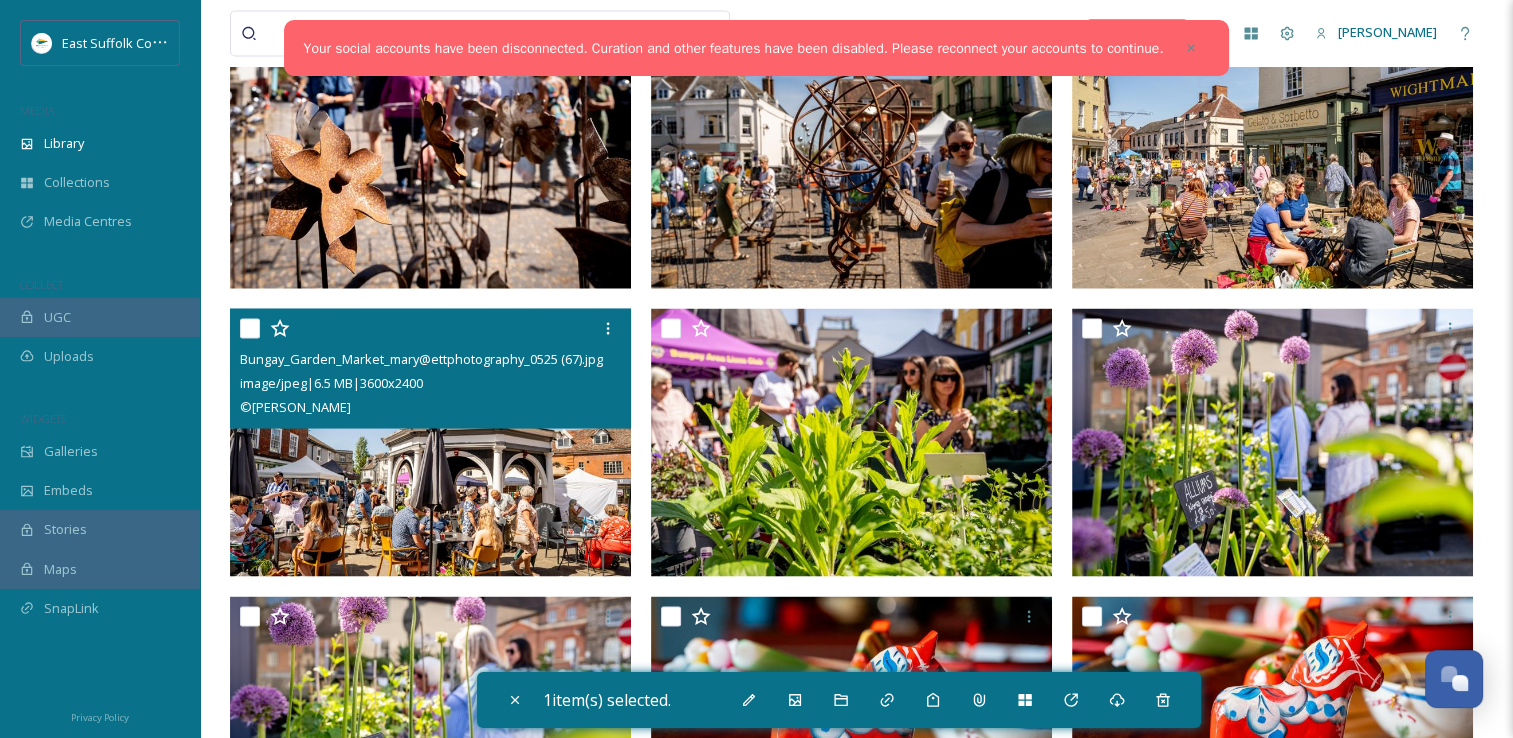 click at bounding box center (430, 442) 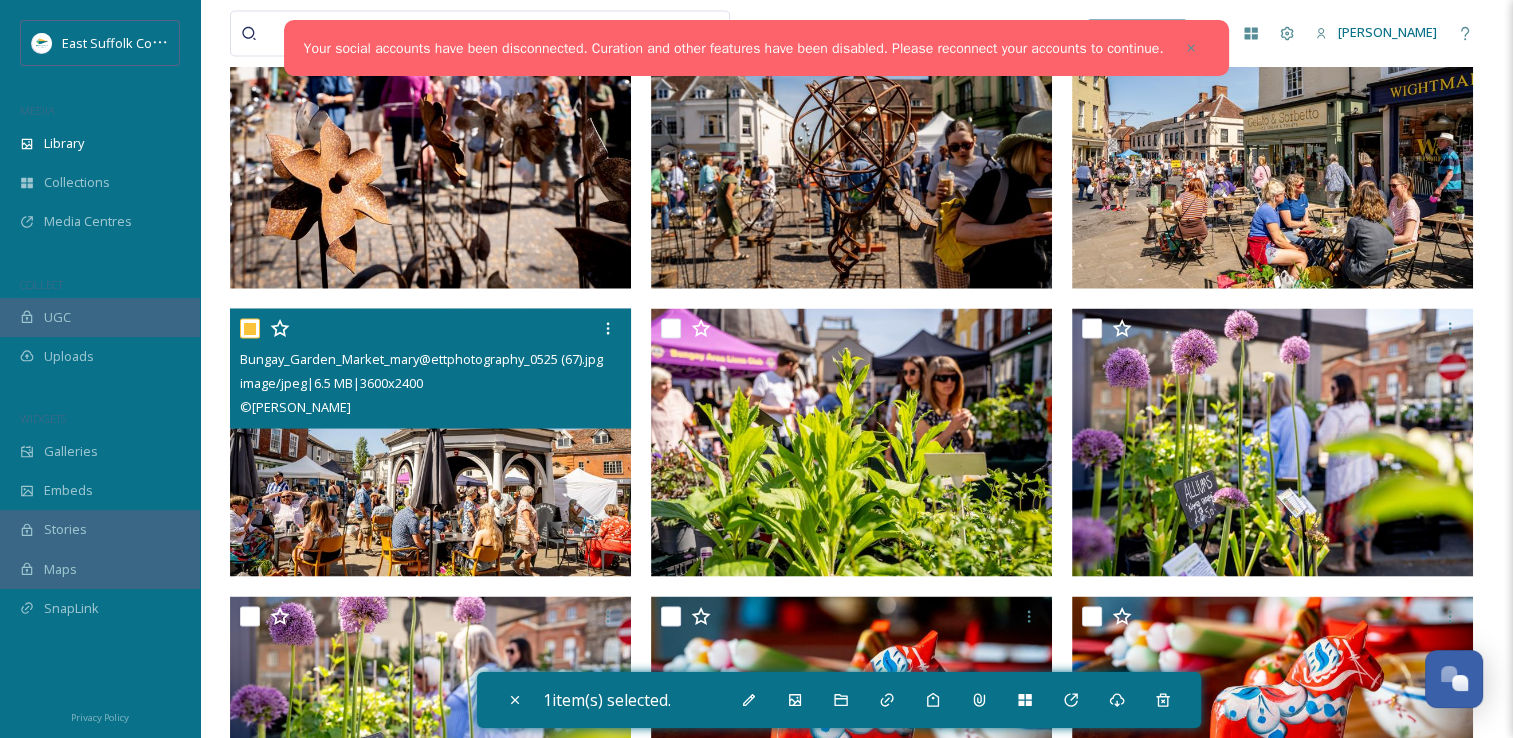 checkbox on "true" 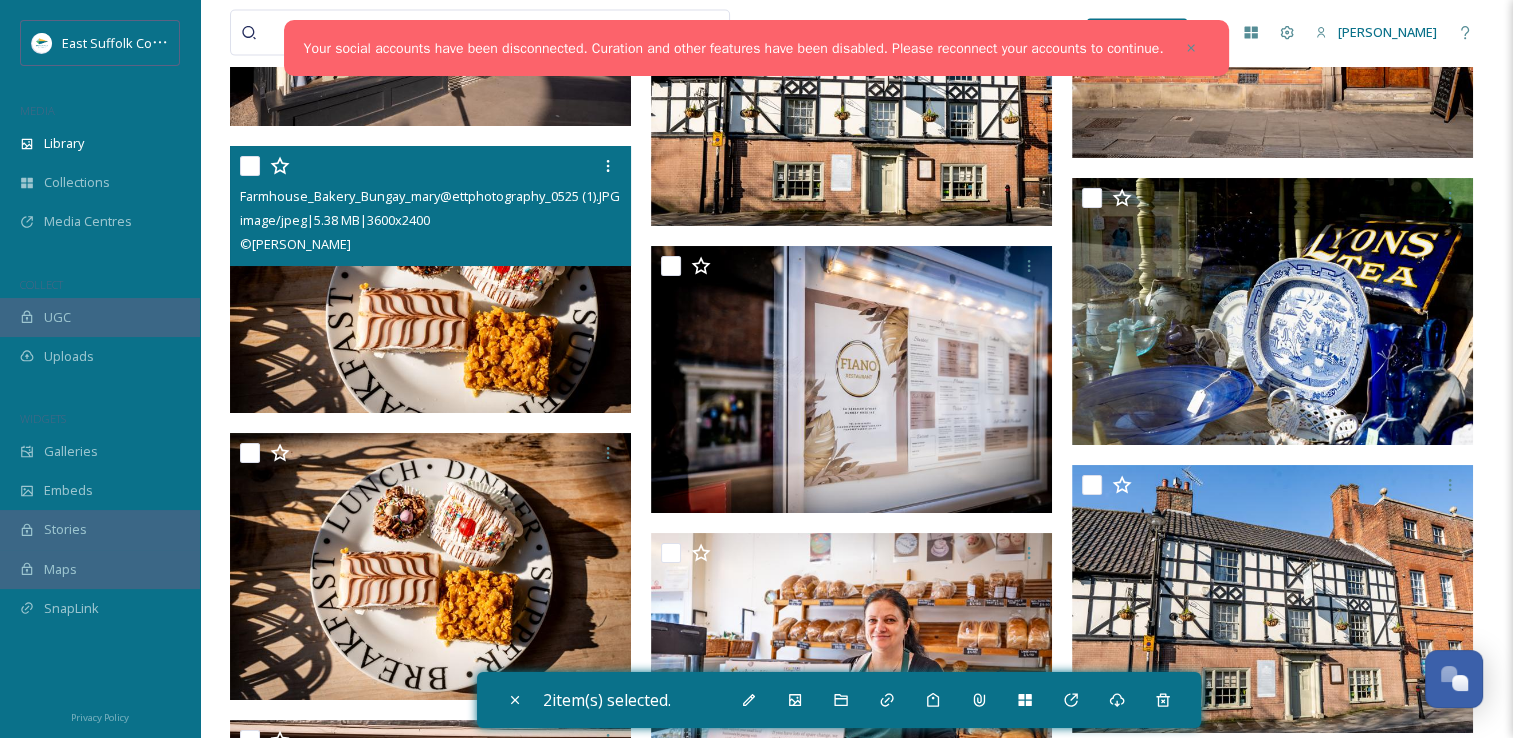scroll, scrollTop: 12100, scrollLeft: 0, axis: vertical 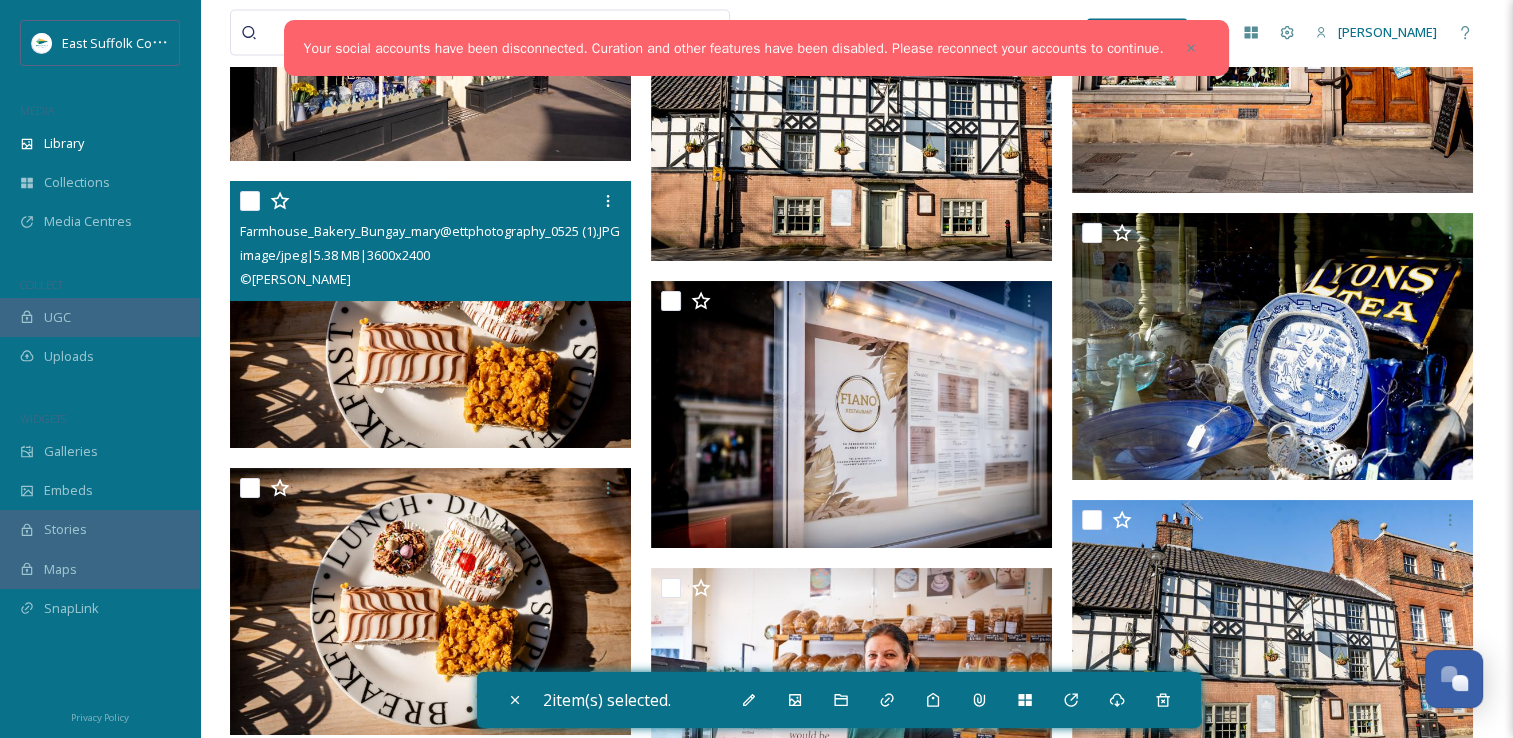 click at bounding box center [430, 315] 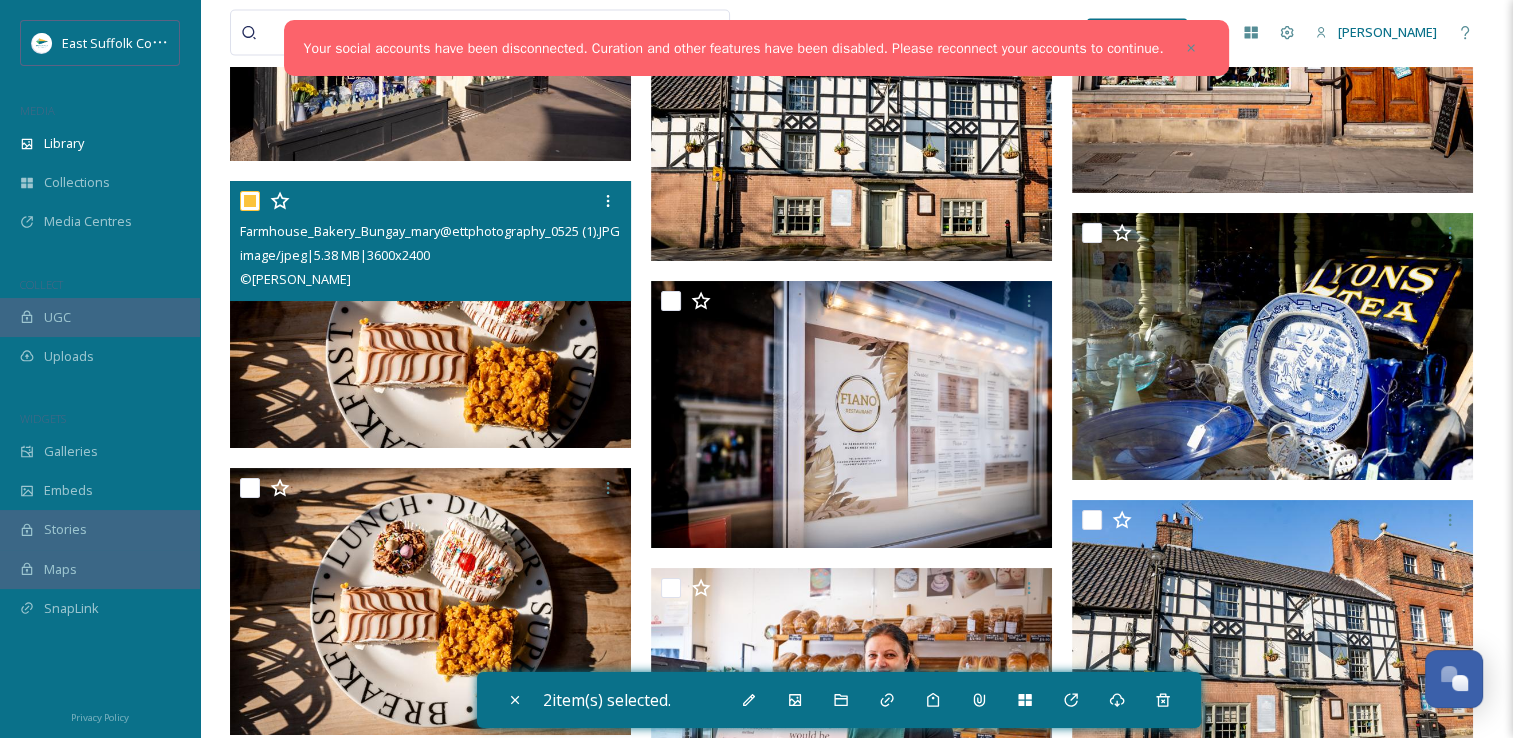 checkbox on "true" 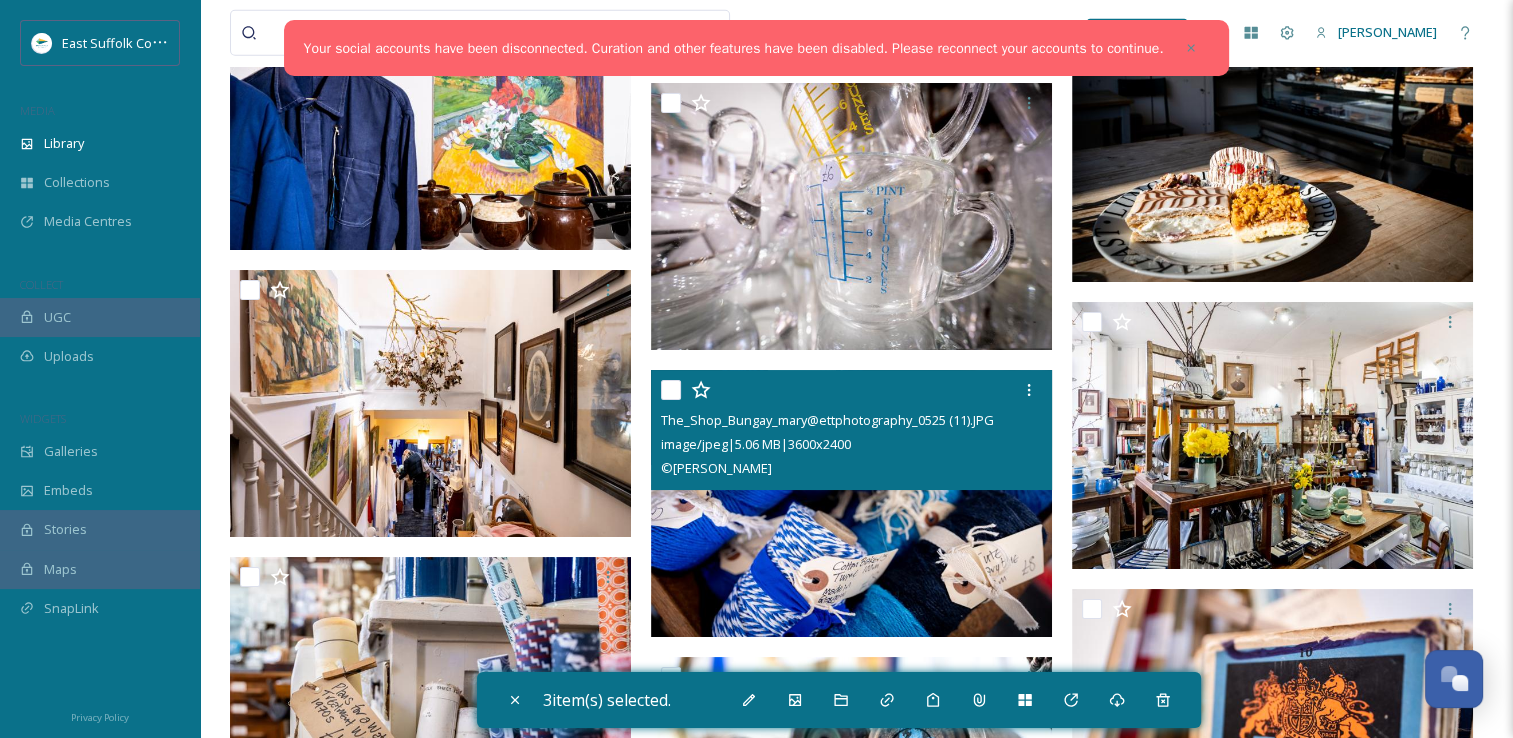 scroll, scrollTop: 13700, scrollLeft: 0, axis: vertical 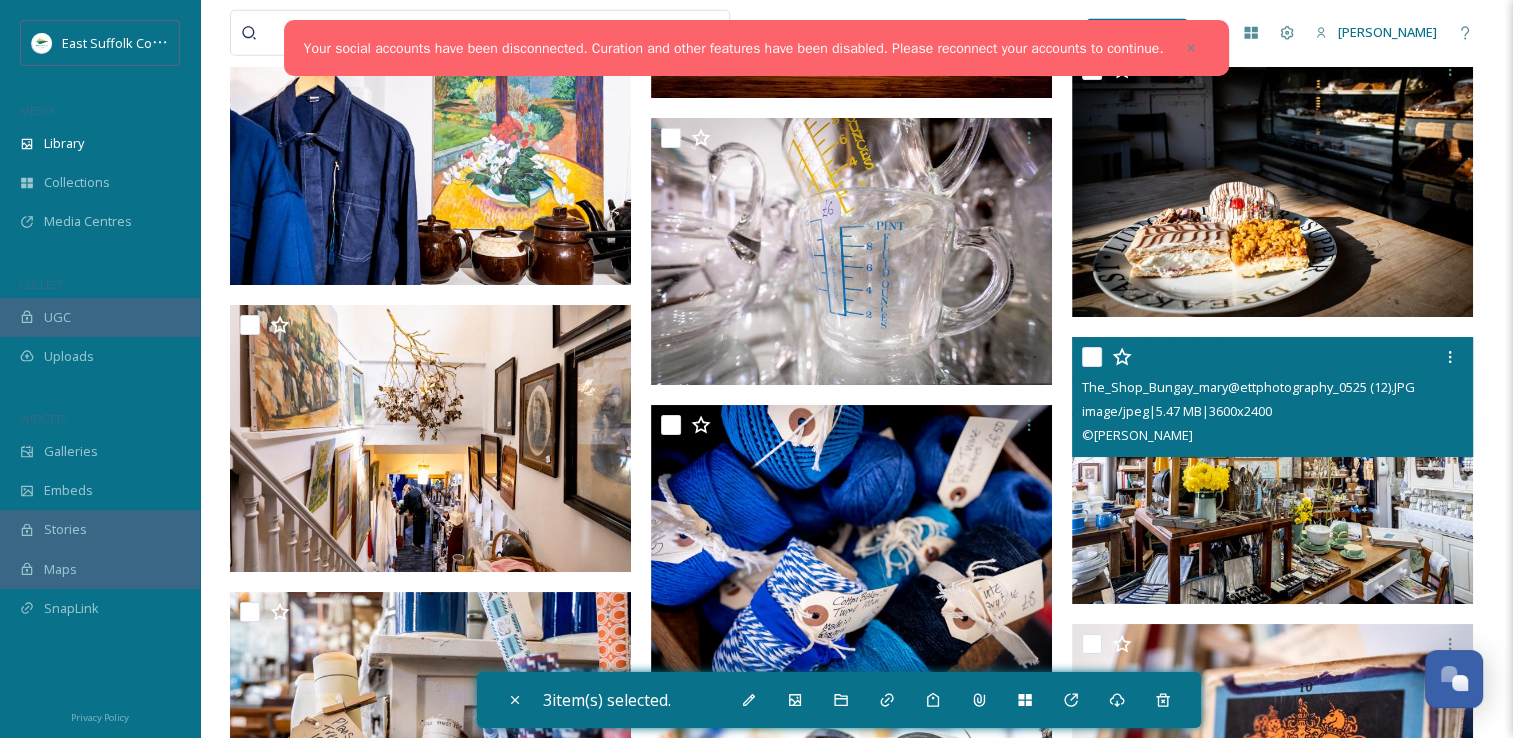 click at bounding box center (1272, 471) 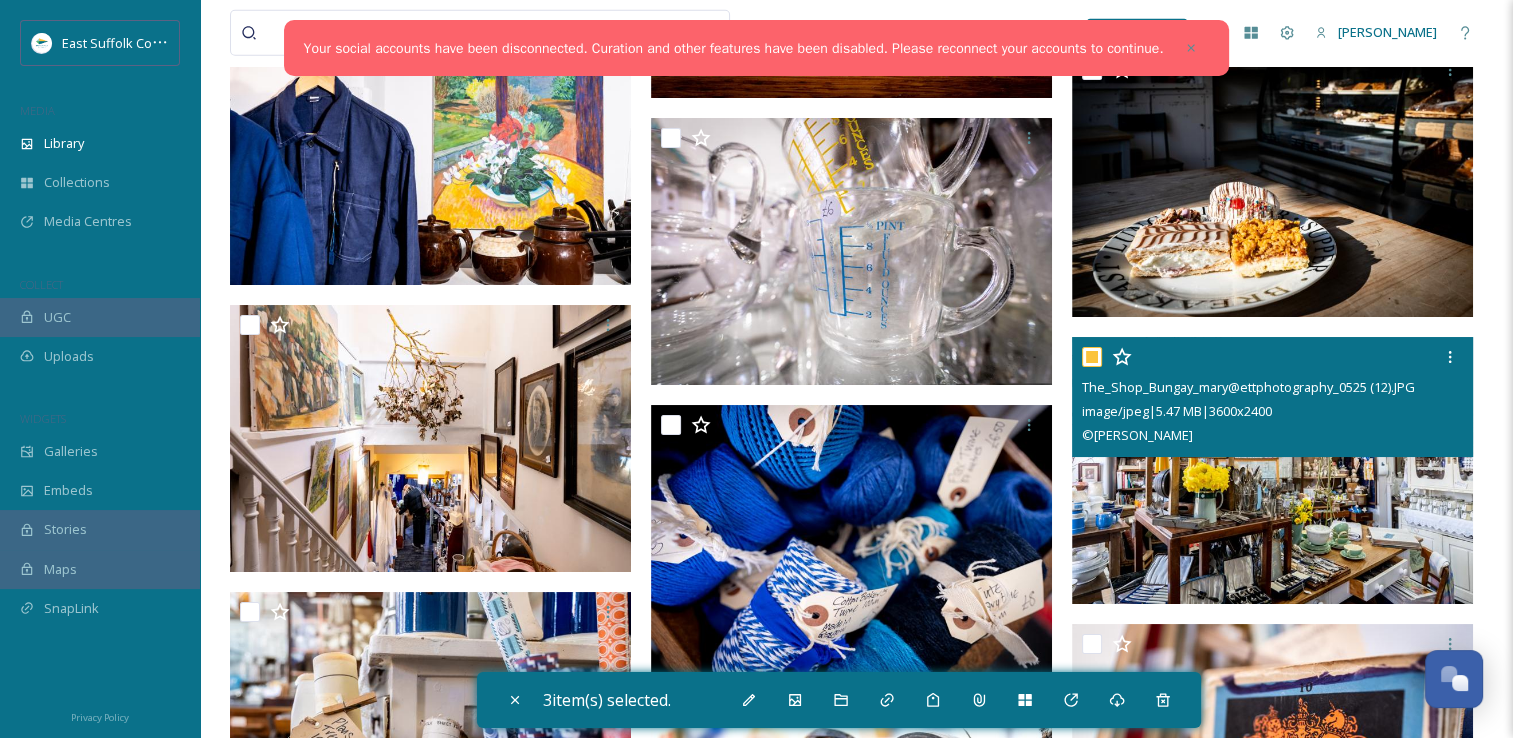 checkbox on "true" 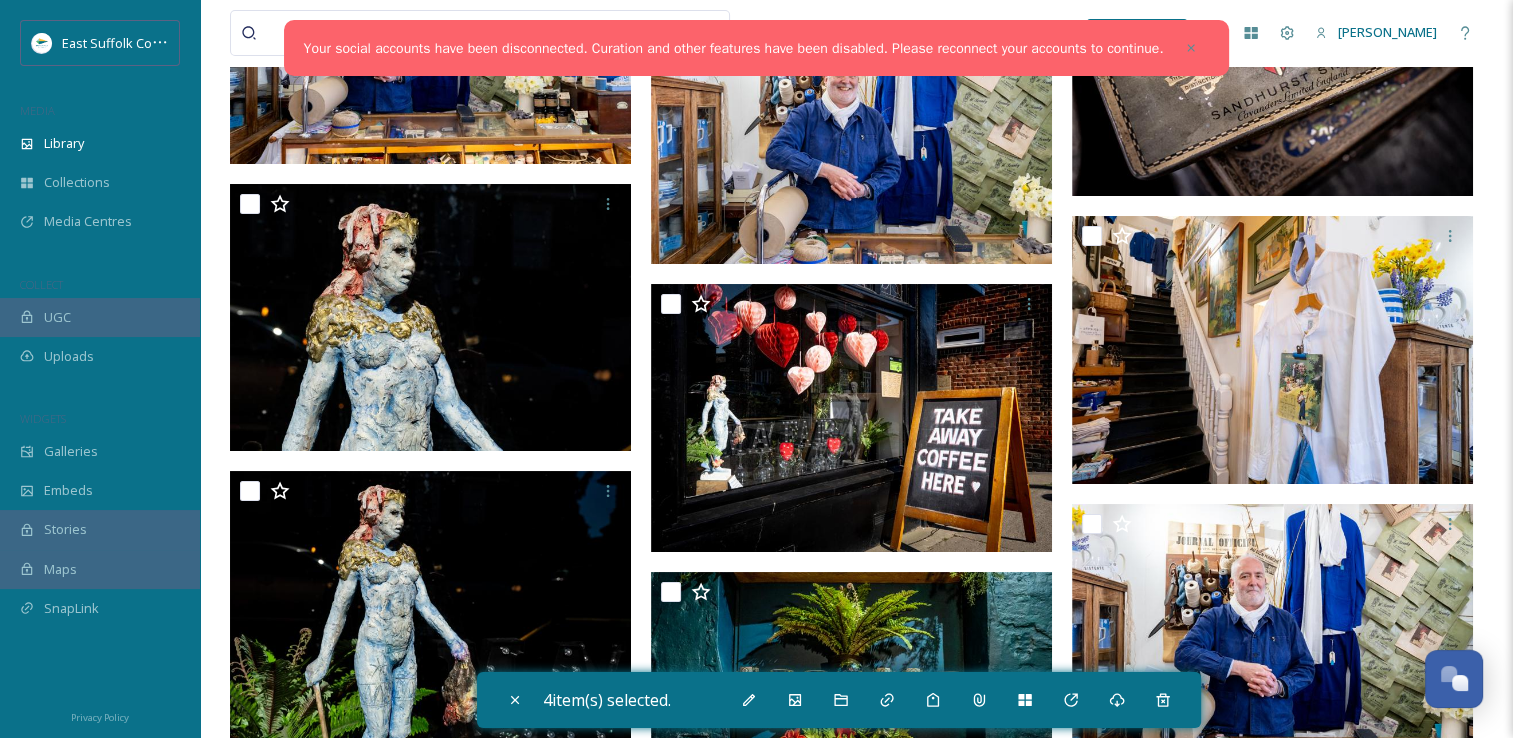 scroll, scrollTop: 15000, scrollLeft: 0, axis: vertical 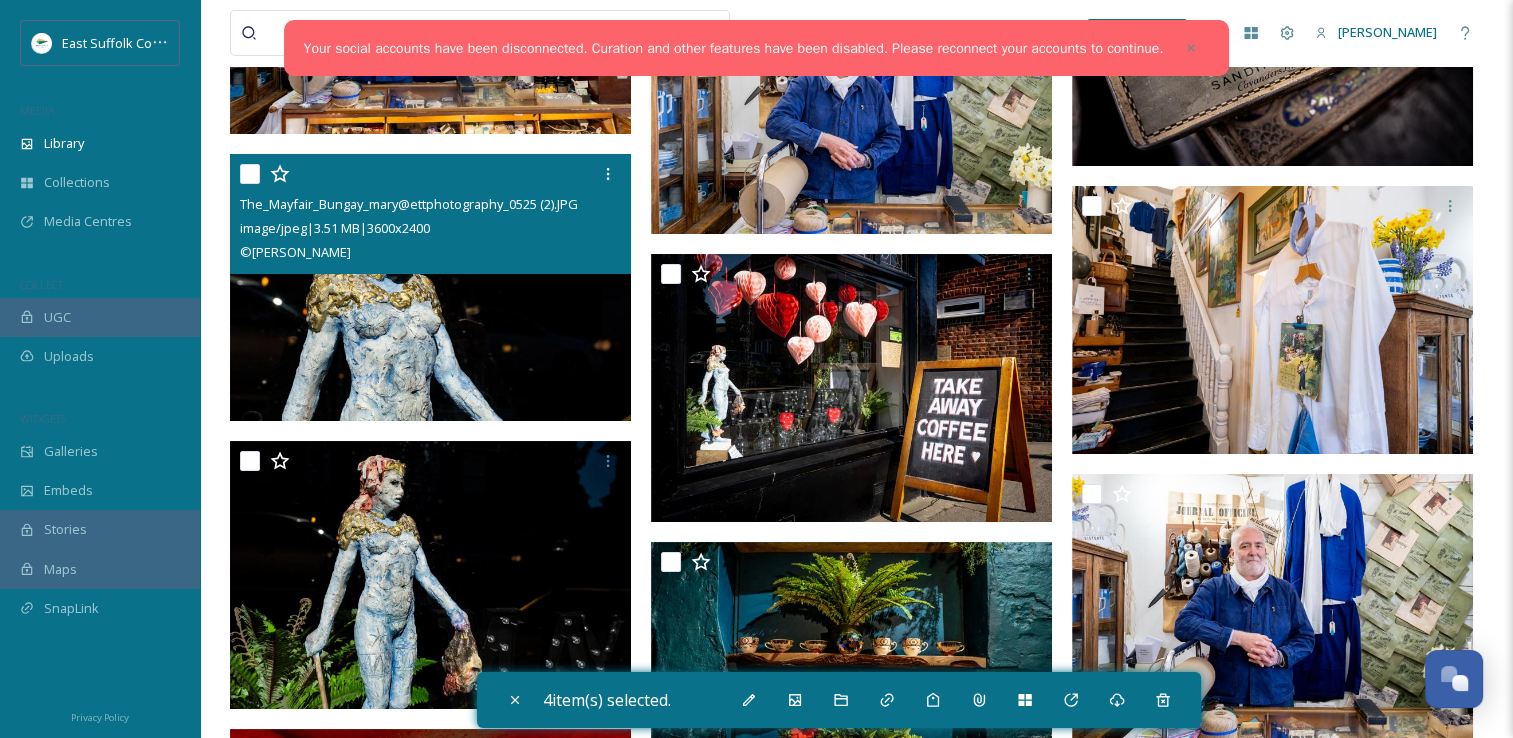 click at bounding box center (430, 288) 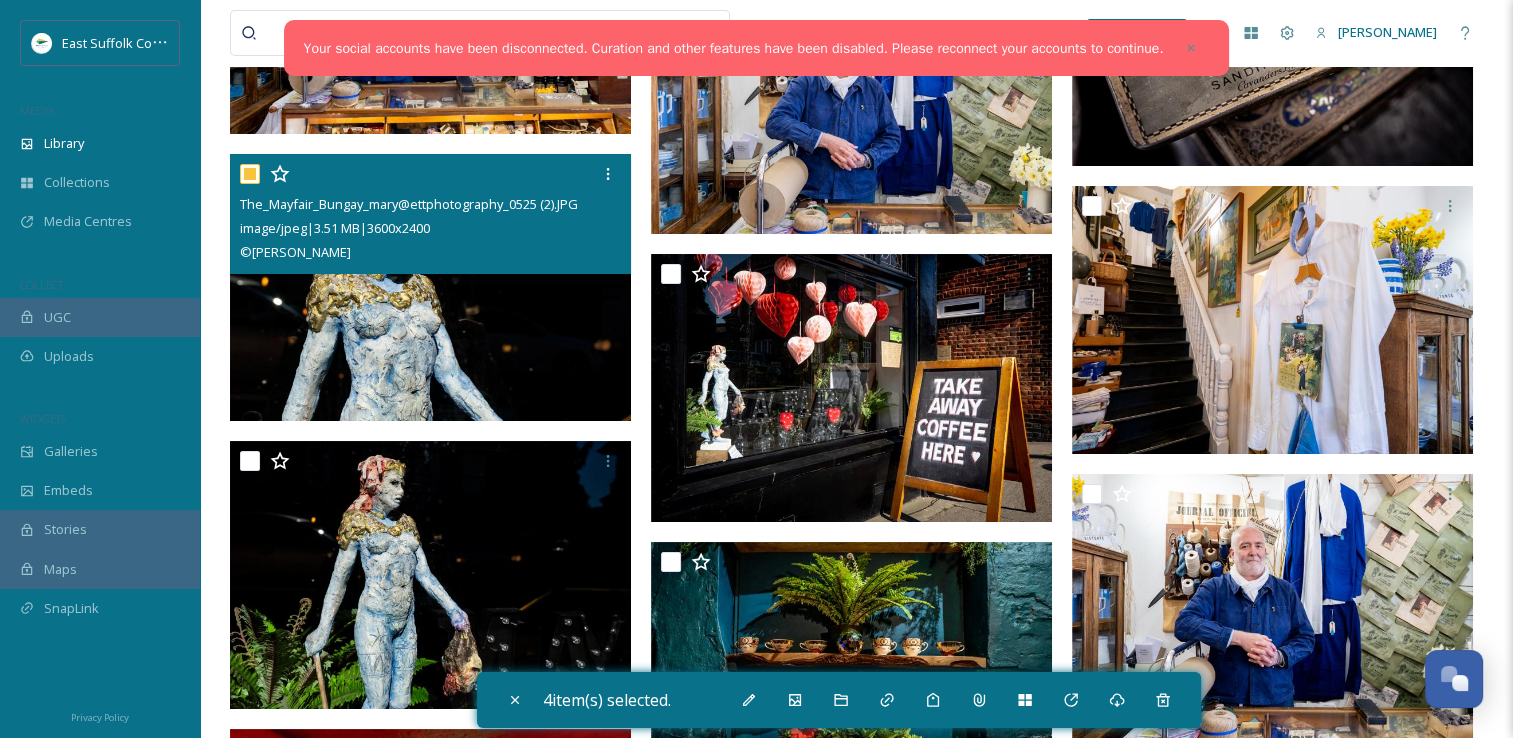 checkbox on "true" 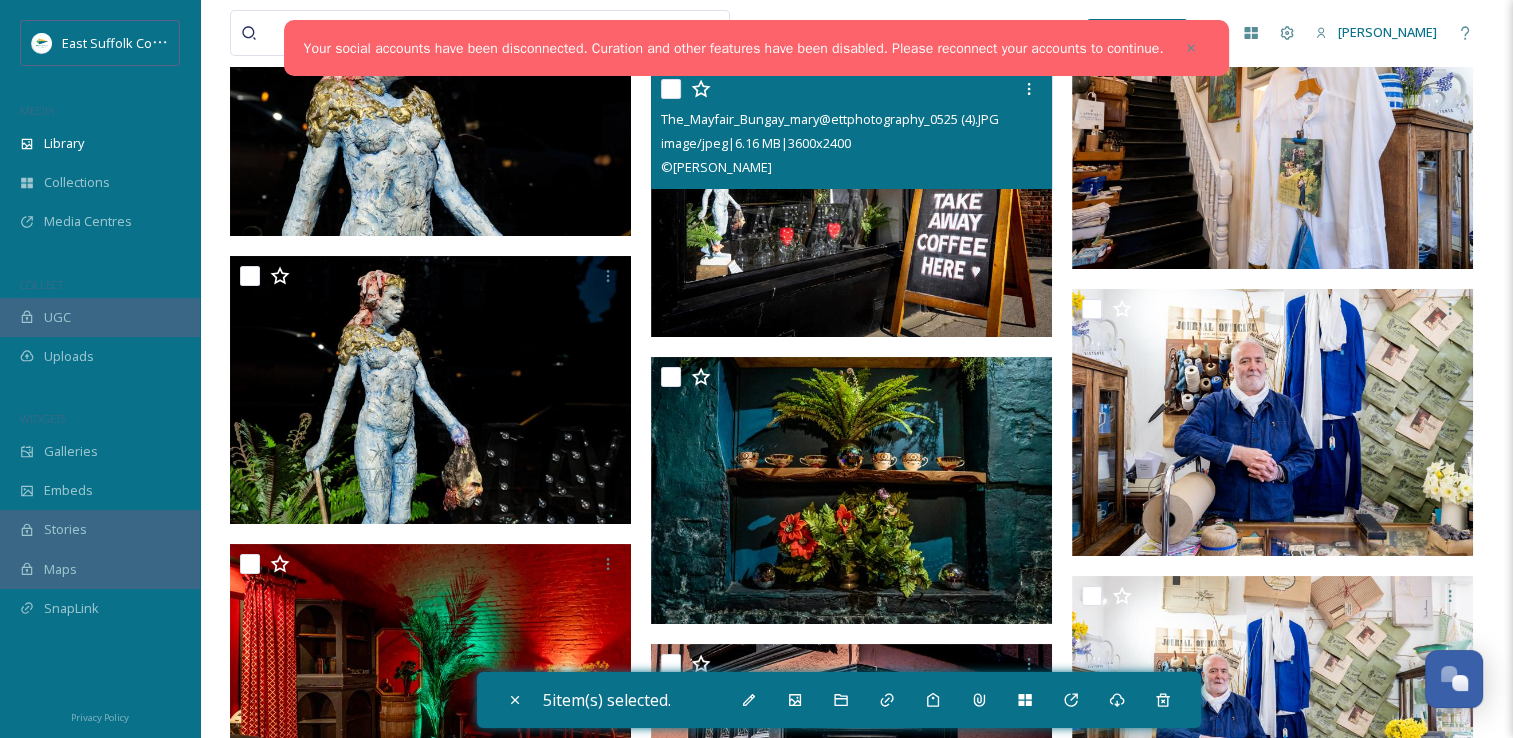 scroll, scrollTop: 15100, scrollLeft: 0, axis: vertical 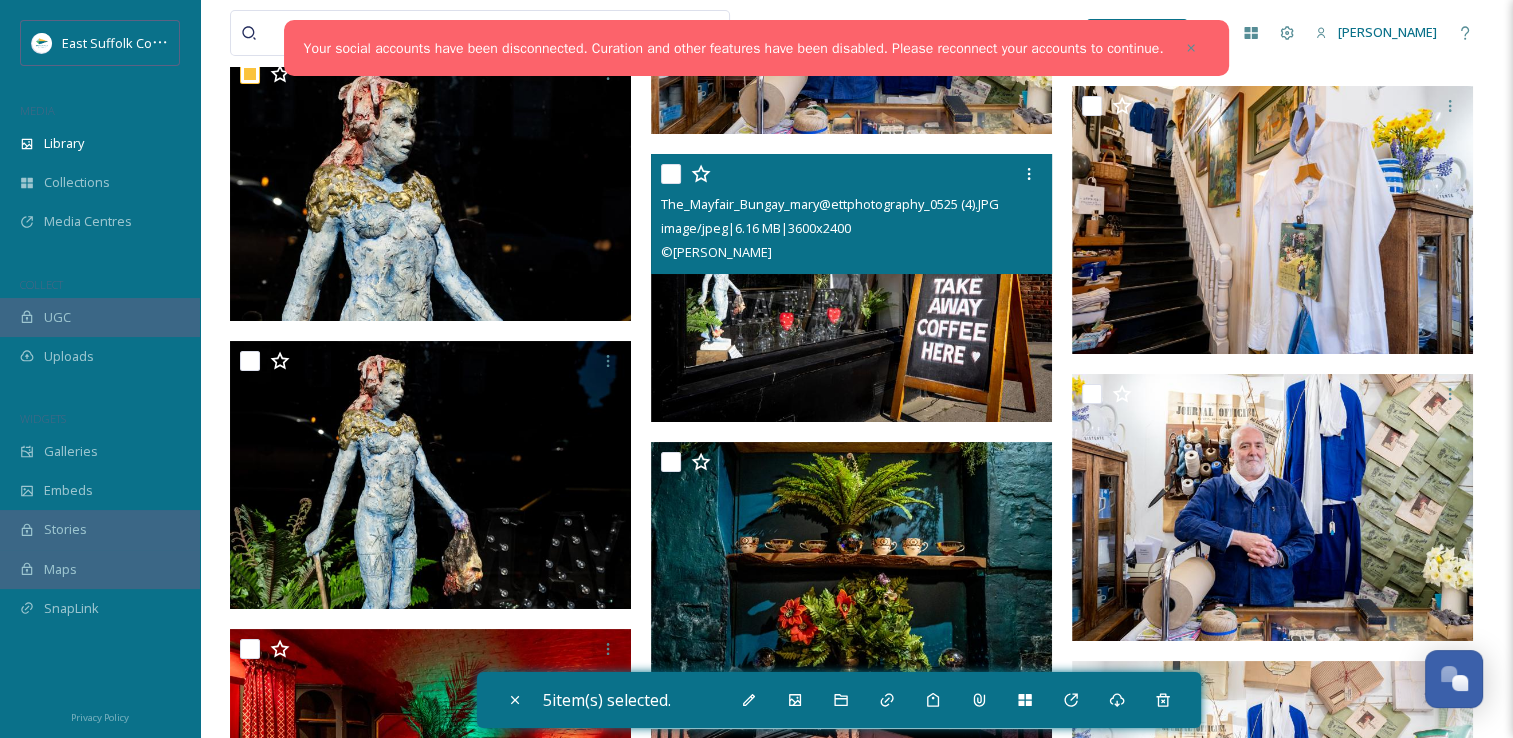 click at bounding box center (851, 288) 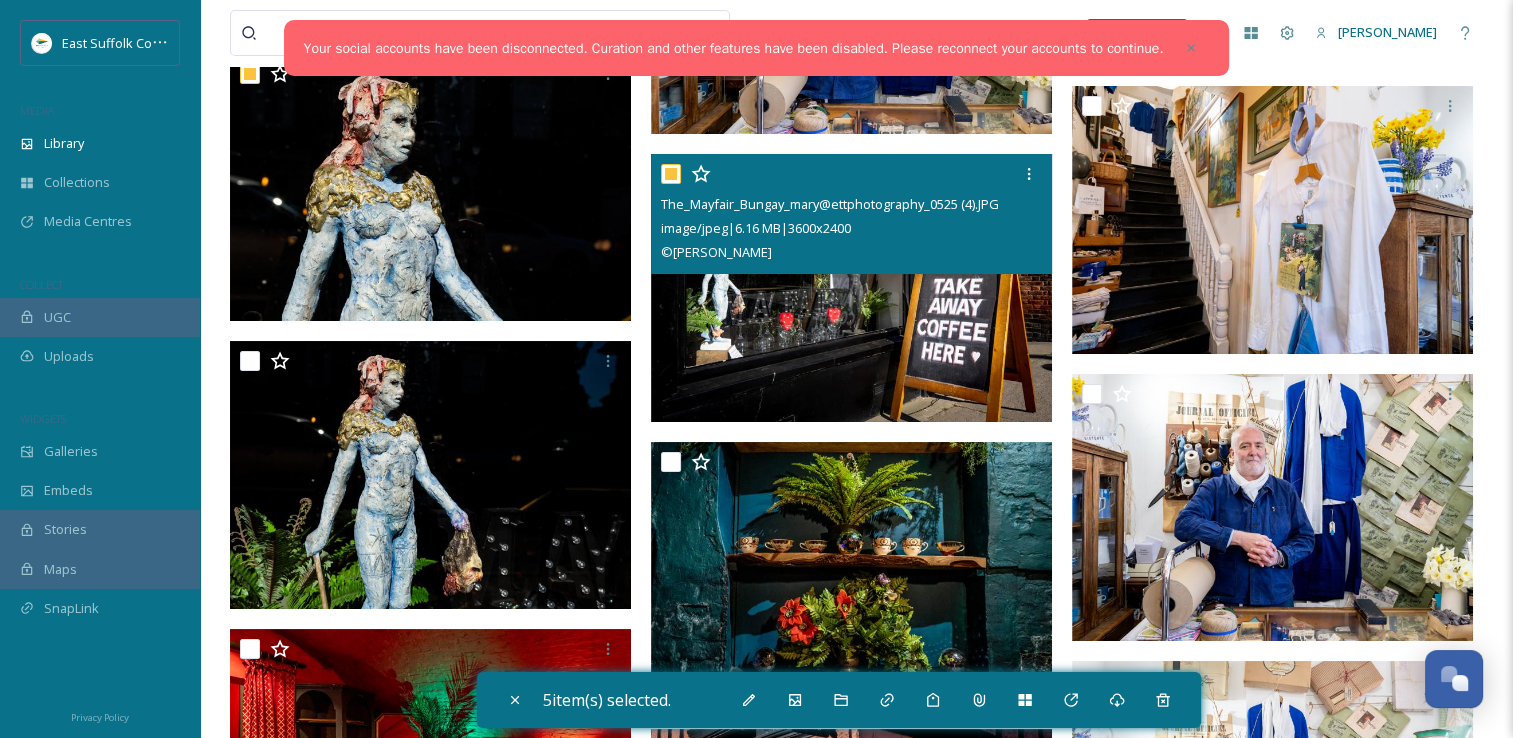 checkbox on "true" 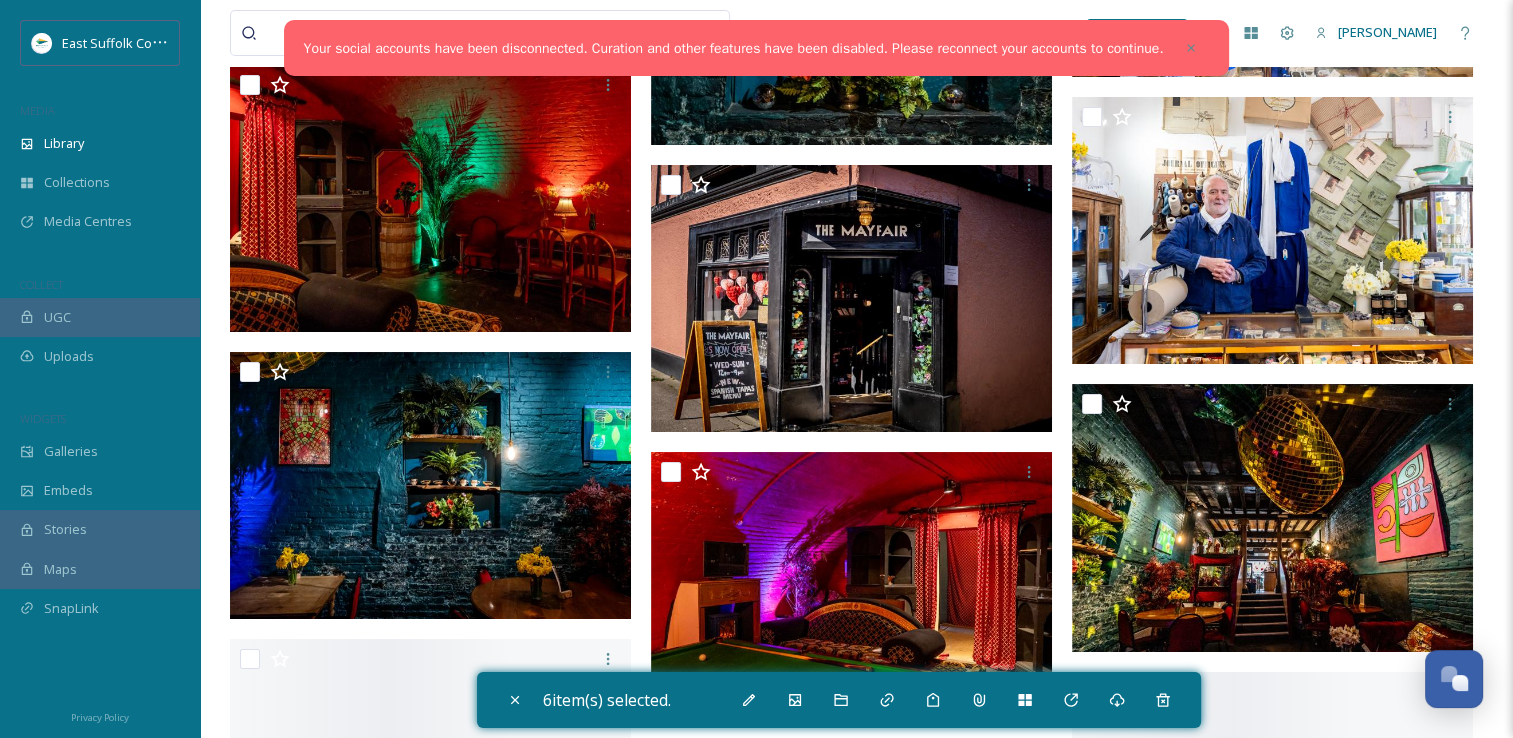 scroll, scrollTop: 15800, scrollLeft: 0, axis: vertical 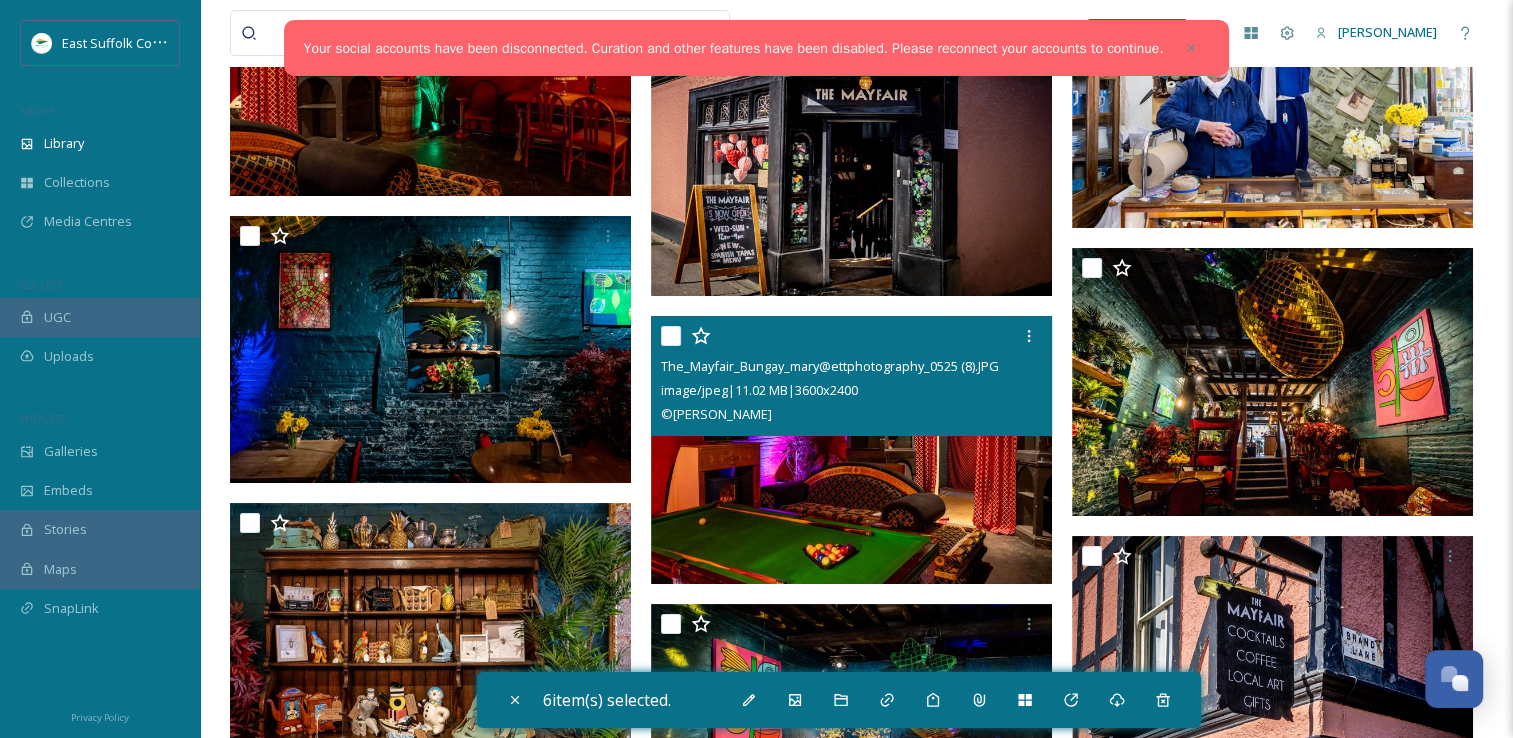 click at bounding box center [851, 450] 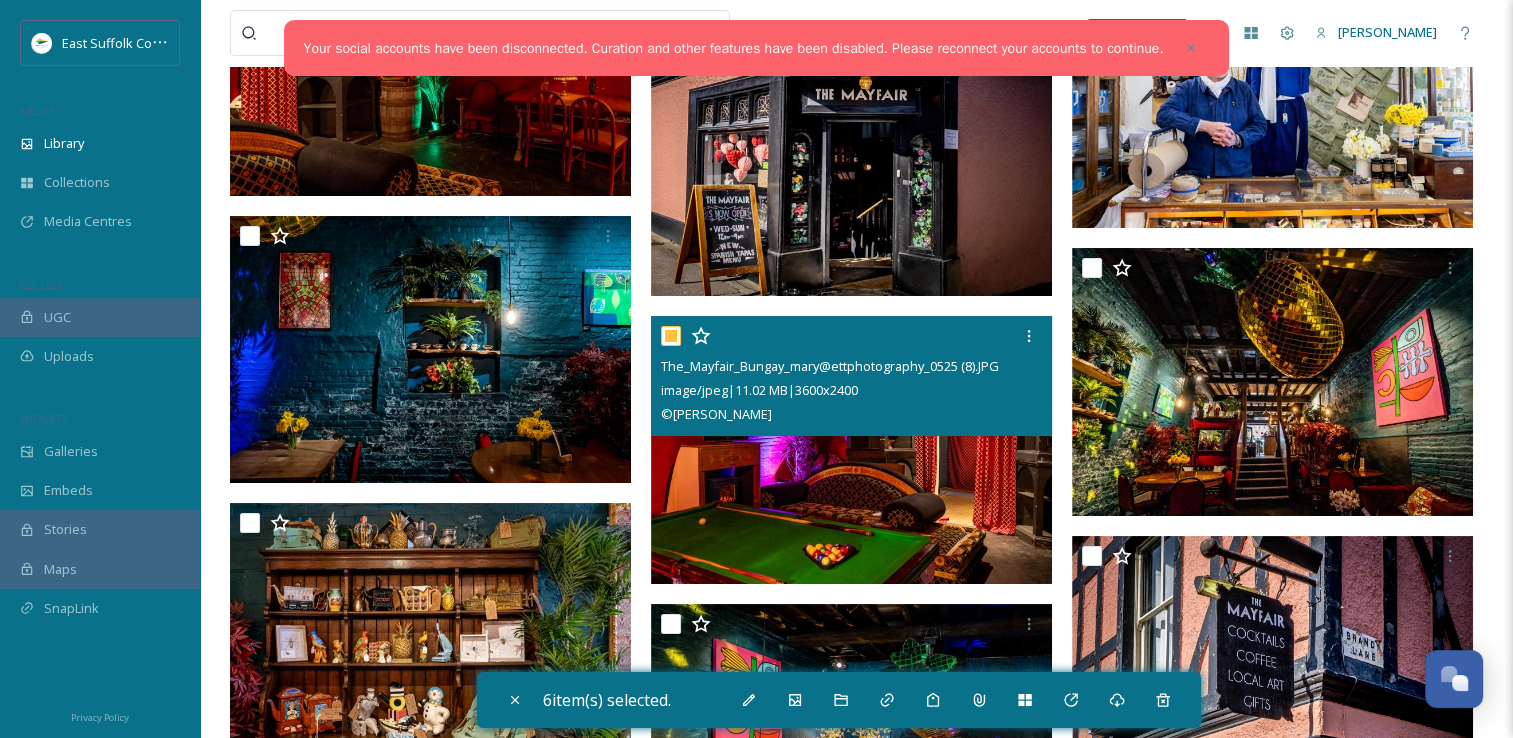 checkbox on "true" 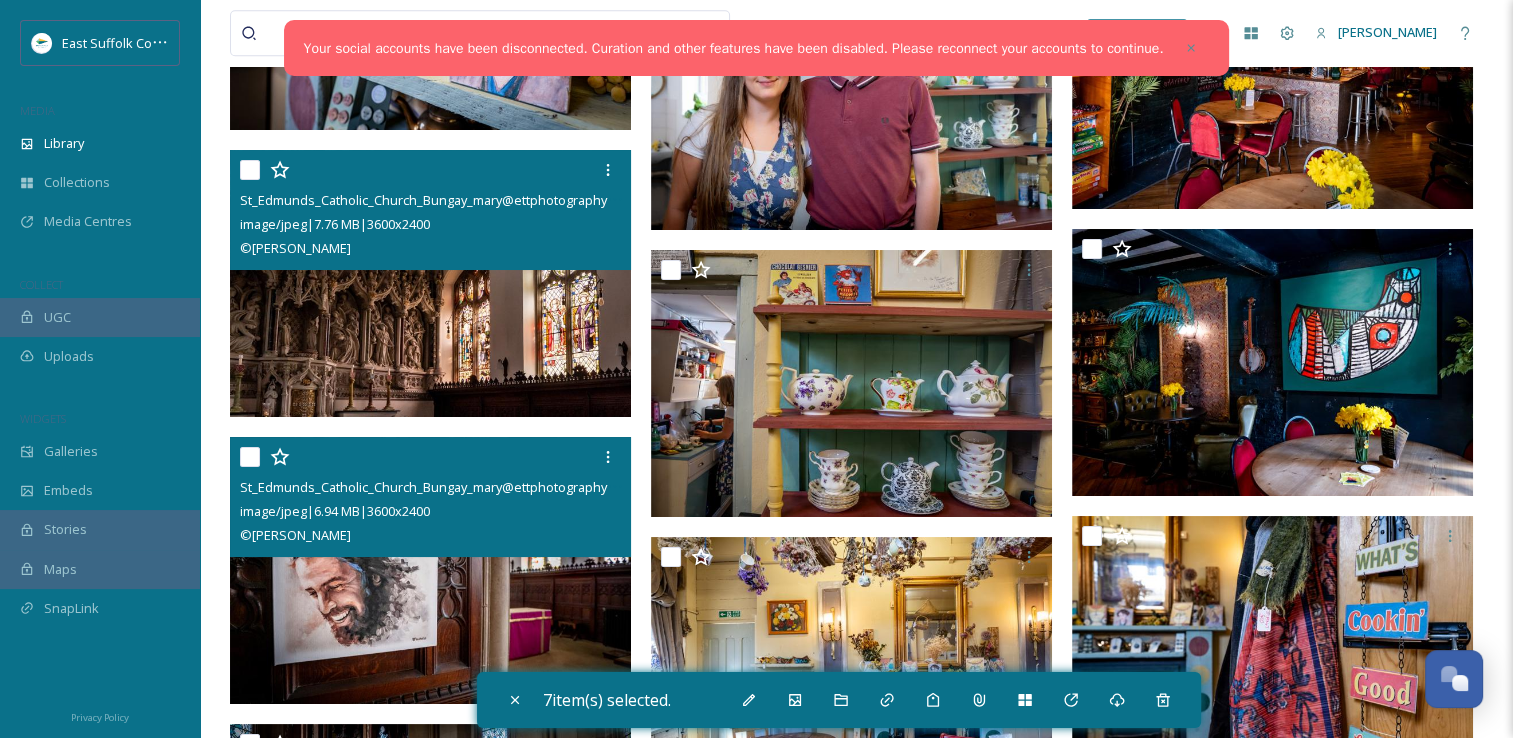 scroll, scrollTop: 17300, scrollLeft: 0, axis: vertical 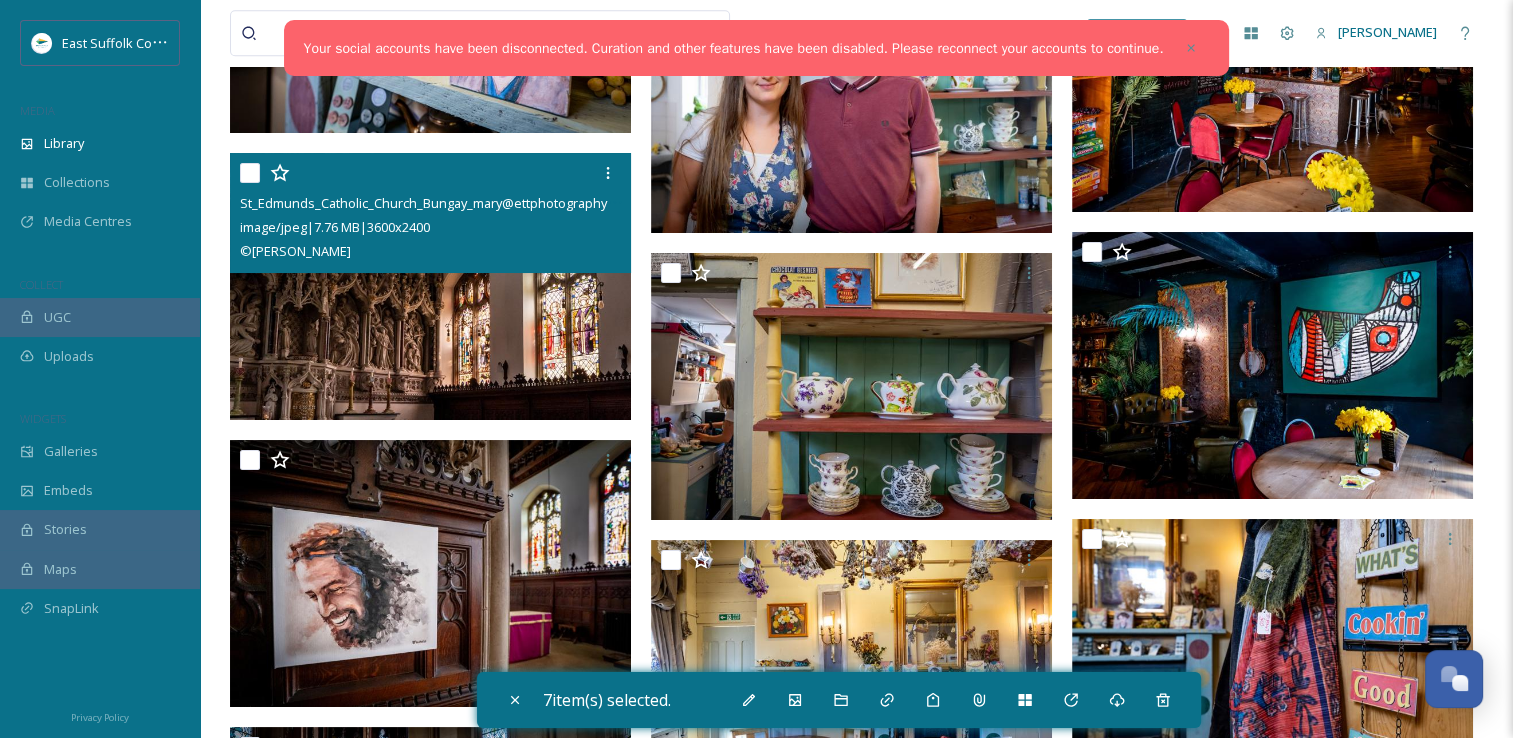 click at bounding box center [430, 286] 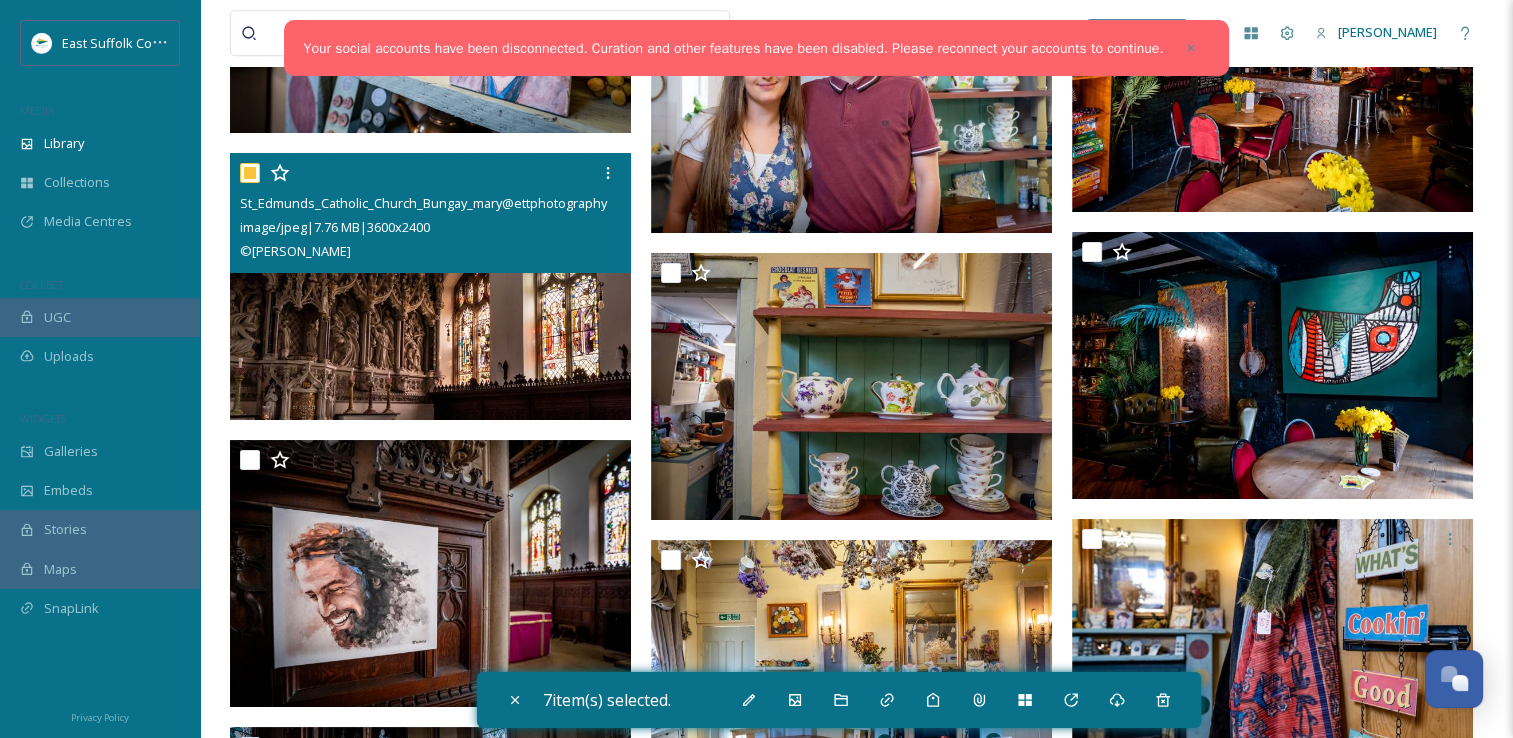 checkbox on "true" 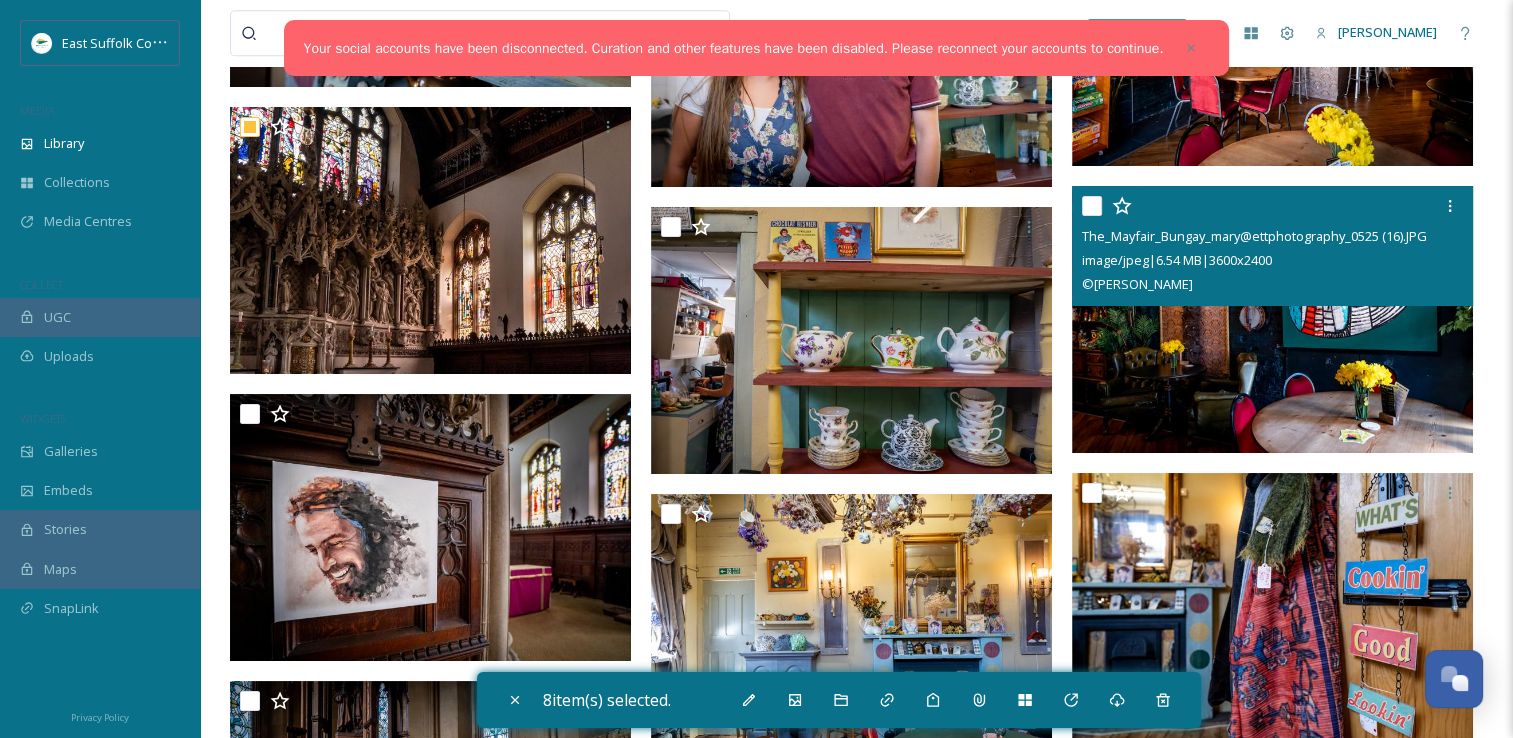scroll, scrollTop: 17800, scrollLeft: 0, axis: vertical 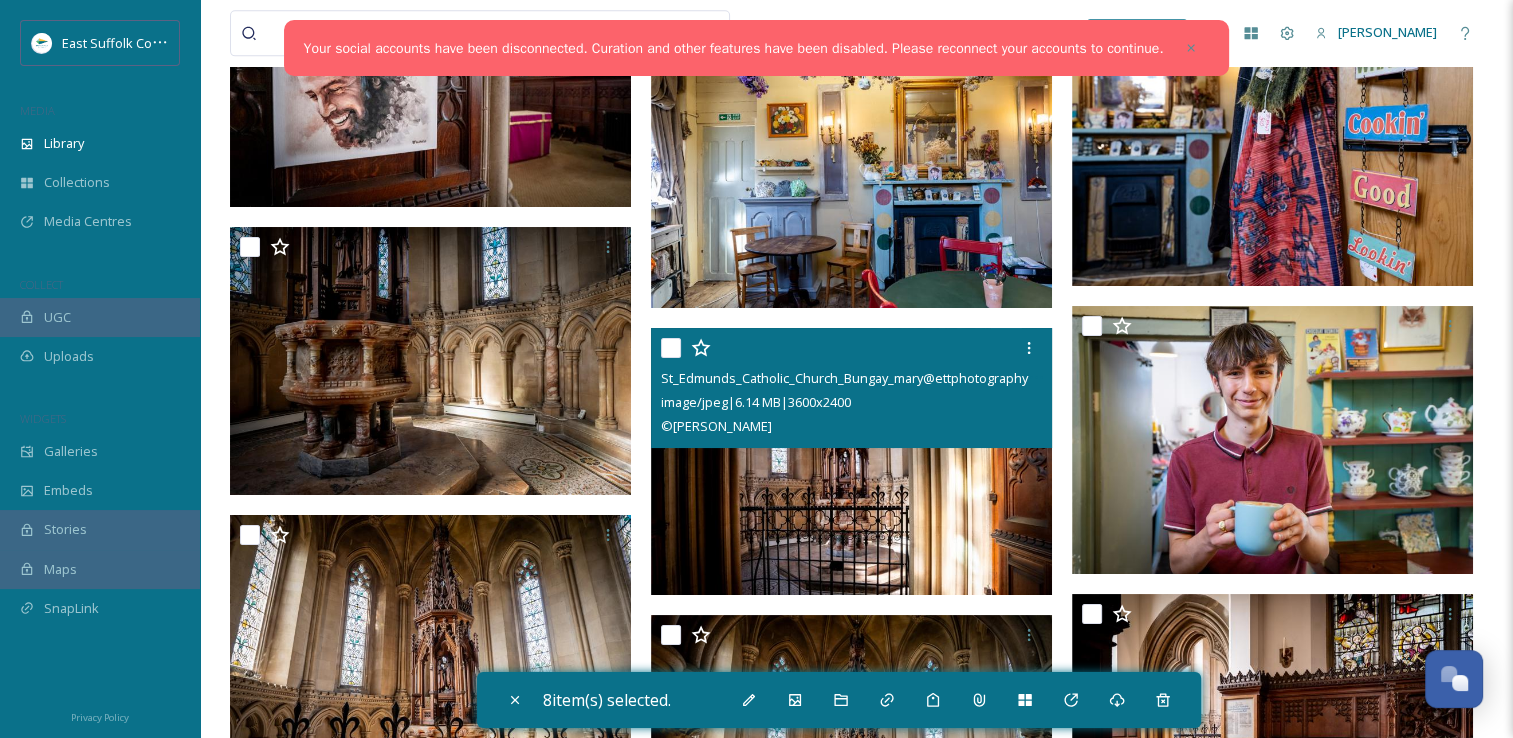 click at bounding box center [851, 461] 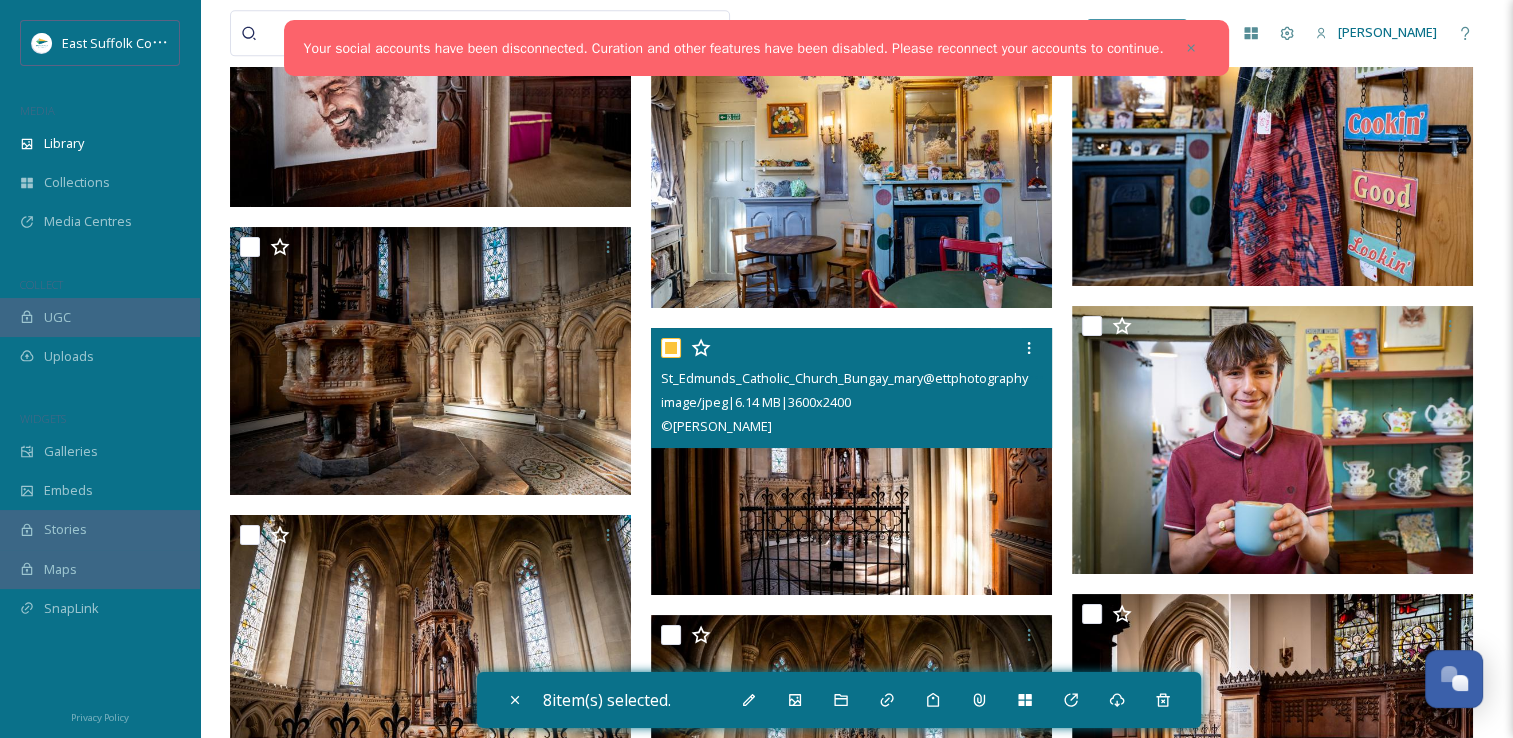 checkbox on "true" 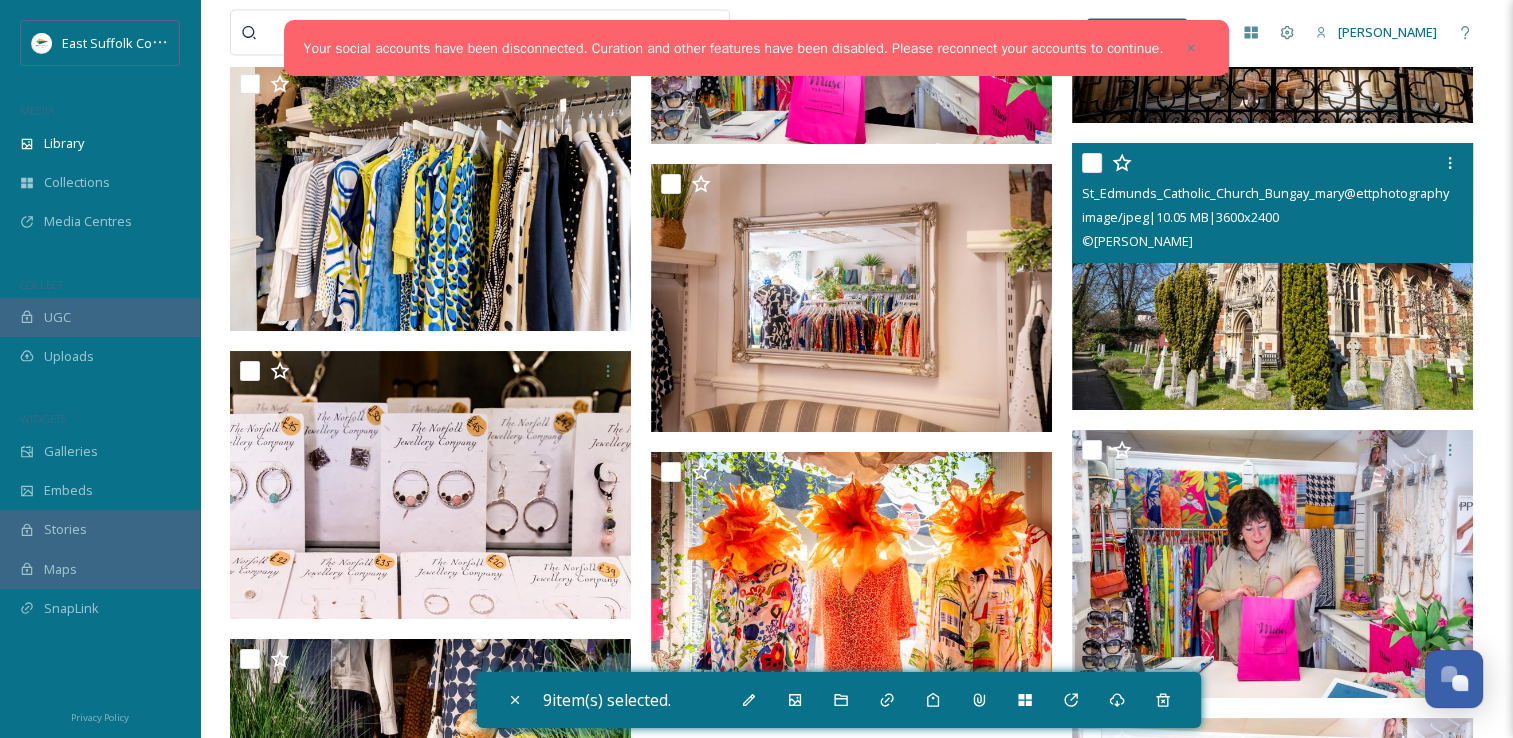 click at bounding box center (1272, 277) 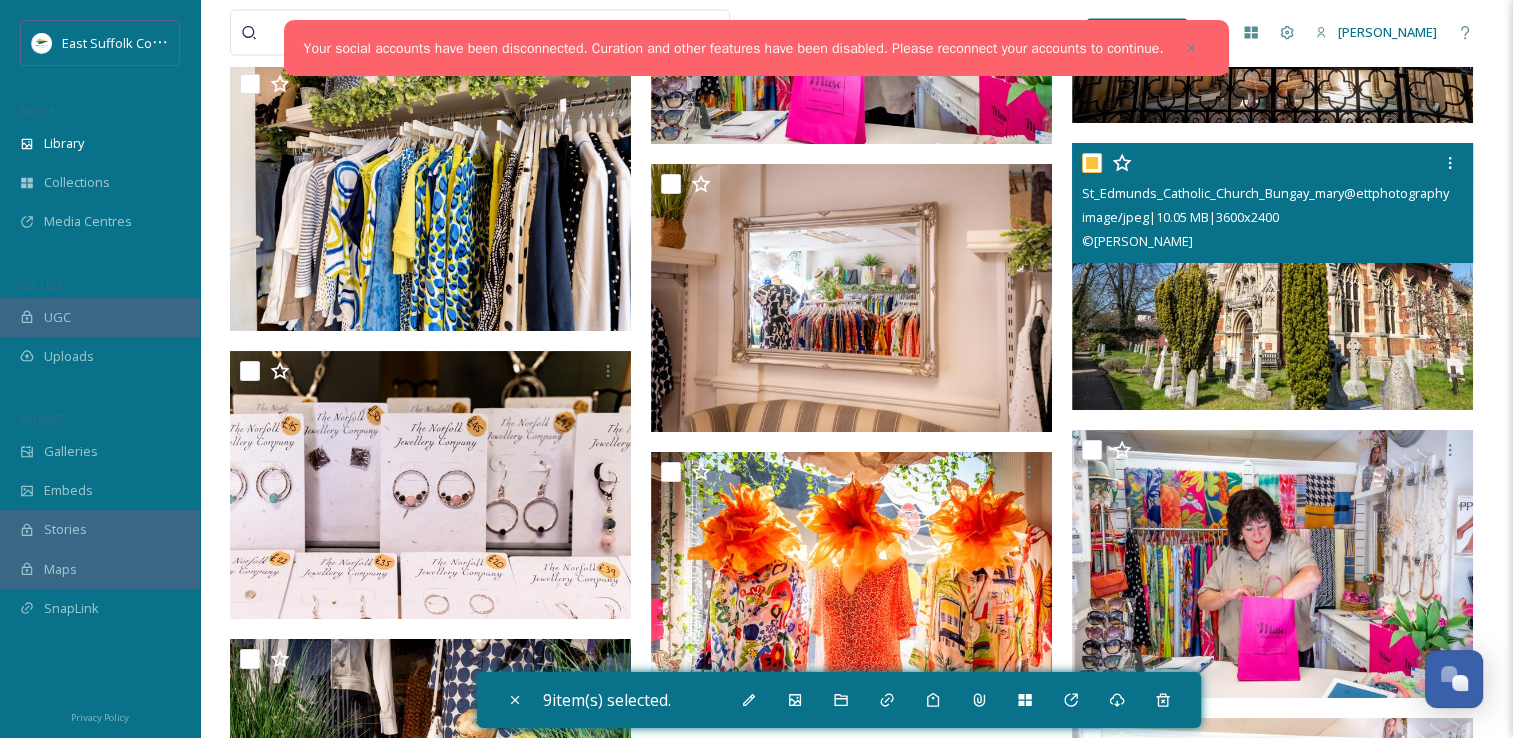checkbox on "true" 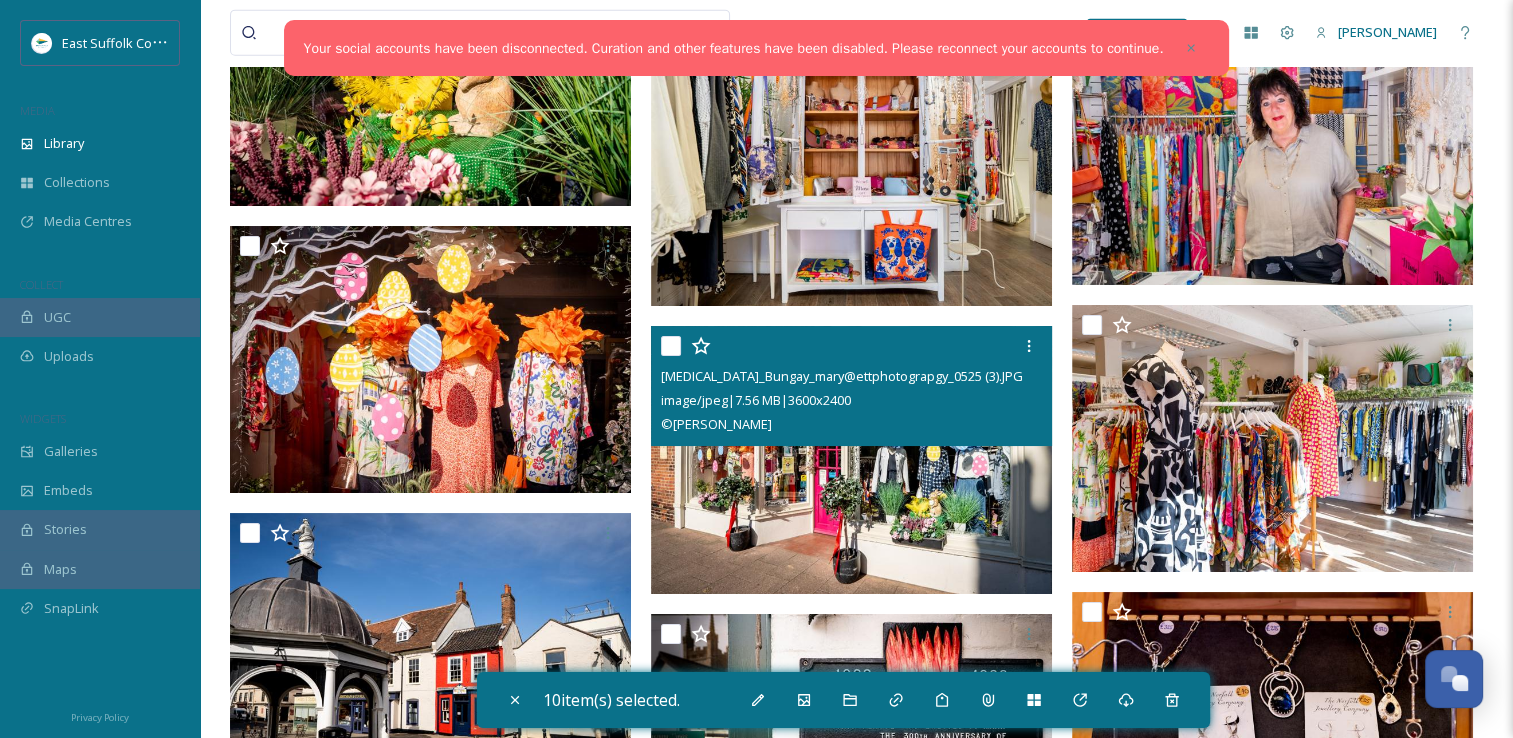 scroll, scrollTop: 20800, scrollLeft: 0, axis: vertical 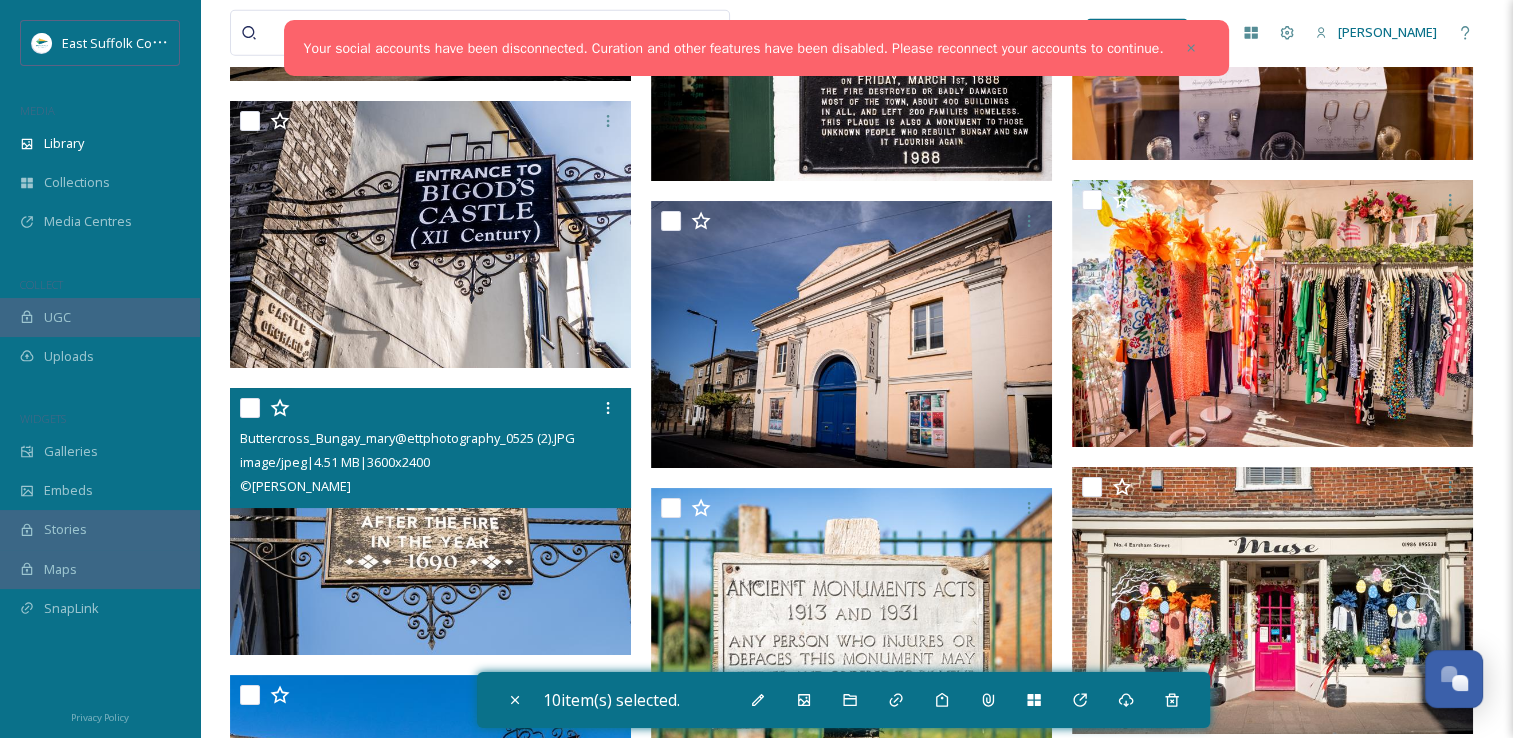 click at bounding box center [430, 522] 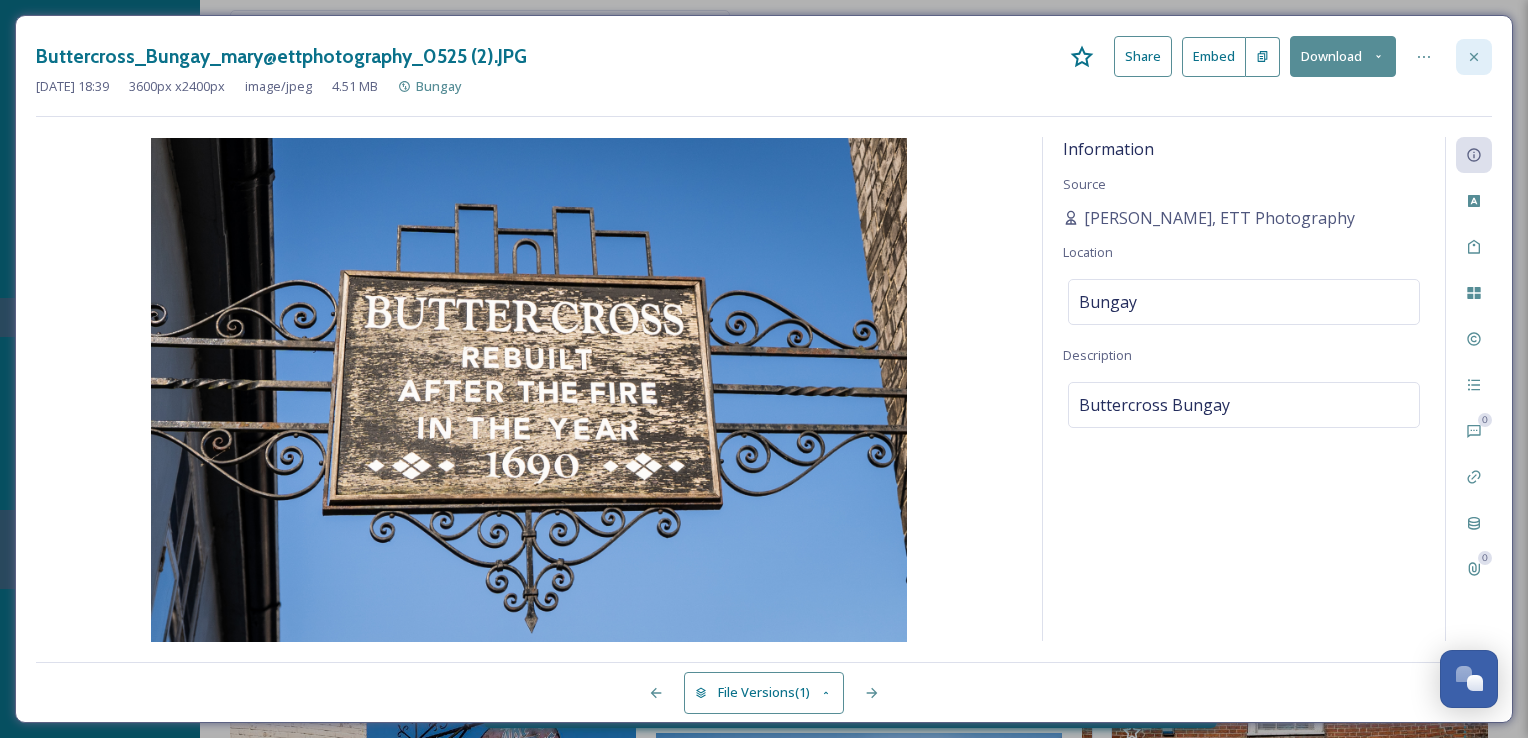 click at bounding box center [1474, 57] 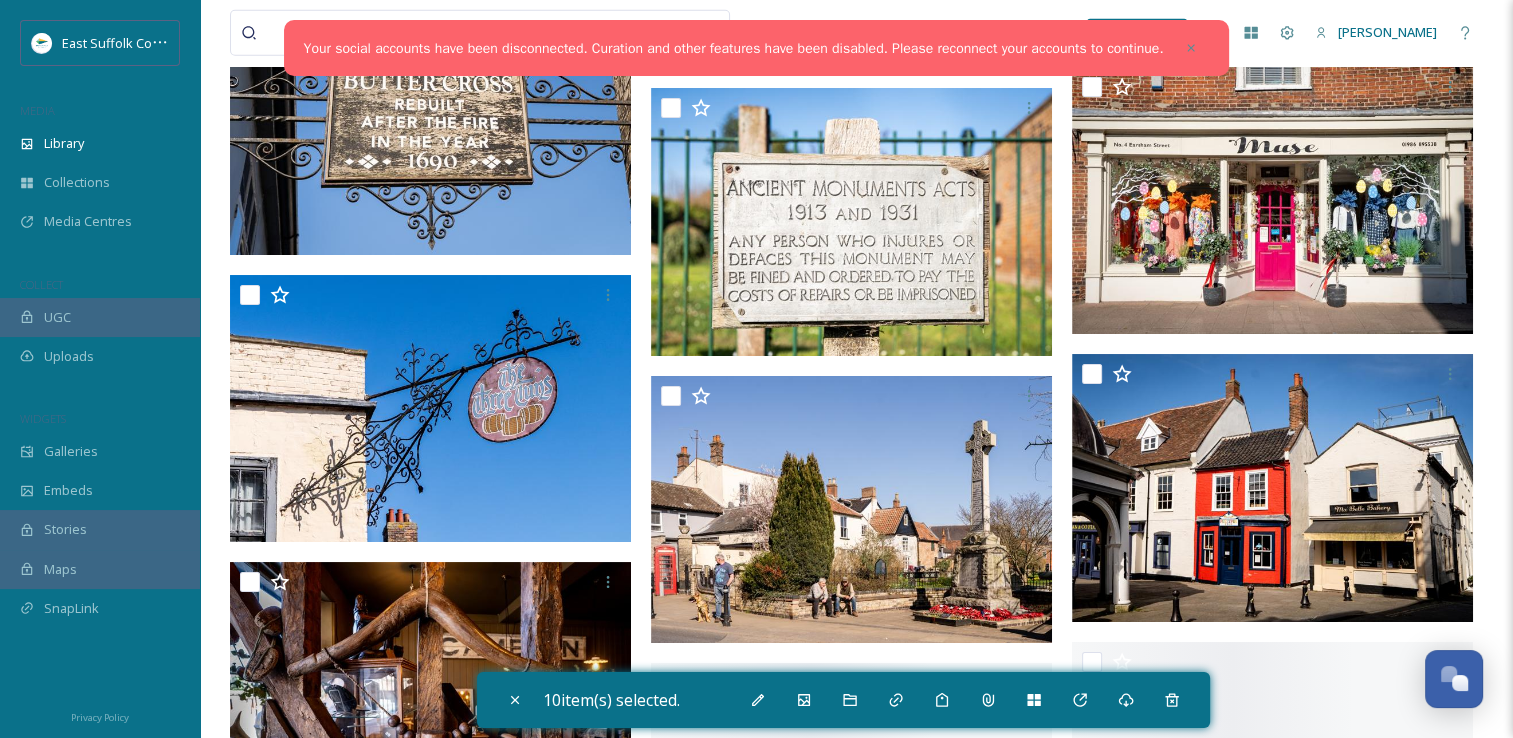 scroll, scrollTop: 20960, scrollLeft: 0, axis: vertical 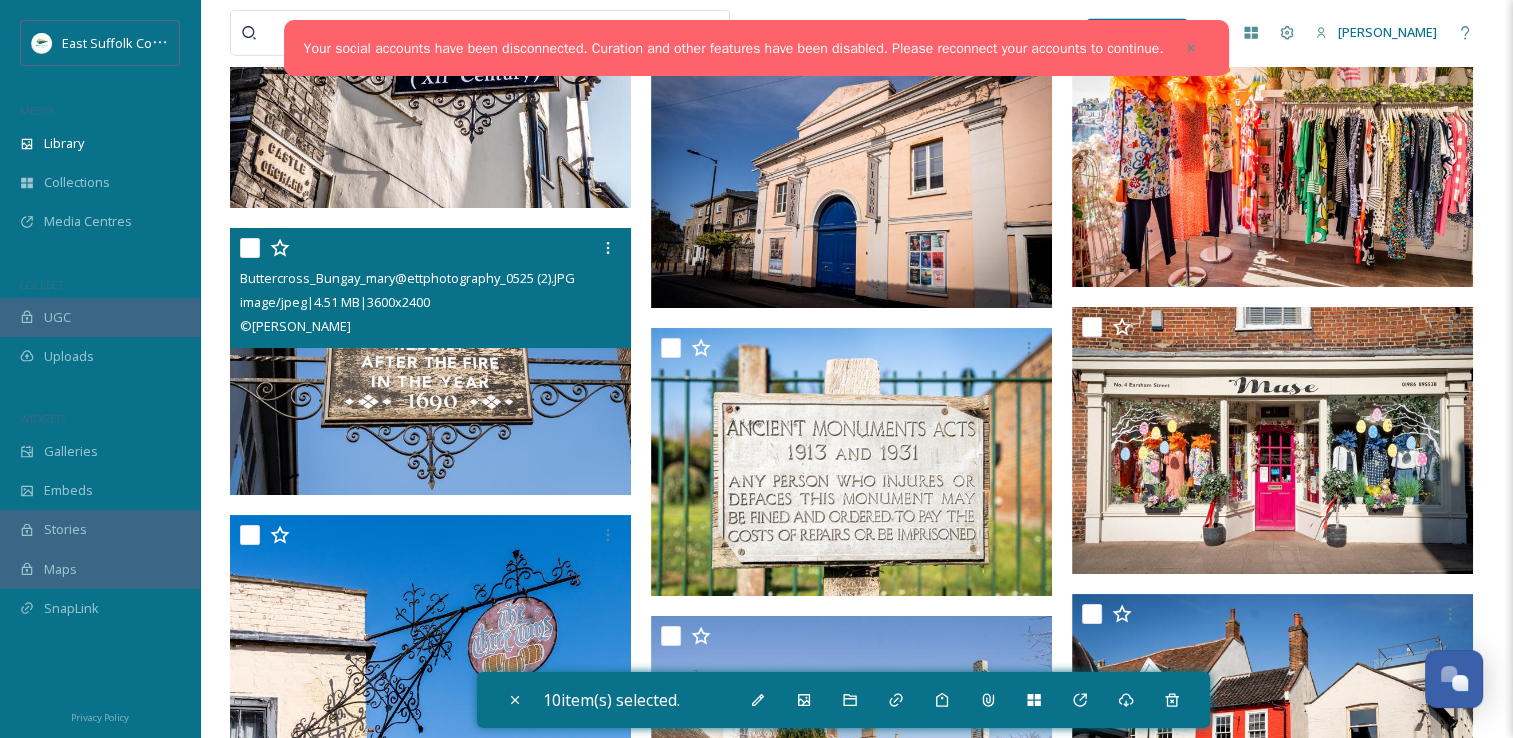 click at bounding box center [430, 362] 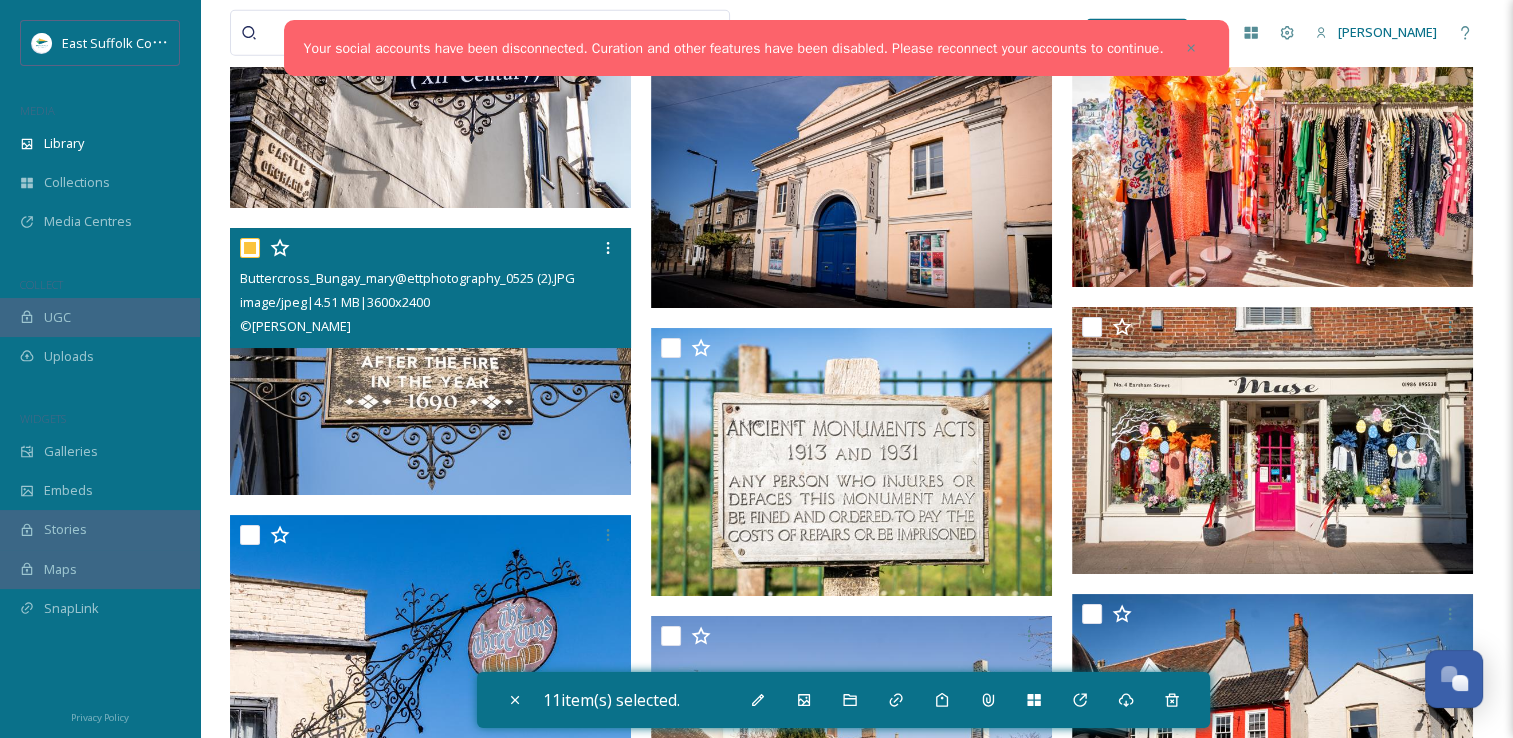 checkbox on "true" 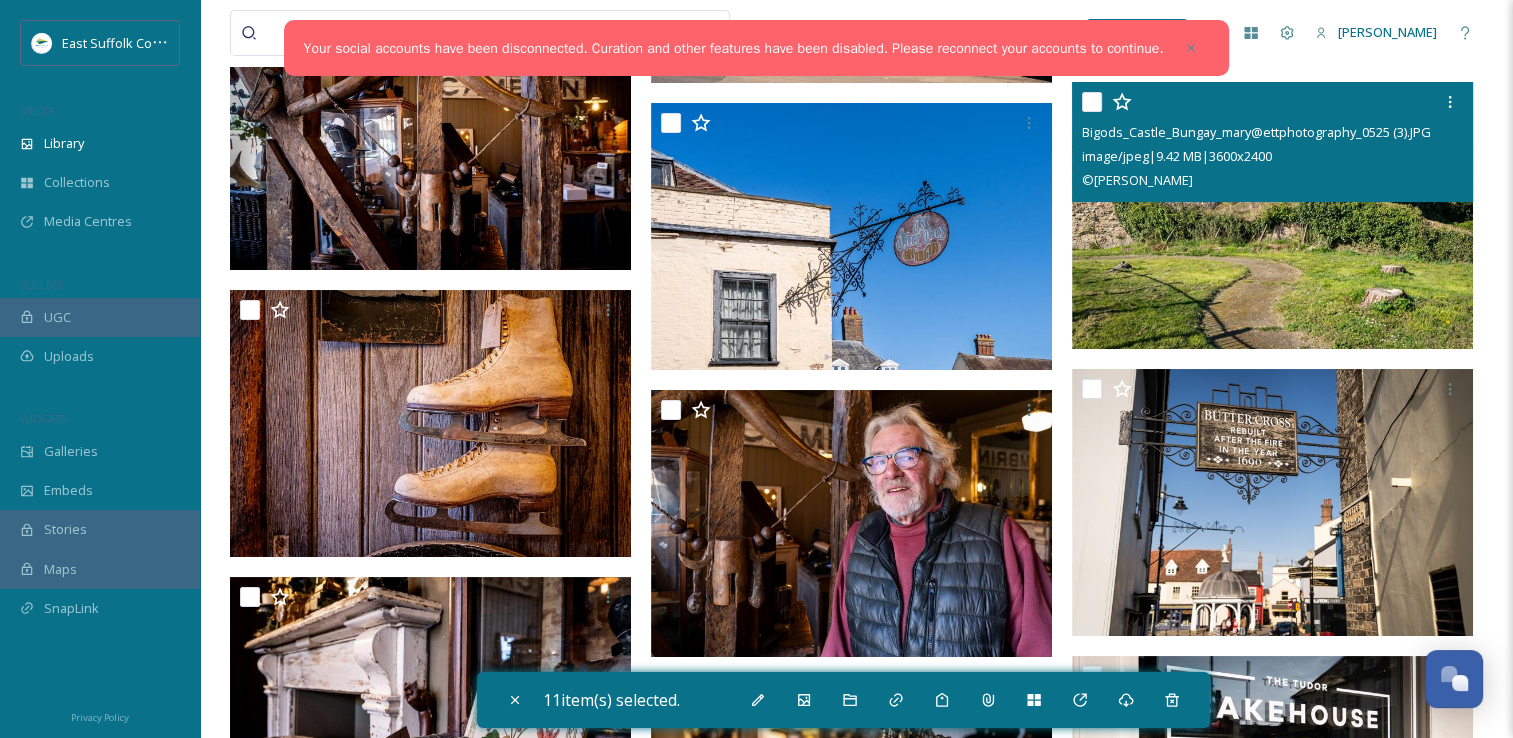 click at bounding box center [1272, 216] 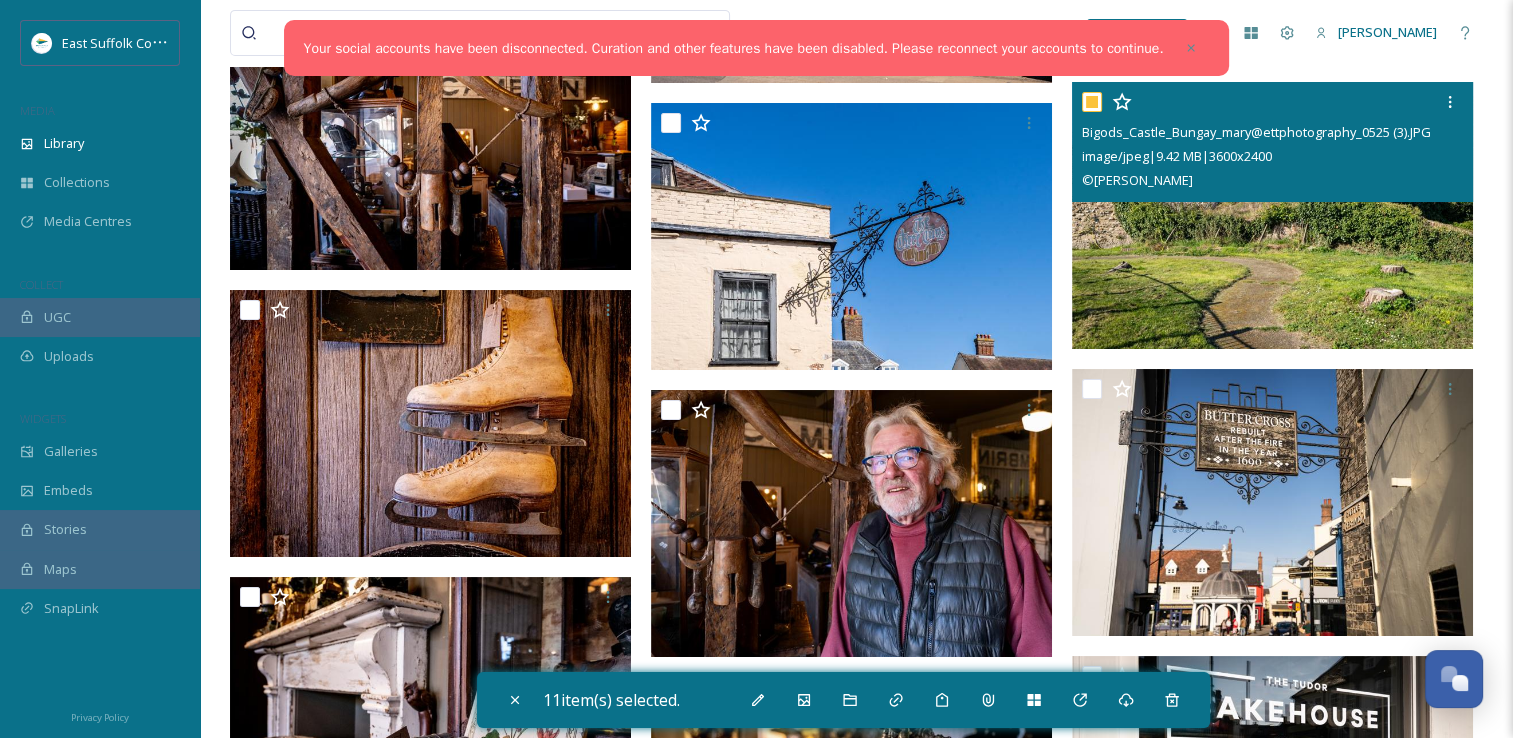checkbox on "true" 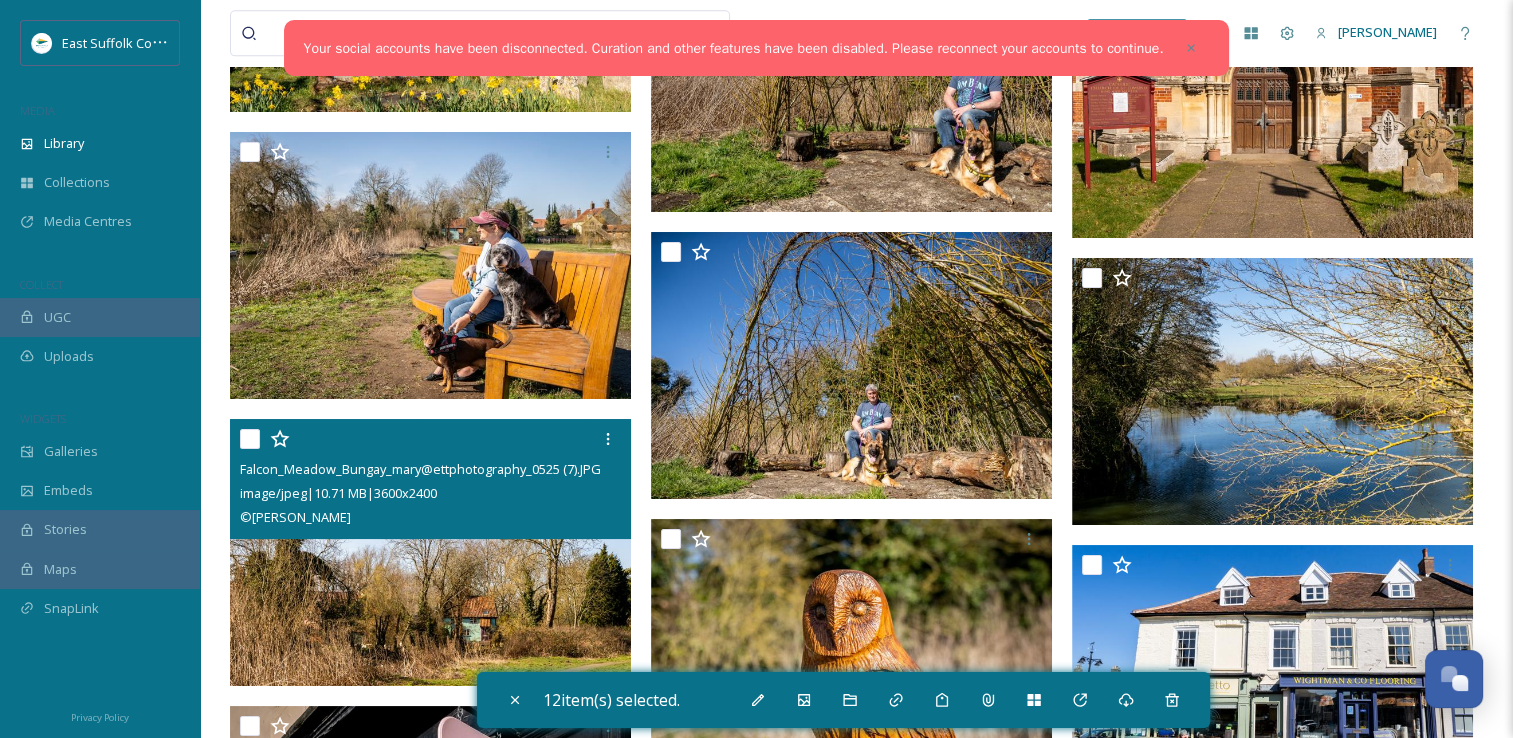scroll, scrollTop: 25360, scrollLeft: 0, axis: vertical 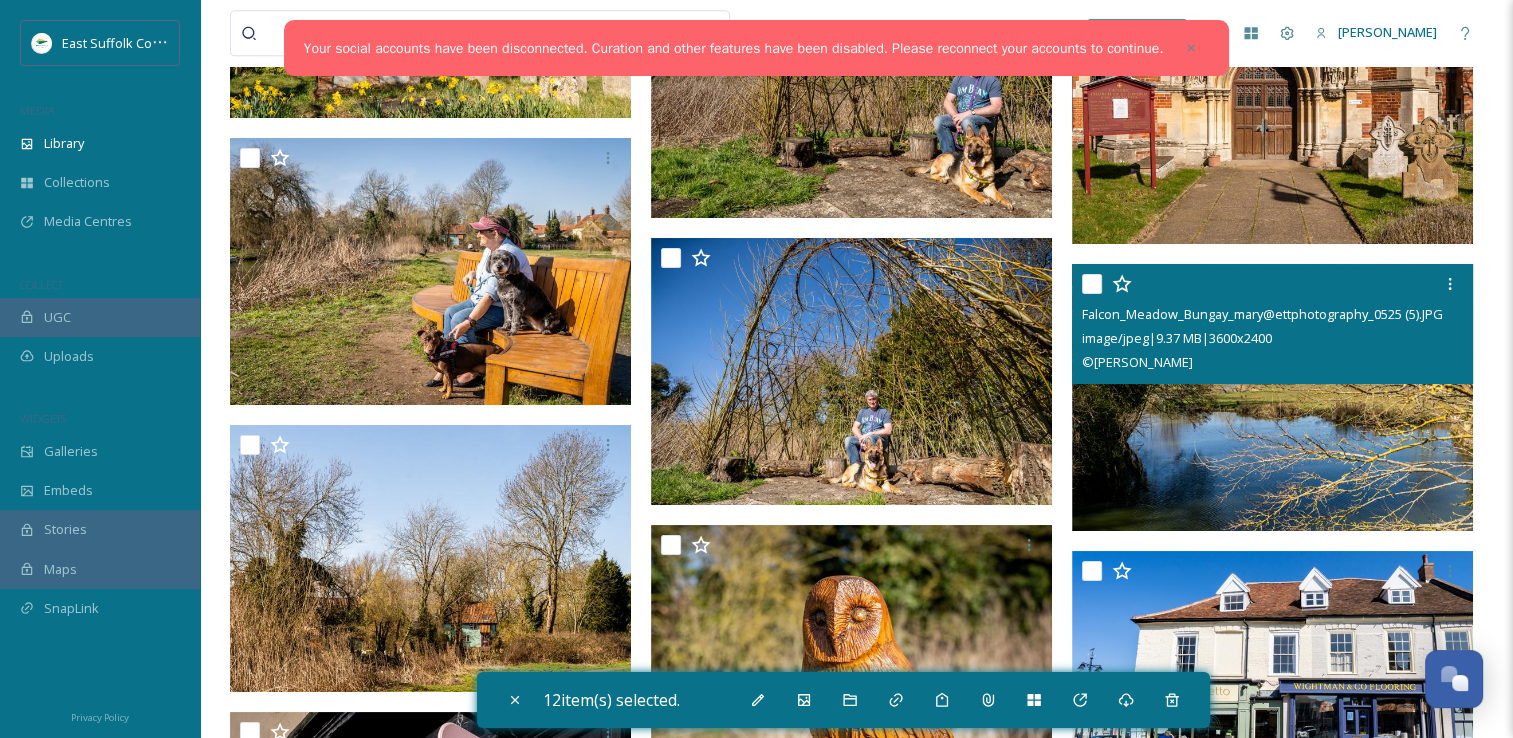 drag, startPoint x: 1349, startPoint y: 437, endPoint x: 1152, endPoint y: 430, distance: 197.12433 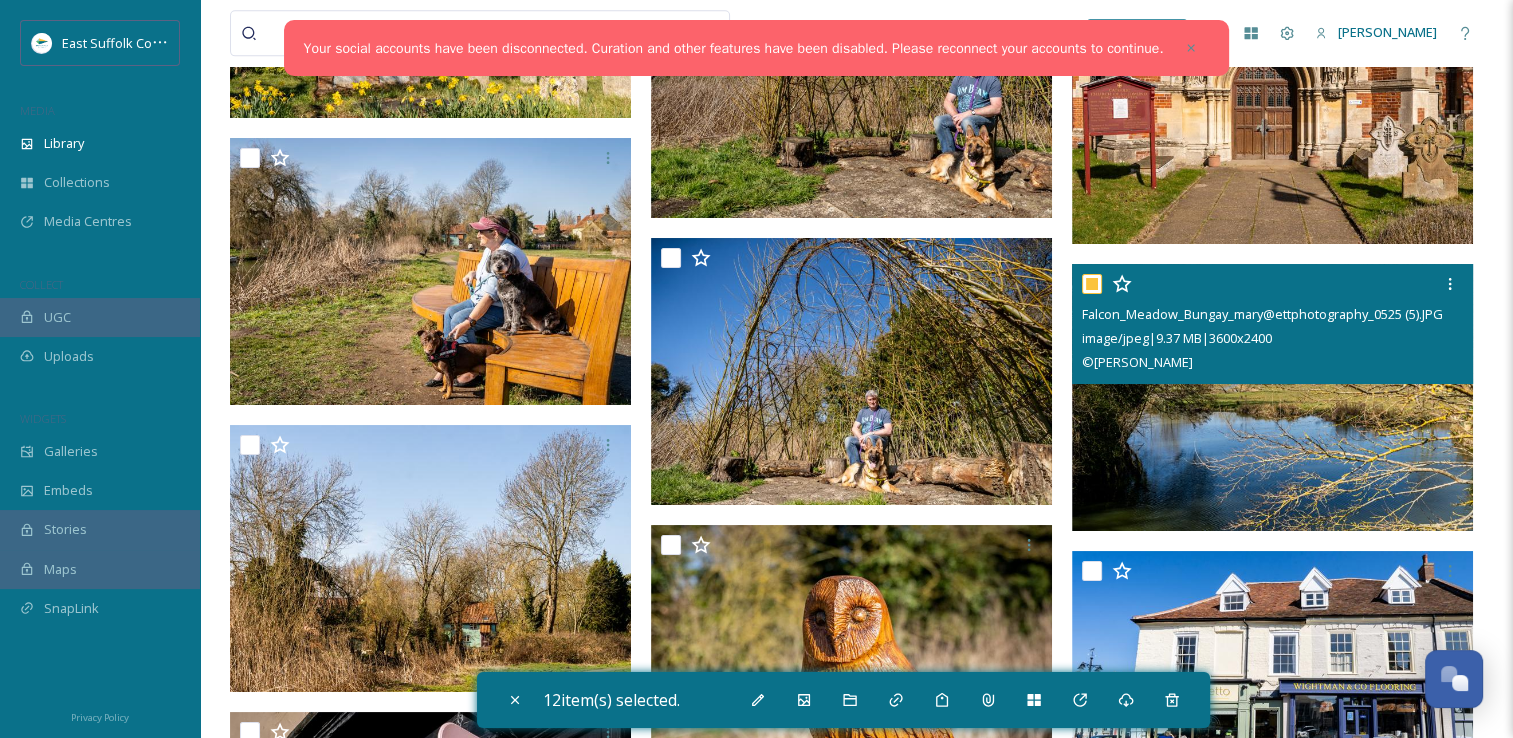 checkbox on "true" 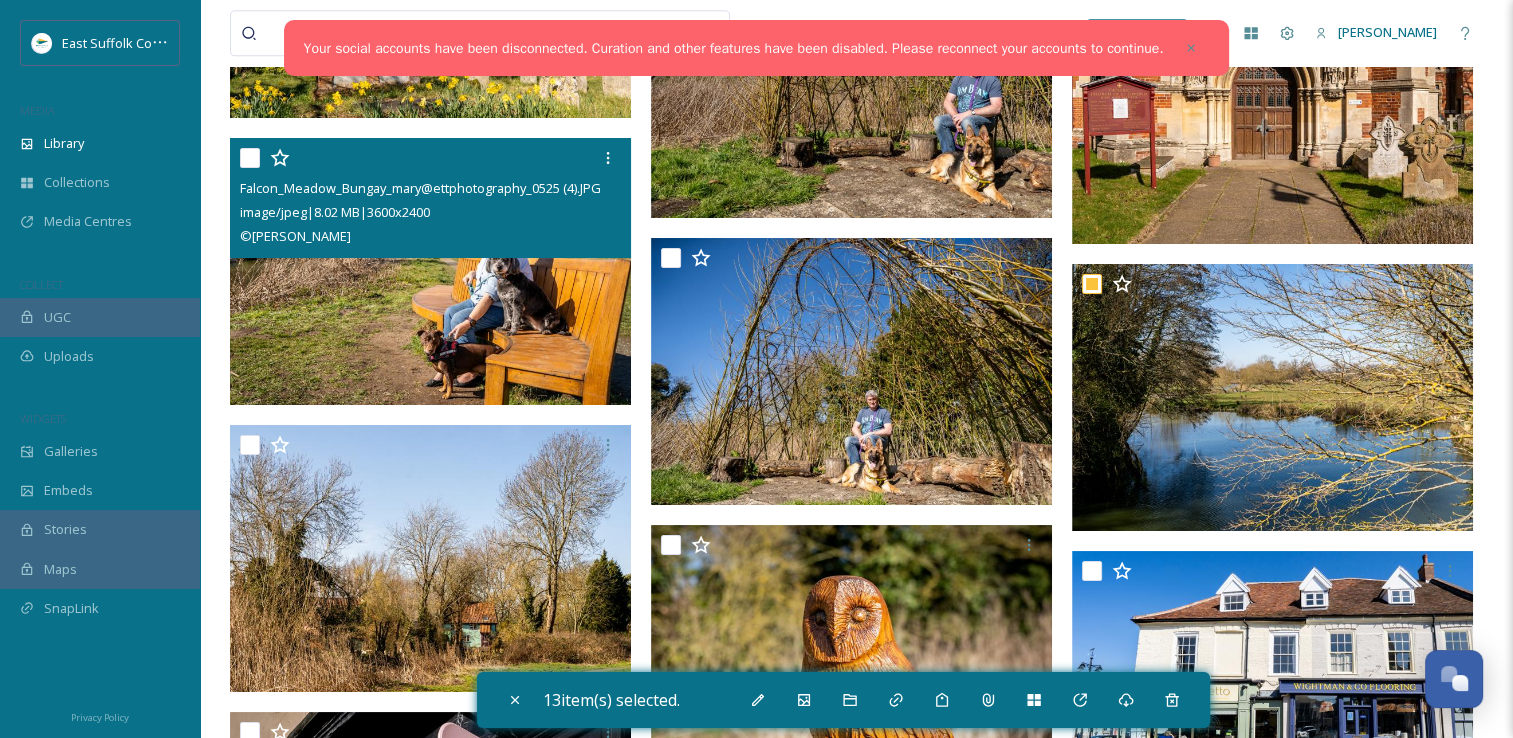 click at bounding box center (430, 272) 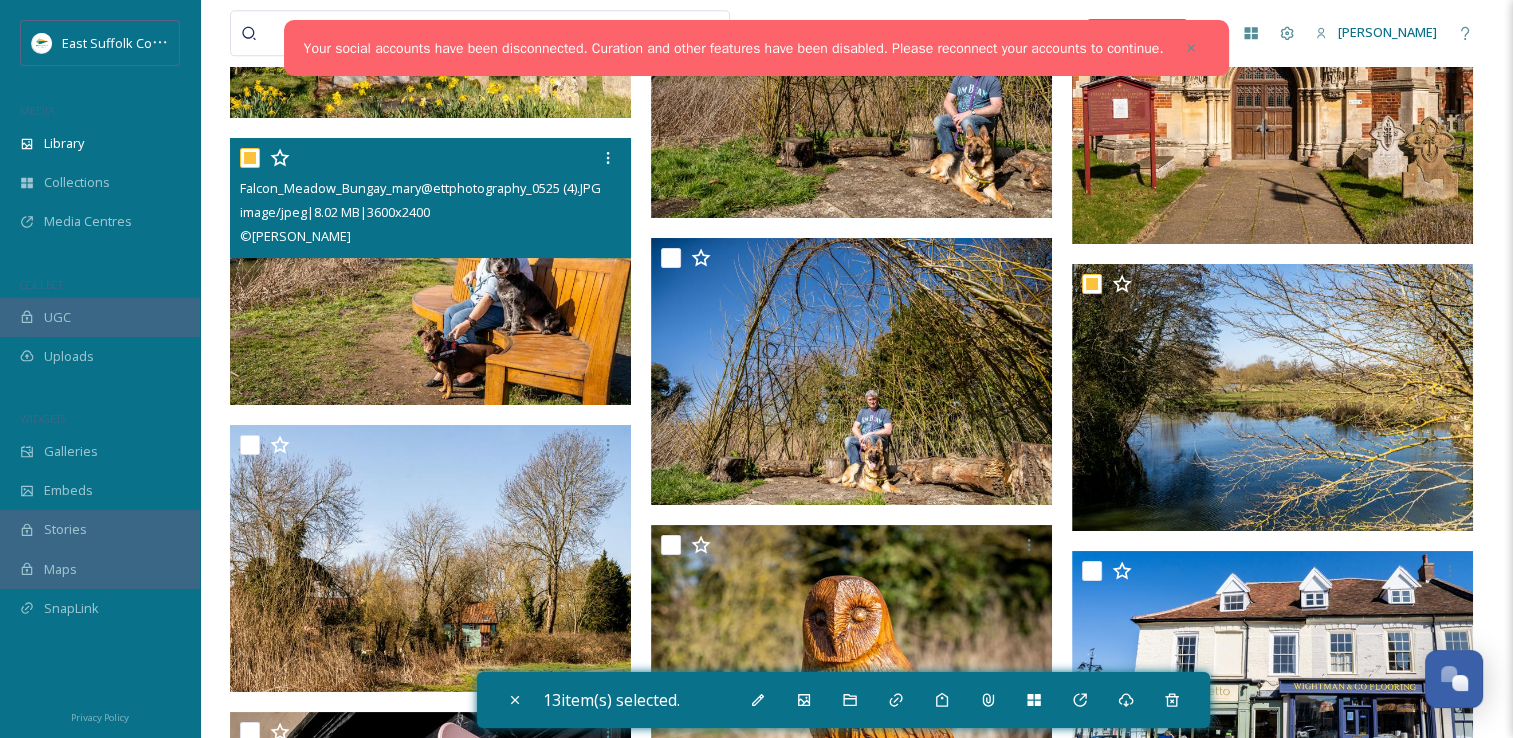 checkbox on "true" 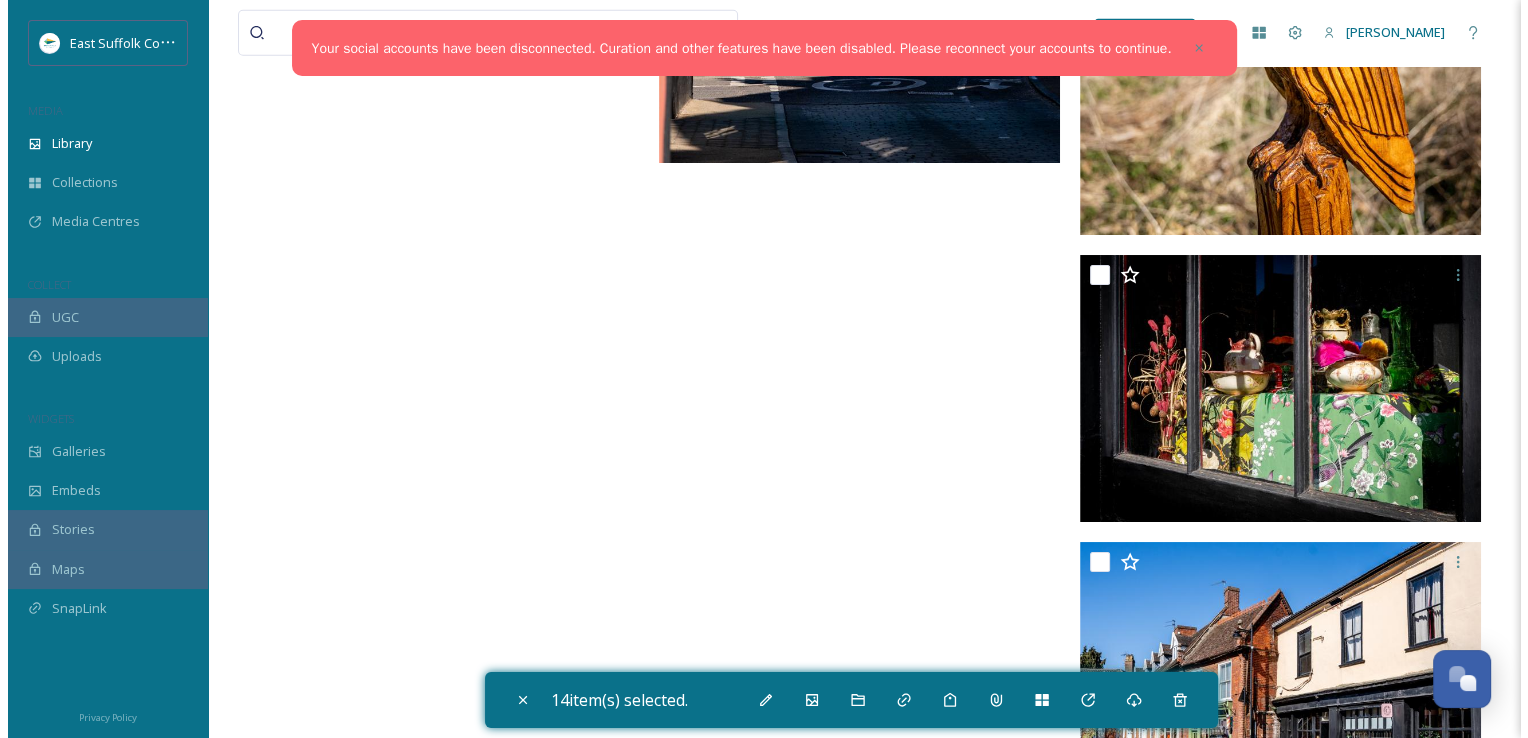 scroll, scrollTop: 27460, scrollLeft: 0, axis: vertical 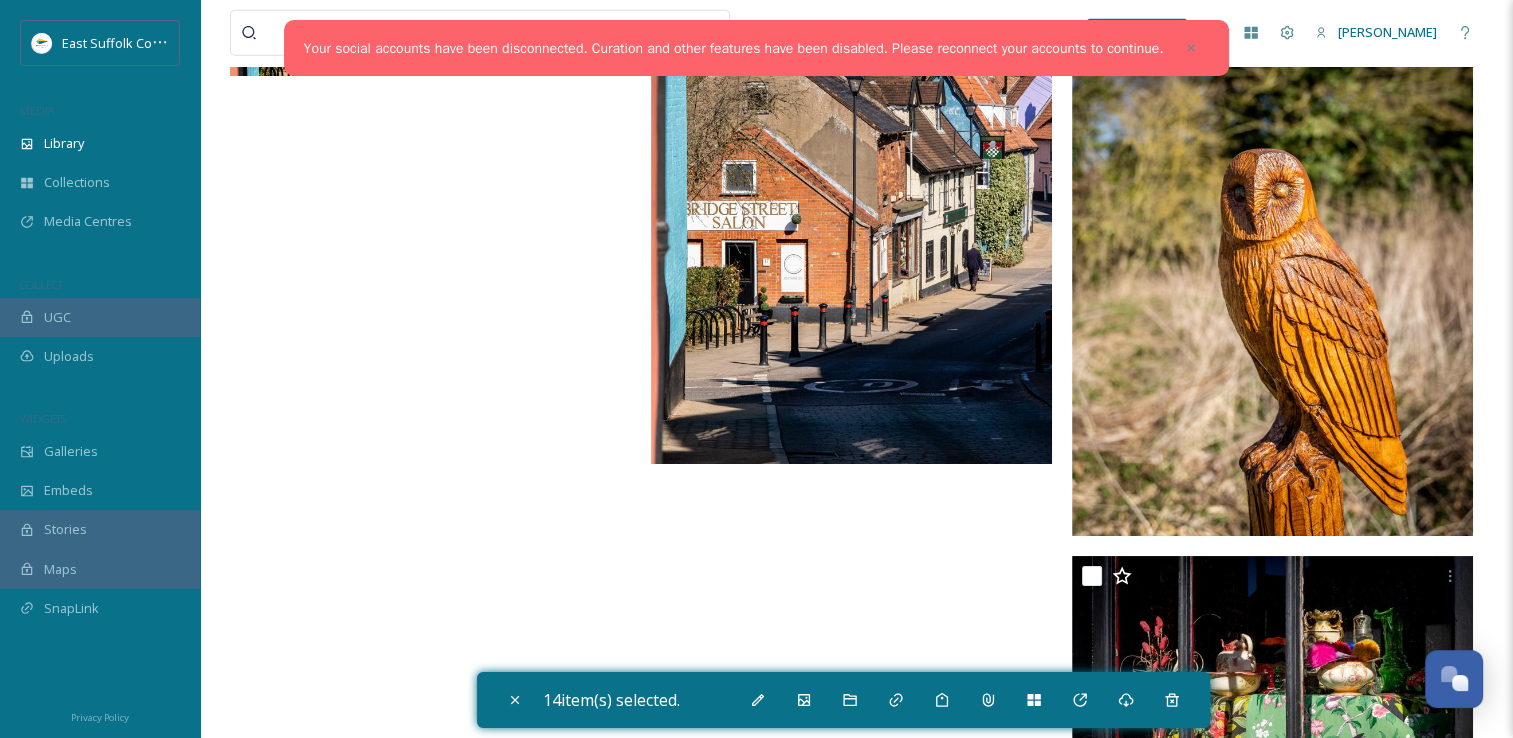 click at bounding box center (1272, 236) 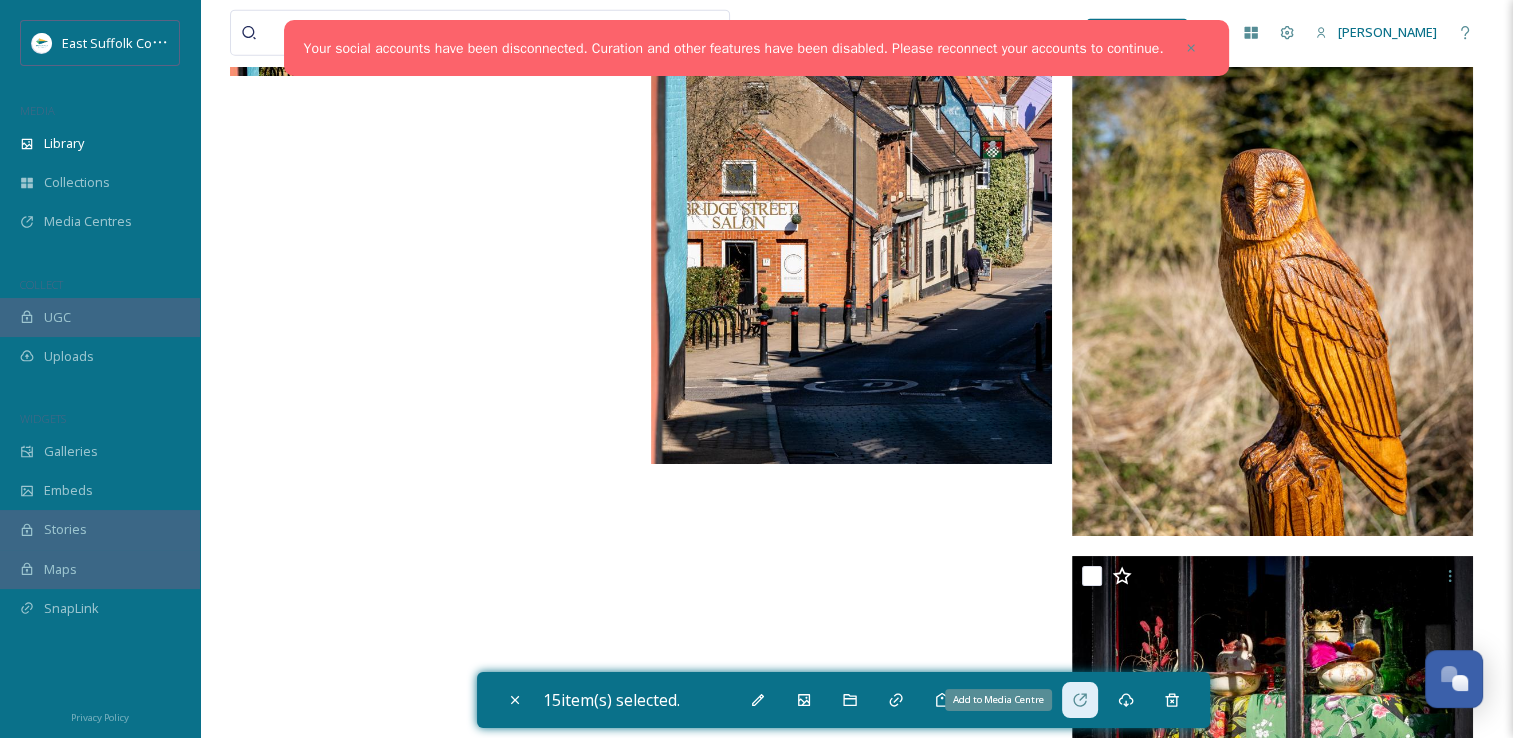 click on "Add to Media Centre" at bounding box center [1080, 700] 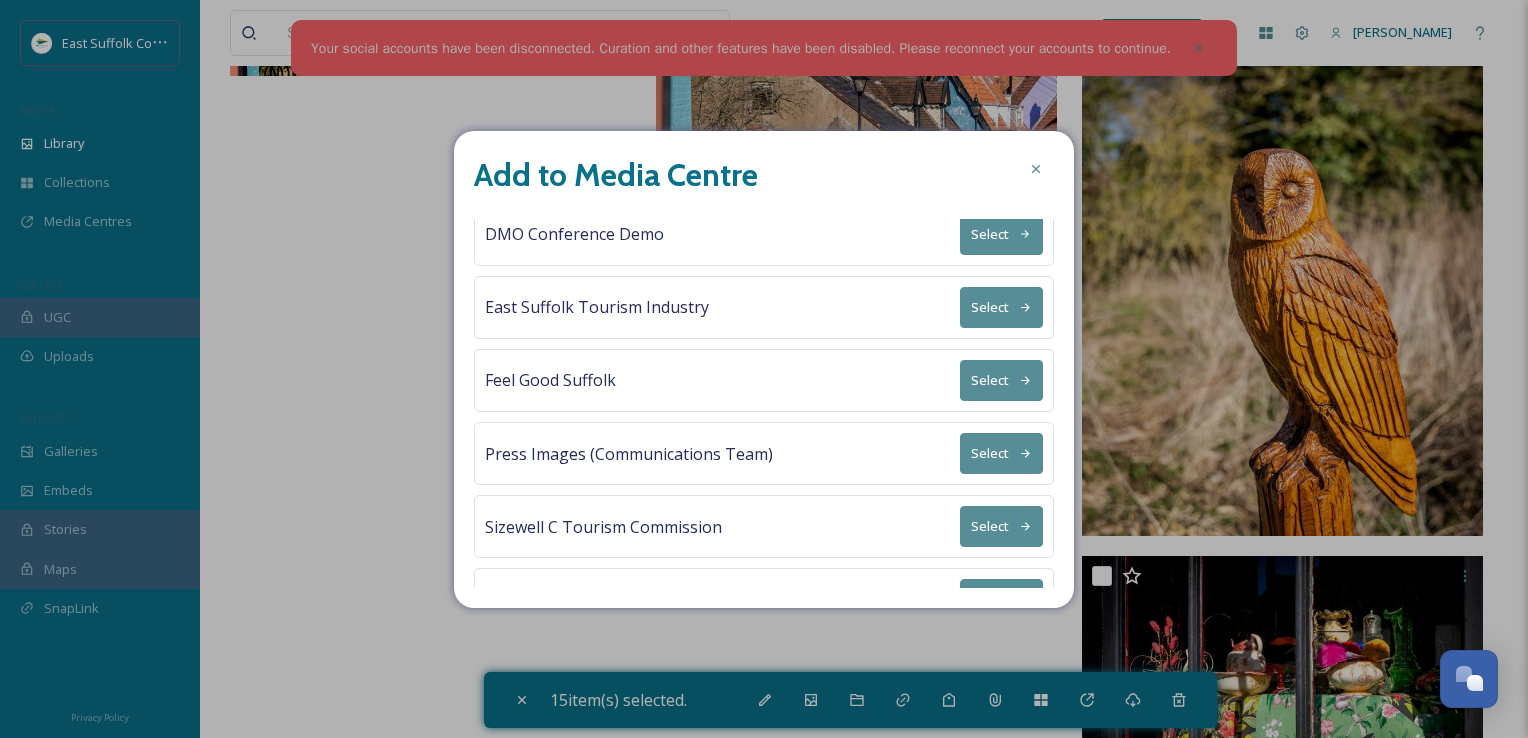 scroll, scrollTop: 64, scrollLeft: 0, axis: vertical 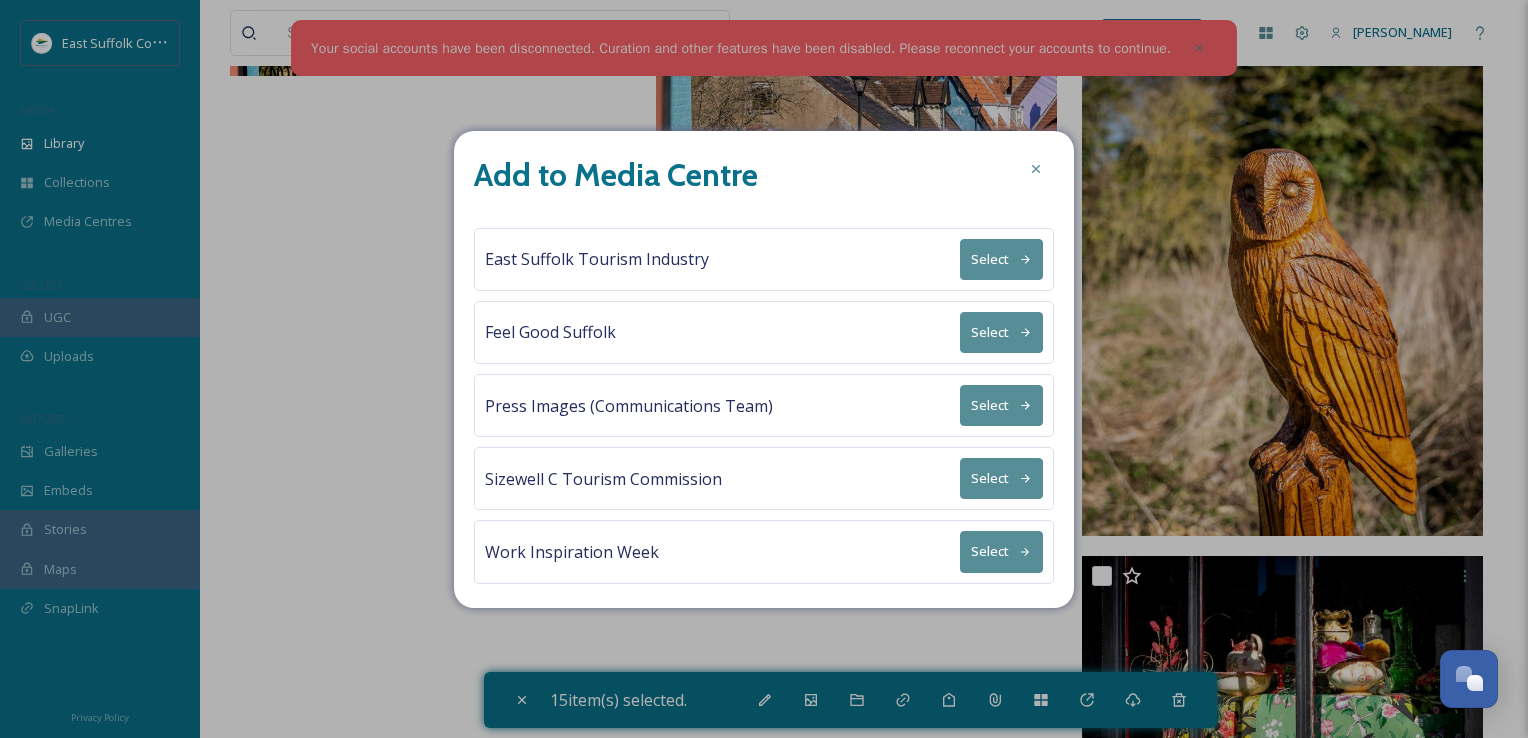 click 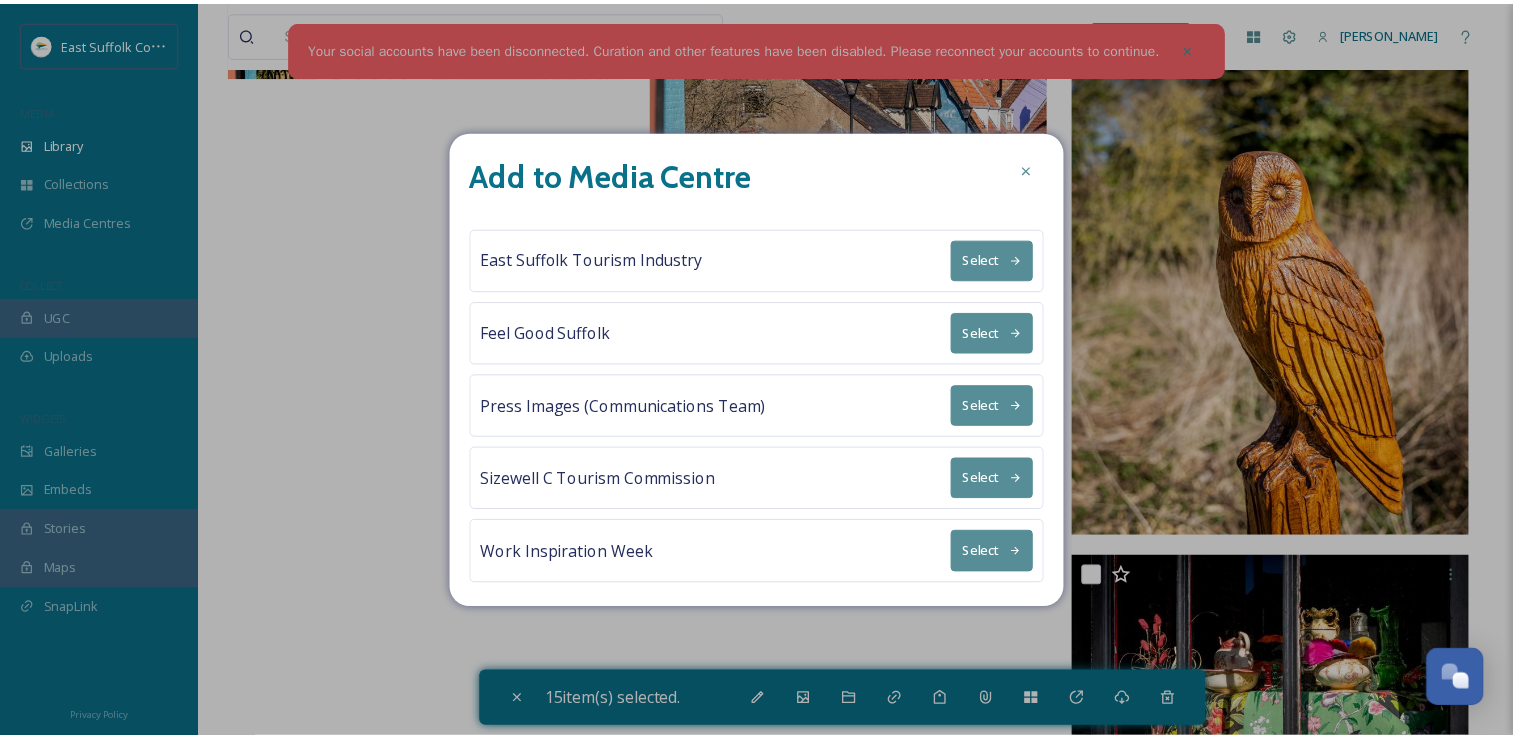 scroll, scrollTop: 0, scrollLeft: 0, axis: both 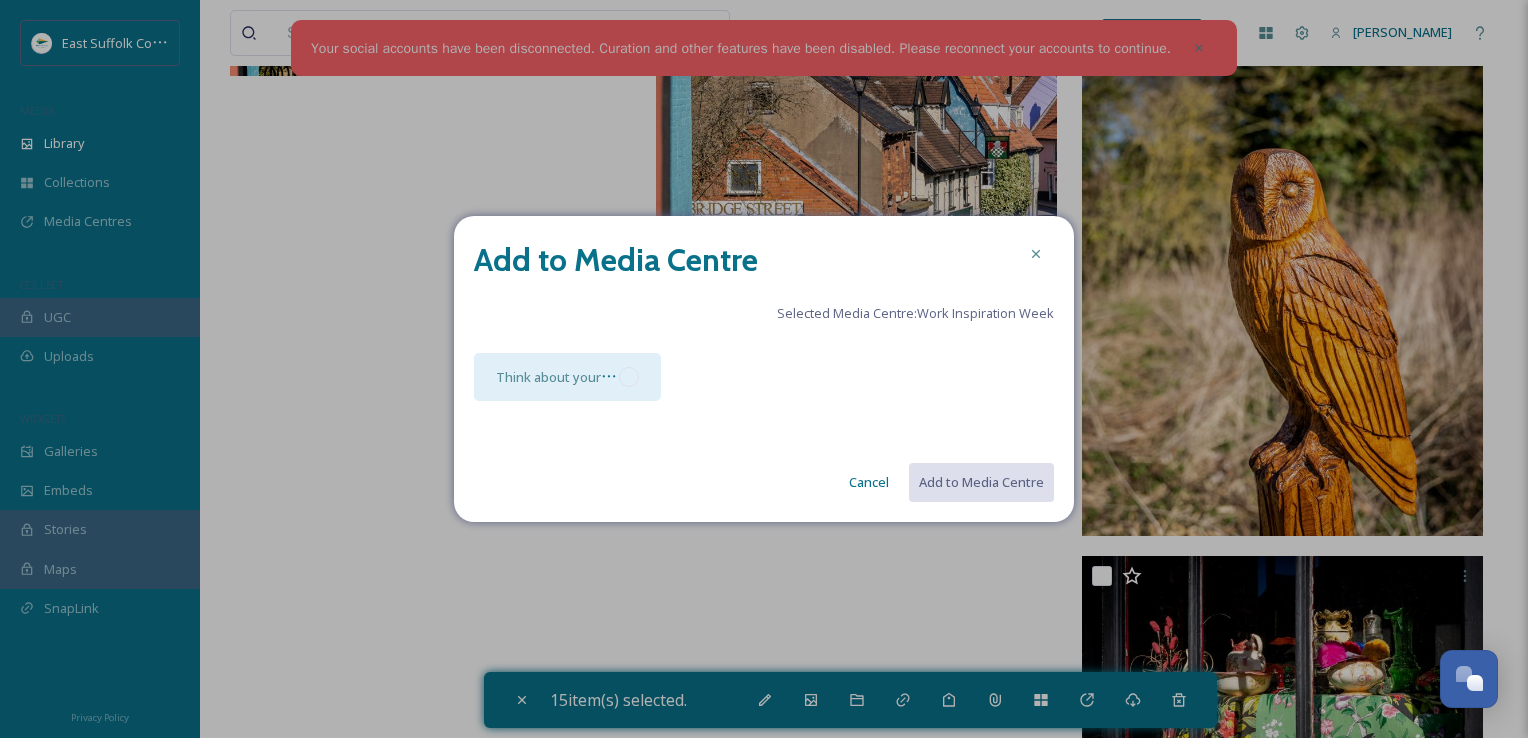 click on "Think about your Campaign" at bounding box center [567, 377] 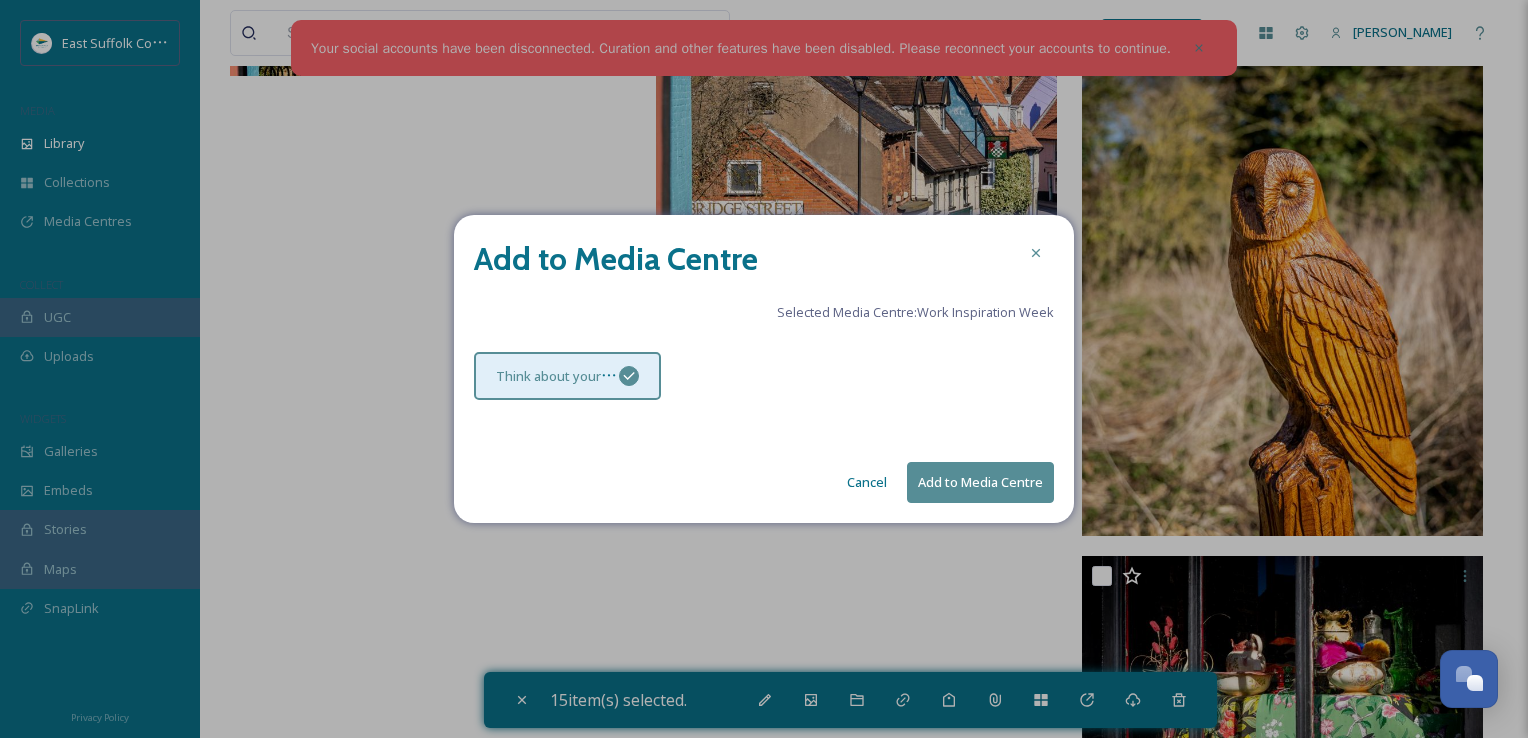 click on "Add to Media Centre" at bounding box center (980, 482) 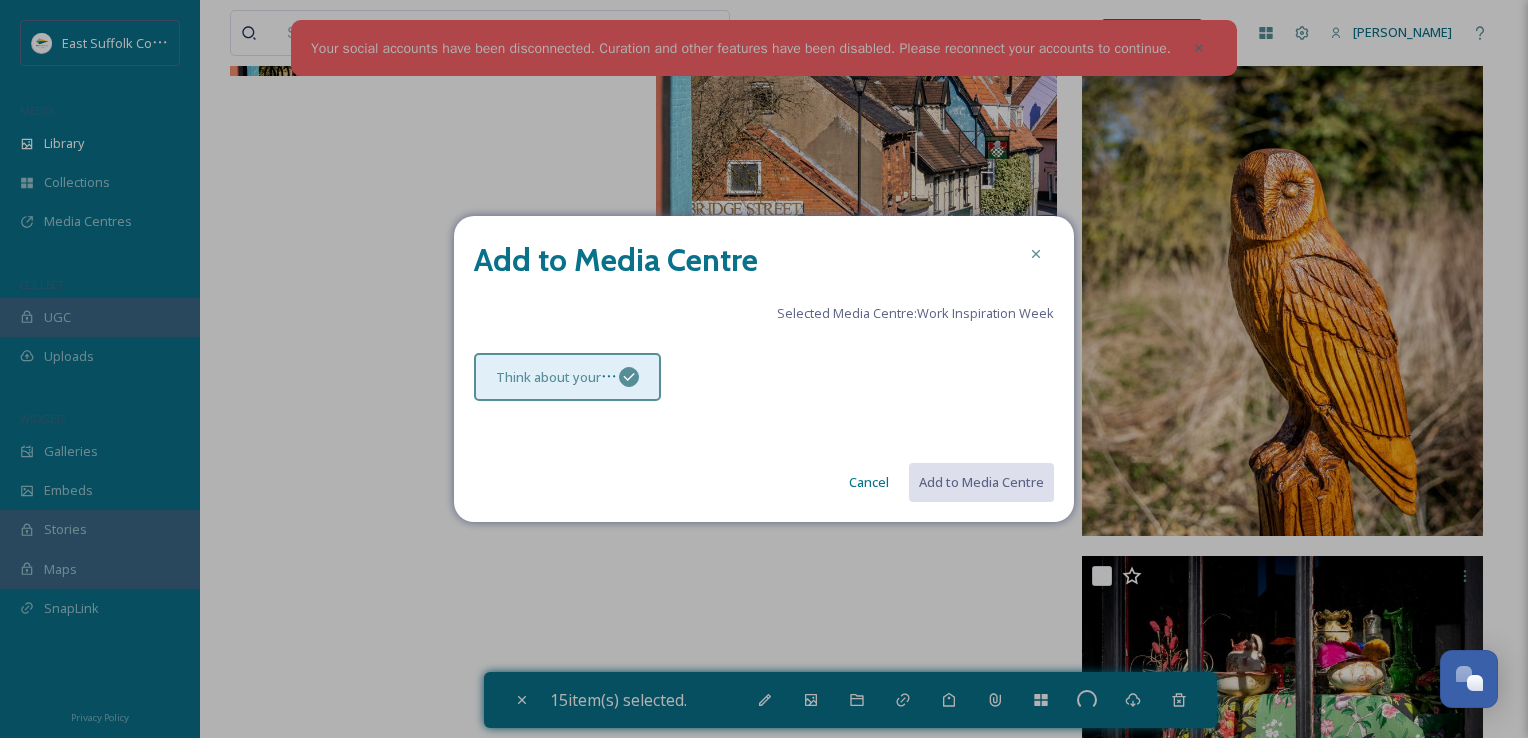 checkbox on "false" 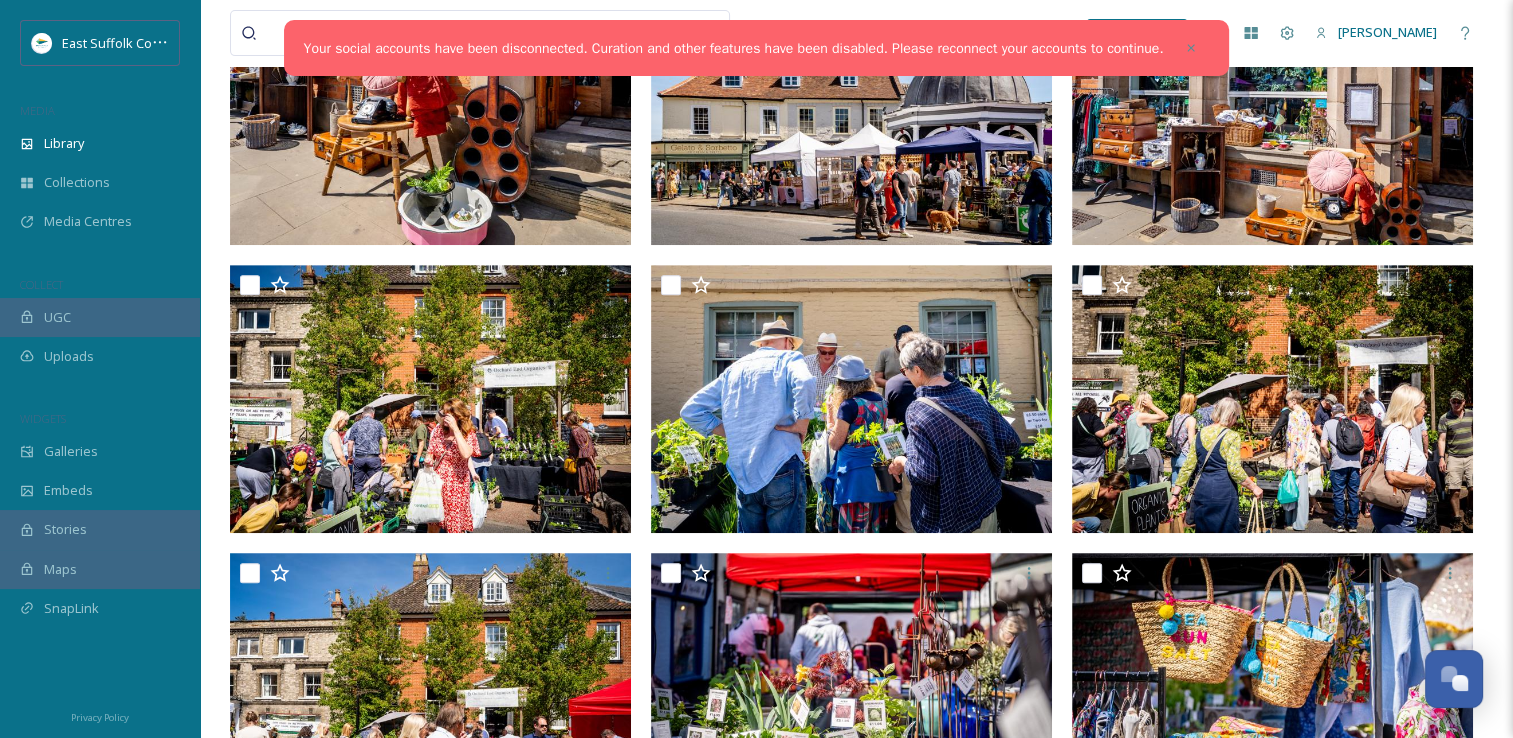 scroll, scrollTop: 0, scrollLeft: 0, axis: both 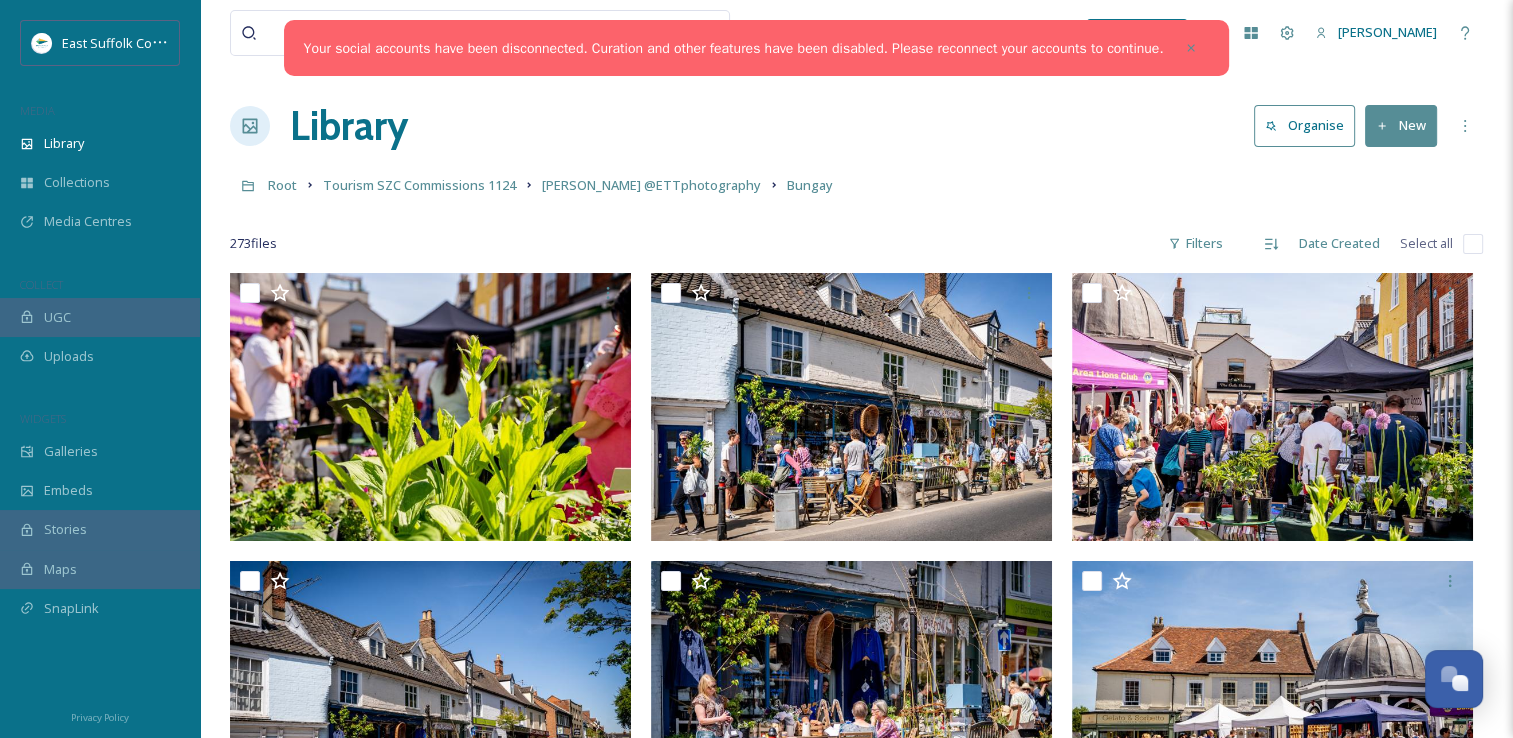 drag, startPoint x: 649, startPoint y: 22, endPoint x: 680, endPoint y: -64, distance: 91.416626 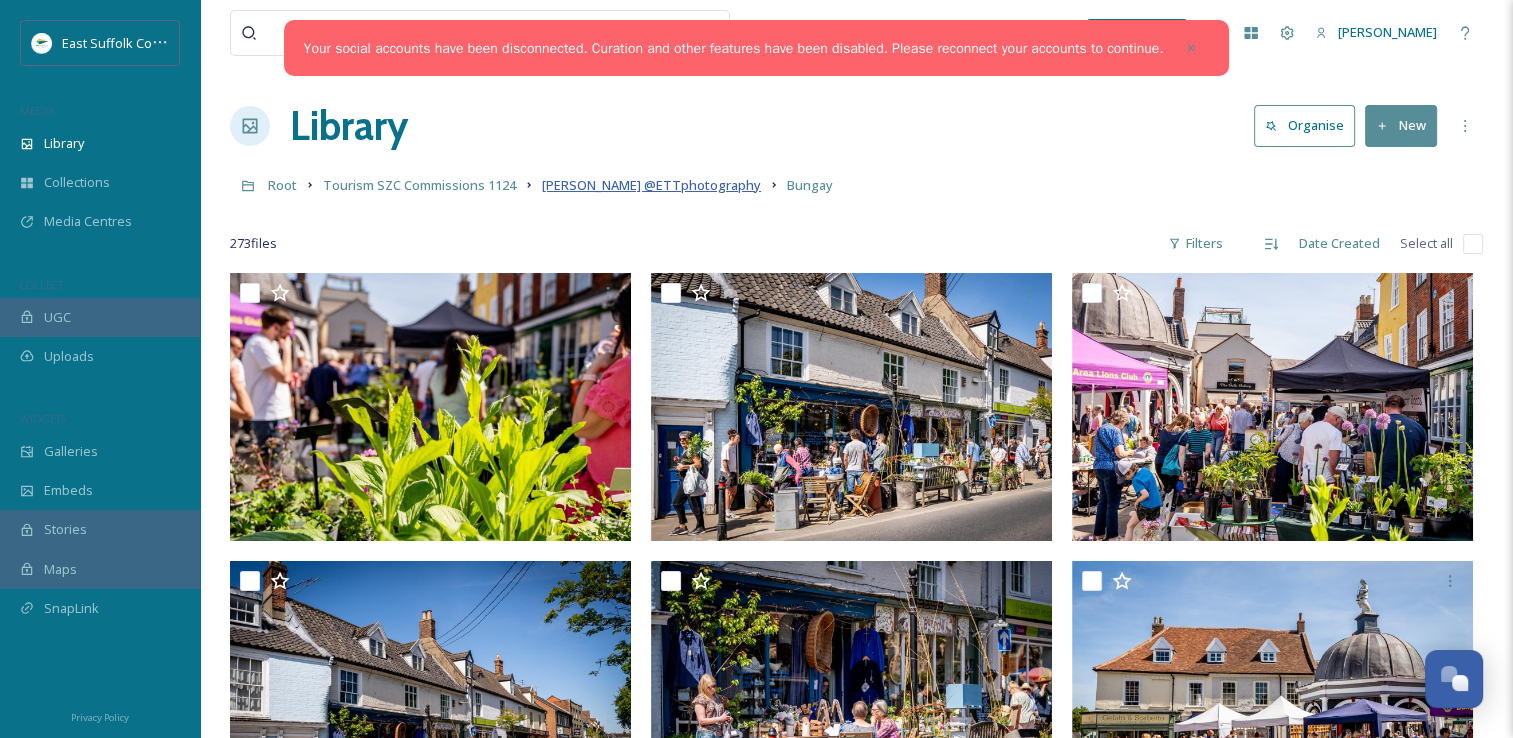 click on "[PERSON_NAME] @ETTphotography" at bounding box center (651, 185) 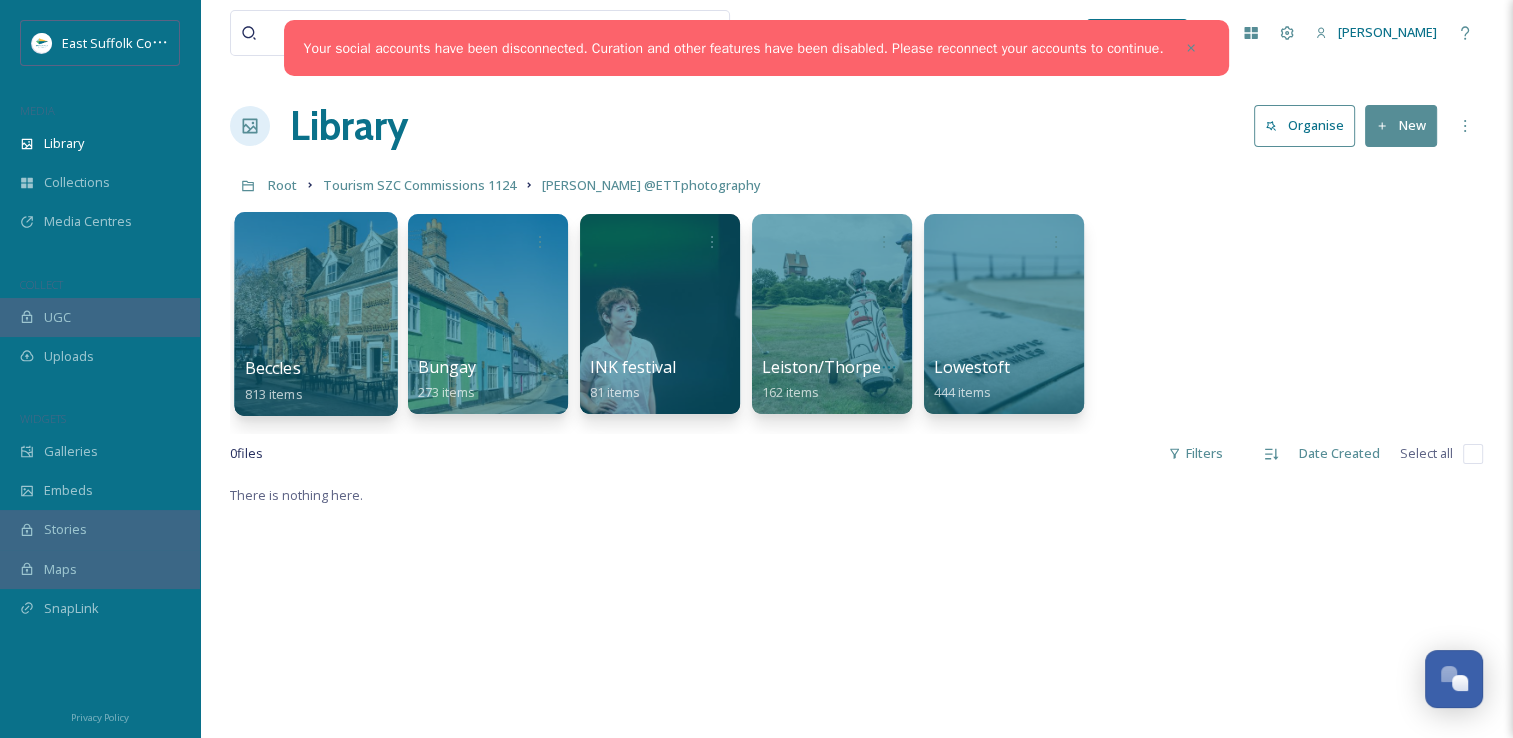 click at bounding box center (315, 314) 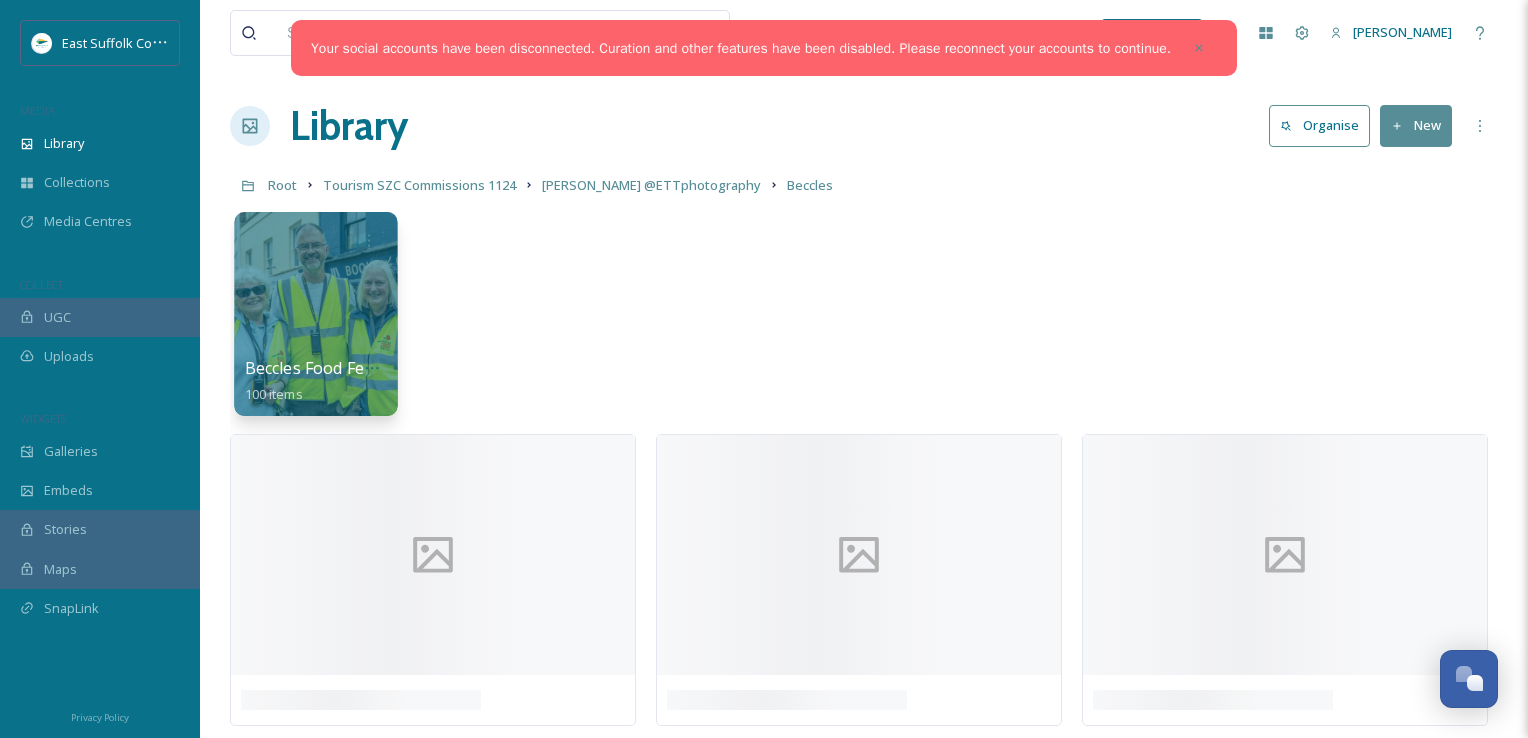 click at bounding box center (315, 314) 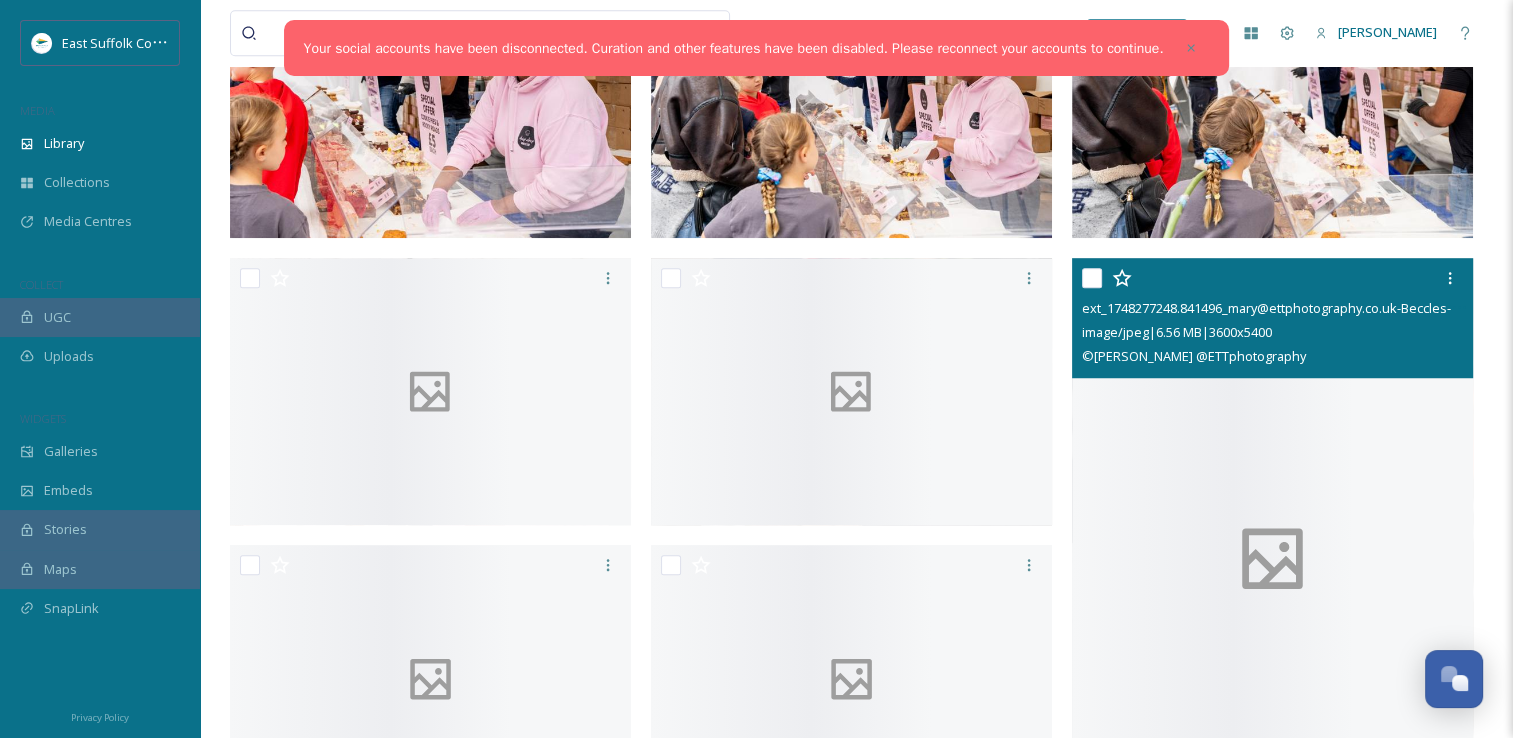 scroll, scrollTop: 1633, scrollLeft: 0, axis: vertical 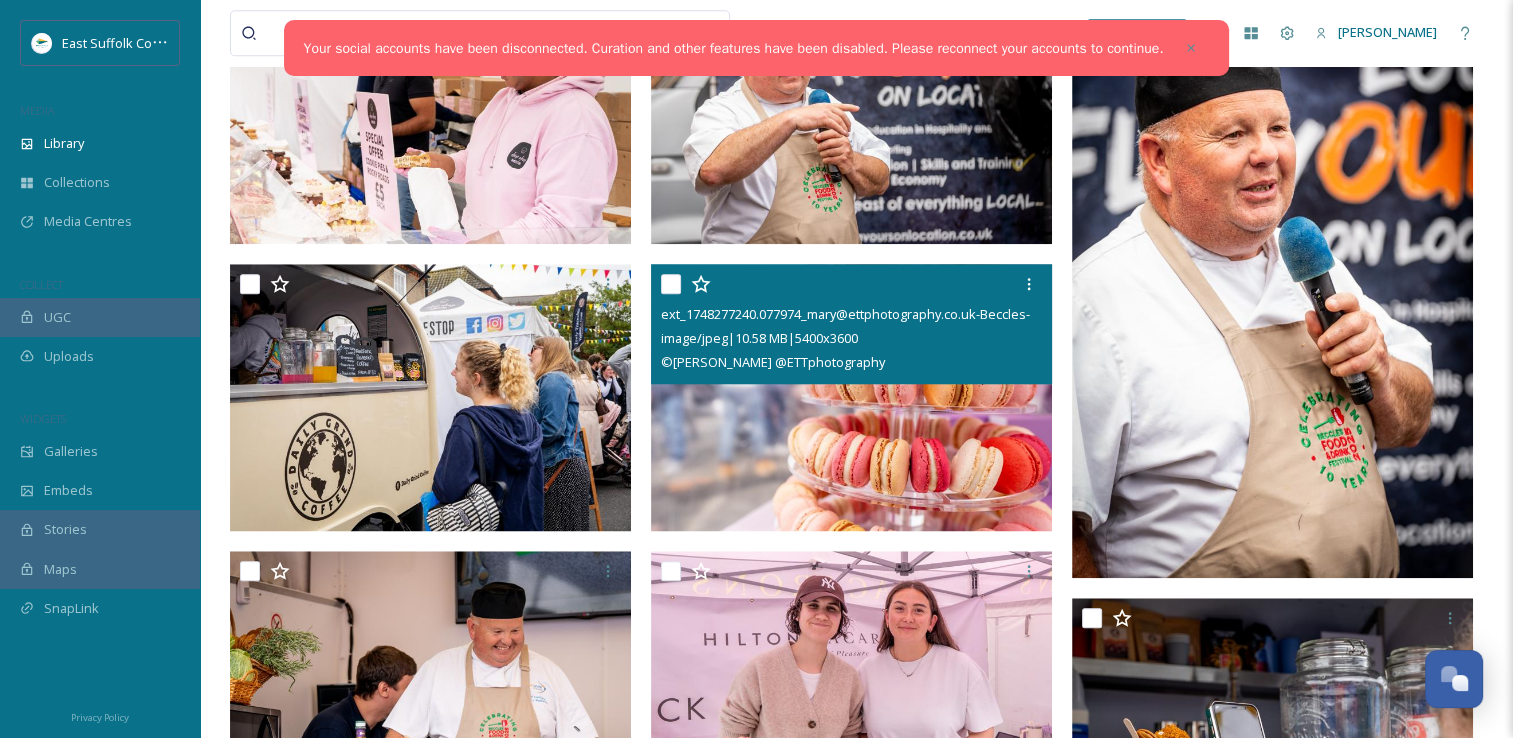 click at bounding box center [851, 398] 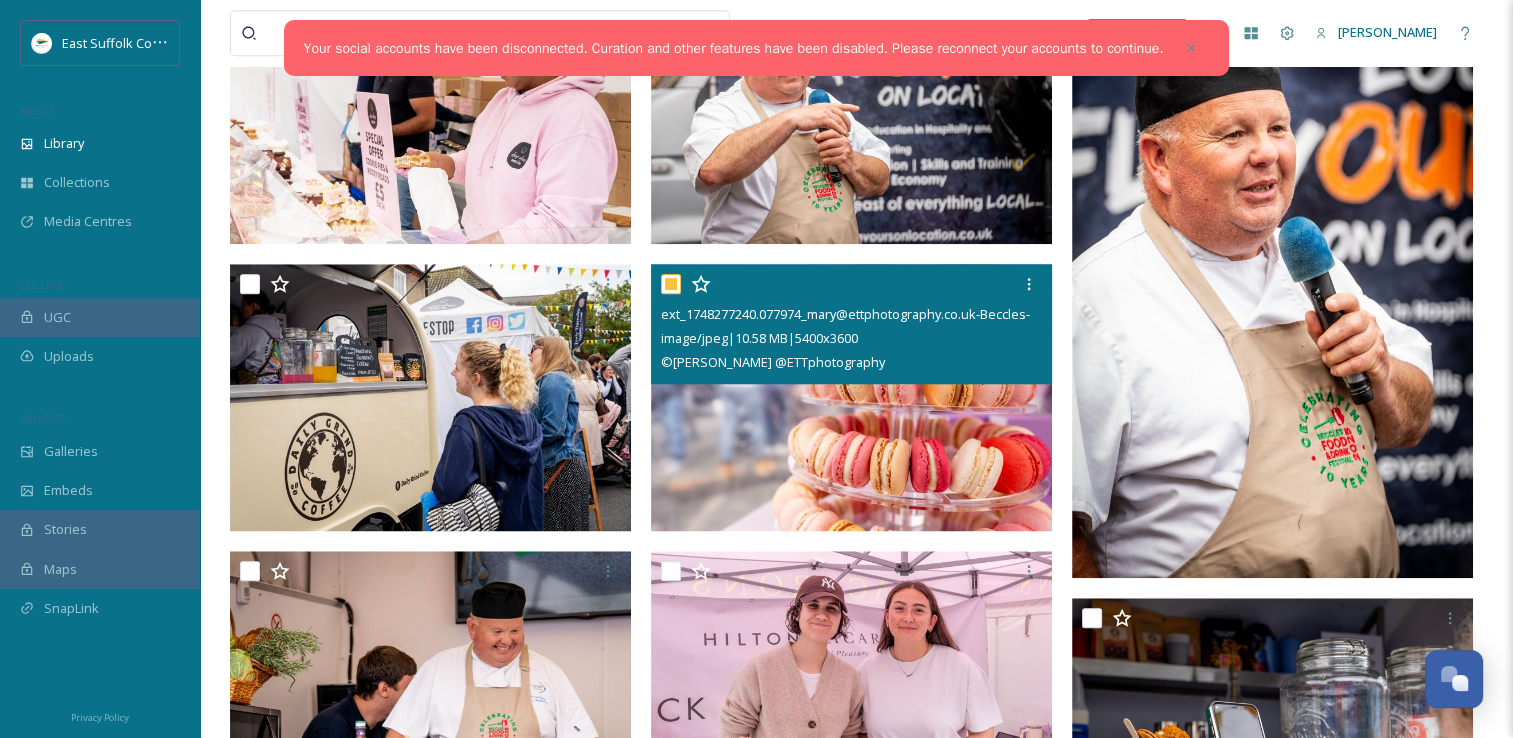 checkbox on "true" 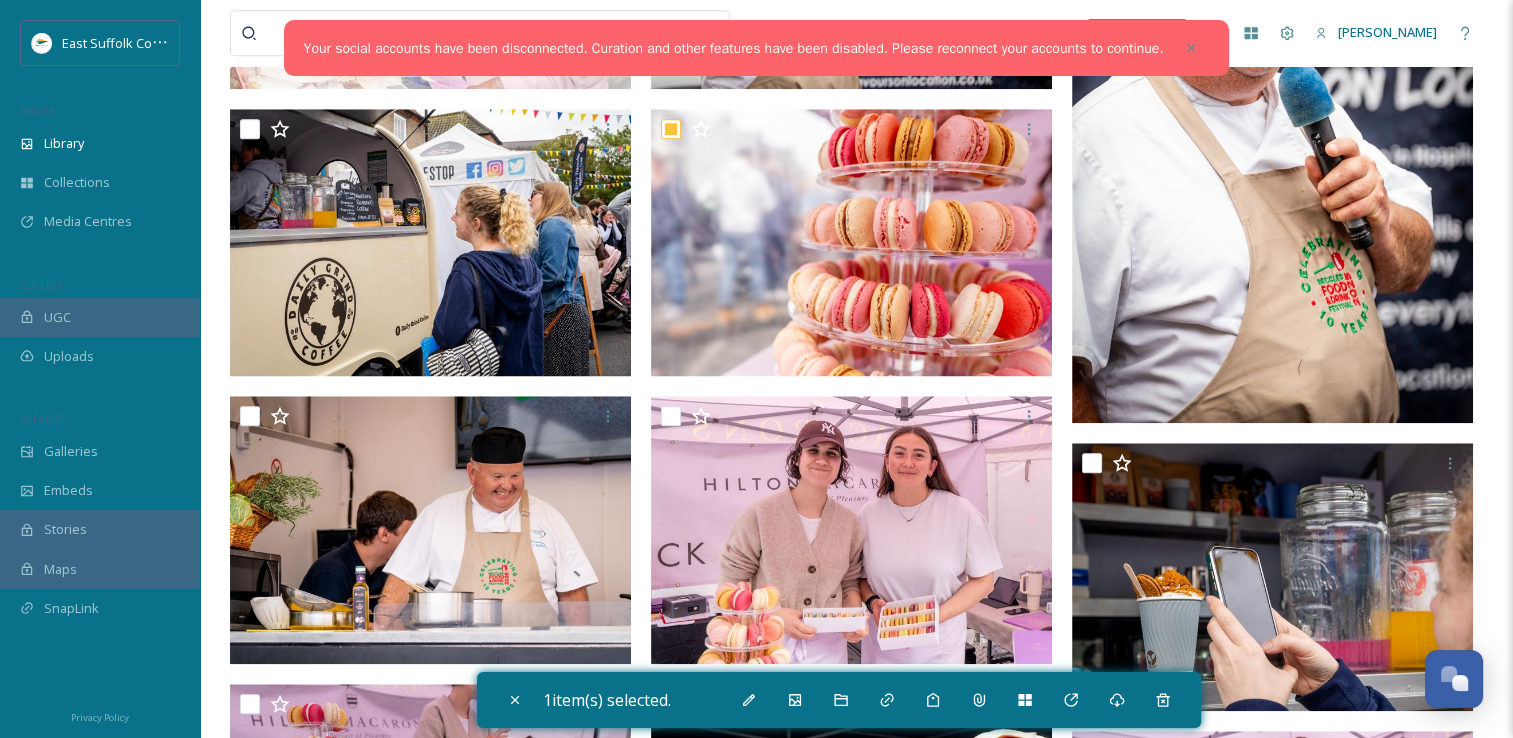 scroll, scrollTop: 2433, scrollLeft: 0, axis: vertical 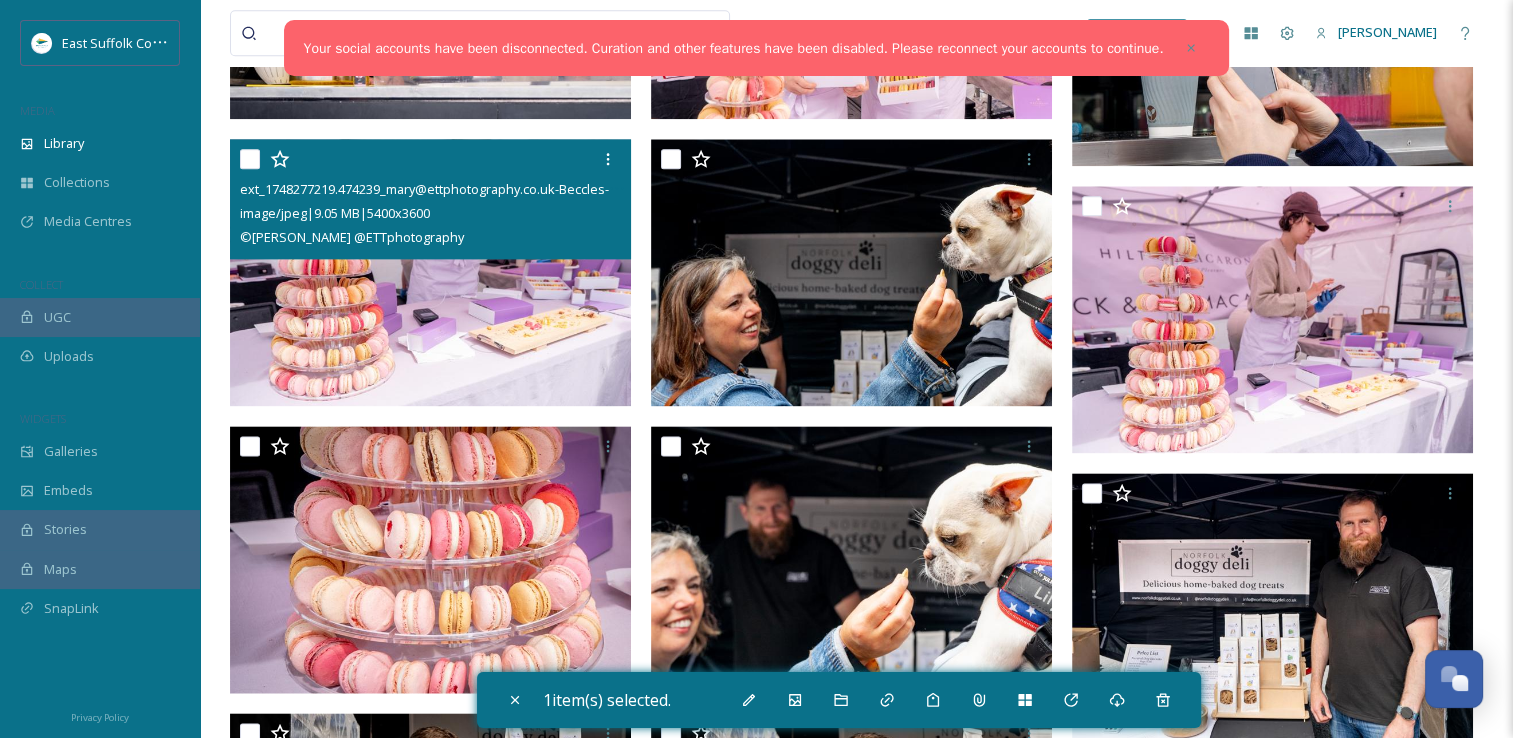 click at bounding box center [430, 273] 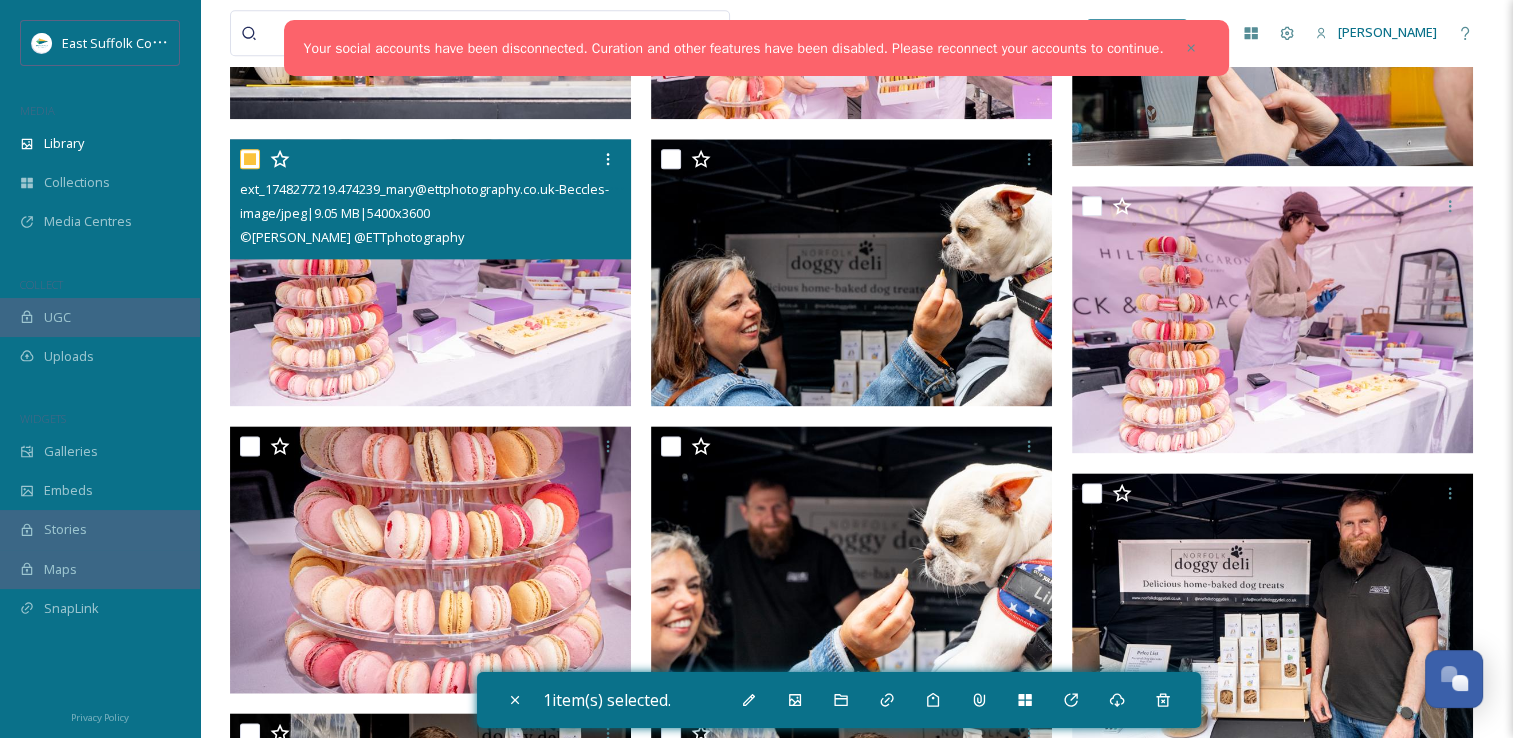 checkbox on "true" 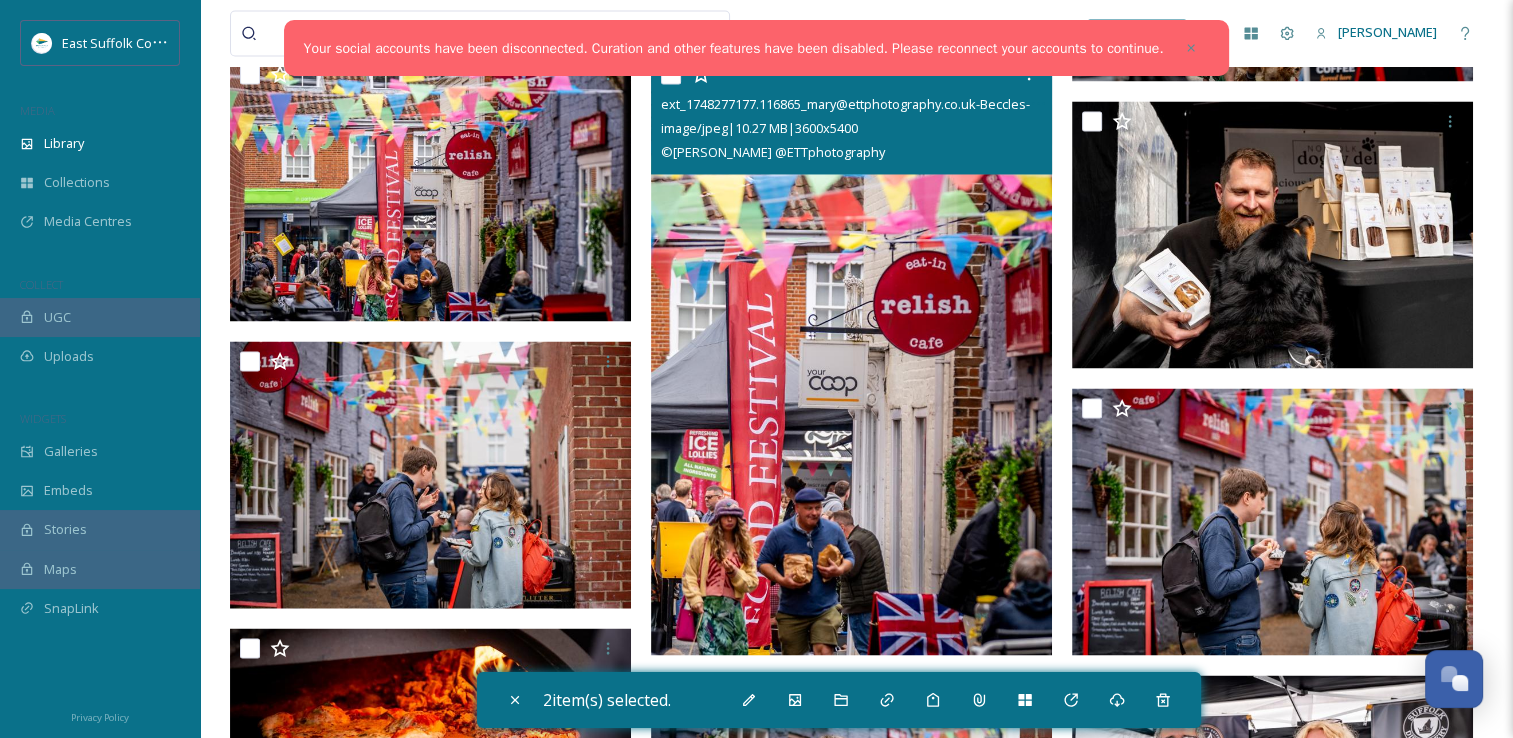 scroll, scrollTop: 3433, scrollLeft: 0, axis: vertical 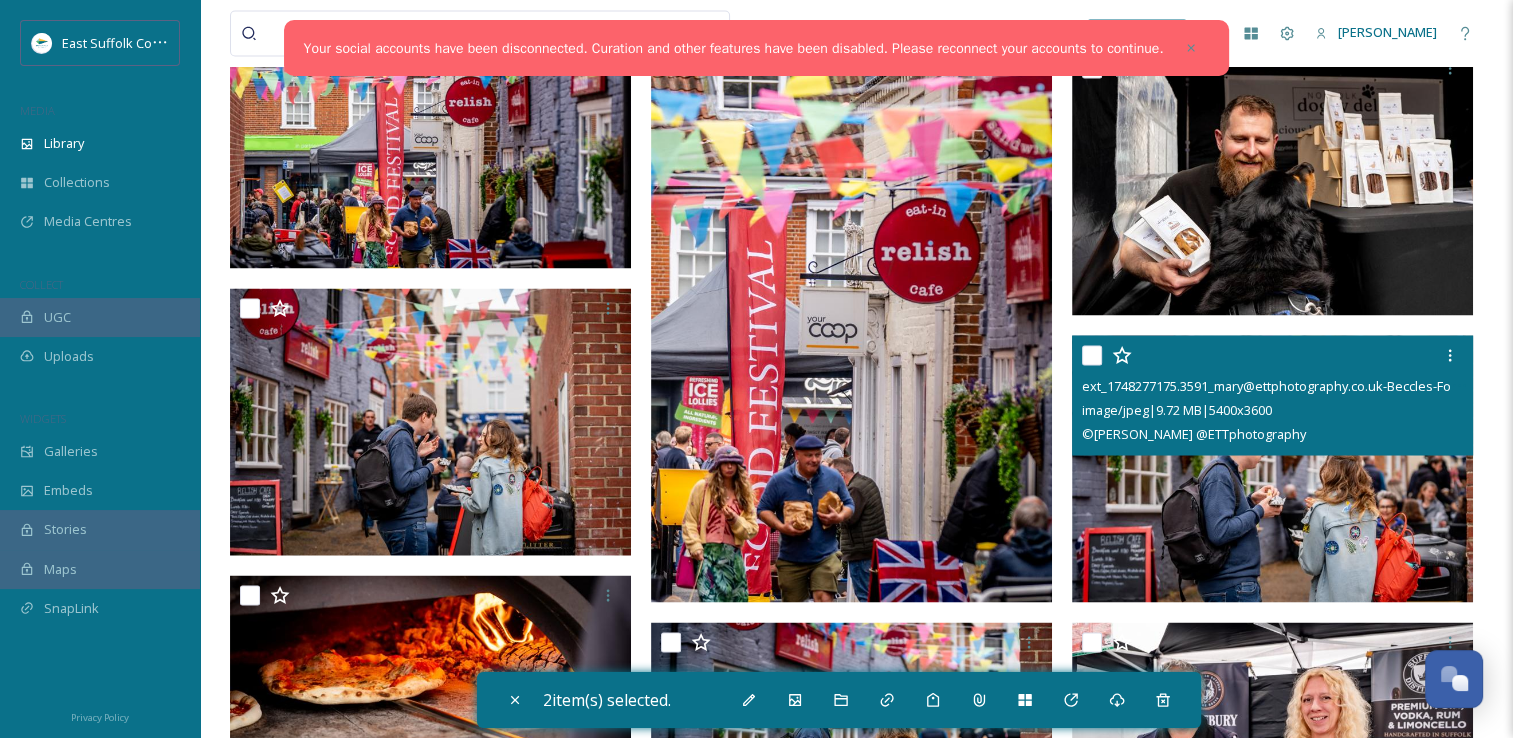 click at bounding box center (1272, 469) 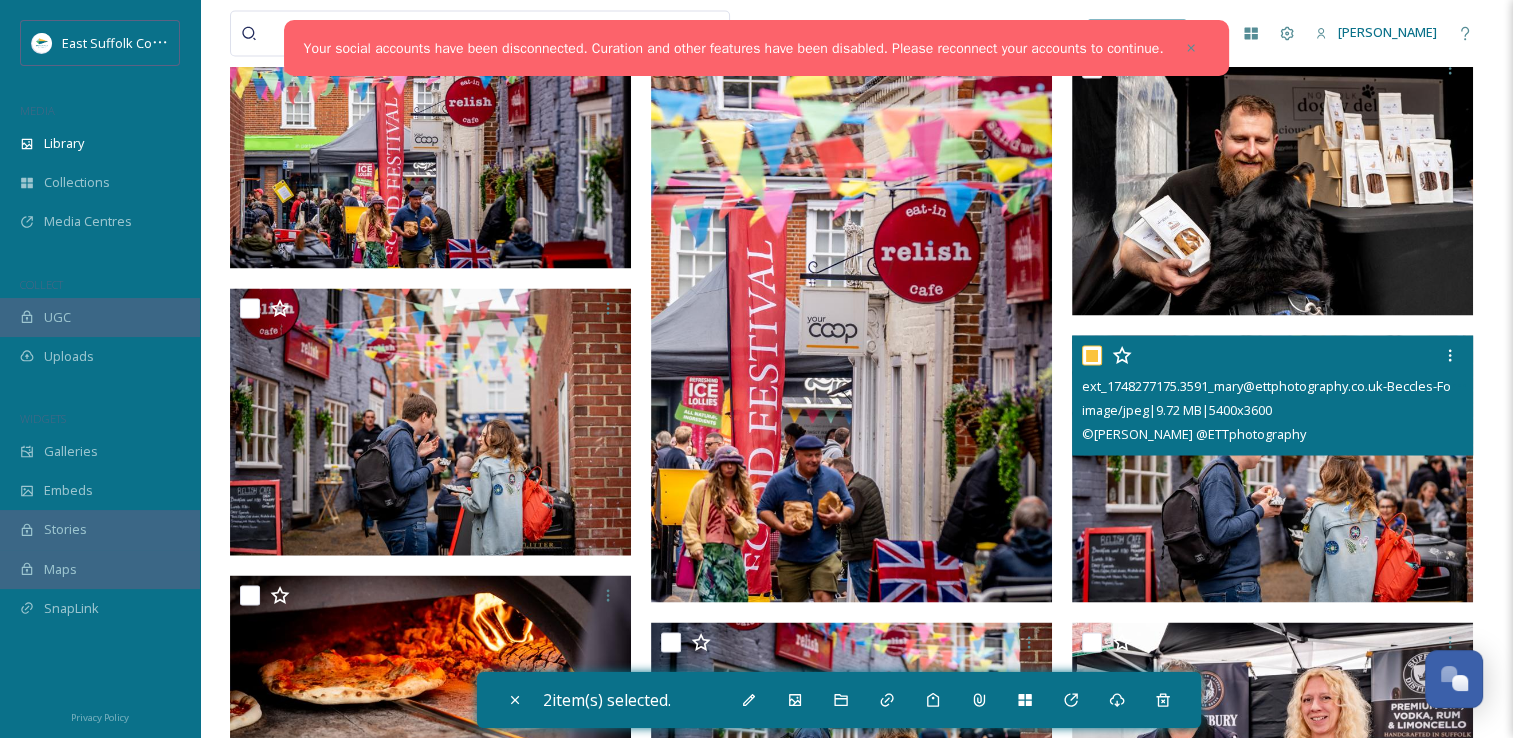 checkbox on "true" 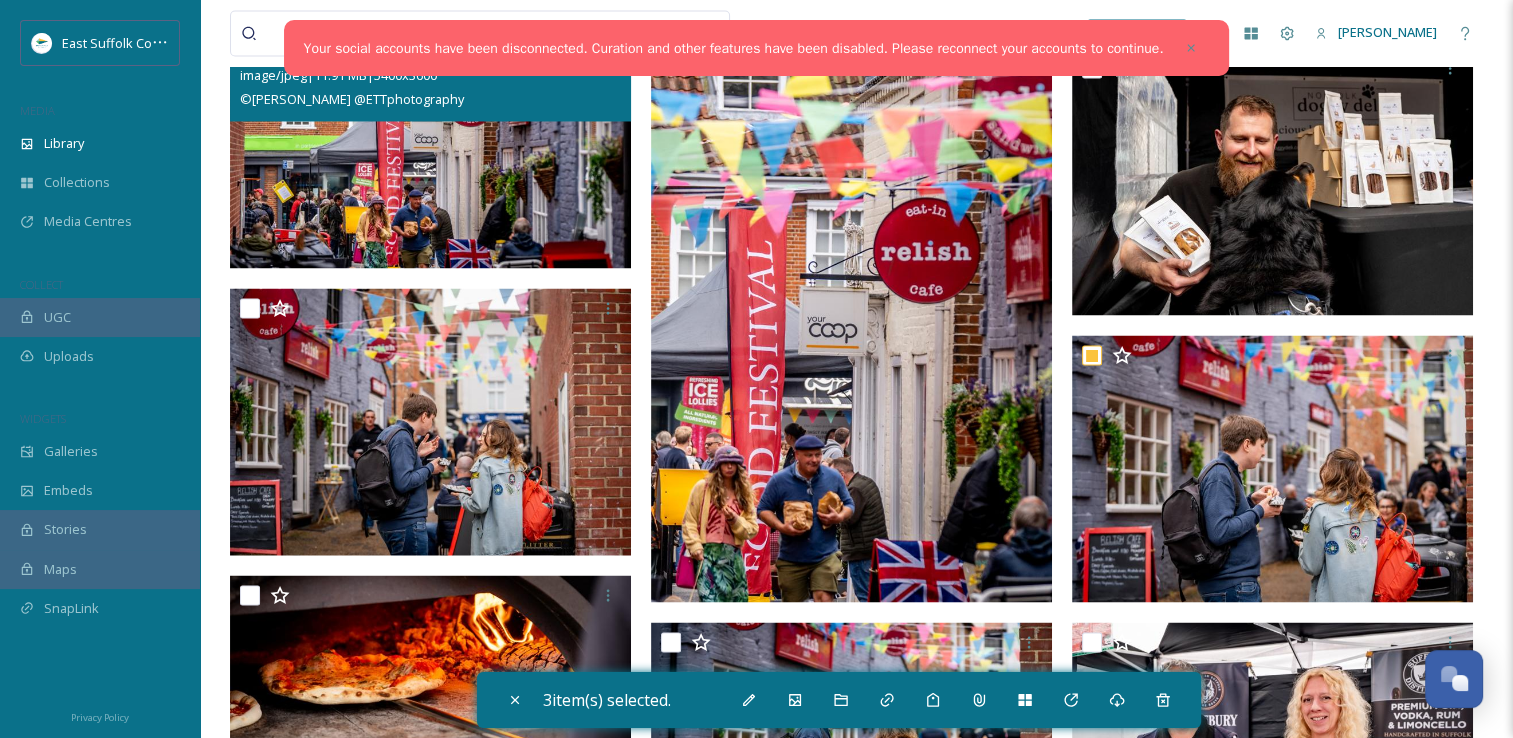 click at bounding box center [430, 135] 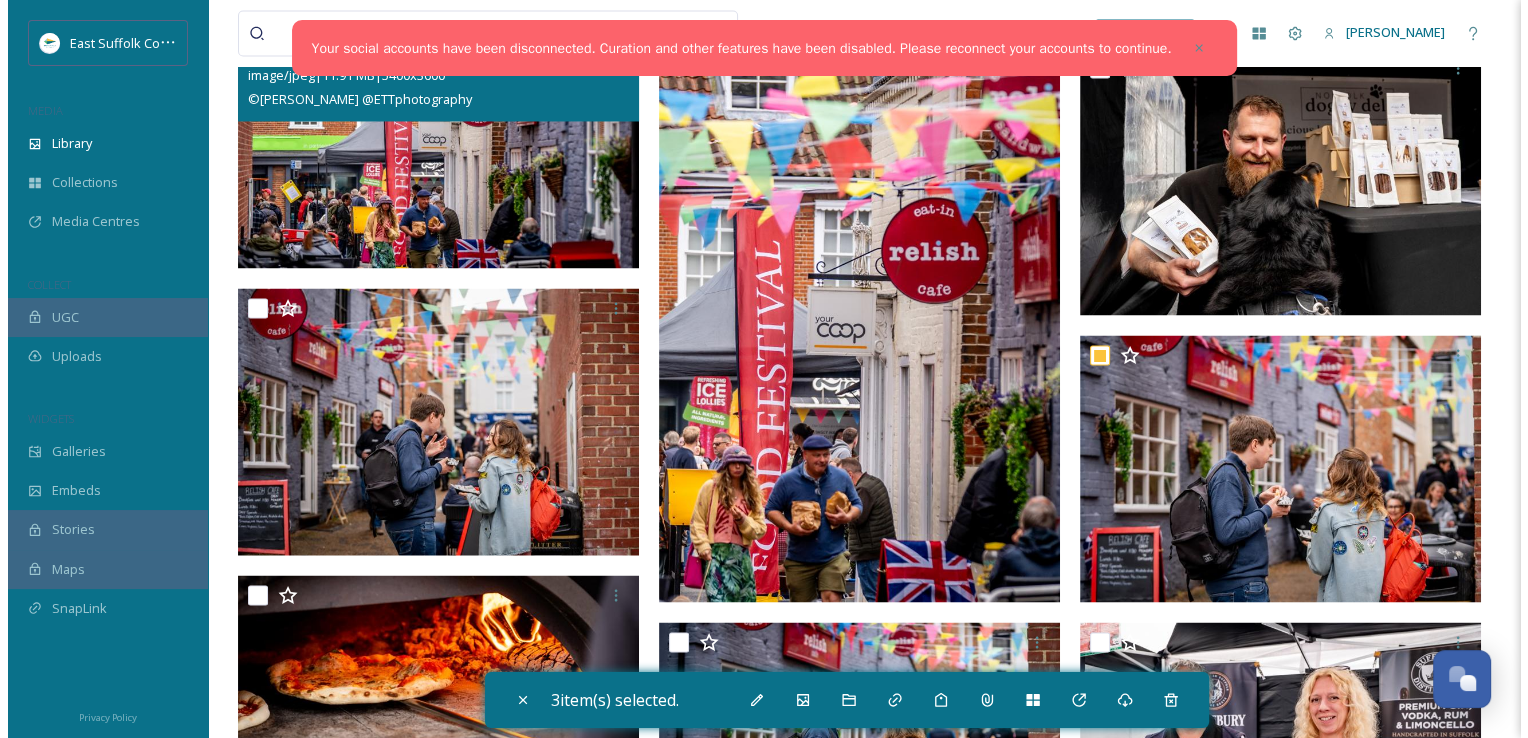 scroll, scrollTop: 3146, scrollLeft: 0, axis: vertical 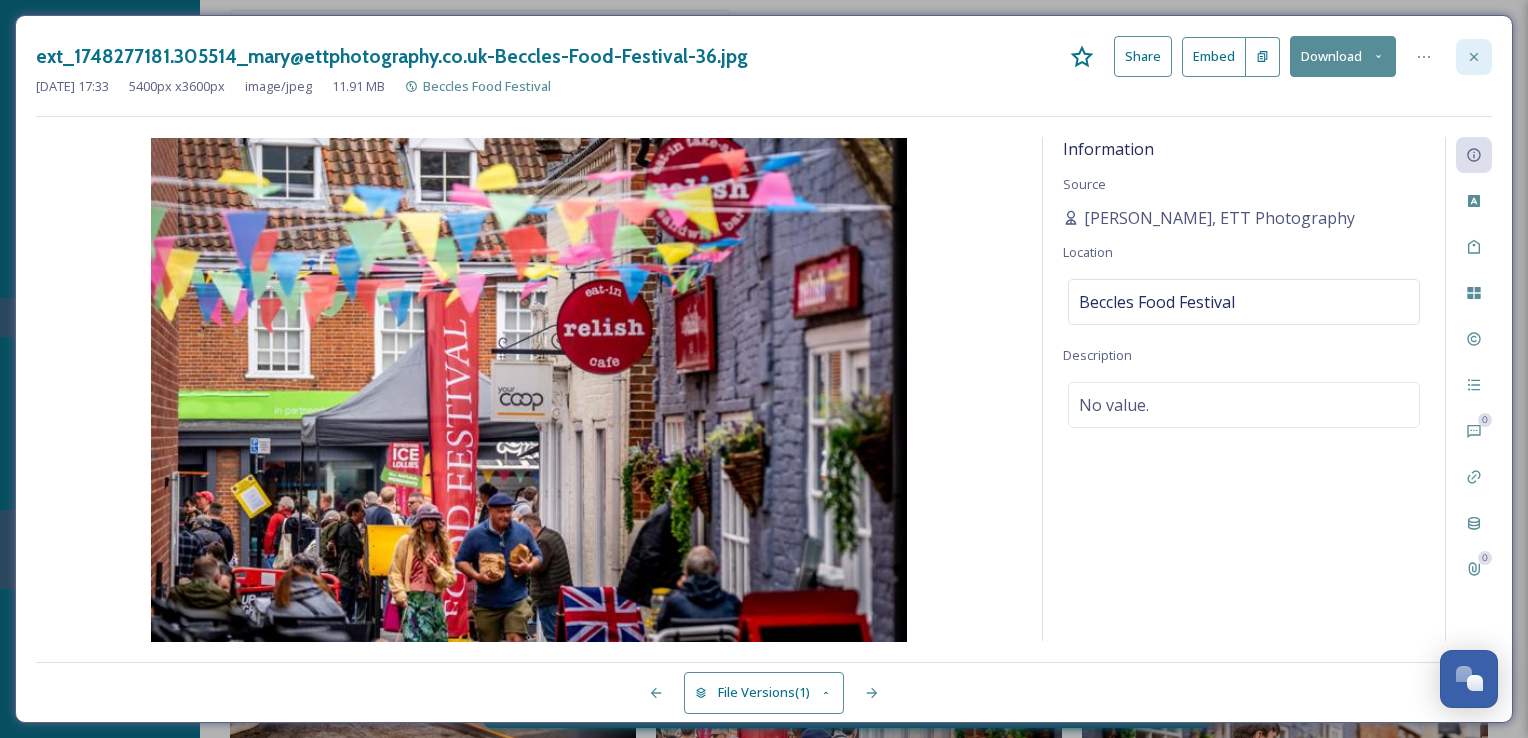 click at bounding box center [1474, 57] 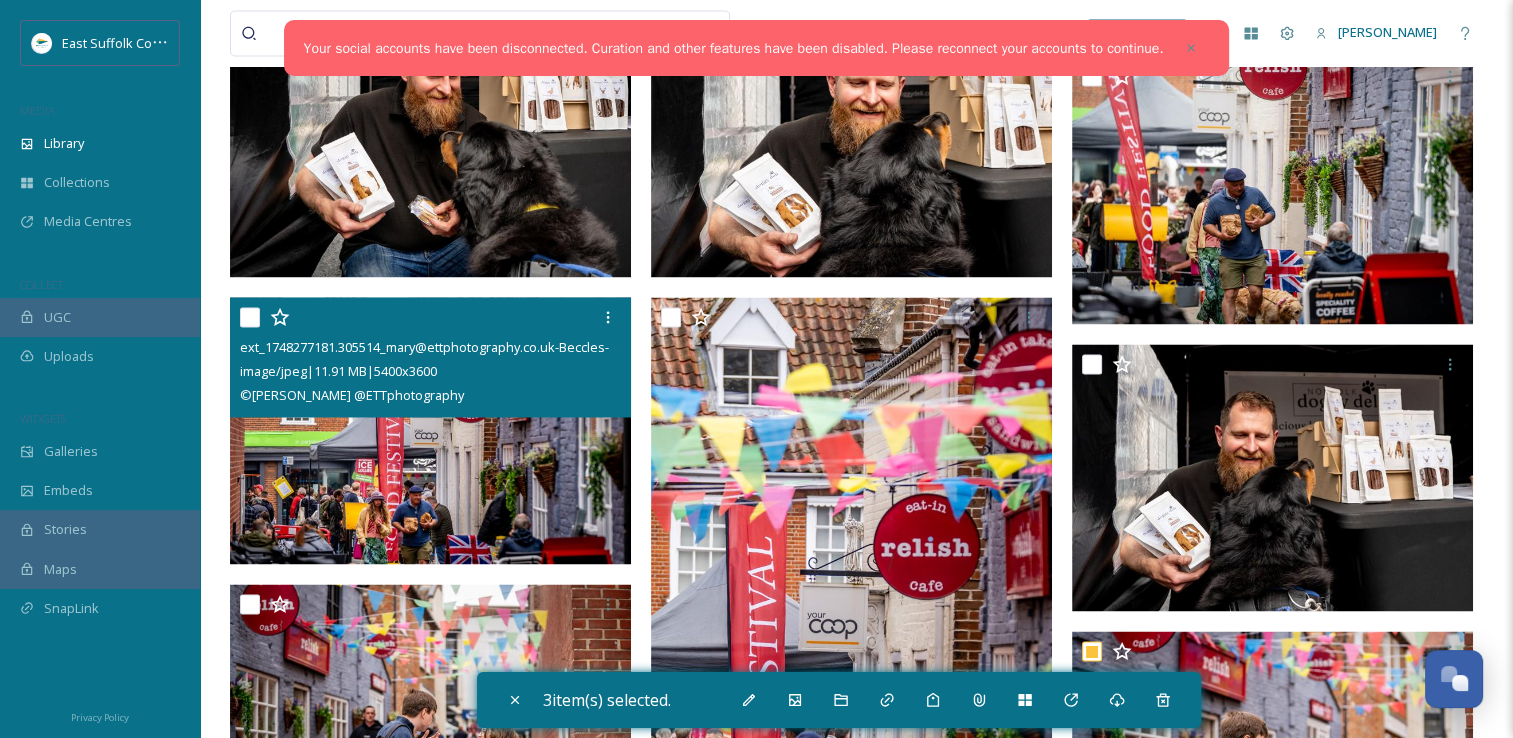 click at bounding box center (430, 431) 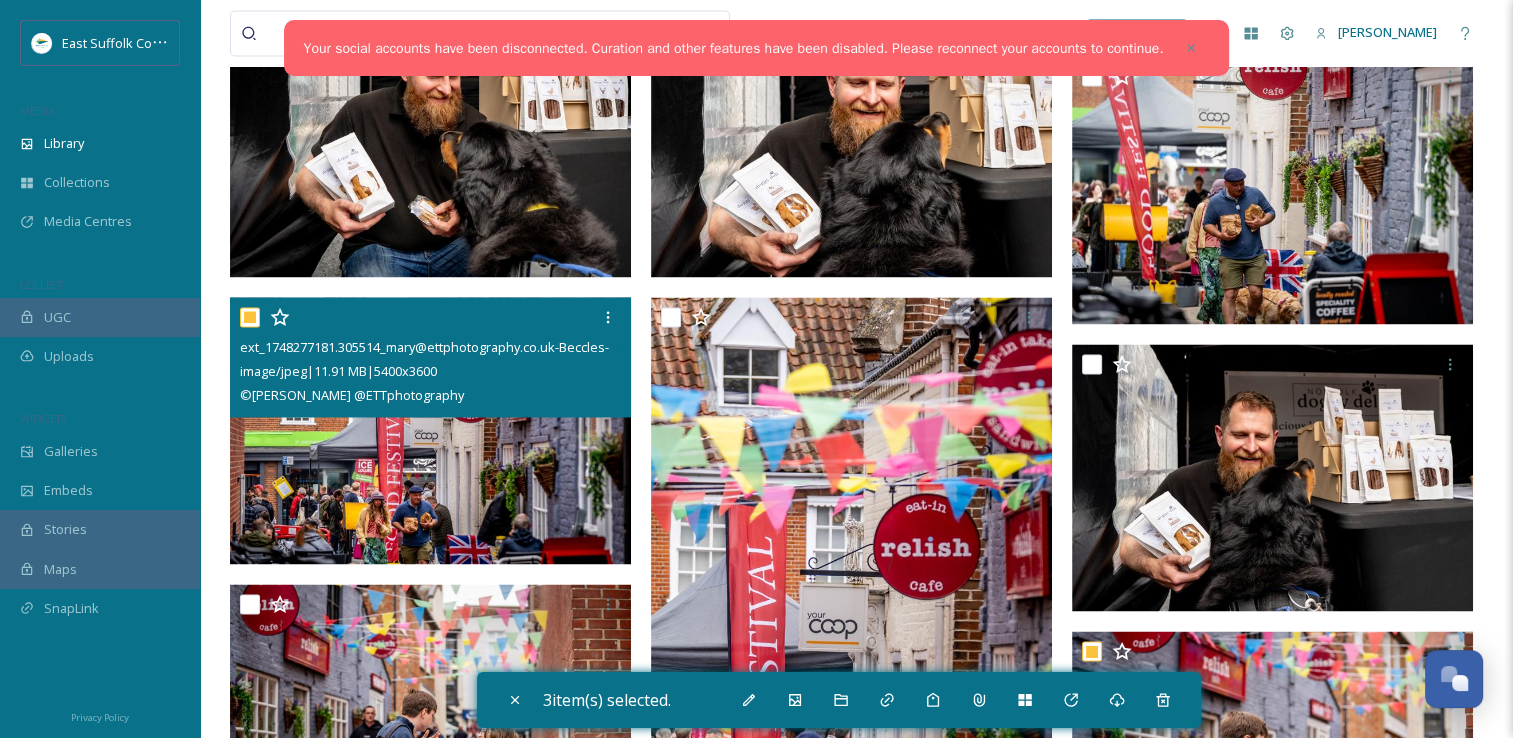 checkbox on "true" 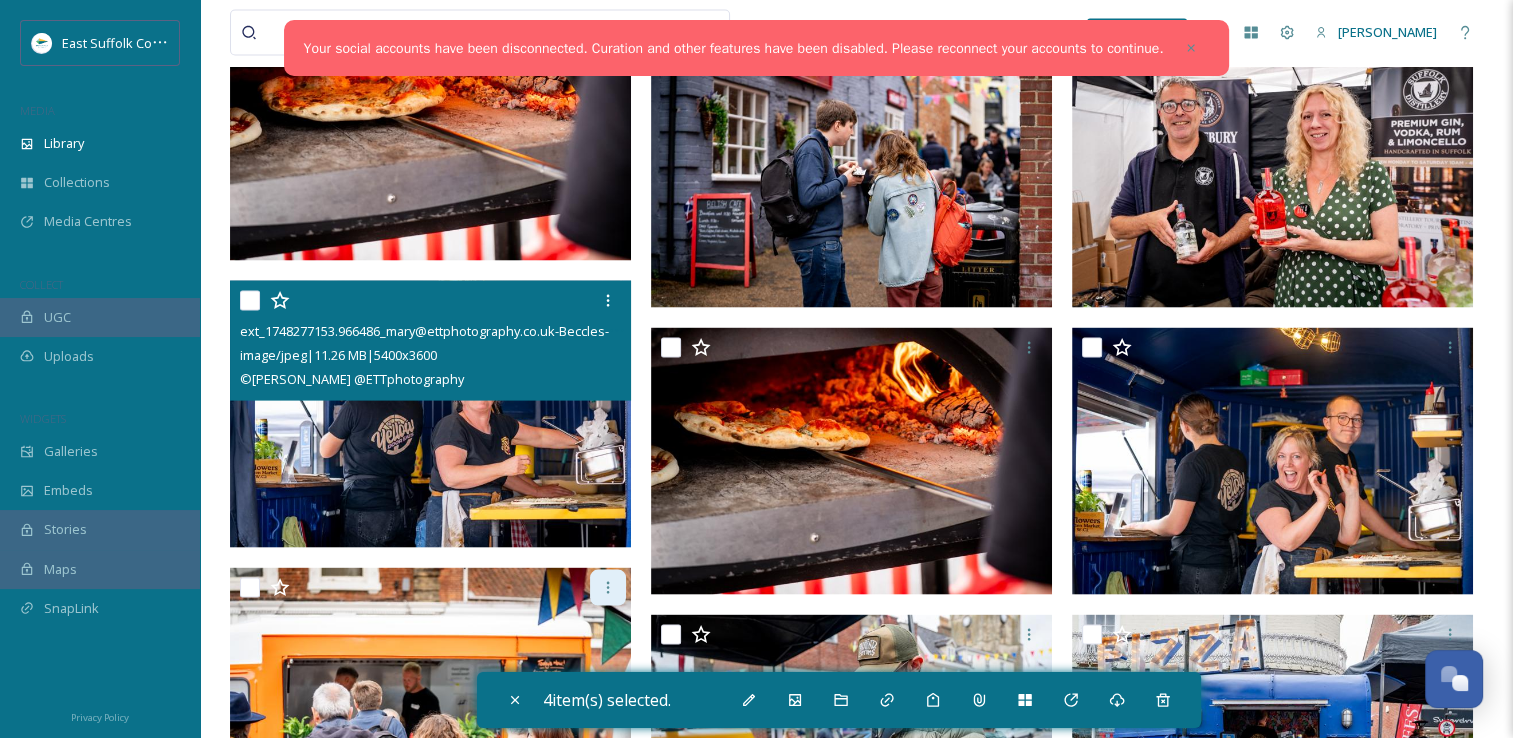 scroll, scrollTop: 4137, scrollLeft: 0, axis: vertical 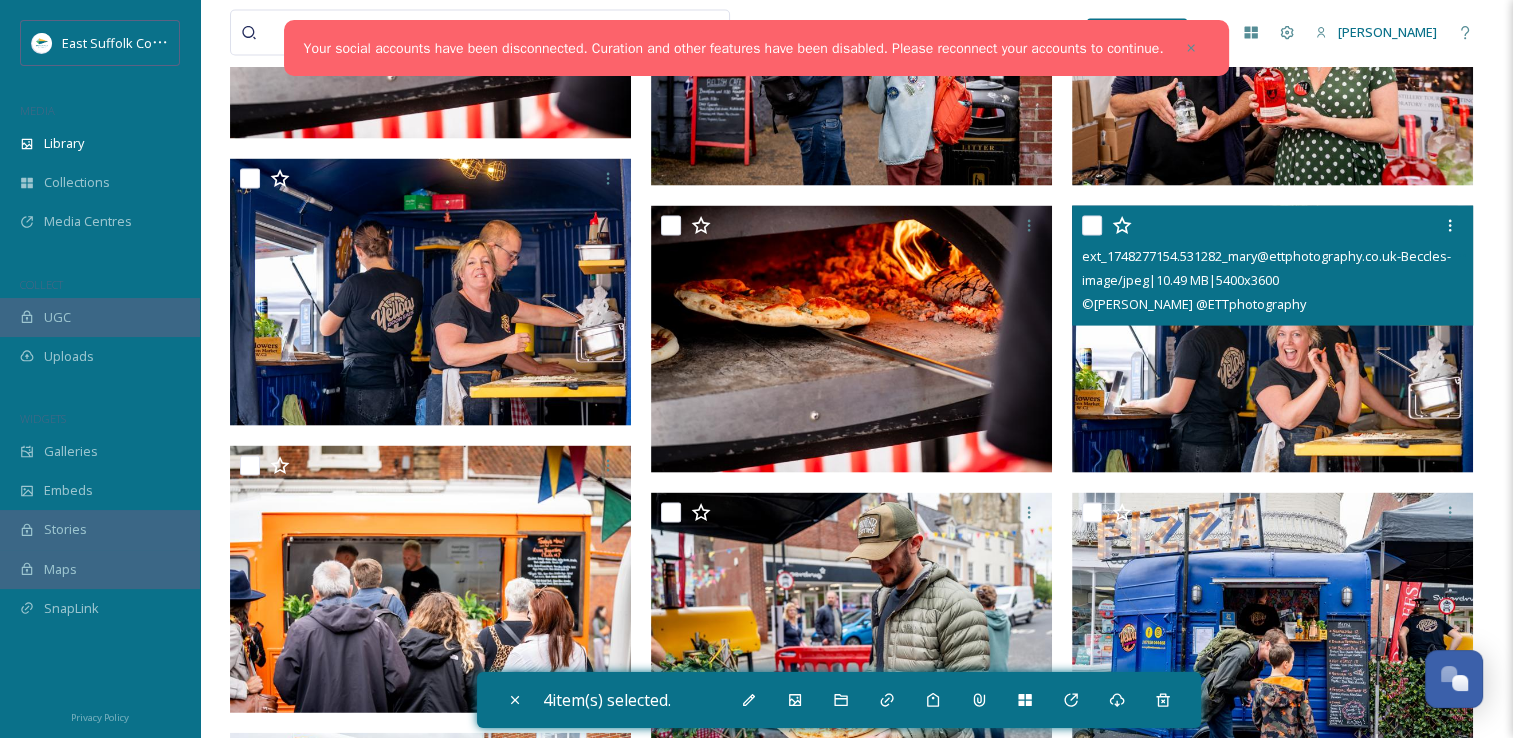 click at bounding box center (1272, 340) 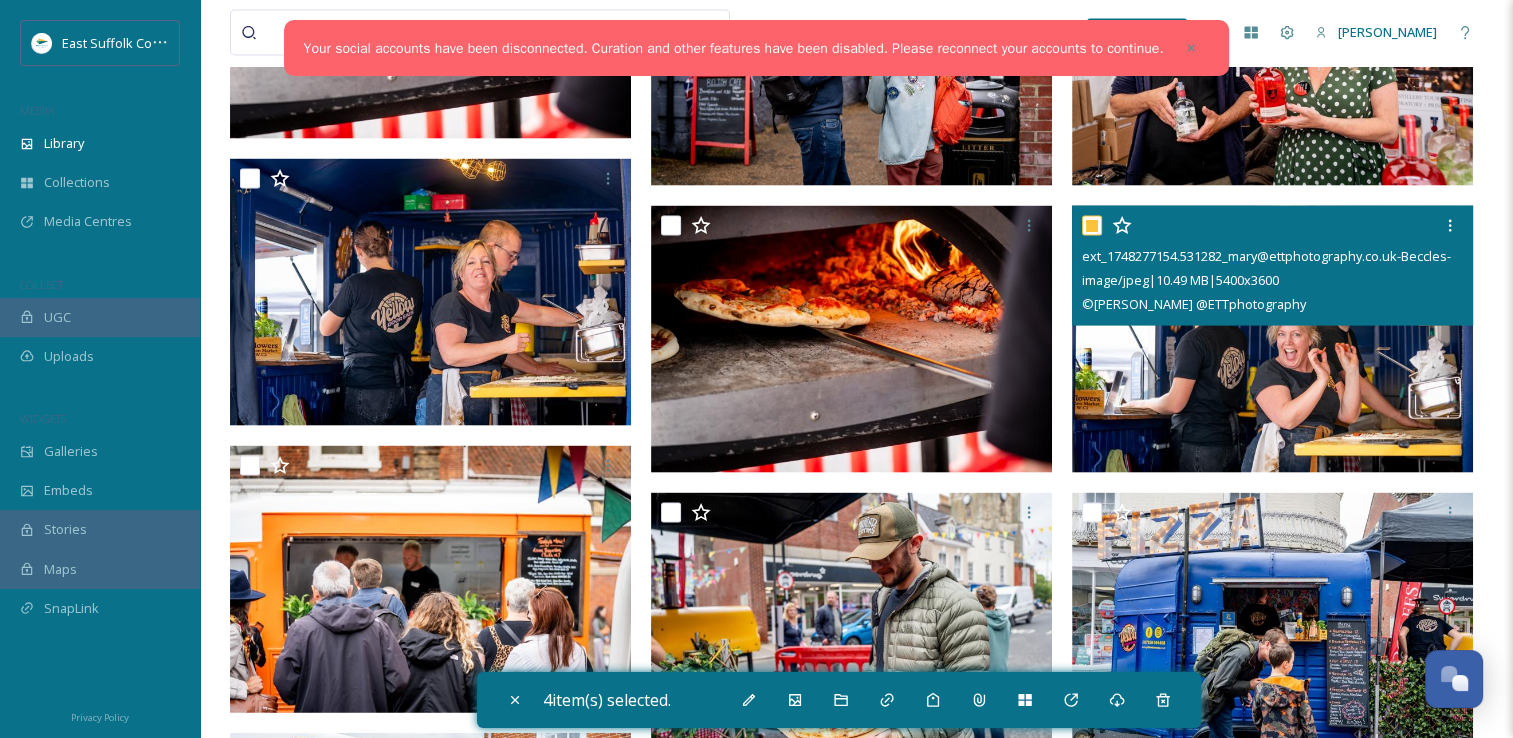 checkbox on "true" 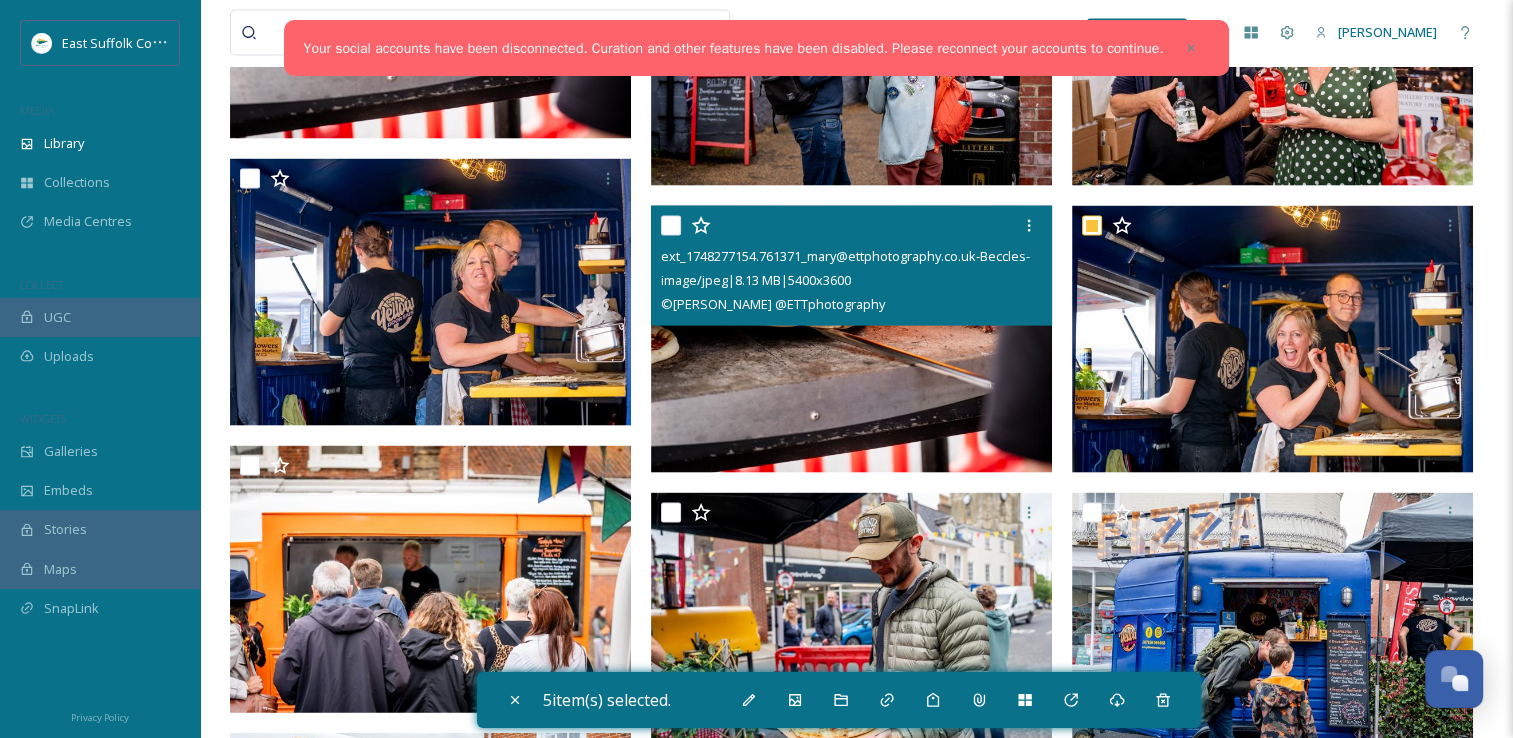 scroll, scrollTop: 4637, scrollLeft: 0, axis: vertical 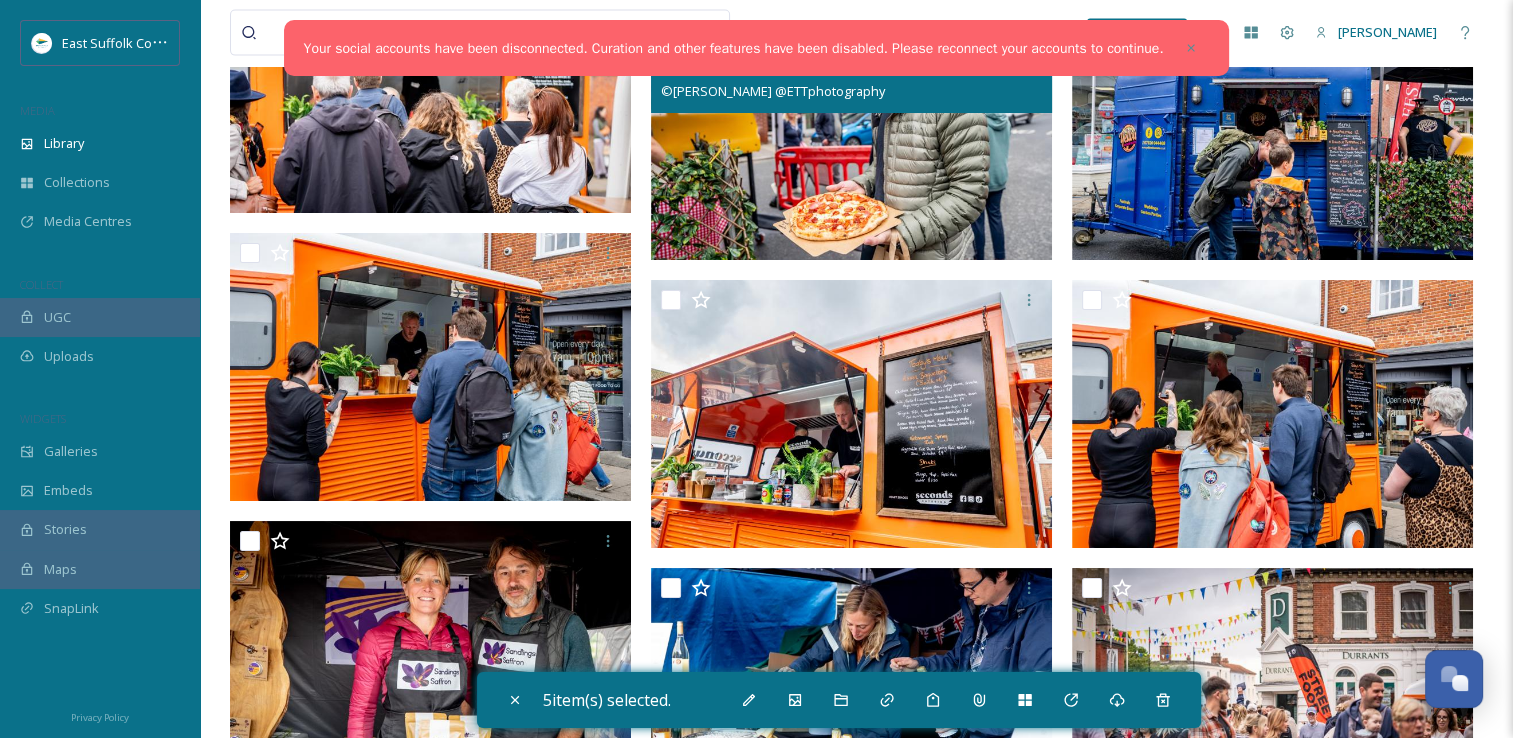 click at bounding box center (851, 127) 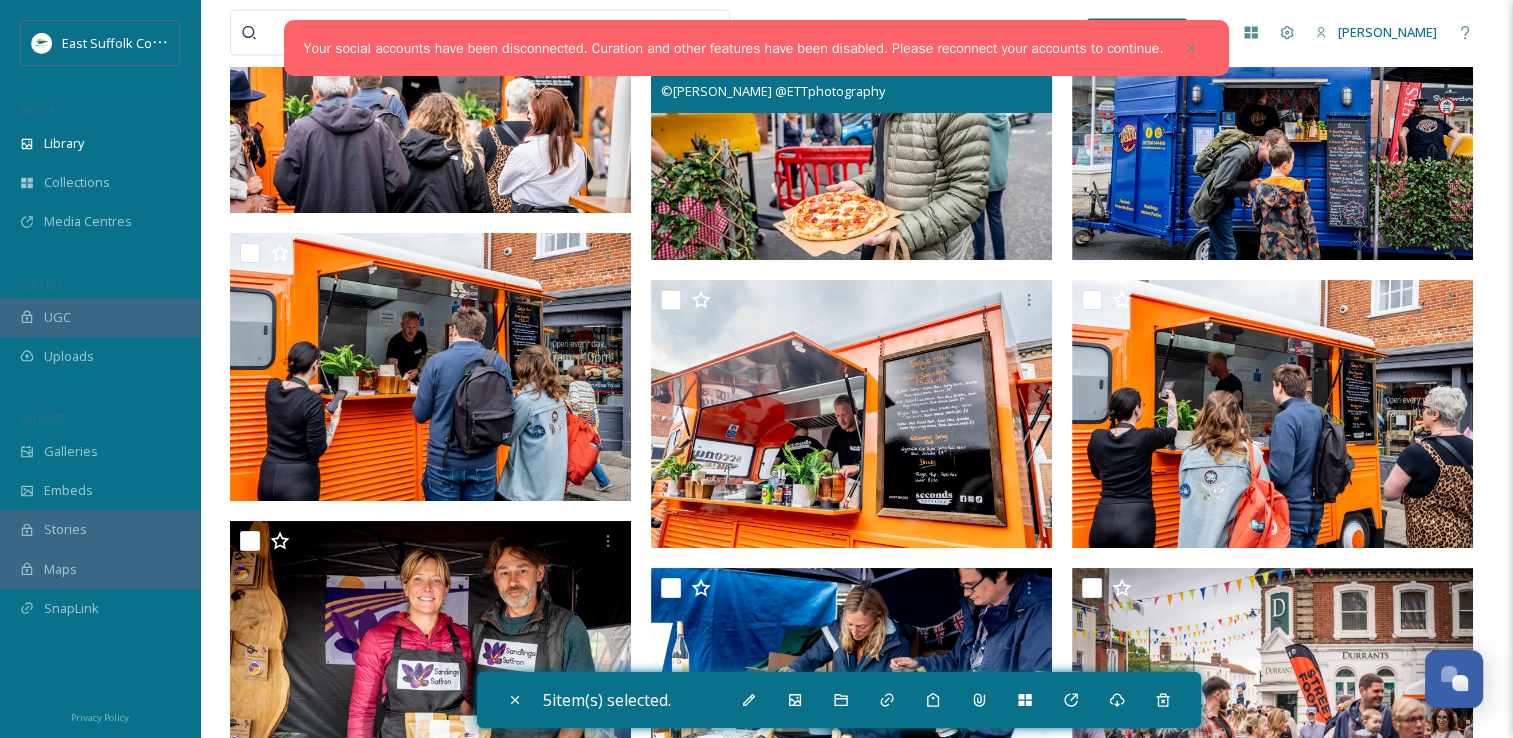 checkbox on "true" 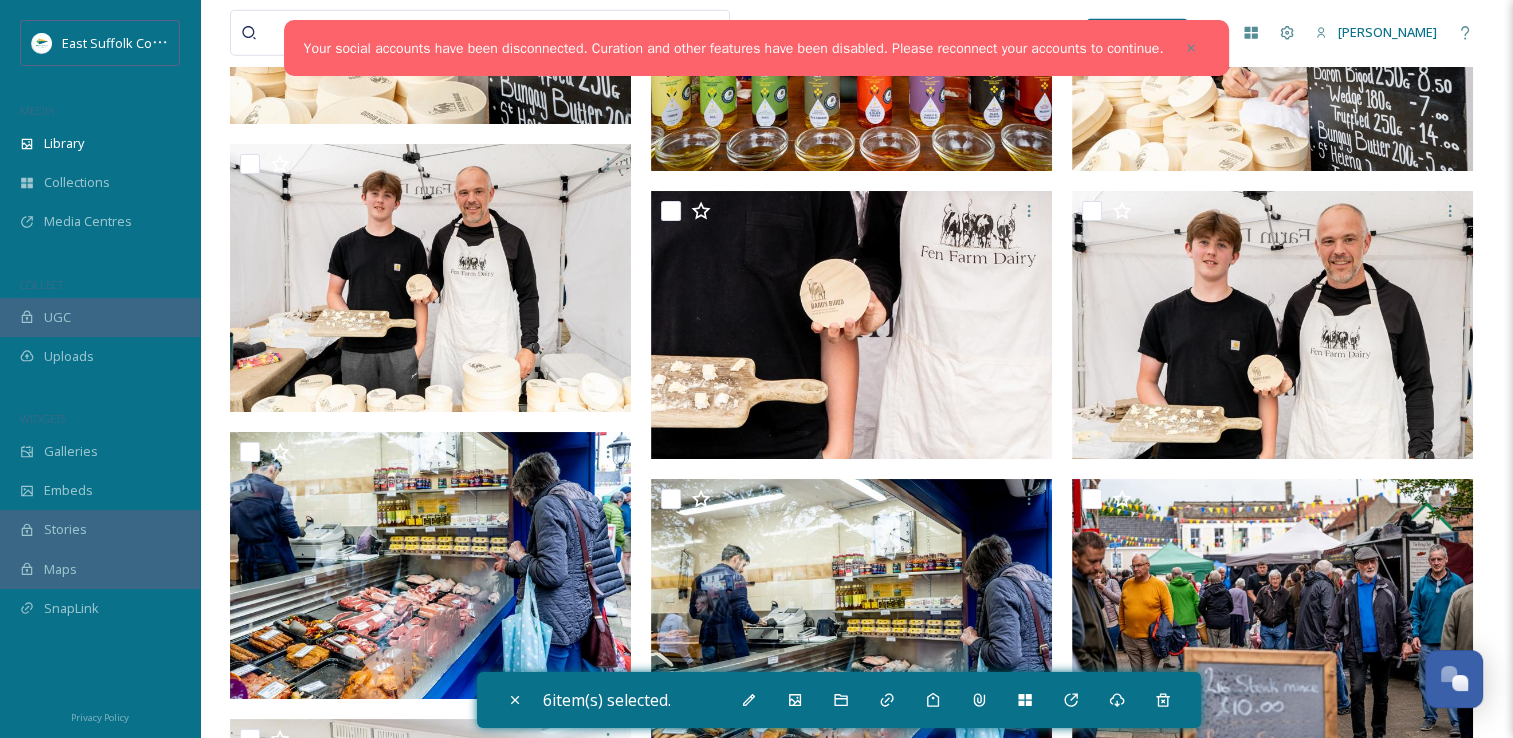 scroll, scrollTop: 5237, scrollLeft: 0, axis: vertical 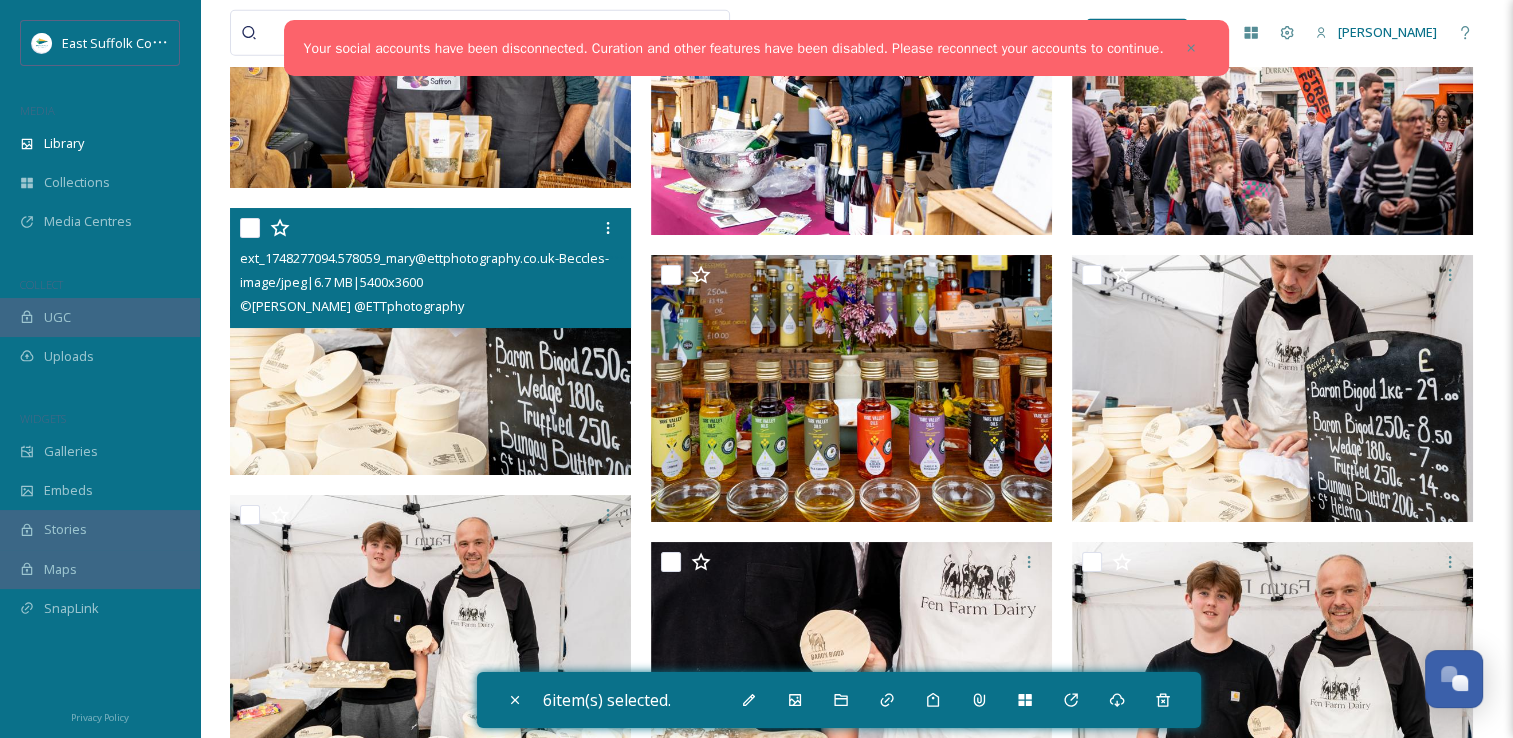 click at bounding box center (430, 342) 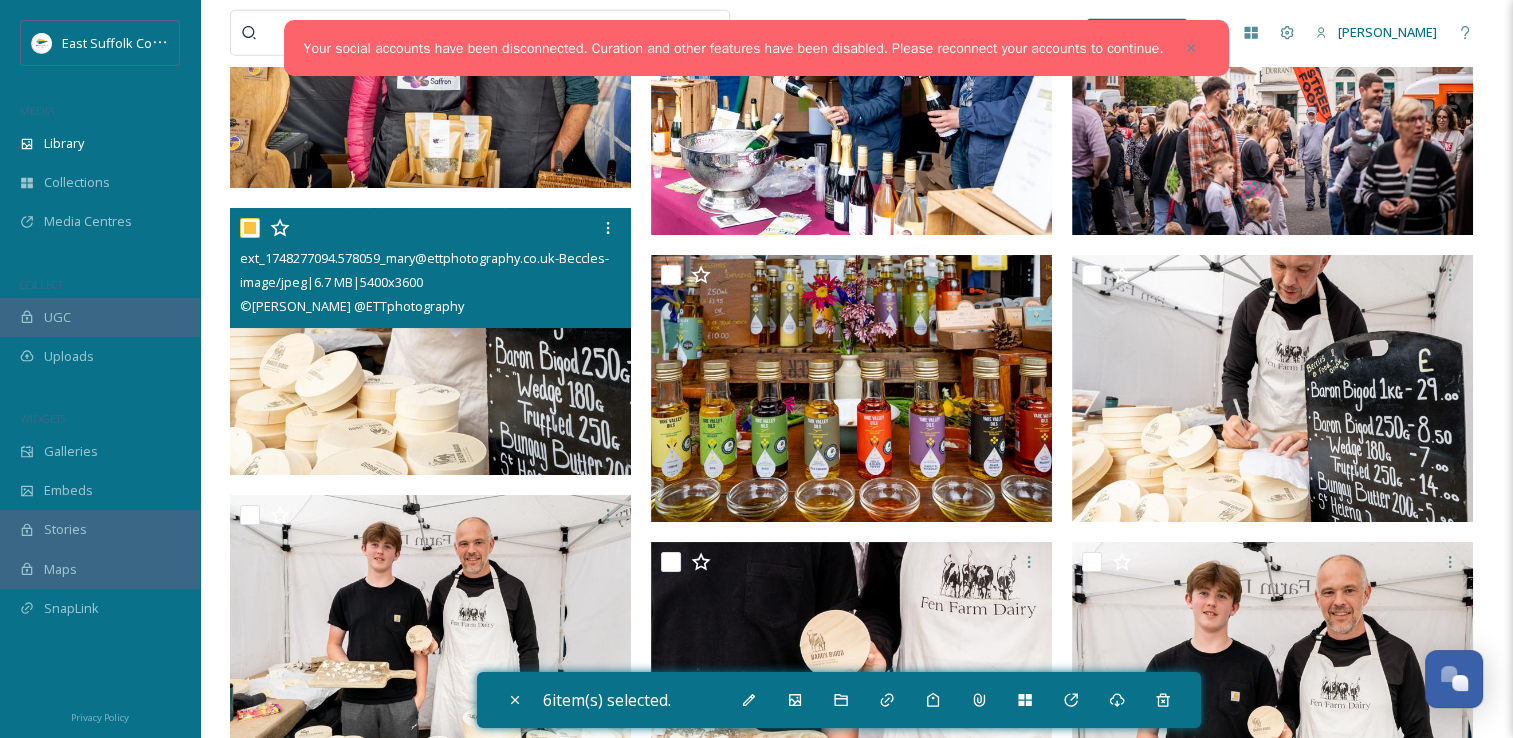 checkbox on "true" 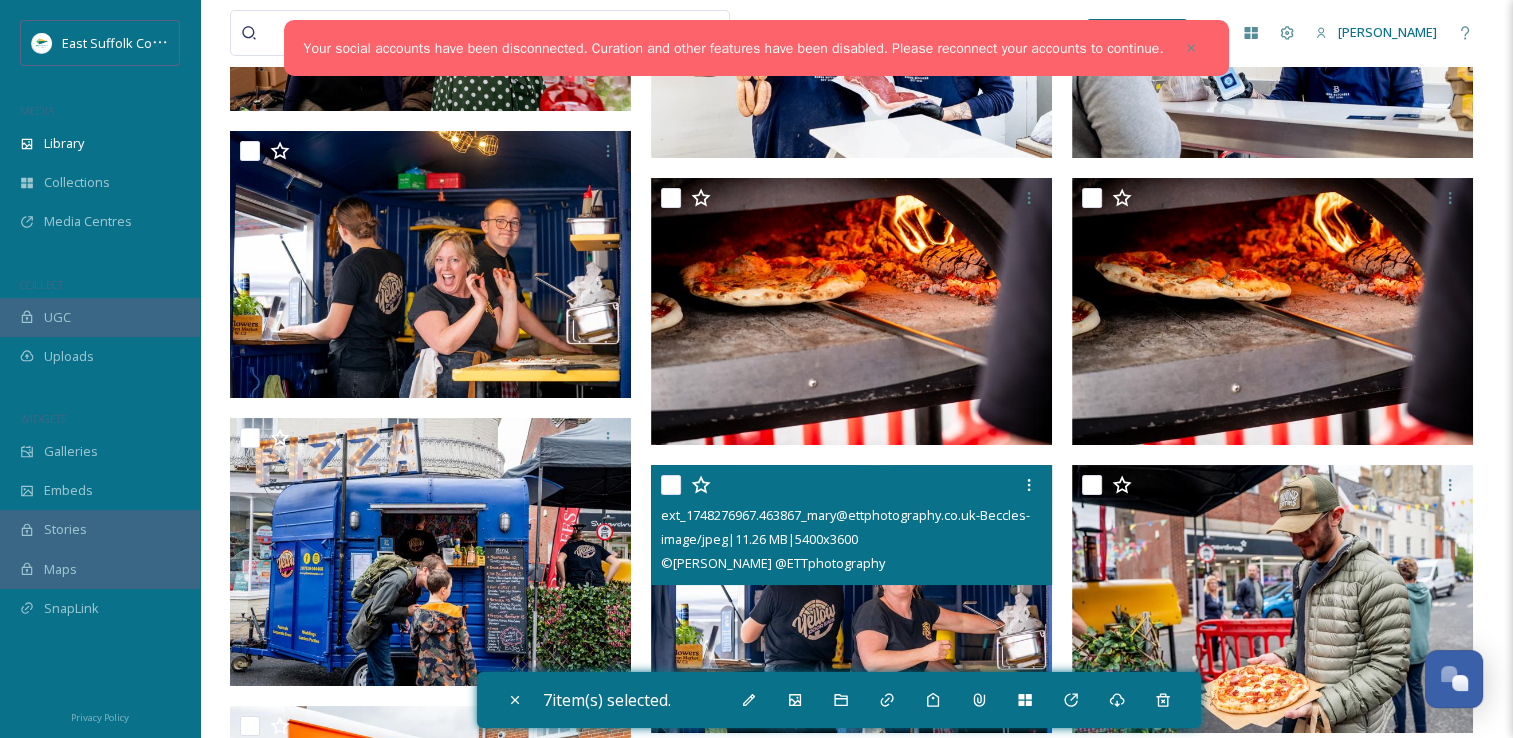 scroll, scrollTop: 7037, scrollLeft: 0, axis: vertical 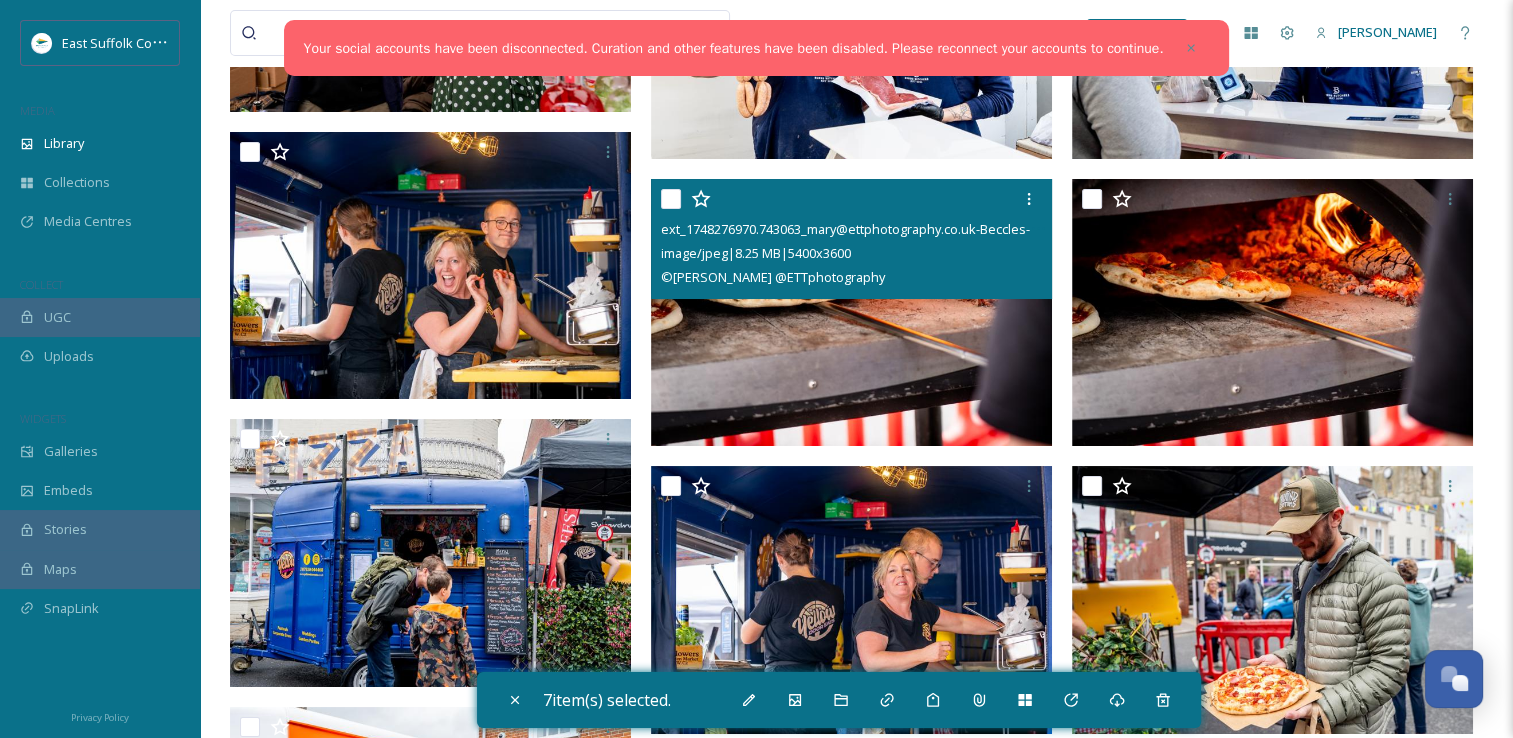 click at bounding box center [851, 313] 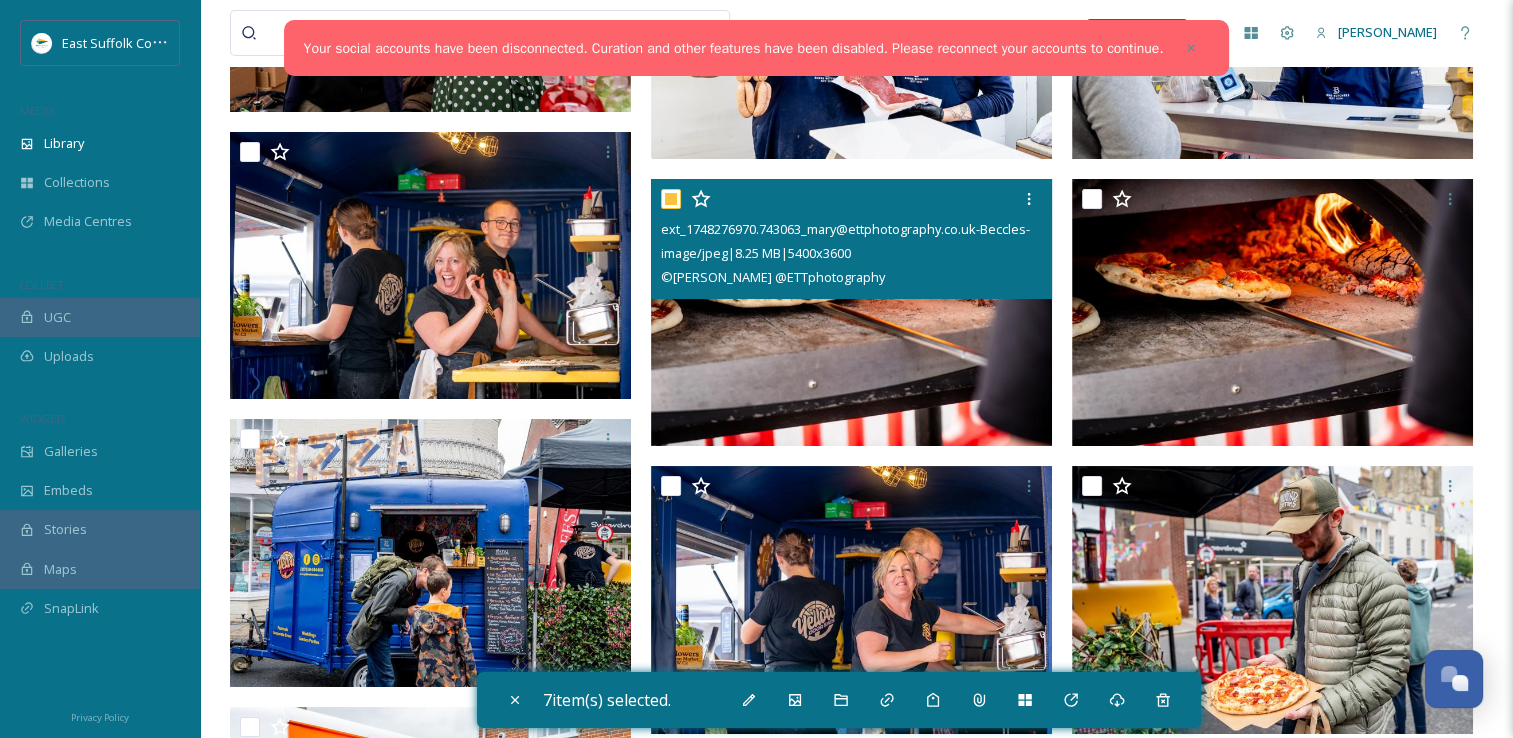 checkbox on "true" 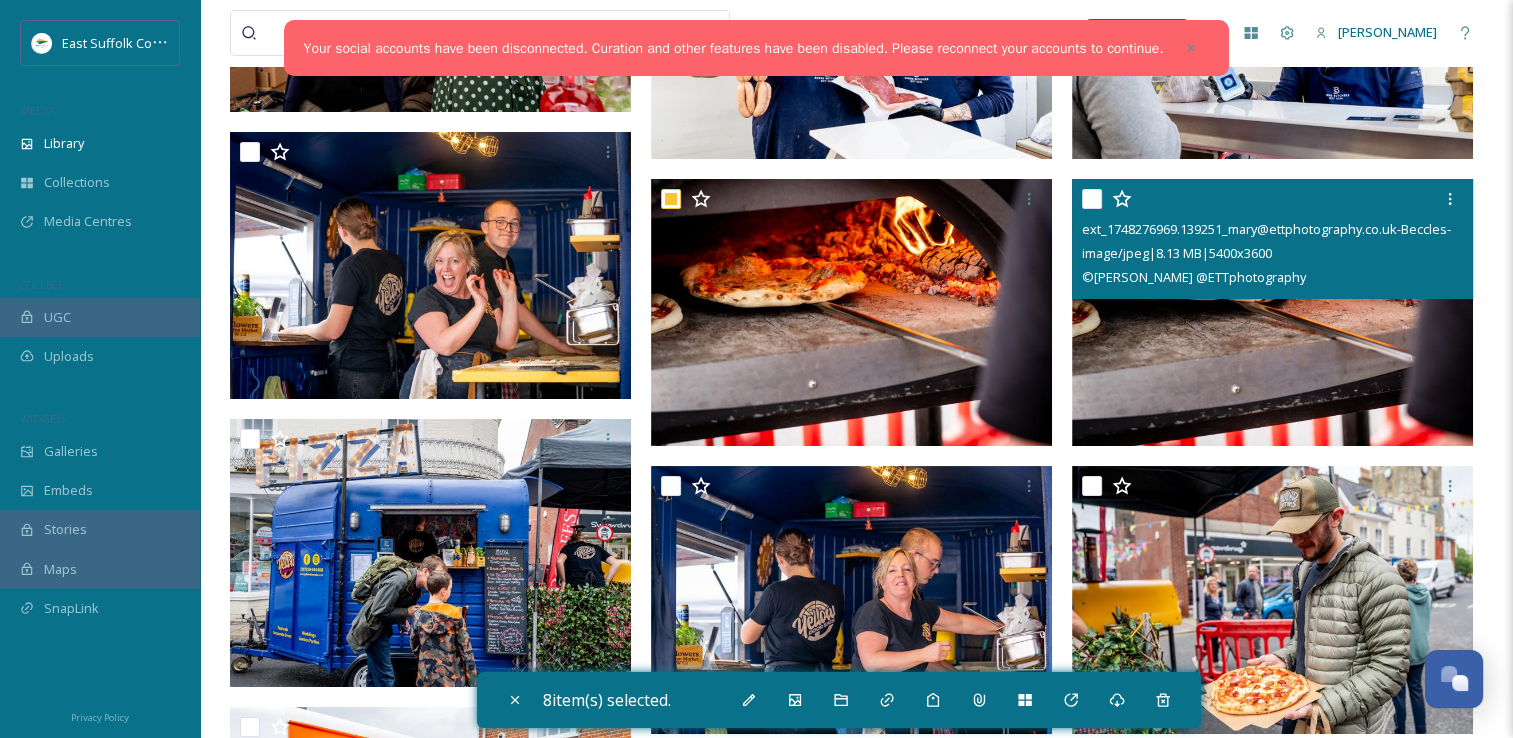 click at bounding box center [1272, 313] 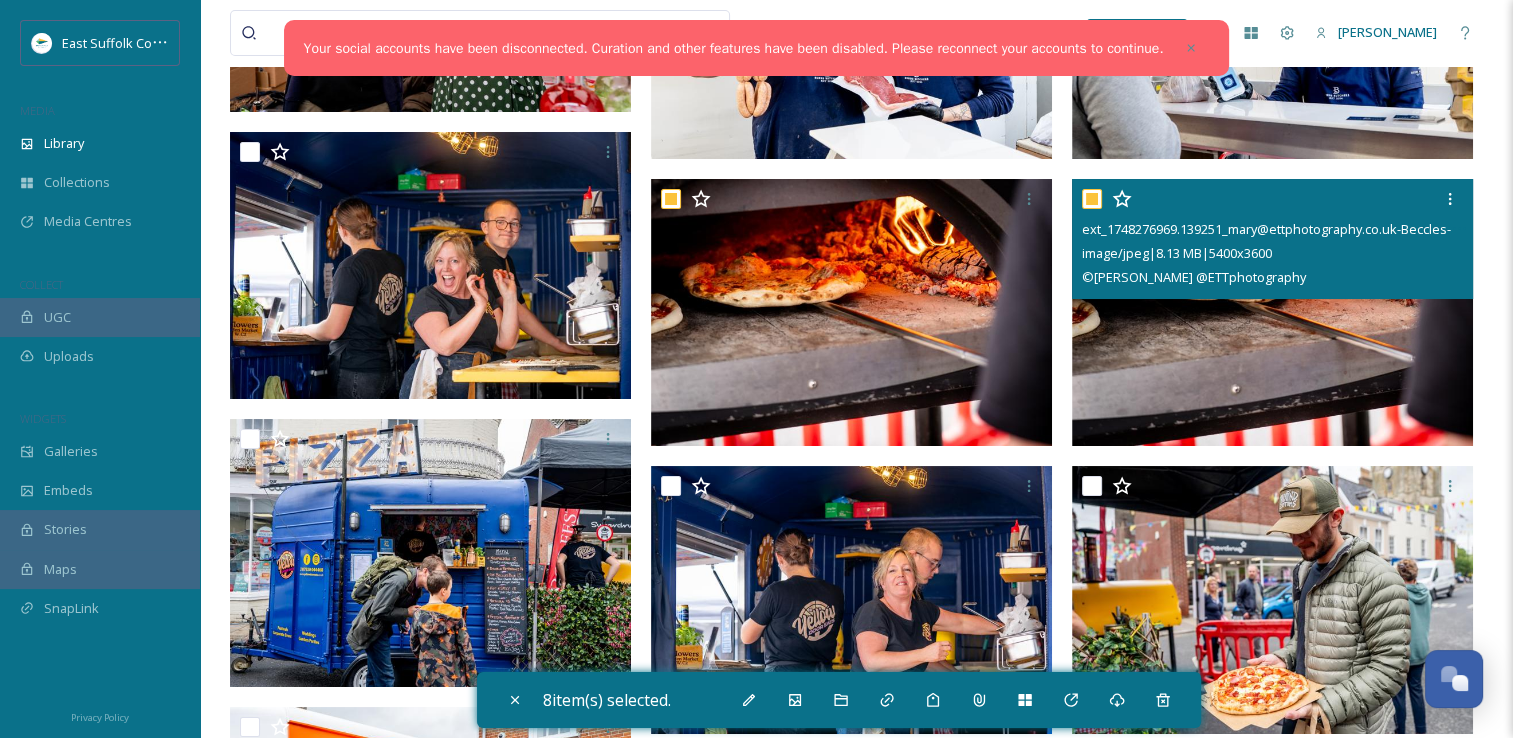 checkbox on "true" 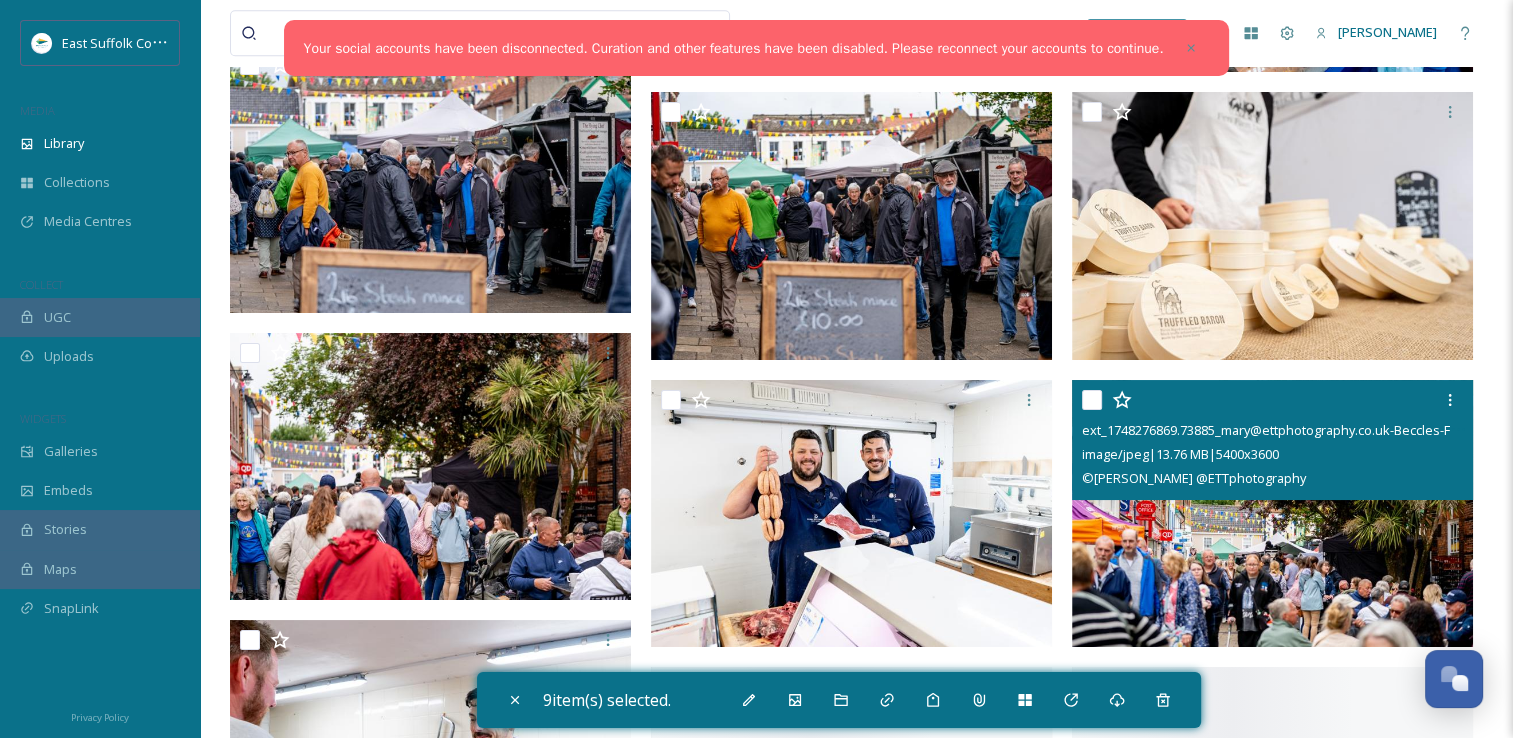 scroll, scrollTop: 9237, scrollLeft: 0, axis: vertical 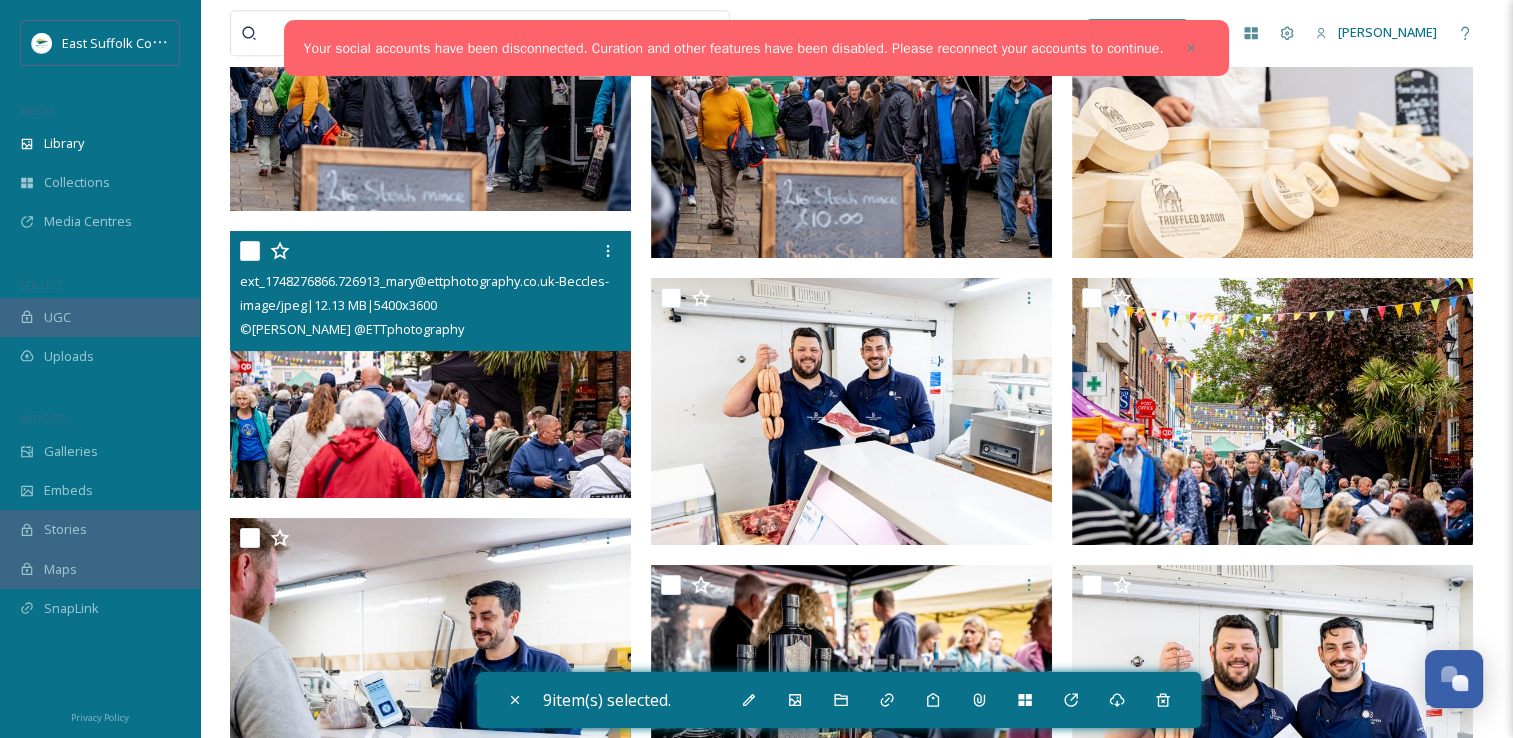 click at bounding box center (430, 365) 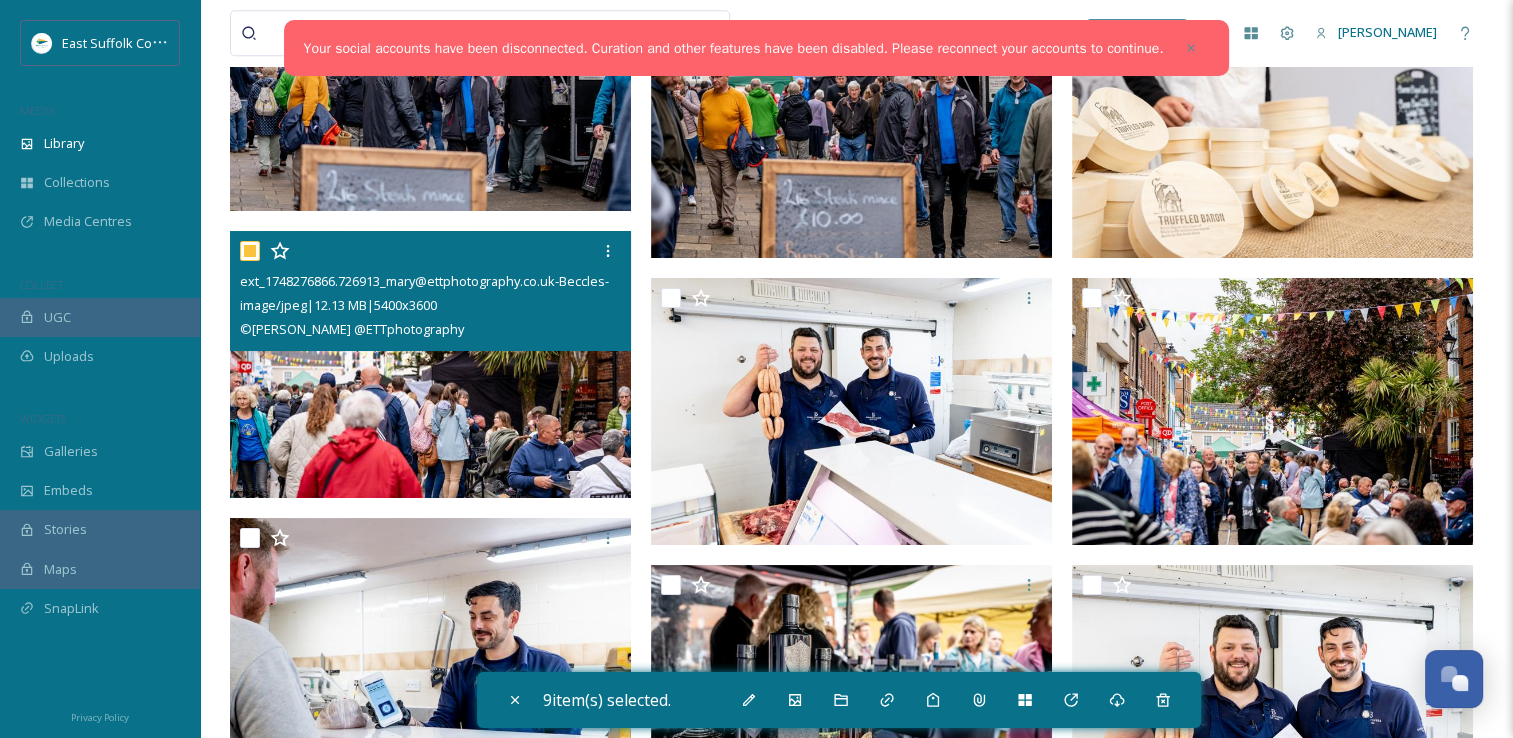 checkbox on "true" 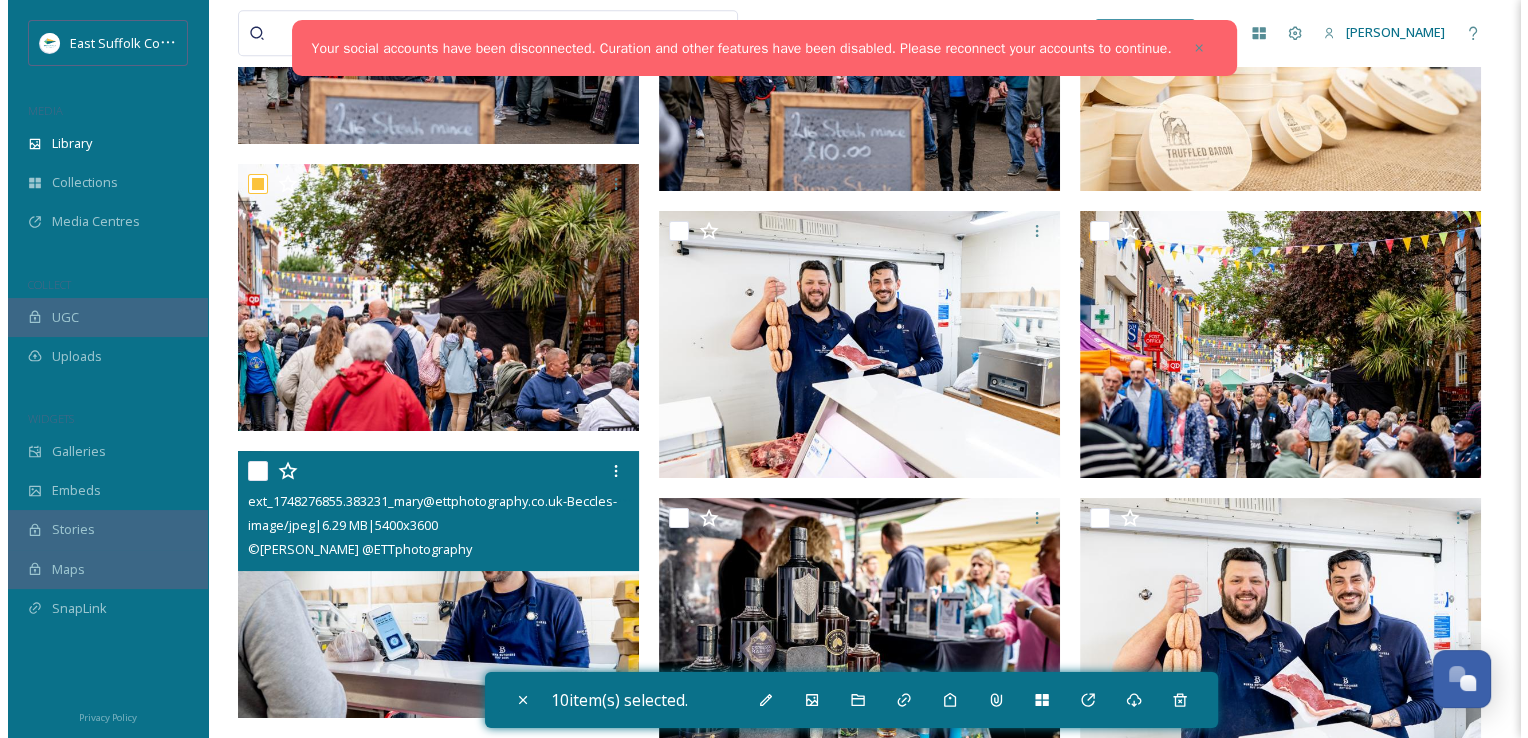 scroll, scrollTop: 9364, scrollLeft: 0, axis: vertical 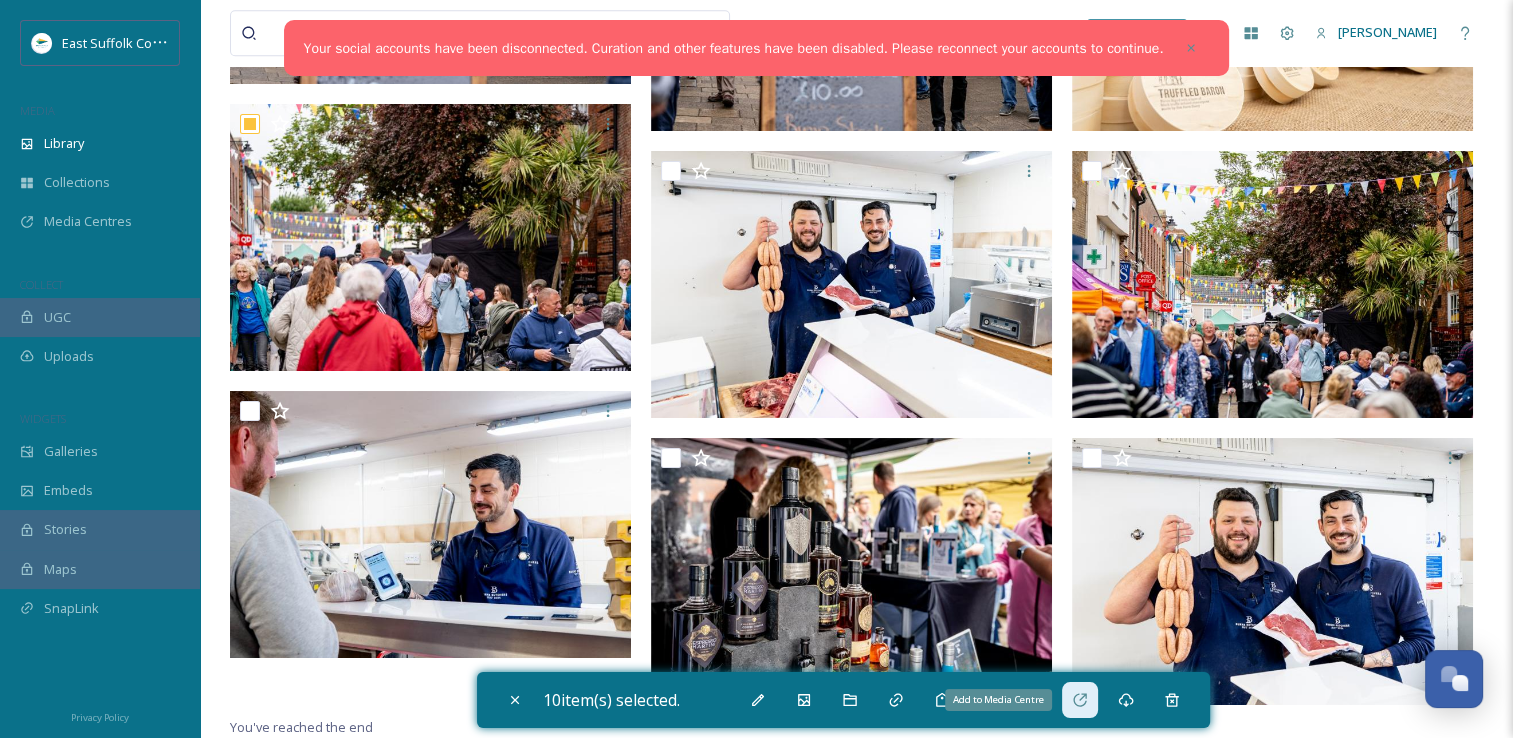 click on "Add to Media Centre" at bounding box center [1080, 700] 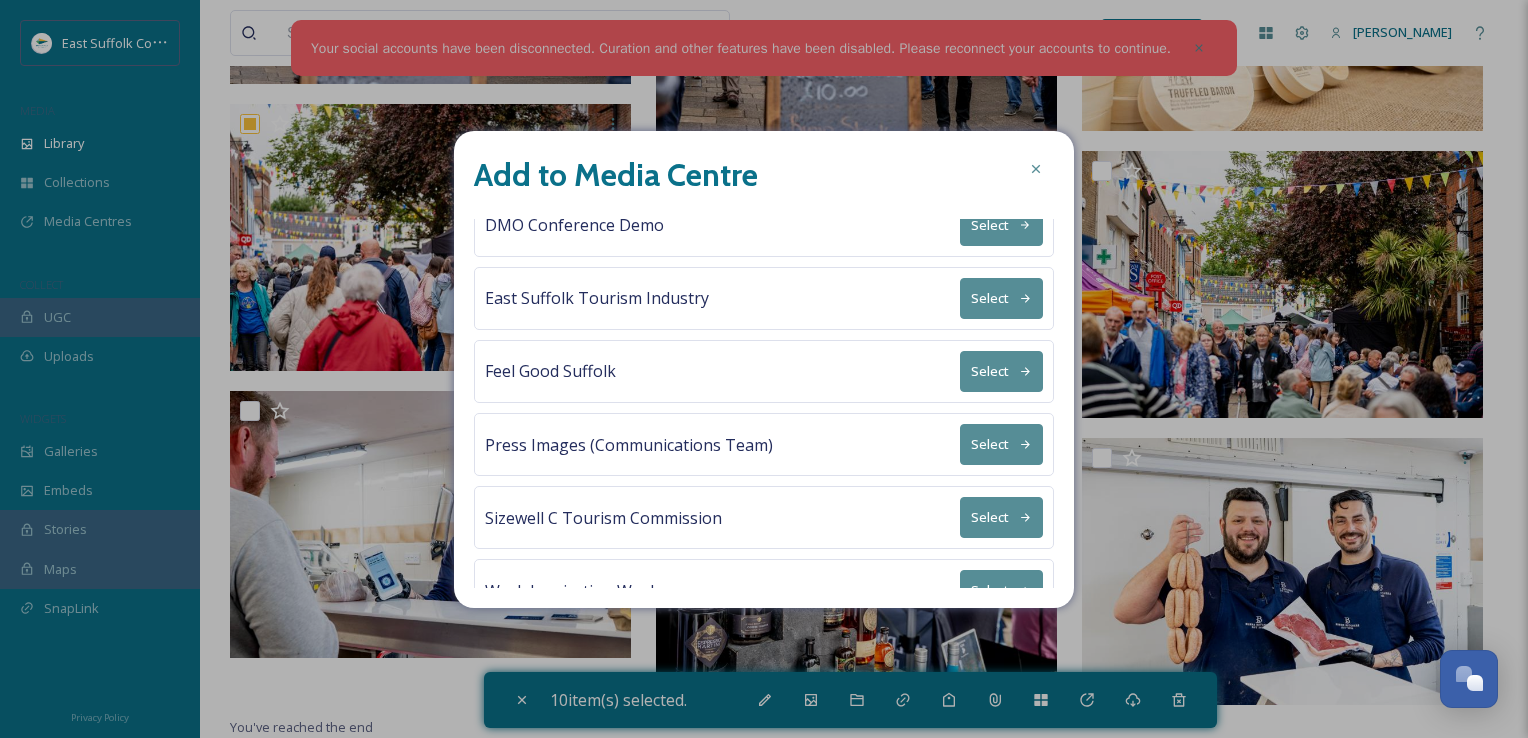 scroll, scrollTop: 64, scrollLeft: 0, axis: vertical 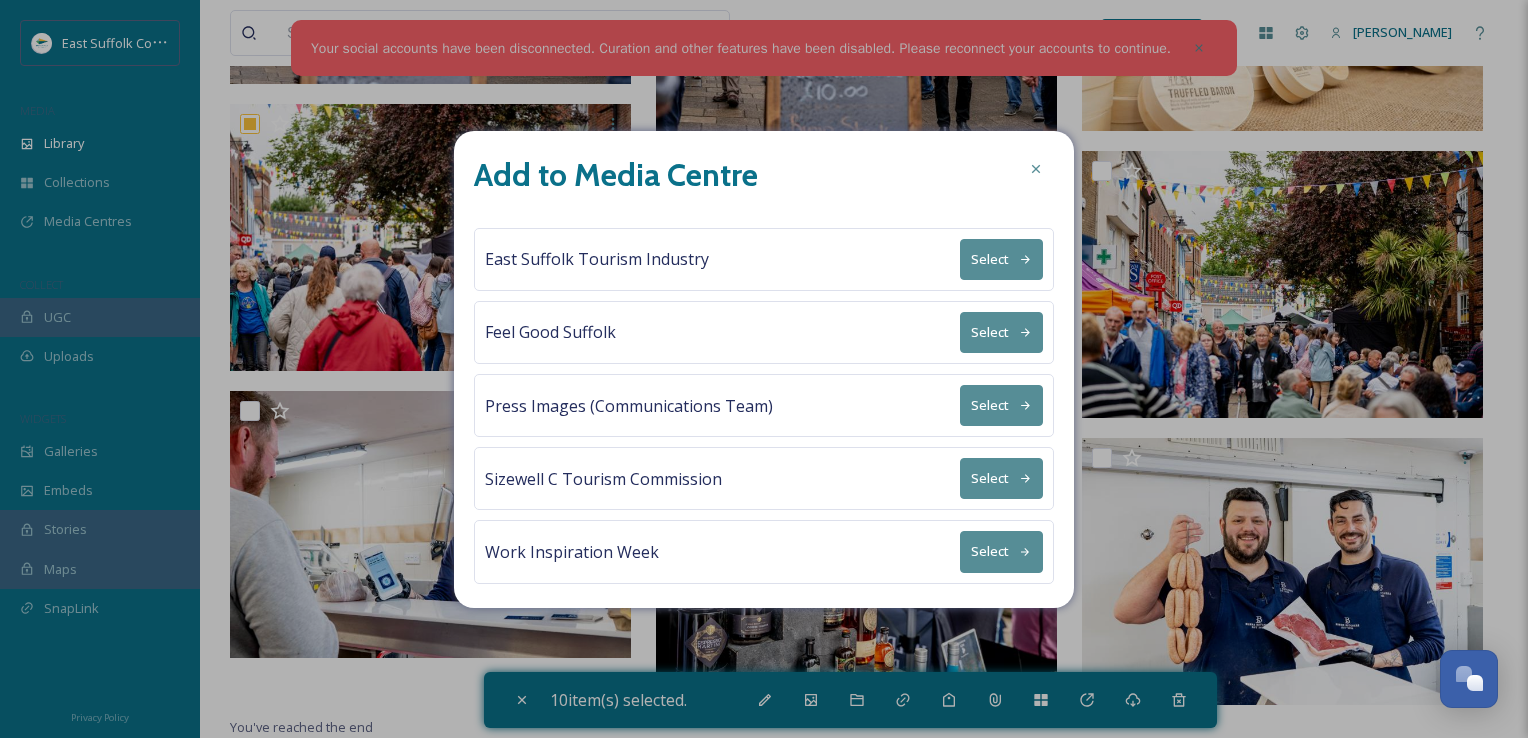 click on "Select" at bounding box center [1001, 551] 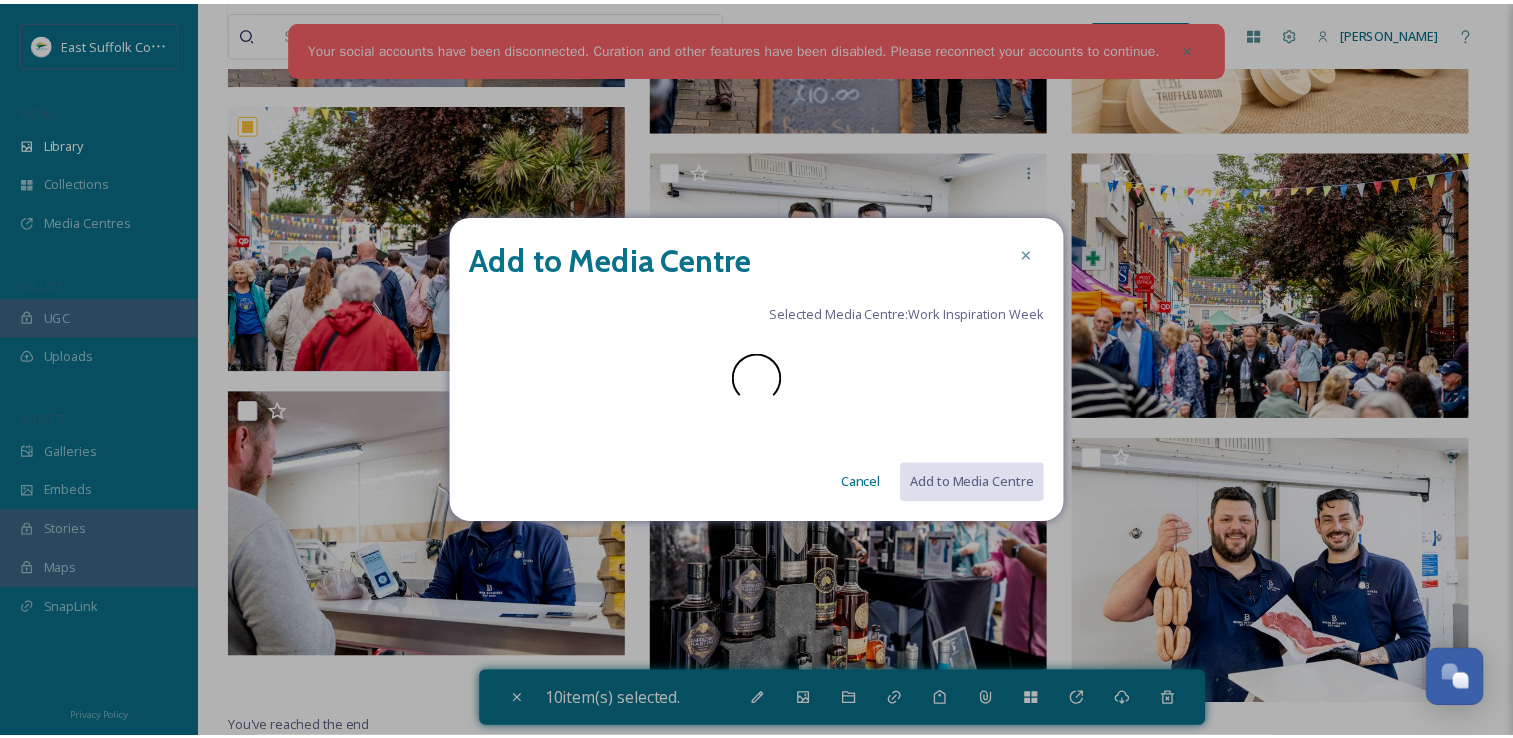 scroll, scrollTop: 0, scrollLeft: 0, axis: both 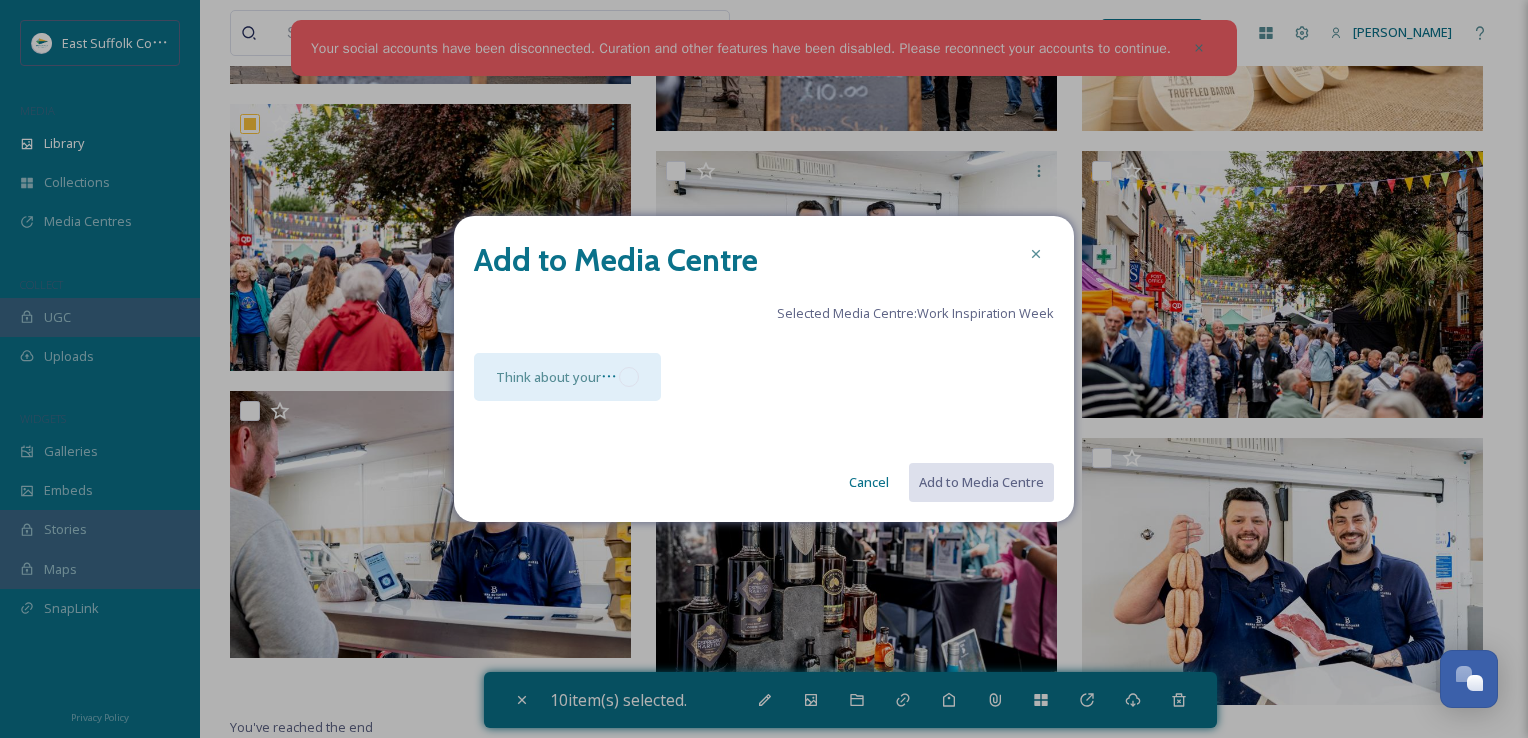 click at bounding box center (629, 377) 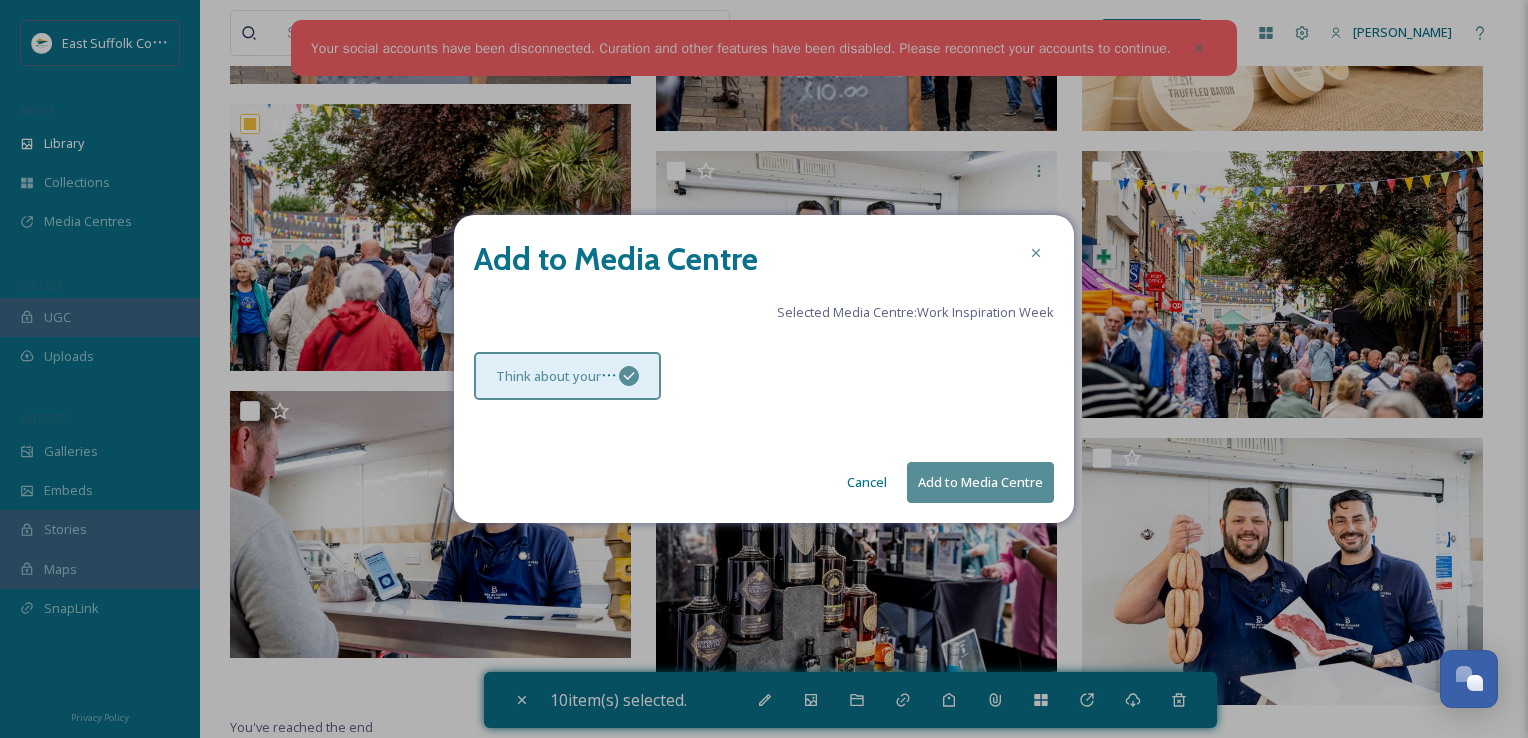 click on "Add to Media Centre" at bounding box center (980, 482) 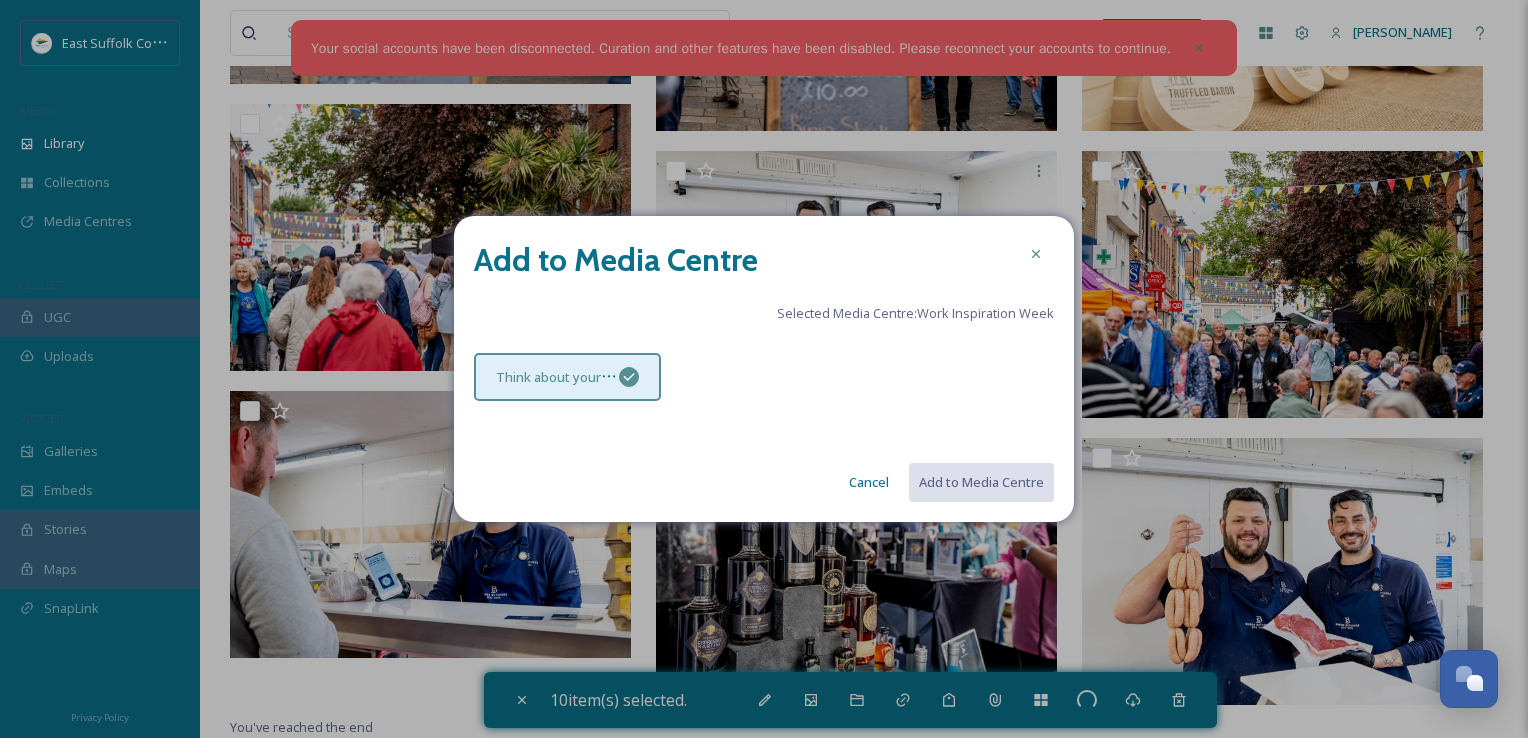 checkbox on "false" 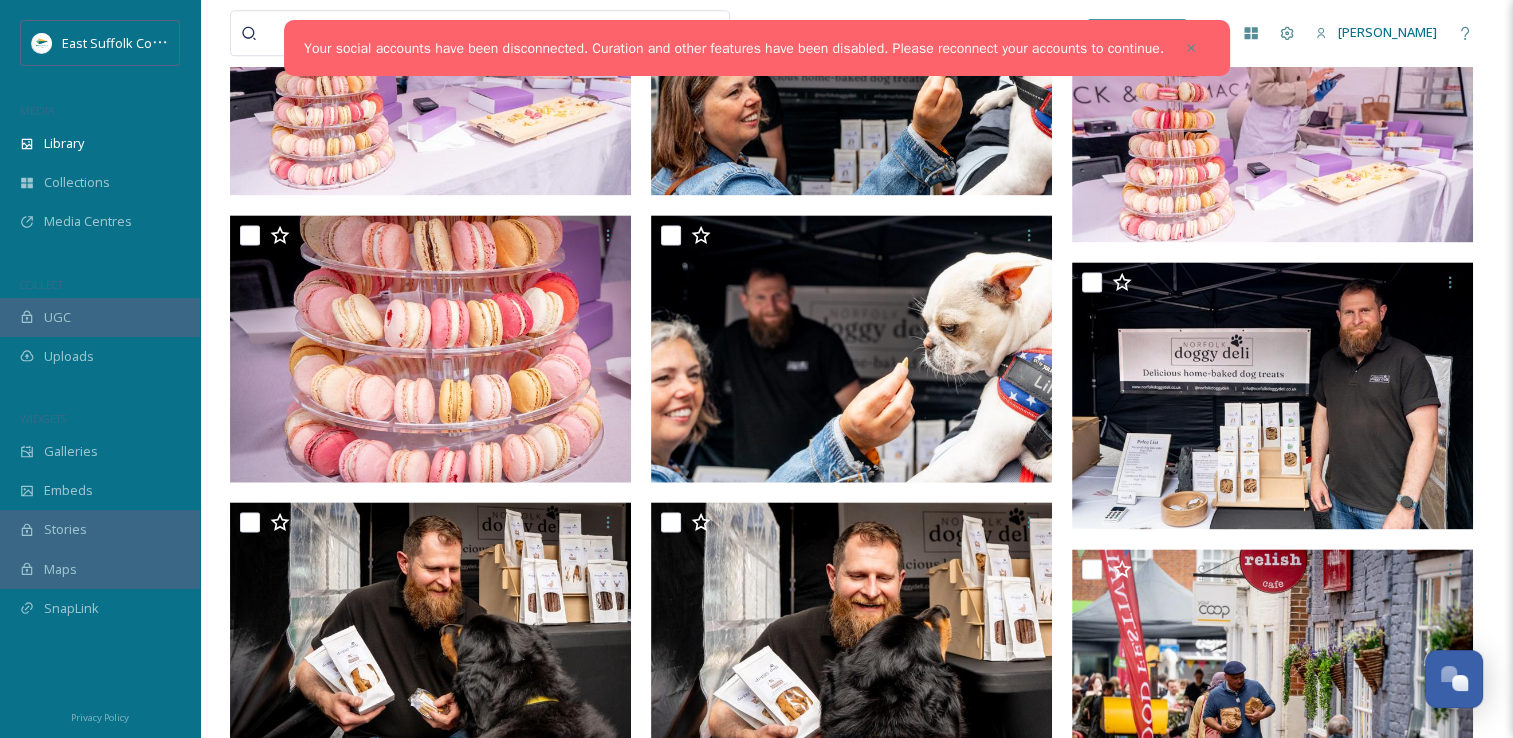 scroll, scrollTop: 0, scrollLeft: 0, axis: both 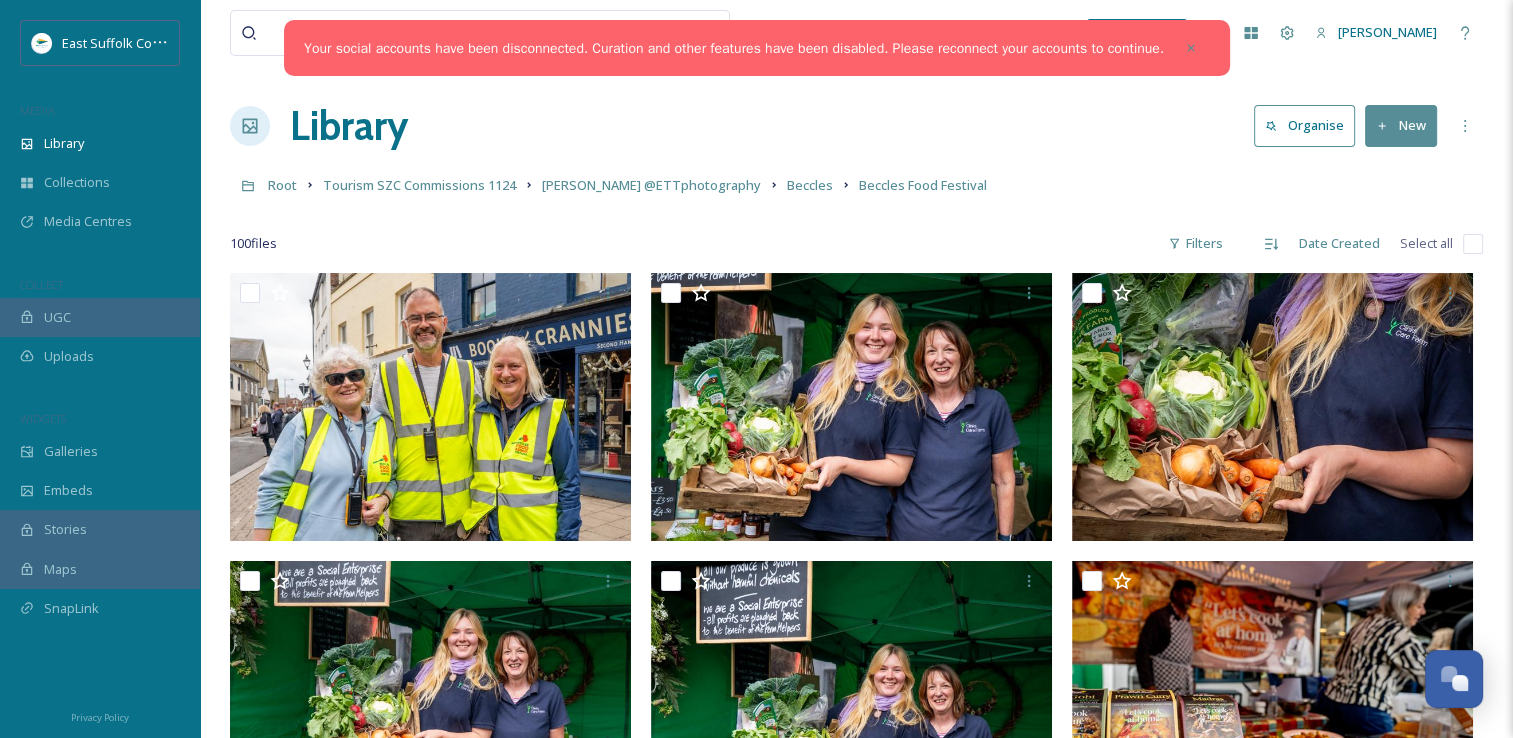 drag, startPoint x: 454, startPoint y: 404, endPoint x: 732, endPoint y: -74, distance: 552.96295 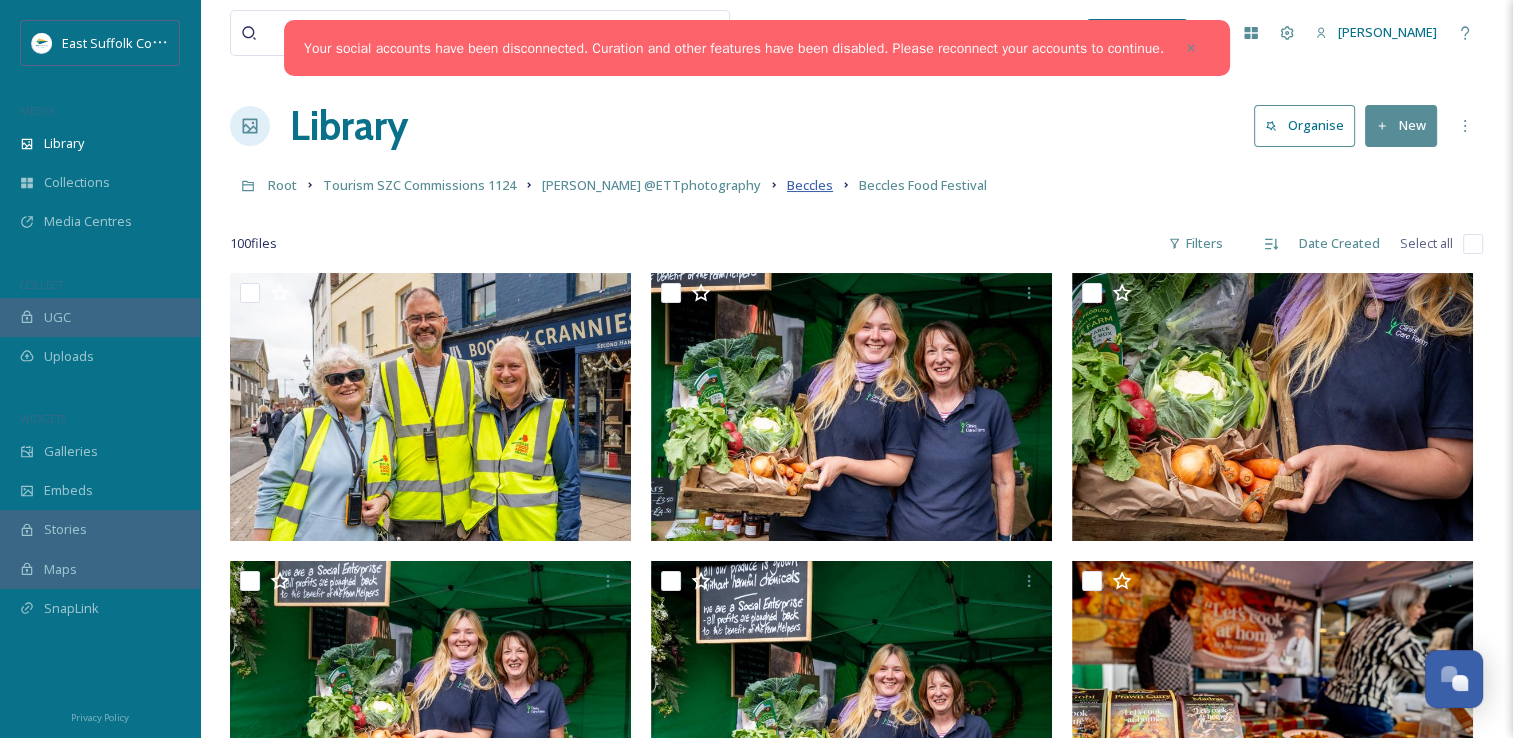 click on "Beccles" at bounding box center (810, 185) 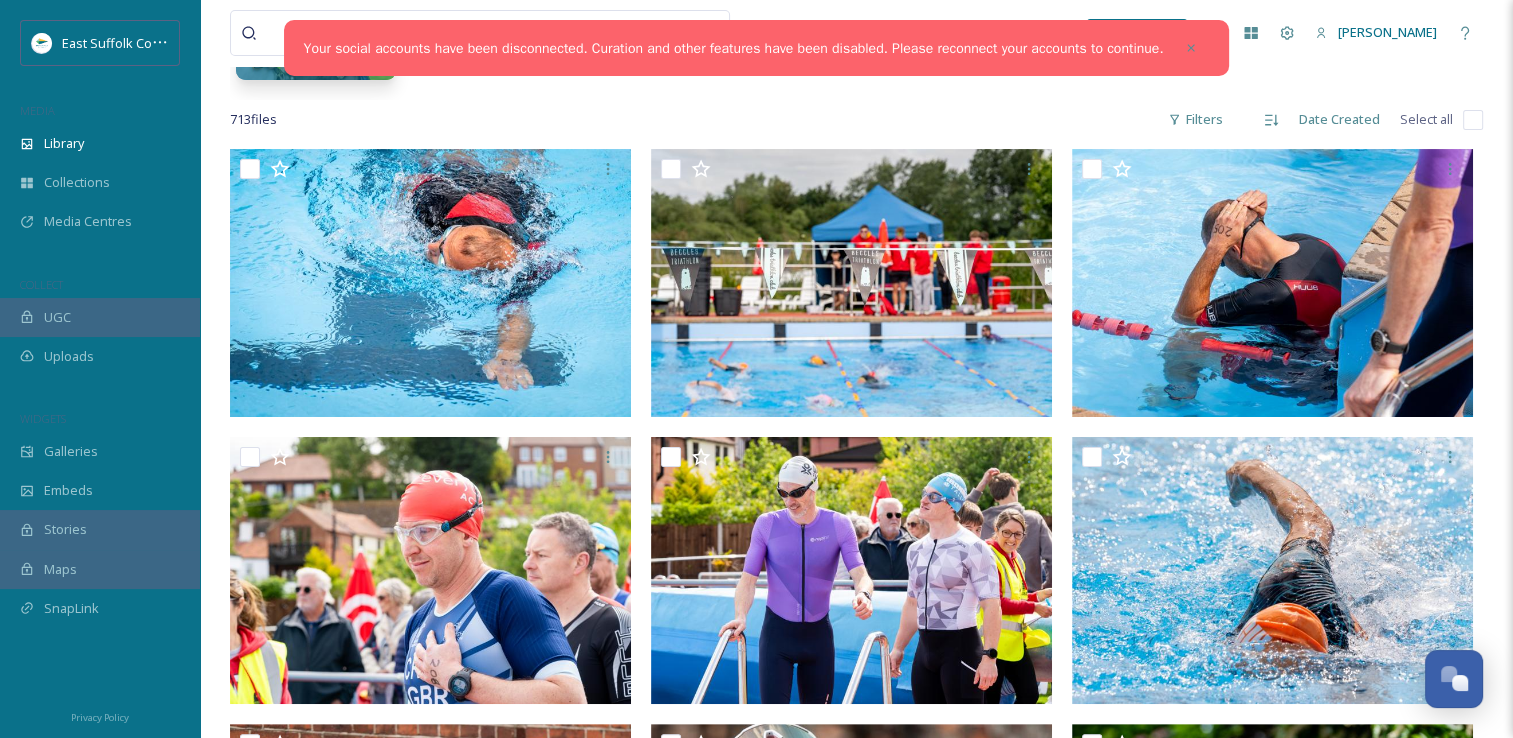 scroll, scrollTop: 300, scrollLeft: 0, axis: vertical 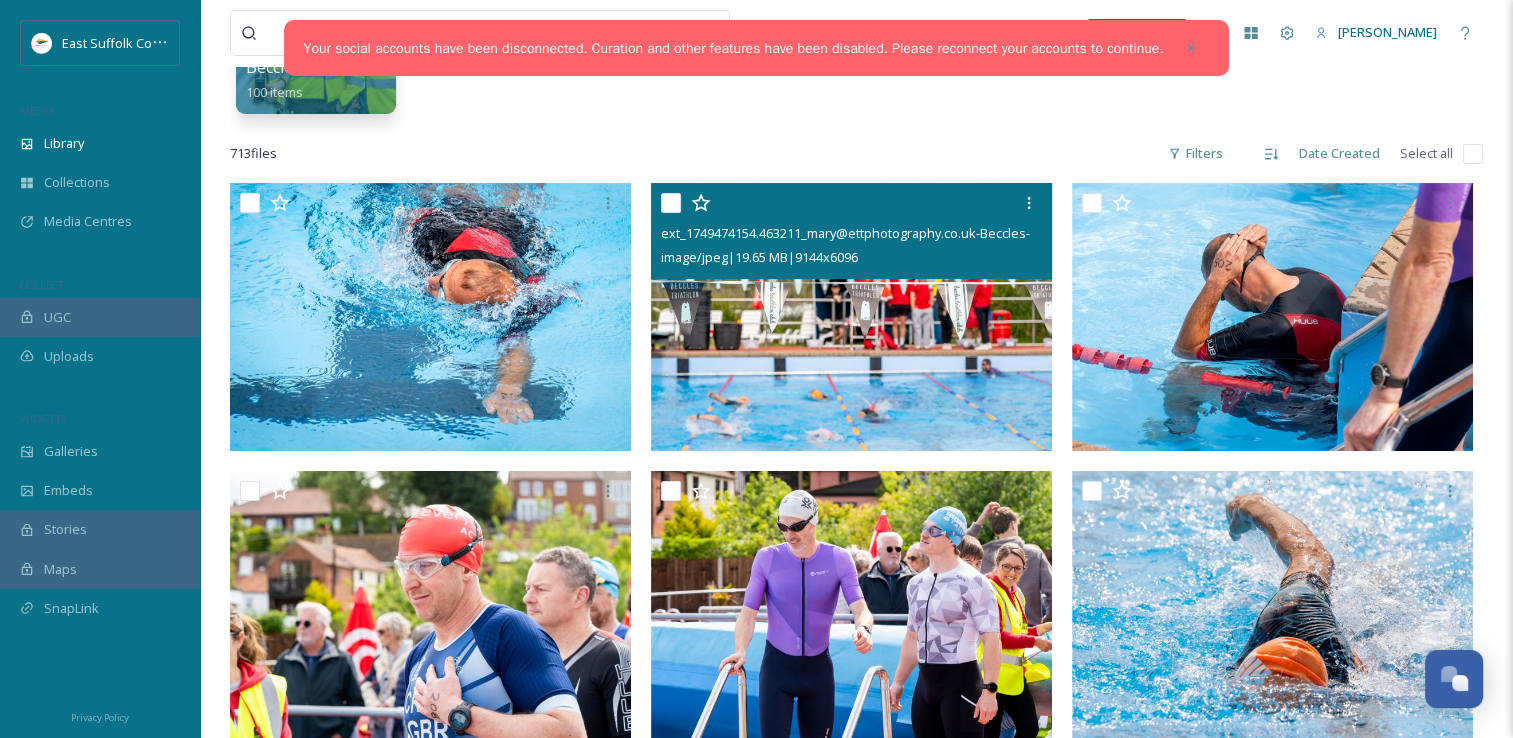 click at bounding box center (851, 317) 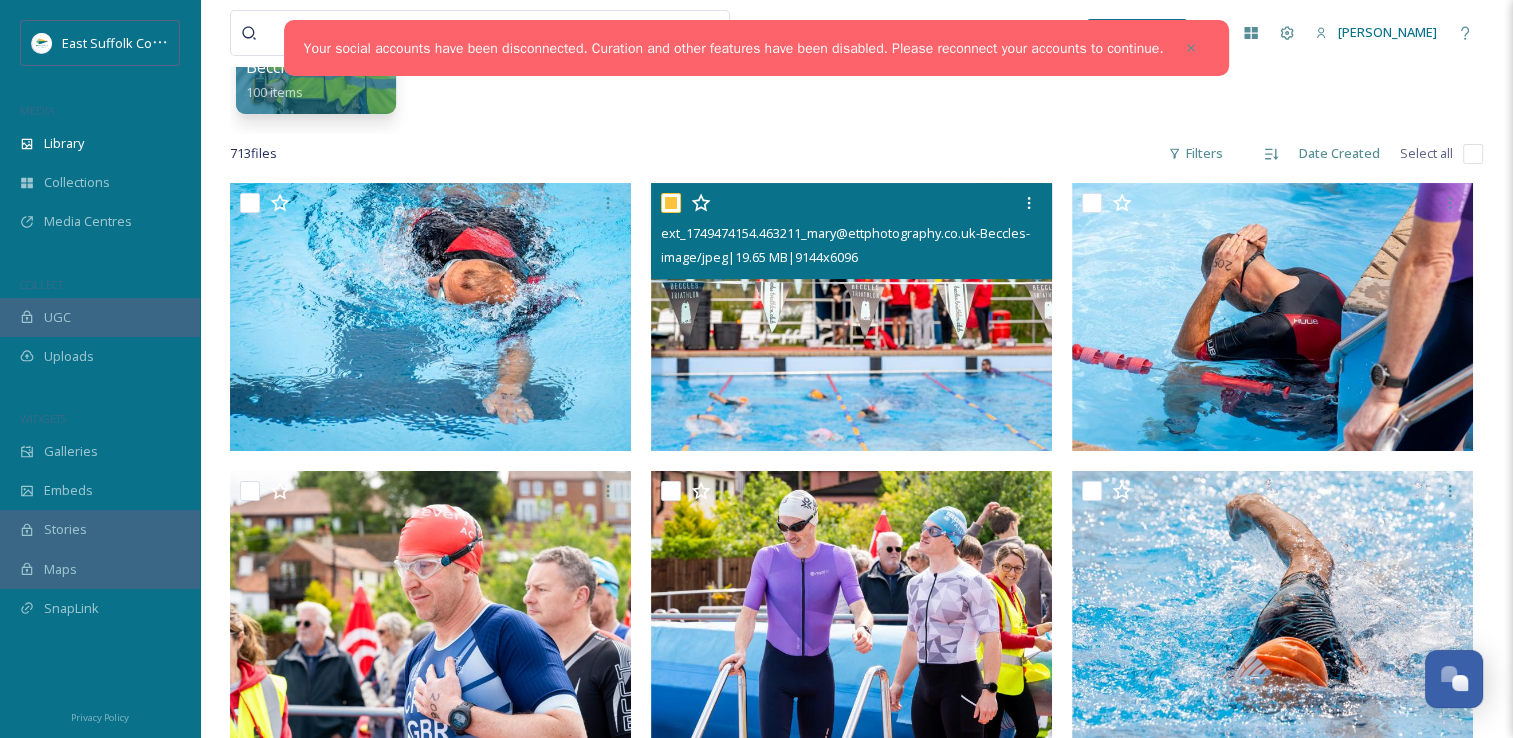 checkbox on "true" 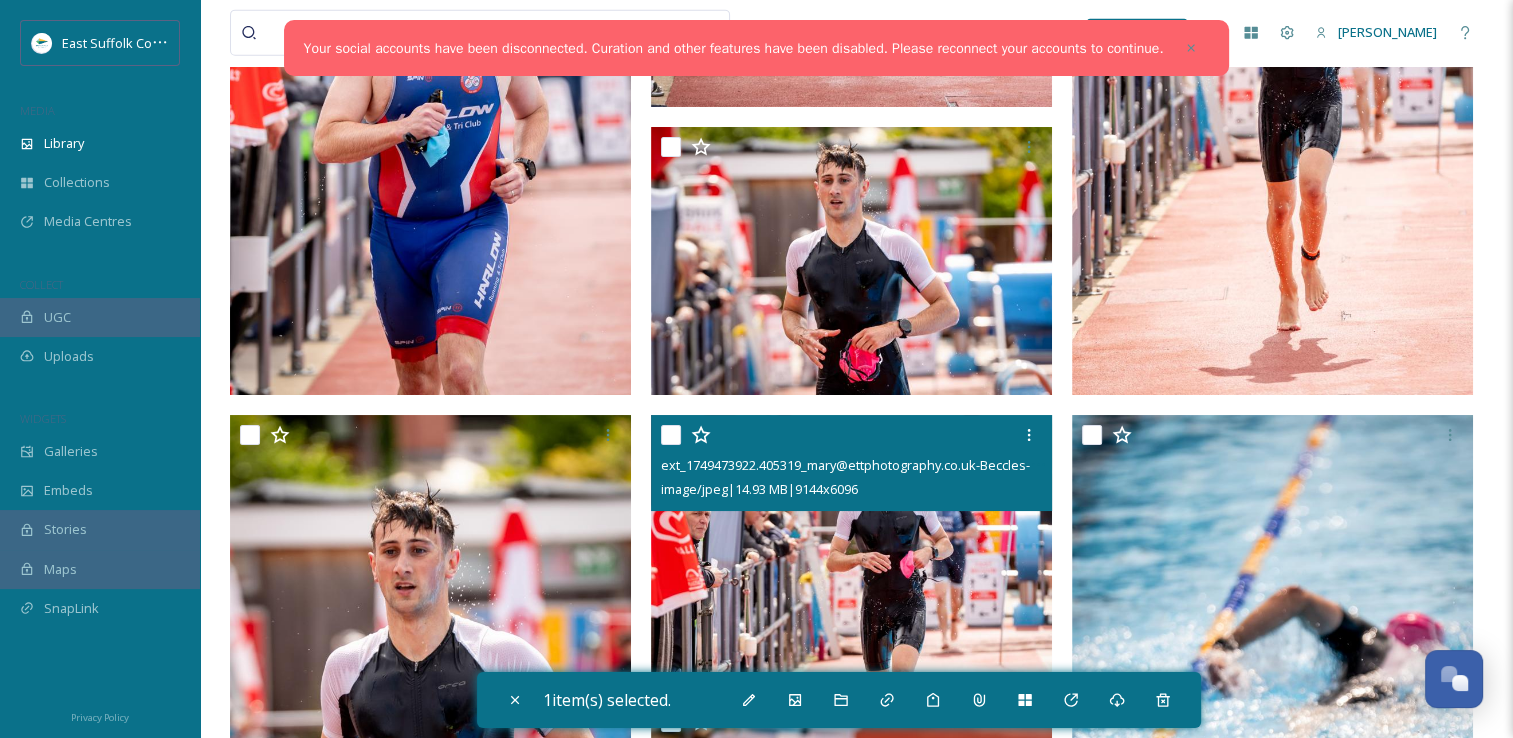scroll, scrollTop: 5200, scrollLeft: 0, axis: vertical 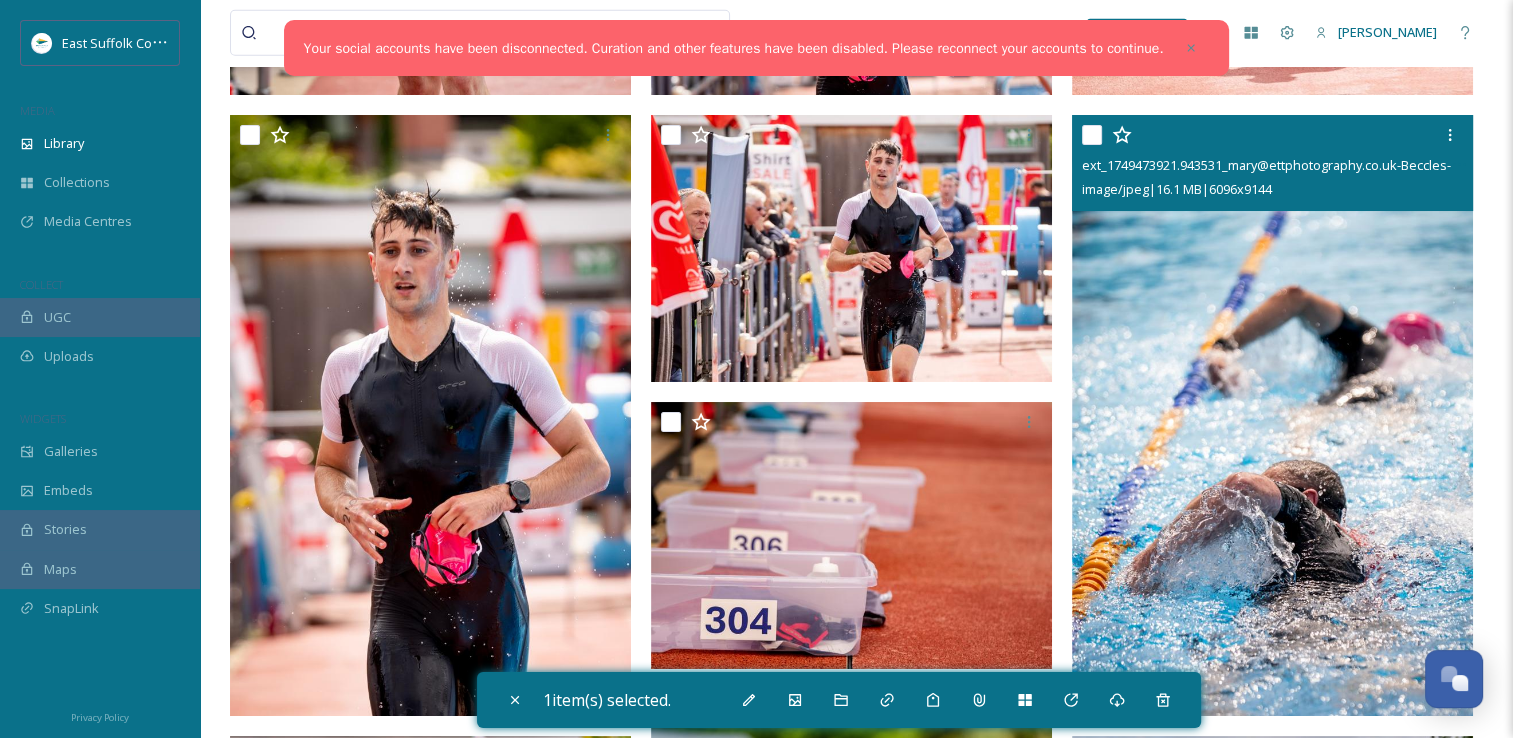 click at bounding box center (1272, 416) 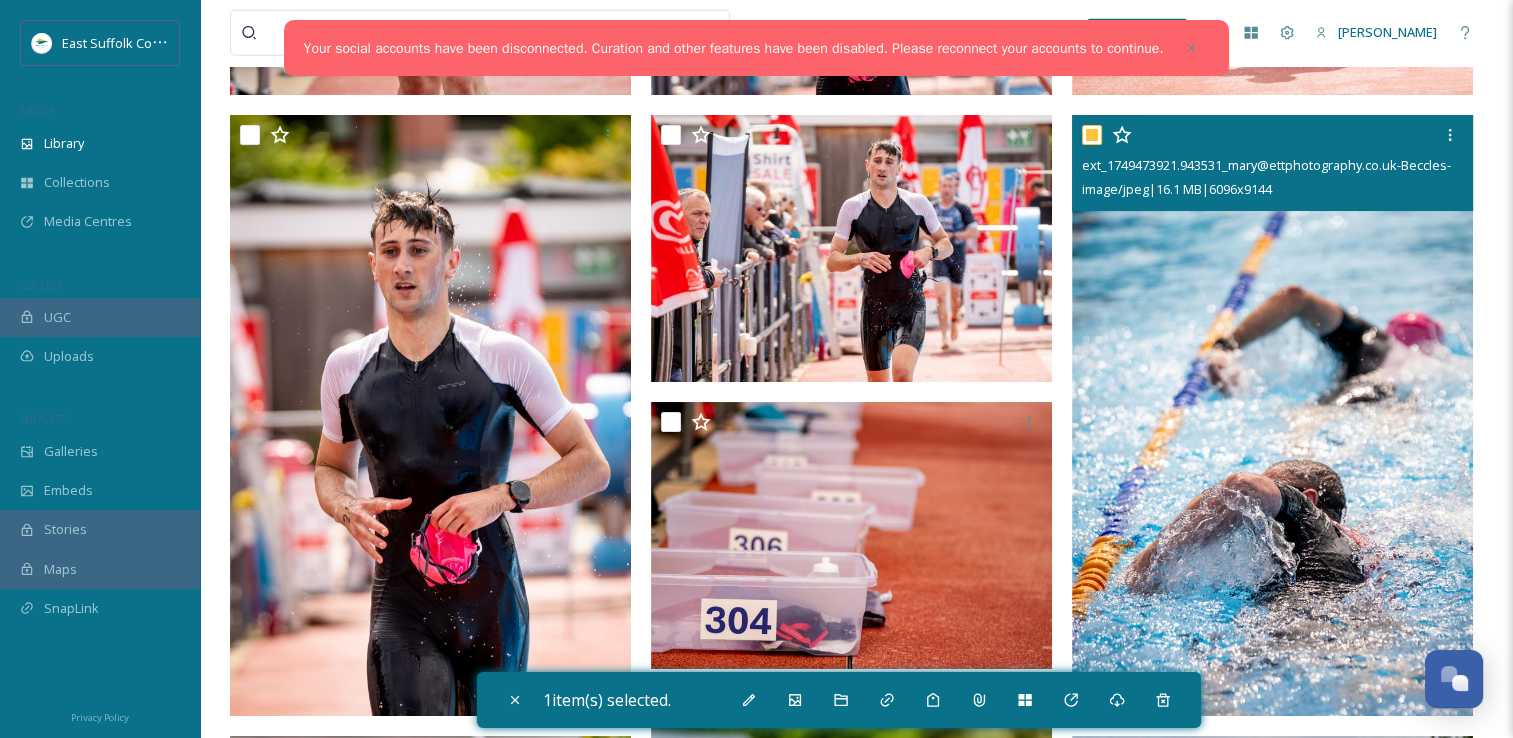 checkbox on "true" 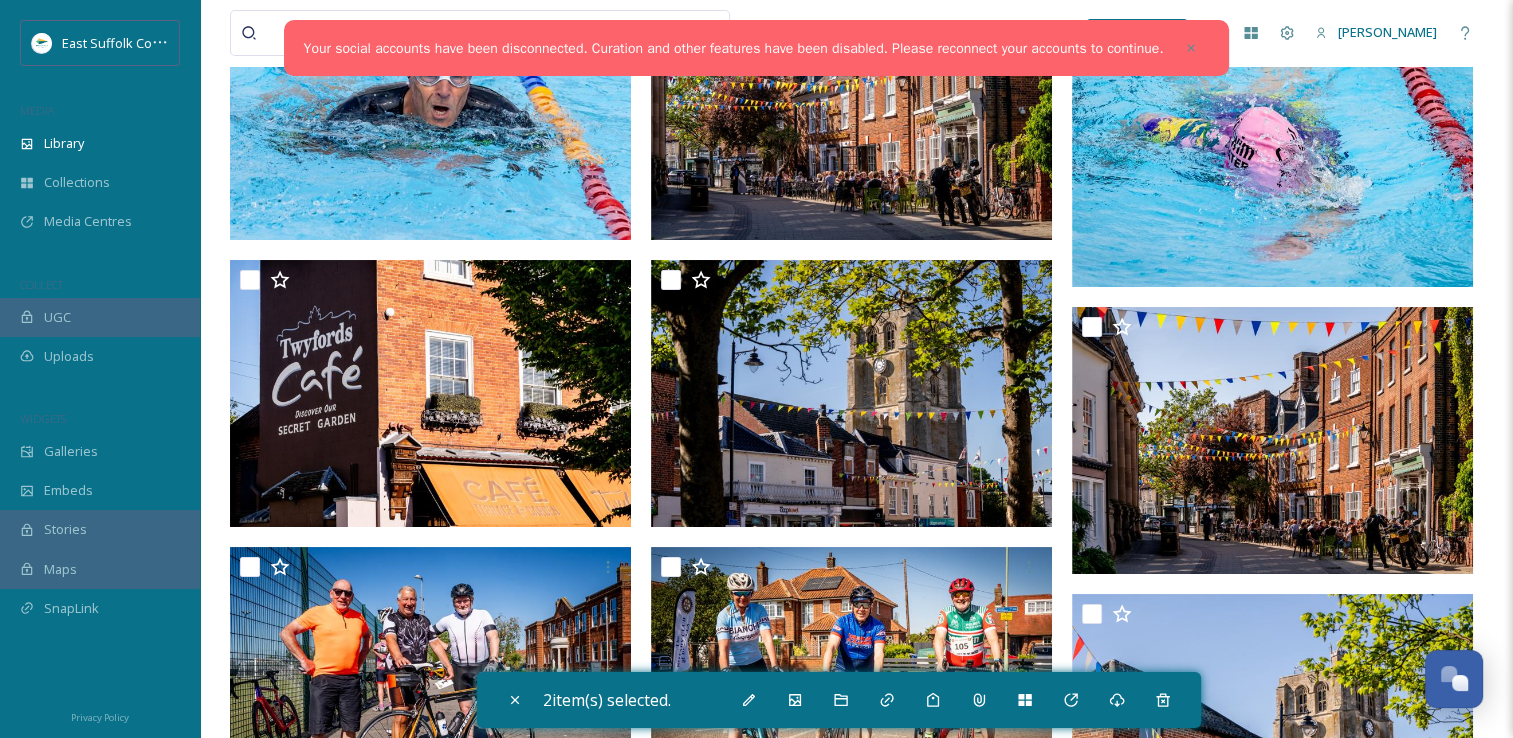 scroll, scrollTop: 7500, scrollLeft: 0, axis: vertical 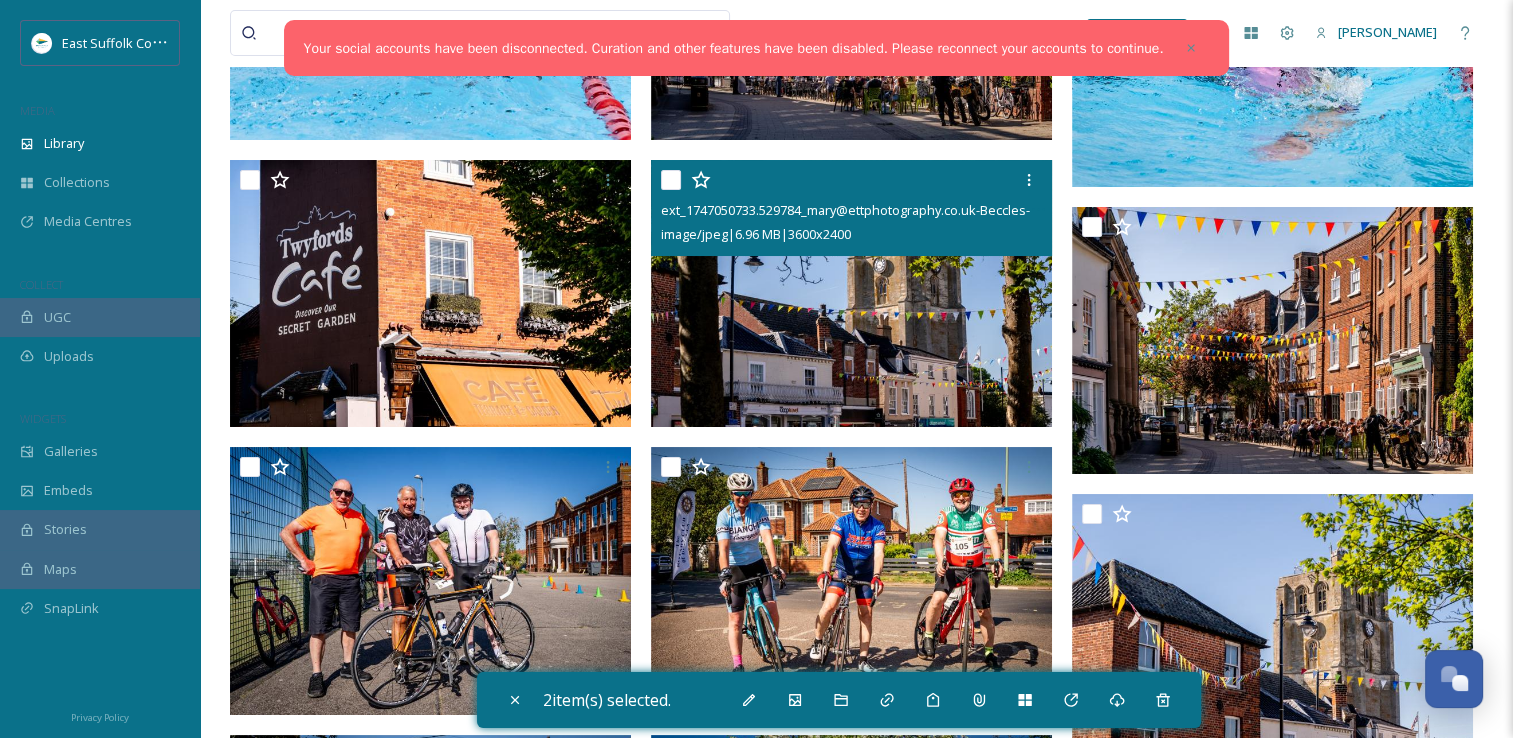 click at bounding box center (851, 294) 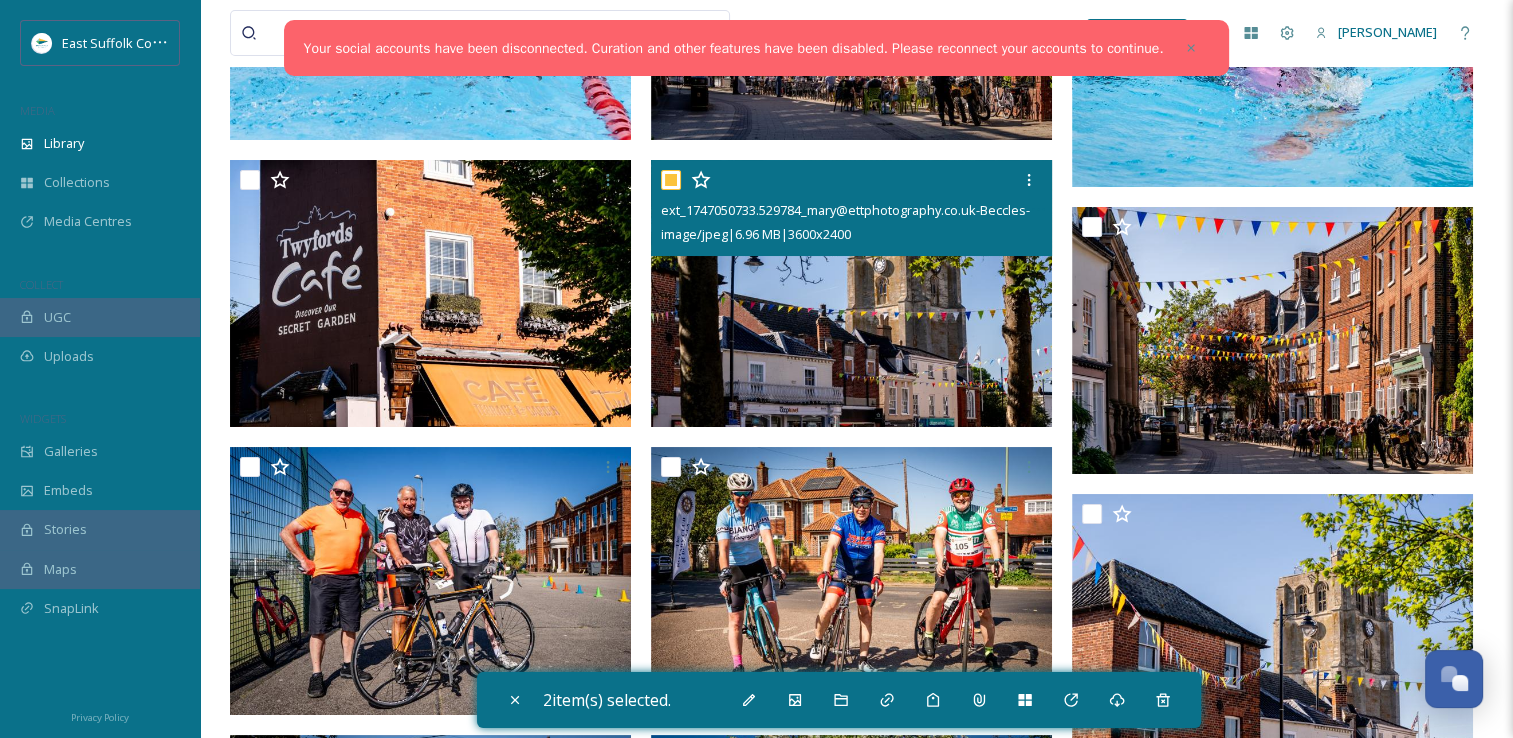 checkbox on "true" 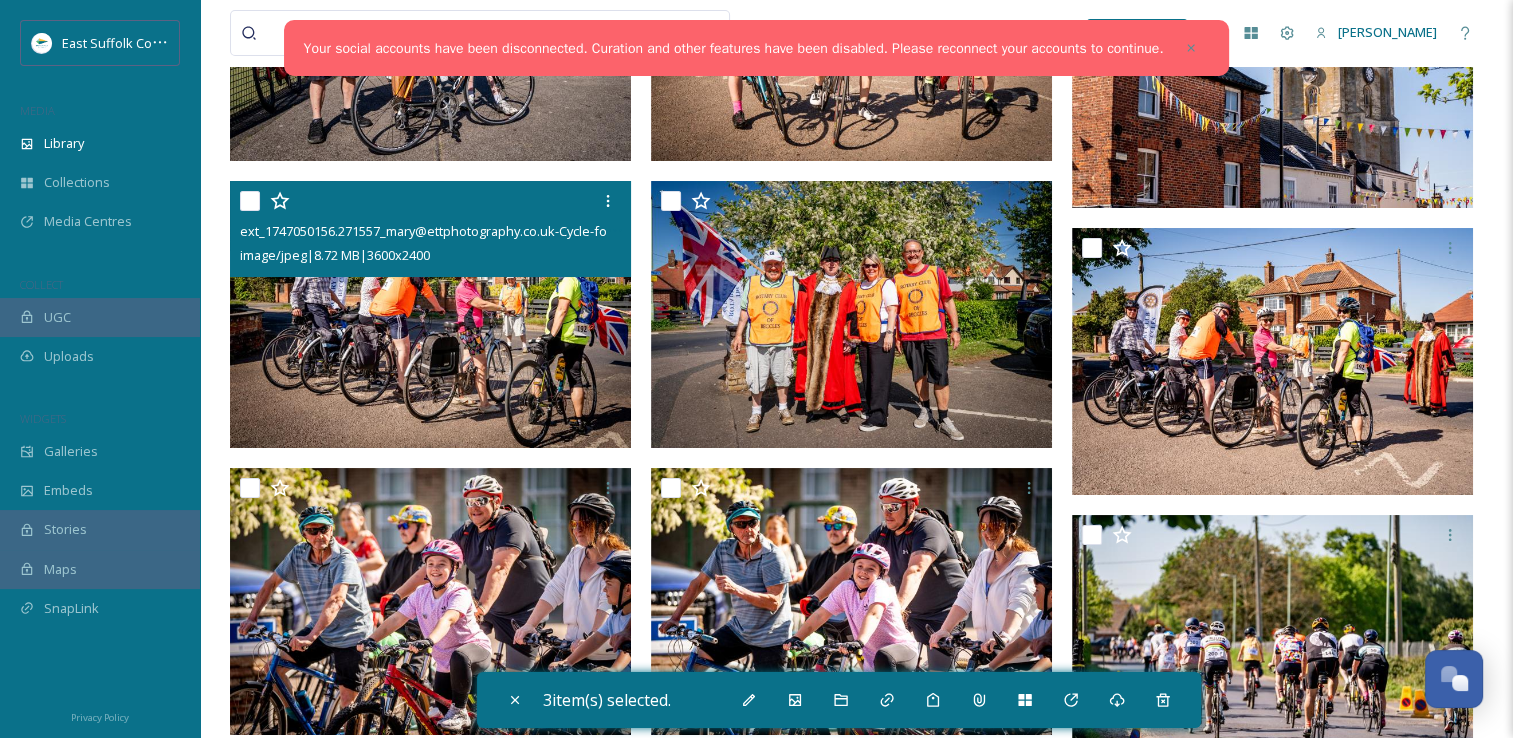 scroll, scrollTop: 8100, scrollLeft: 0, axis: vertical 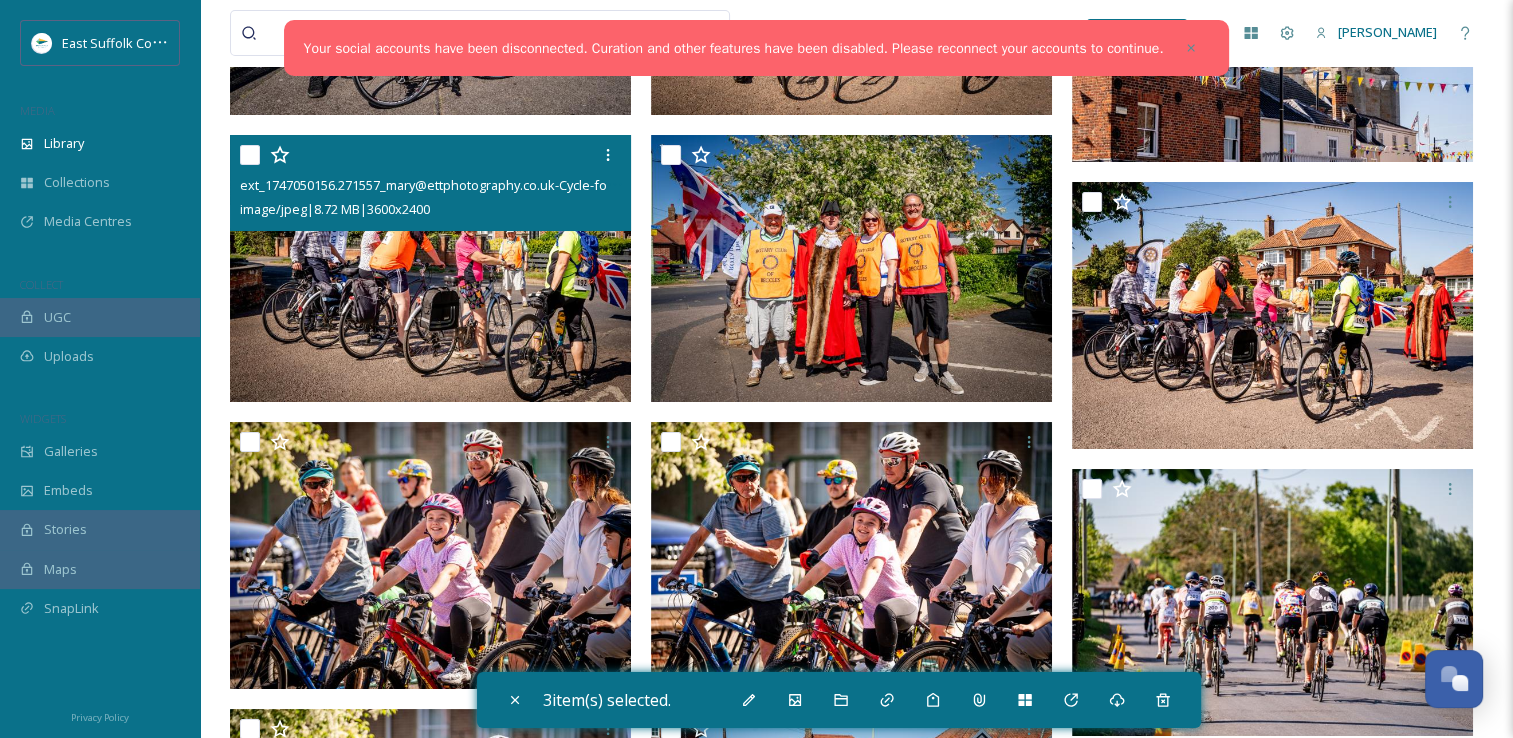 click at bounding box center [430, 269] 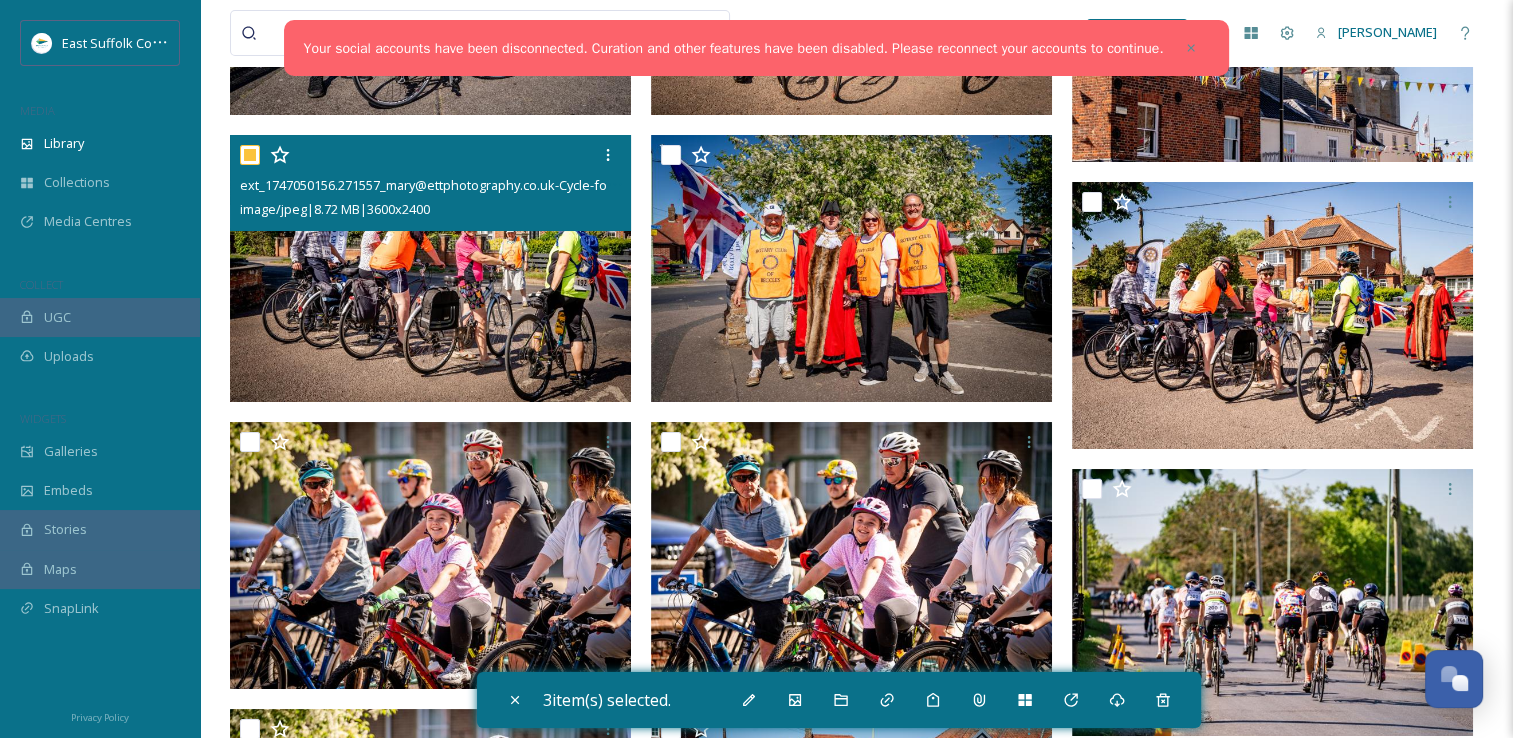 checkbox on "true" 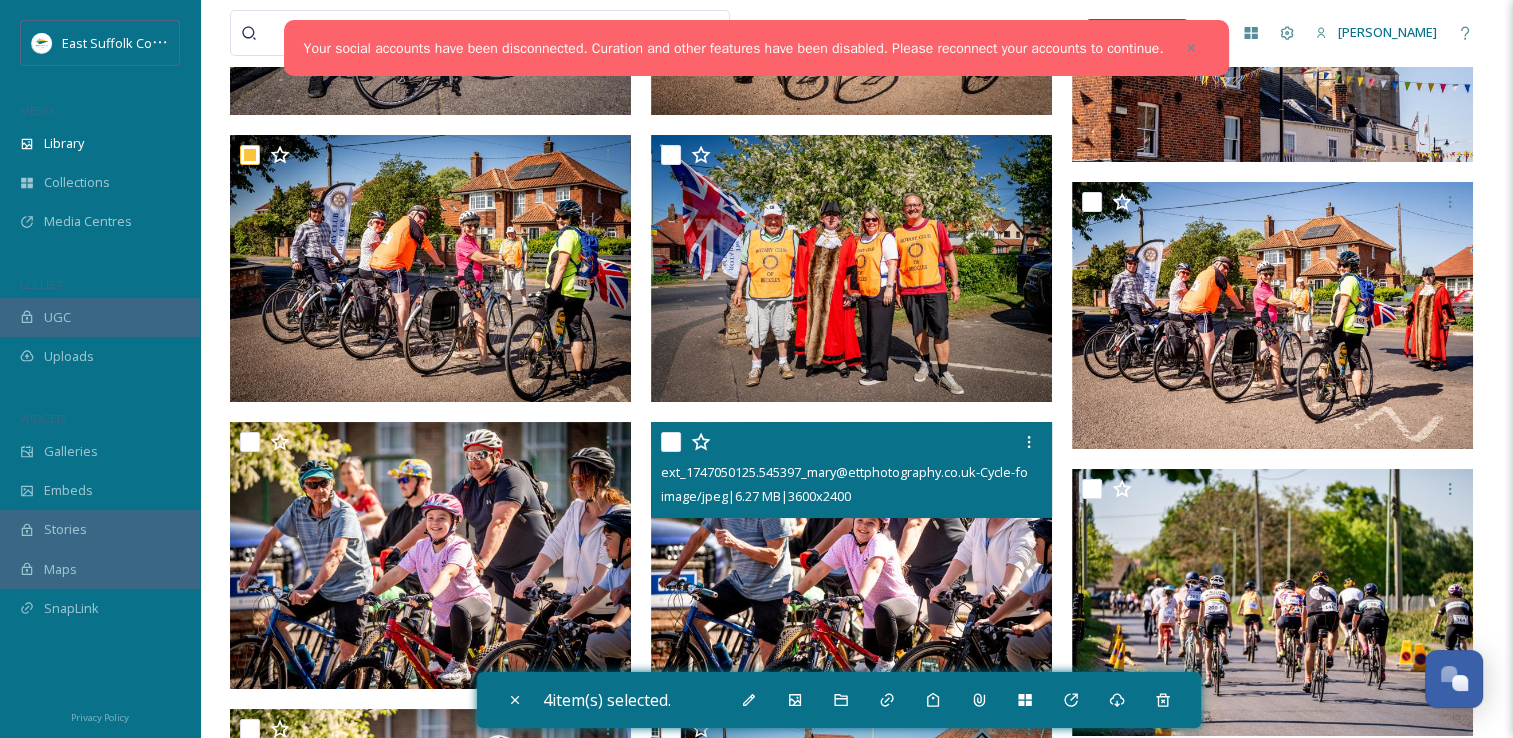 click at bounding box center [851, 556] 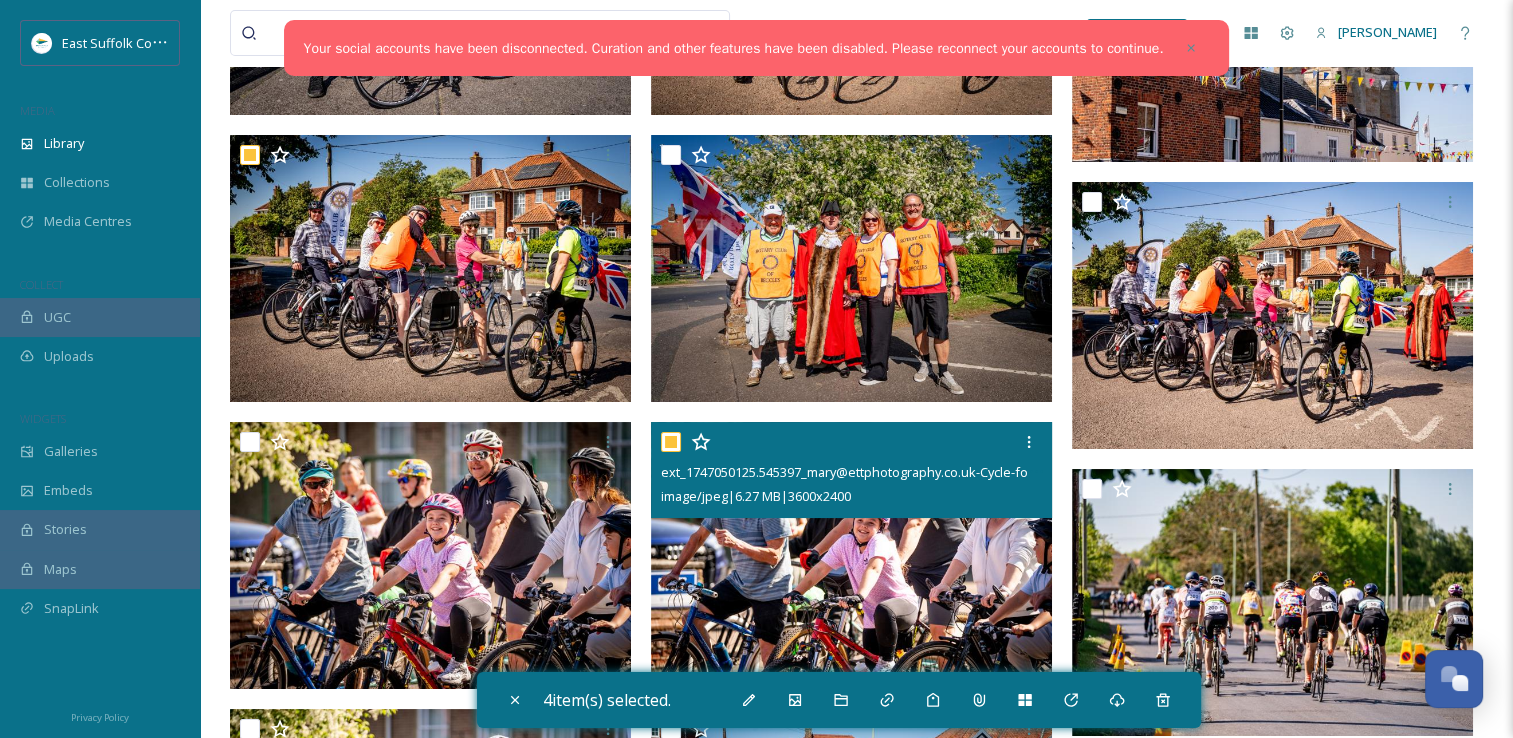 checkbox on "true" 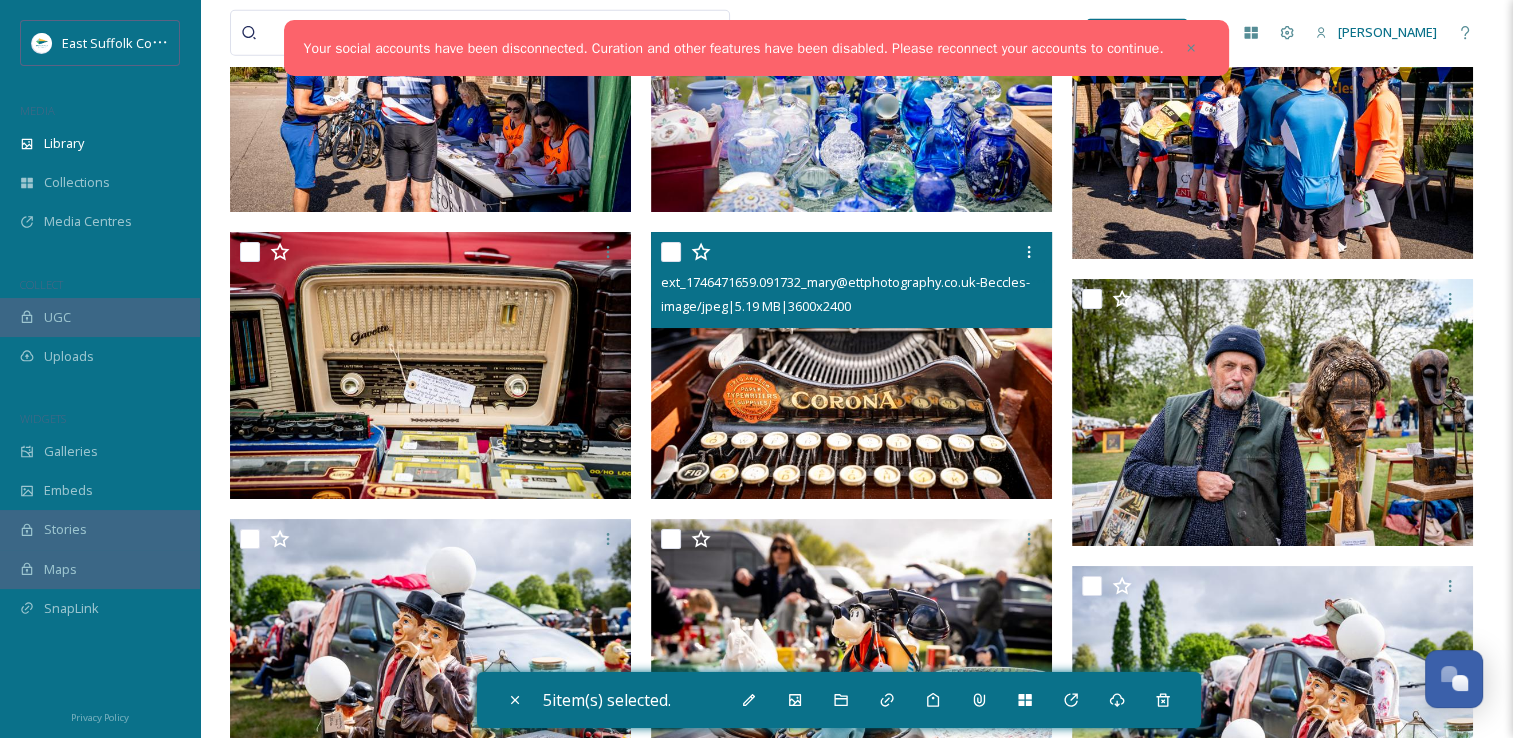 scroll, scrollTop: 12500, scrollLeft: 0, axis: vertical 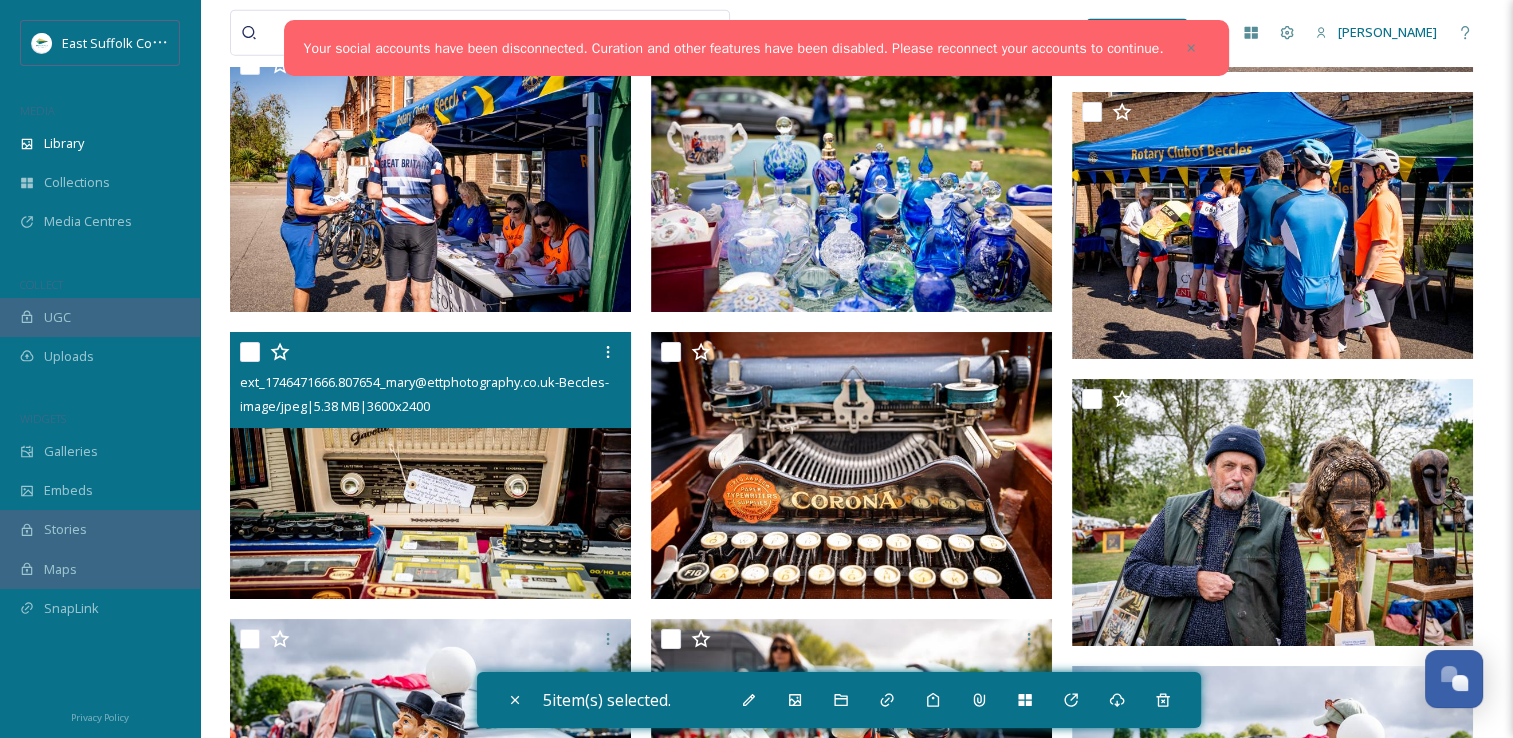 click at bounding box center (430, 466) 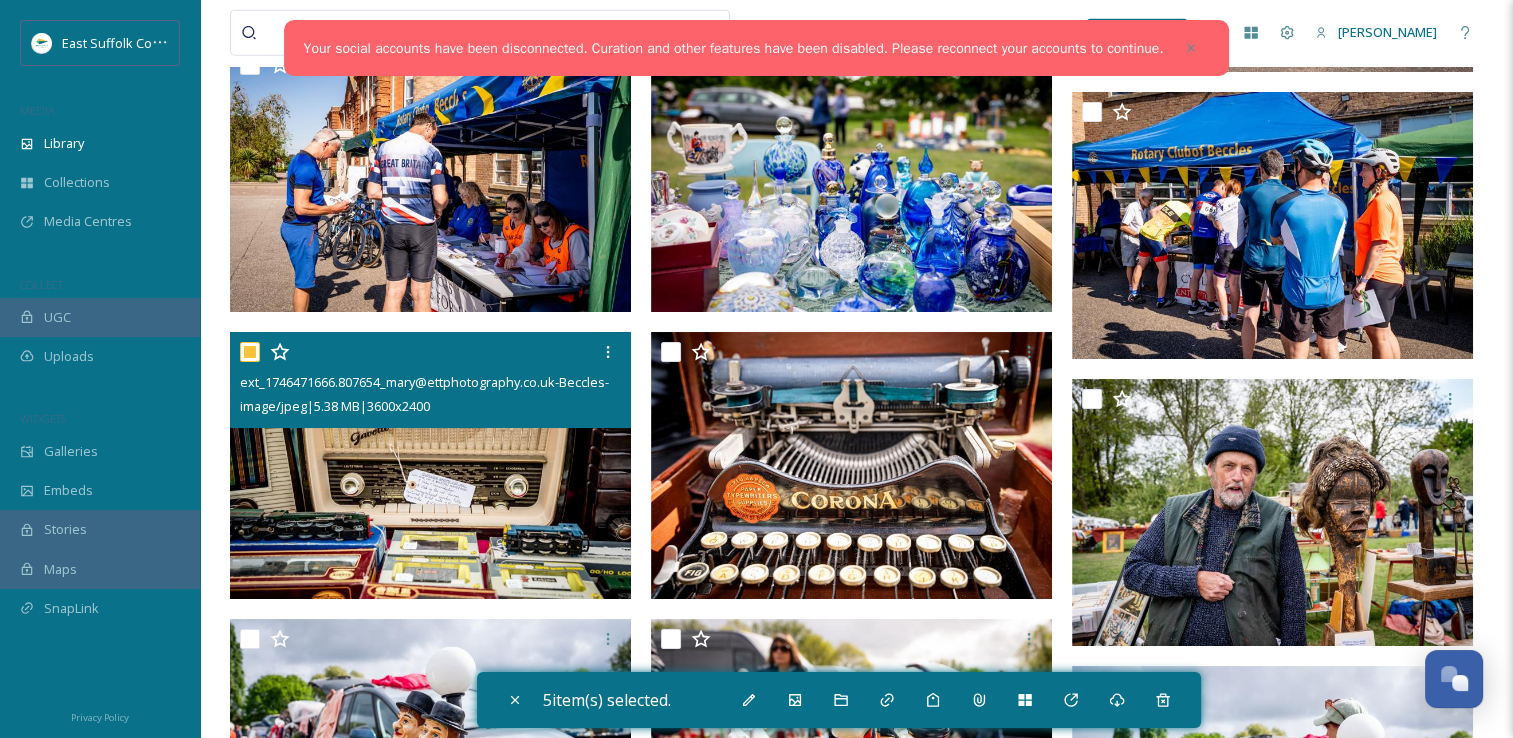 checkbox on "true" 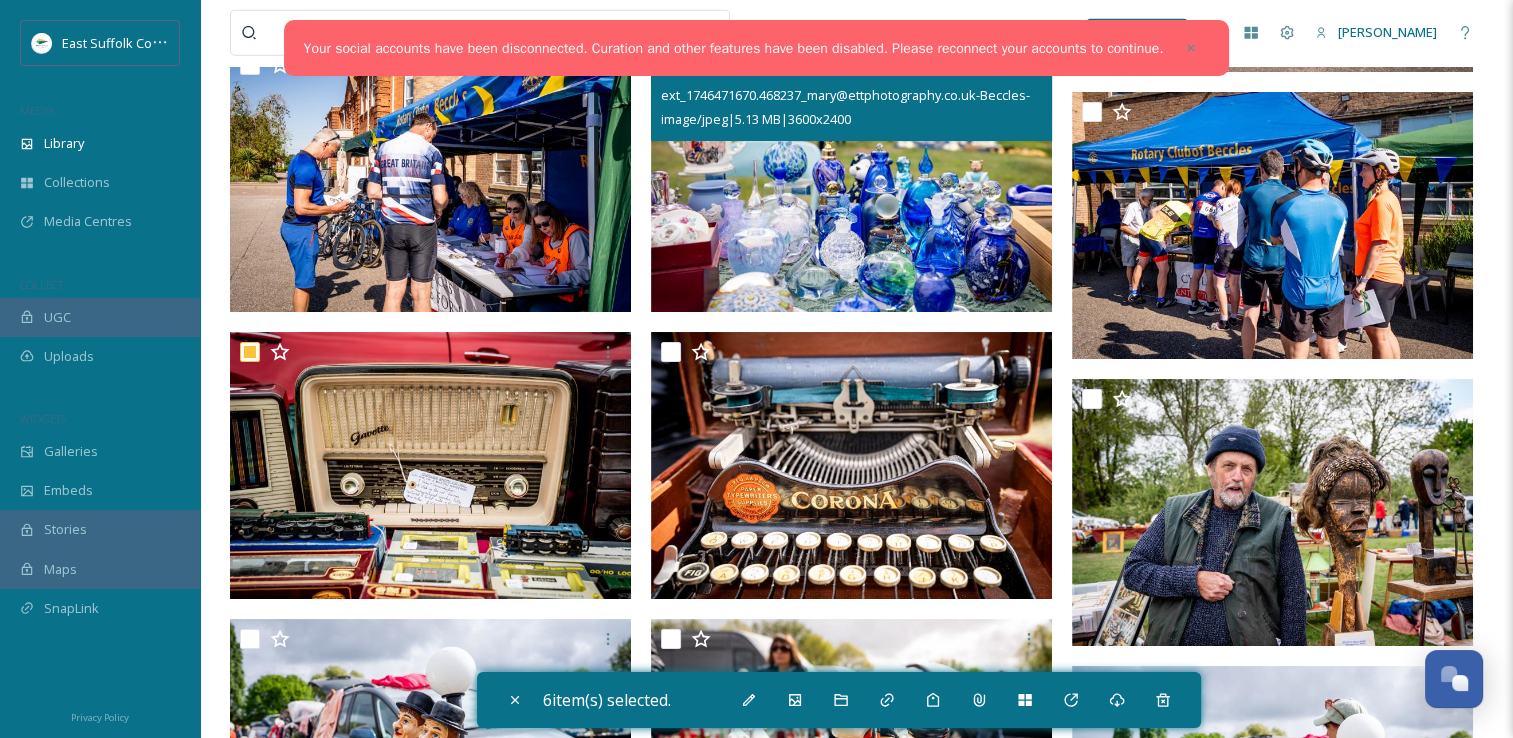 click at bounding box center (851, 179) 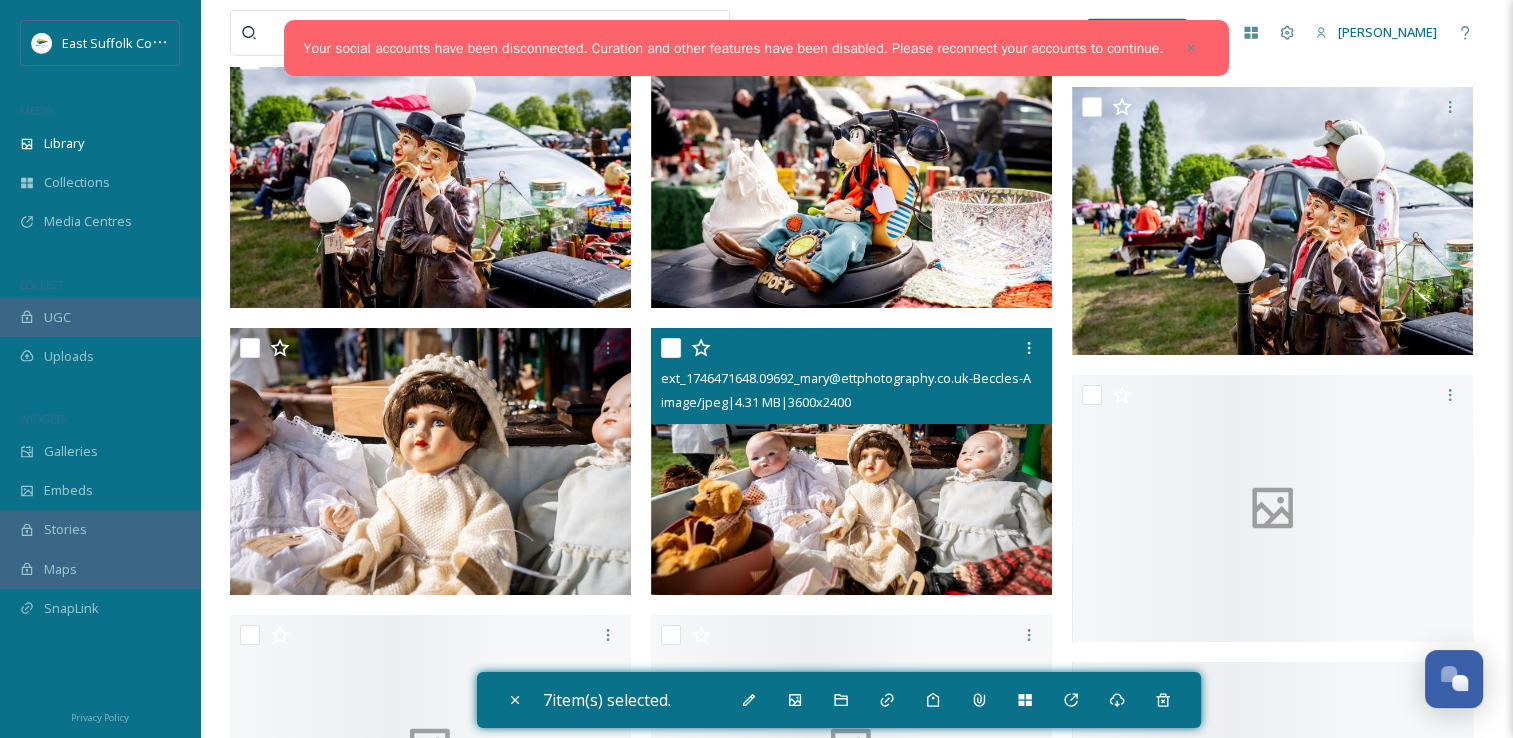 scroll, scrollTop: 13100, scrollLeft: 0, axis: vertical 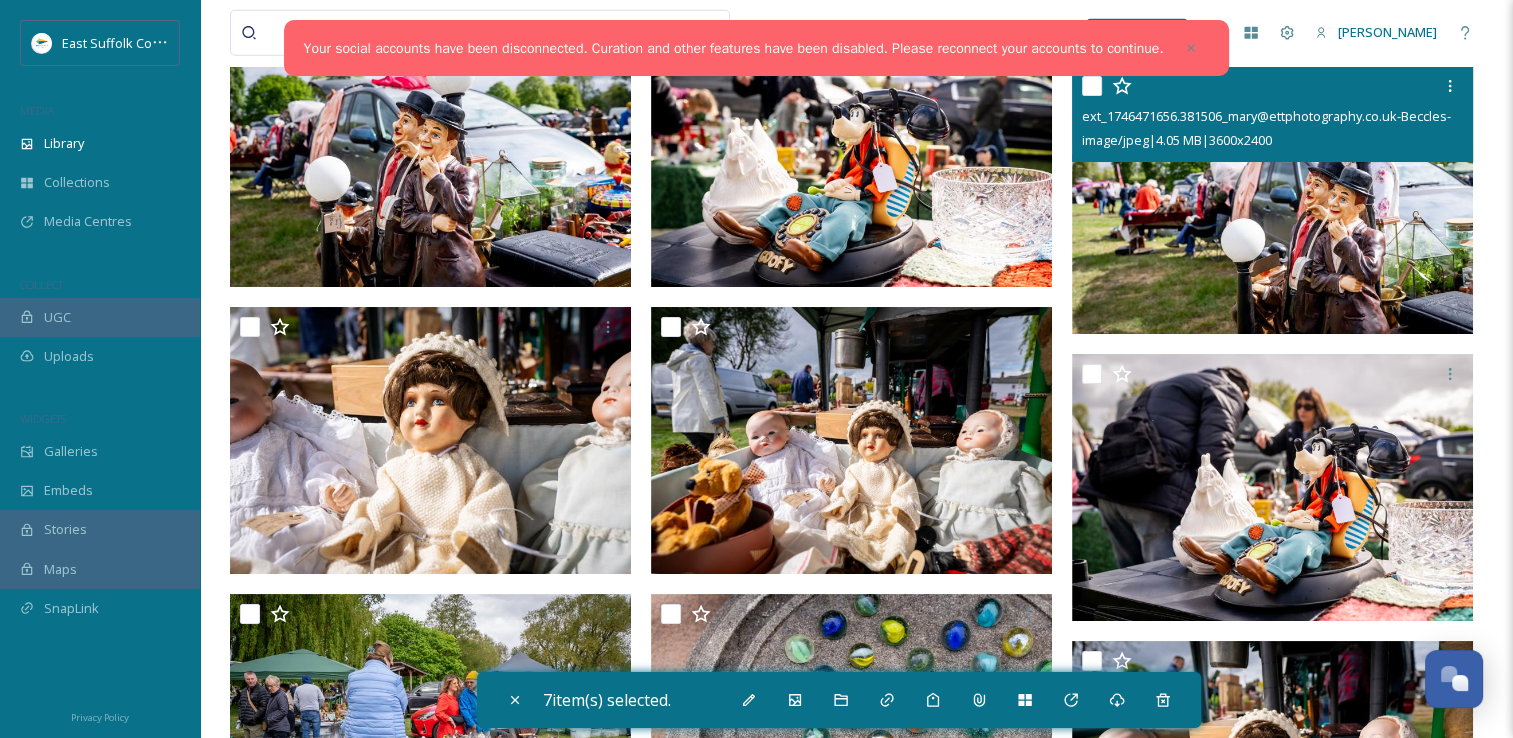 click at bounding box center [1272, 200] 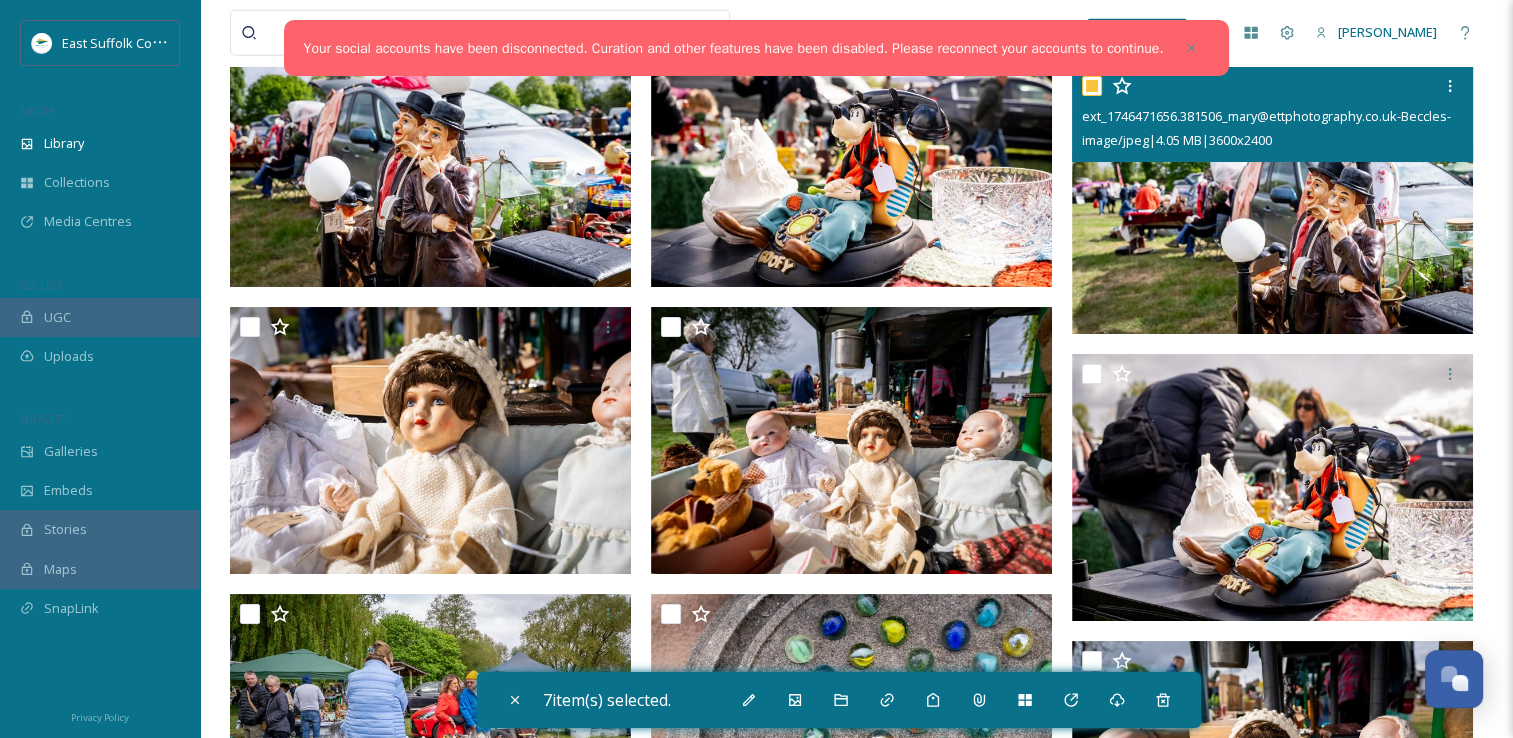 checkbox on "true" 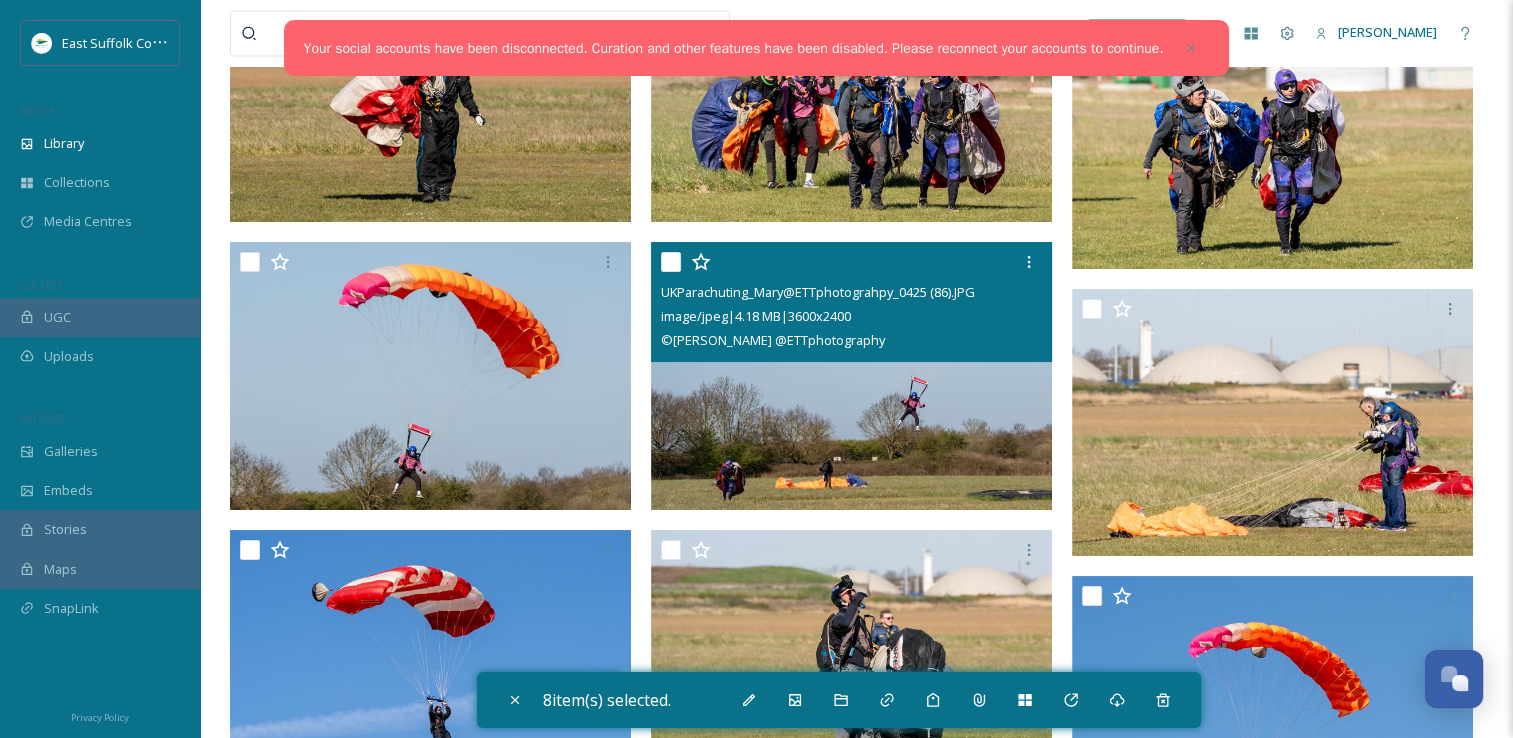 scroll, scrollTop: 18200, scrollLeft: 0, axis: vertical 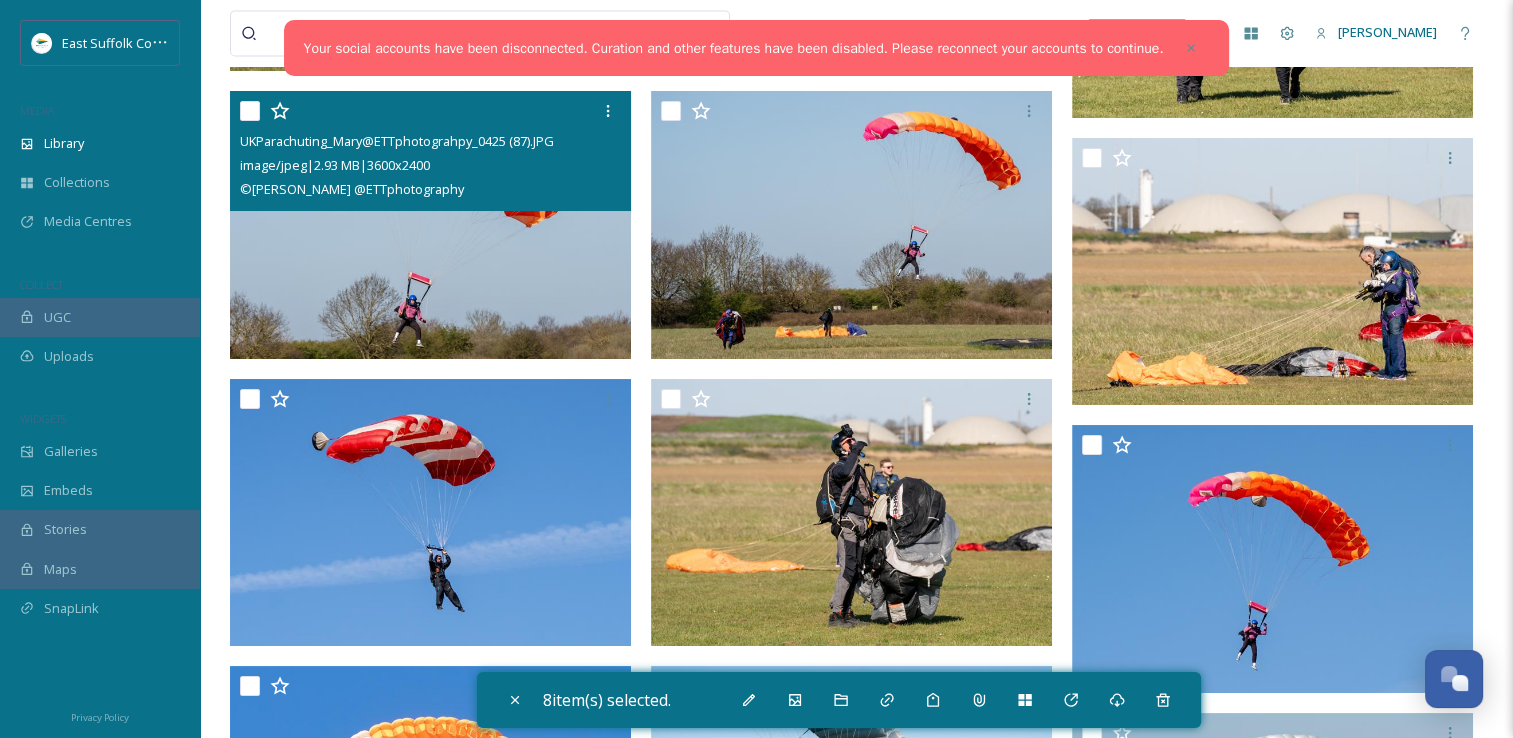 click at bounding box center [430, 225] 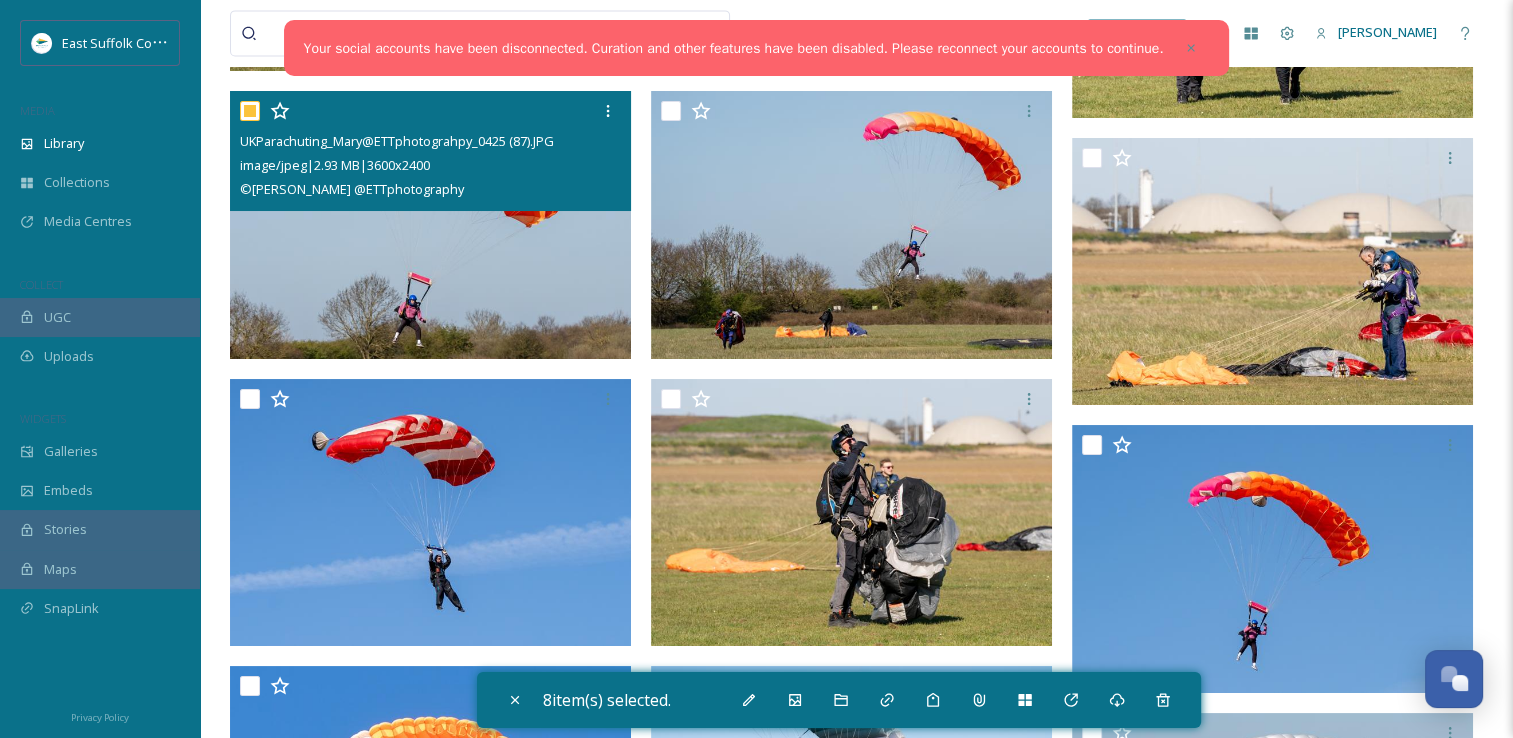 checkbox on "true" 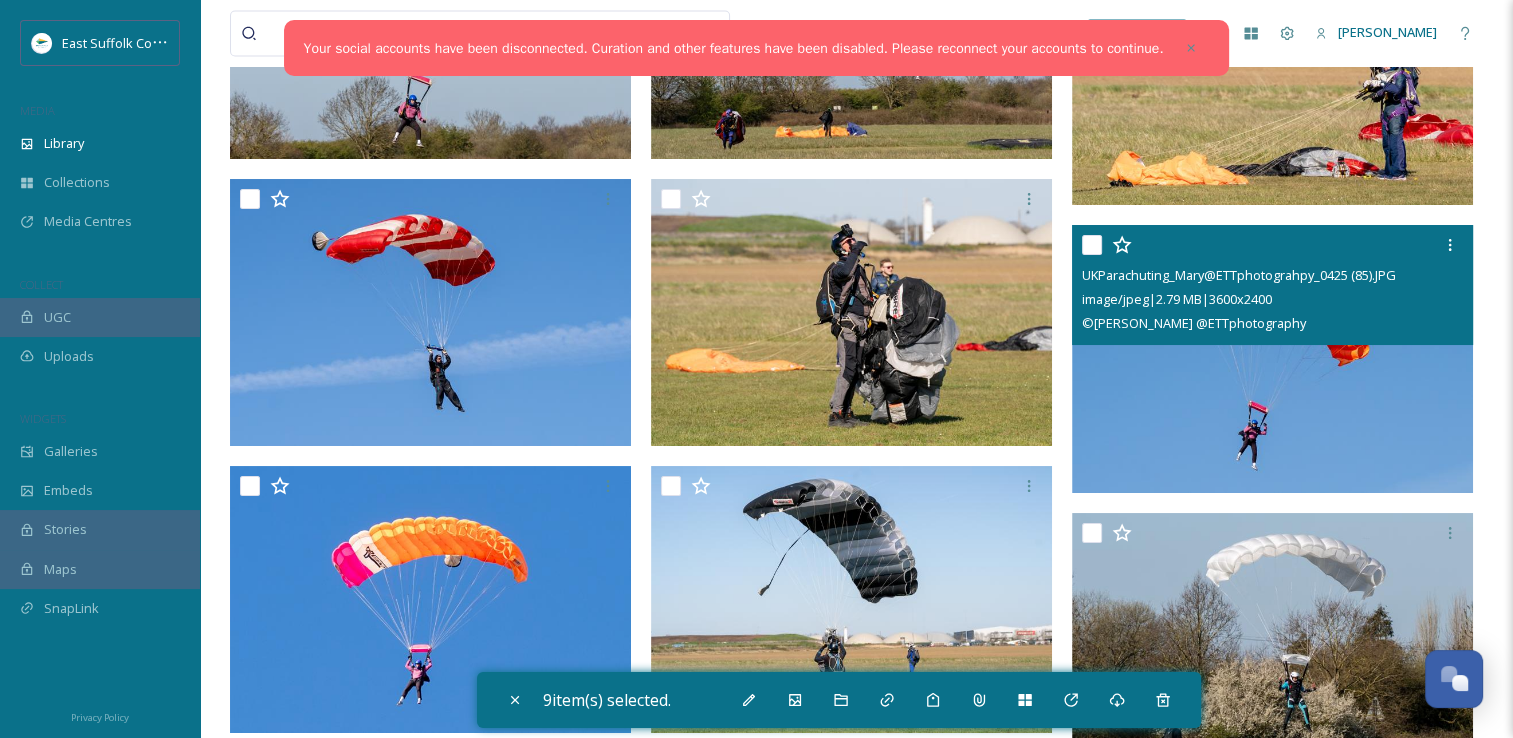 click at bounding box center [1272, 359] 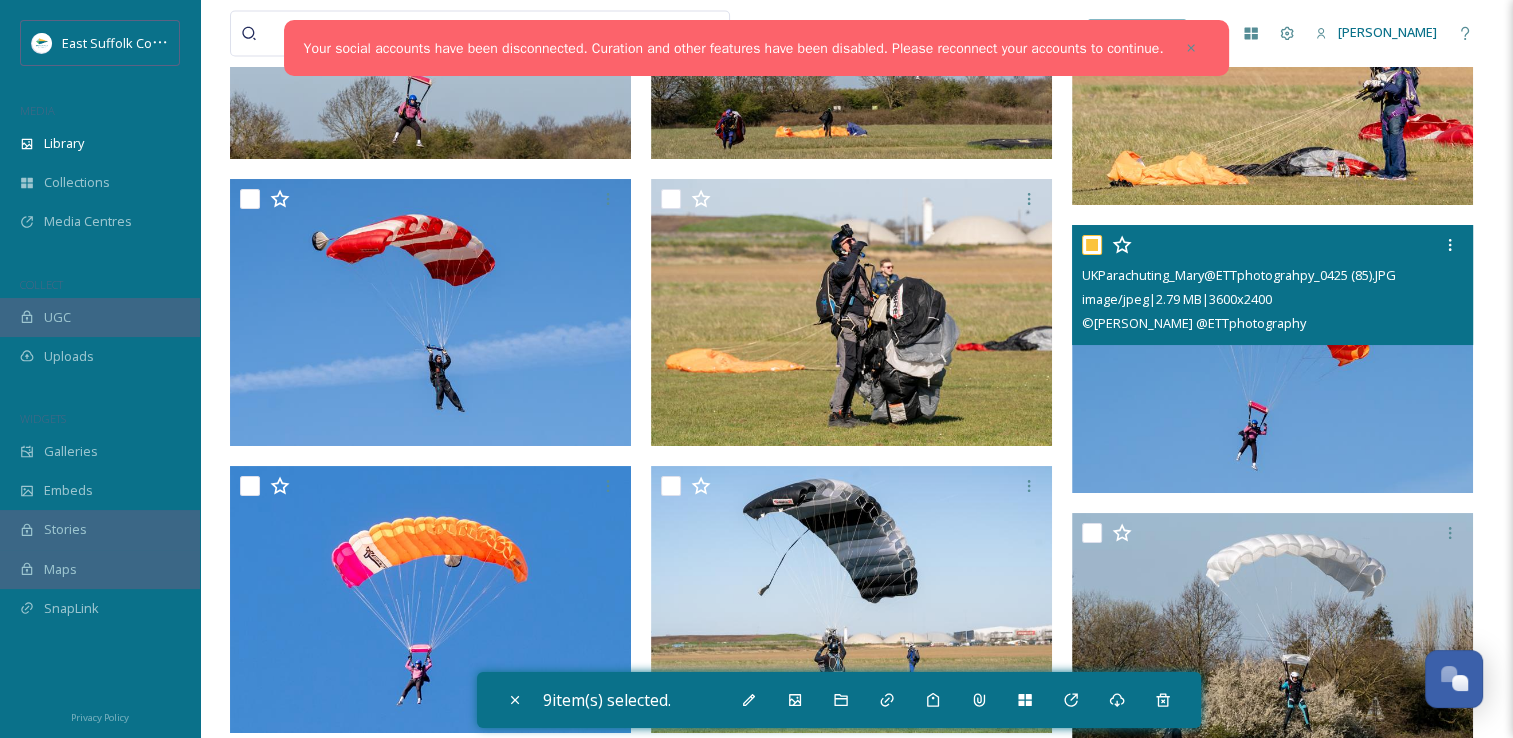 checkbox on "true" 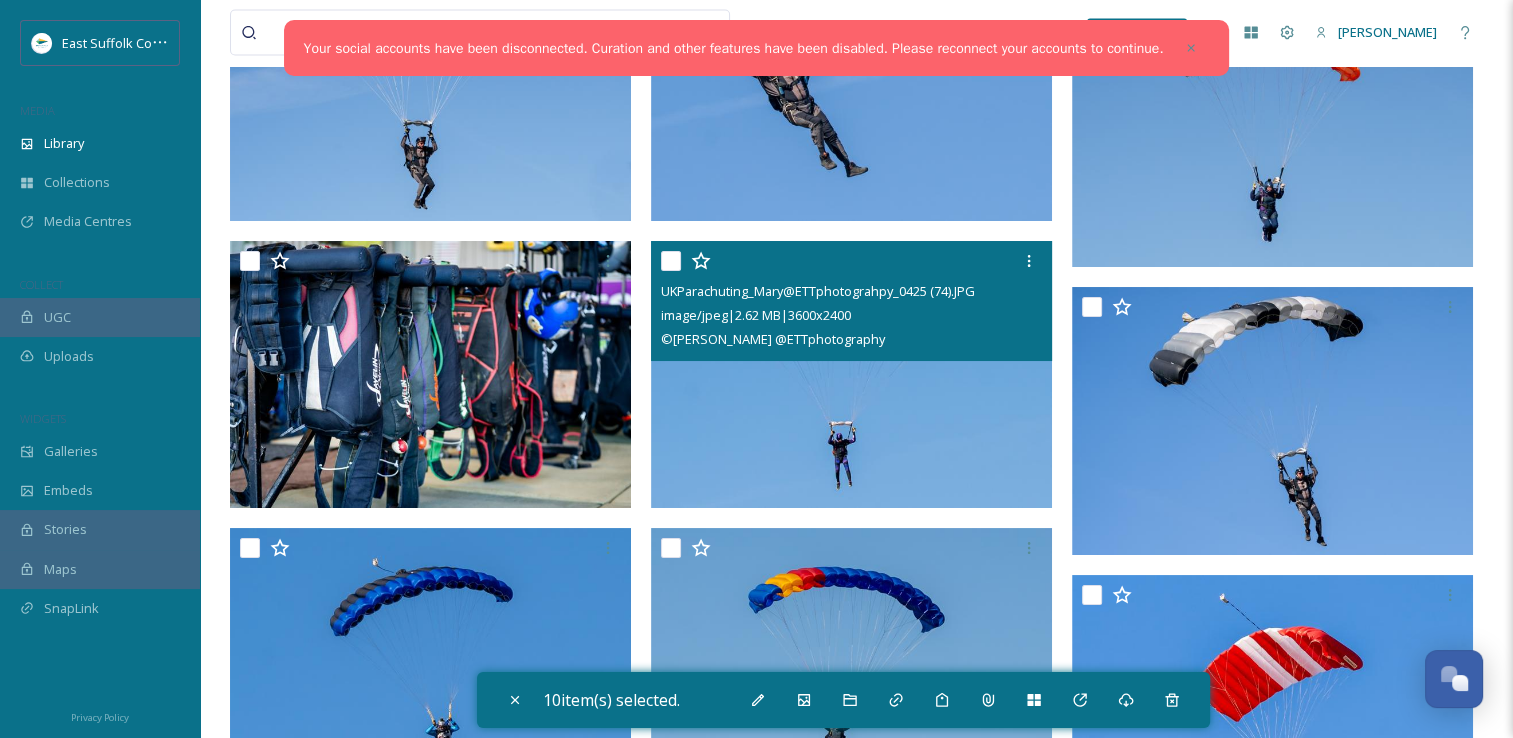 scroll, scrollTop: 20000, scrollLeft: 0, axis: vertical 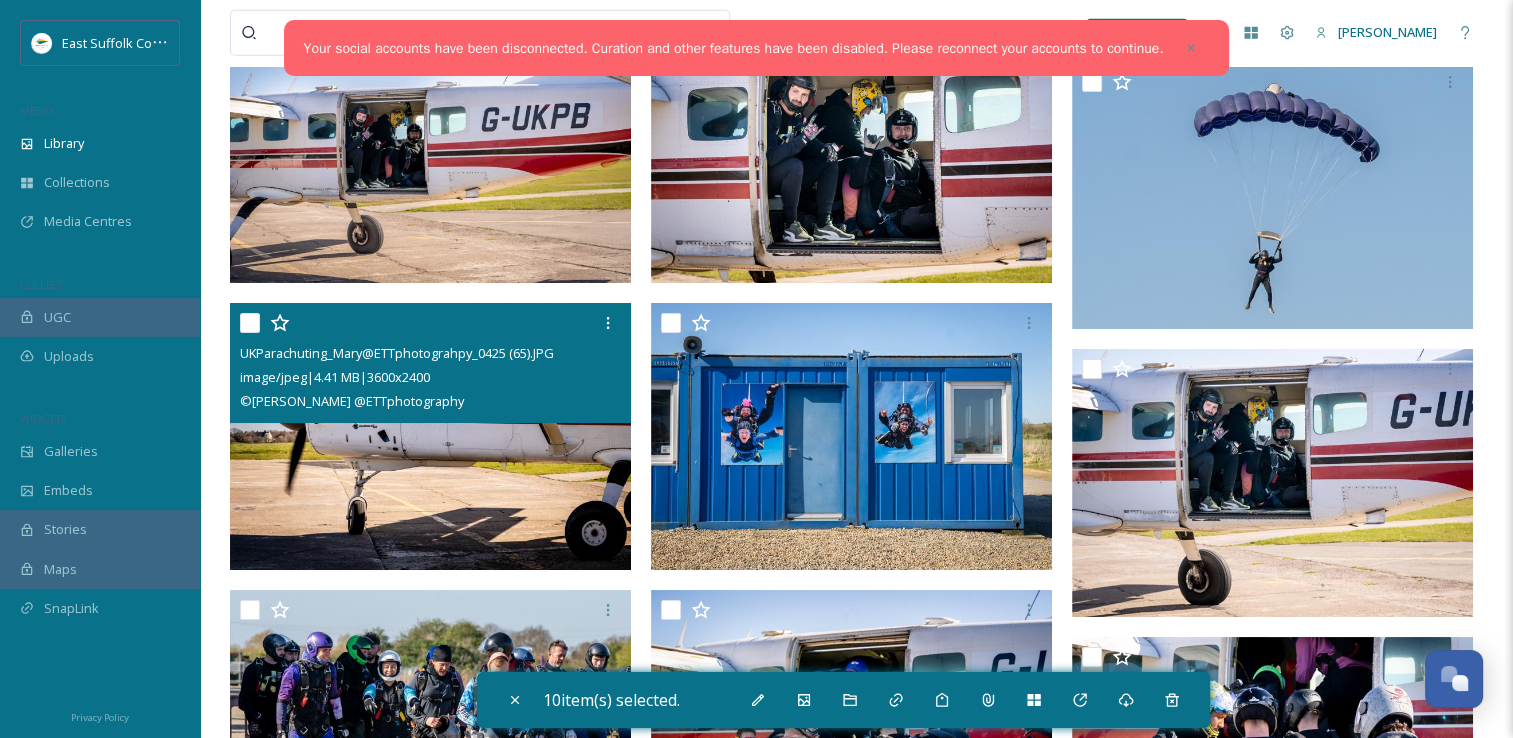 click at bounding box center [430, 436] 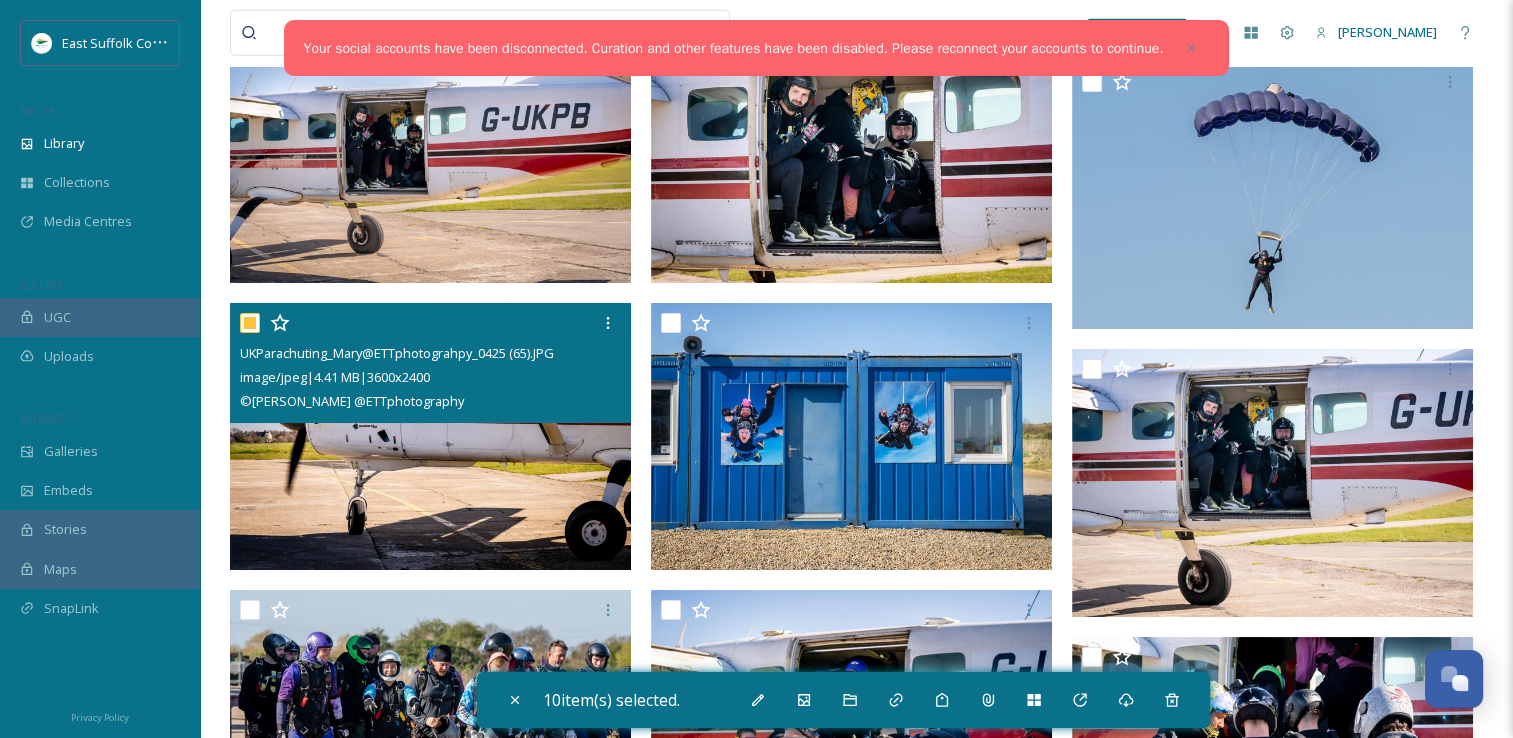 checkbox on "true" 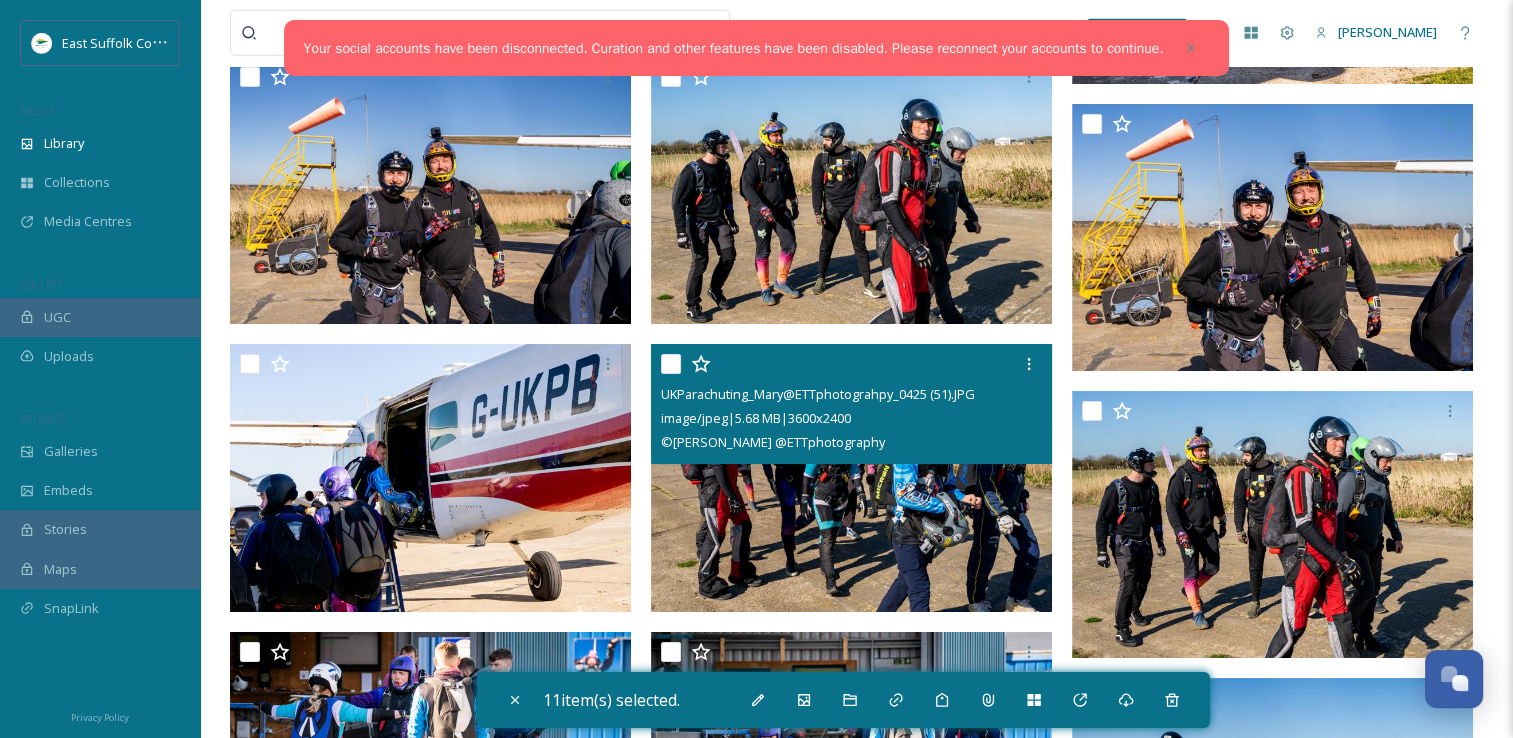 scroll, scrollTop: 21300, scrollLeft: 0, axis: vertical 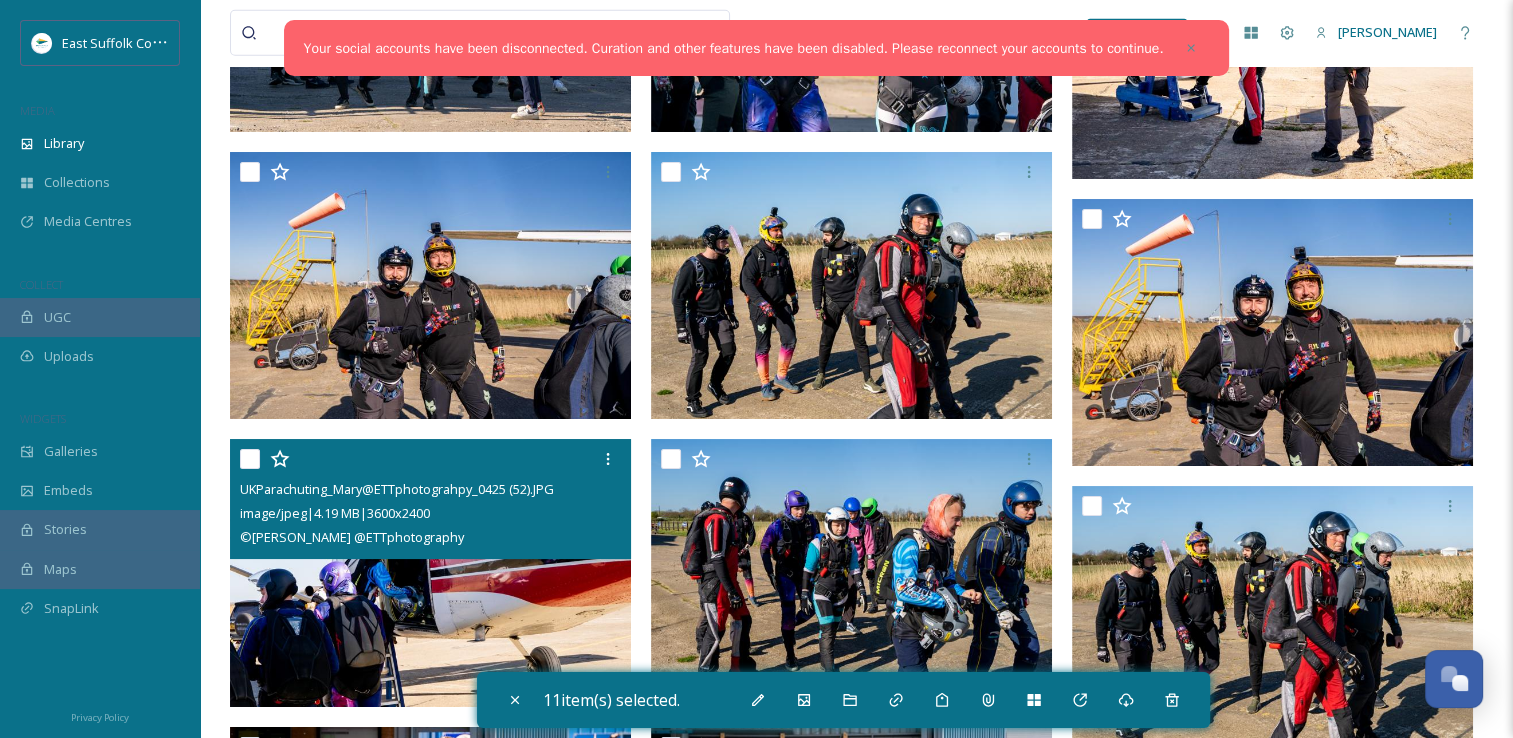 click at bounding box center [430, 573] 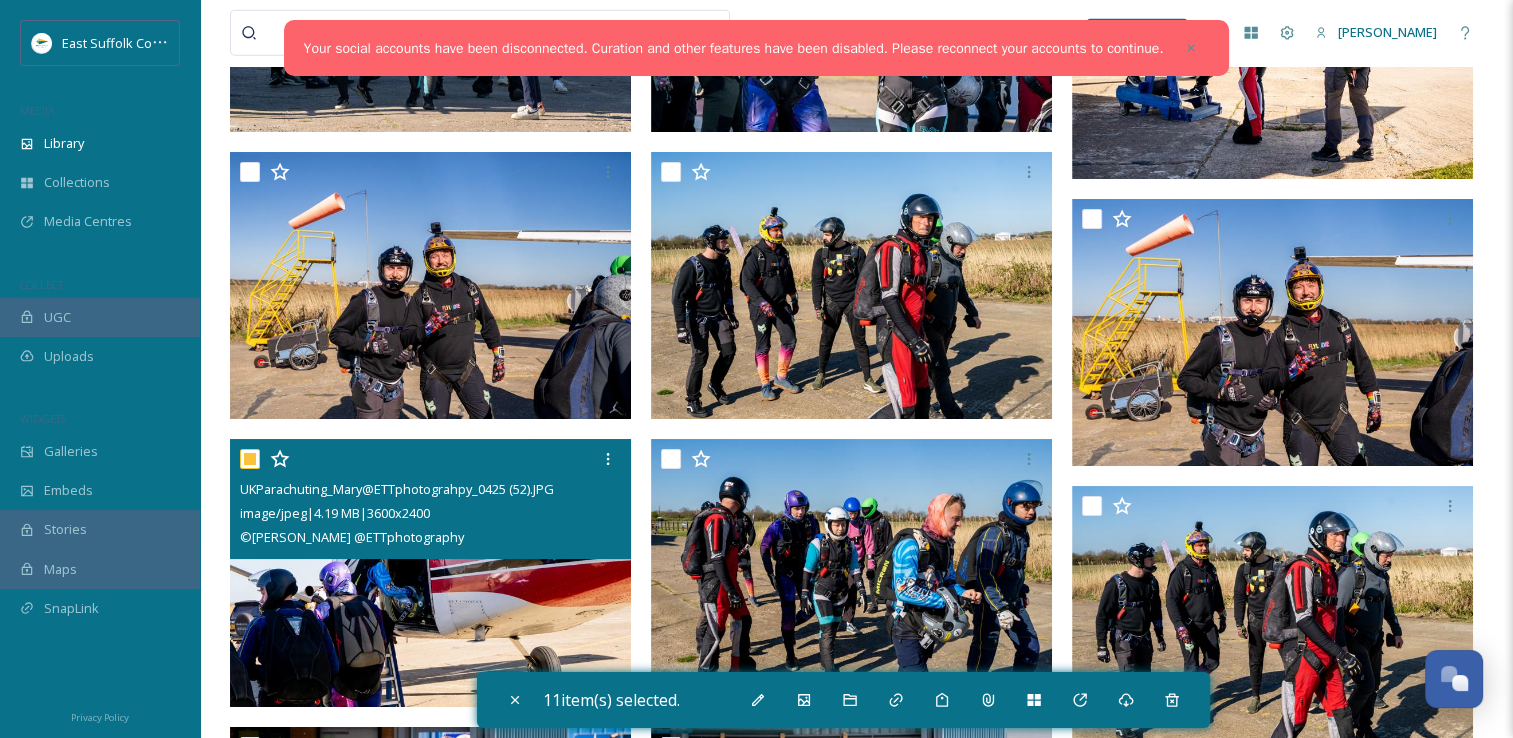 checkbox on "true" 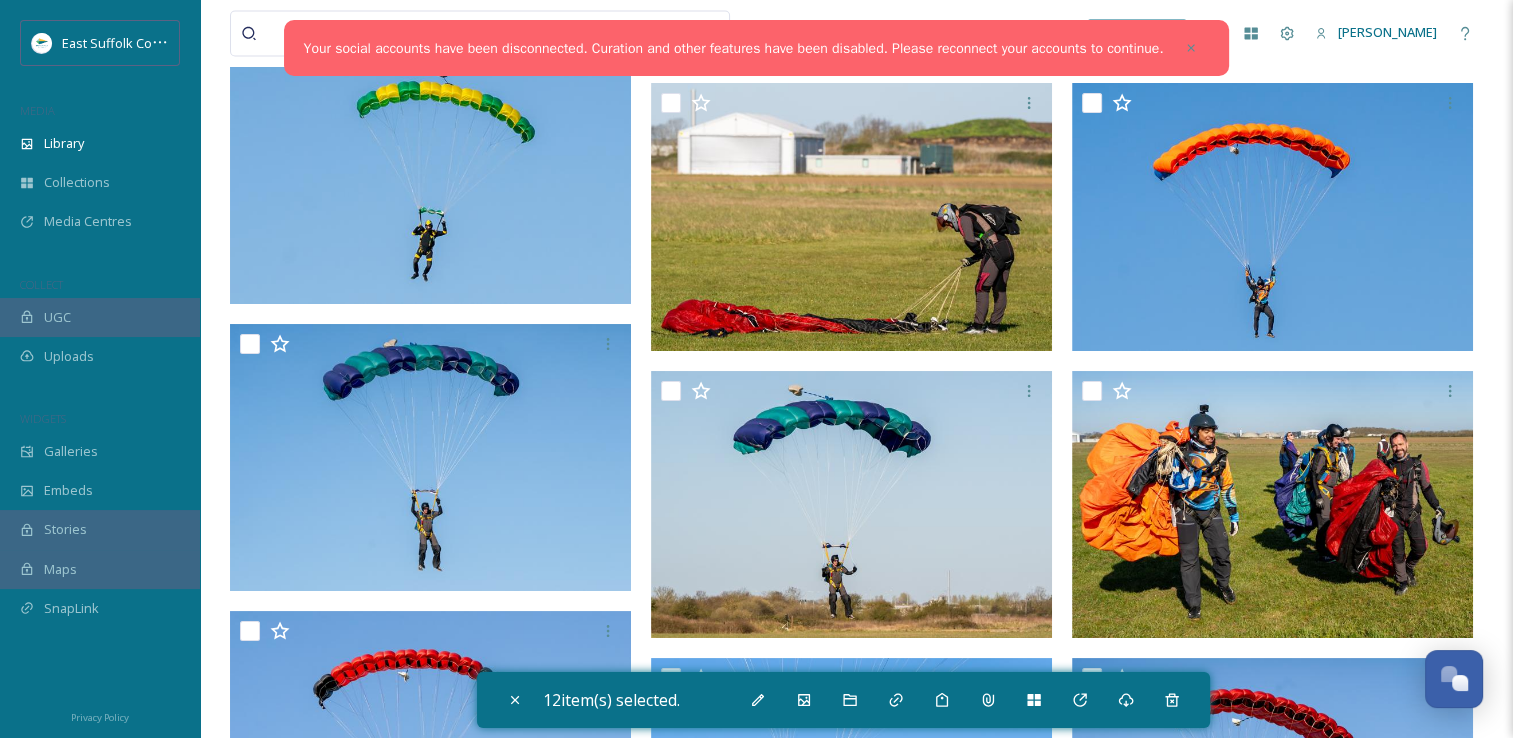 scroll, scrollTop: 27200, scrollLeft: 0, axis: vertical 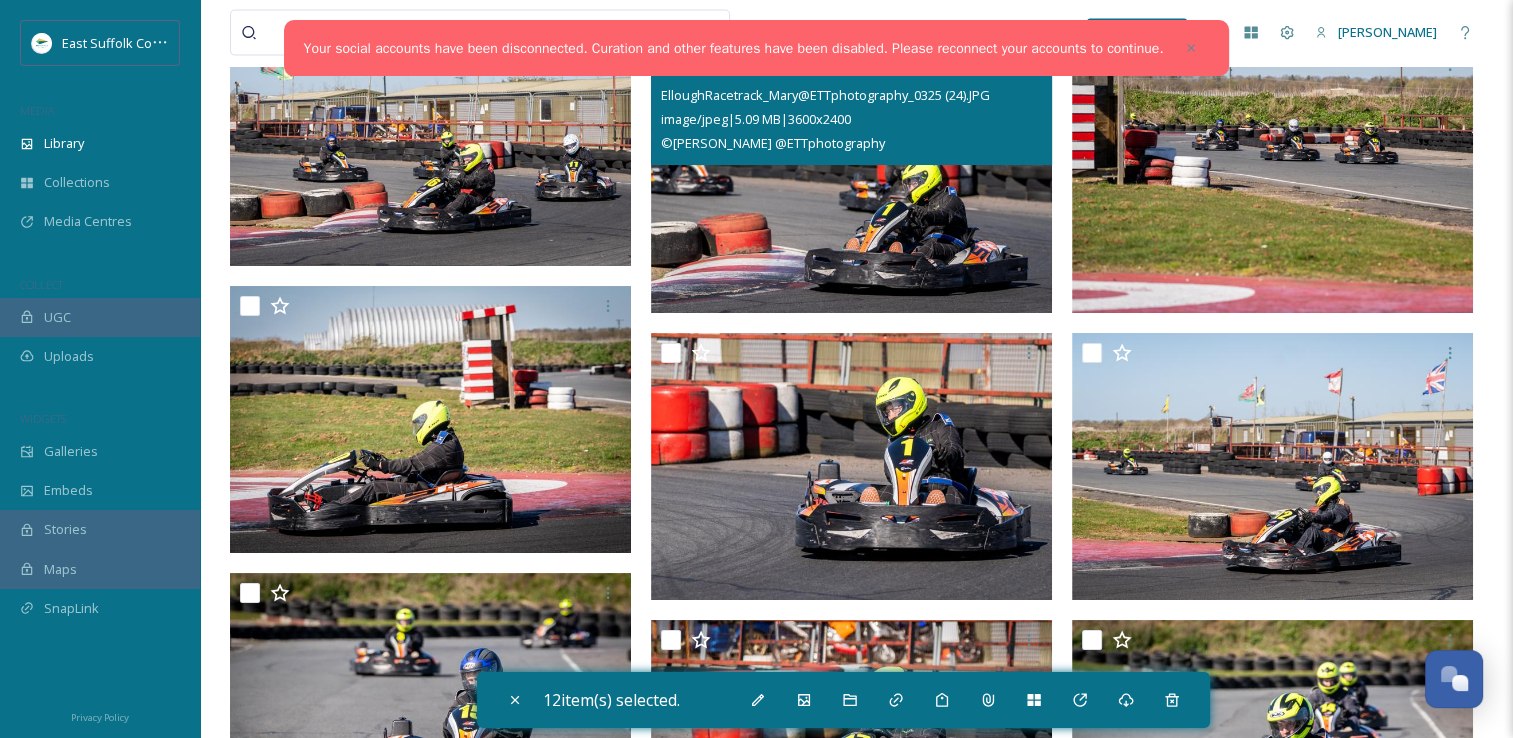click at bounding box center [851, 179] 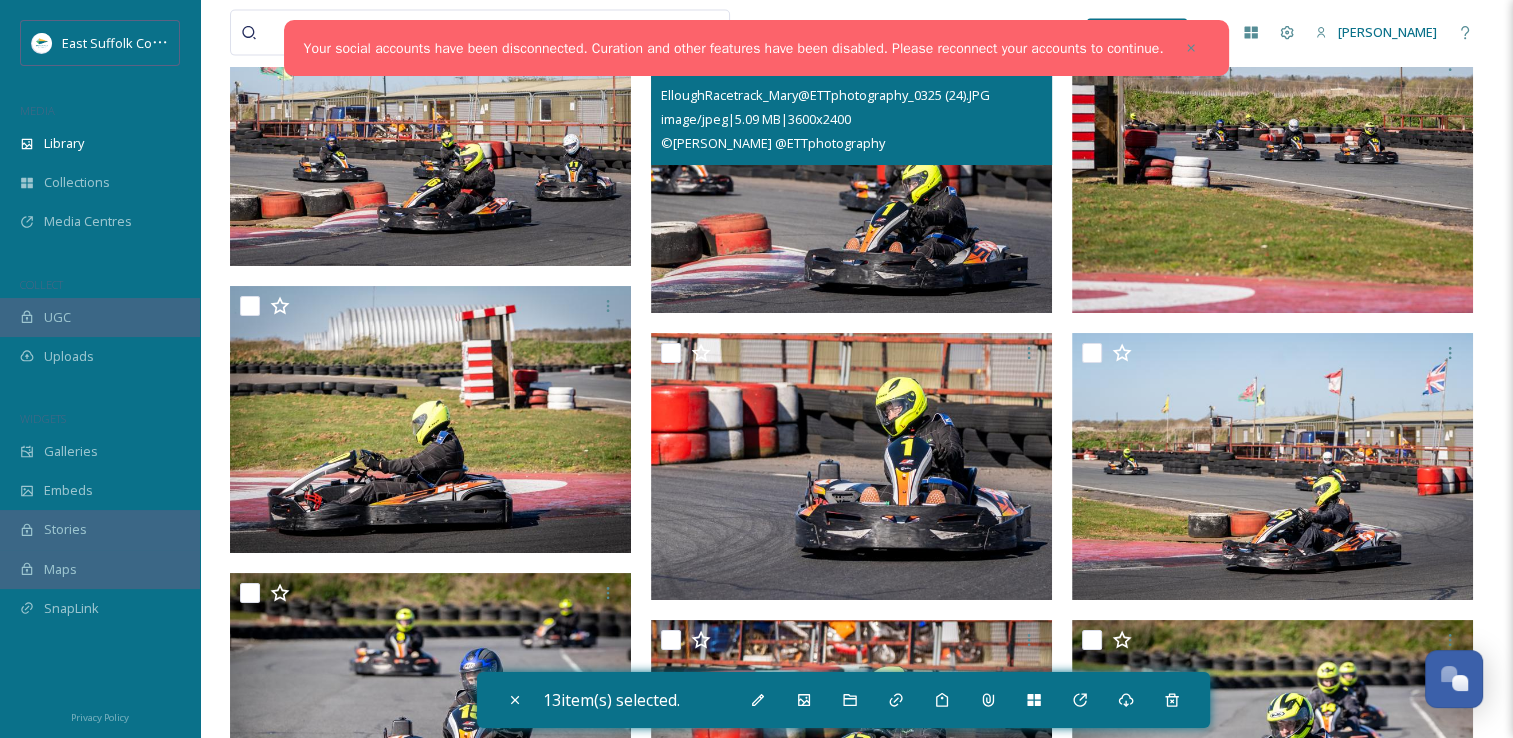 checkbox on "true" 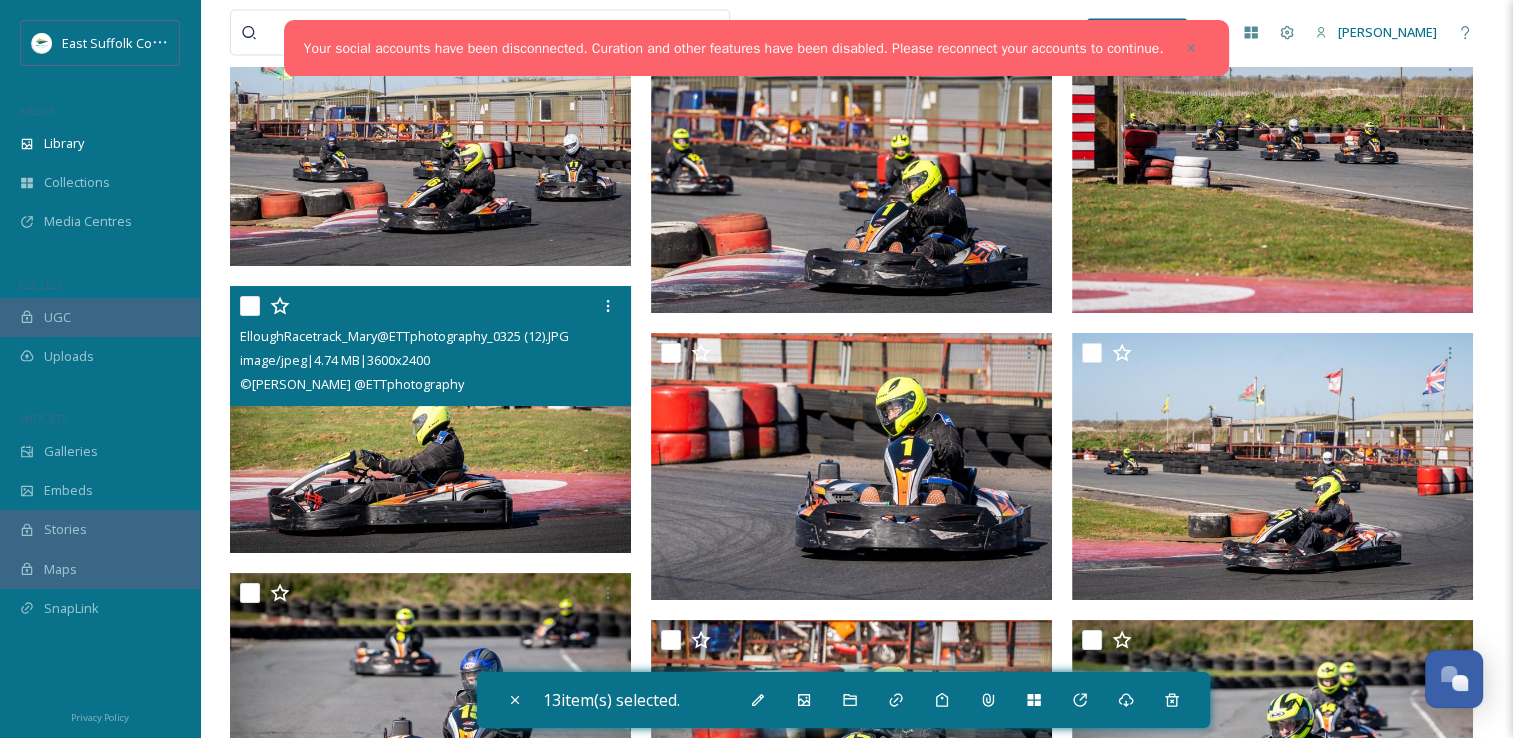 click at bounding box center (430, 420) 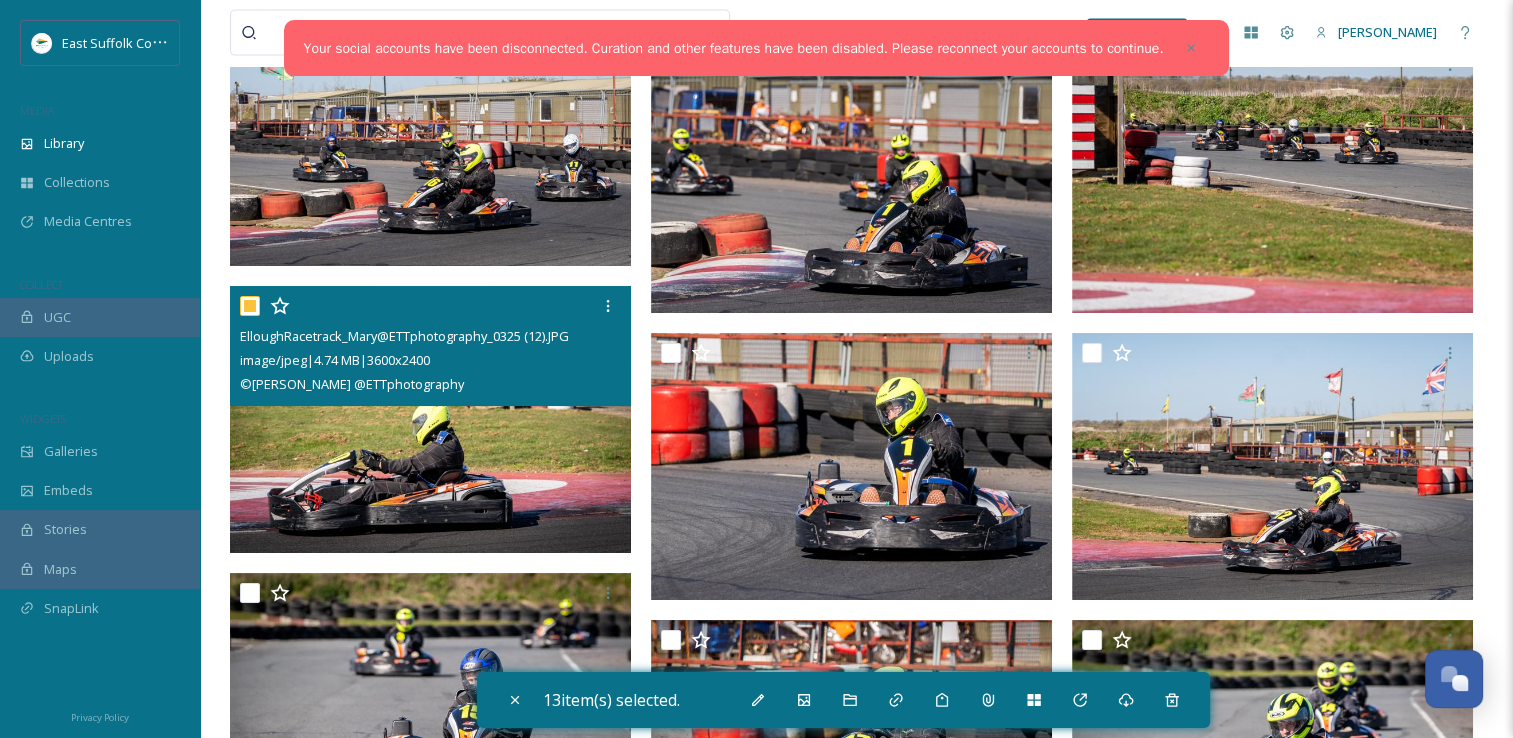 checkbox on "true" 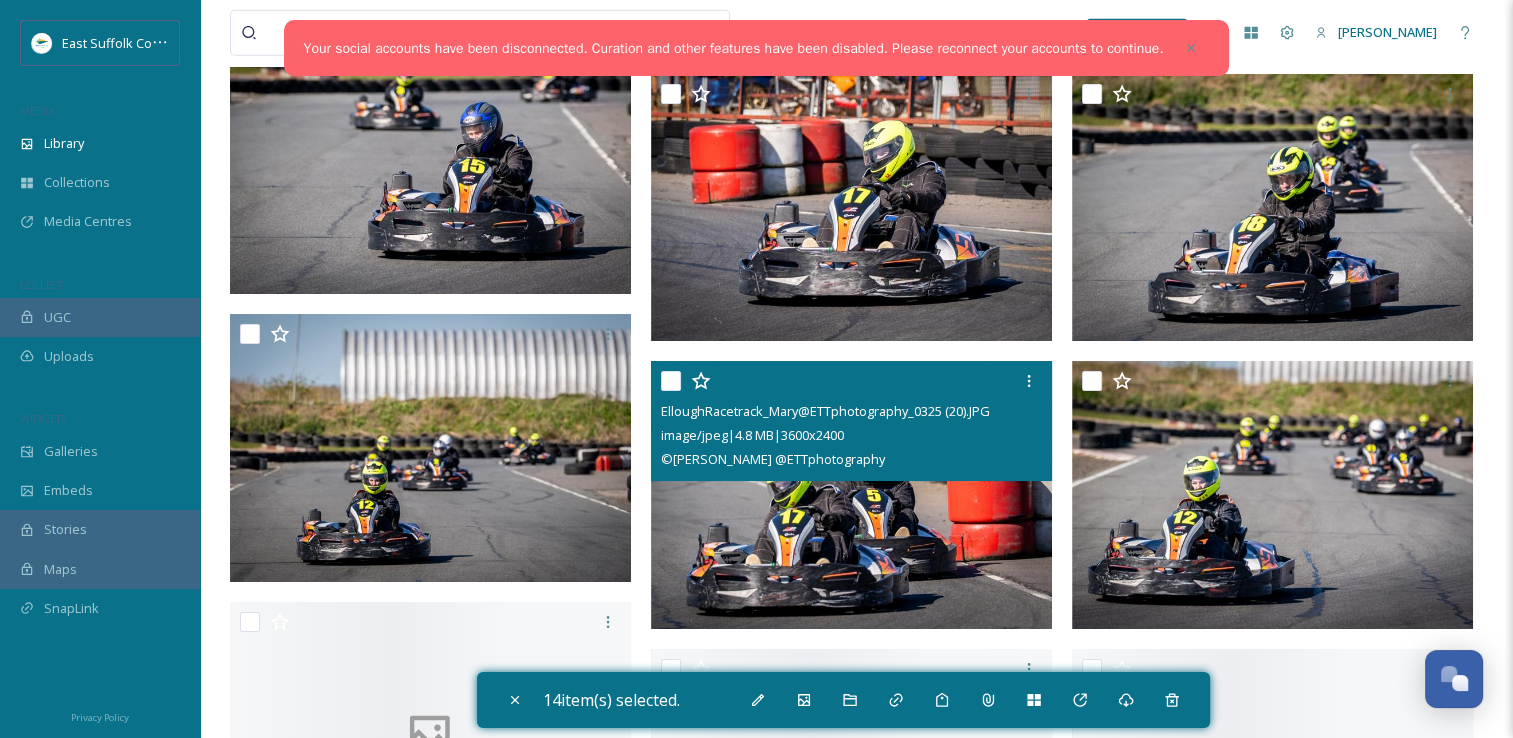 scroll, scrollTop: 27900, scrollLeft: 0, axis: vertical 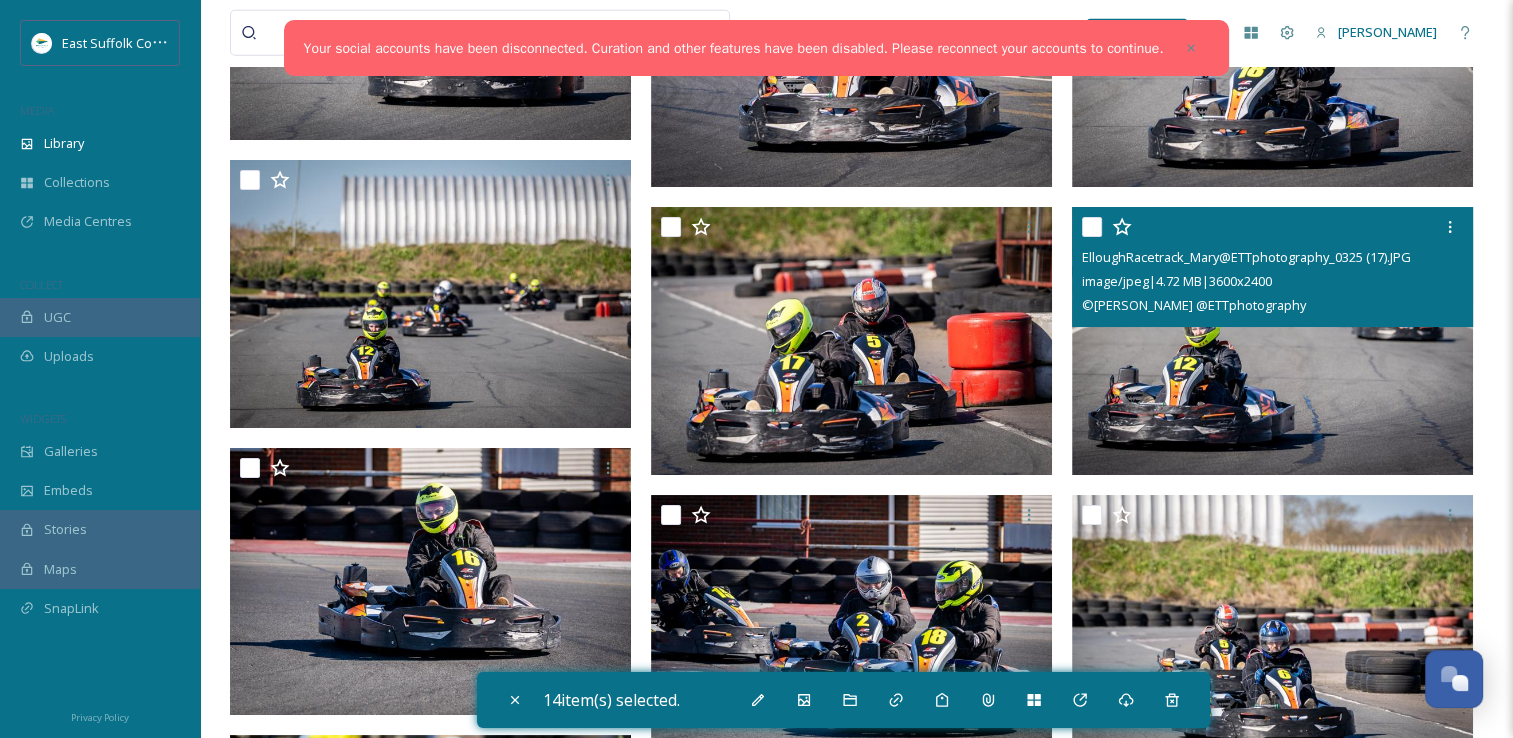 click at bounding box center [1272, 341] 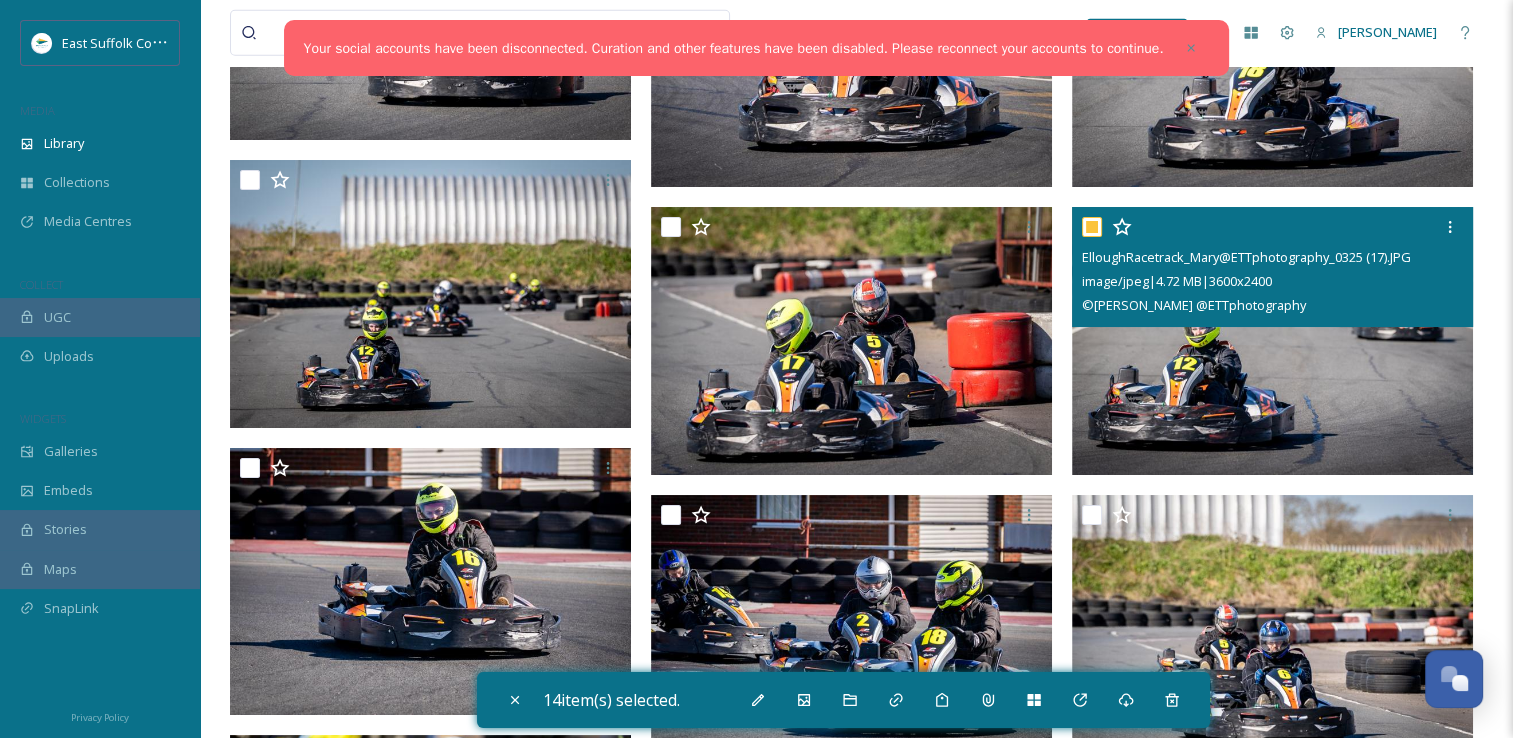 checkbox on "true" 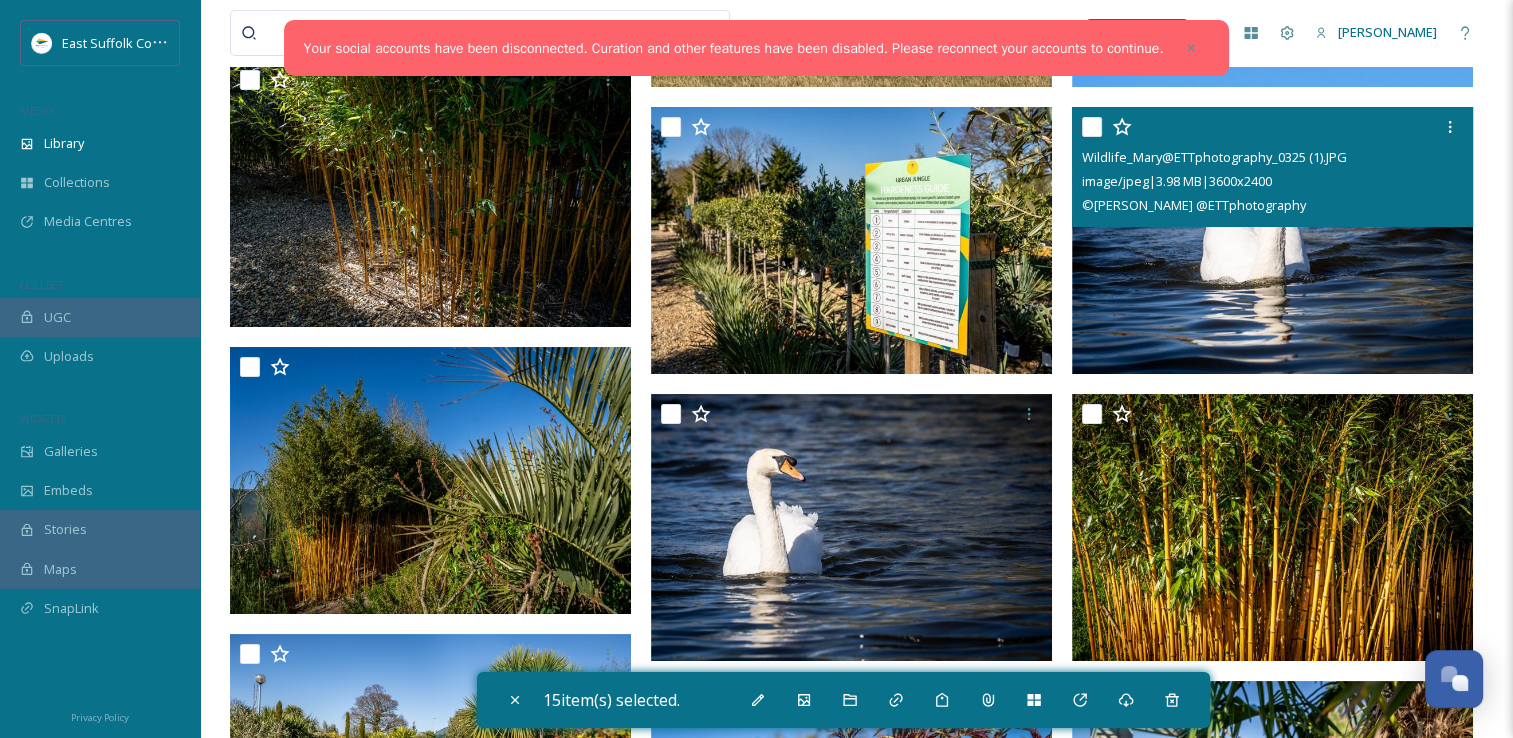 scroll, scrollTop: 30000, scrollLeft: 0, axis: vertical 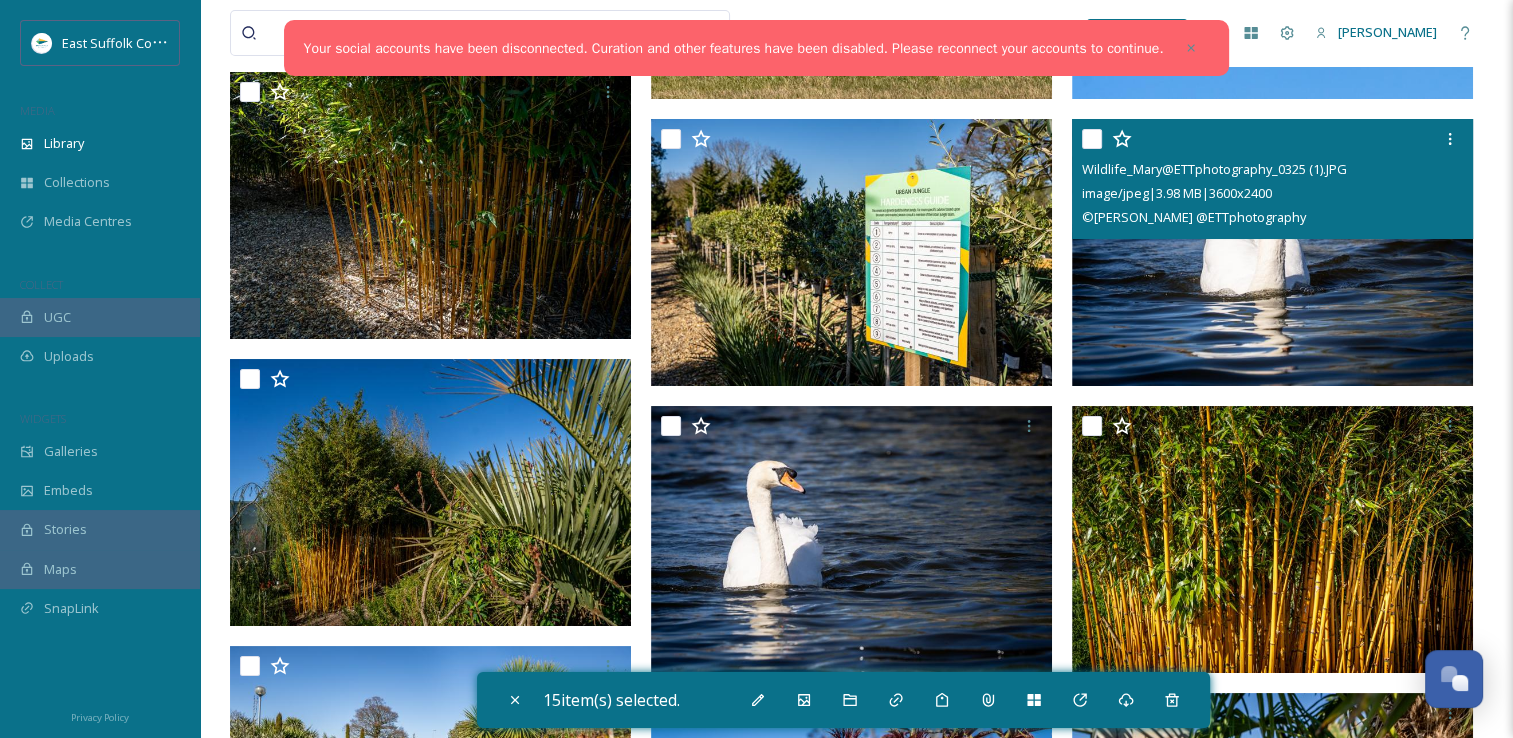 click at bounding box center (1272, 252) 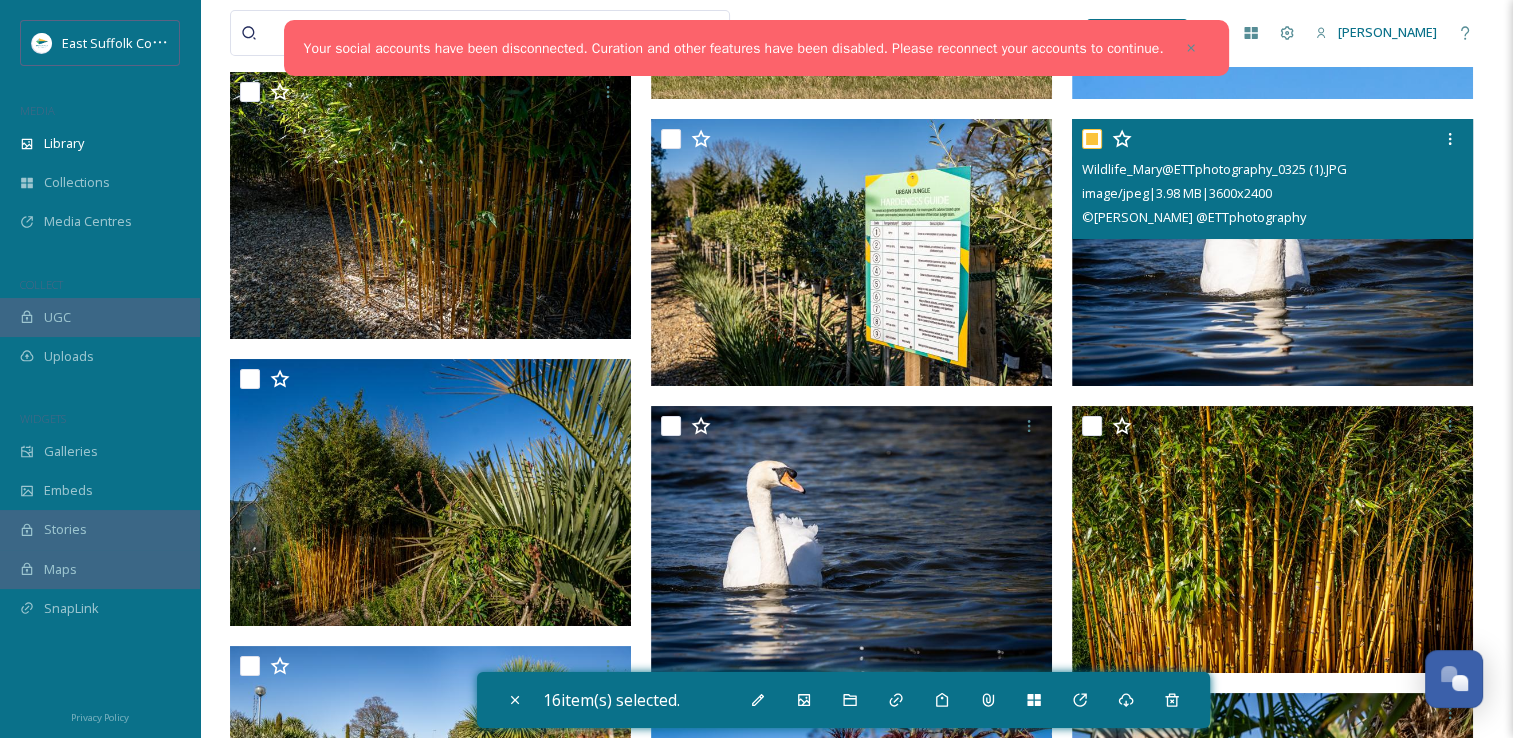 checkbox on "true" 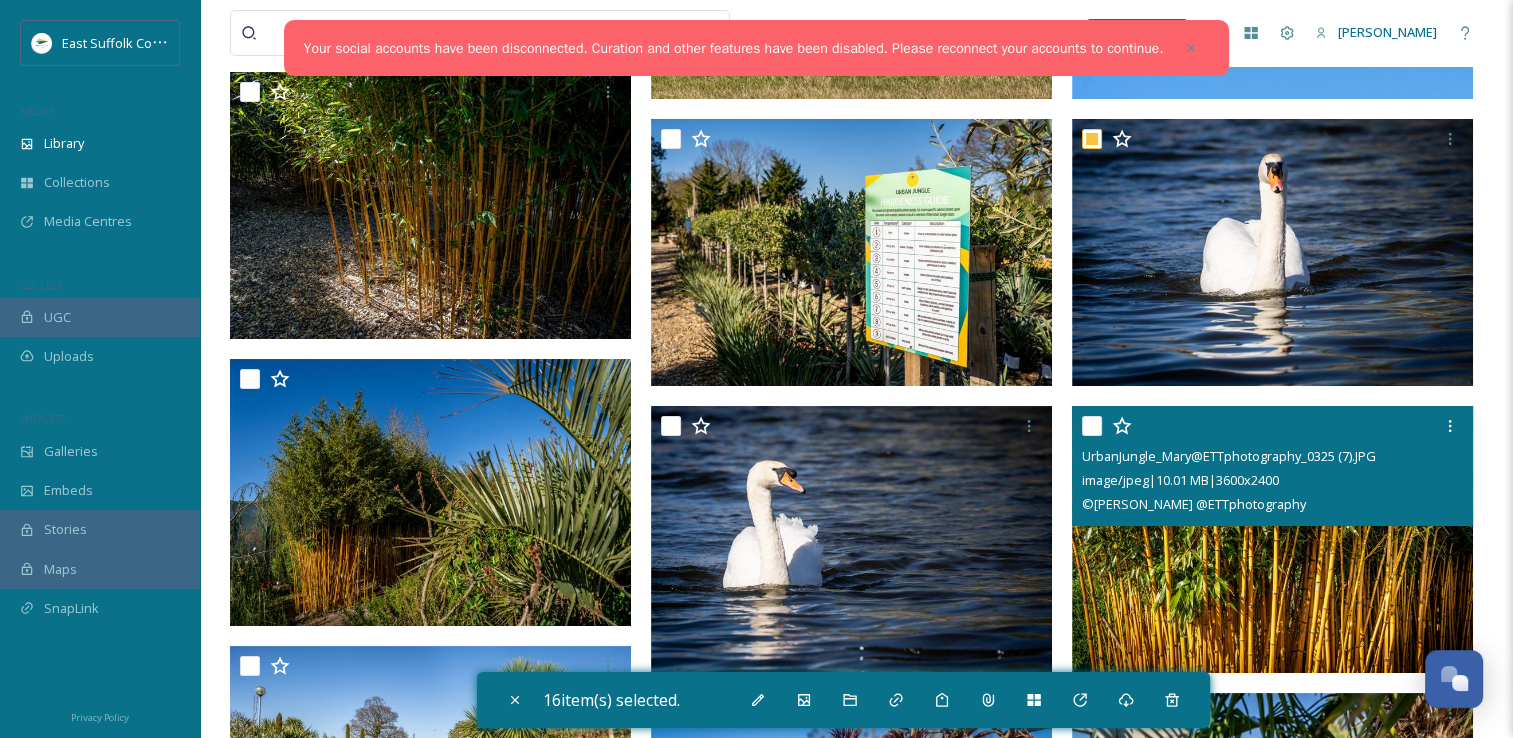 click on "image/jpeg  |  10.01 MB  |  3600  x  2400" at bounding box center (1180, 480) 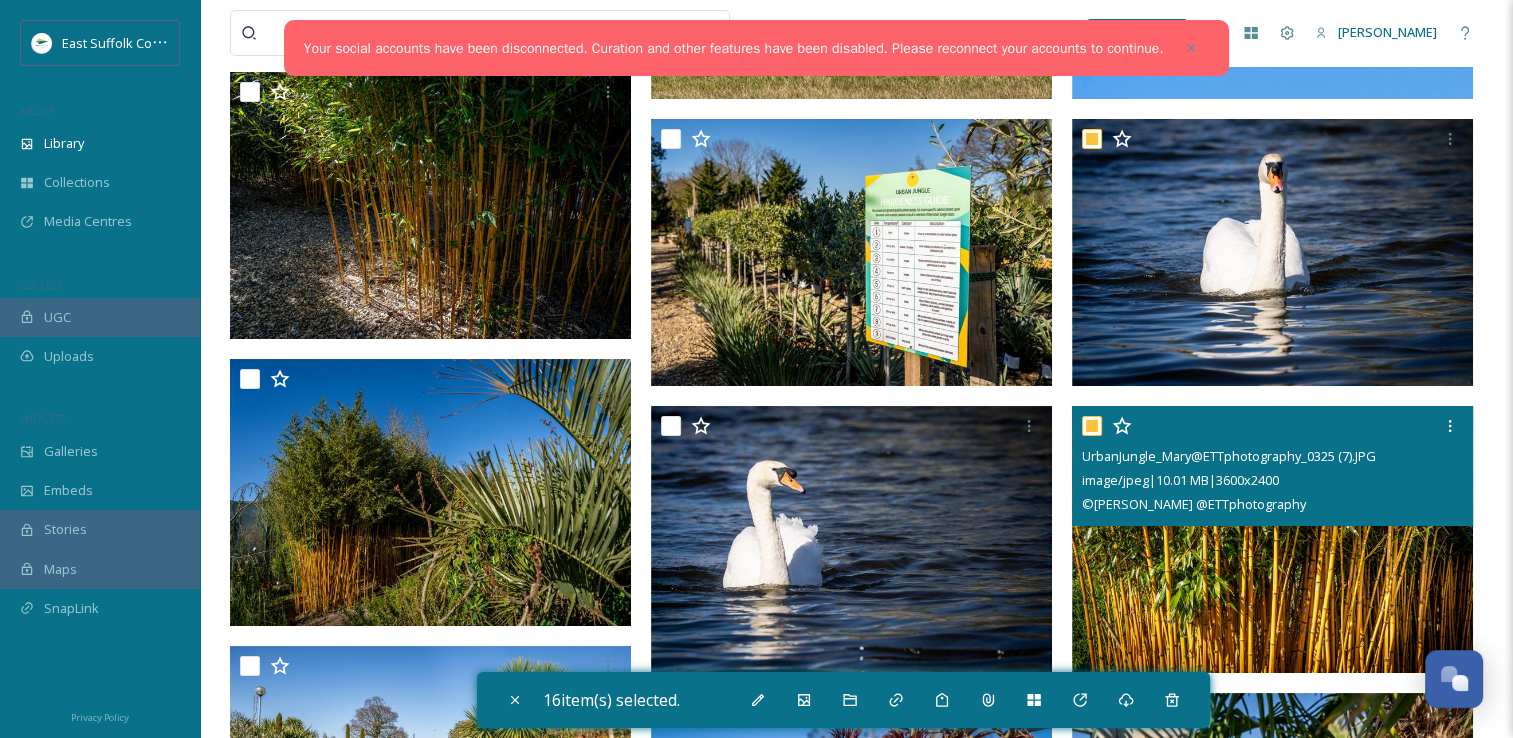 checkbox on "true" 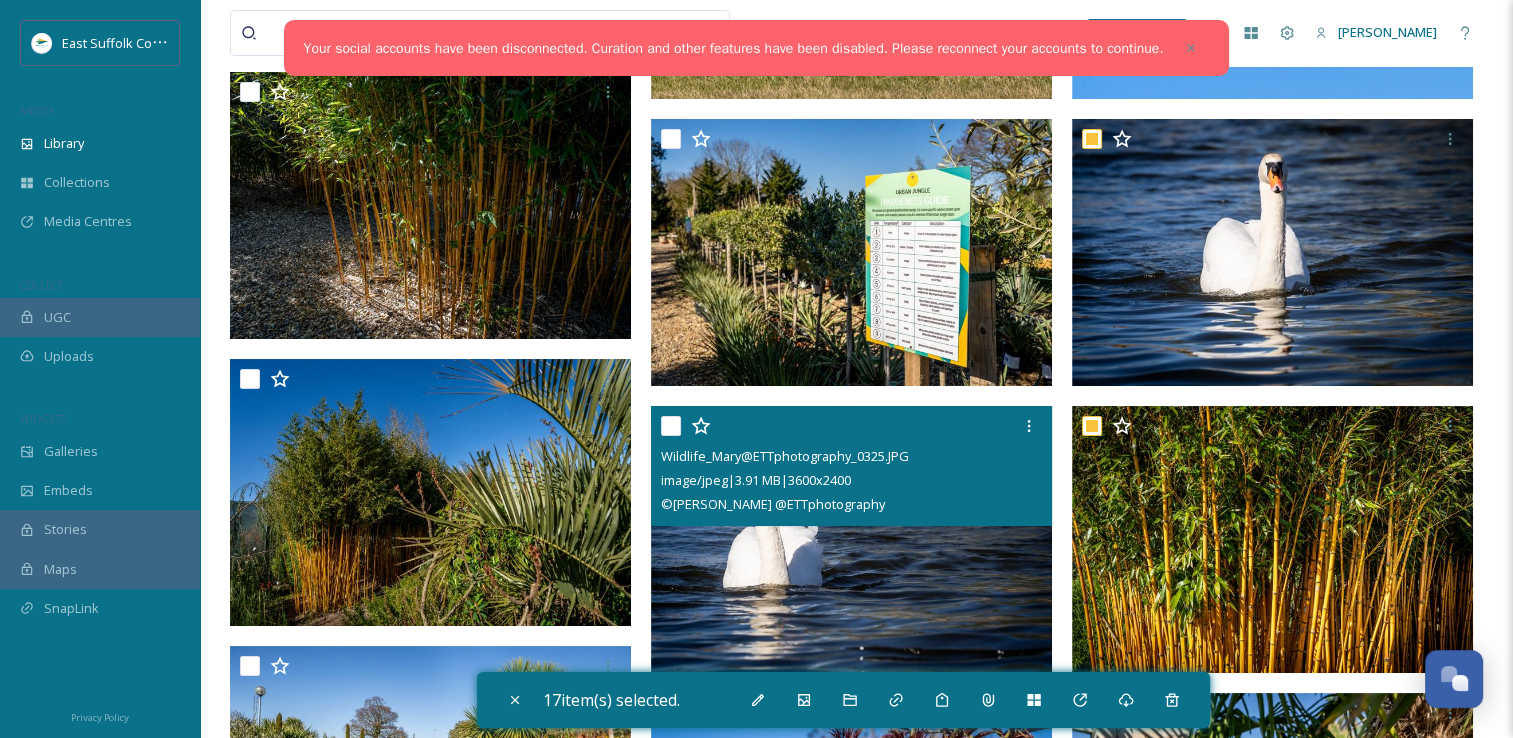 scroll, scrollTop: 30700, scrollLeft: 0, axis: vertical 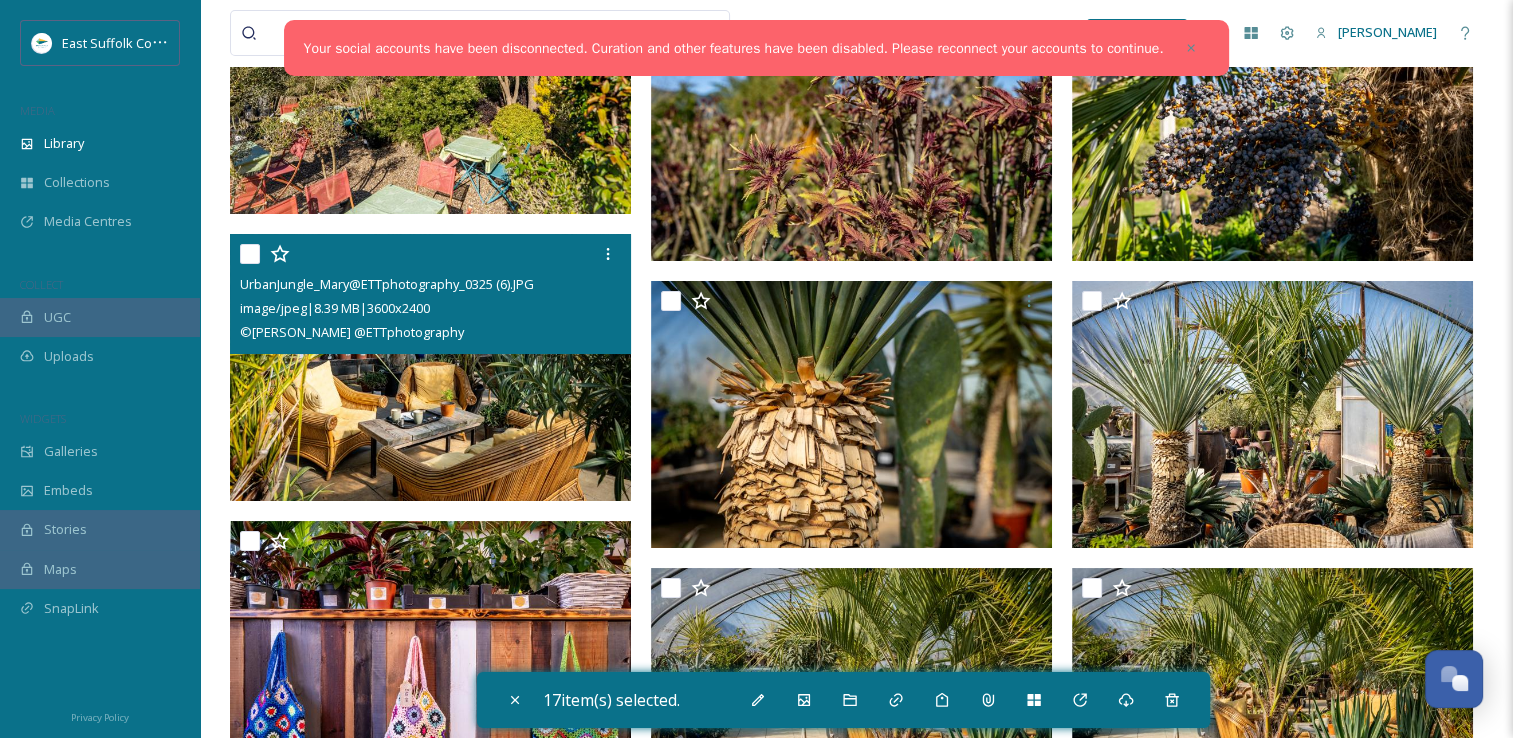 click at bounding box center [430, 368] 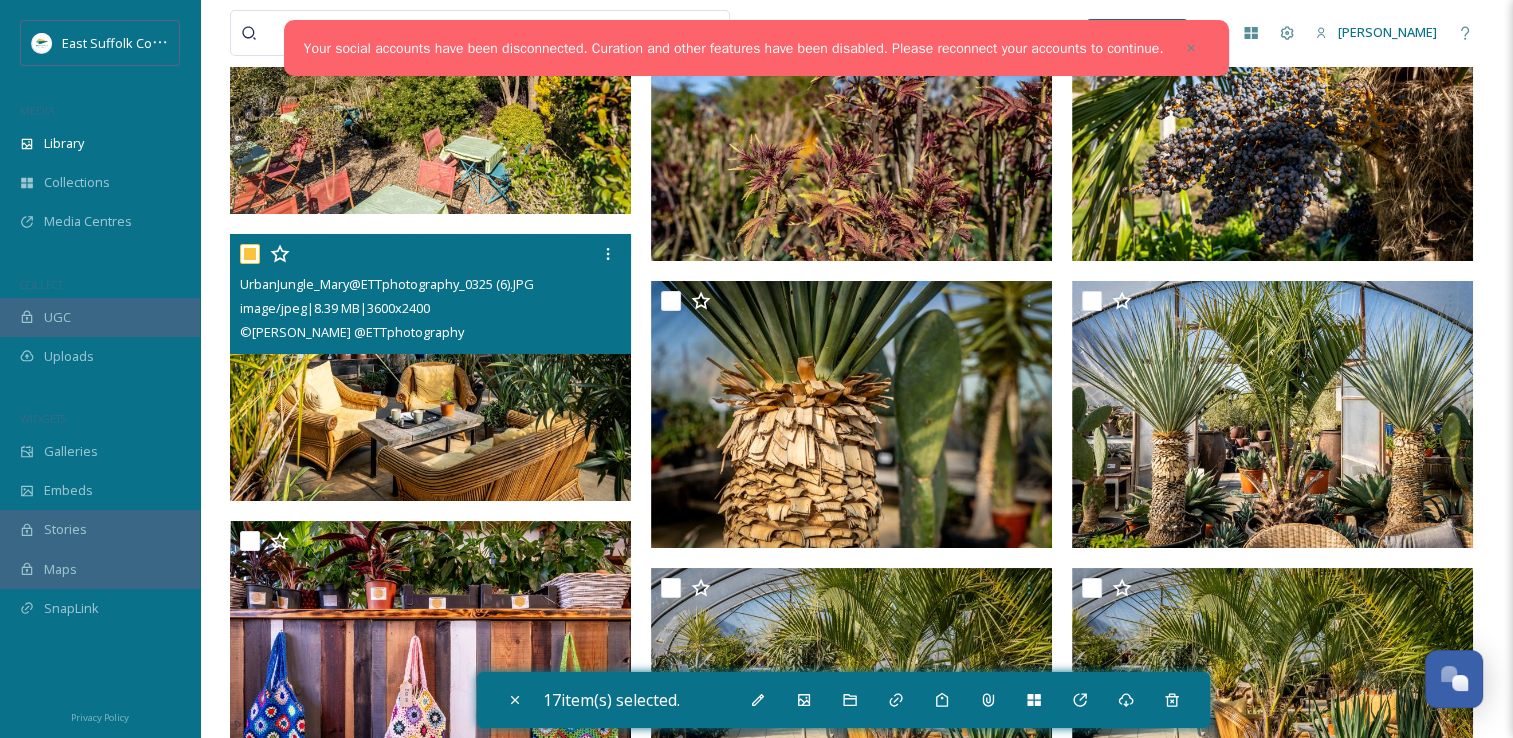 checkbox on "true" 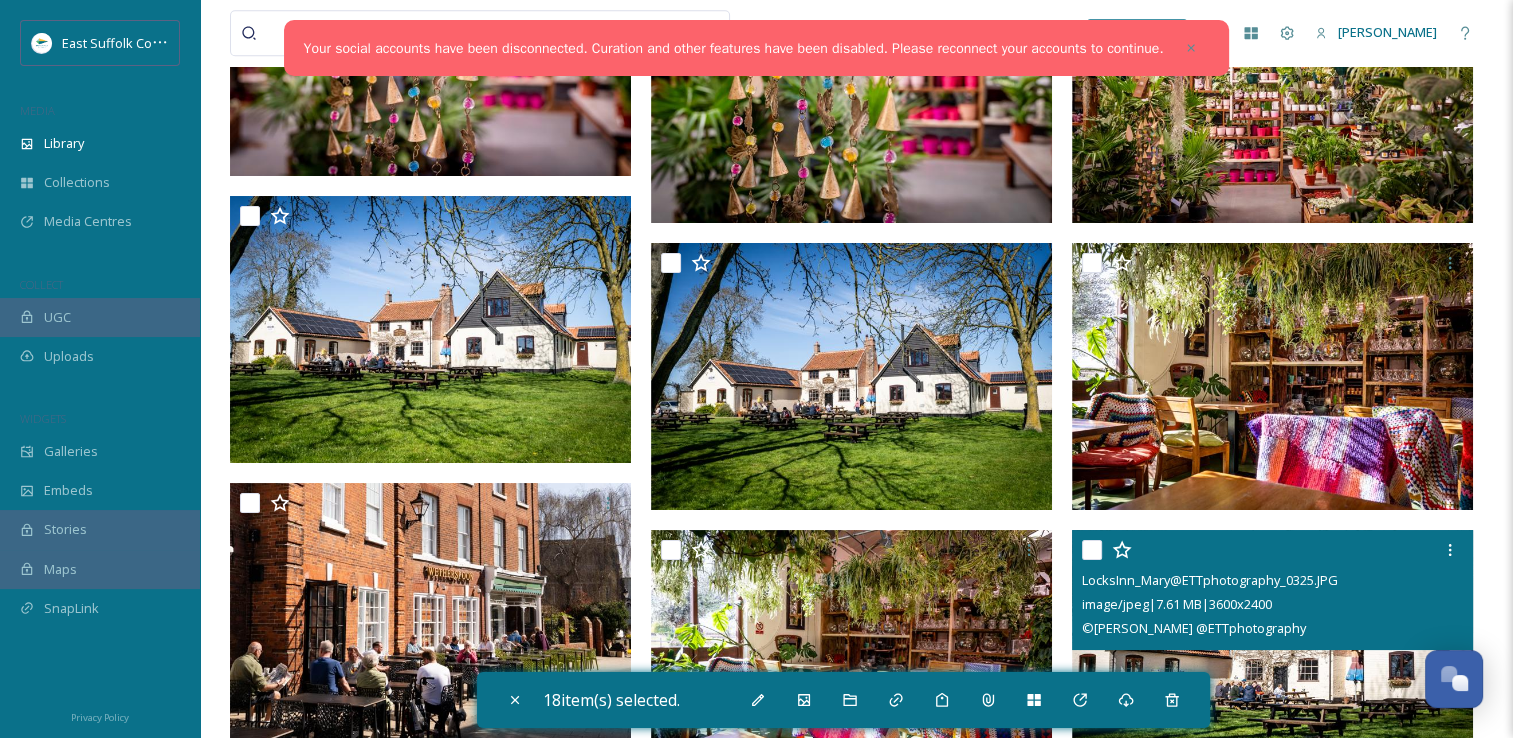 scroll, scrollTop: 32000, scrollLeft: 0, axis: vertical 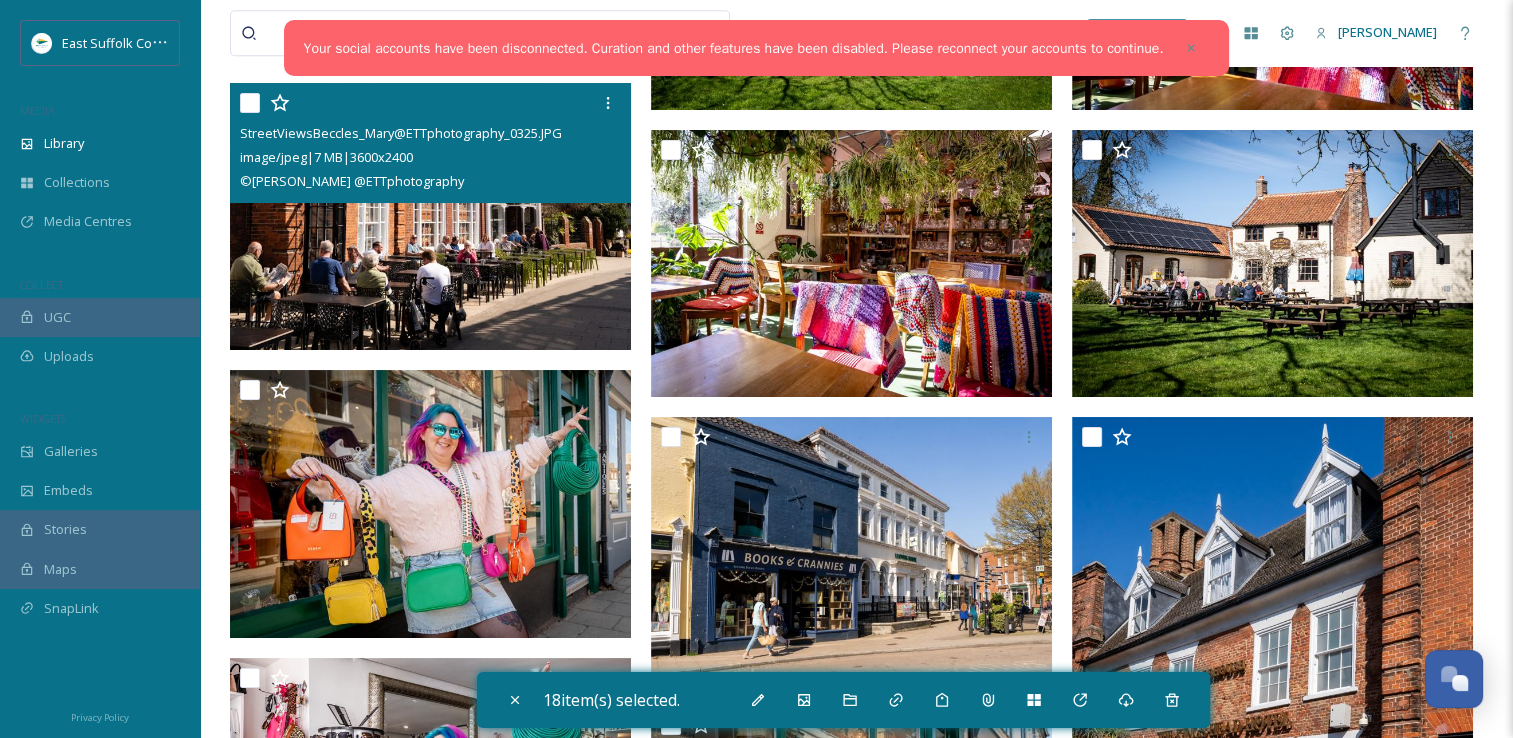 click at bounding box center (430, 217) 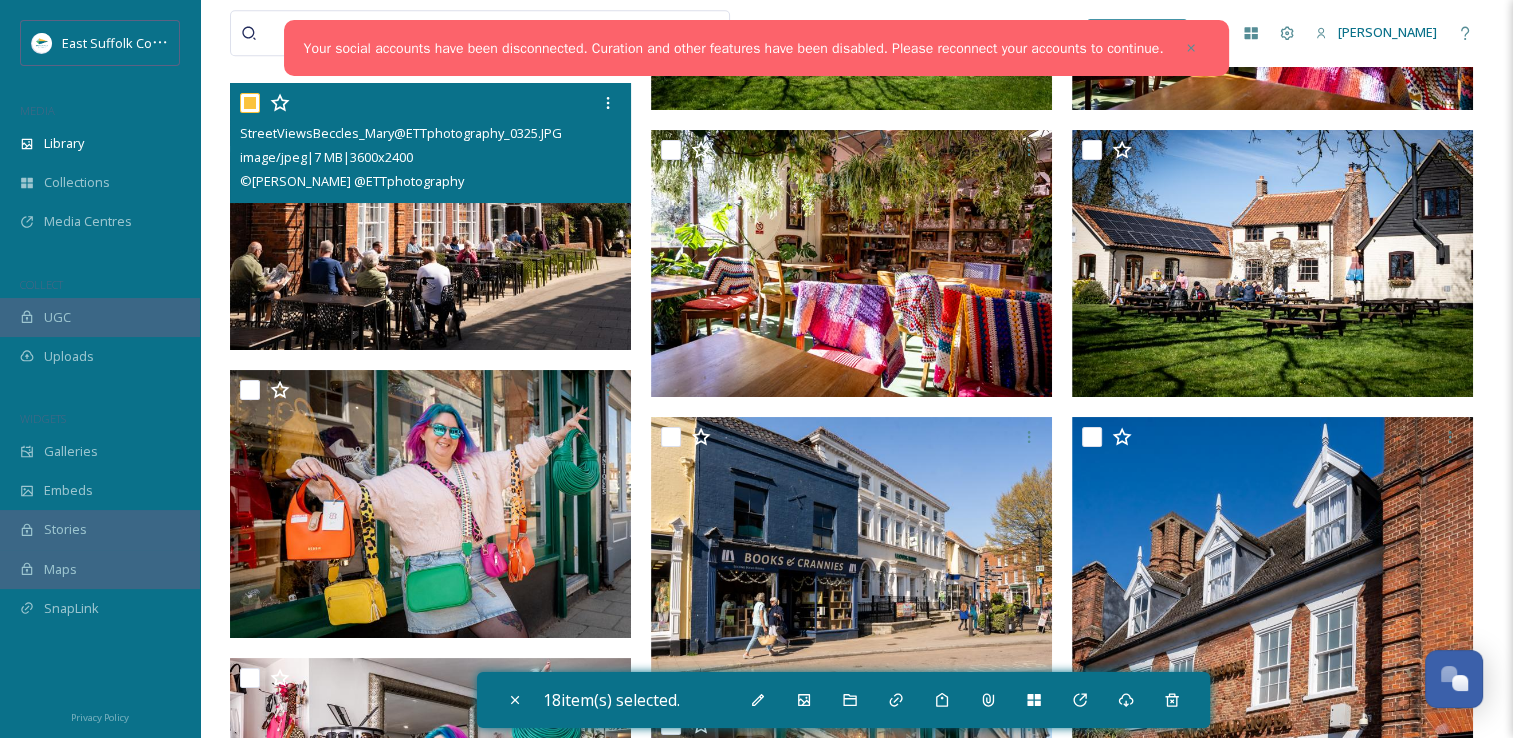 checkbox on "true" 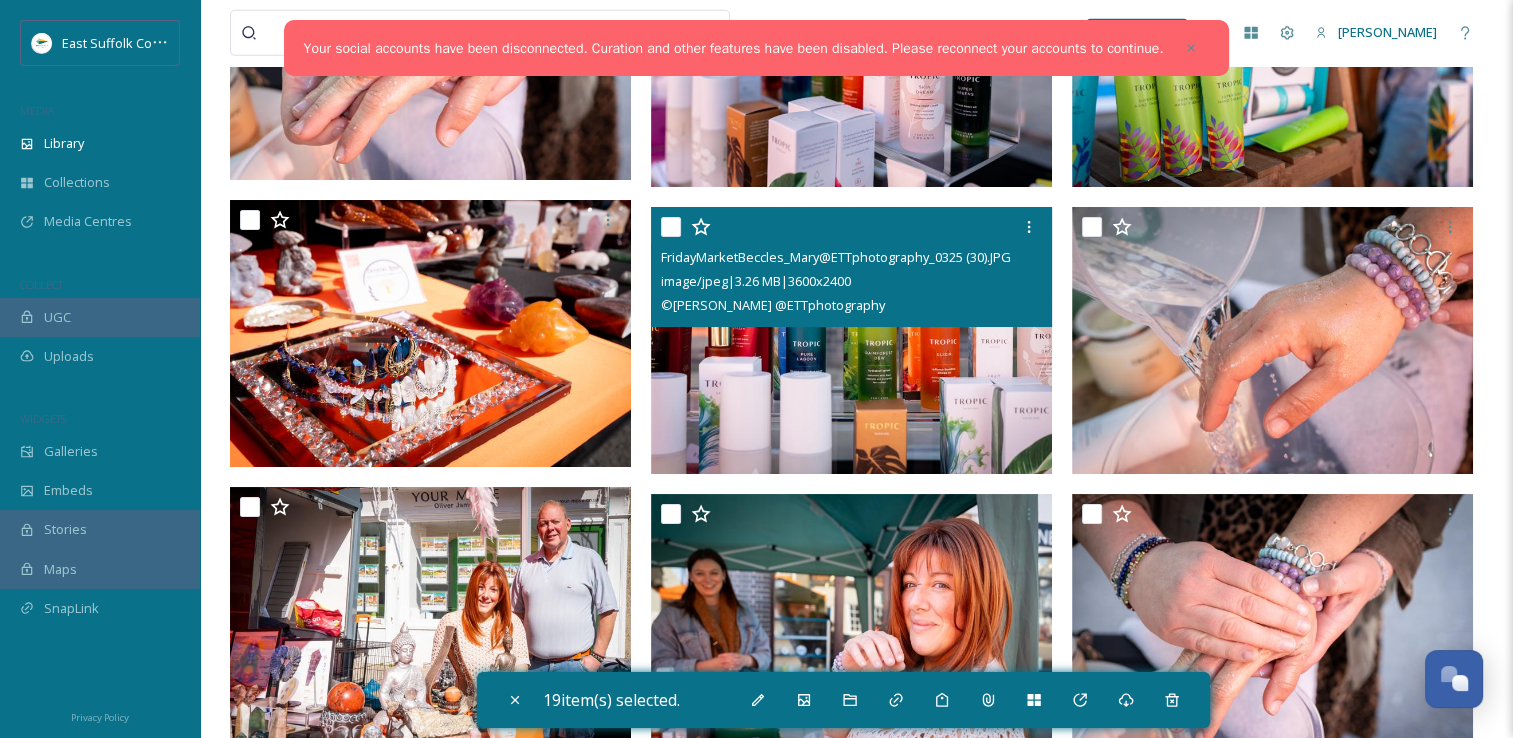 scroll, scrollTop: 36600, scrollLeft: 0, axis: vertical 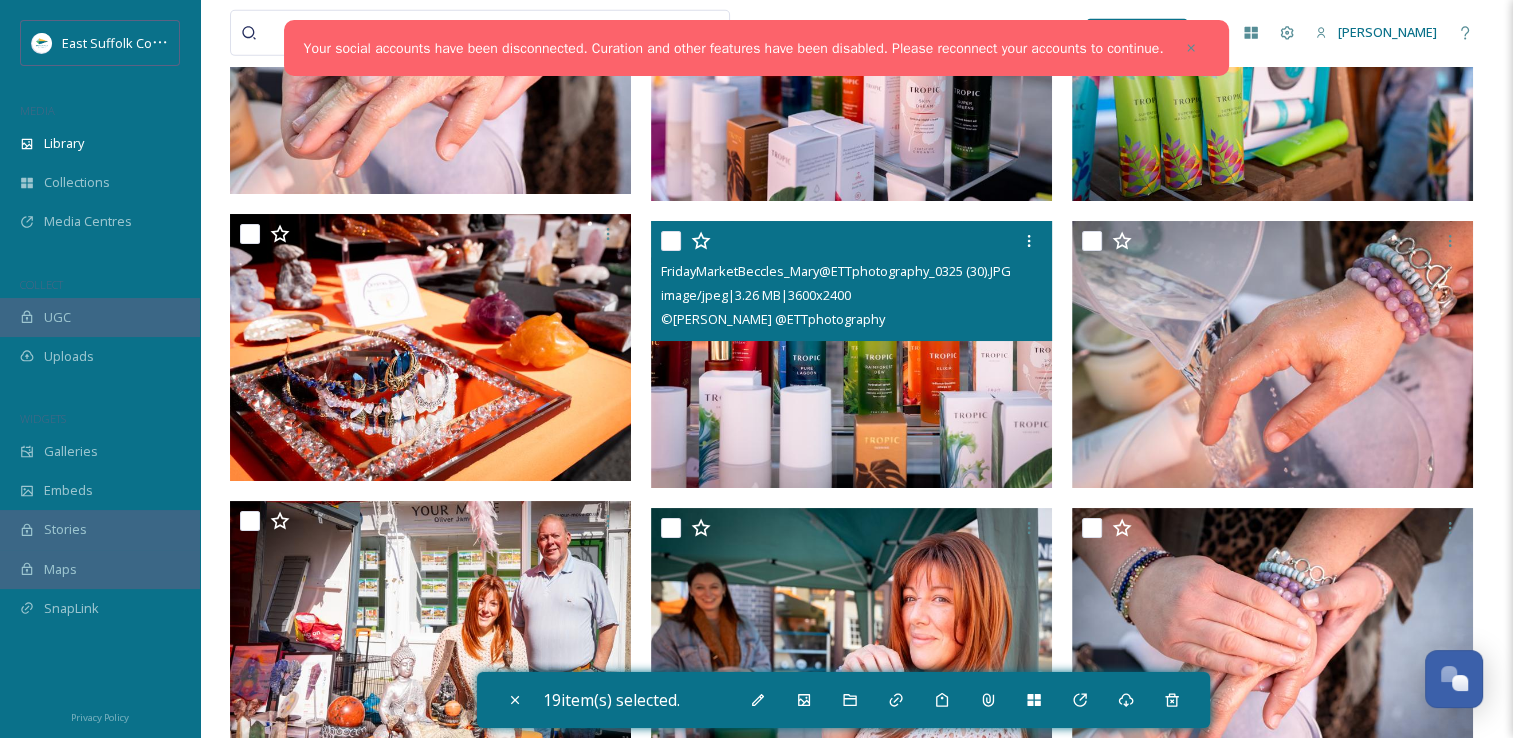 click at bounding box center (851, 355) 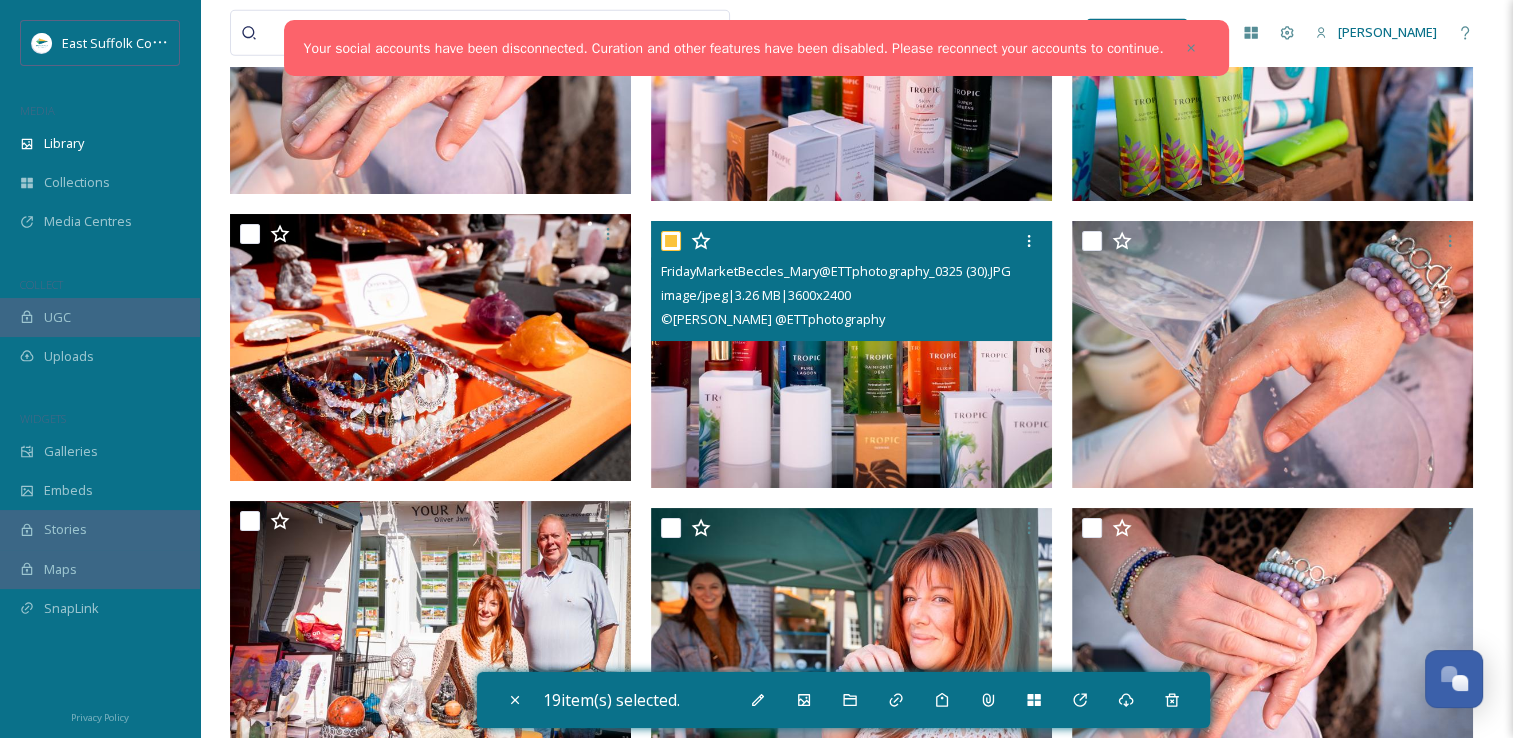 checkbox on "true" 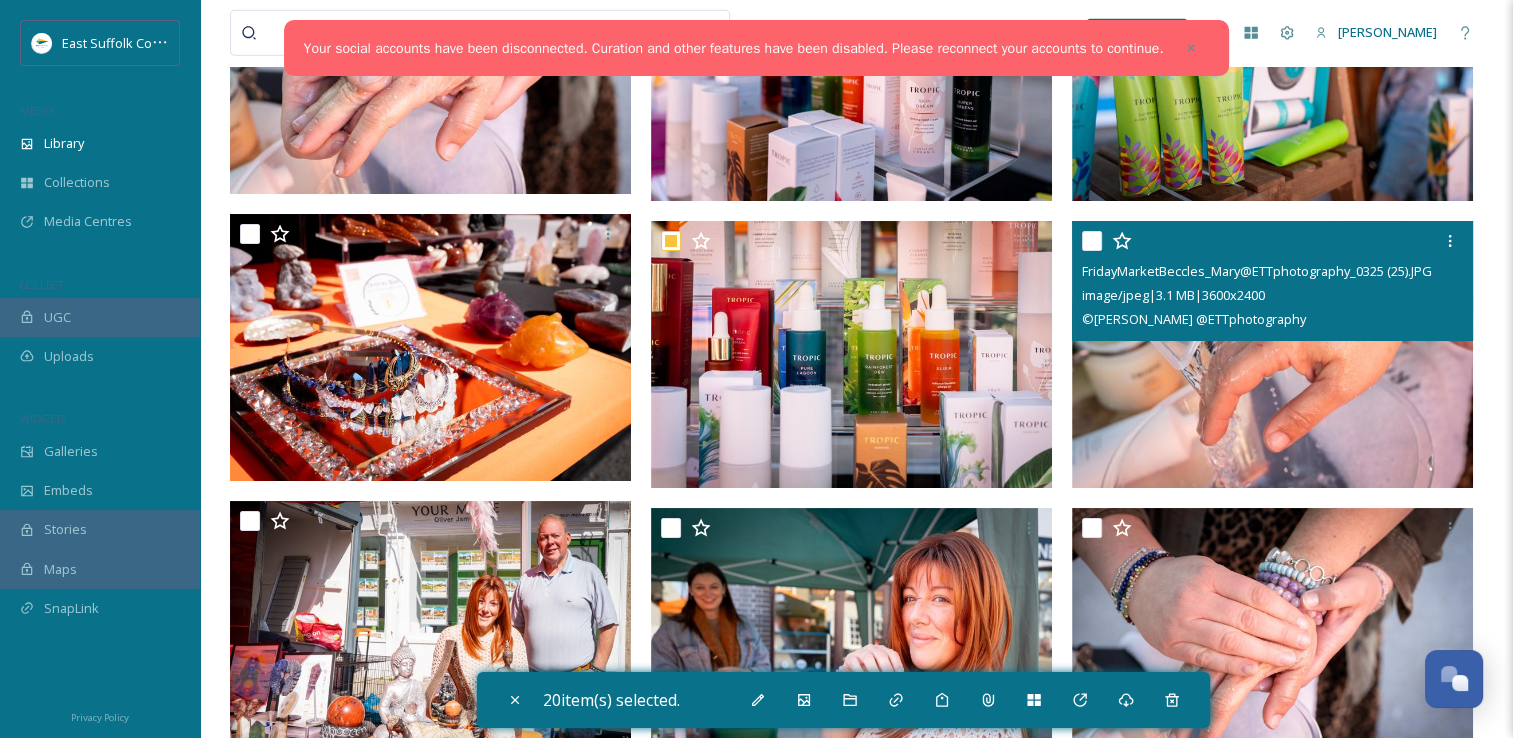 click on "© [PERSON_NAME] @ETTphotography" at bounding box center [1275, 319] 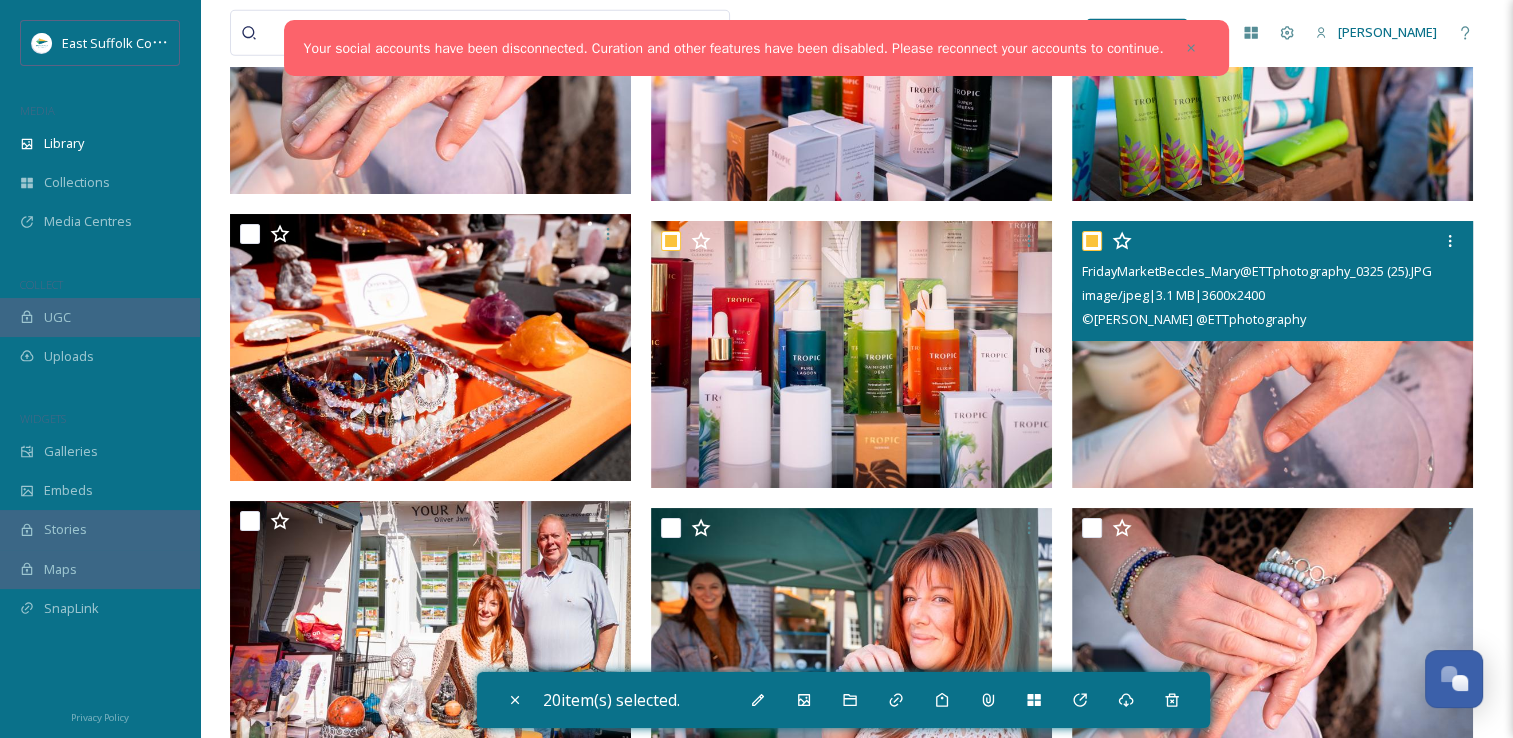 checkbox on "true" 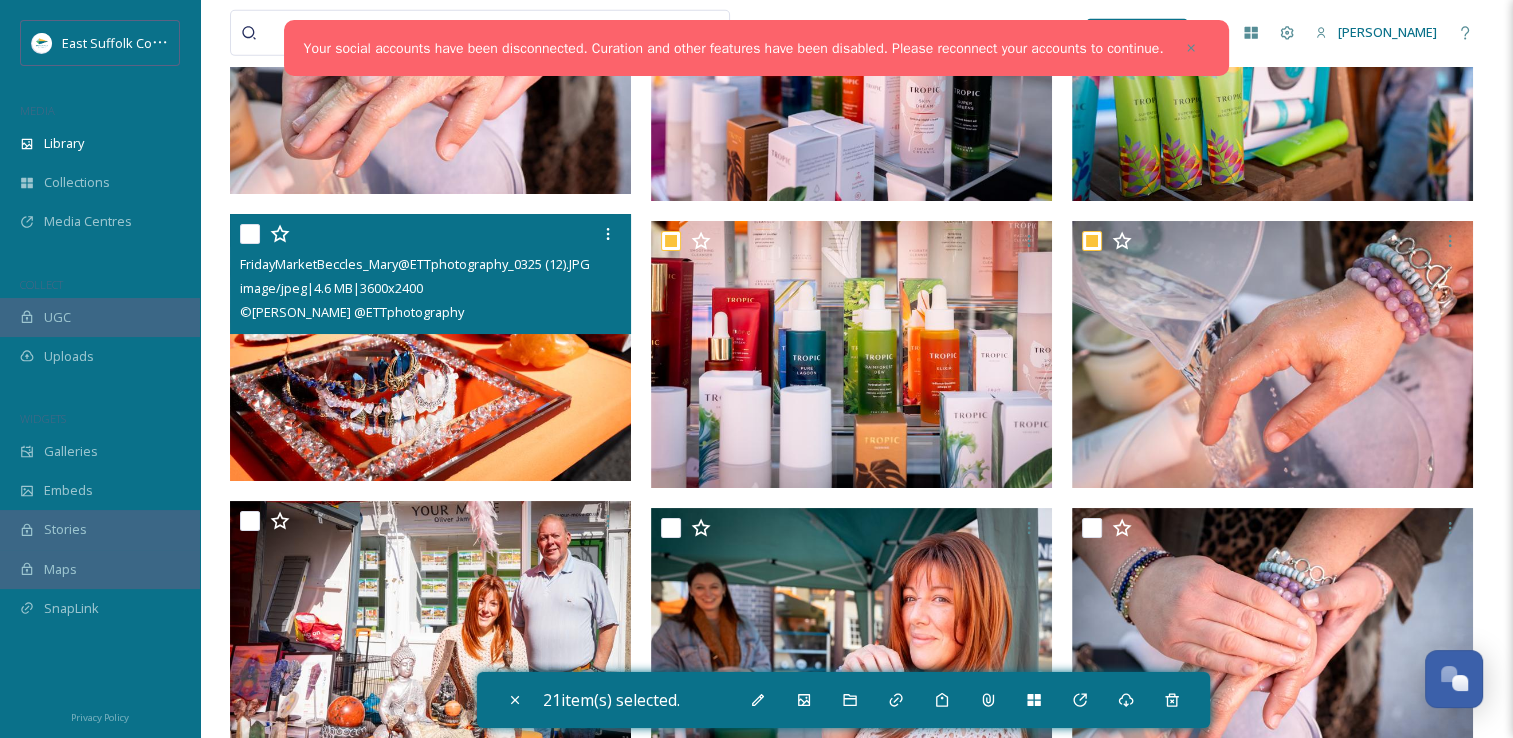 scroll, scrollTop: 36100, scrollLeft: 0, axis: vertical 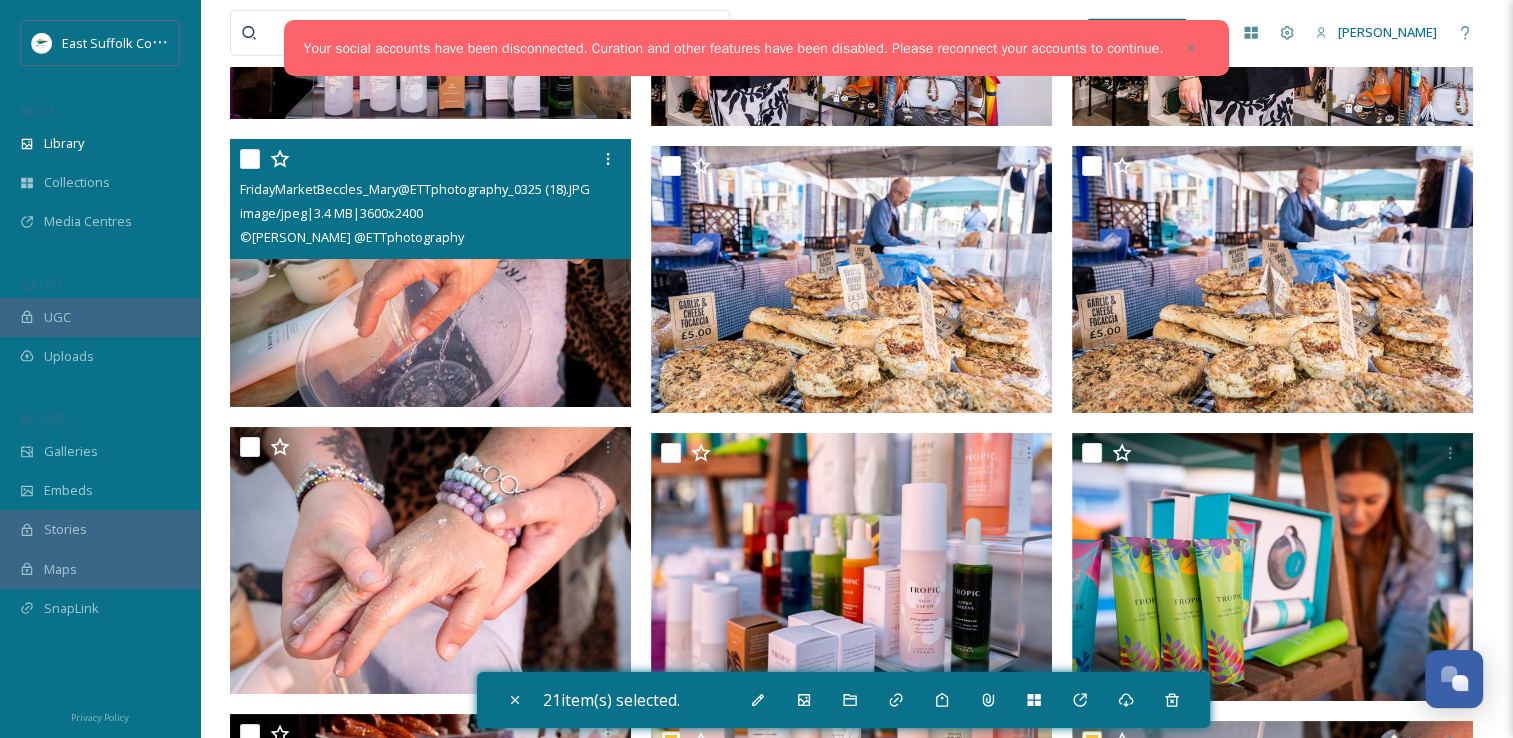 click at bounding box center (430, 273) 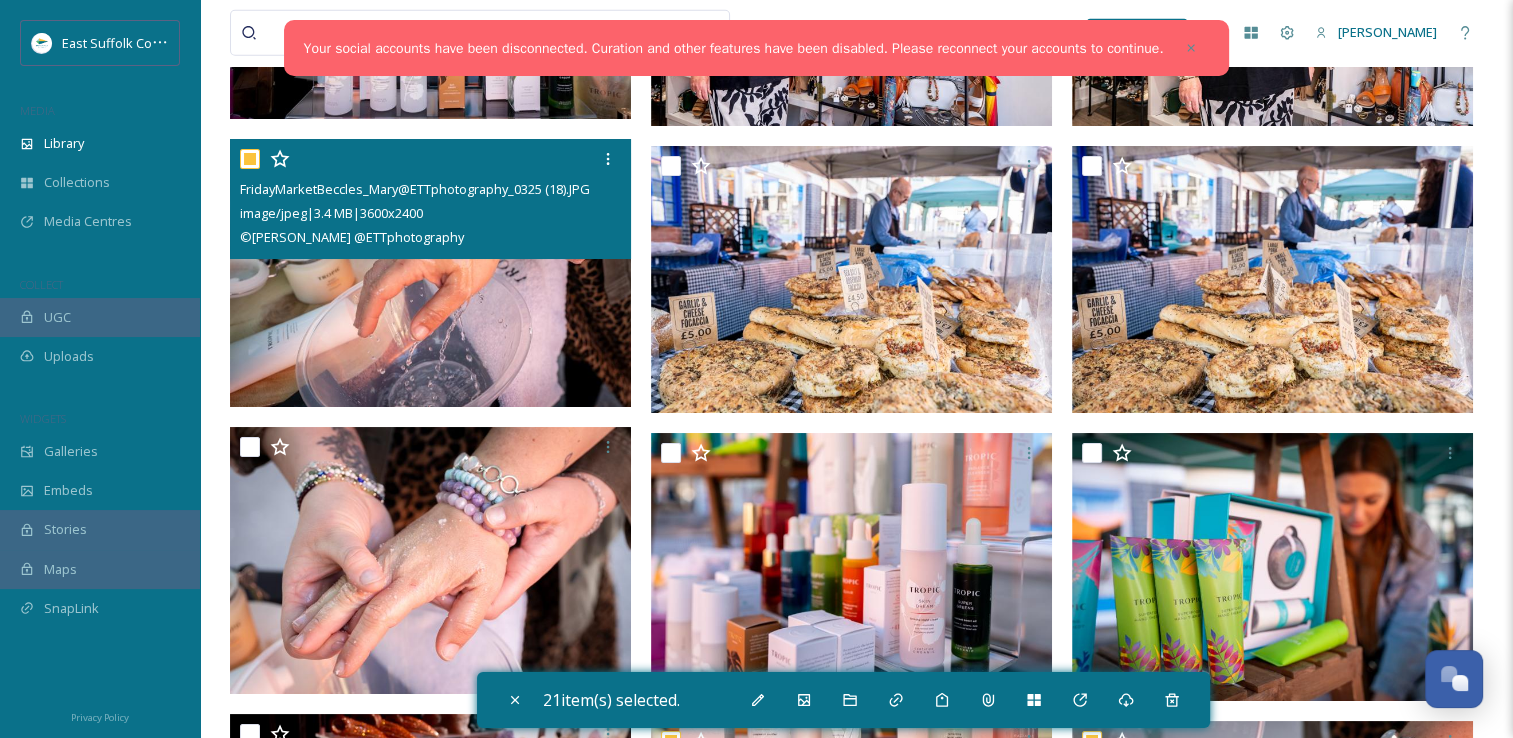 checkbox on "true" 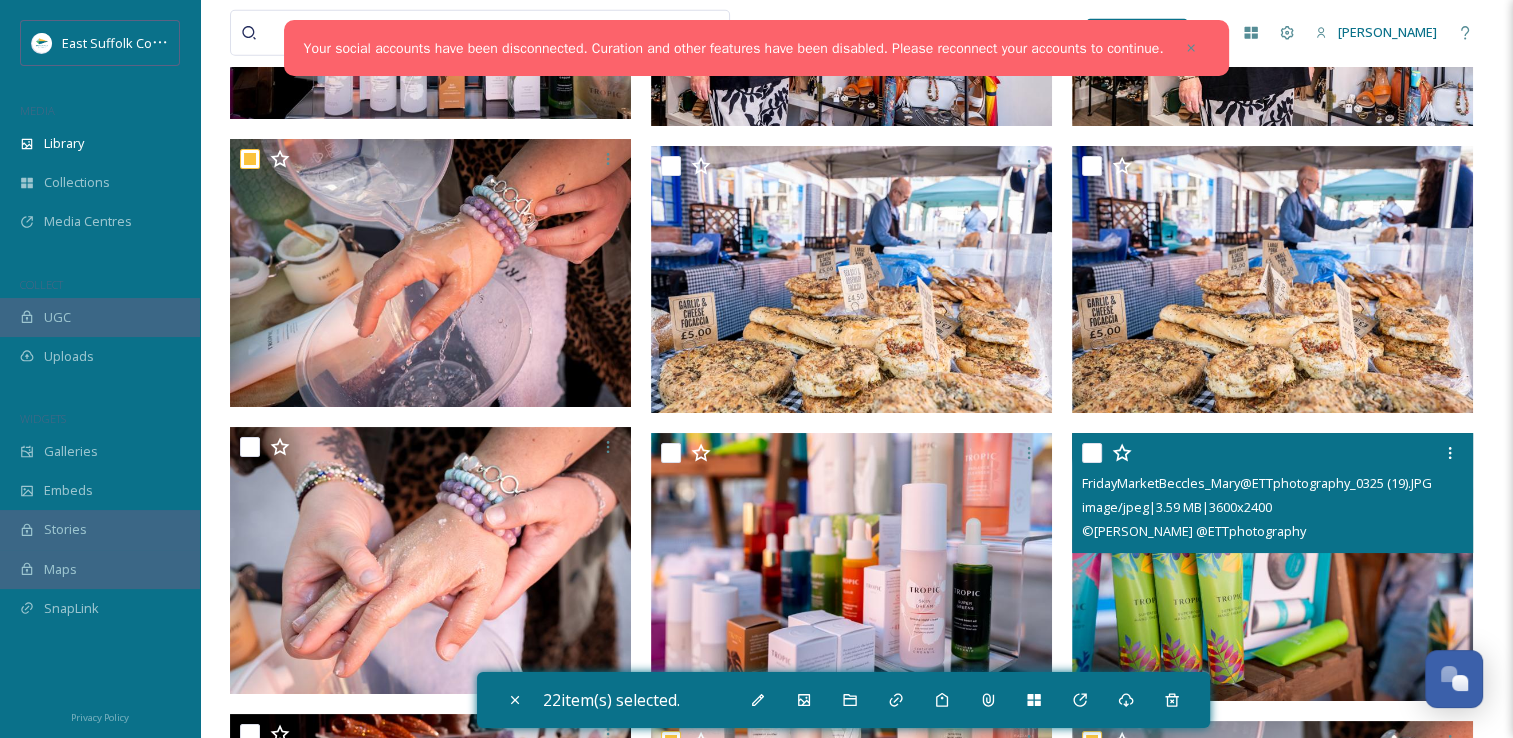 click at bounding box center [1272, 567] 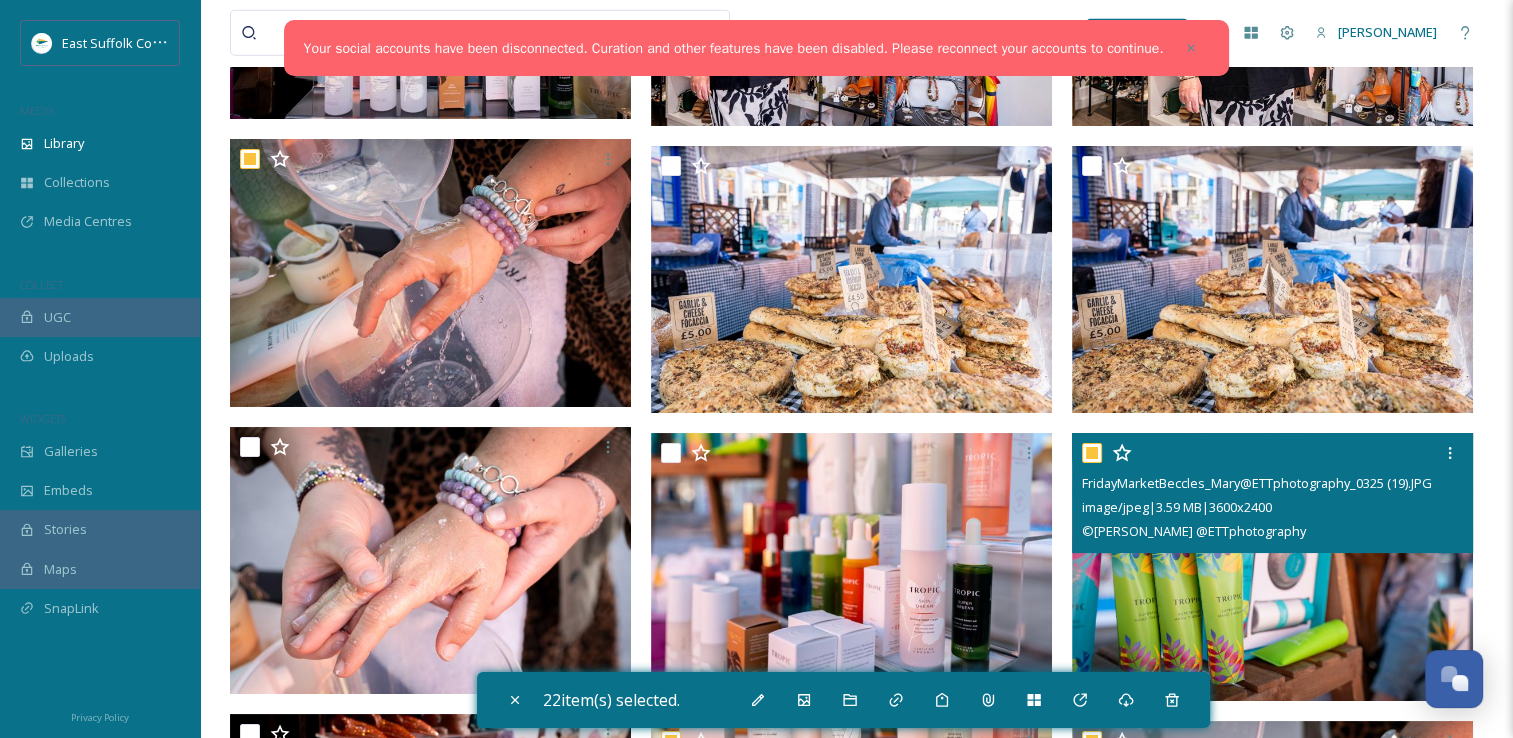 checkbox on "true" 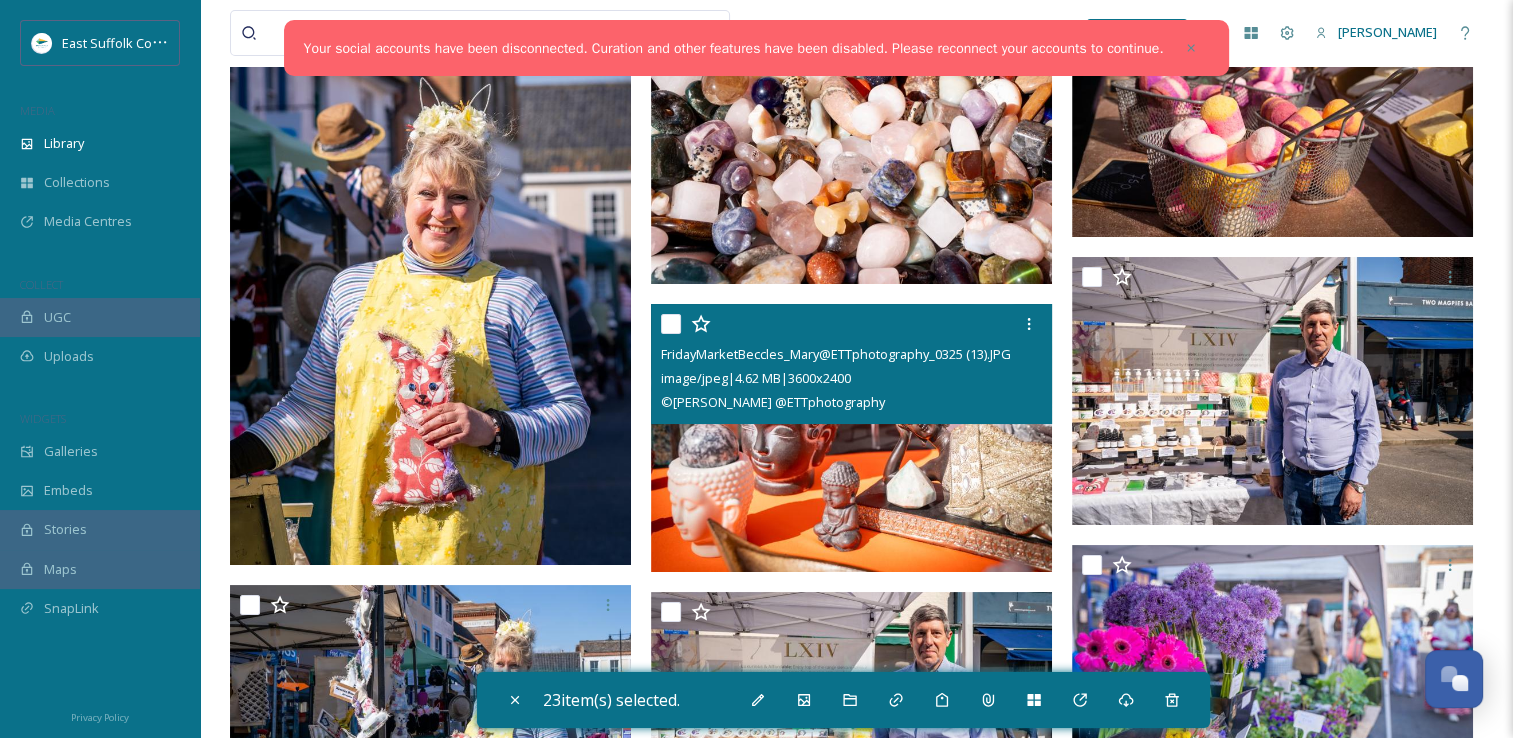 scroll, scrollTop: 37700, scrollLeft: 0, axis: vertical 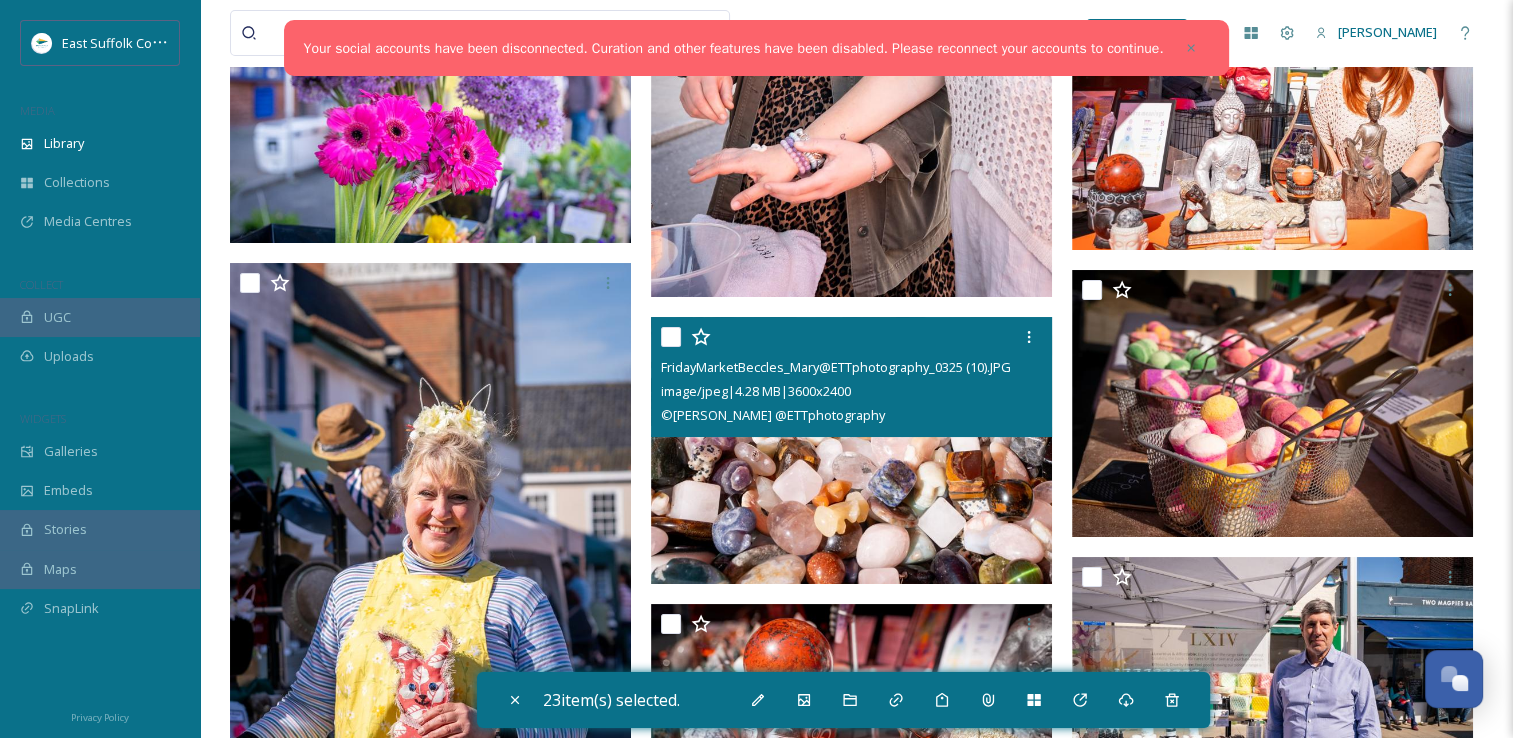 click on "FridayMarketBeccles_Mary@ETTphotography_0325 (10).JPG" at bounding box center (836, 367) 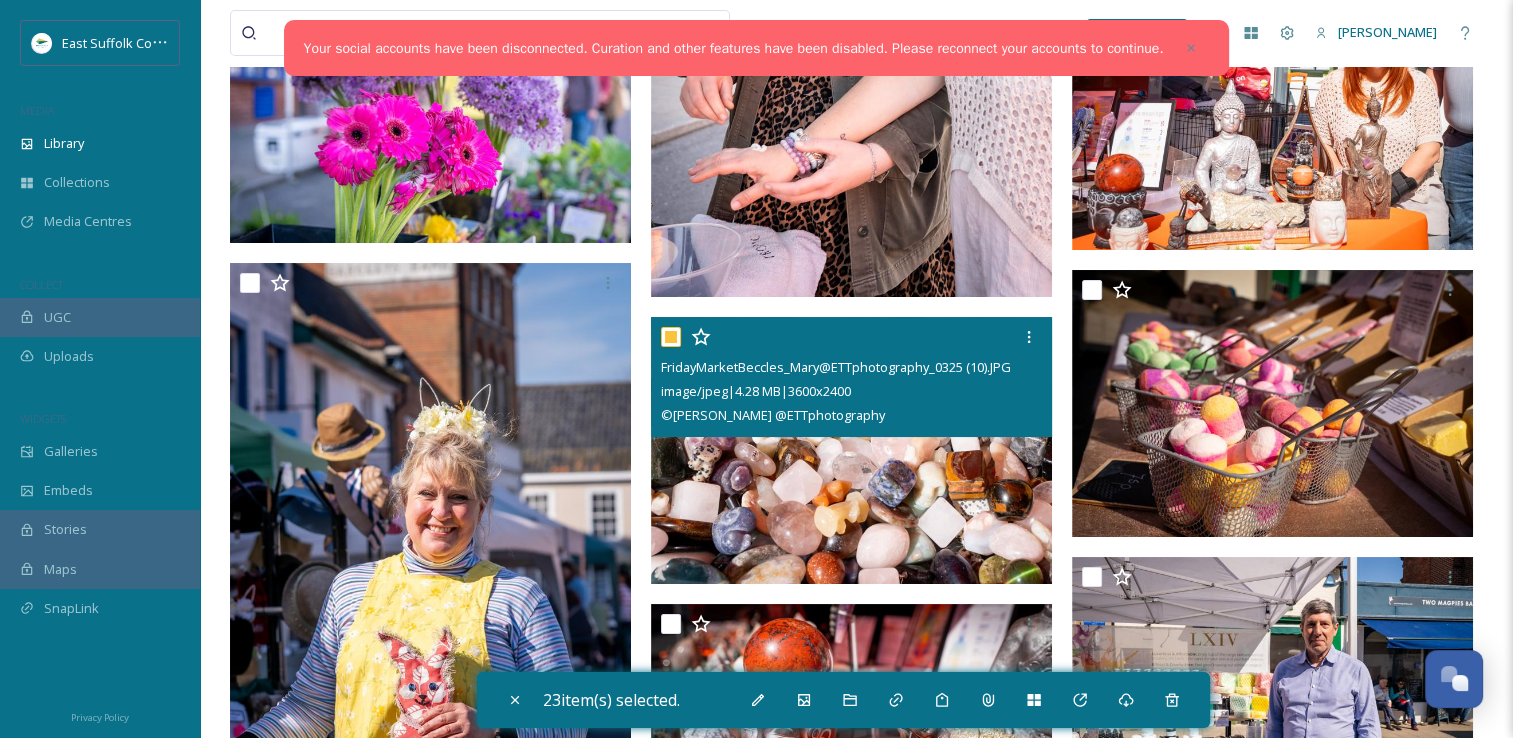 checkbox on "true" 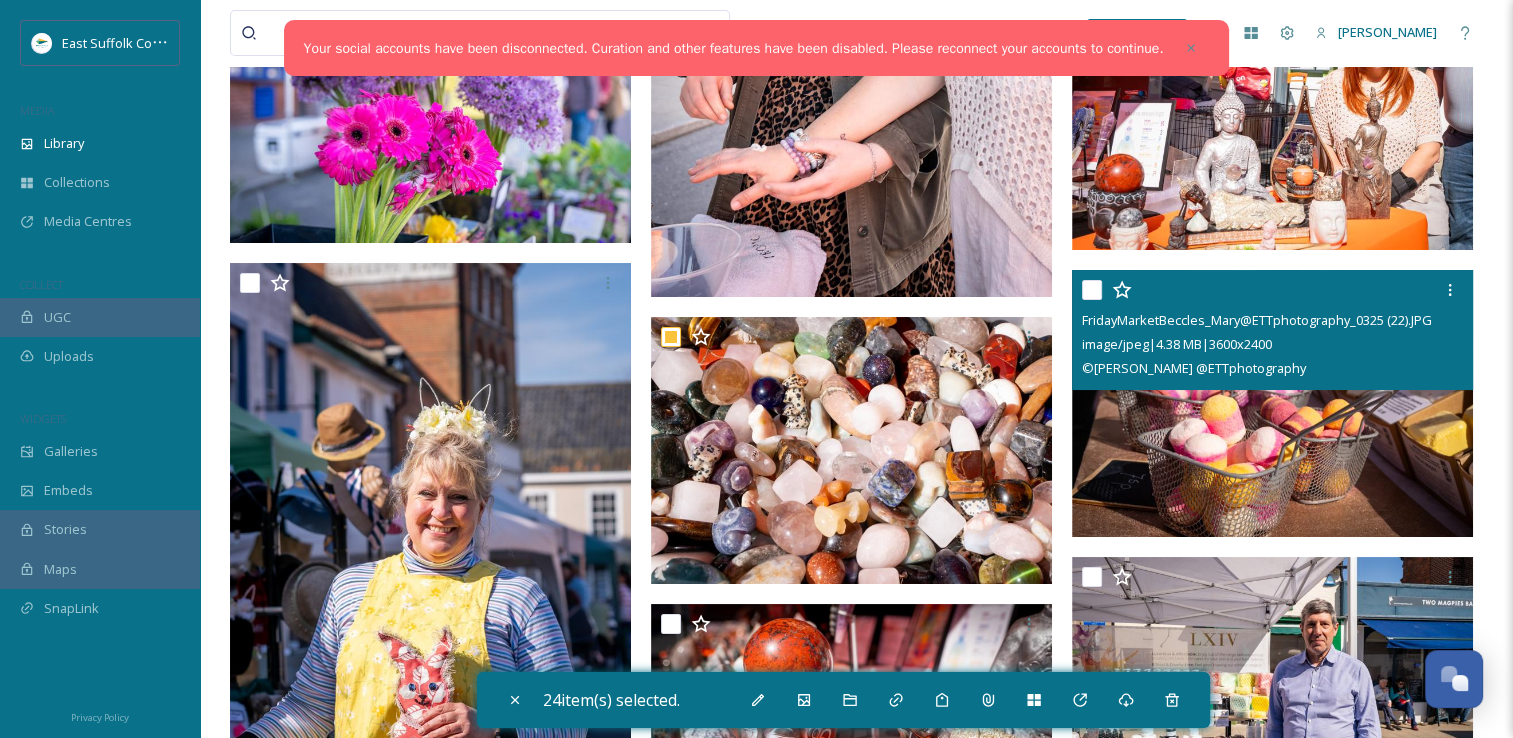 click at bounding box center [1272, 404] 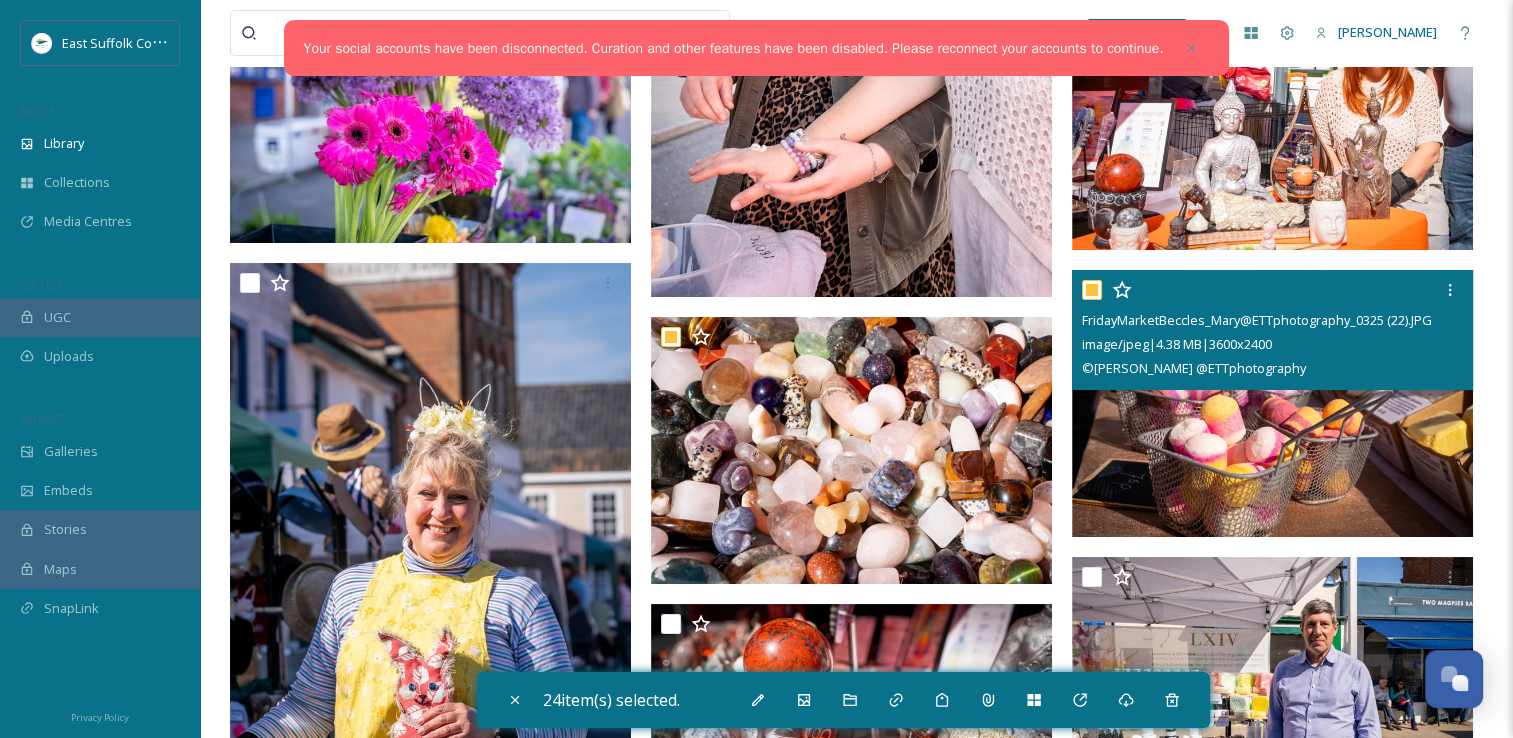 checkbox on "true" 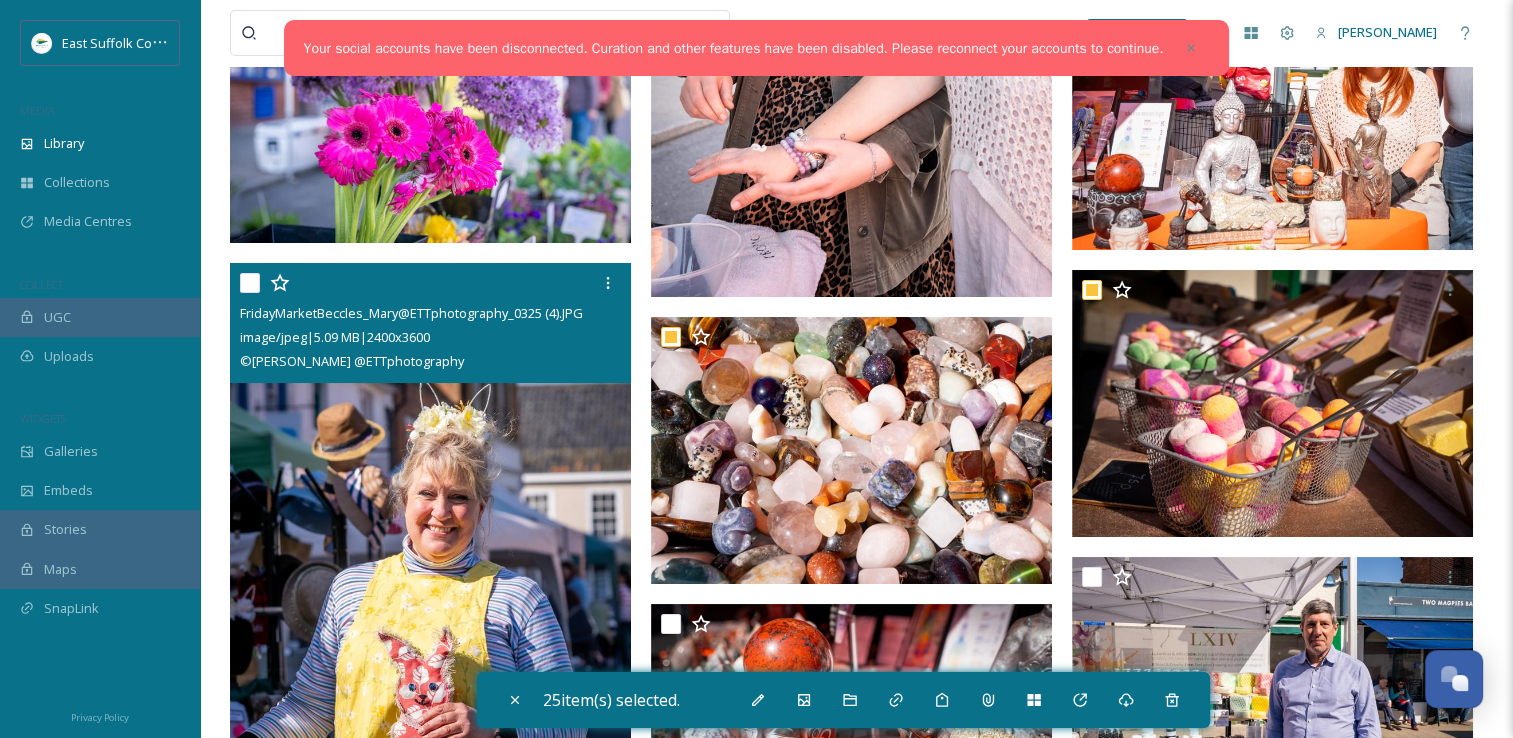 click at bounding box center [430, 564] 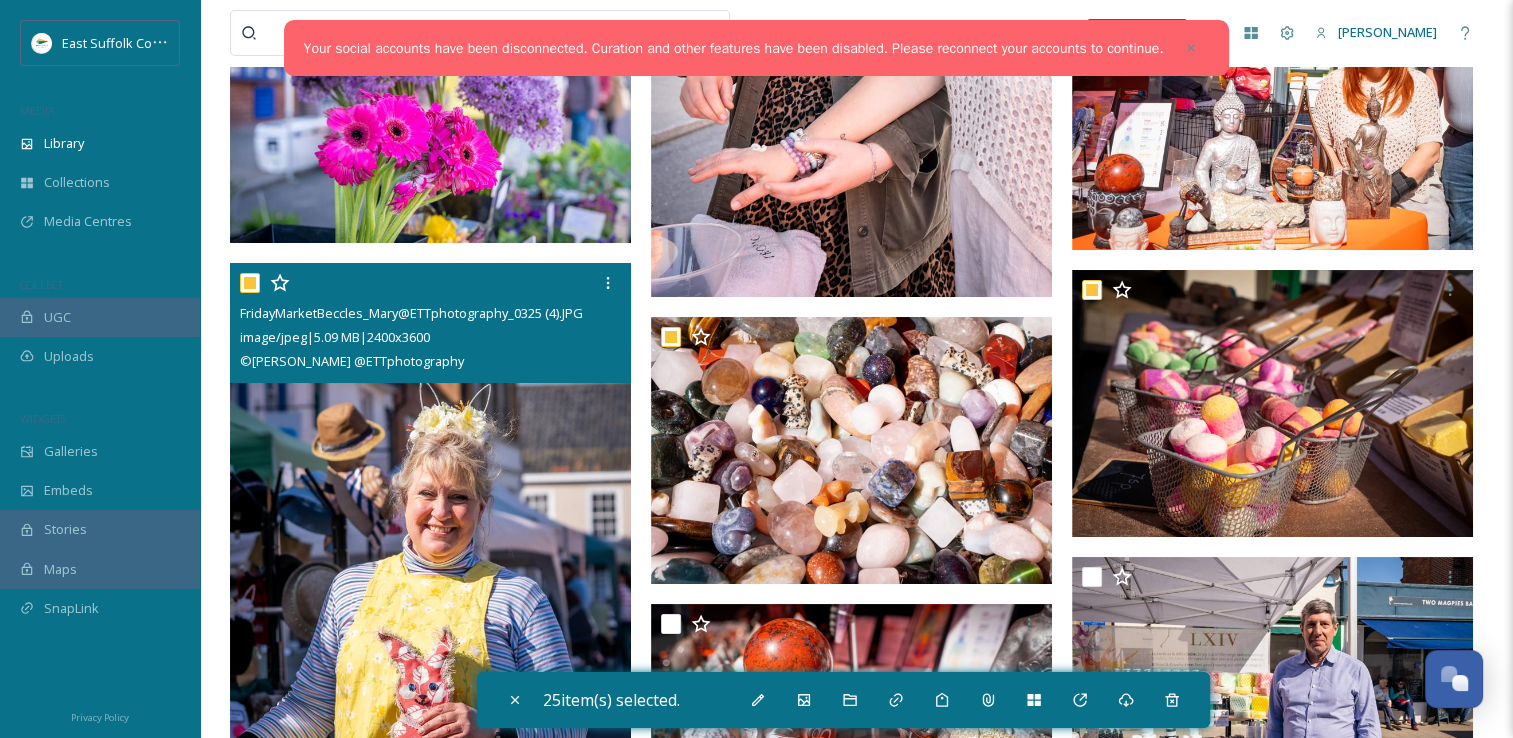 checkbox on "true" 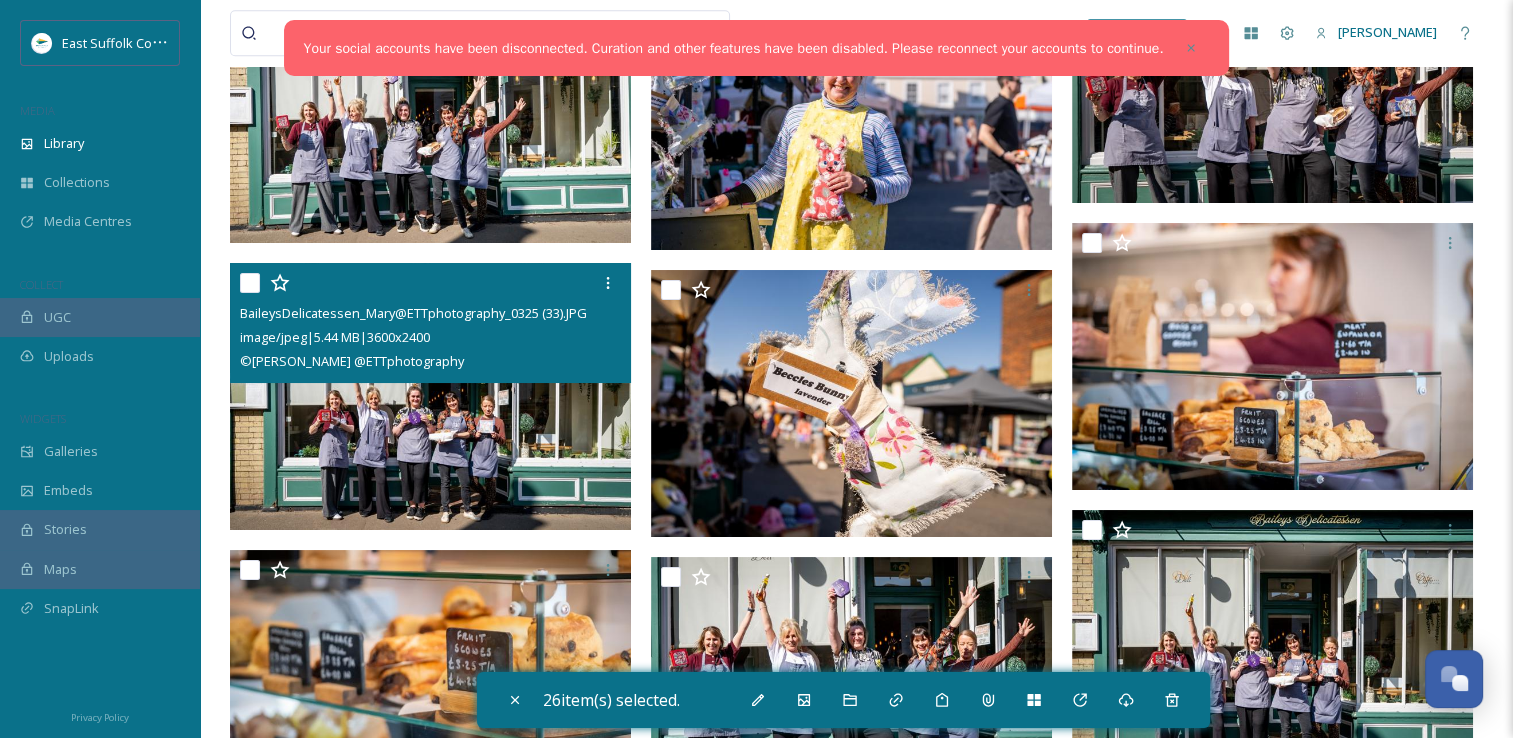 scroll, scrollTop: 39200, scrollLeft: 0, axis: vertical 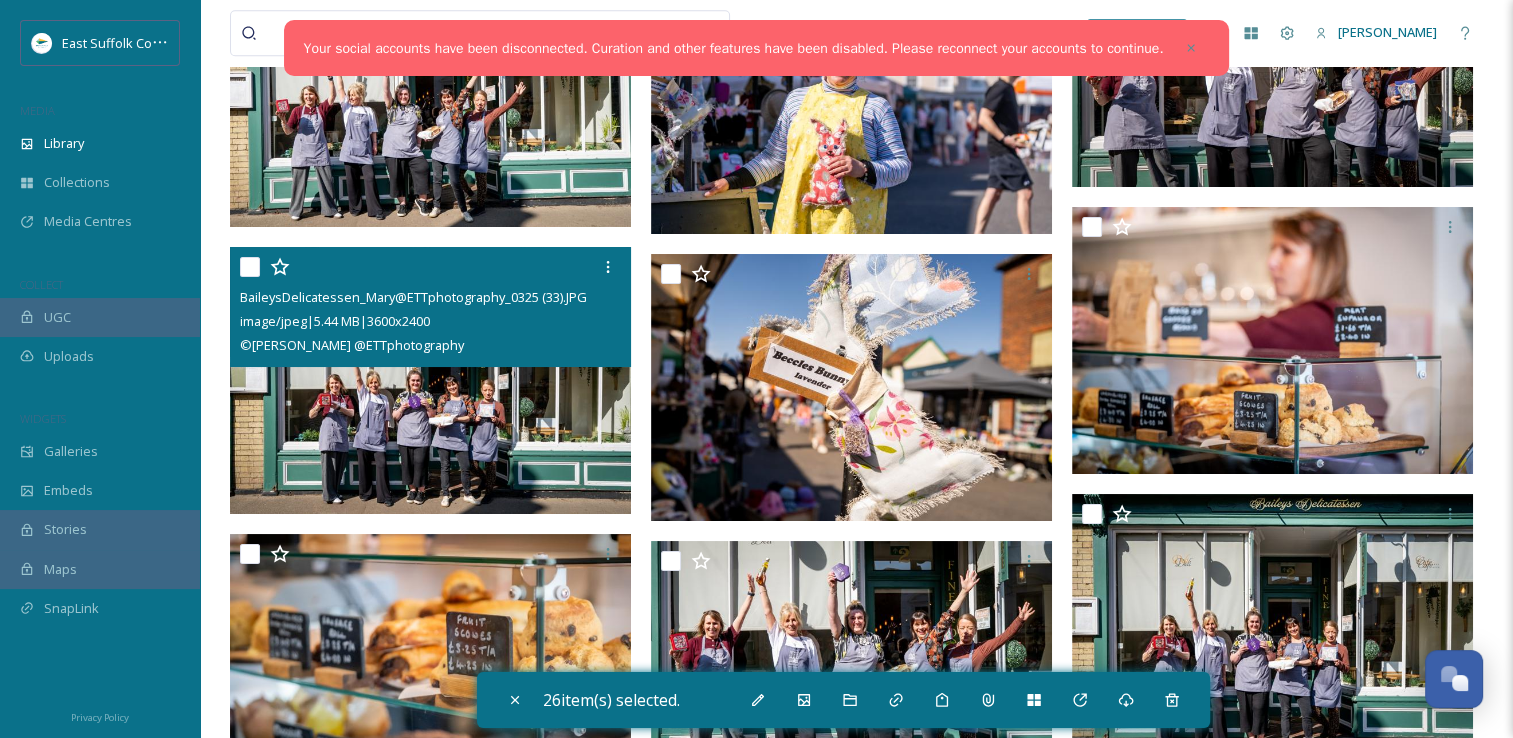 click at bounding box center [430, 381] 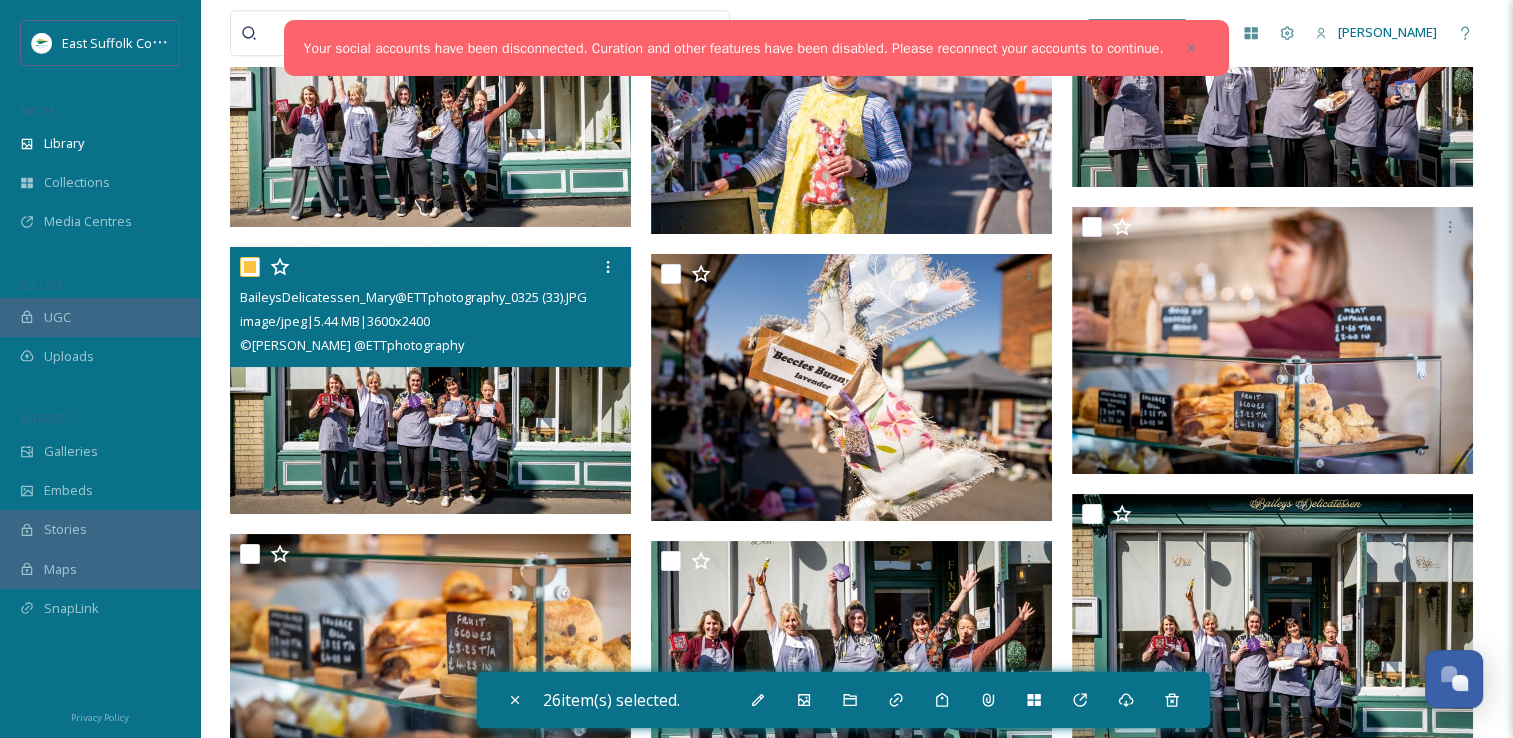 checkbox on "true" 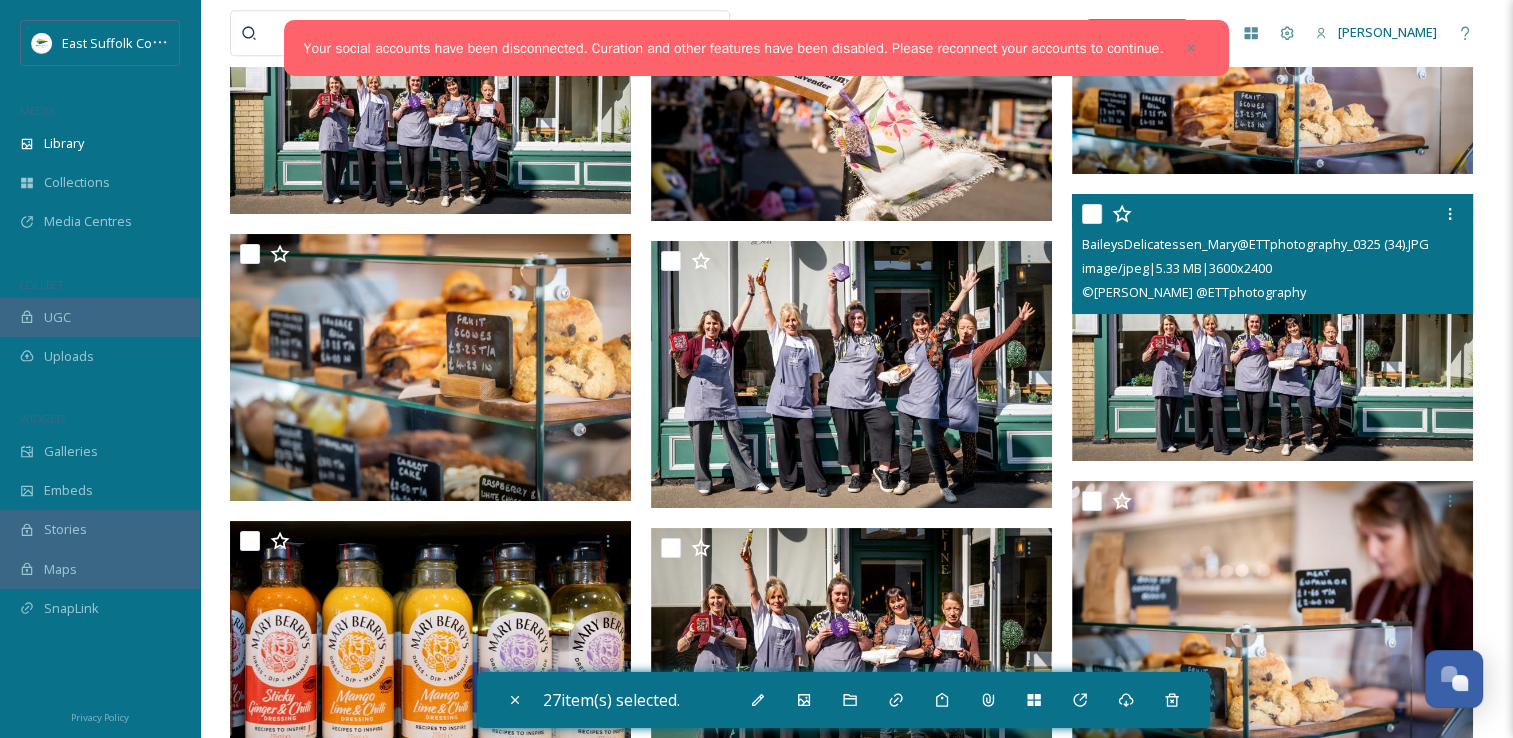 scroll, scrollTop: 39300, scrollLeft: 0, axis: vertical 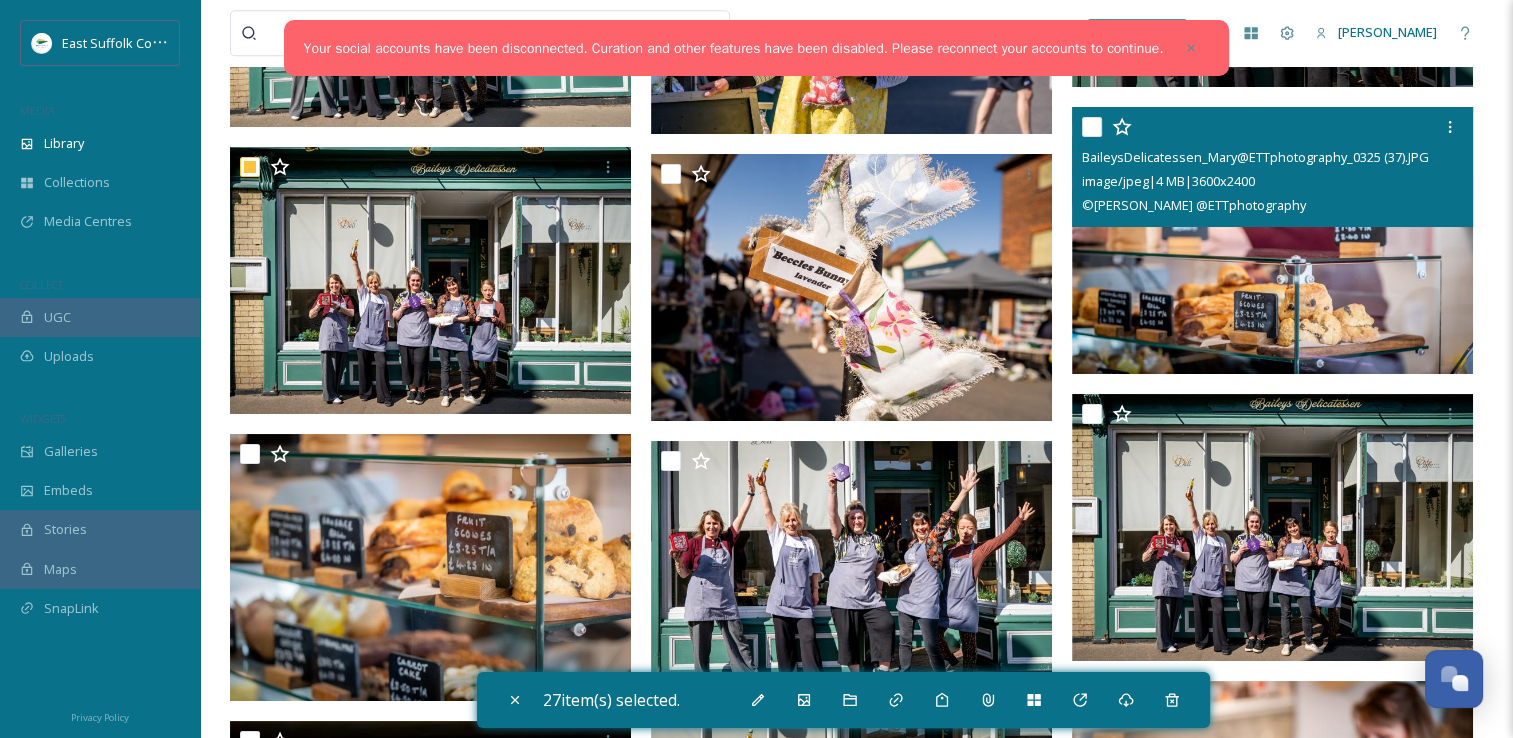 click at bounding box center (1272, 241) 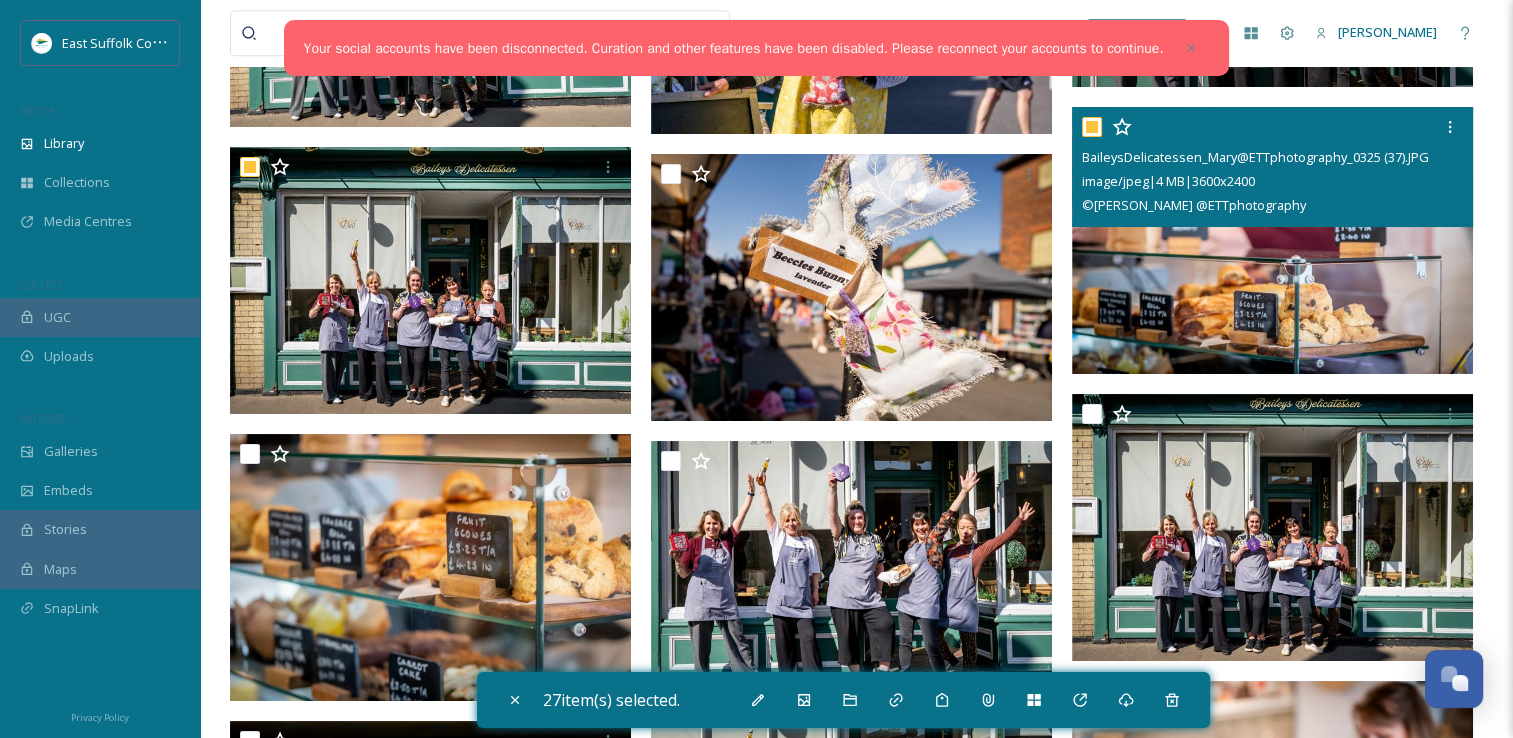 checkbox on "true" 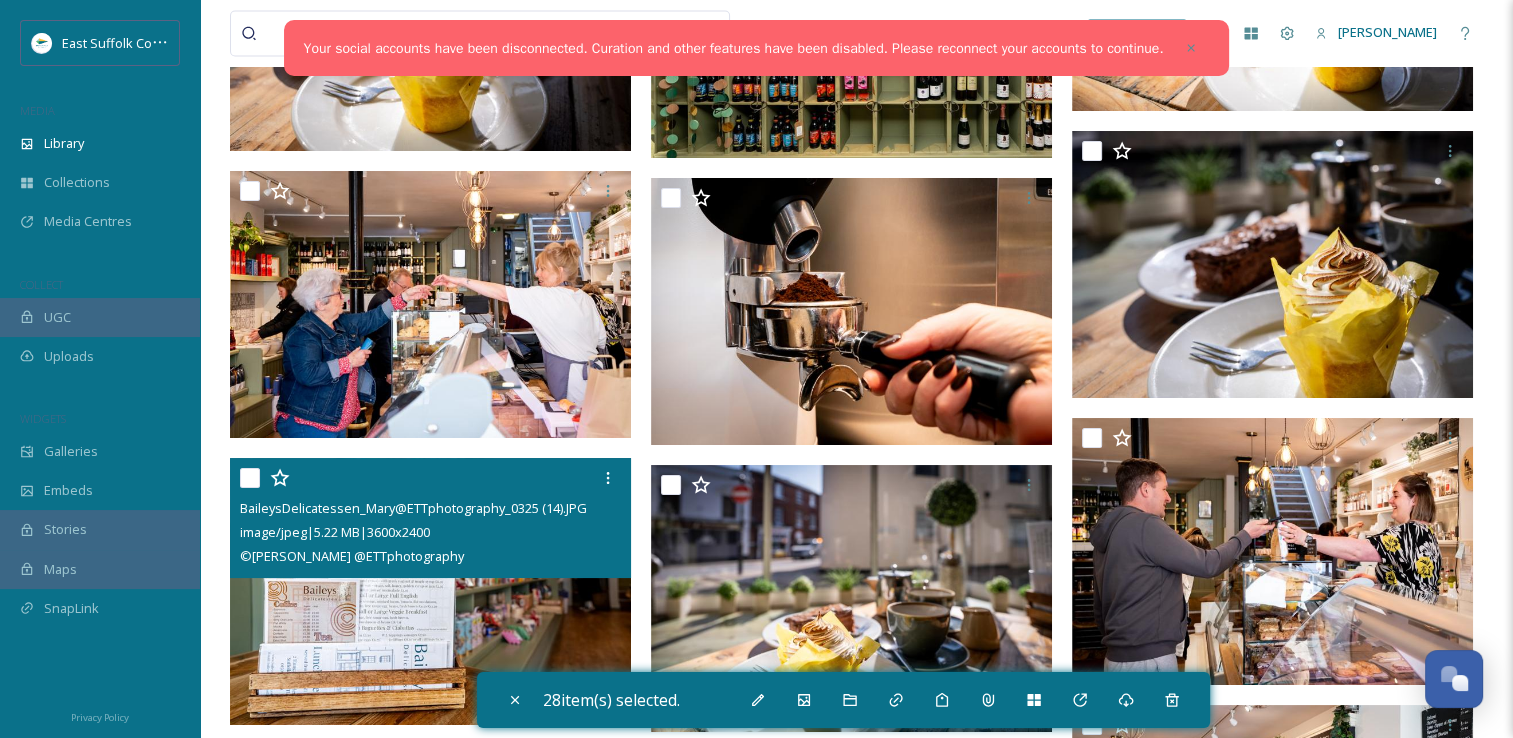 scroll, scrollTop: 40200, scrollLeft: 0, axis: vertical 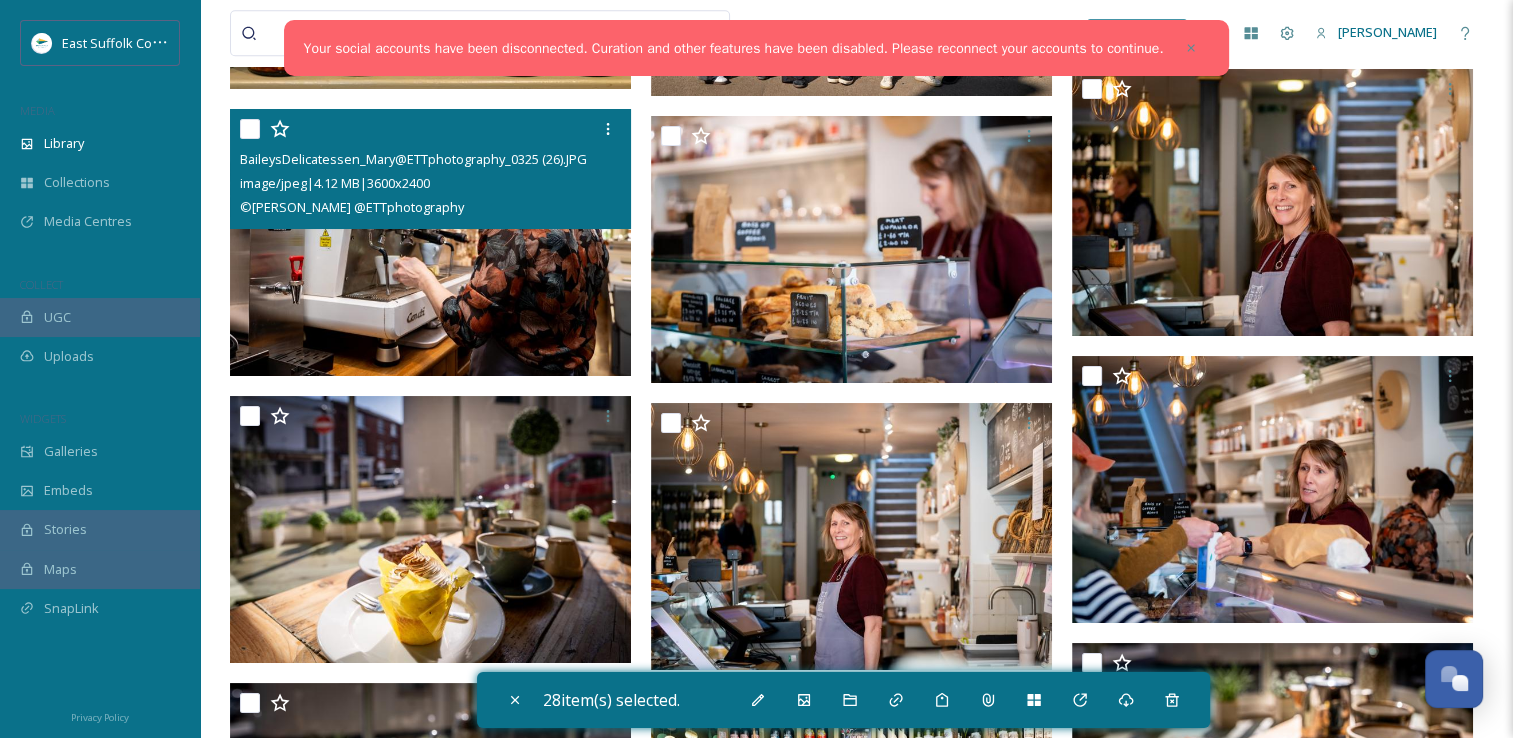 click at bounding box center (430, 243) 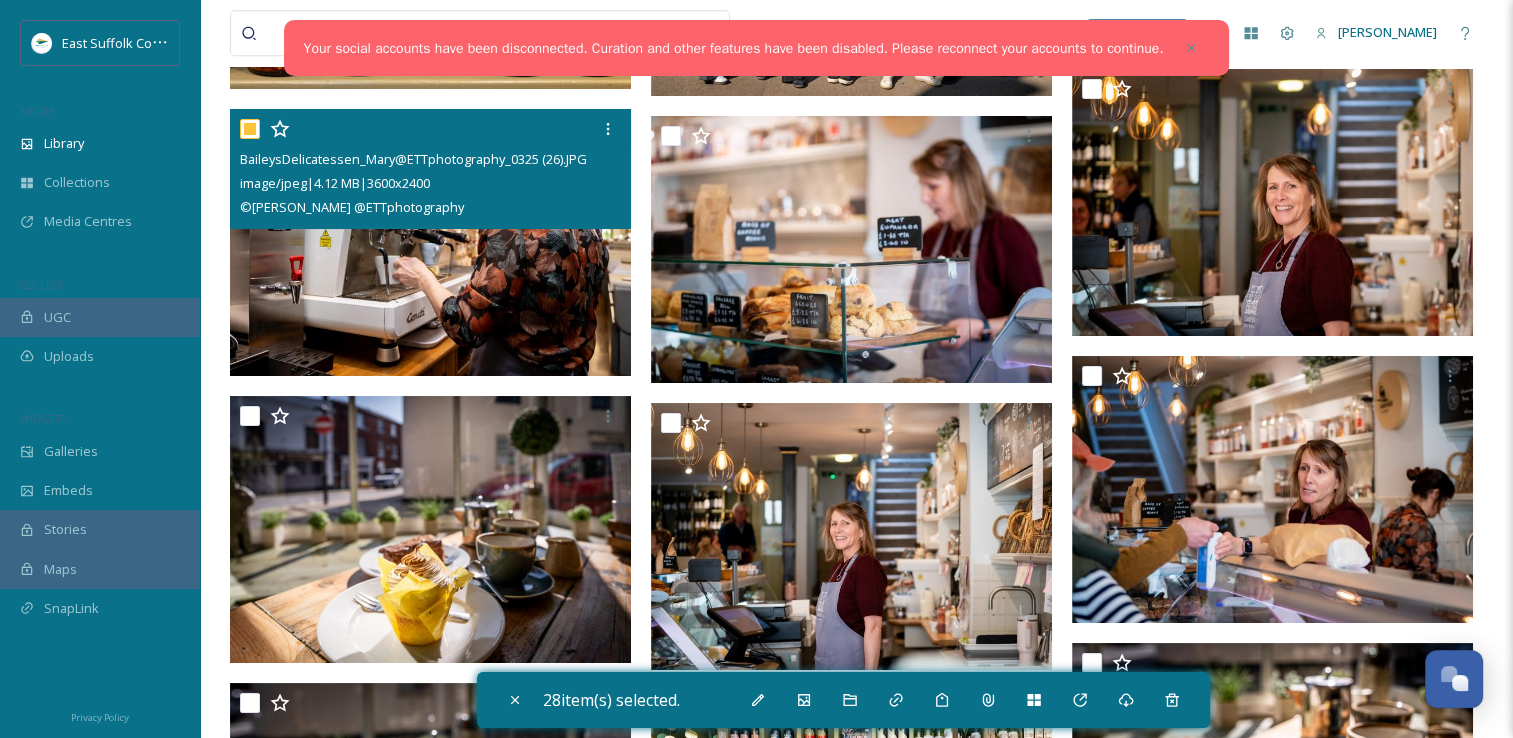checkbox on "true" 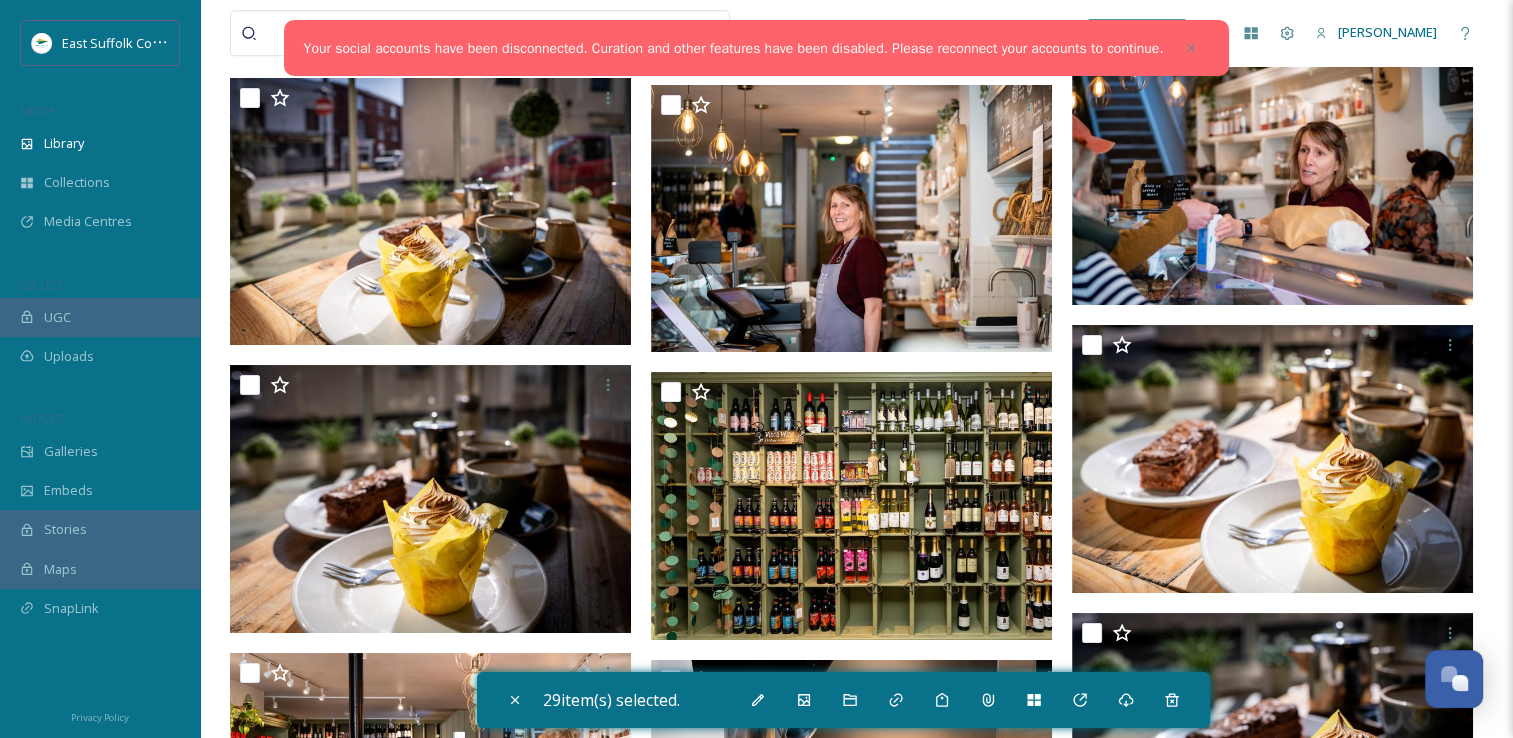 scroll, scrollTop: 40900, scrollLeft: 0, axis: vertical 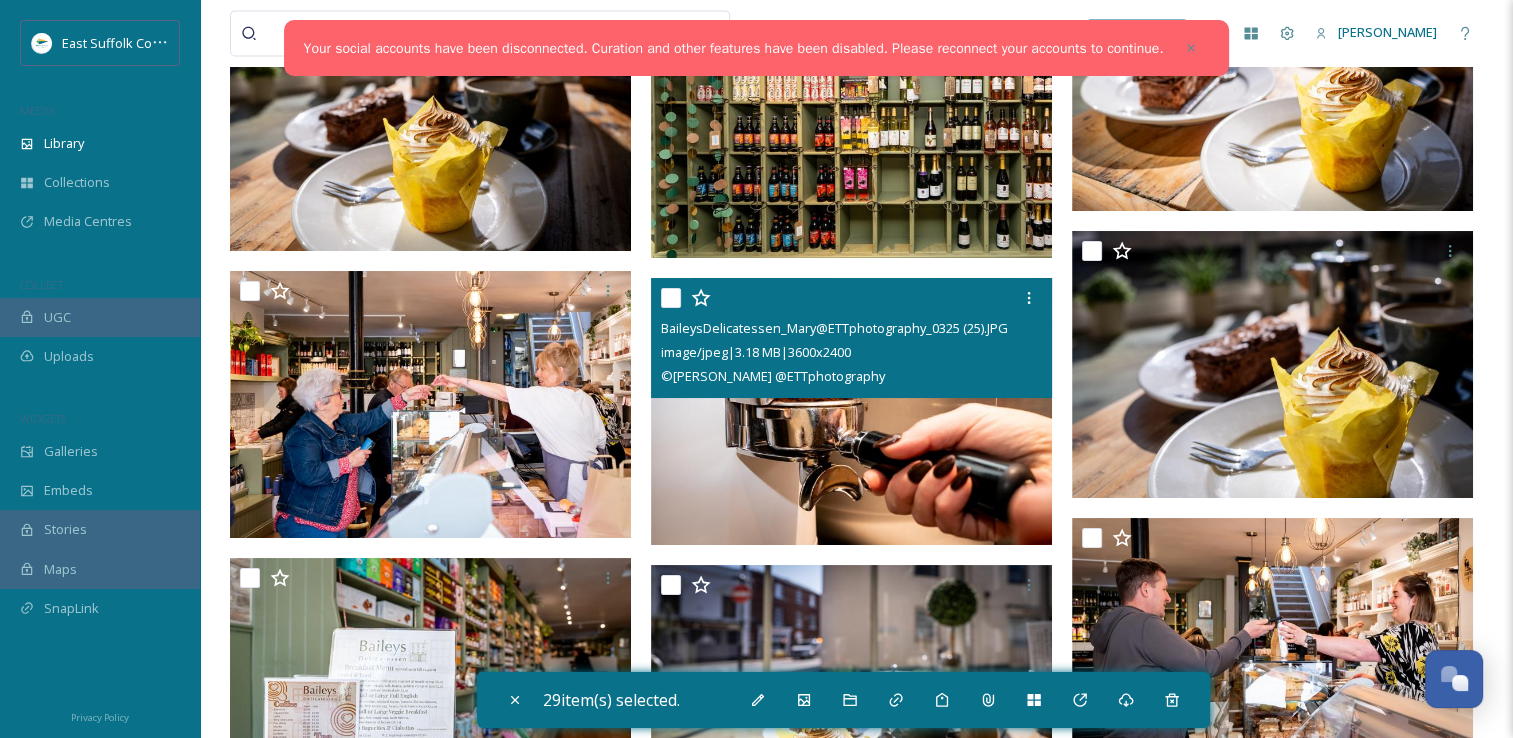 click at bounding box center (851, 411) 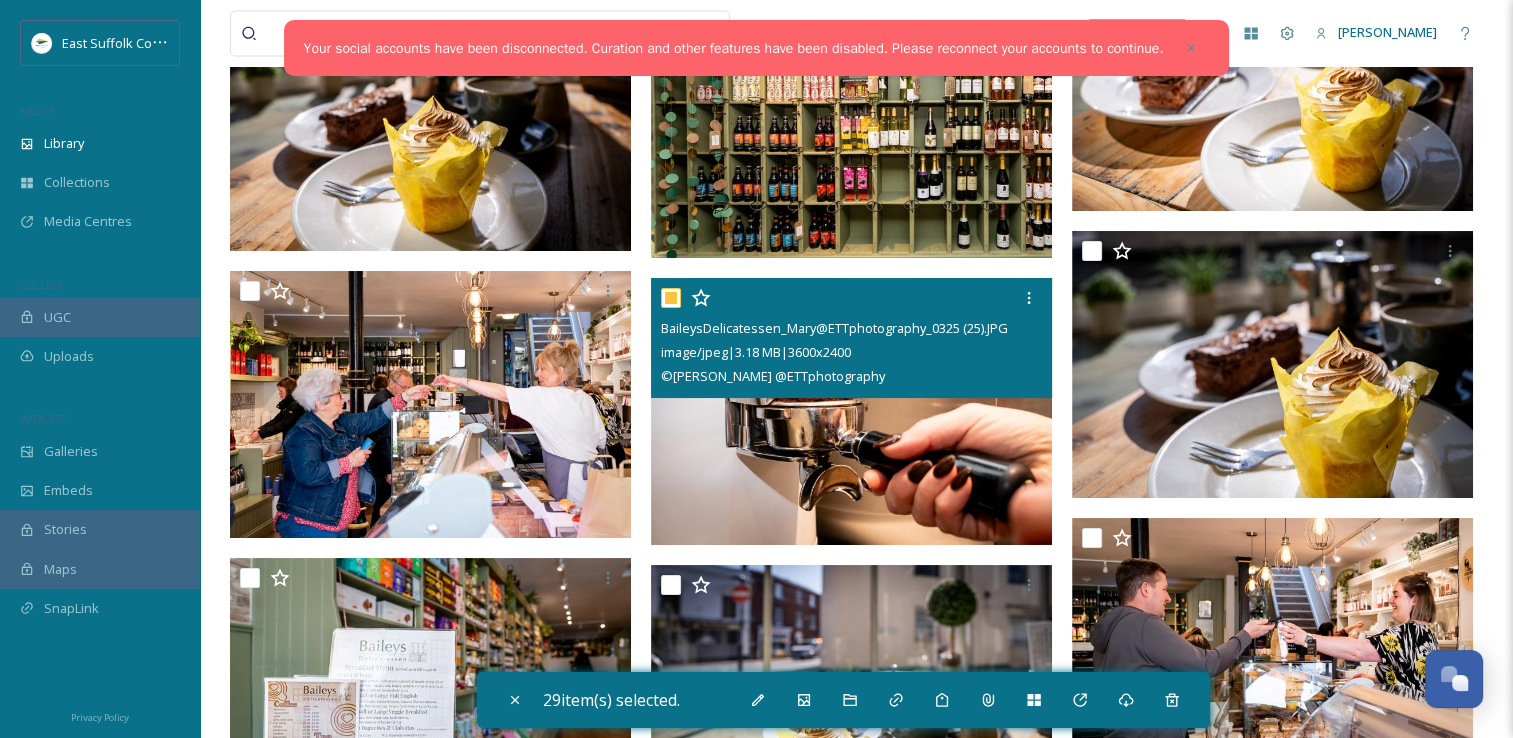 checkbox on "true" 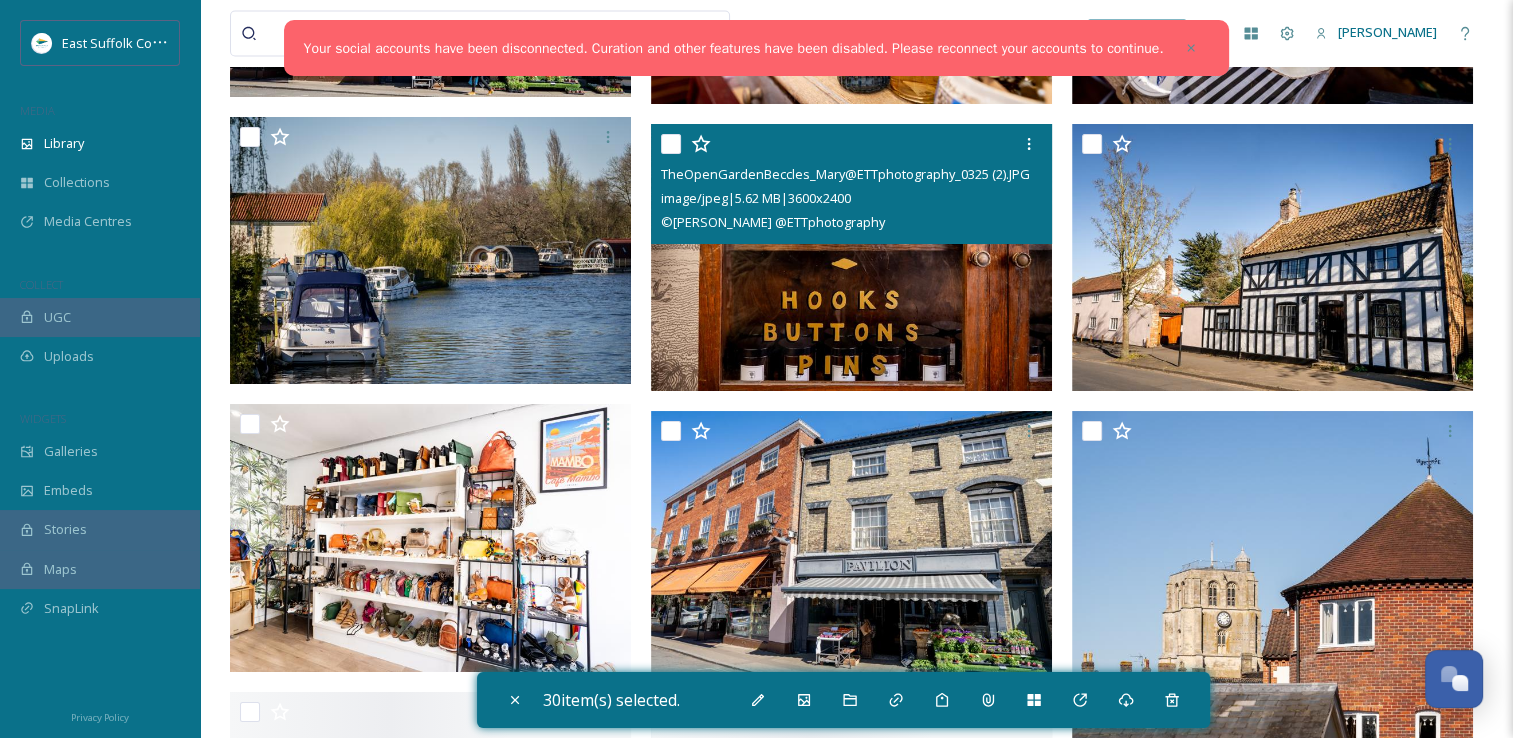 scroll, scrollTop: 49100, scrollLeft: 0, axis: vertical 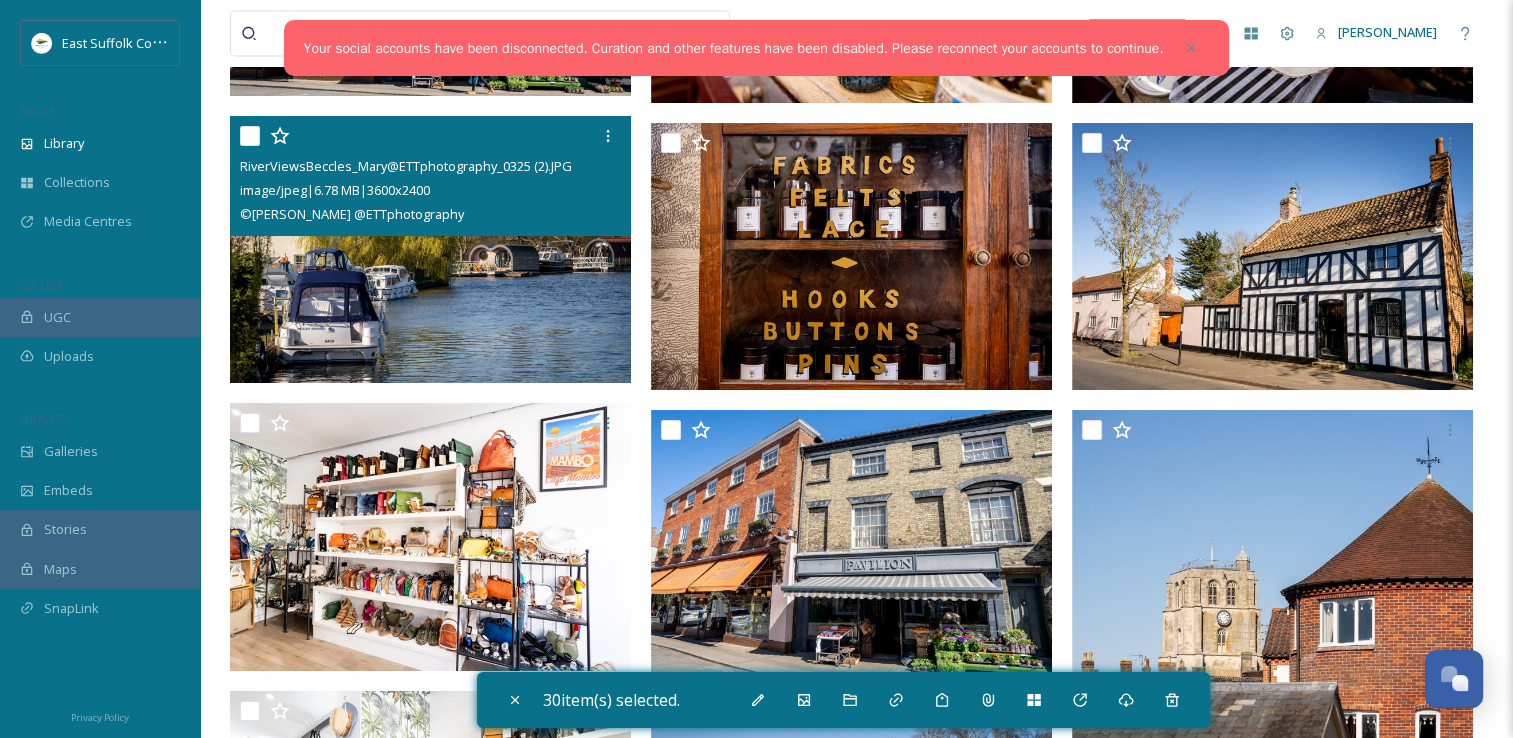 click at bounding box center (430, 250) 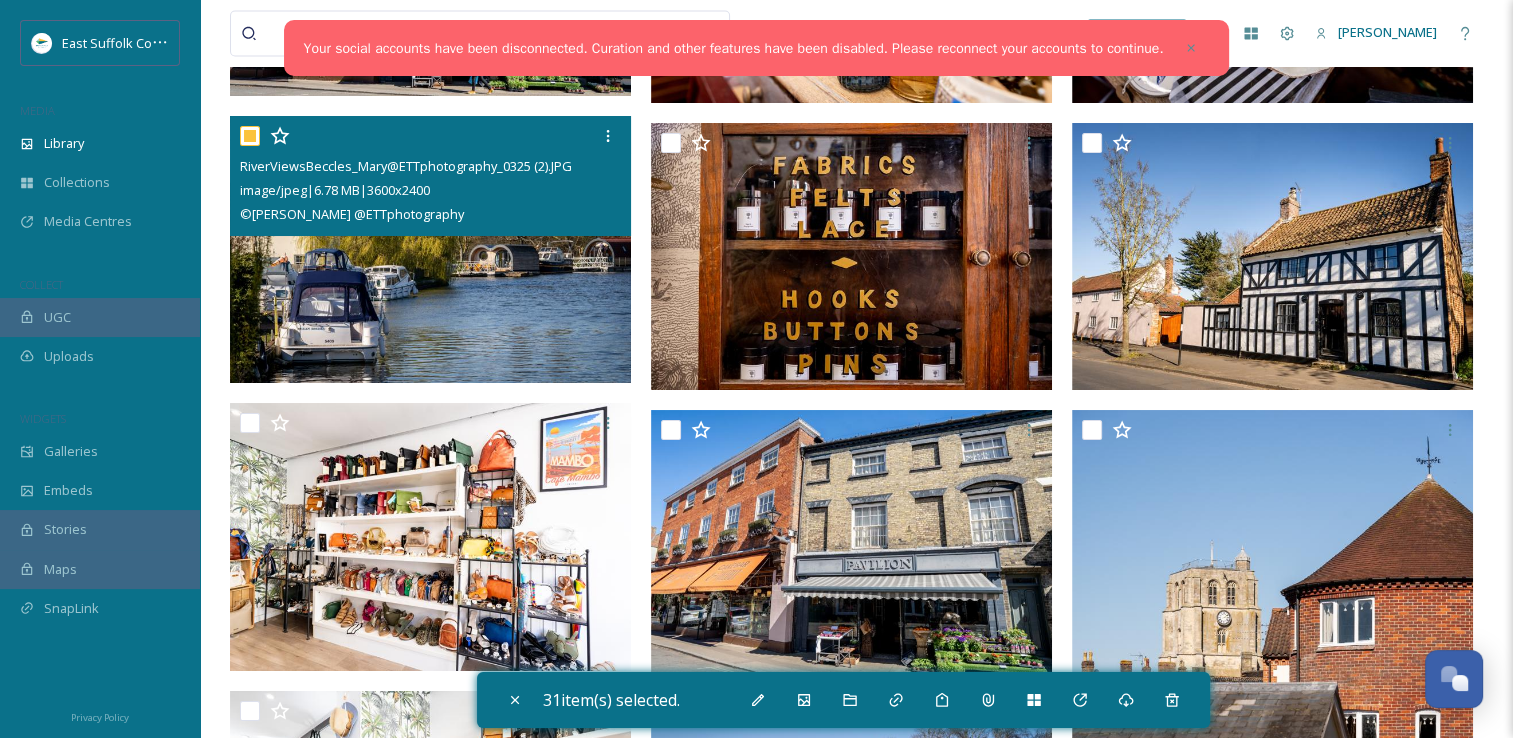 checkbox on "true" 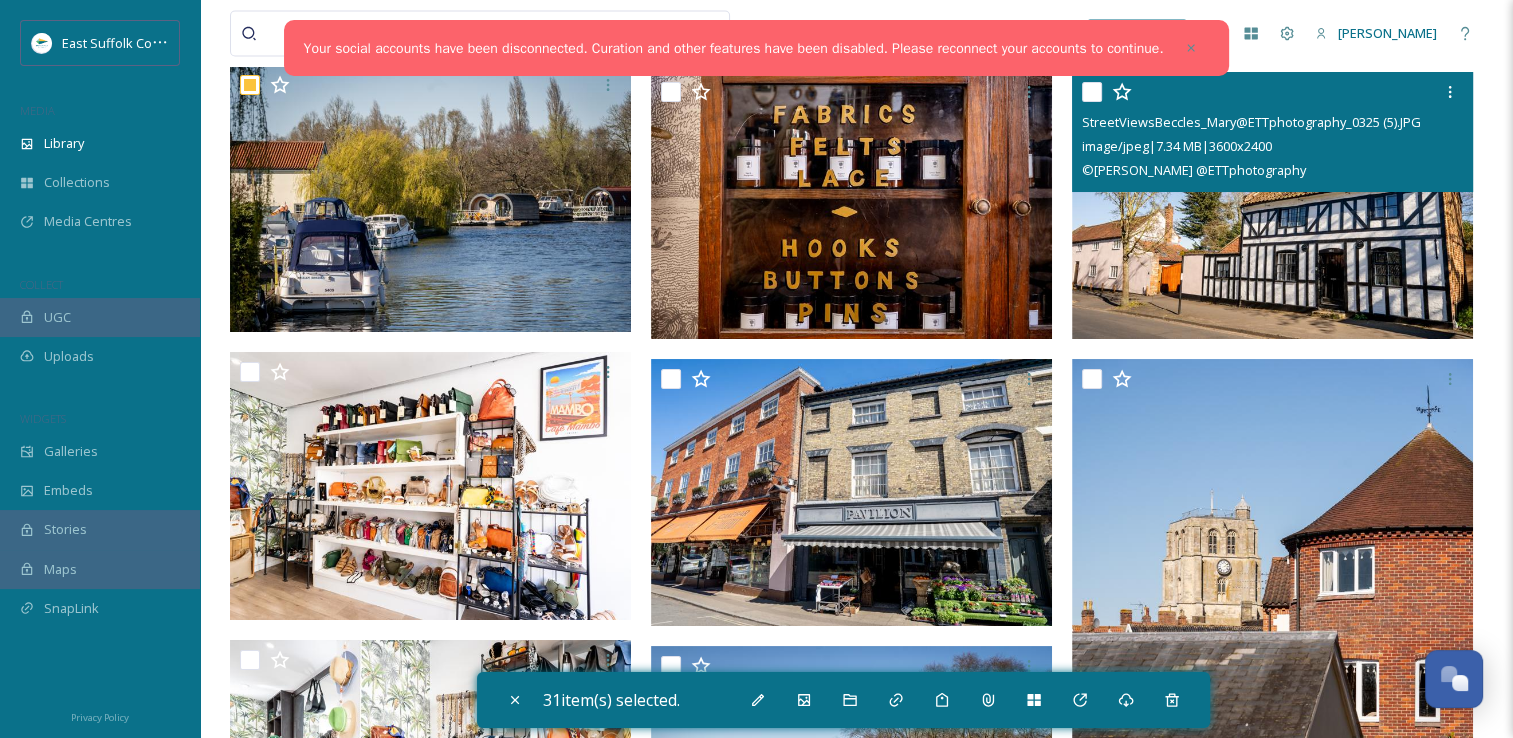scroll, scrollTop: 49200, scrollLeft: 0, axis: vertical 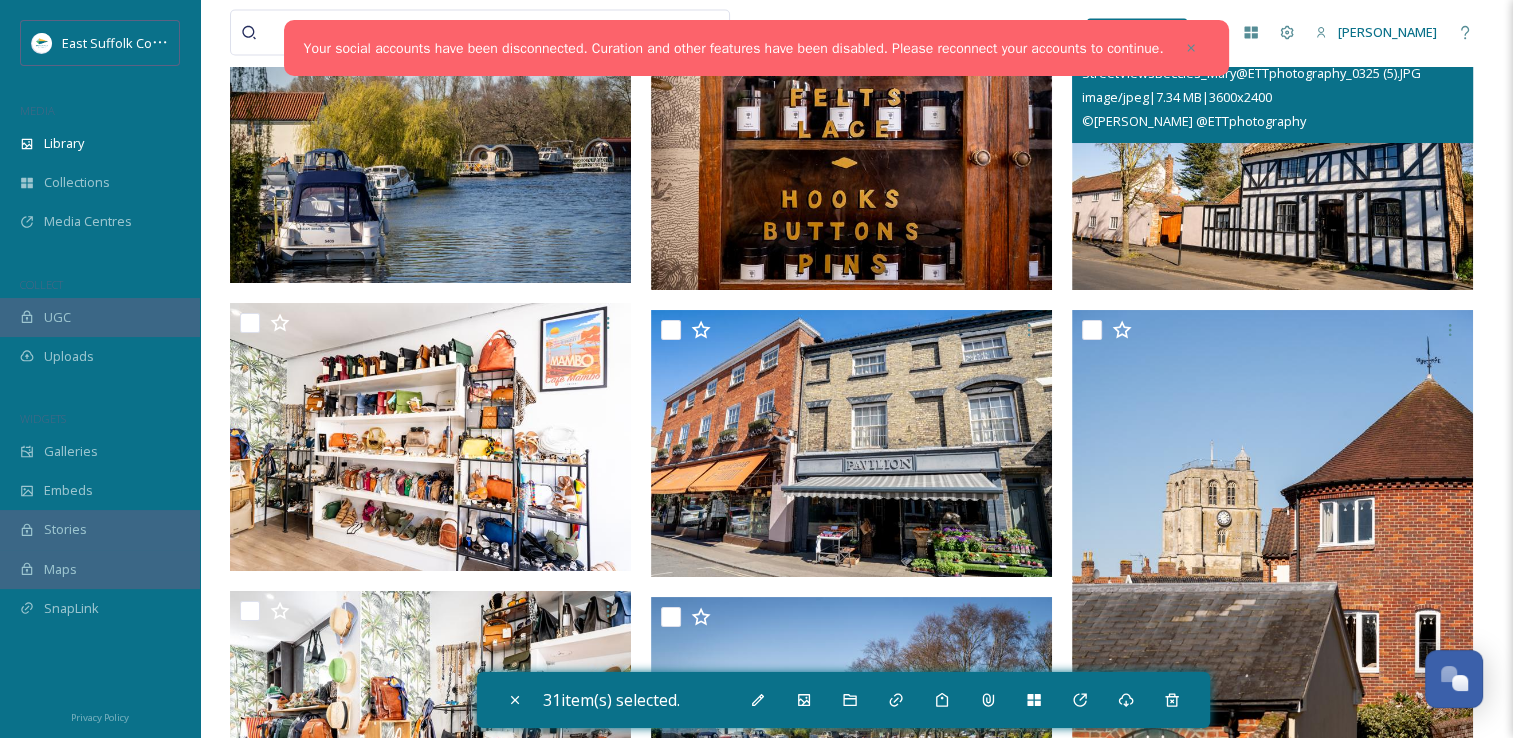 click at bounding box center [1272, 157] 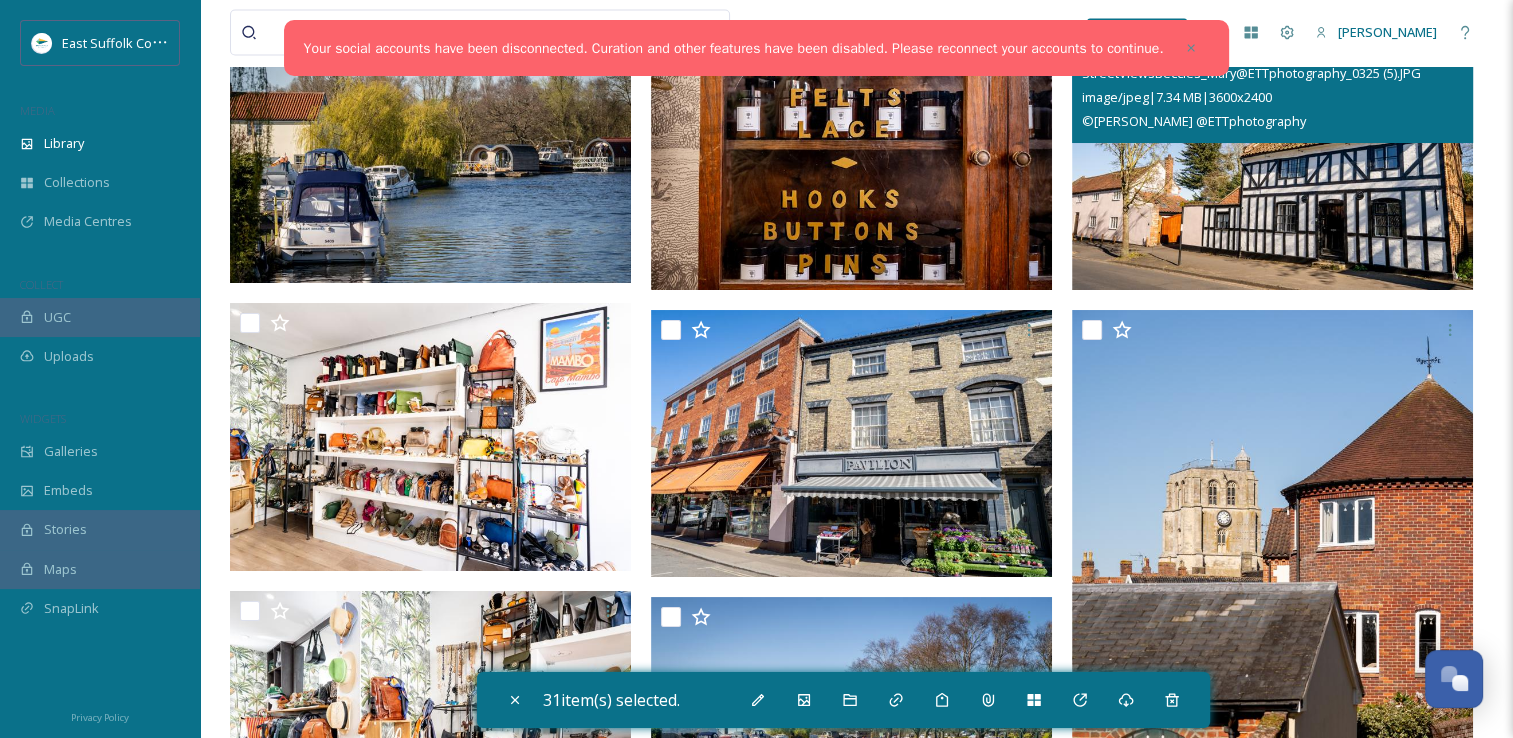 checkbox on "true" 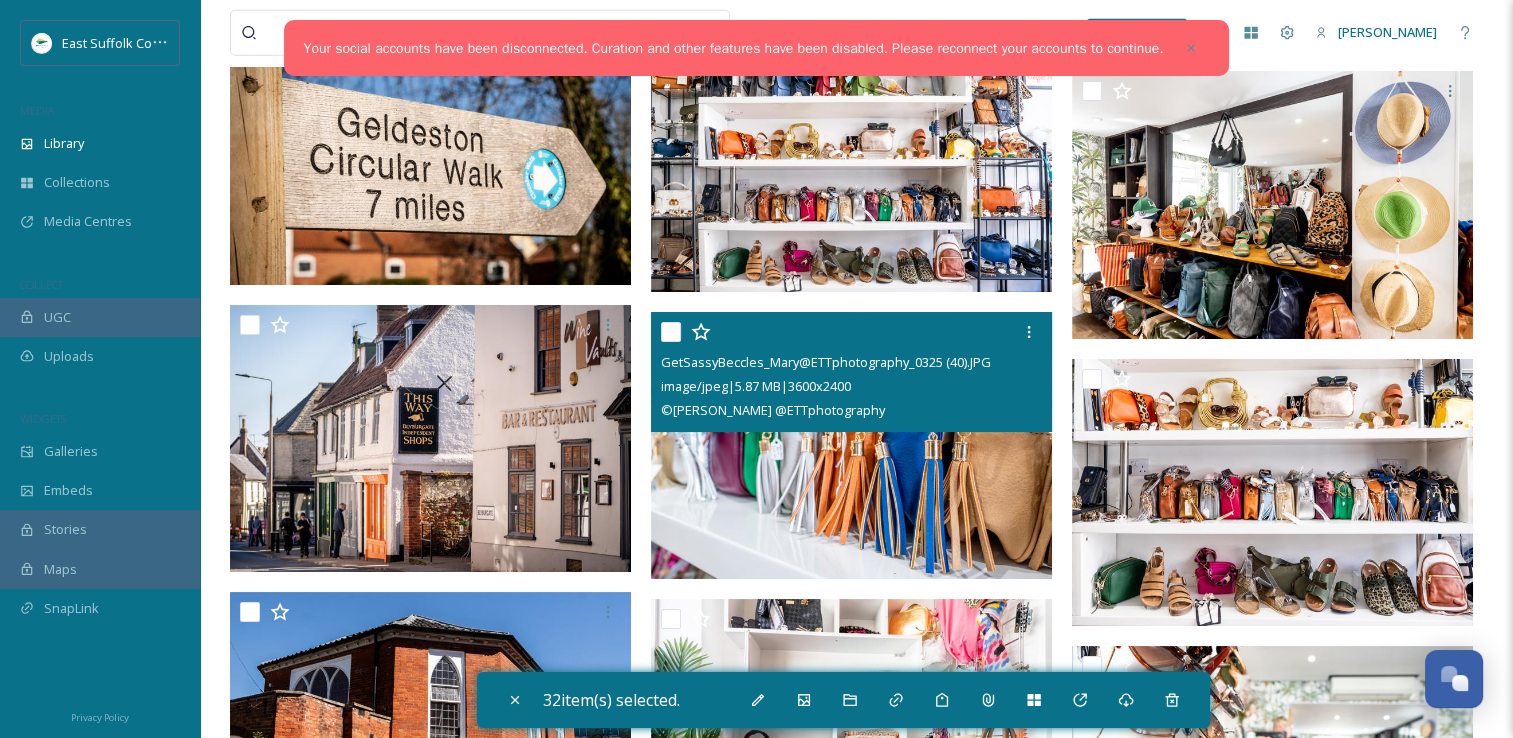 scroll, scrollTop: 50600, scrollLeft: 0, axis: vertical 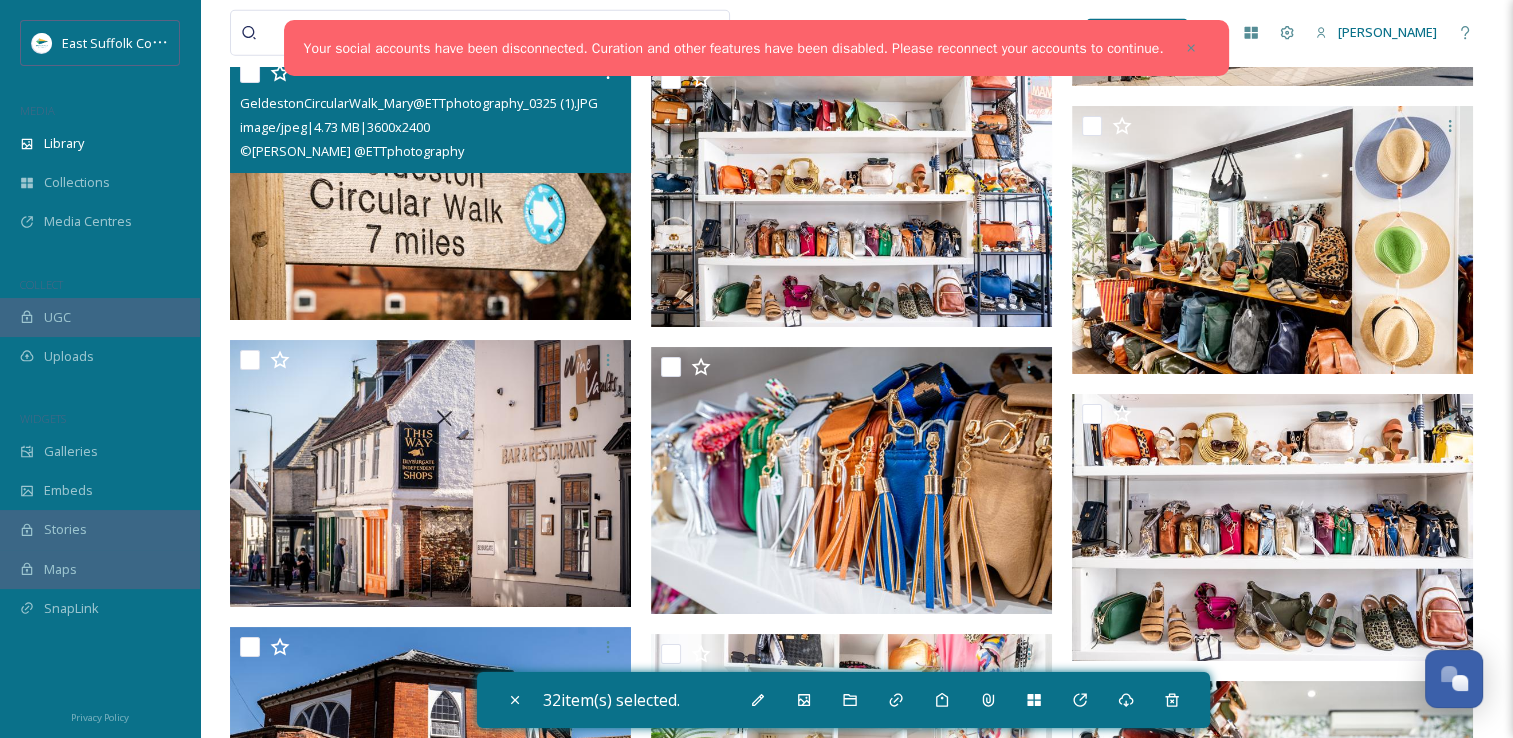 click at bounding box center [430, 186] 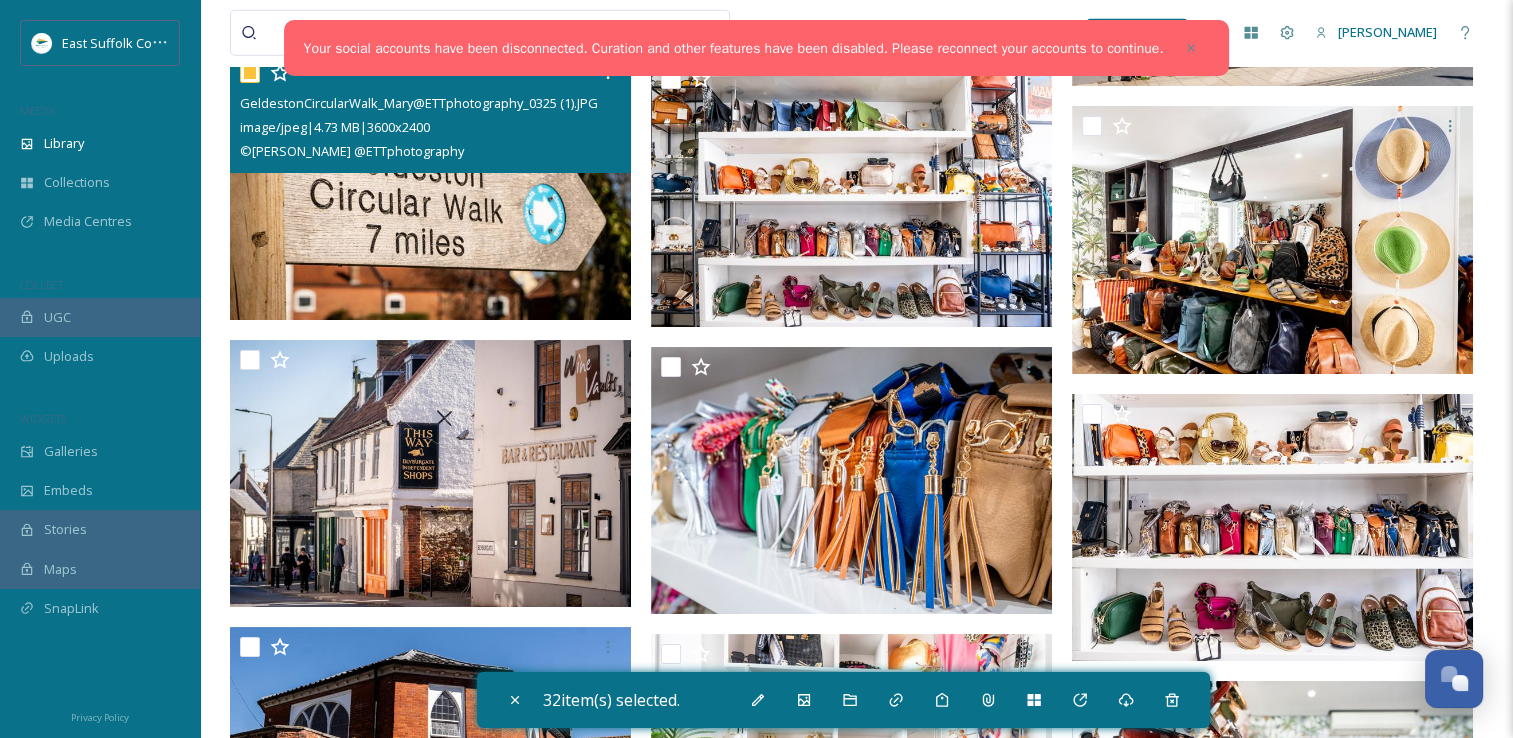 checkbox on "true" 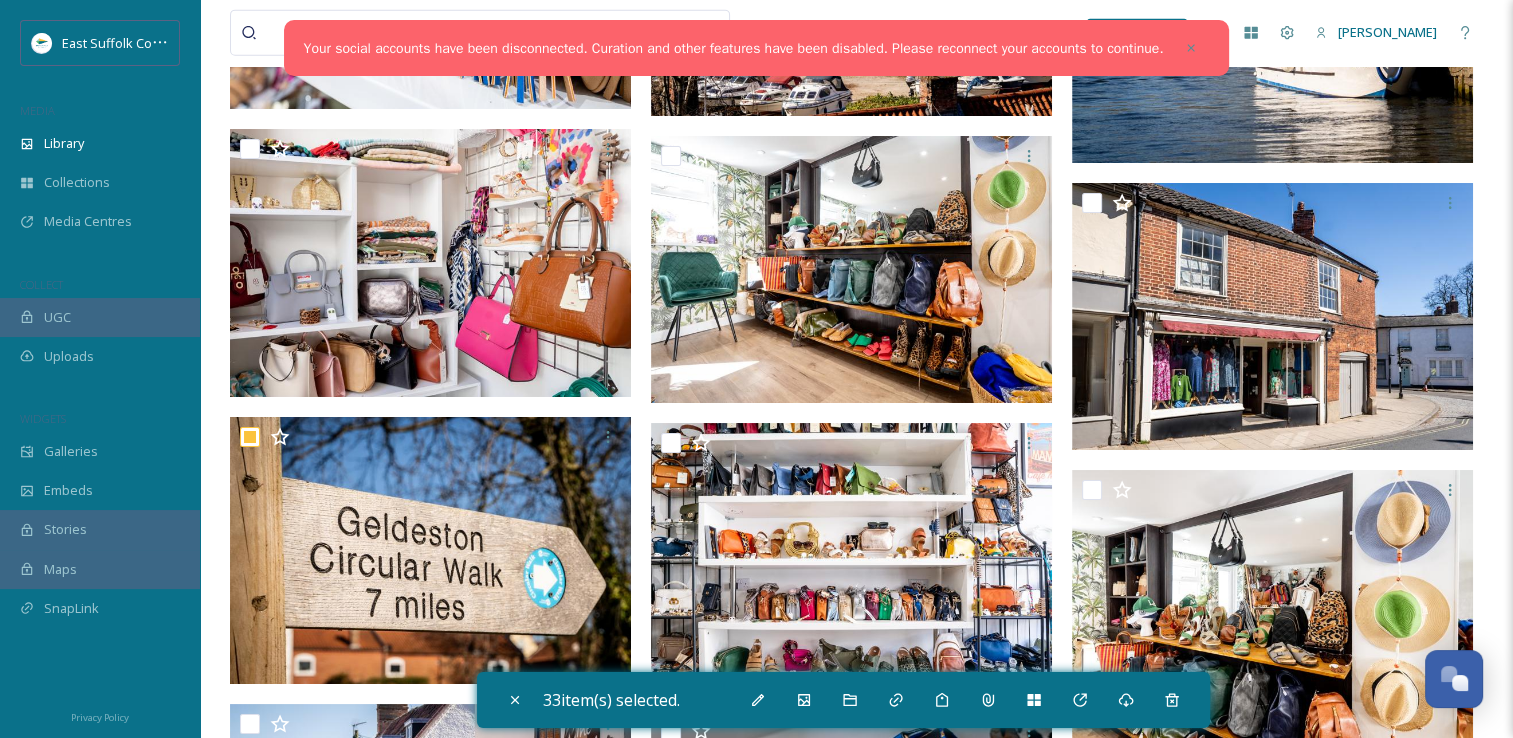 scroll, scrollTop: 50100, scrollLeft: 0, axis: vertical 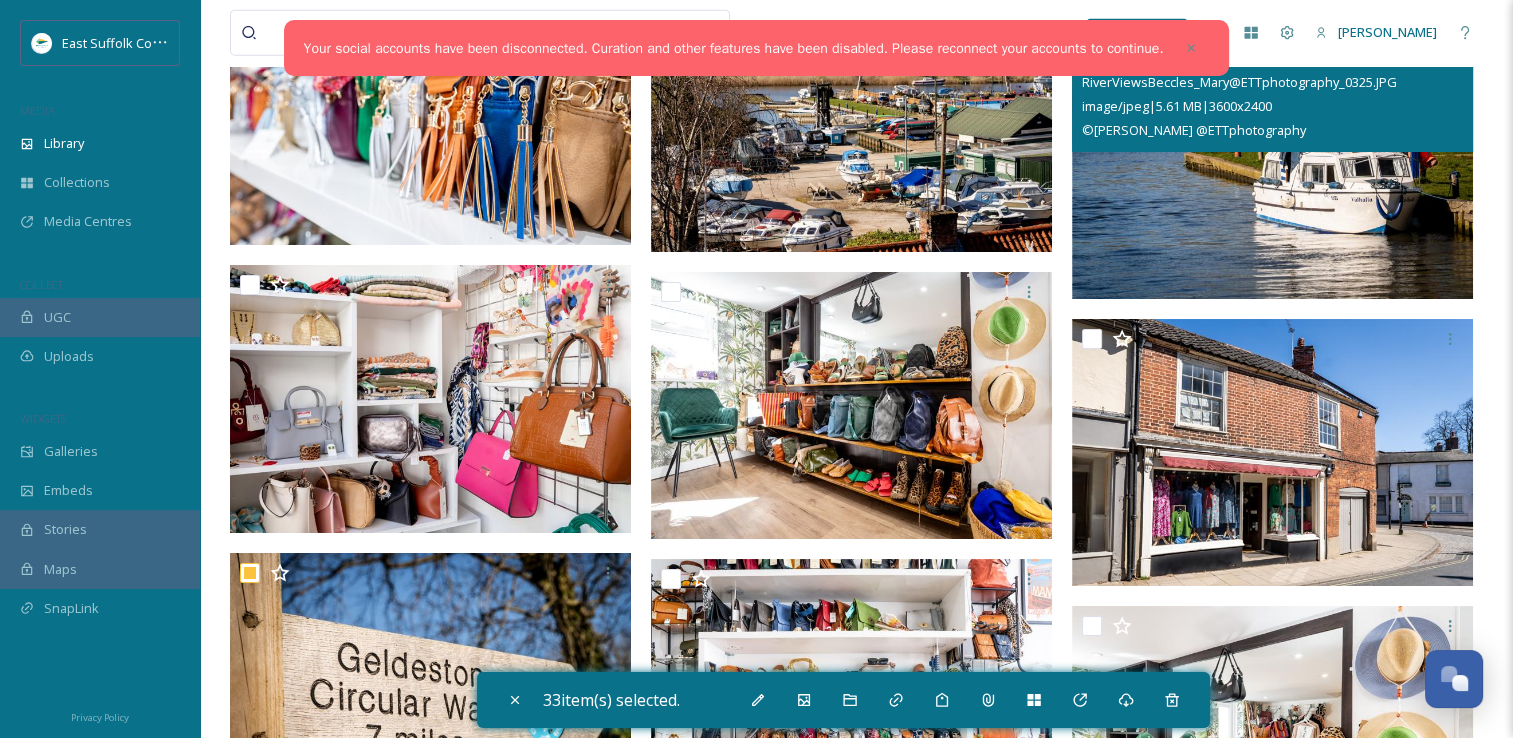 click at bounding box center (1272, 165) 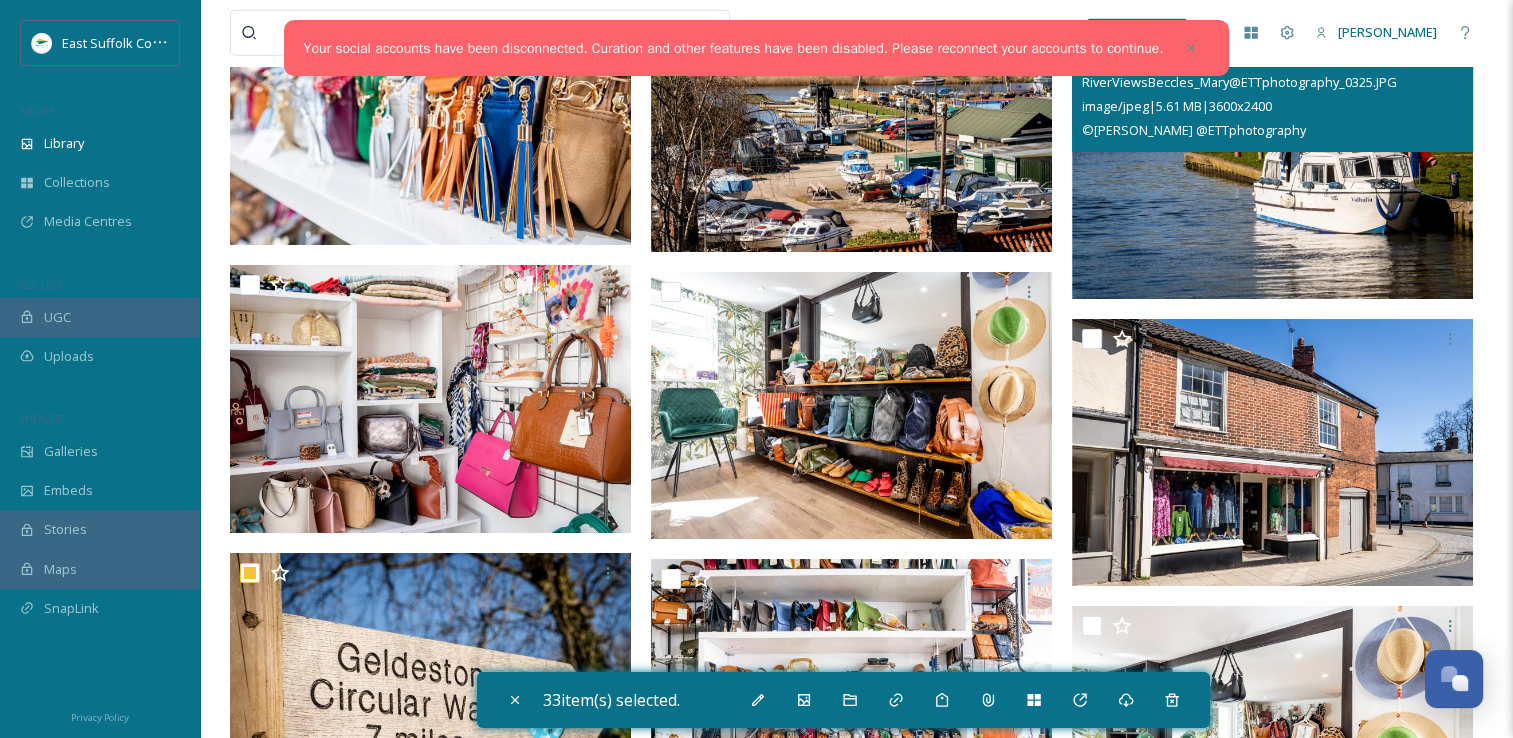 checkbox on "true" 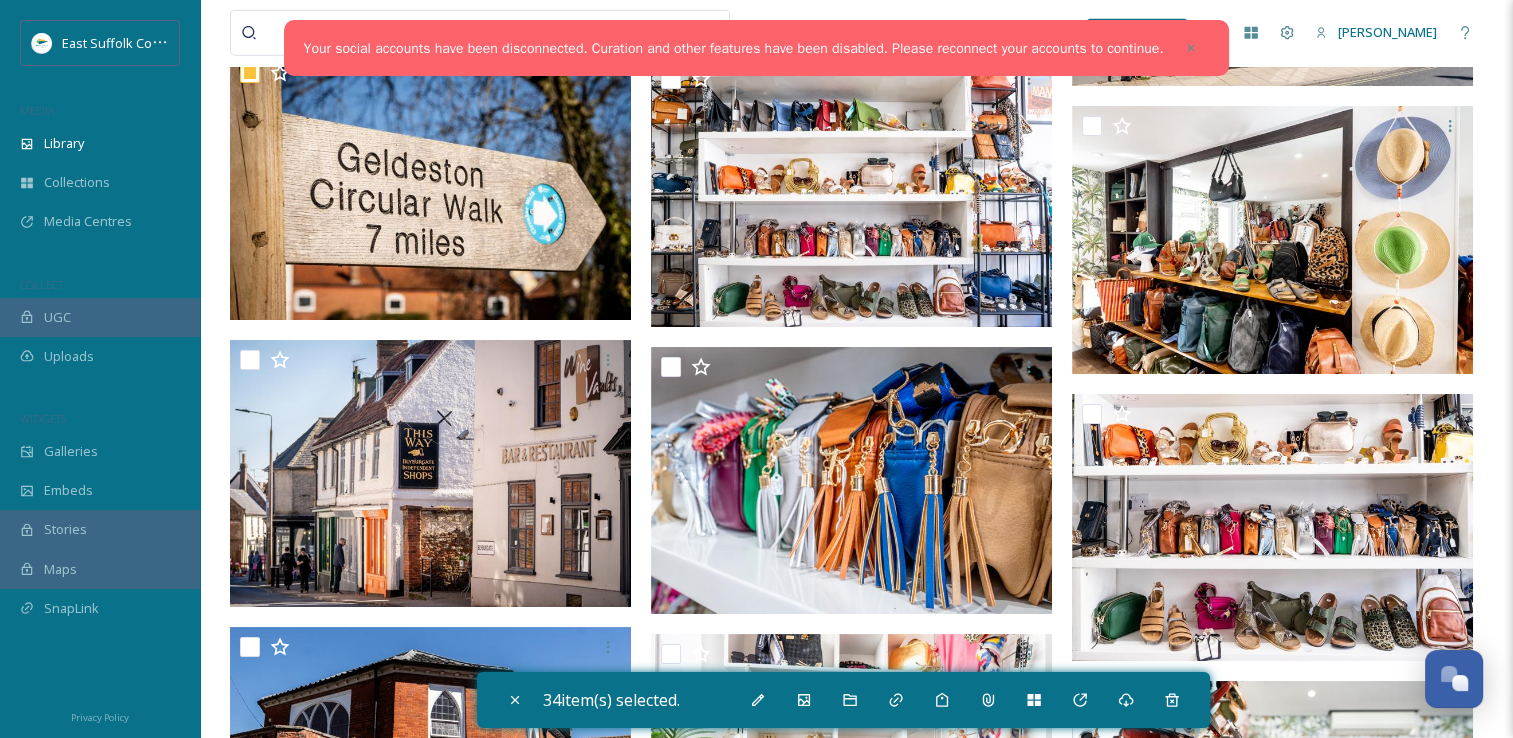 scroll, scrollTop: 51400, scrollLeft: 0, axis: vertical 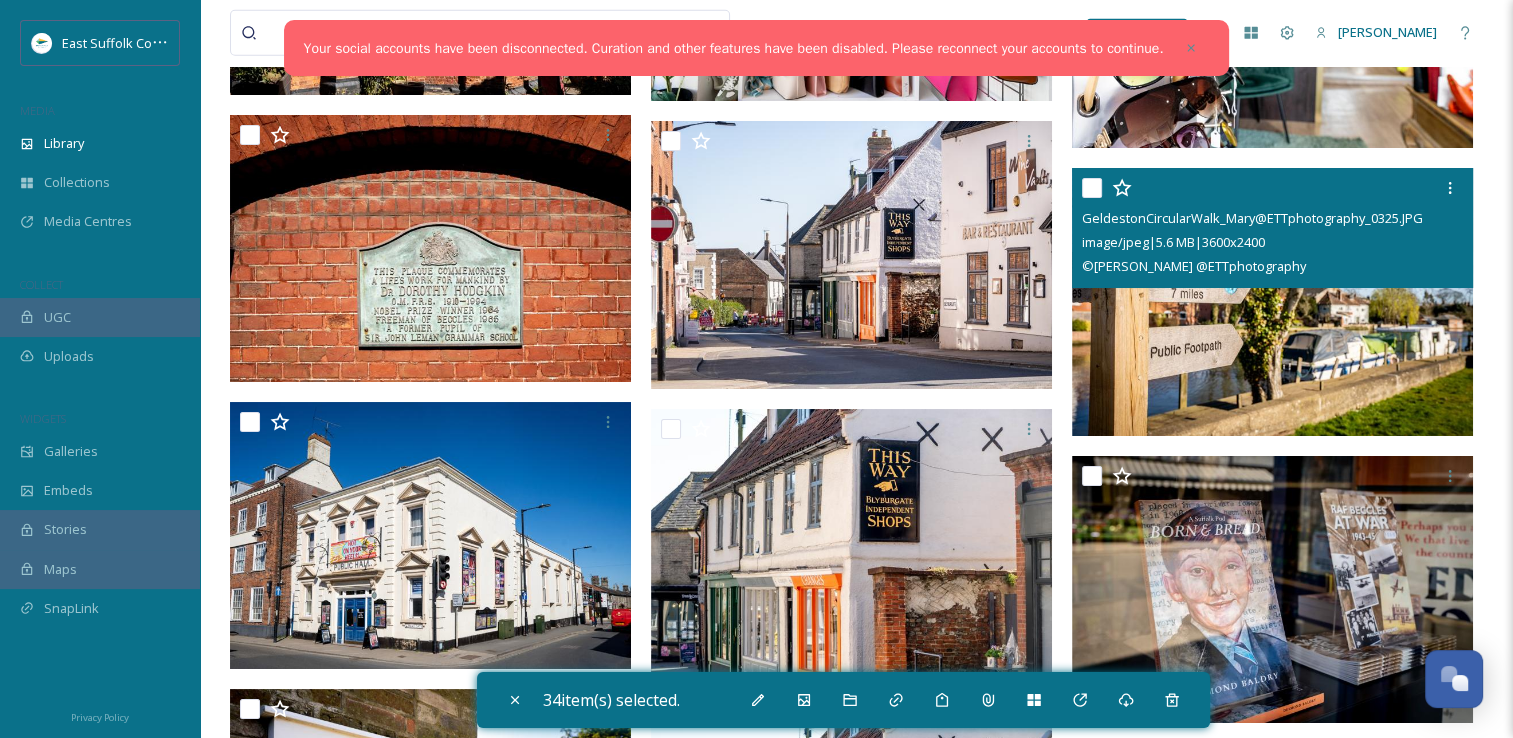 click at bounding box center [1272, 302] 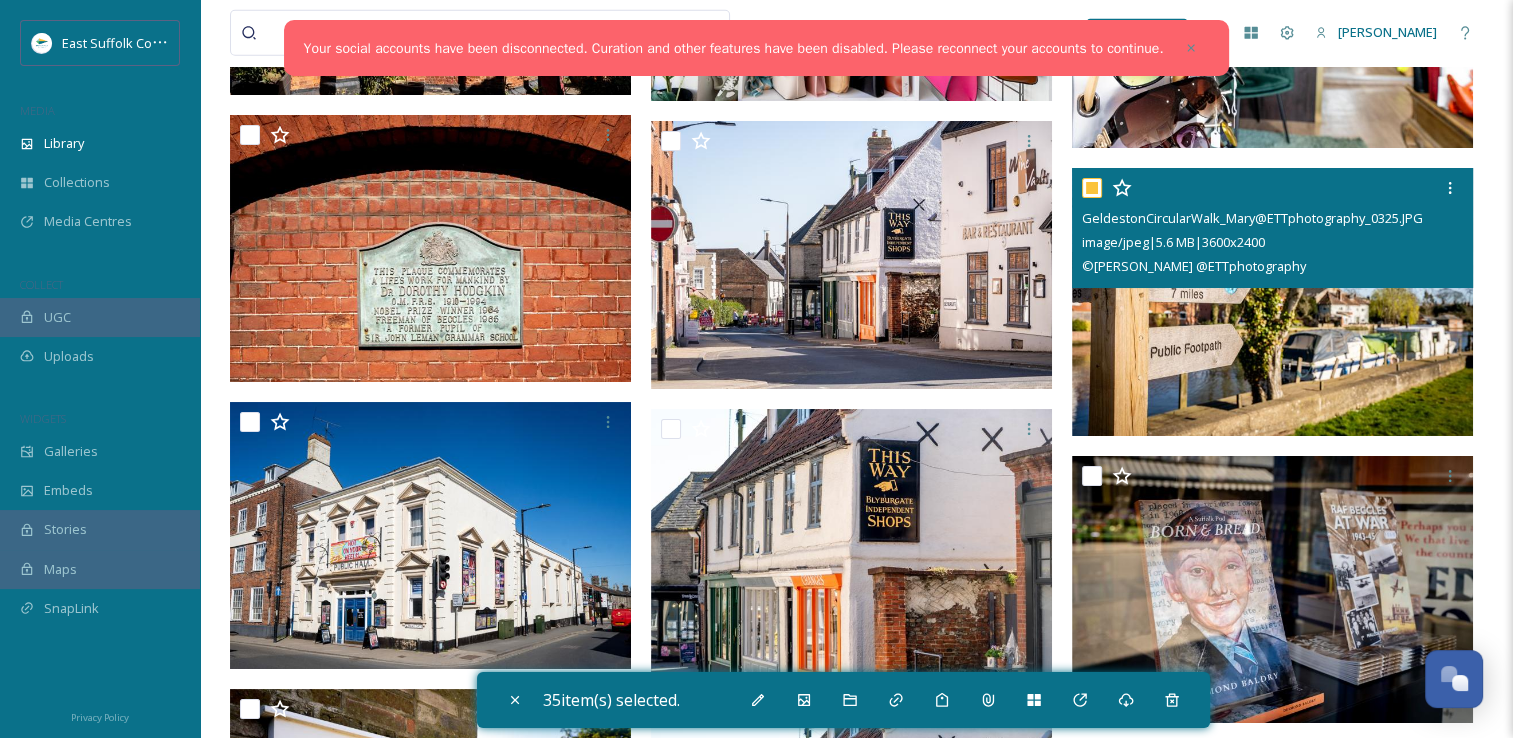 checkbox on "true" 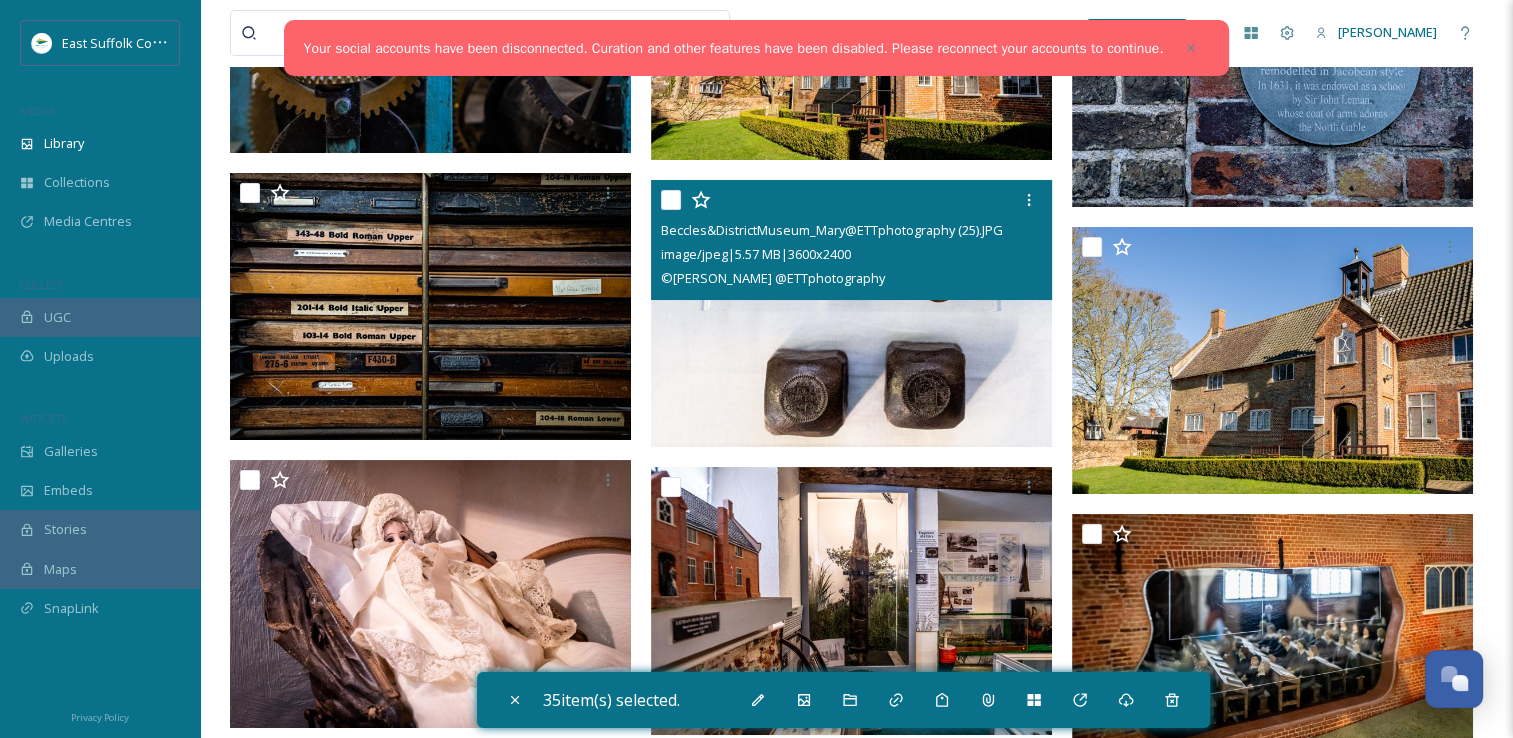 scroll, scrollTop: 52700, scrollLeft: 0, axis: vertical 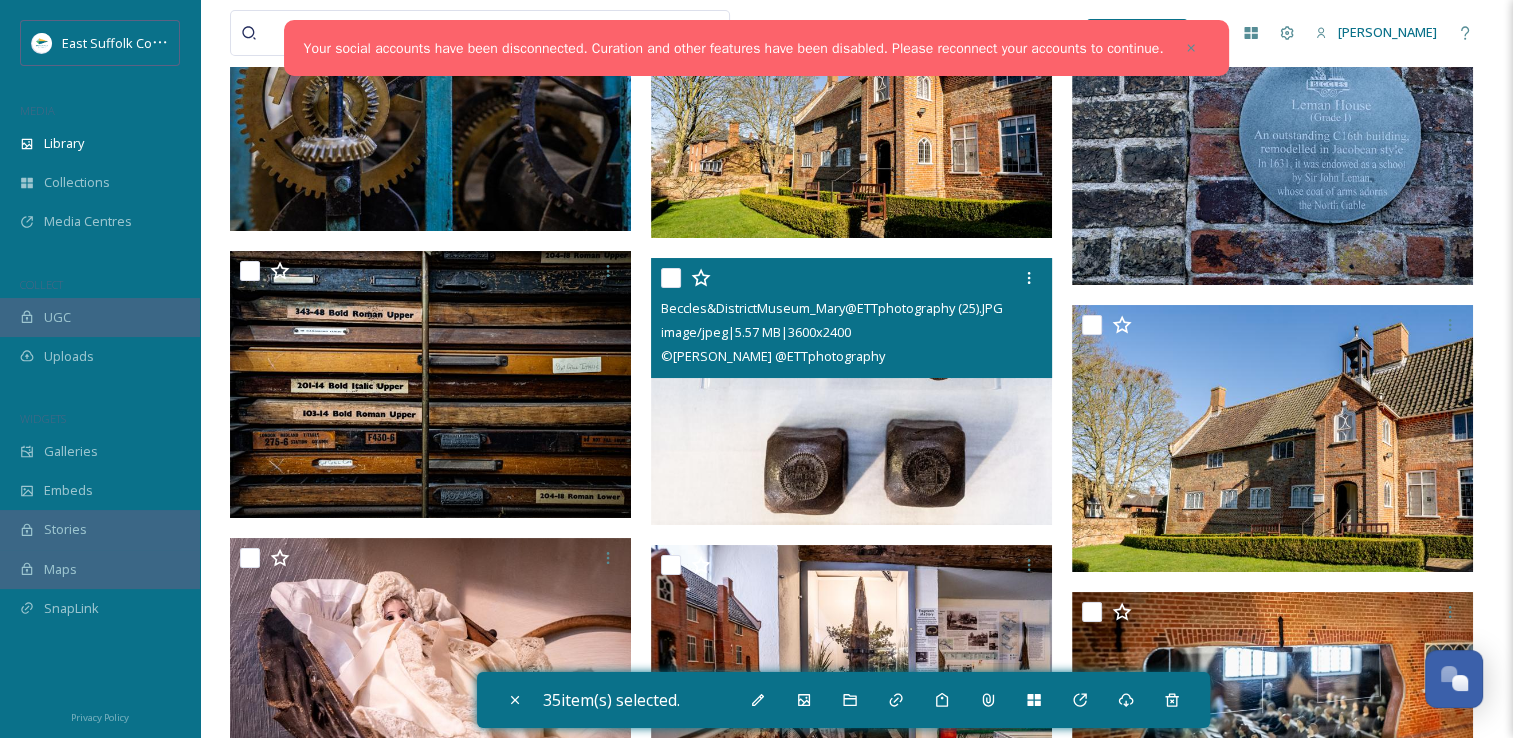 click at bounding box center (851, 392) 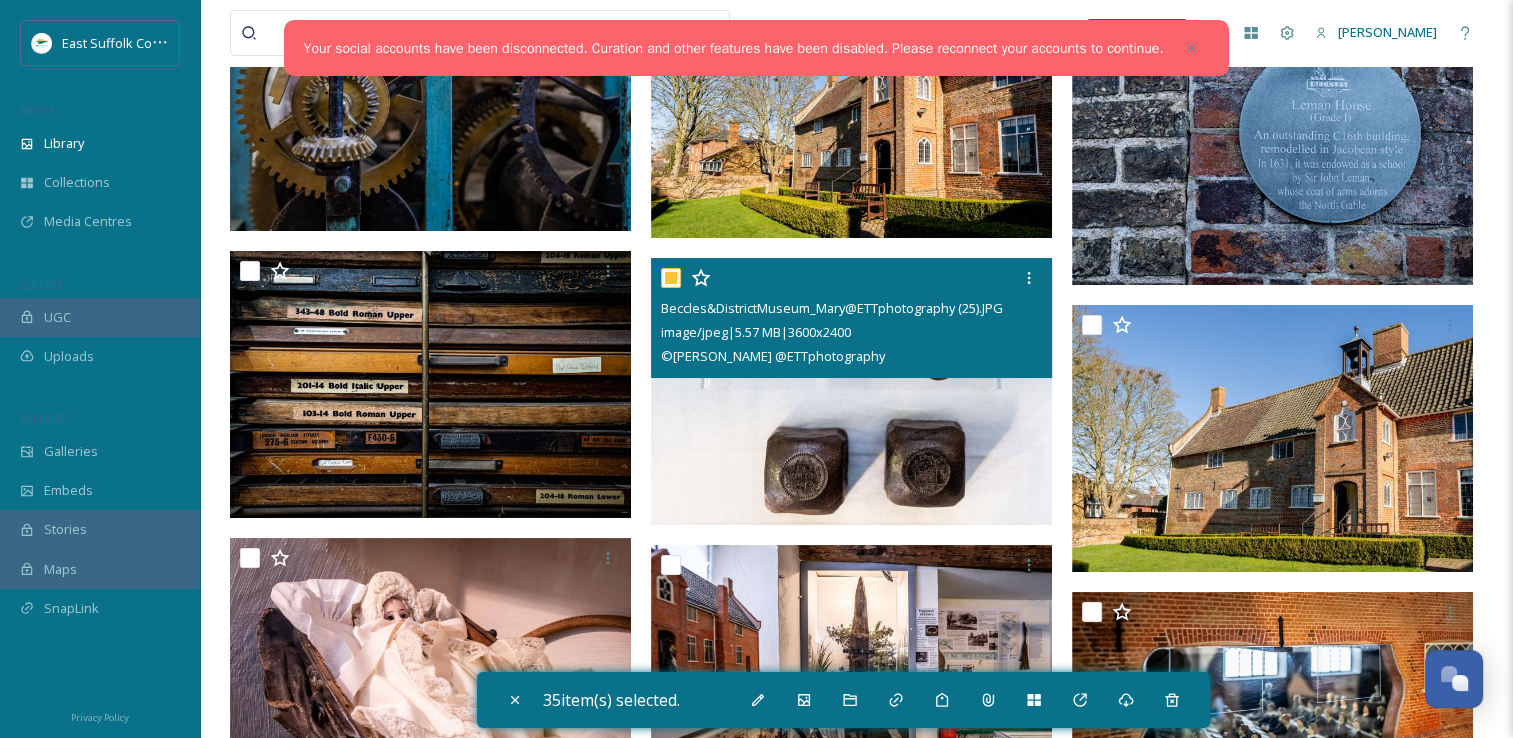 checkbox on "true" 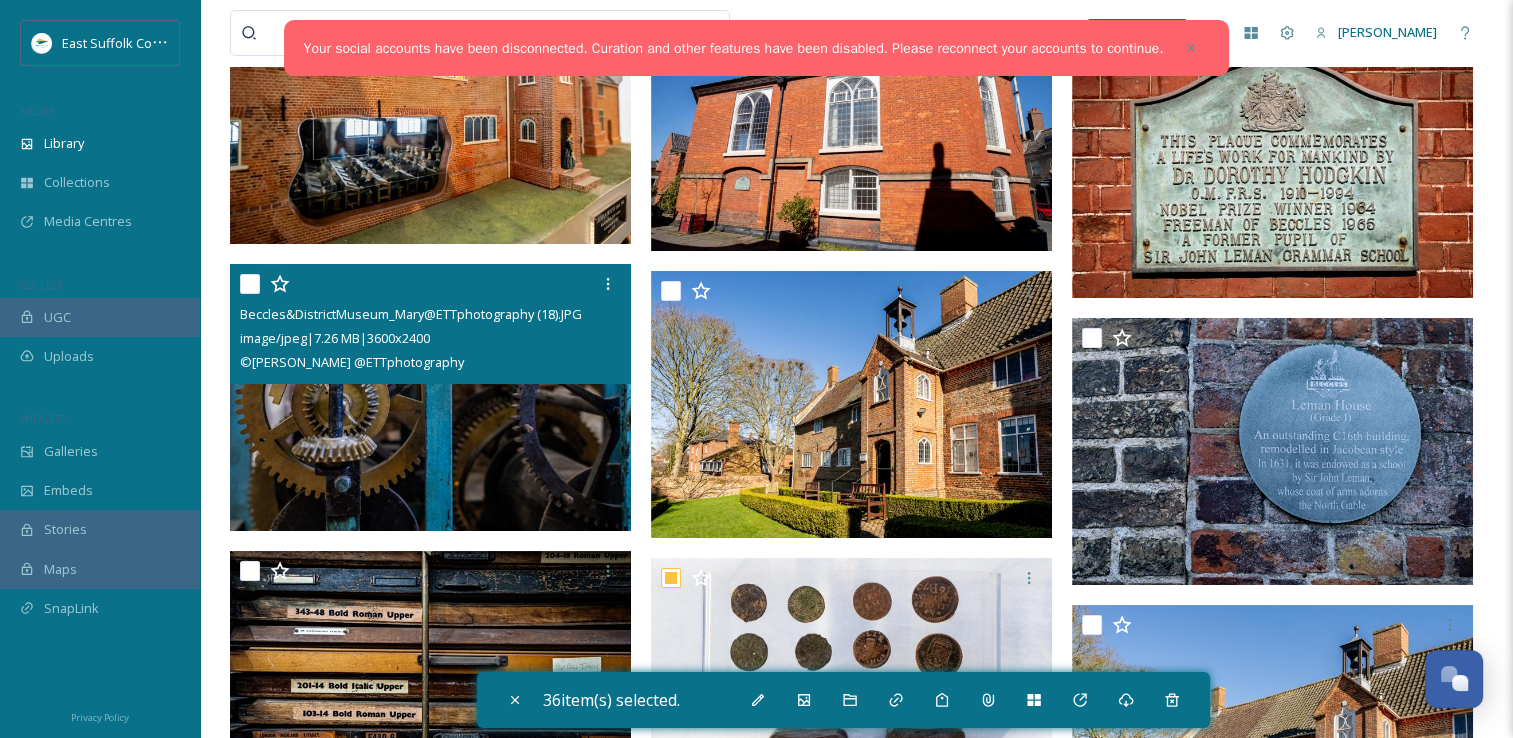click at bounding box center [430, 398] 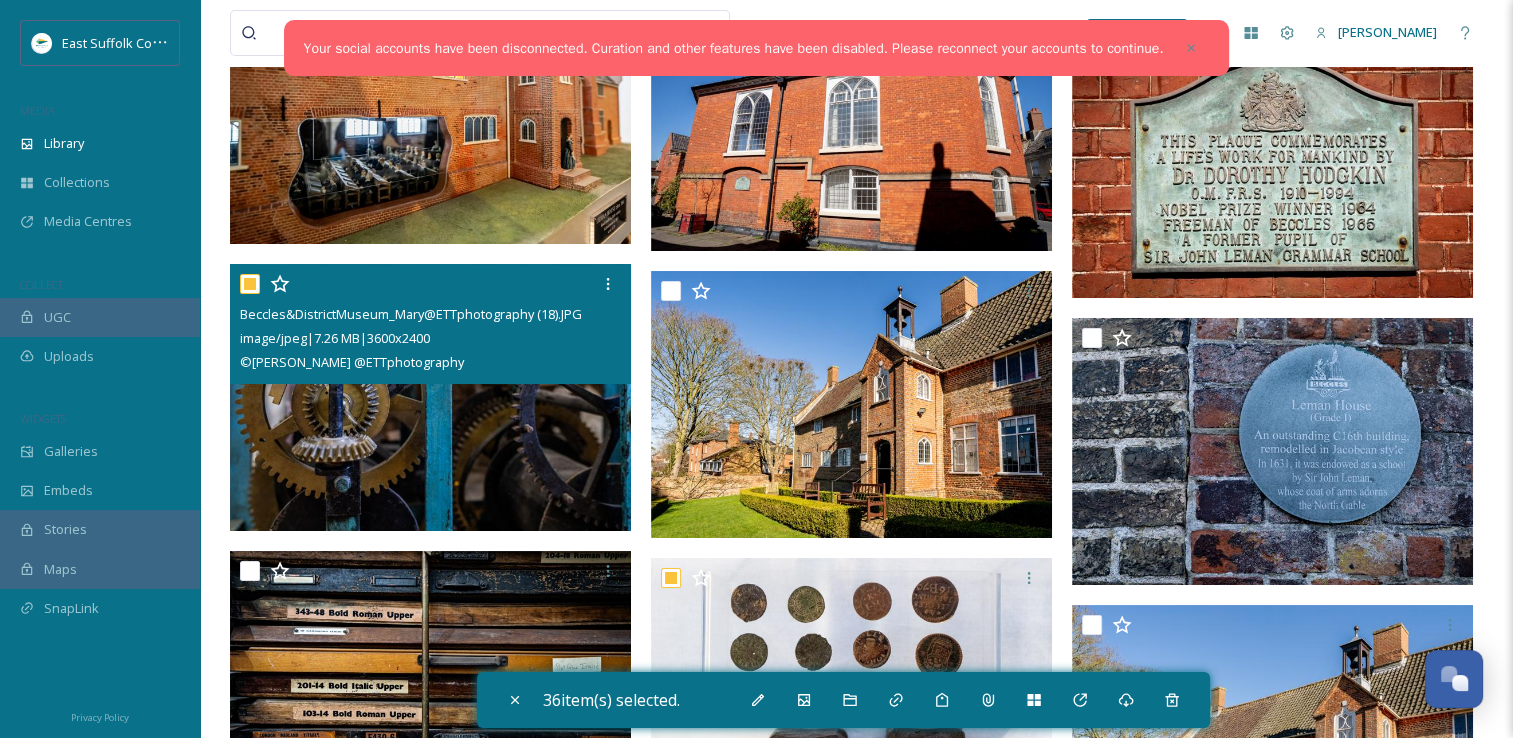 checkbox on "true" 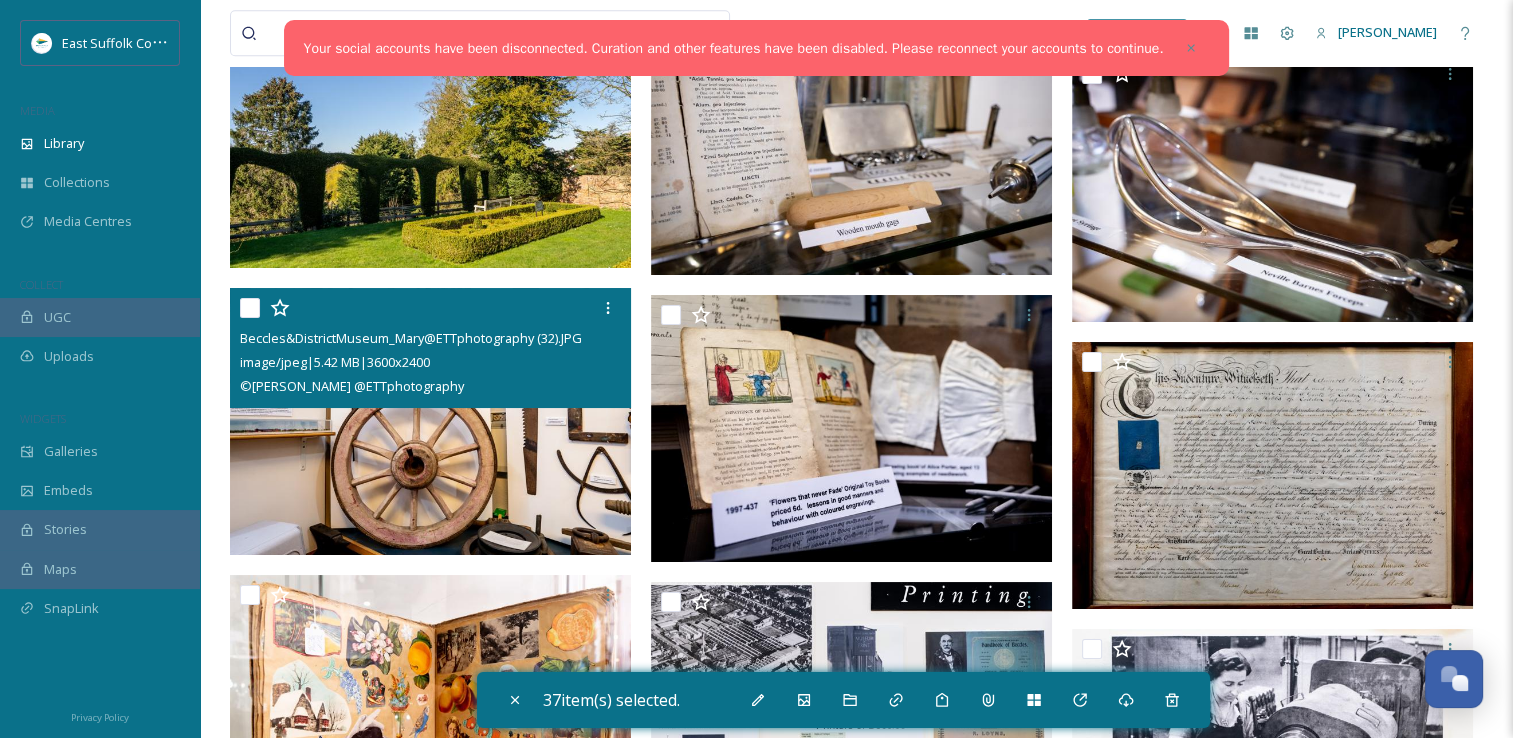 scroll, scrollTop: 55200, scrollLeft: 0, axis: vertical 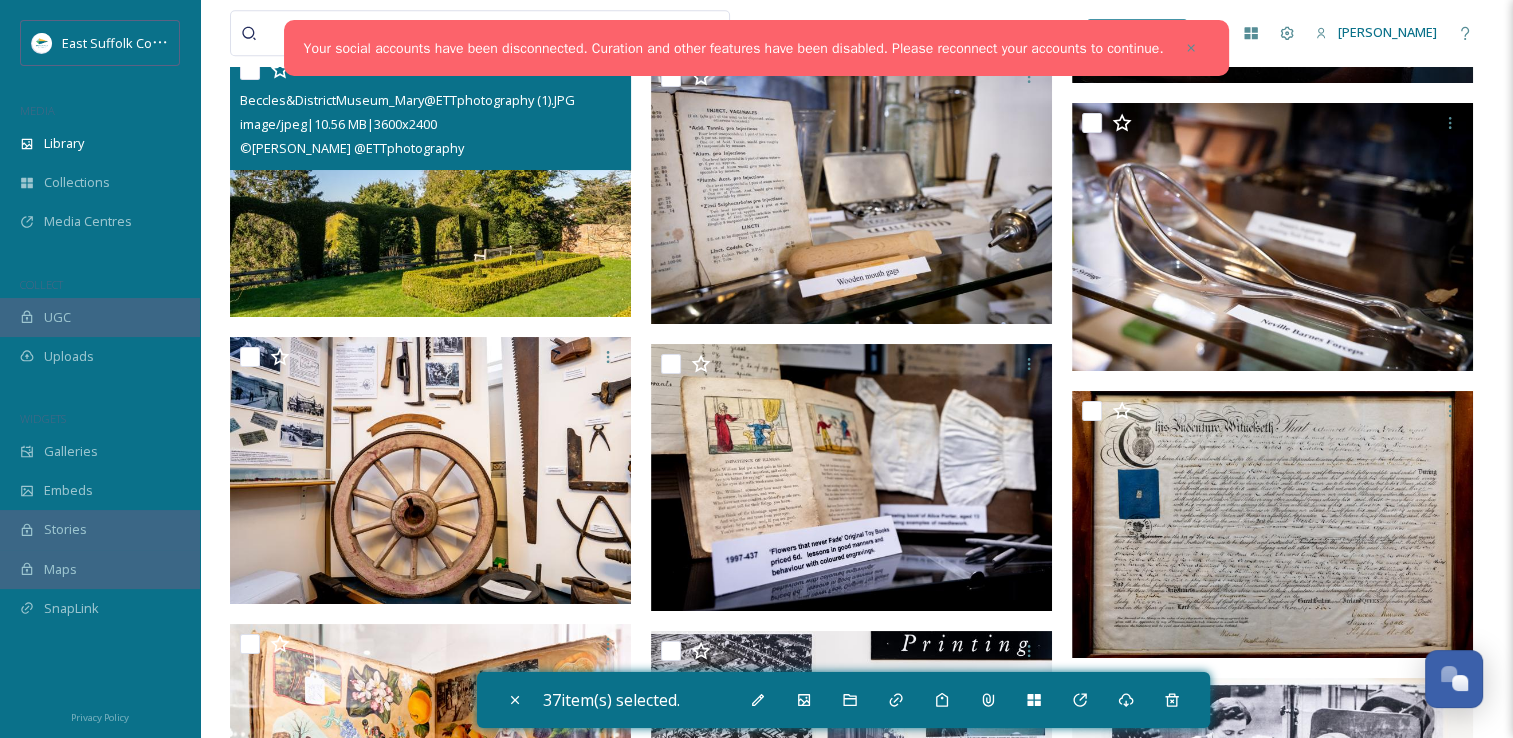 click at bounding box center [430, 184] 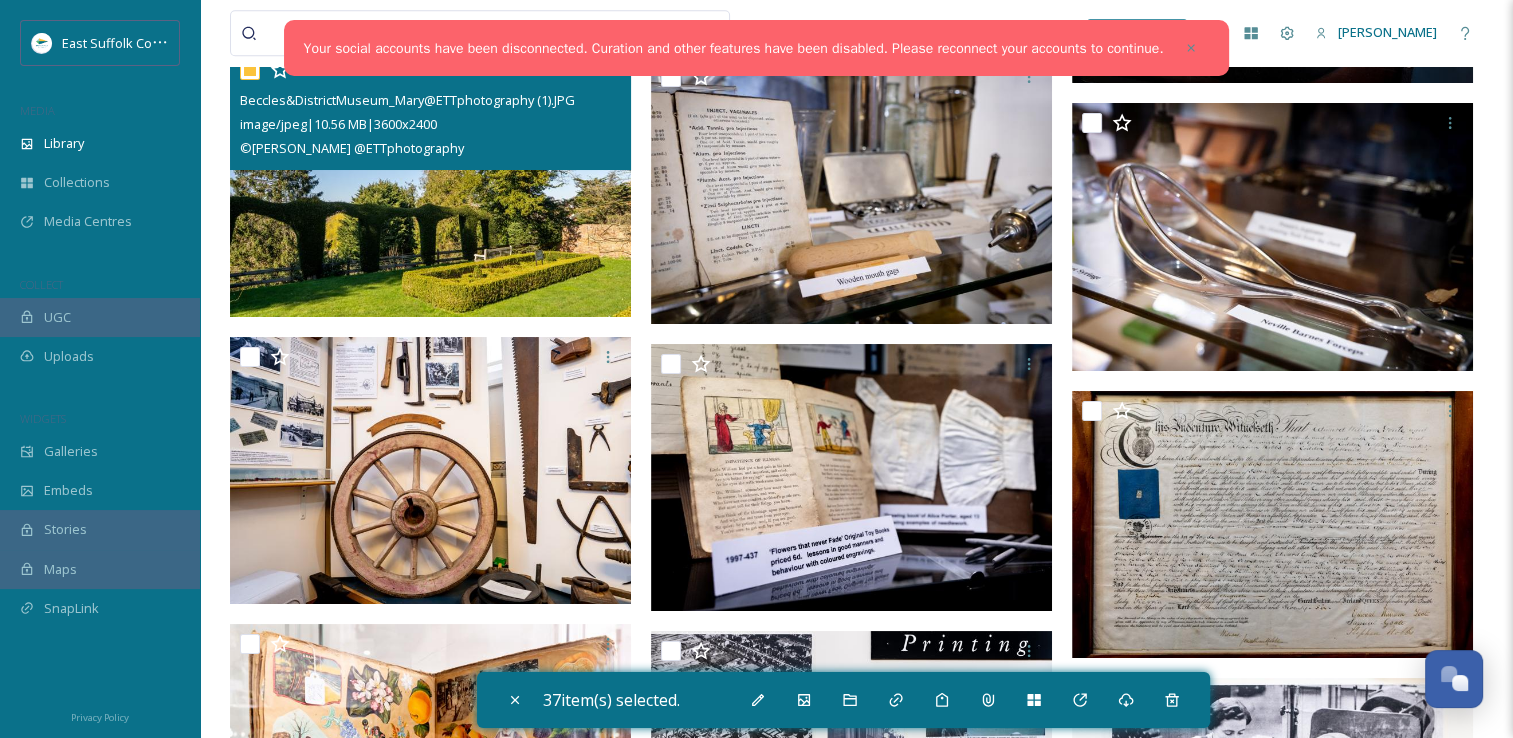 checkbox on "true" 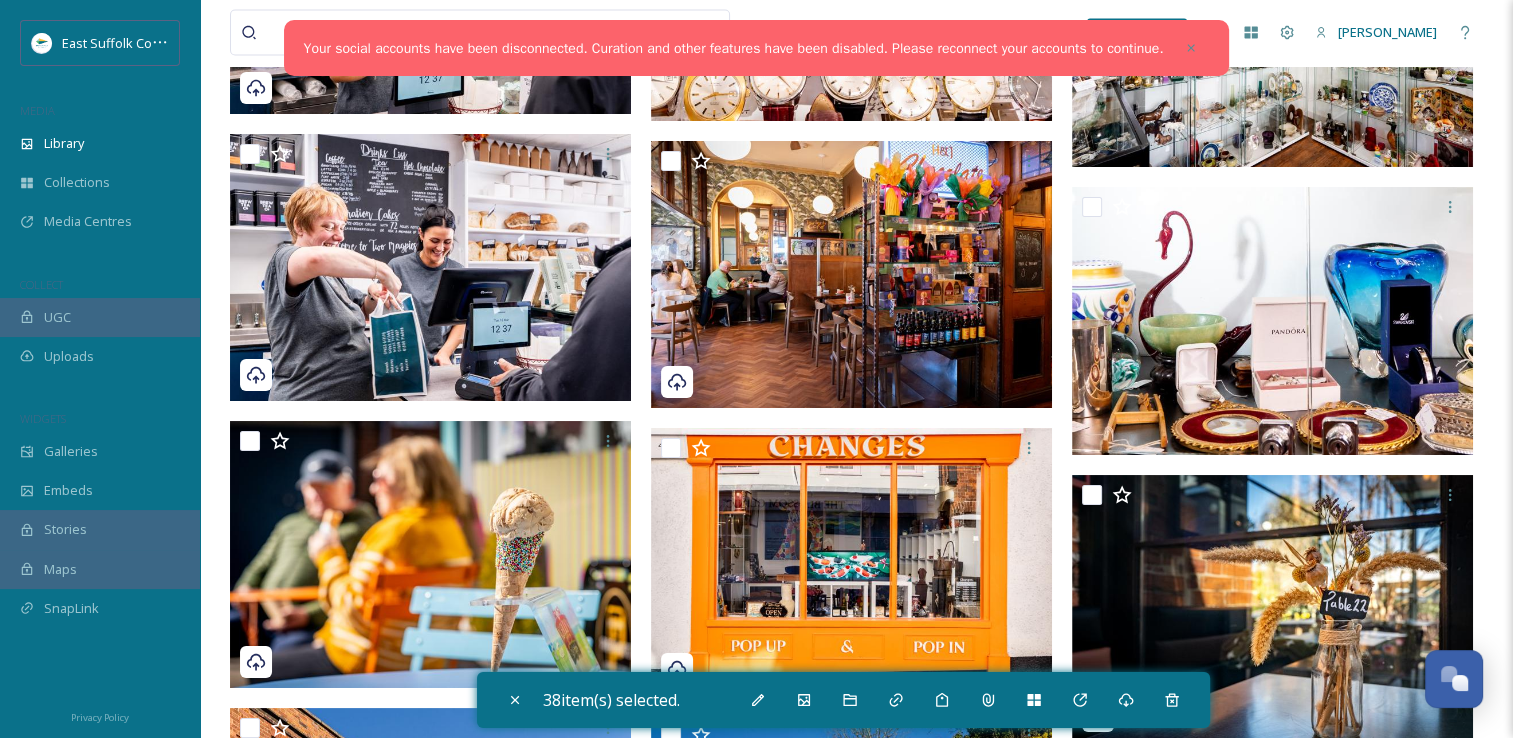 scroll, scrollTop: 57000, scrollLeft: 0, axis: vertical 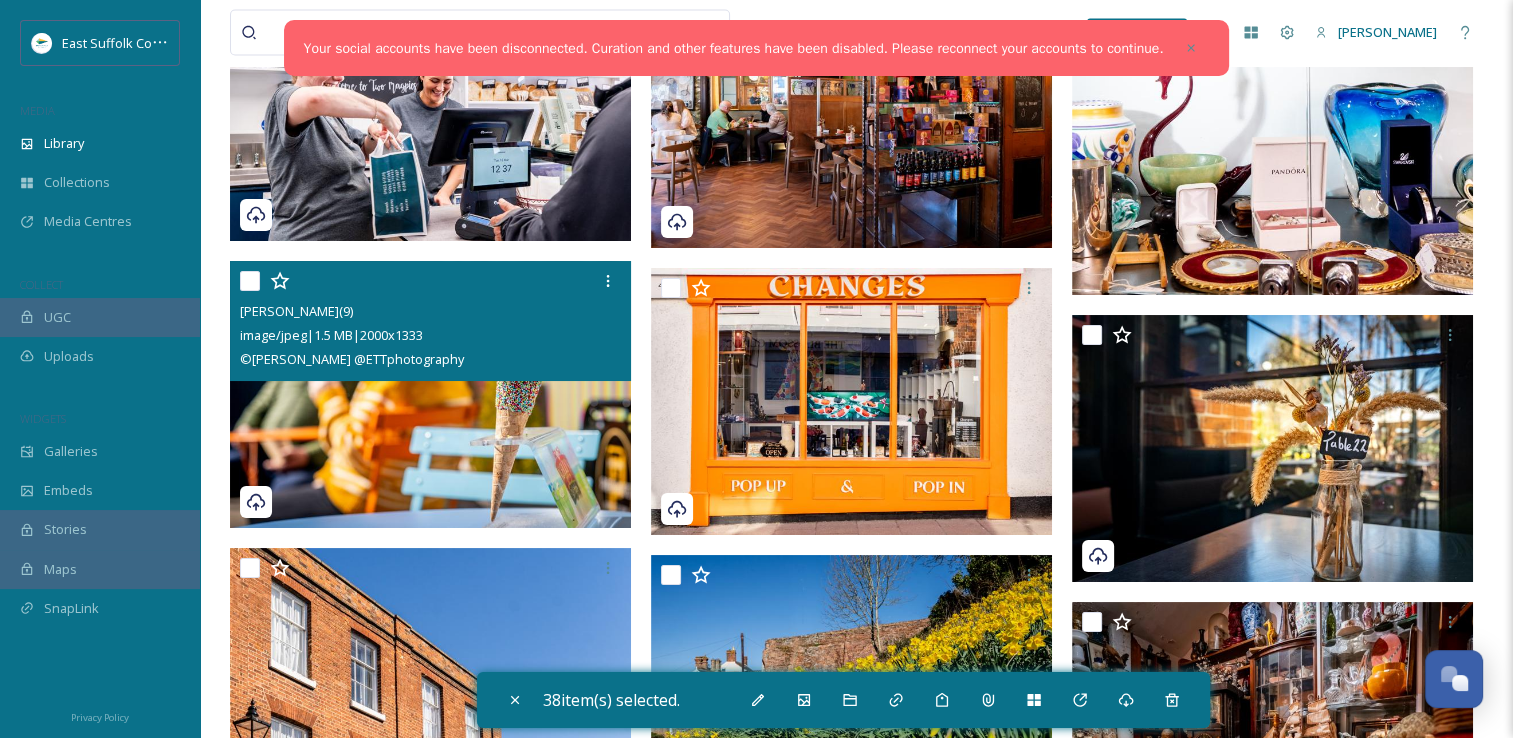 click at bounding box center (430, 395) 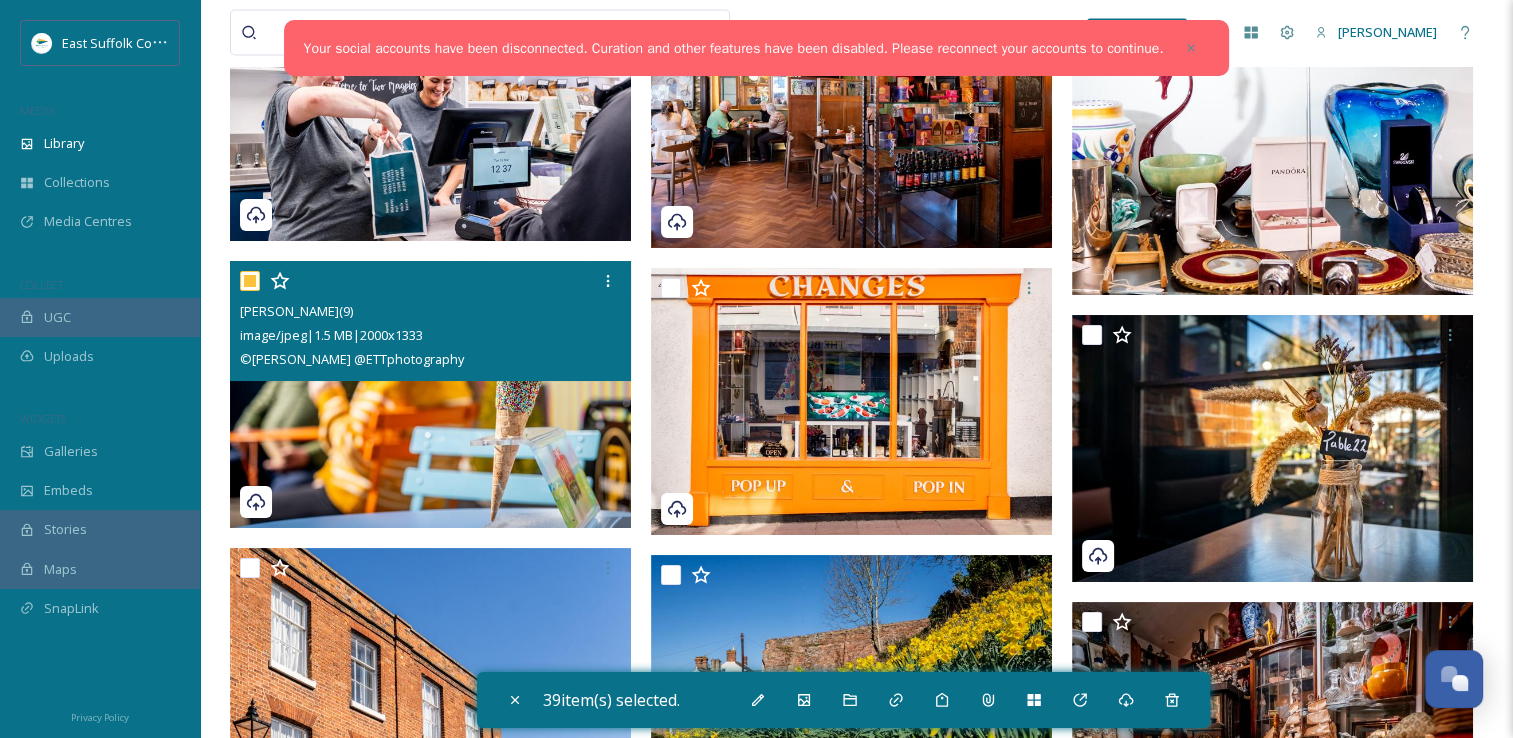 checkbox on "true" 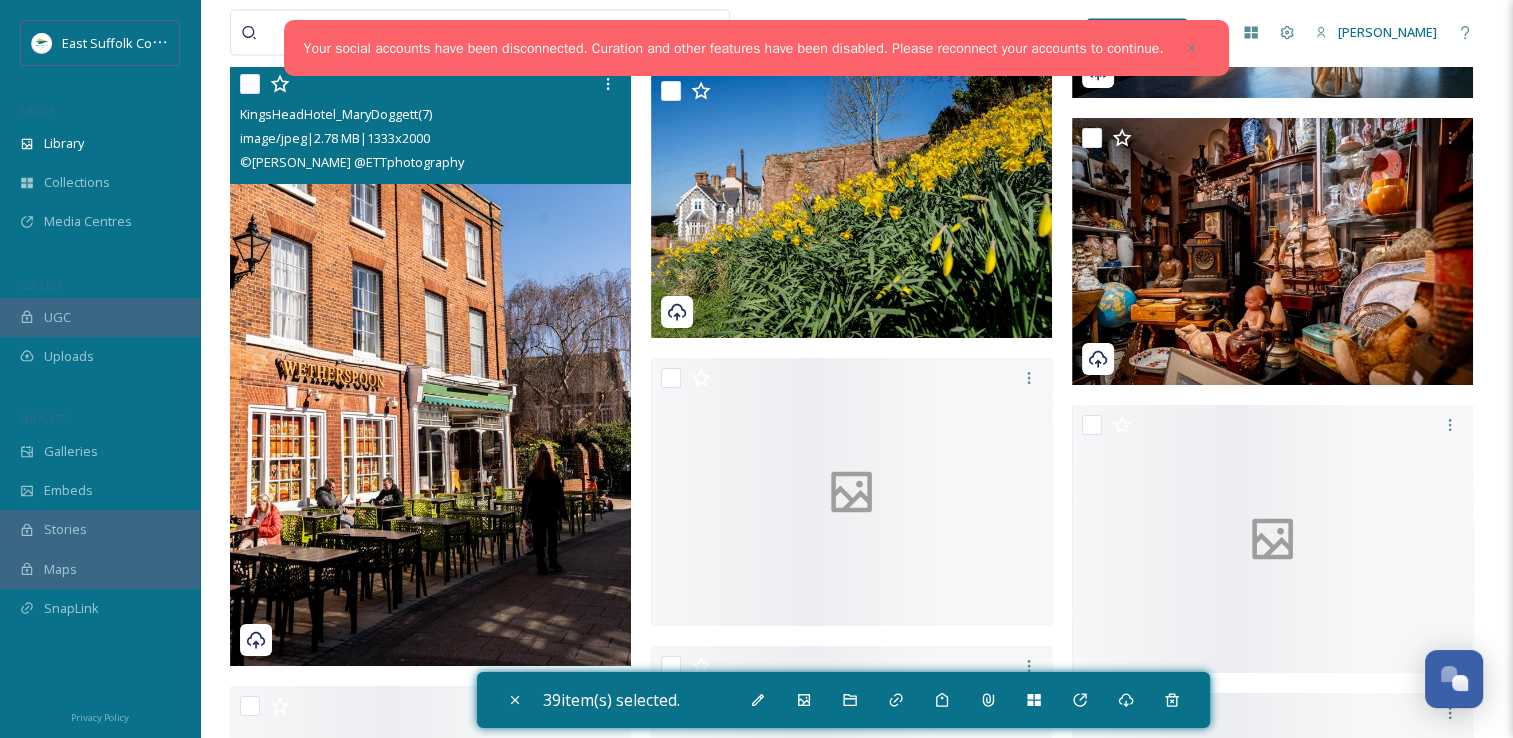 scroll, scrollTop: 57500, scrollLeft: 0, axis: vertical 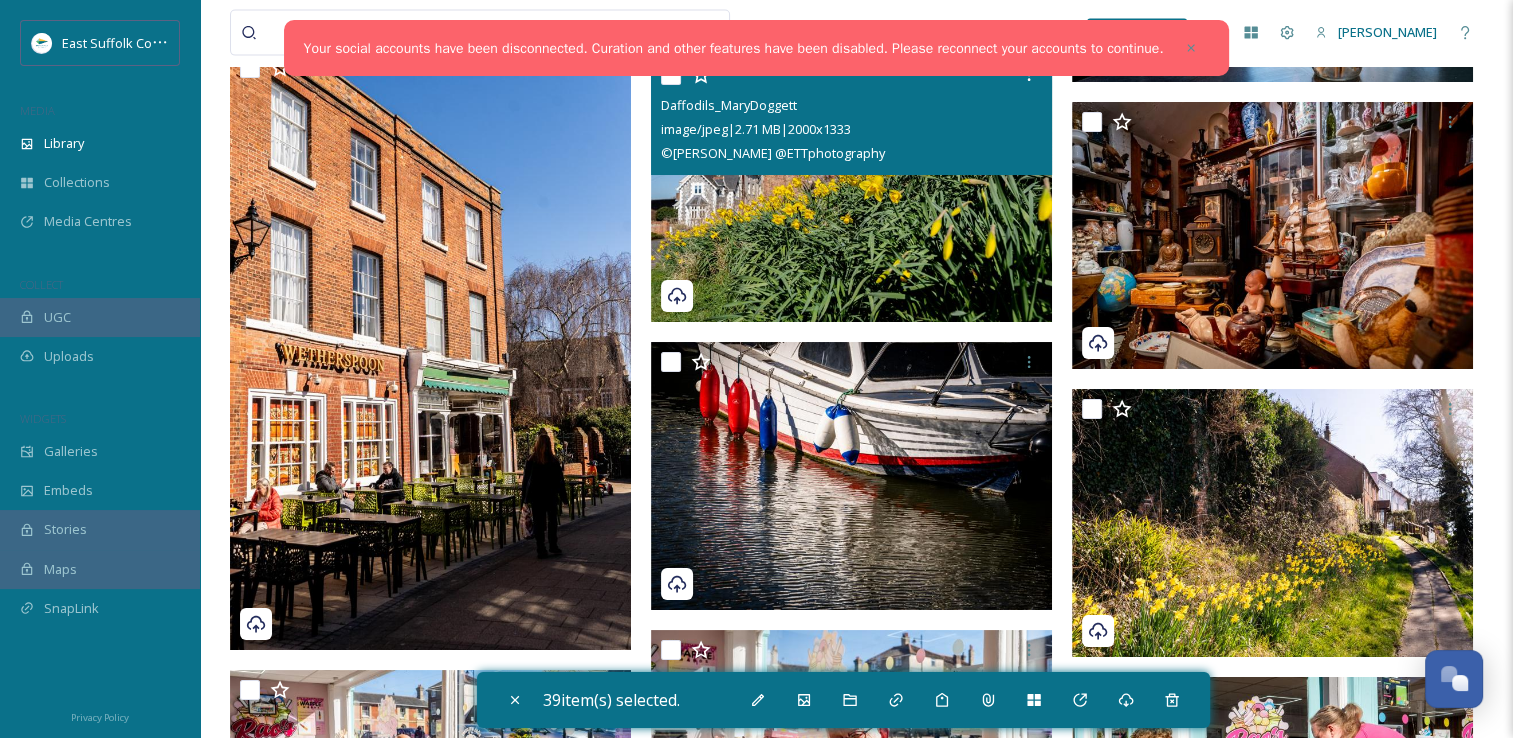 click at bounding box center (851, 189) 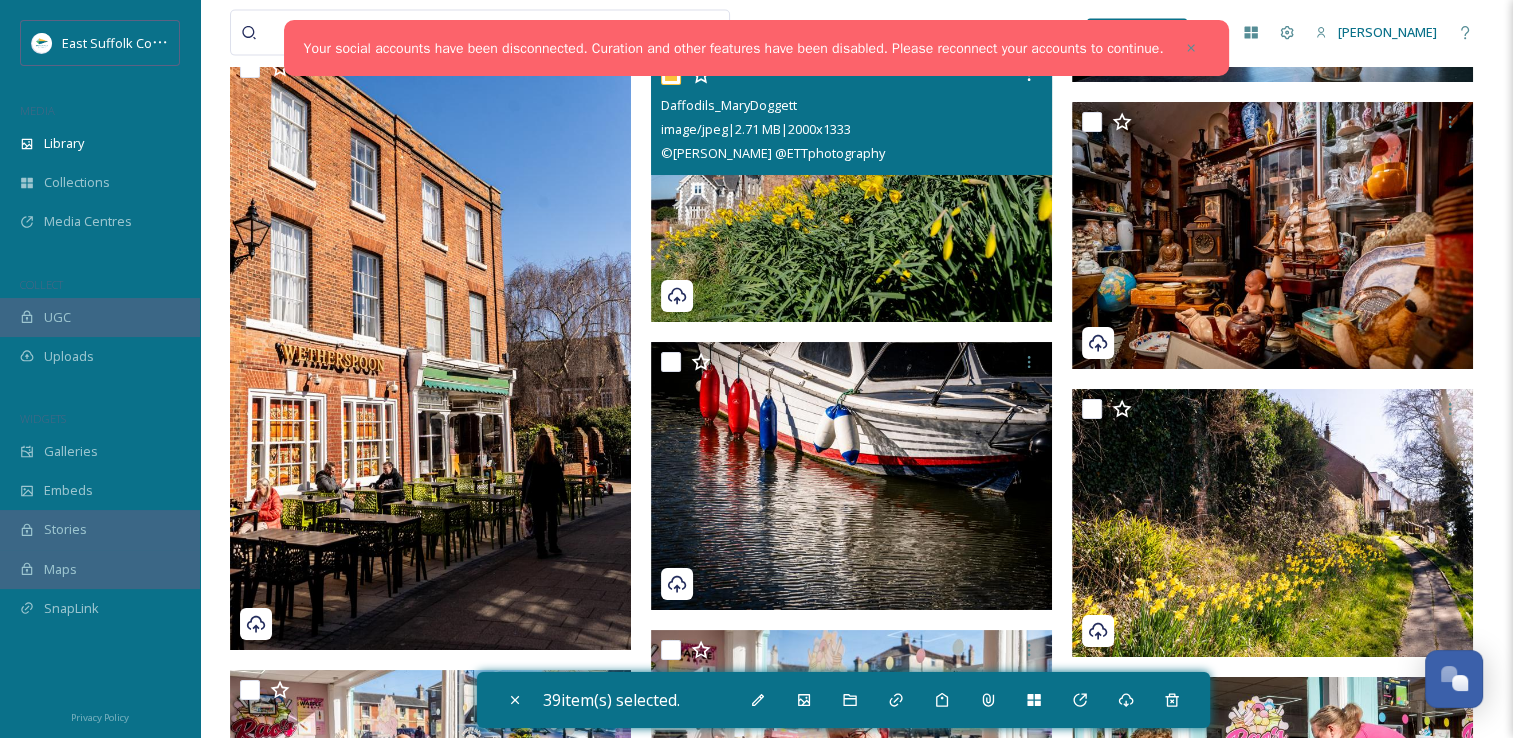 checkbox on "true" 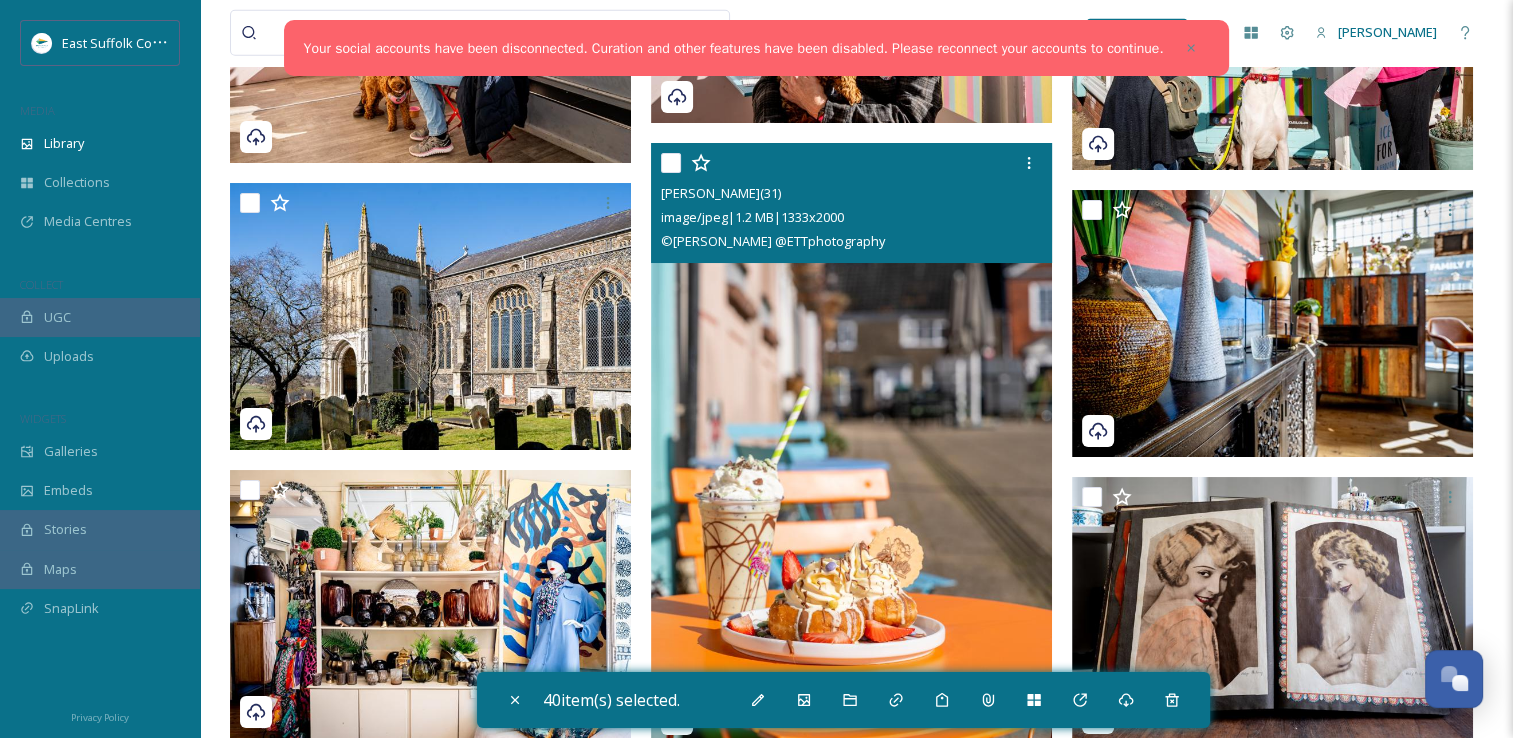 scroll, scrollTop: 58300, scrollLeft: 0, axis: vertical 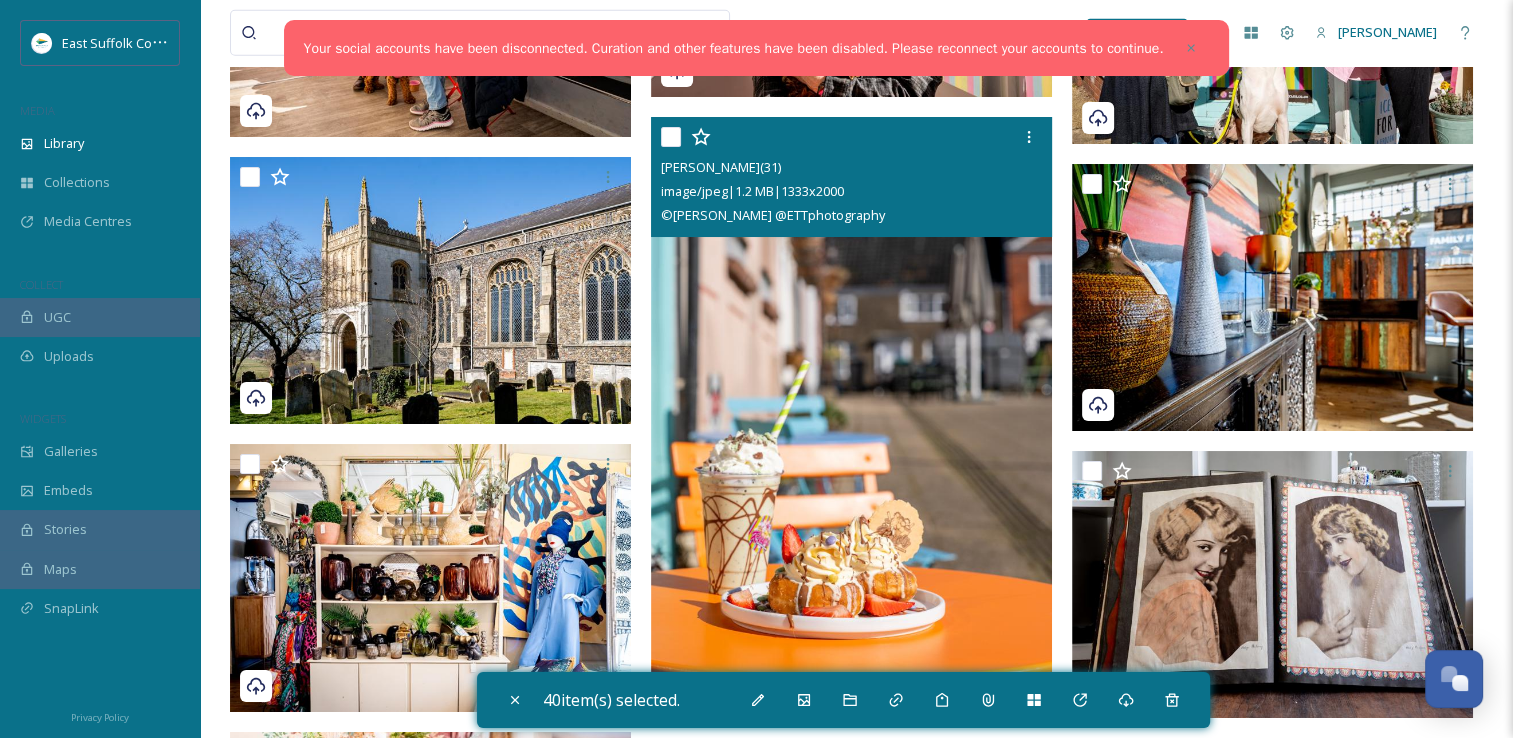 click at bounding box center [851, 418] 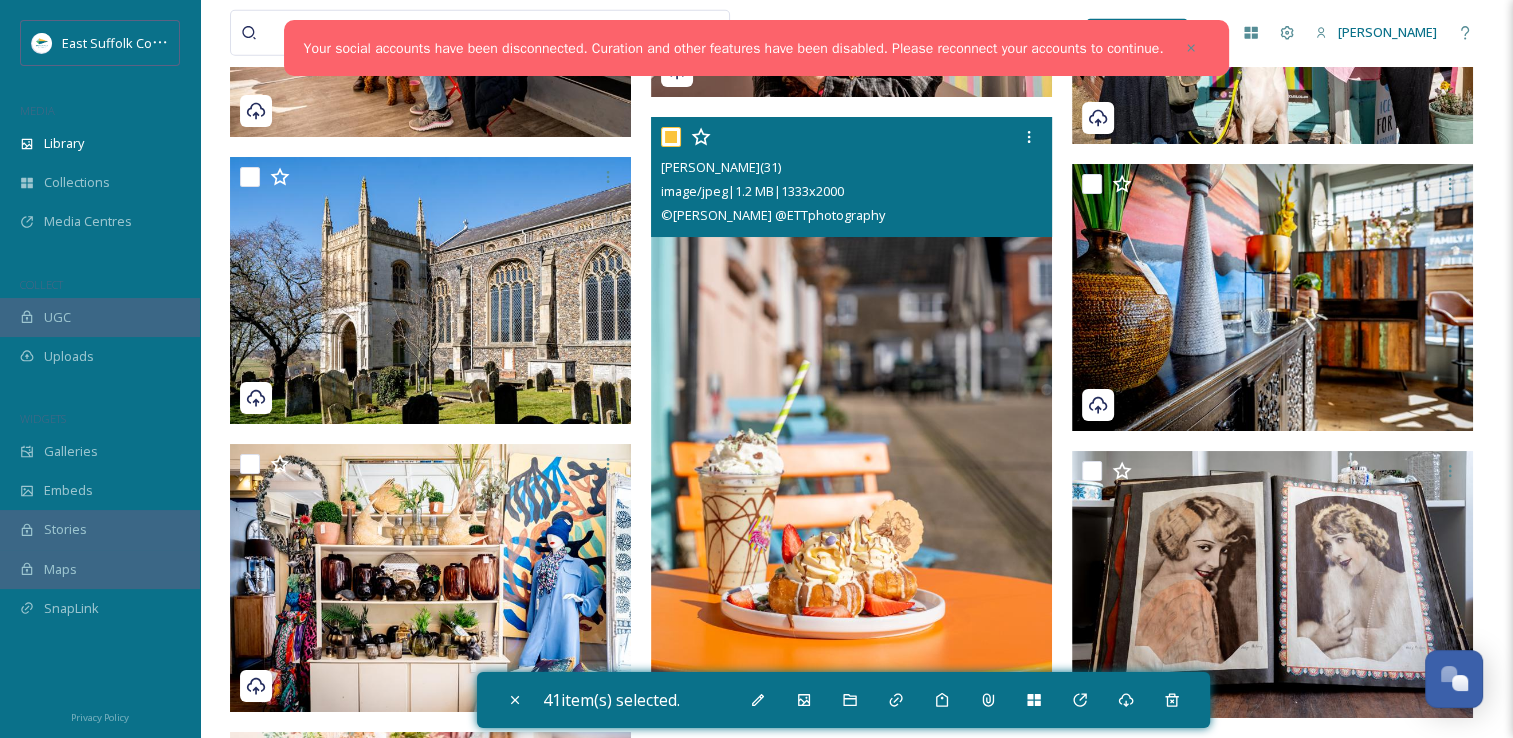 checkbox on "true" 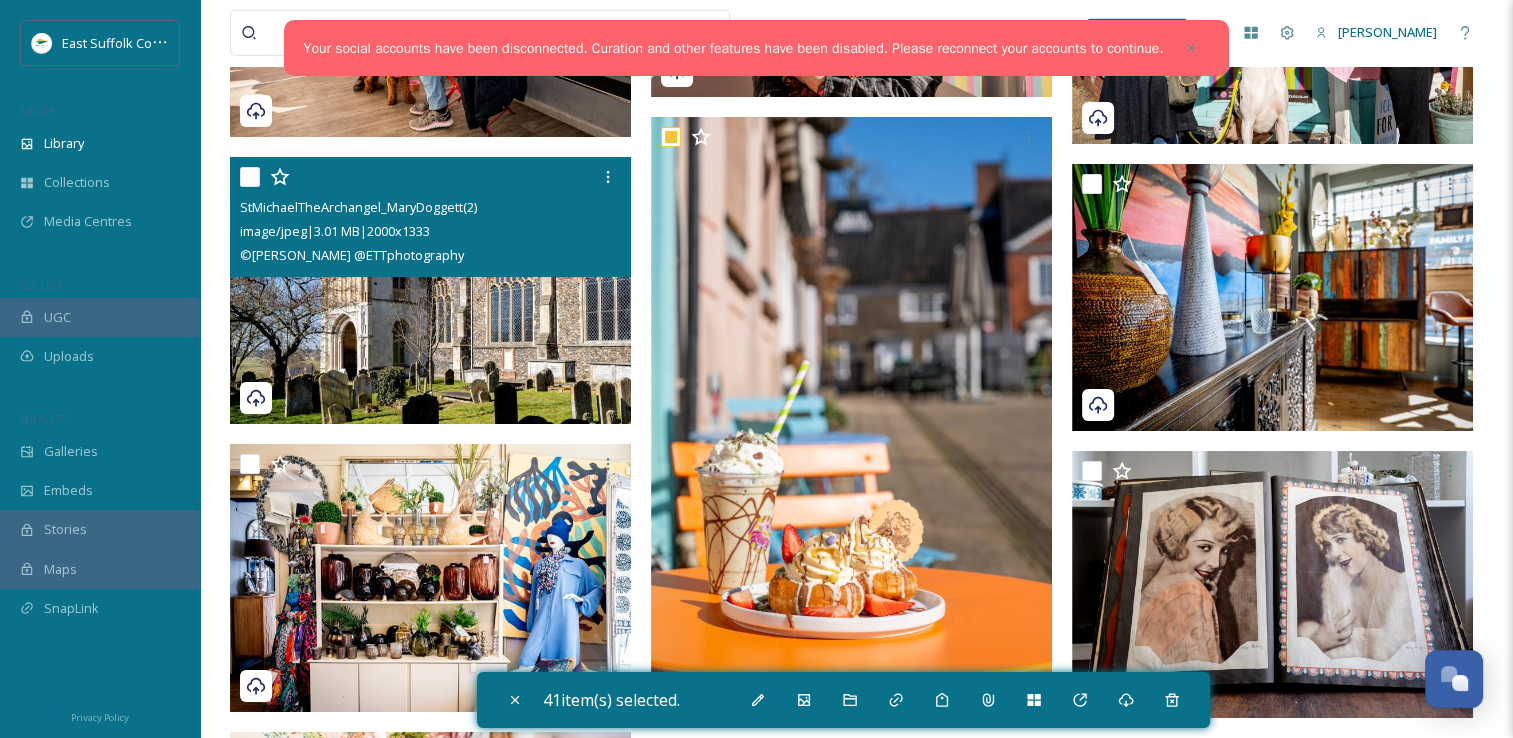 click at bounding box center (430, 291) 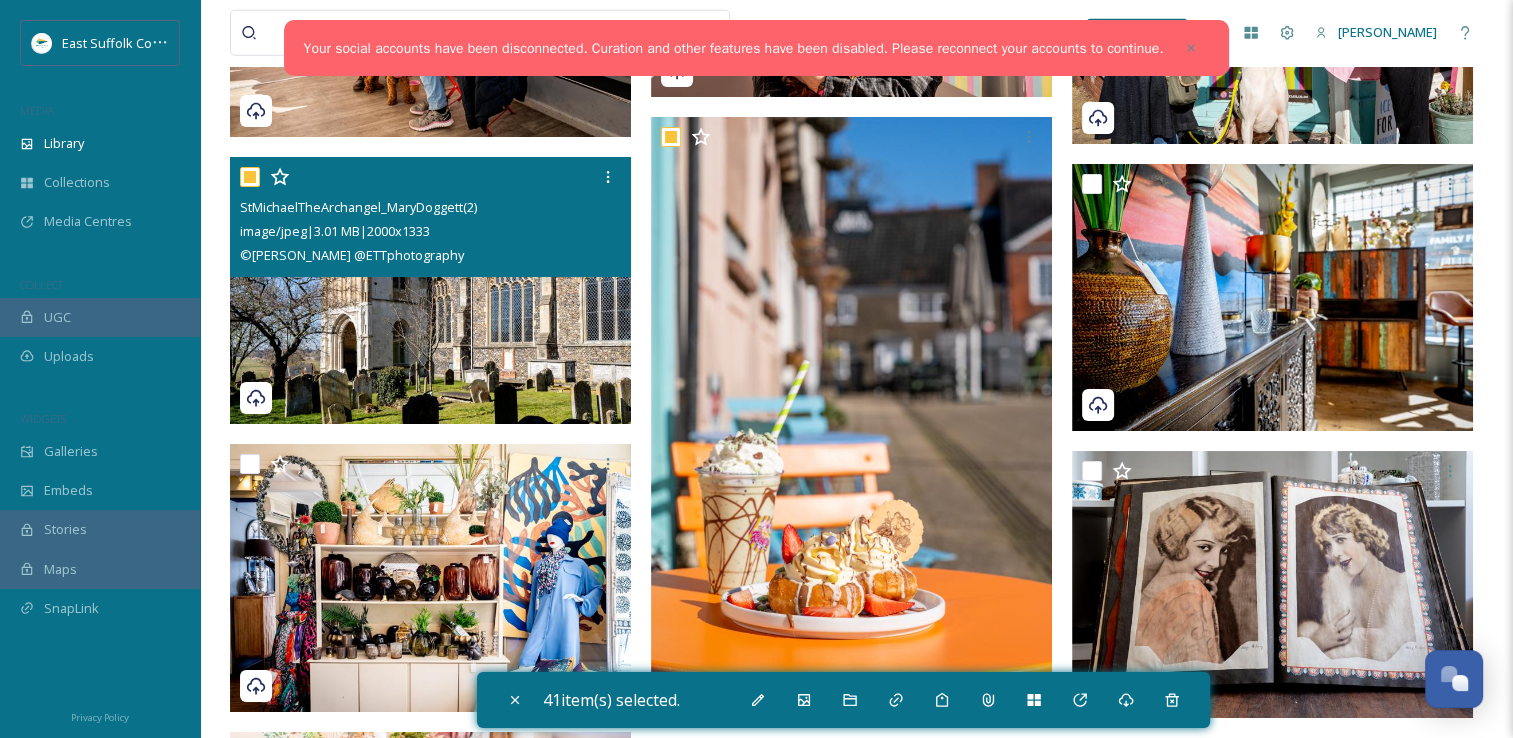 checkbox on "true" 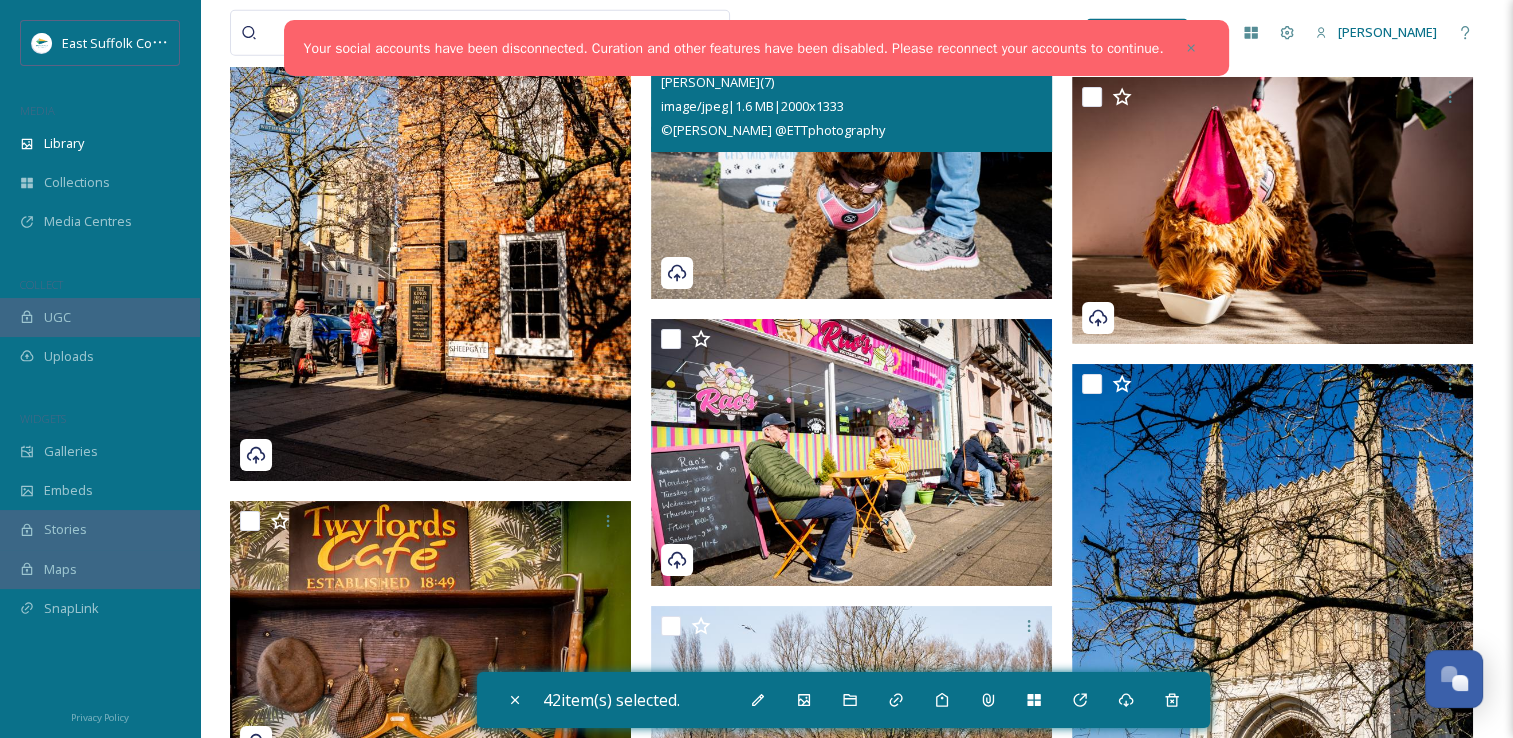 scroll, scrollTop: 65600, scrollLeft: 0, axis: vertical 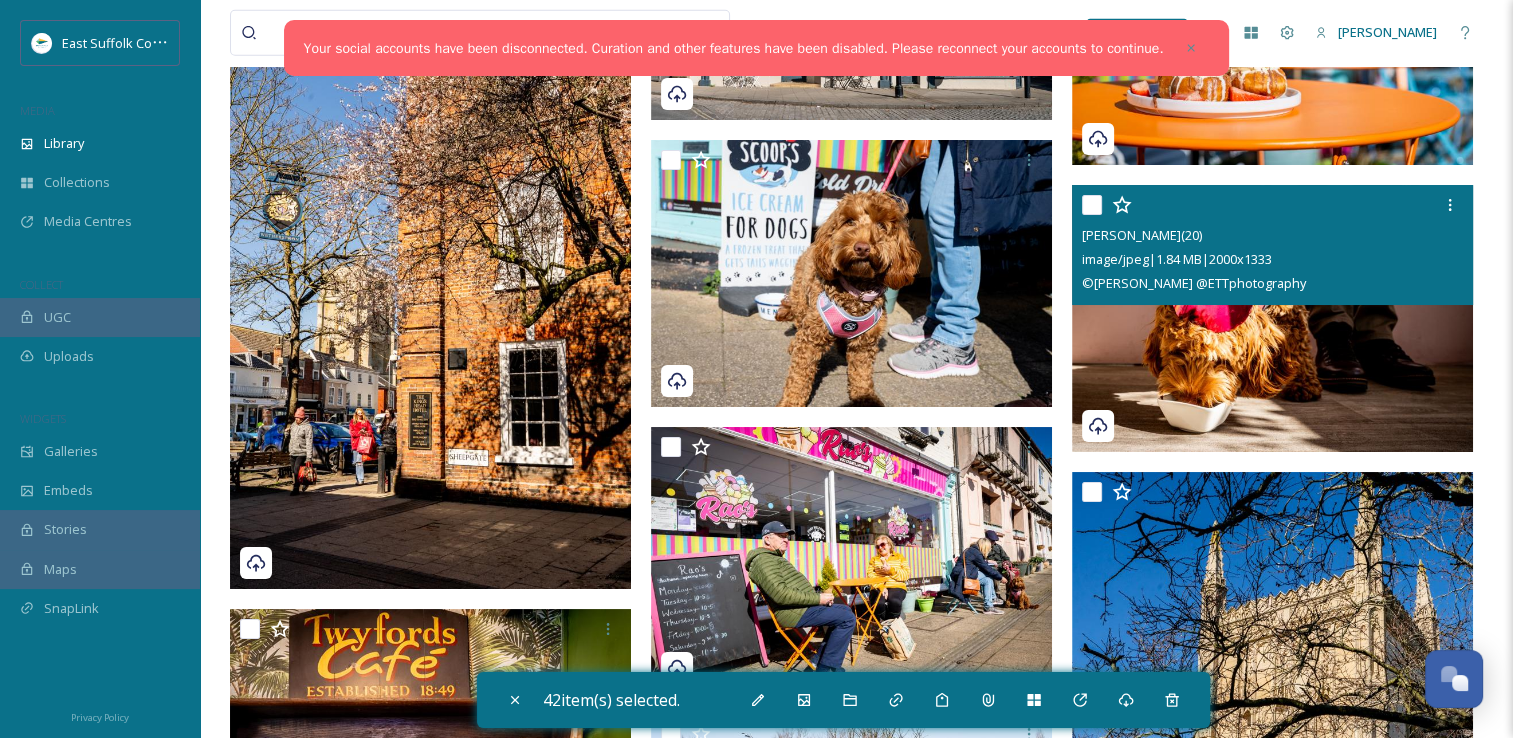 click at bounding box center [1272, 318] 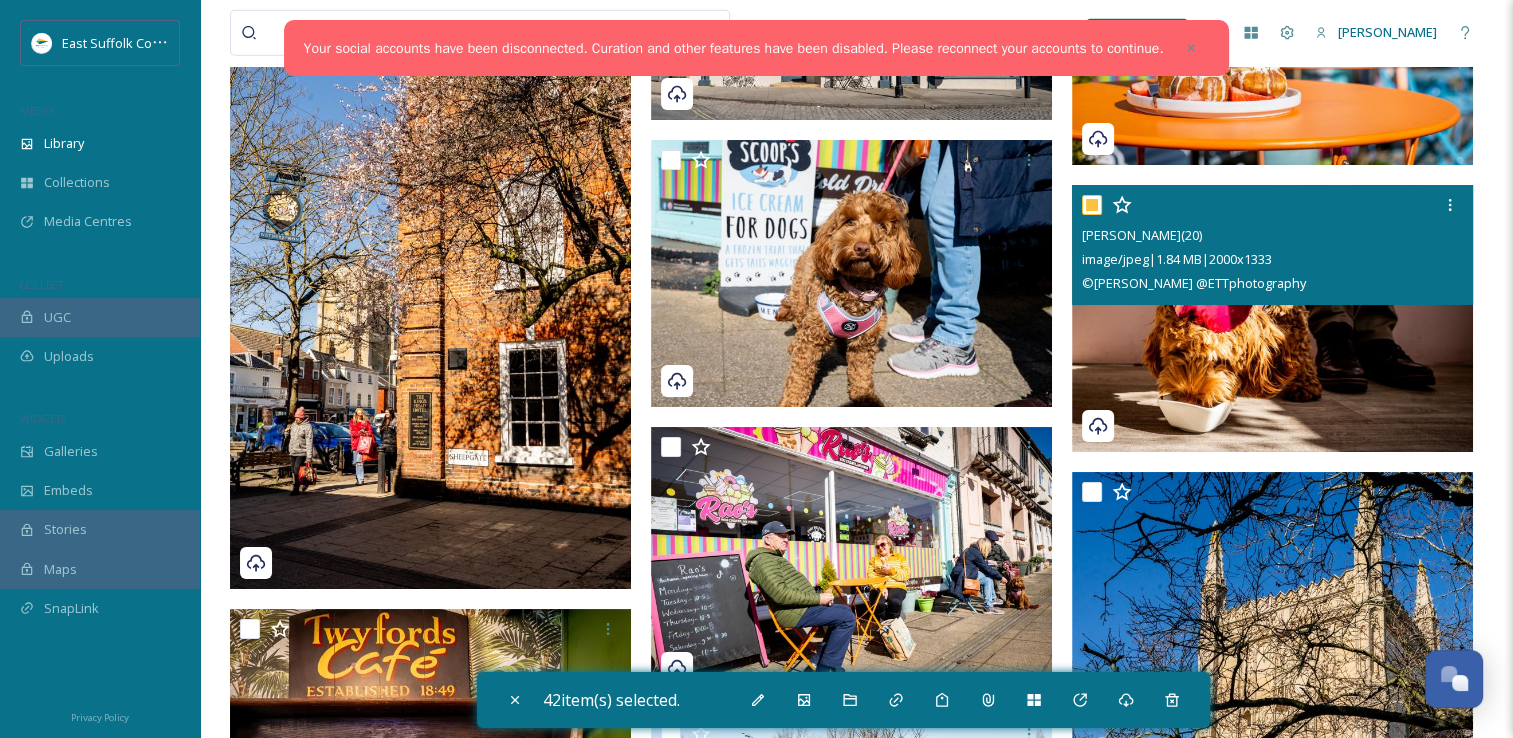 checkbox on "true" 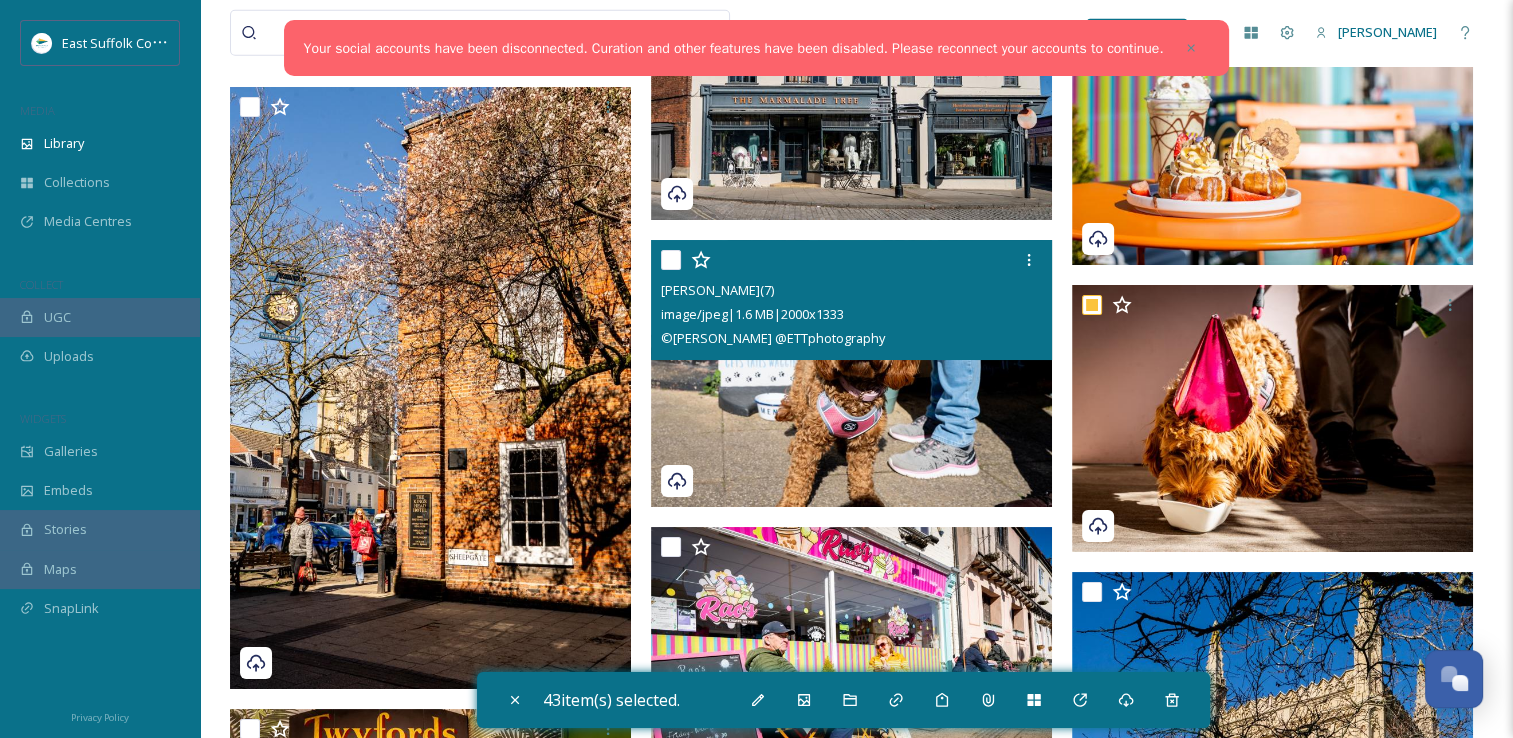 click at bounding box center [851, 374] 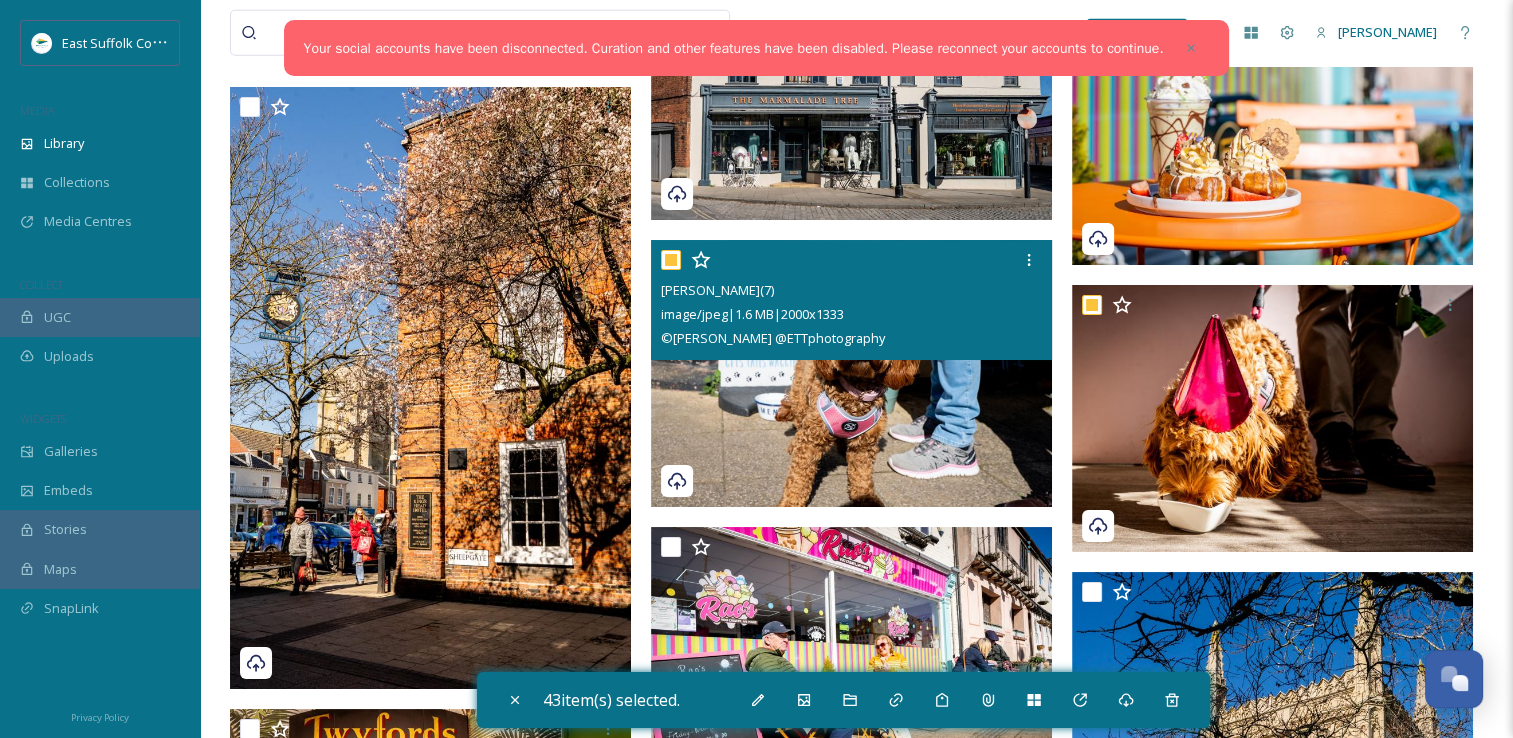 checkbox on "true" 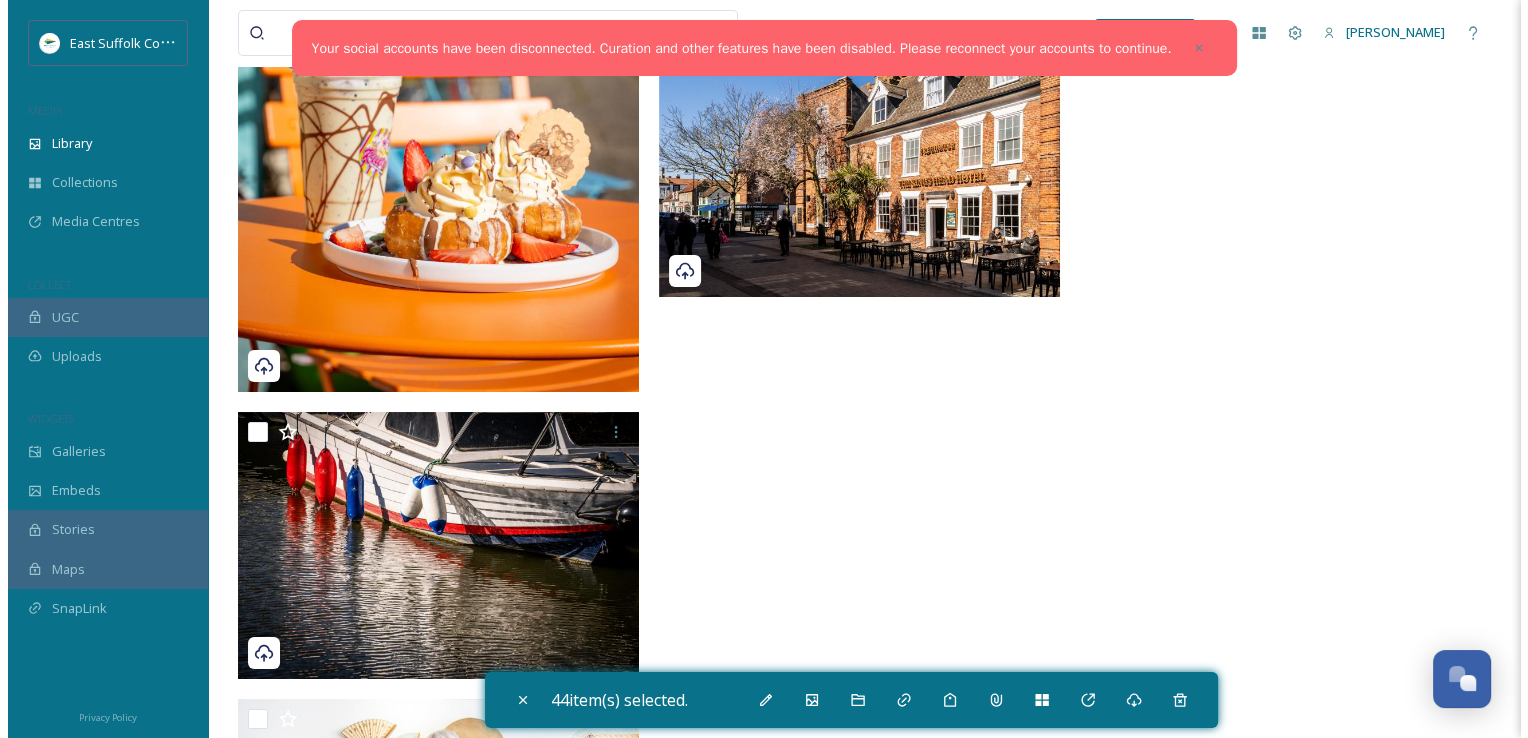 scroll, scrollTop: 75760, scrollLeft: 0, axis: vertical 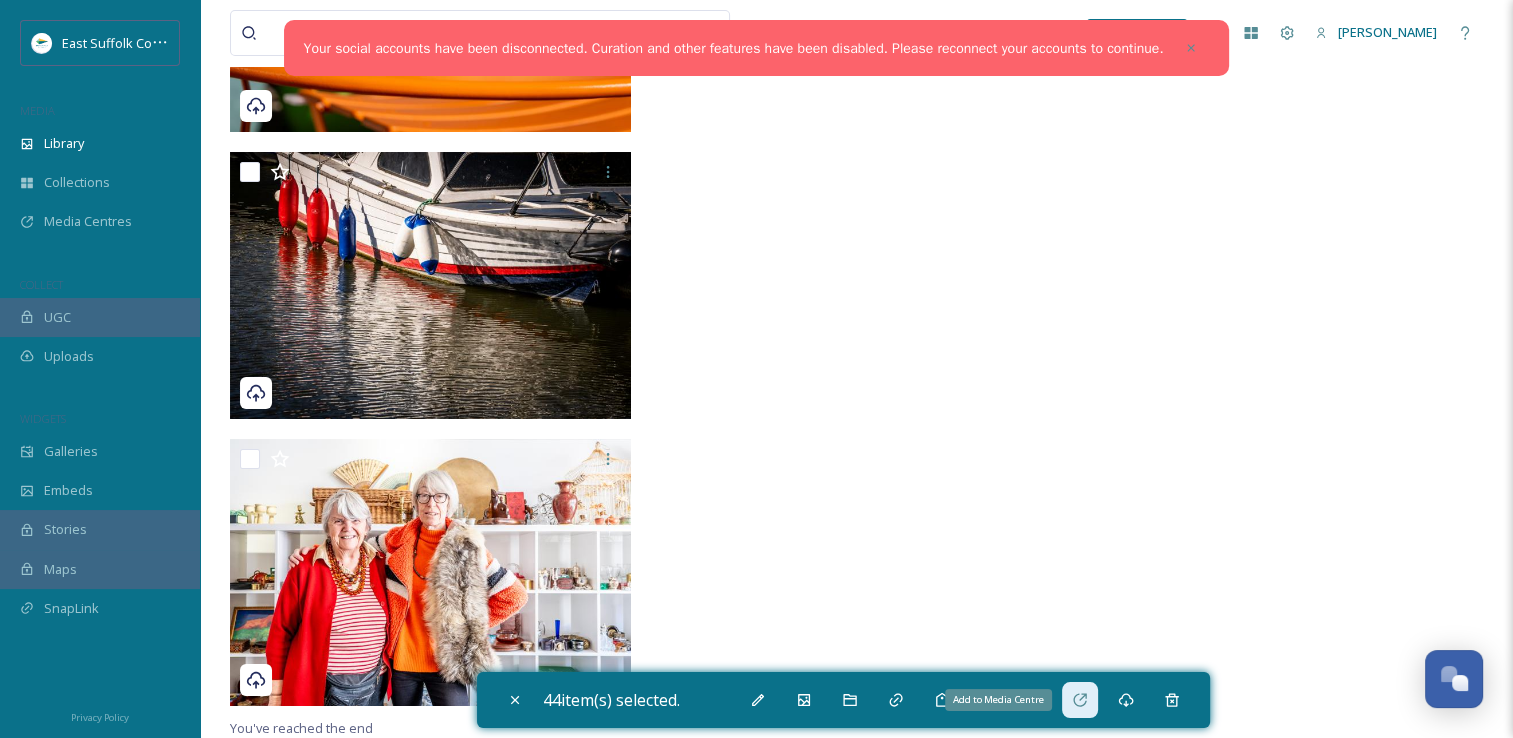 click 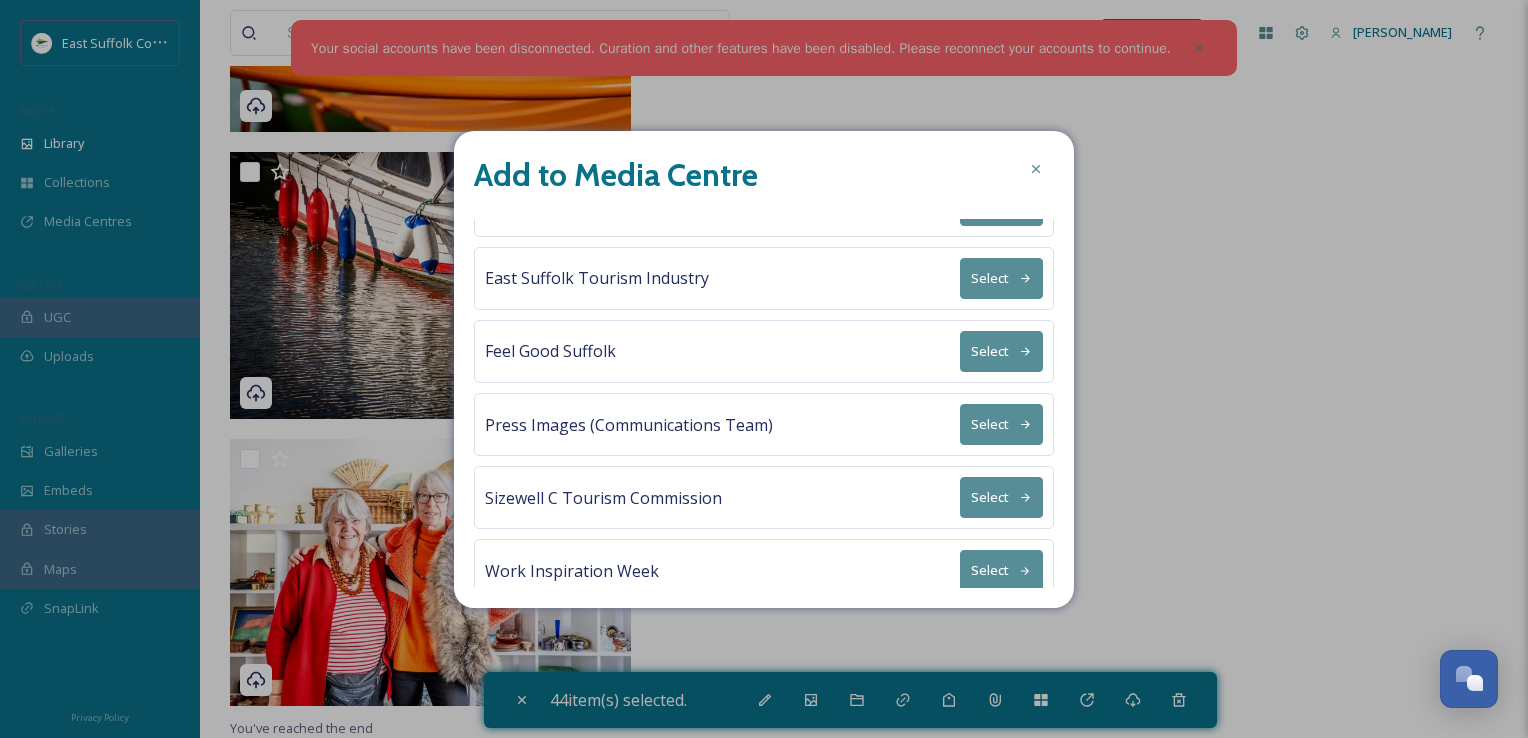 scroll, scrollTop: 64, scrollLeft: 0, axis: vertical 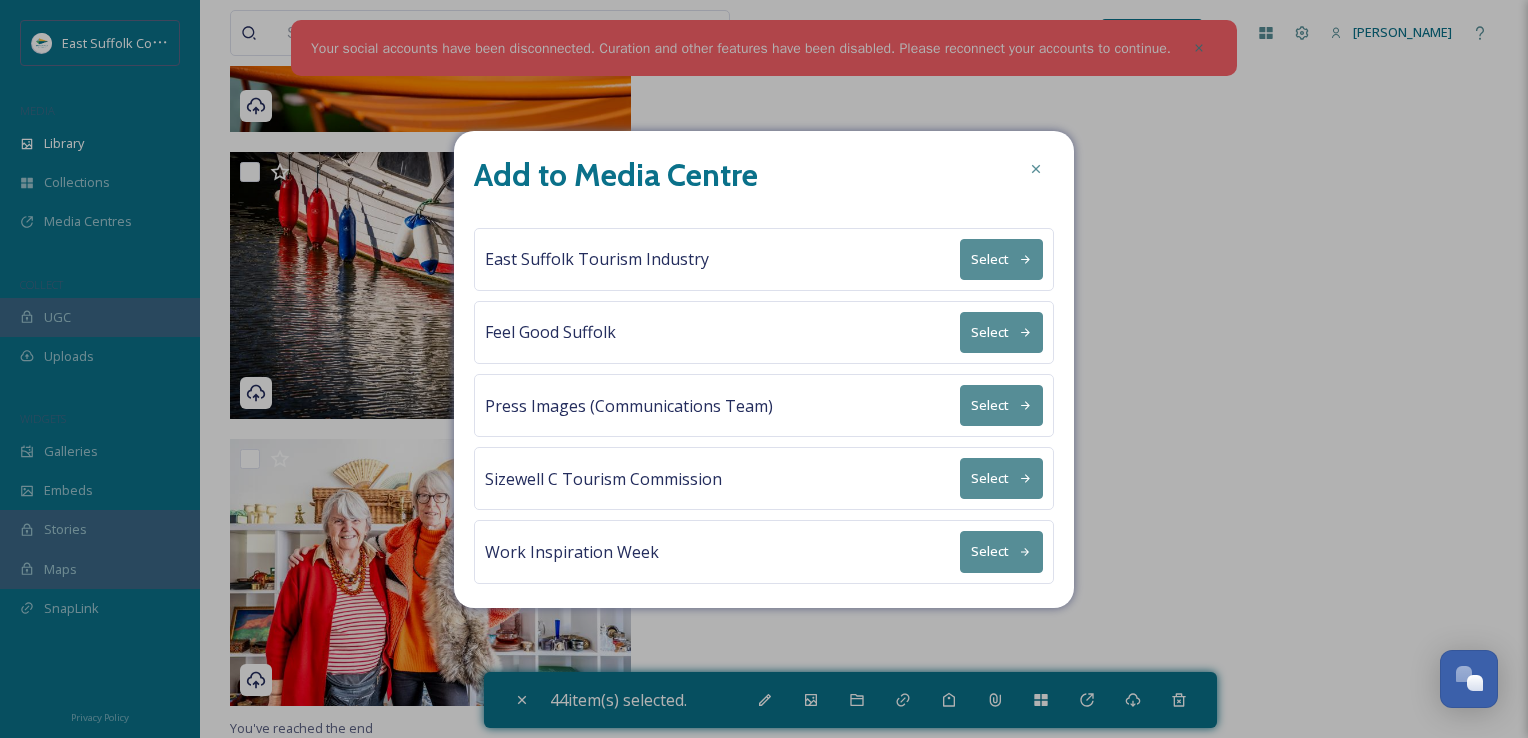 click on "Select" at bounding box center (1001, 551) 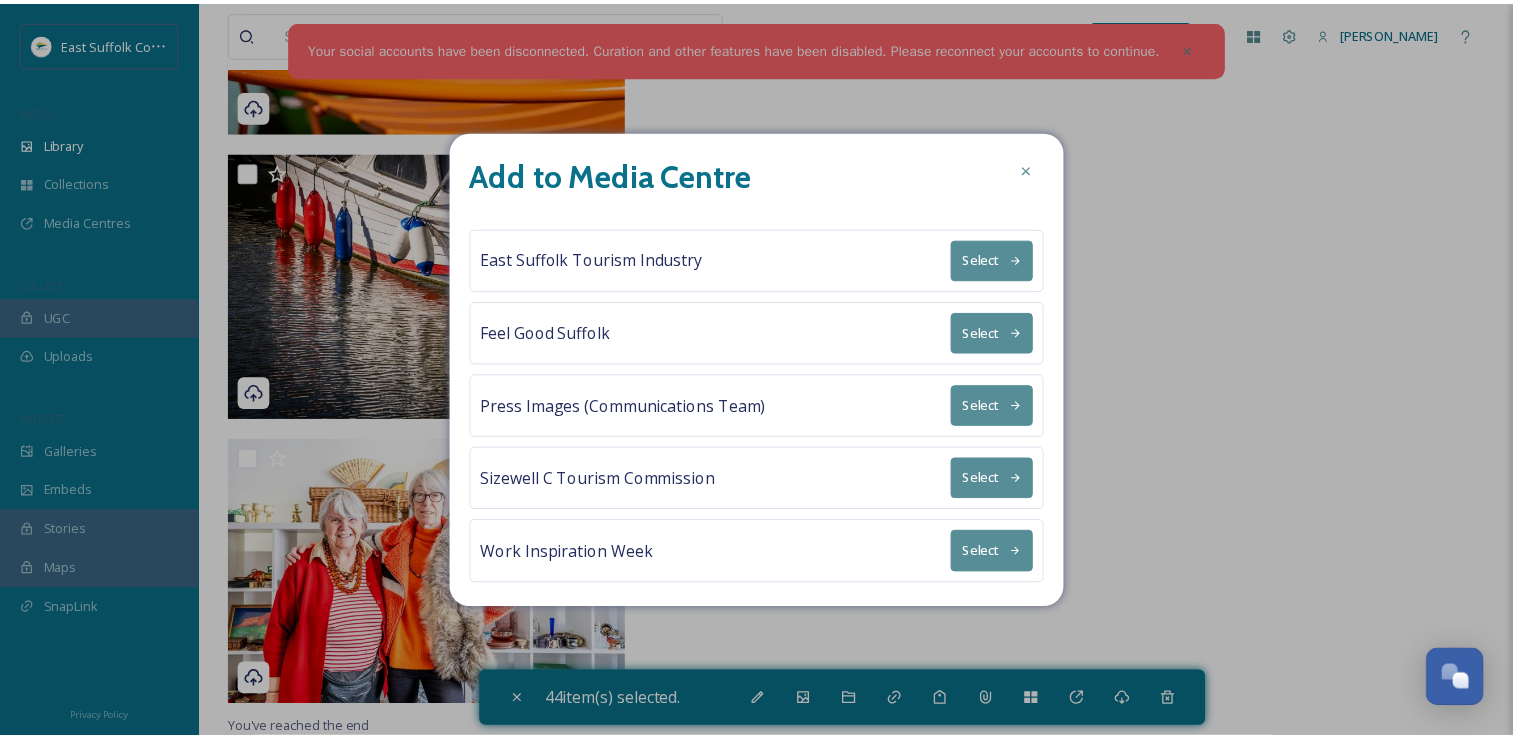 scroll, scrollTop: 0, scrollLeft: 0, axis: both 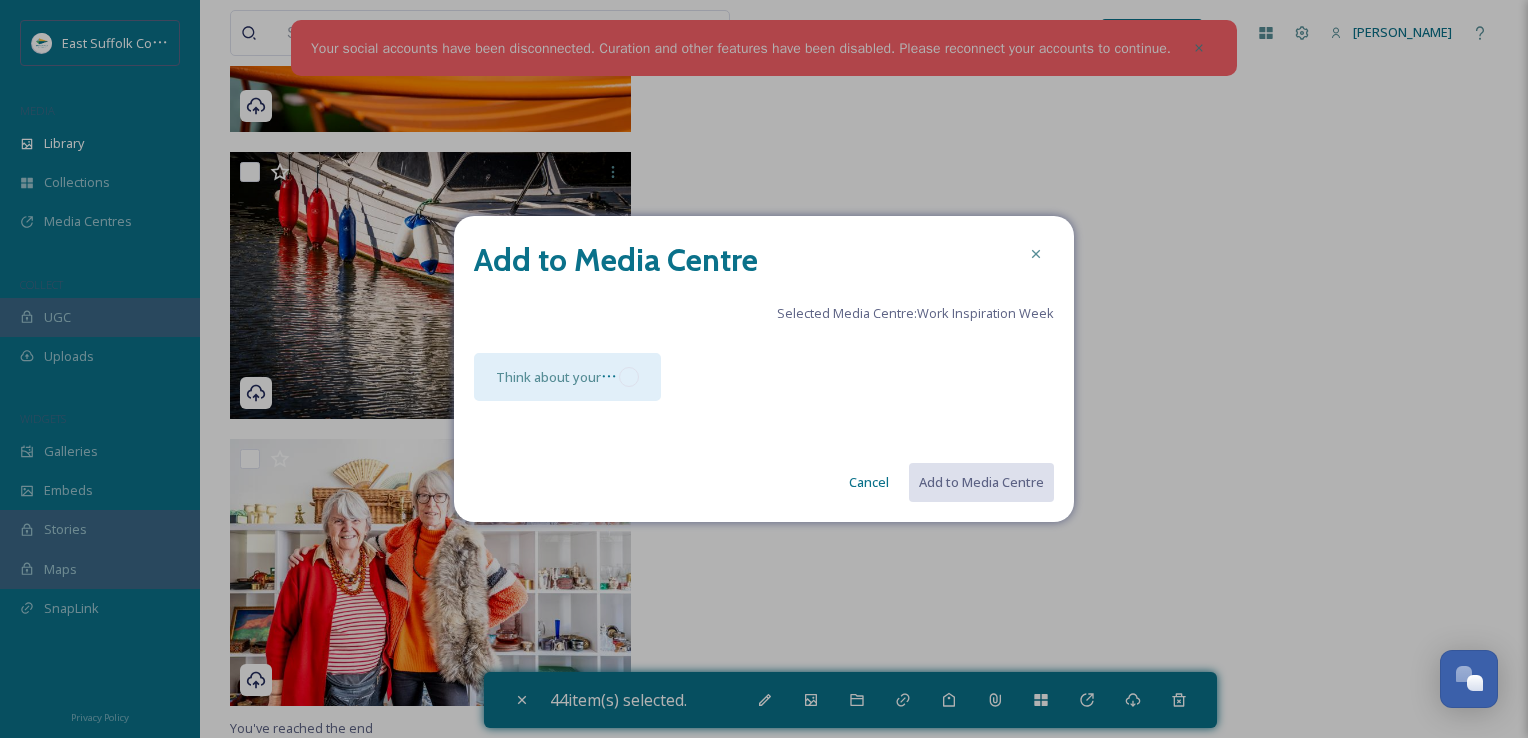 click on "Think about your Campaign" at bounding box center [567, 377] 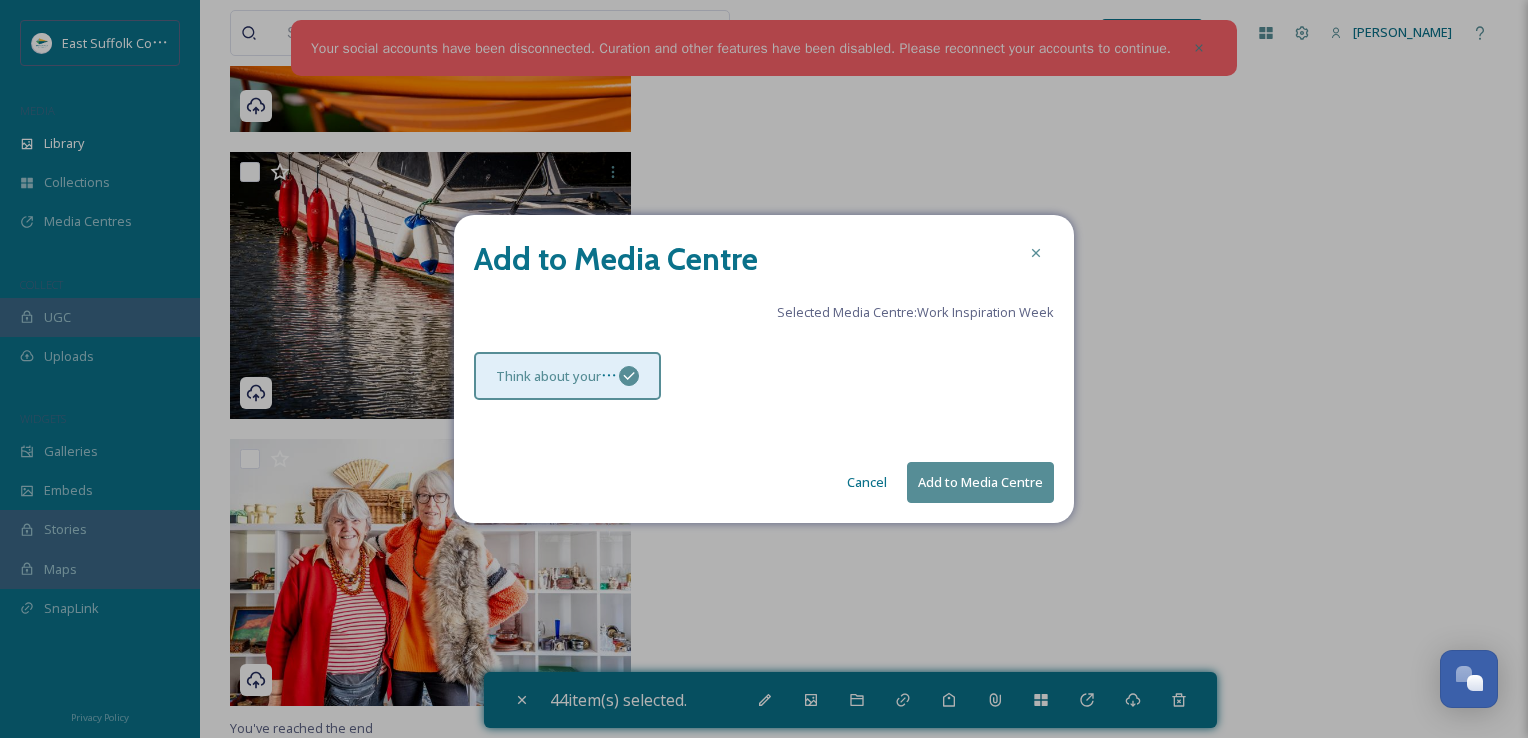 click on "Add to Media Centre" at bounding box center (980, 482) 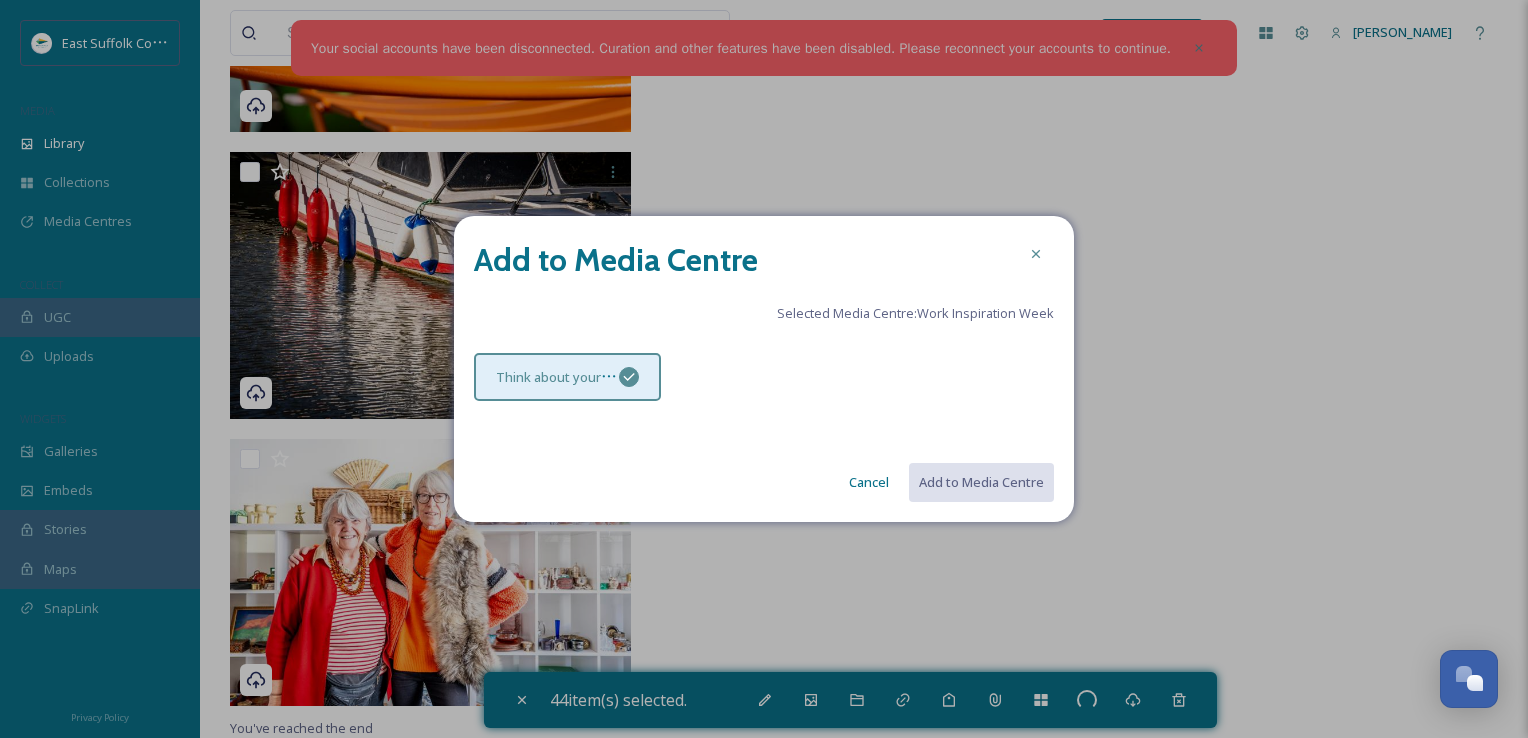 checkbox on "false" 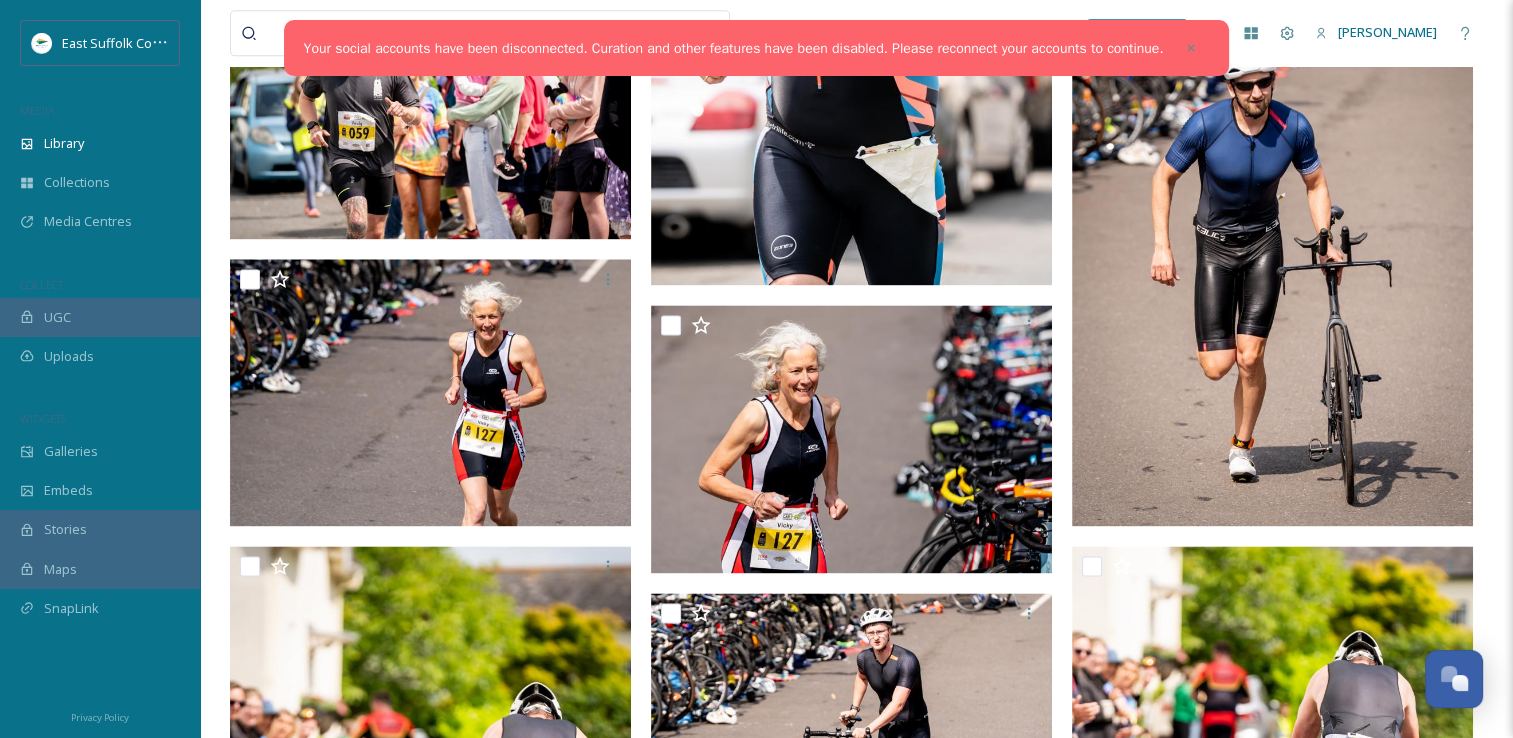 scroll, scrollTop: 0, scrollLeft: 0, axis: both 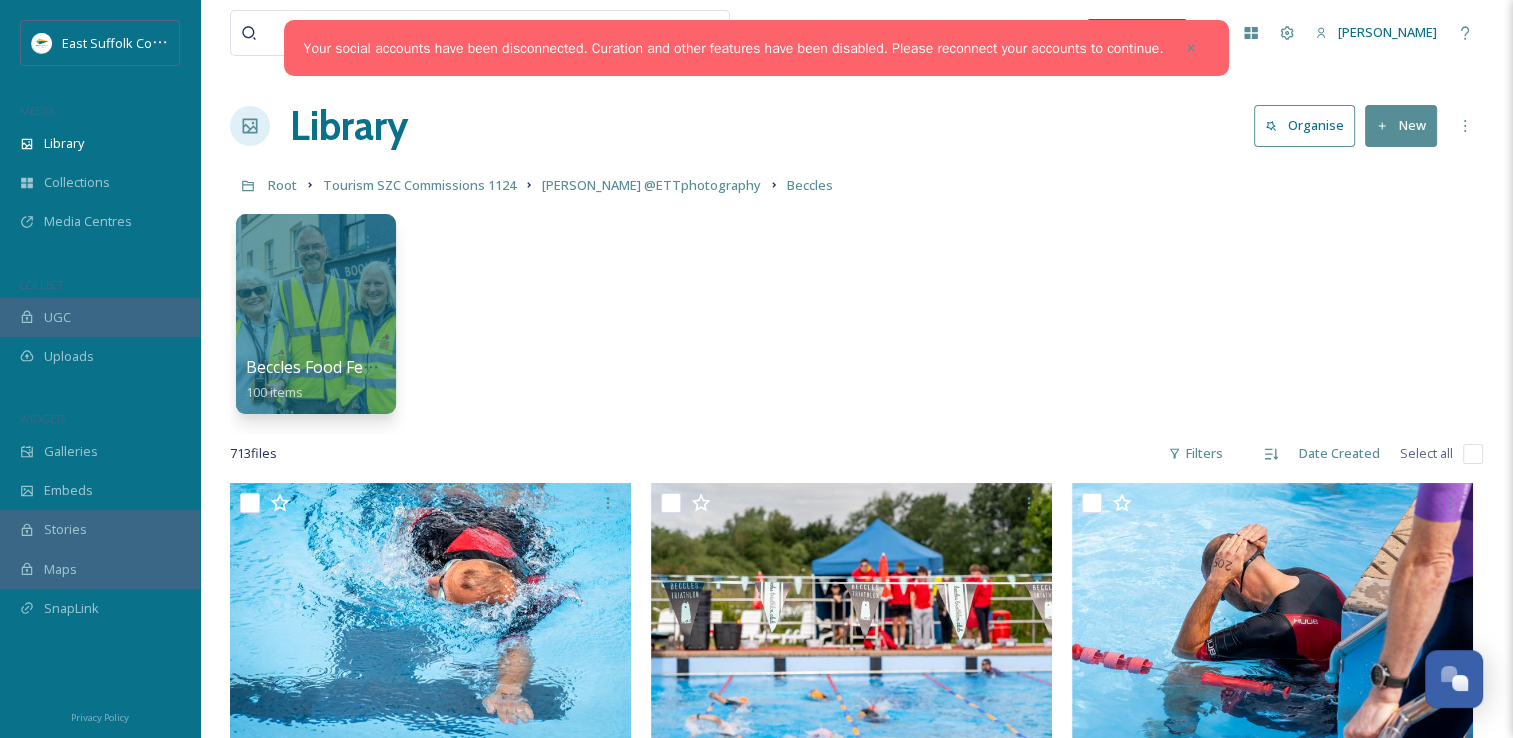drag, startPoint x: 984, startPoint y: 453, endPoint x: 987, endPoint y: -66, distance: 519.00867 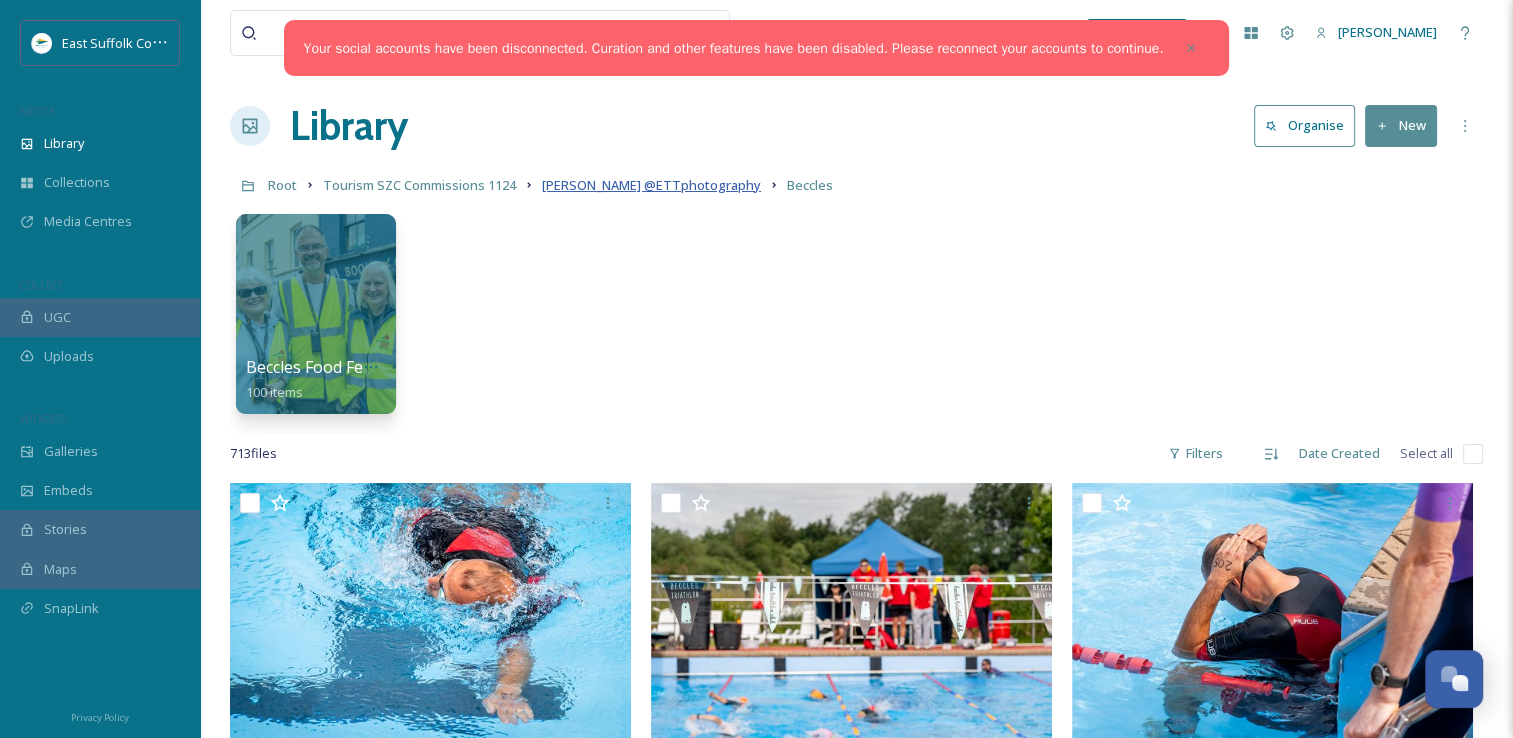 click on "[PERSON_NAME] @ETTphotography" at bounding box center (651, 185) 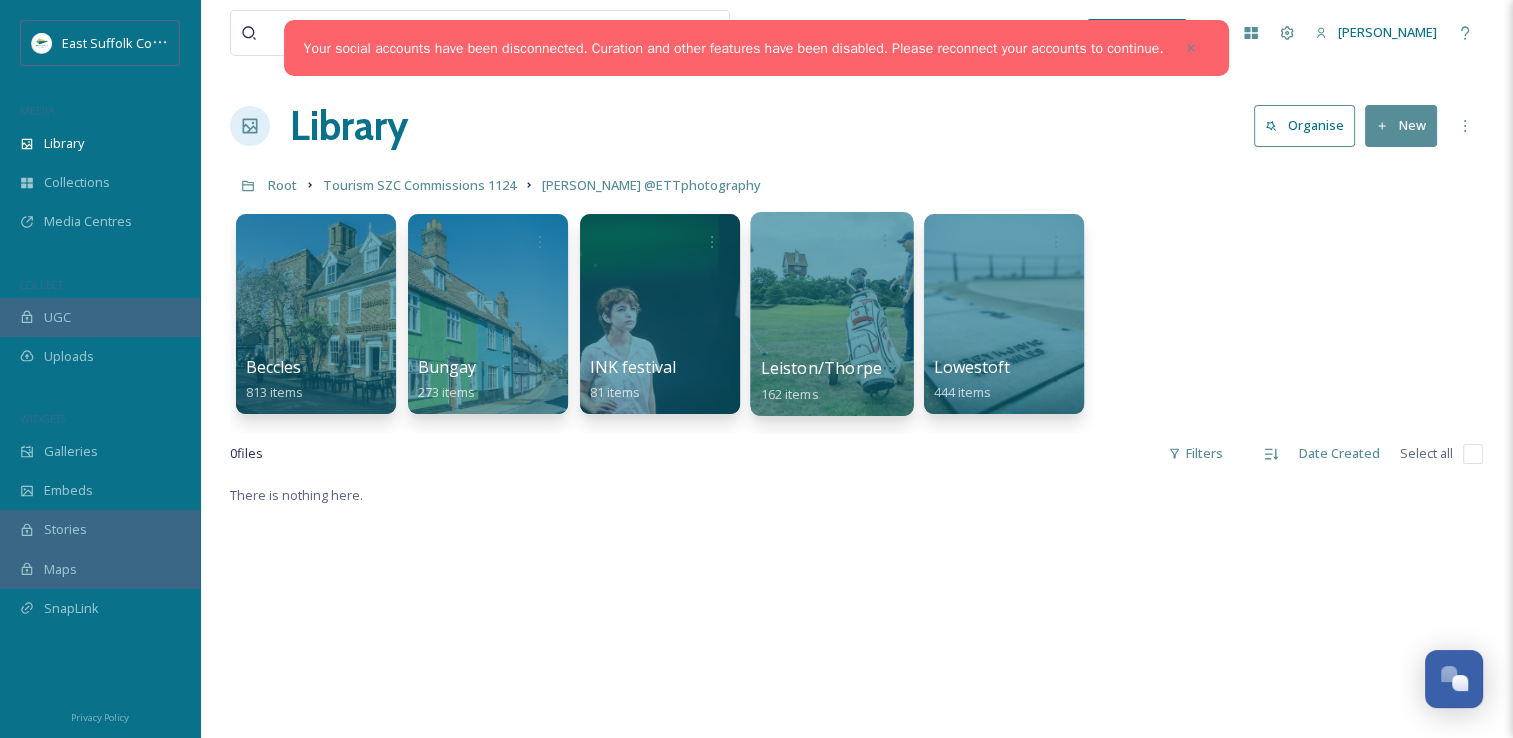 click at bounding box center [831, 314] 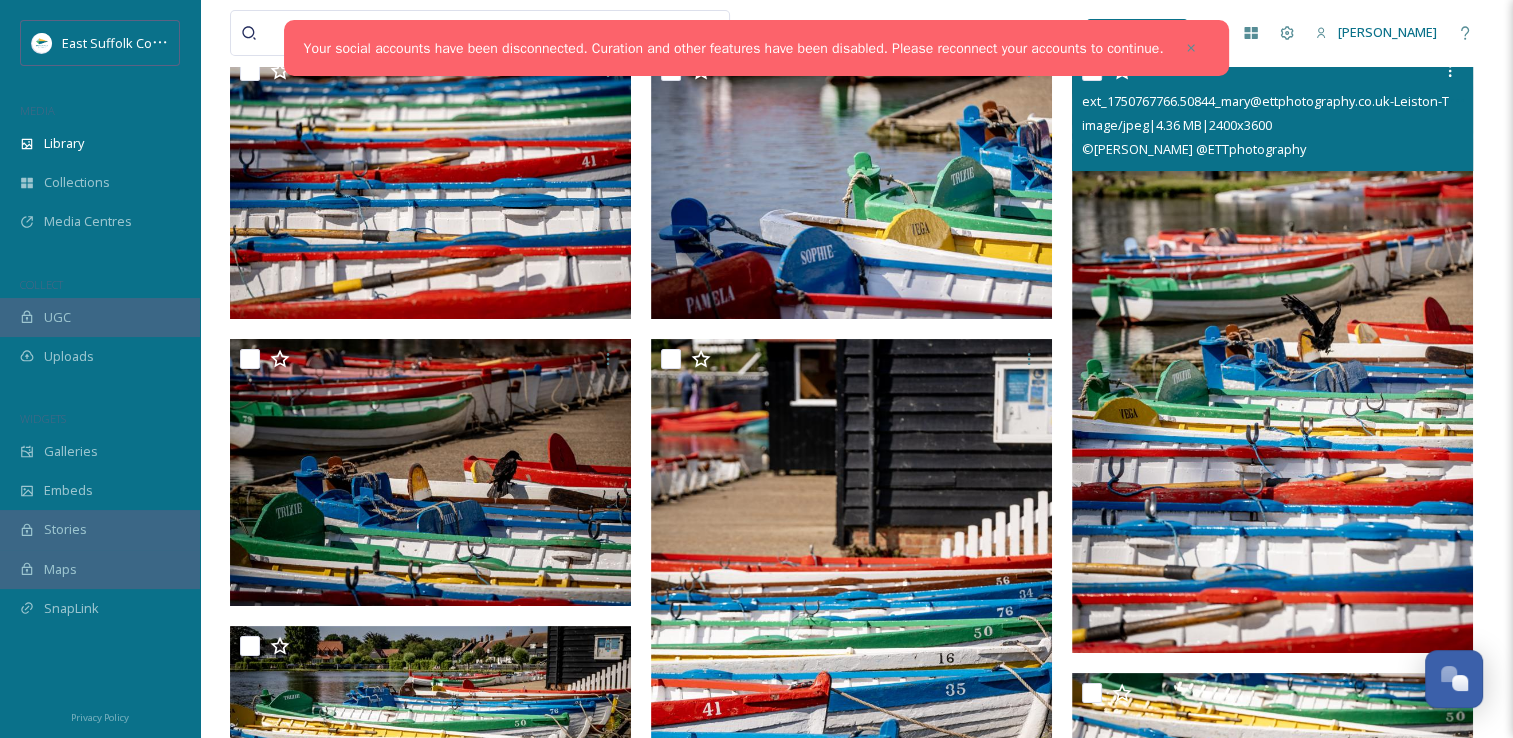 scroll, scrollTop: 200, scrollLeft: 0, axis: vertical 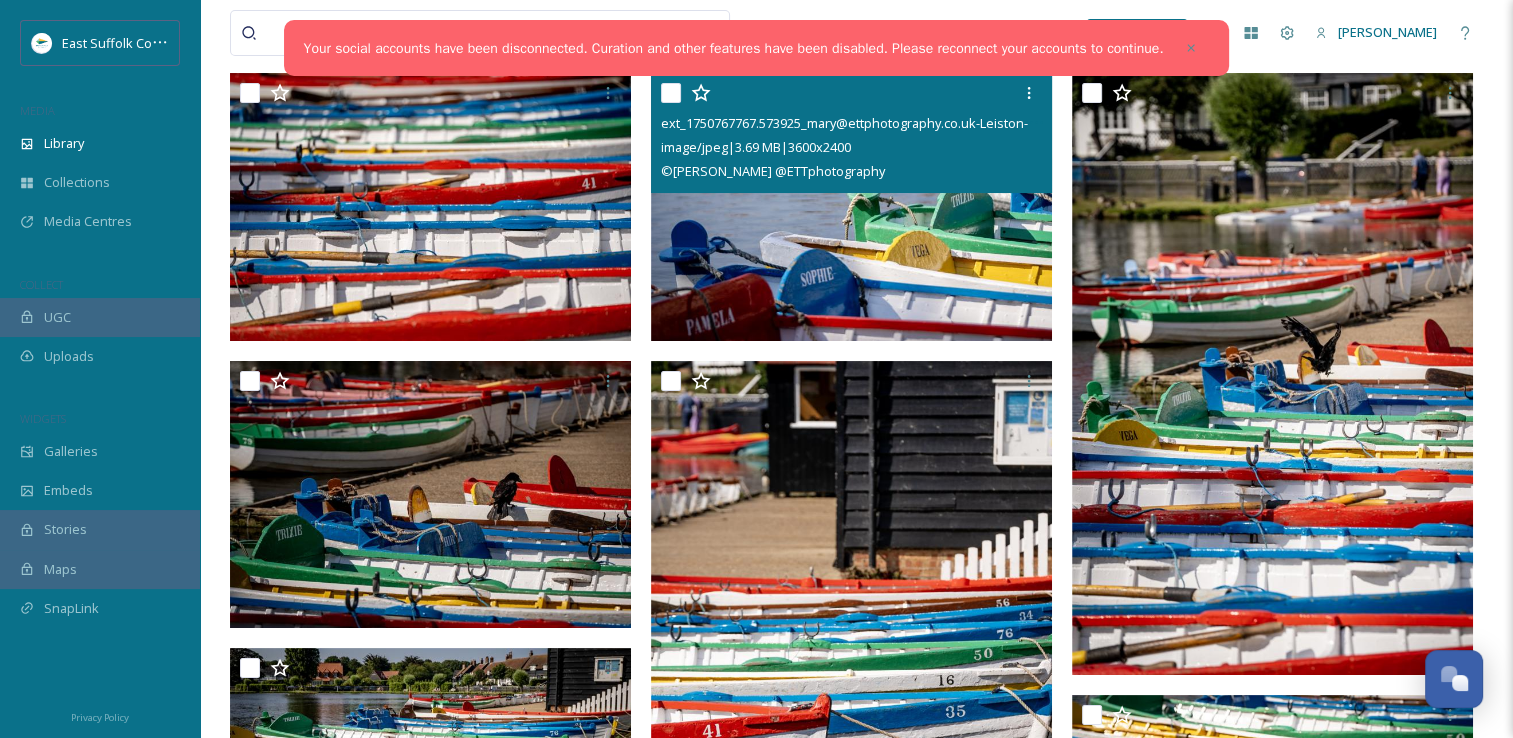 click at bounding box center [851, 207] 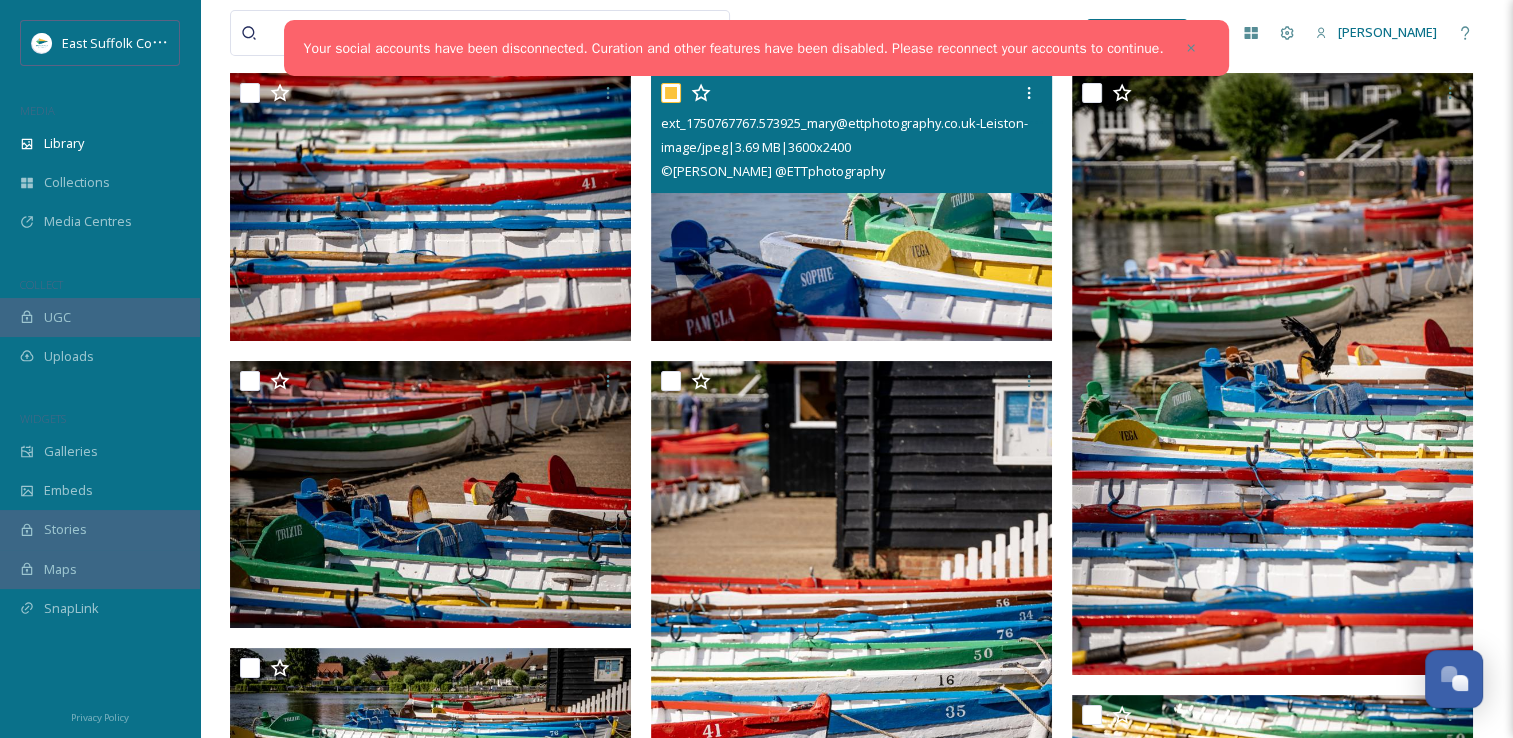 checkbox on "true" 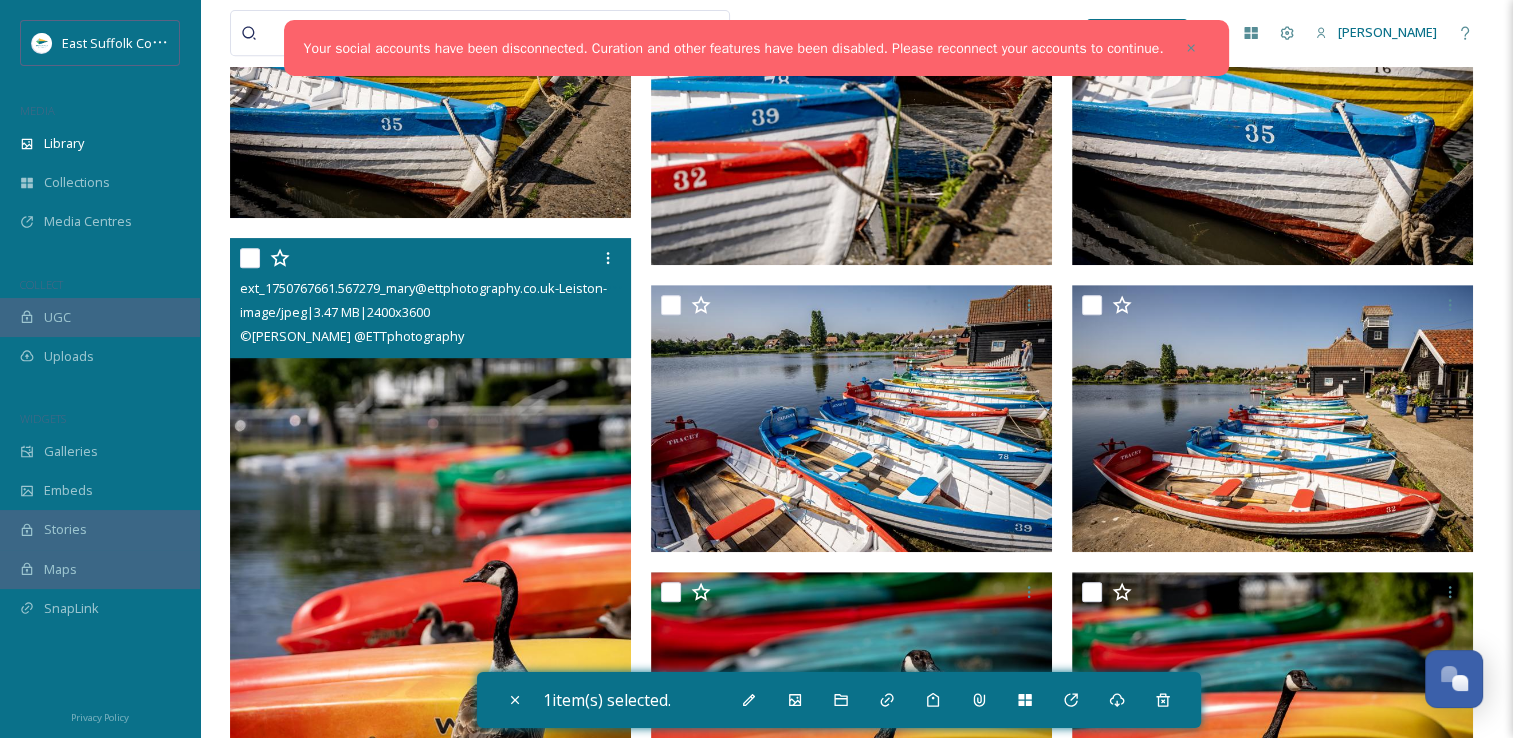 scroll, scrollTop: 1100, scrollLeft: 0, axis: vertical 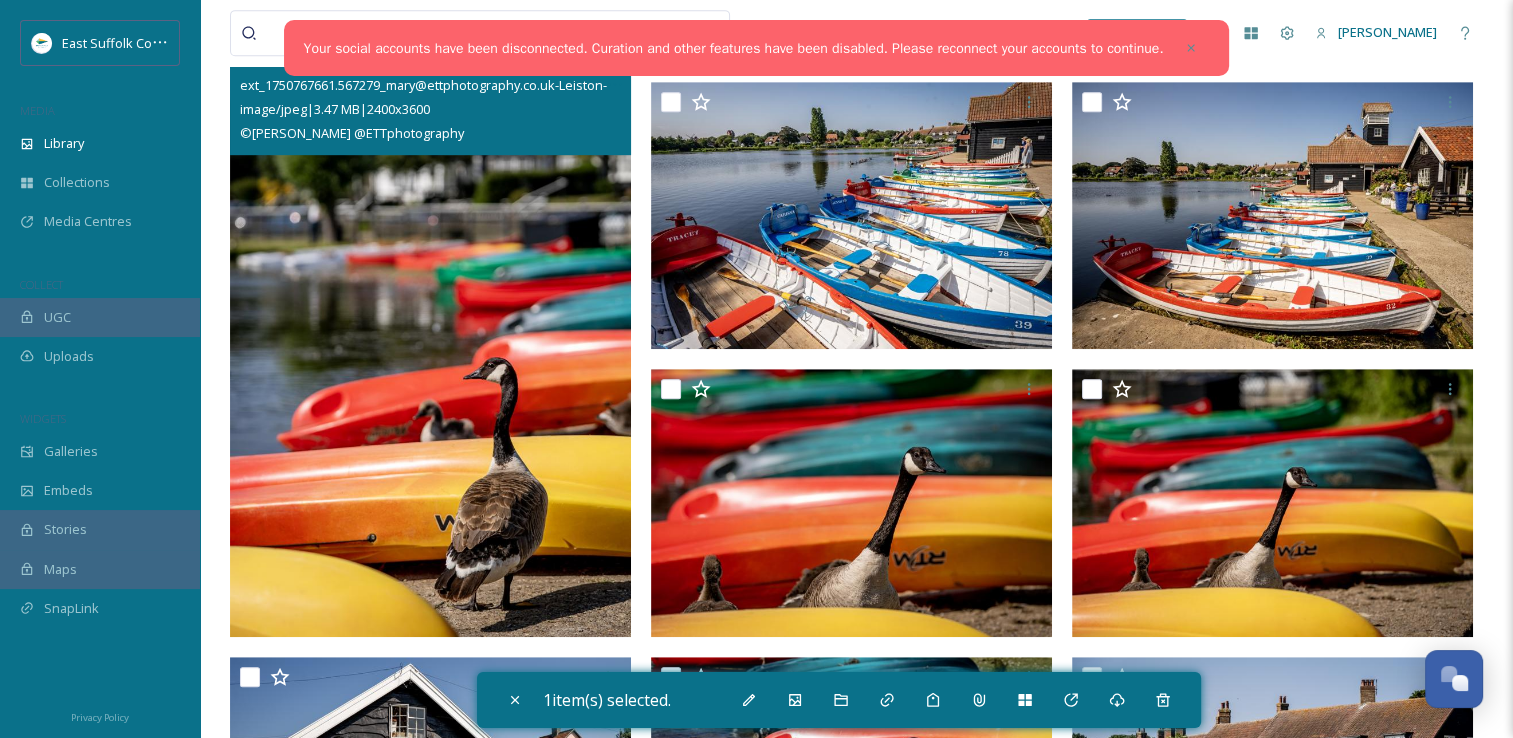 click at bounding box center (430, 336) 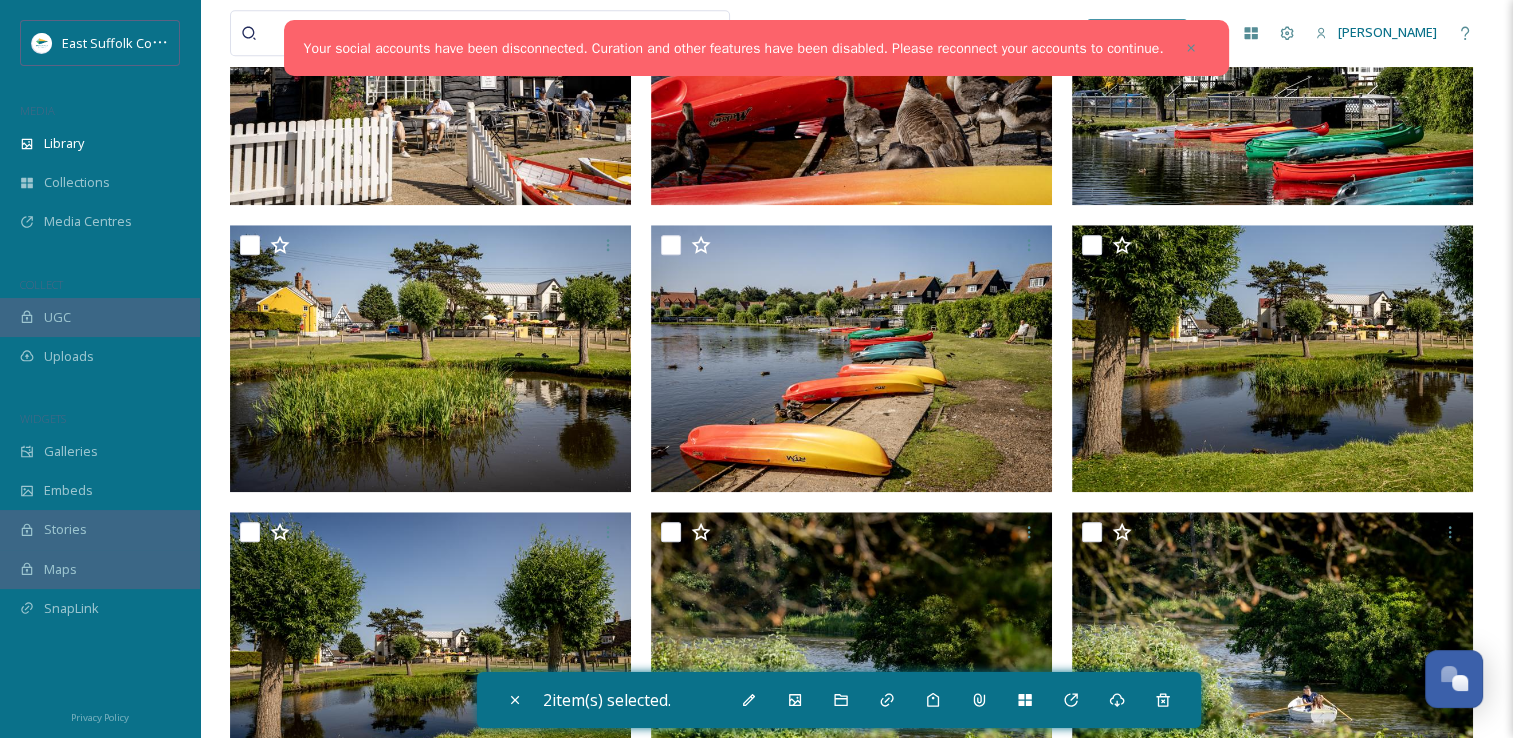 scroll, scrollTop: 1900, scrollLeft: 0, axis: vertical 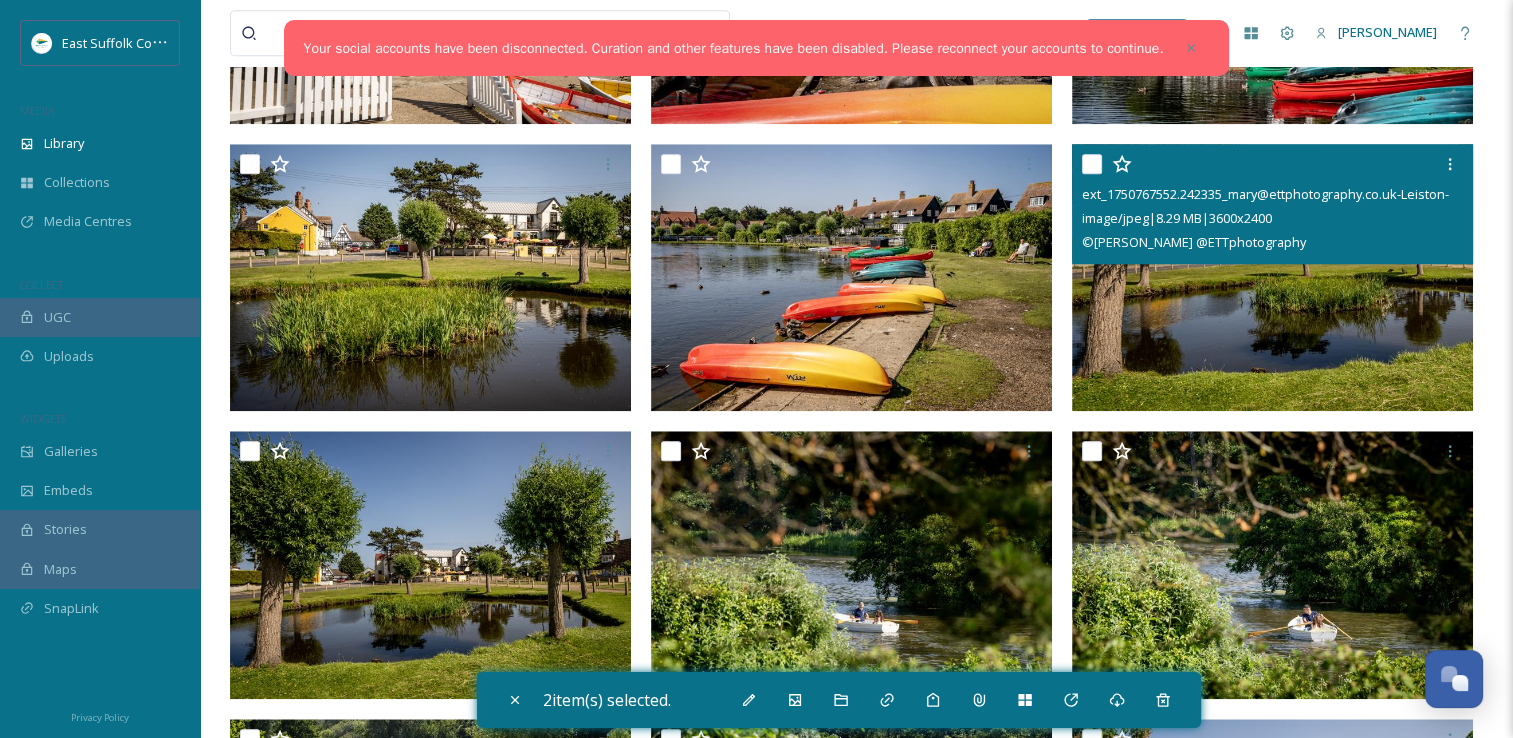 click at bounding box center [1272, 278] 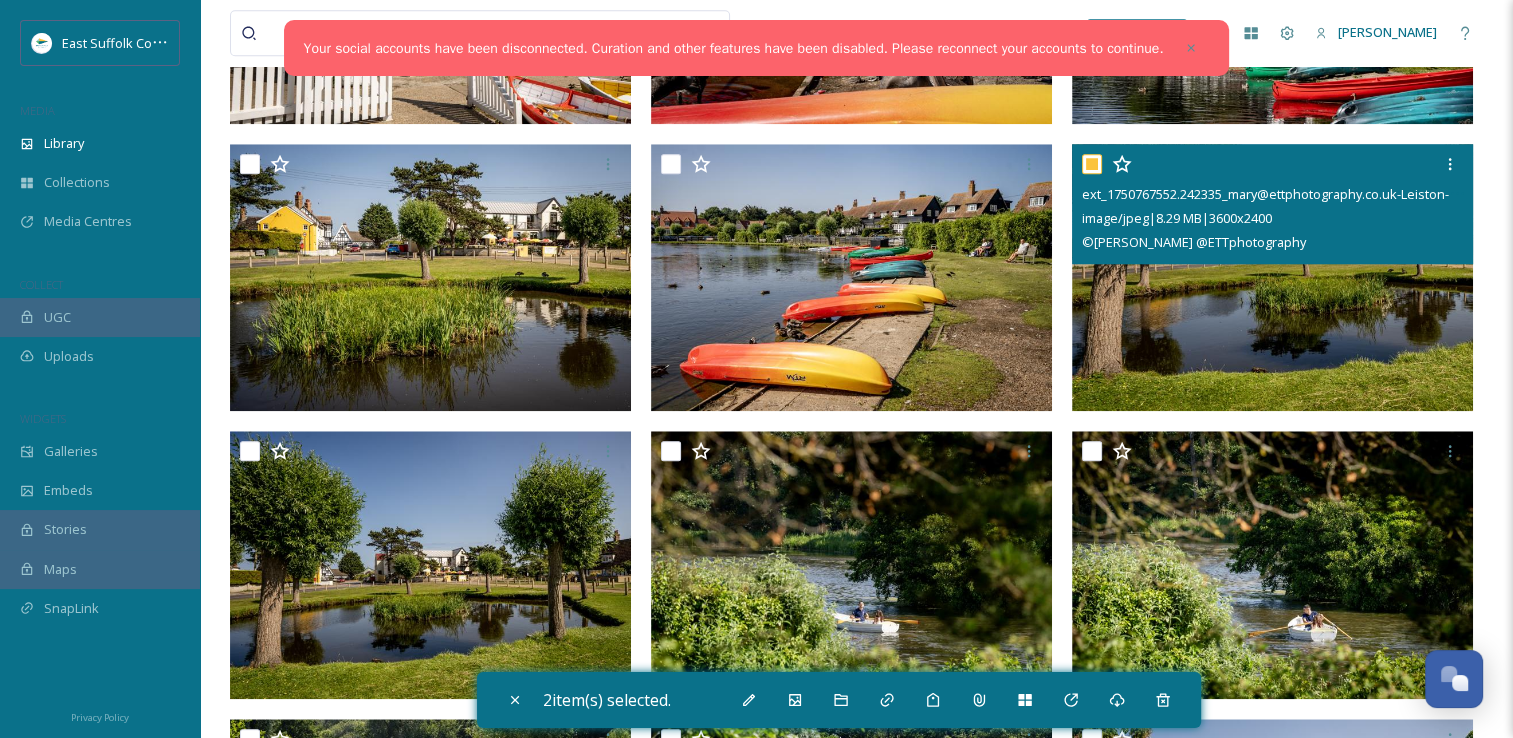 checkbox on "true" 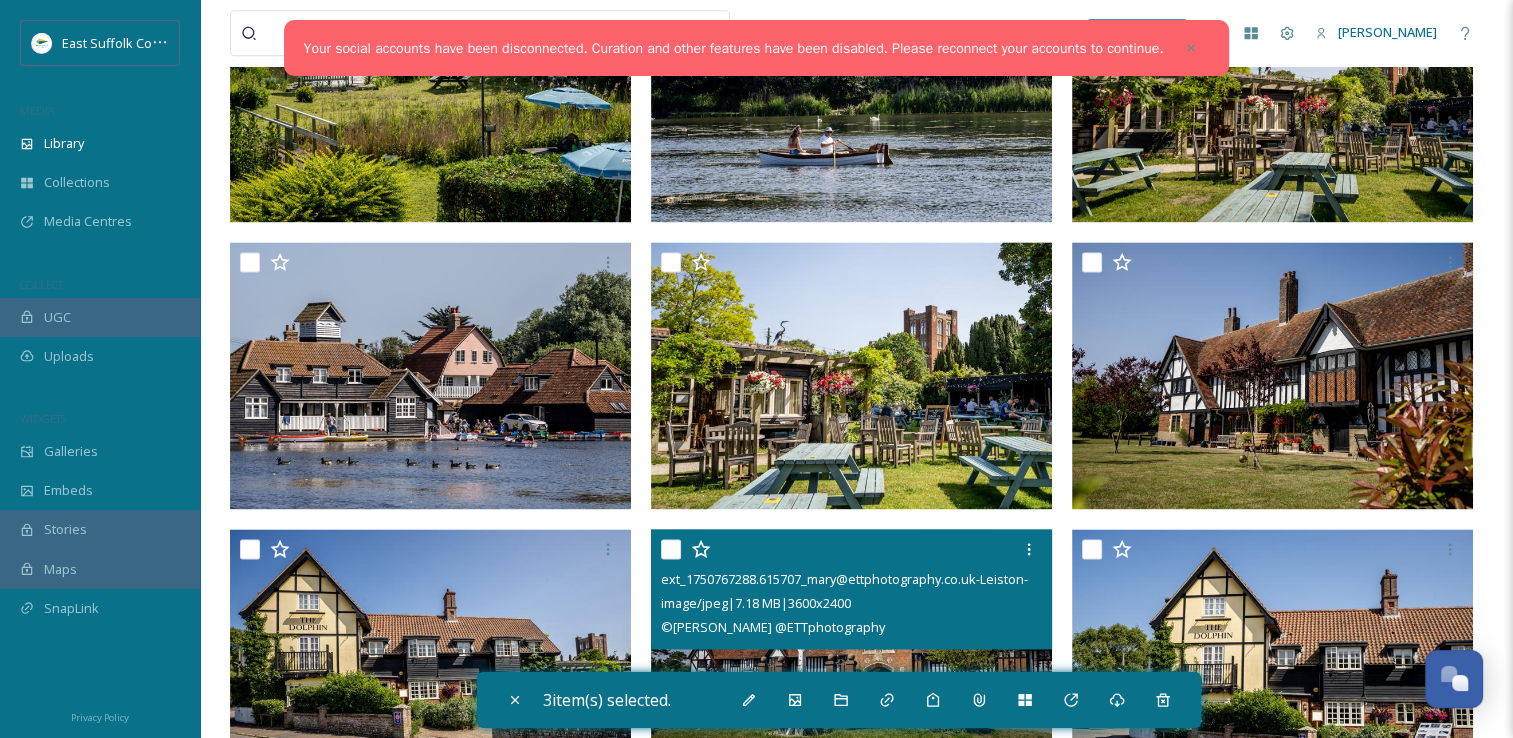 scroll, scrollTop: 2400, scrollLeft: 0, axis: vertical 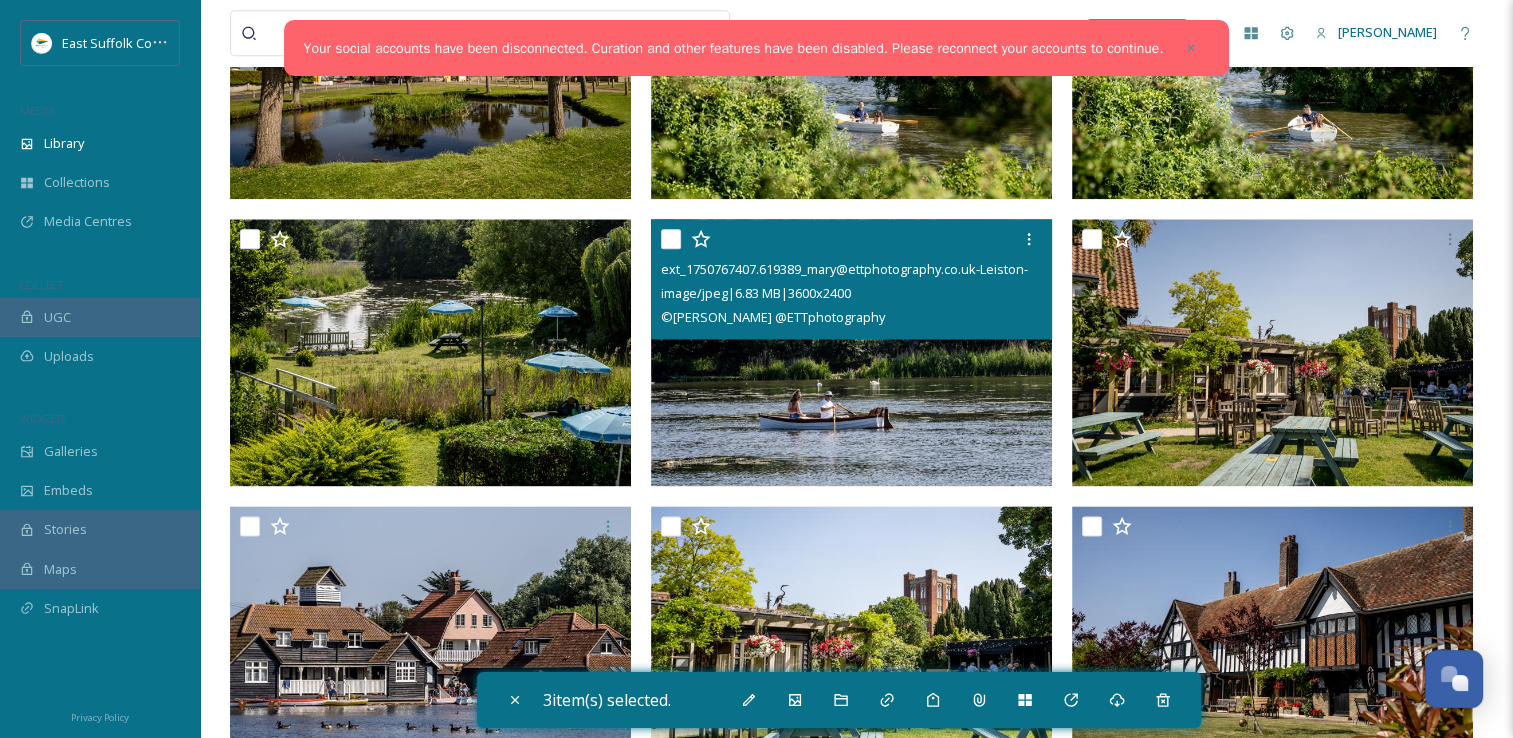 click at bounding box center (851, 353) 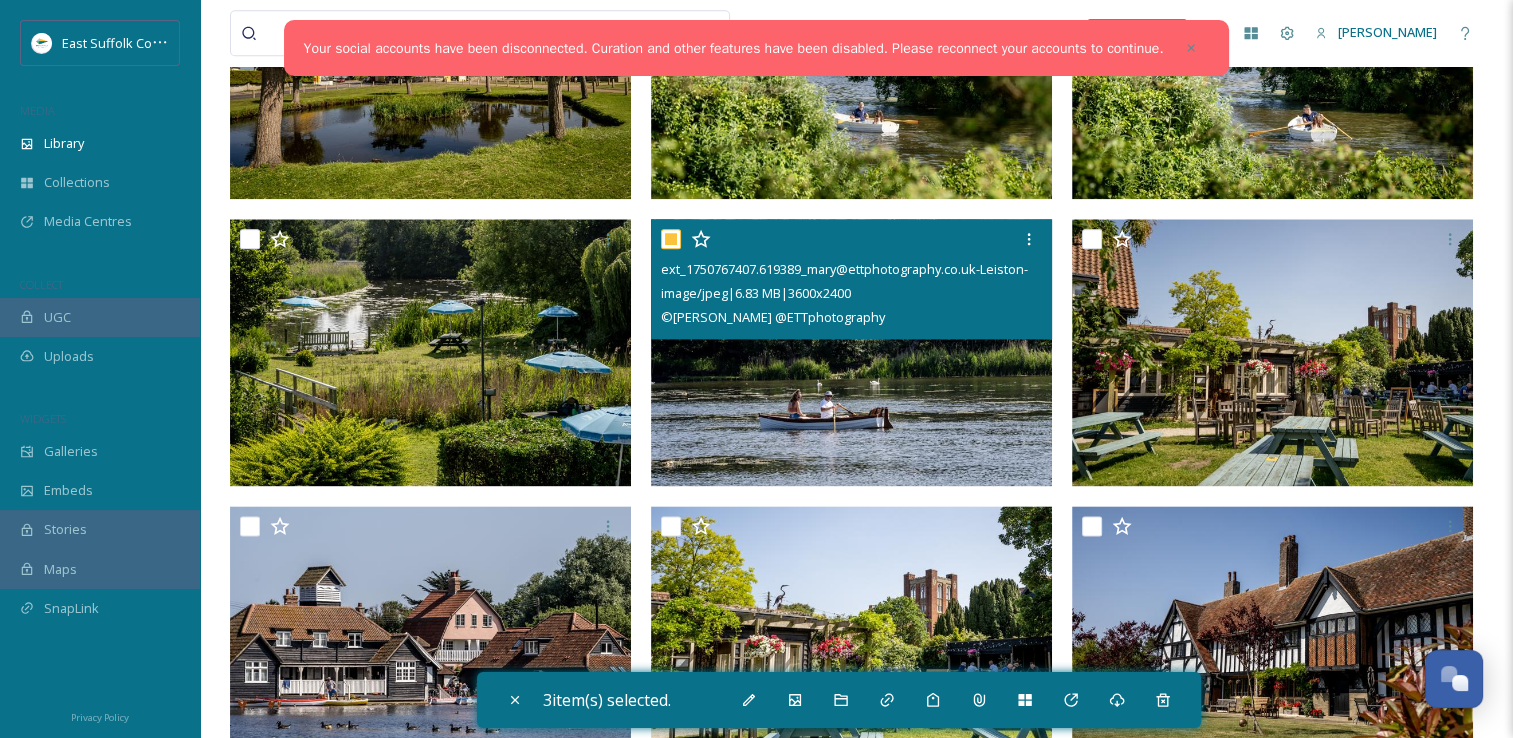 checkbox on "true" 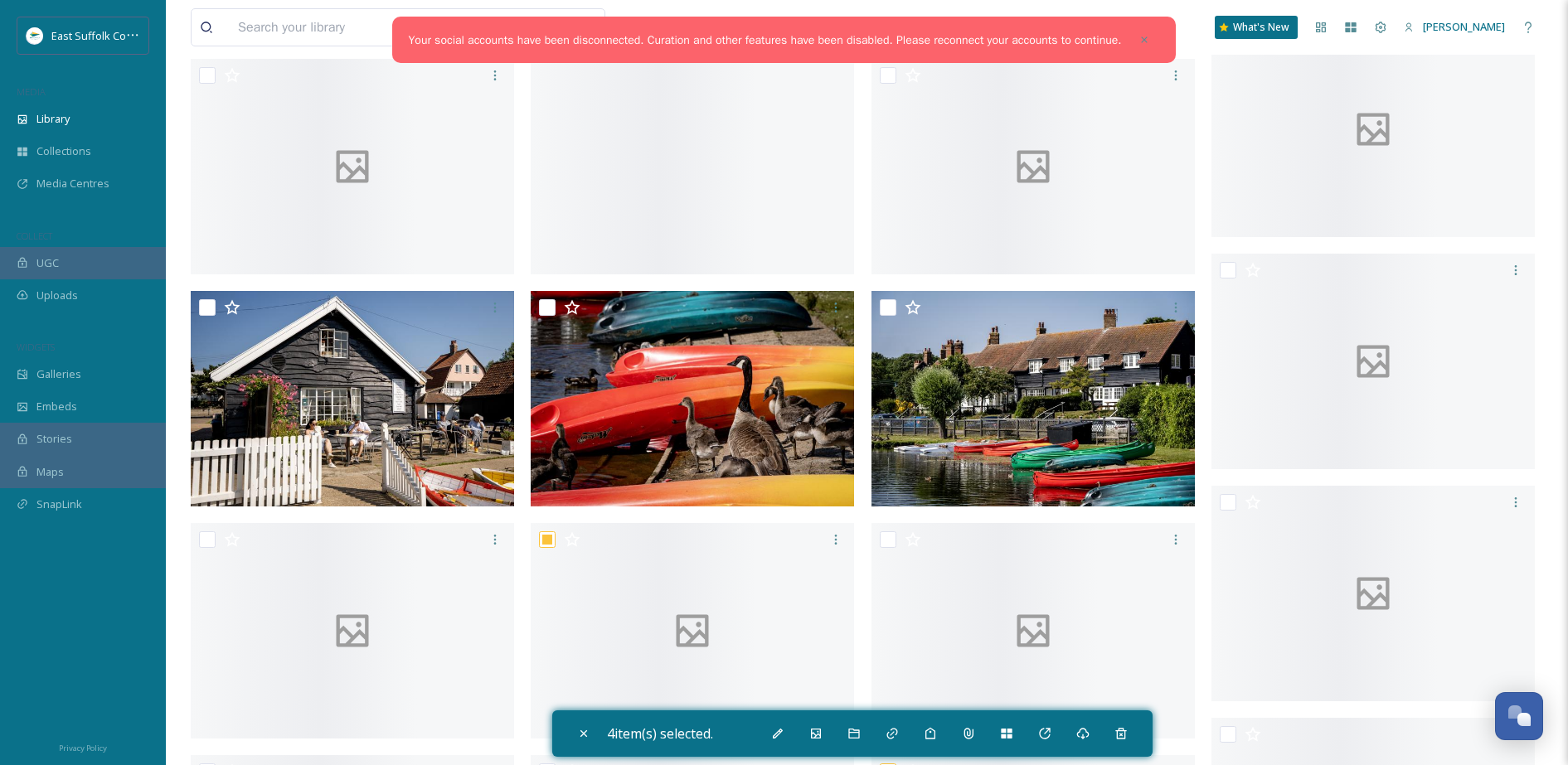 scroll, scrollTop: 1402, scrollLeft: 0, axis: vertical 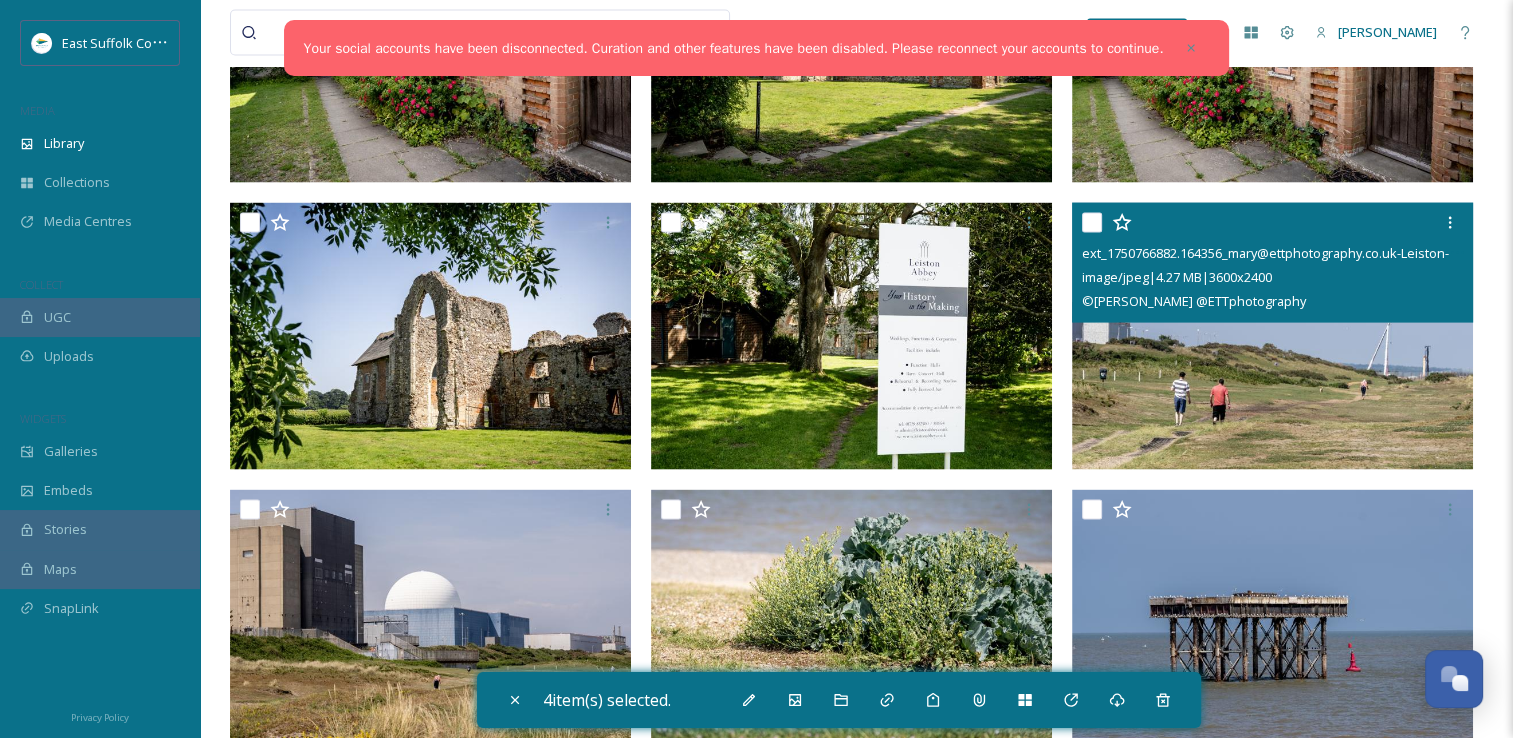 click at bounding box center (1272, 337) 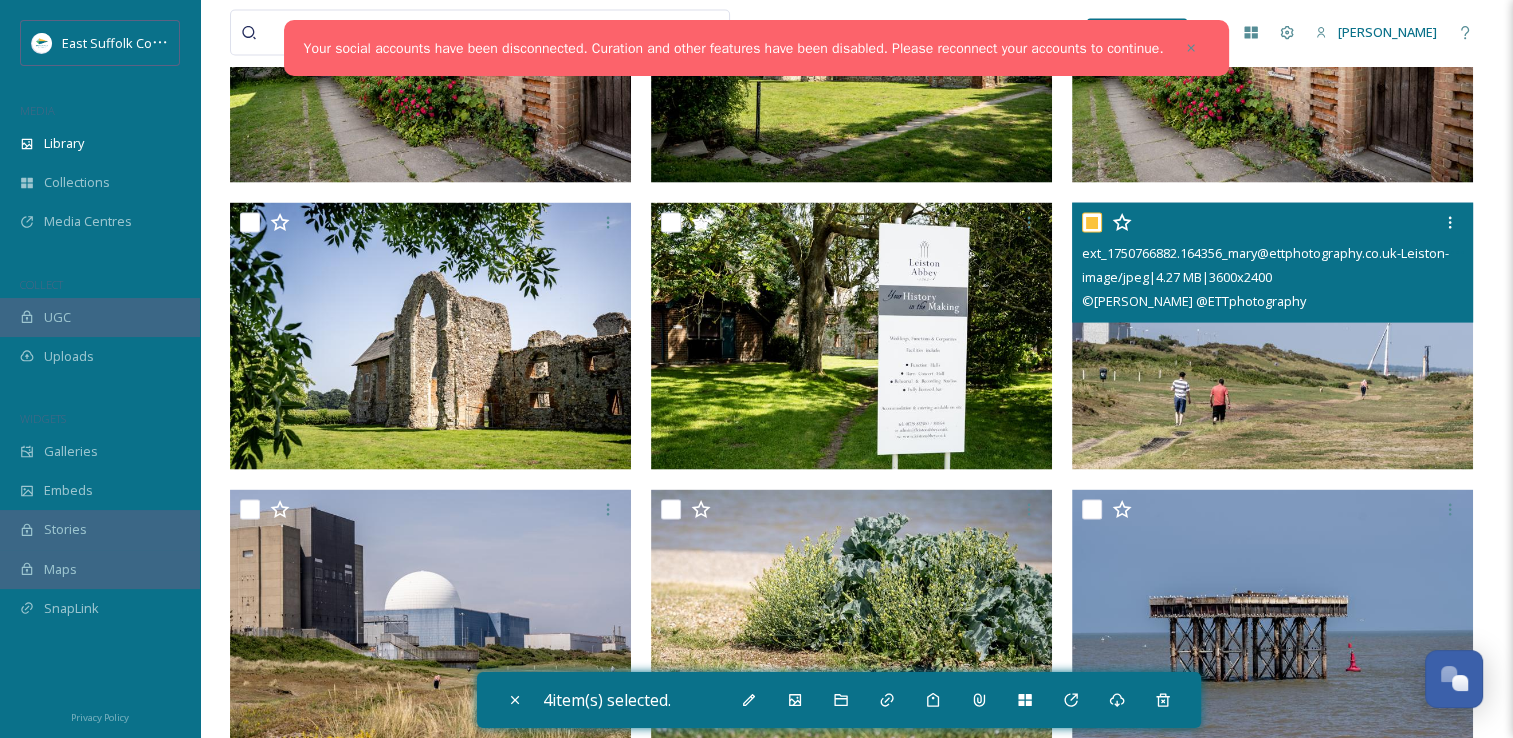 type 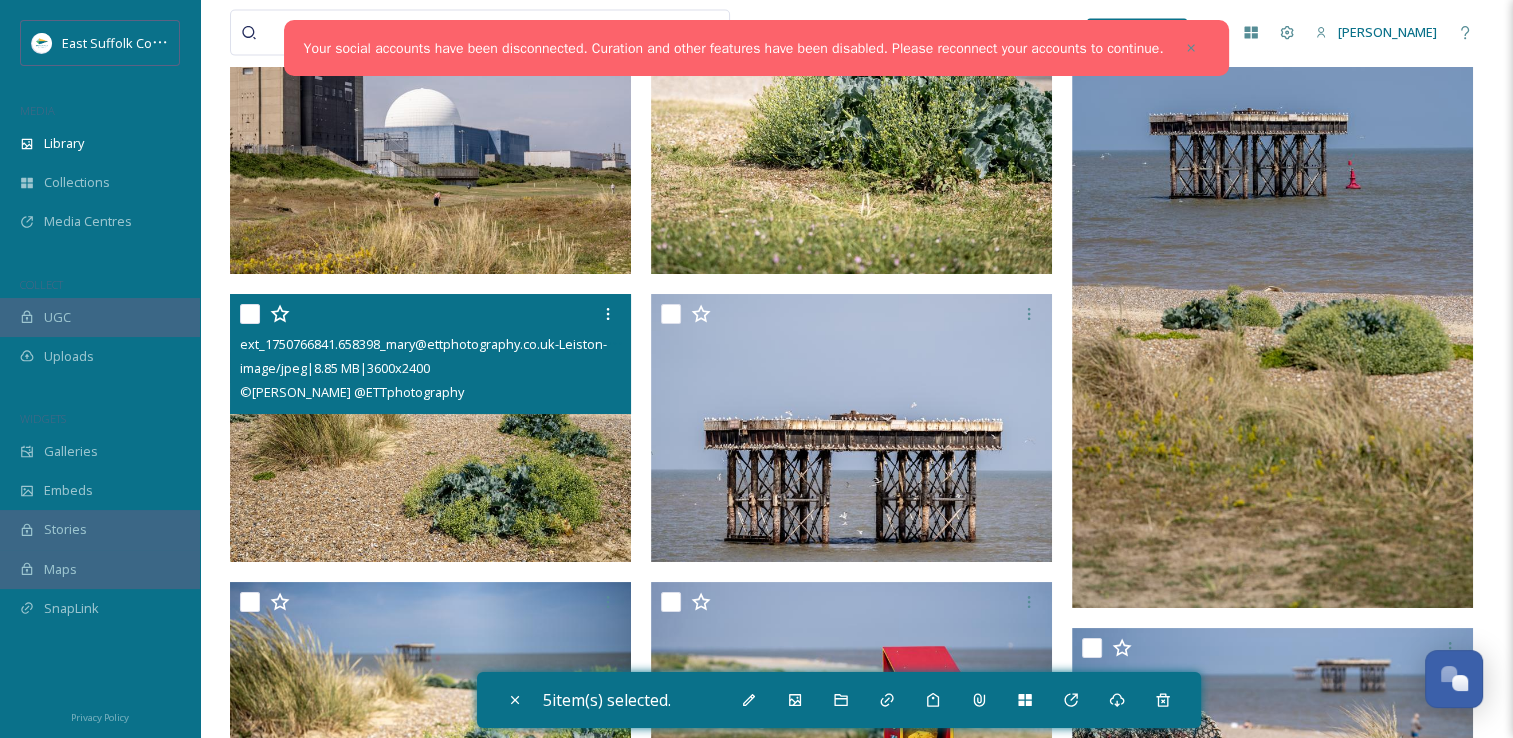 scroll, scrollTop: 4640, scrollLeft: 0, axis: vertical 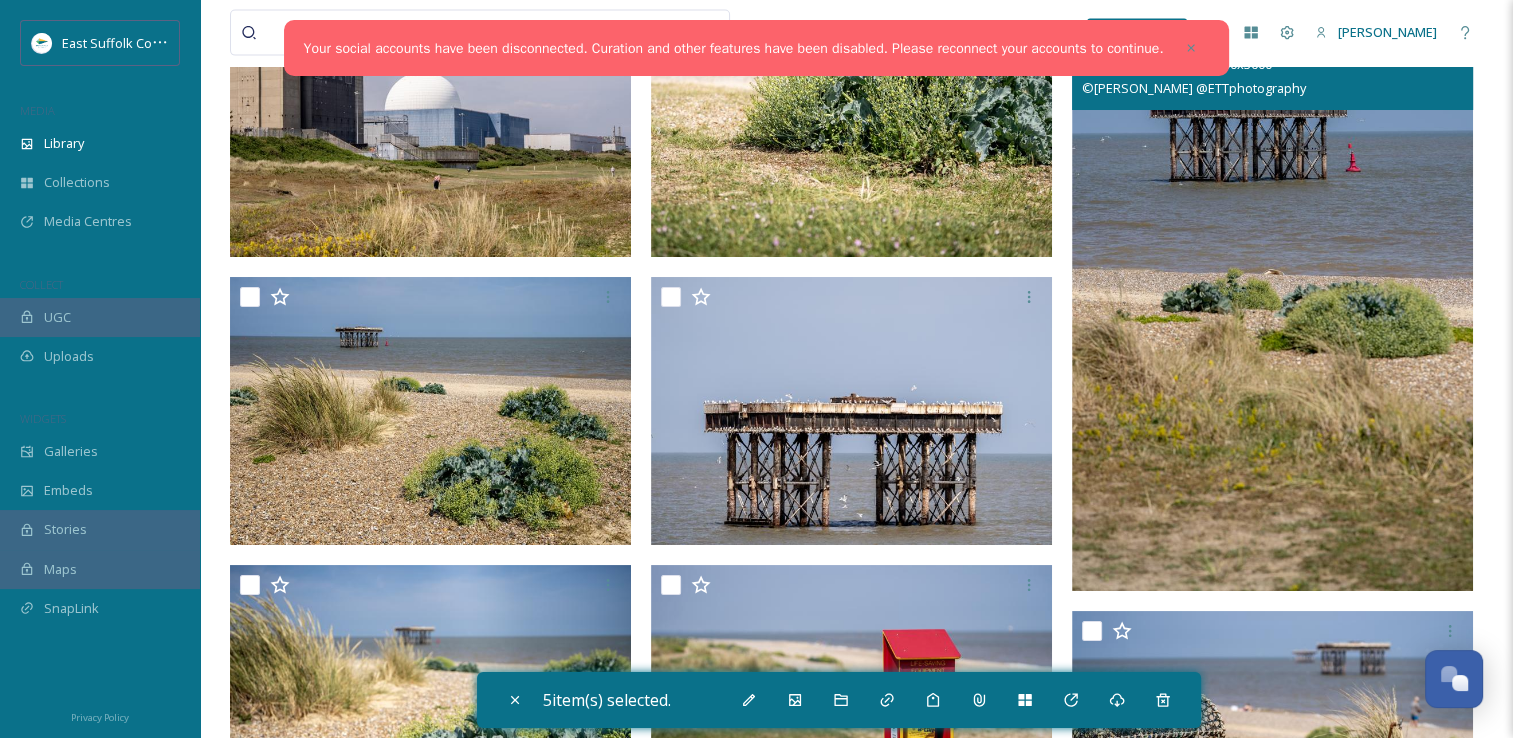 click at bounding box center (1272, 291) 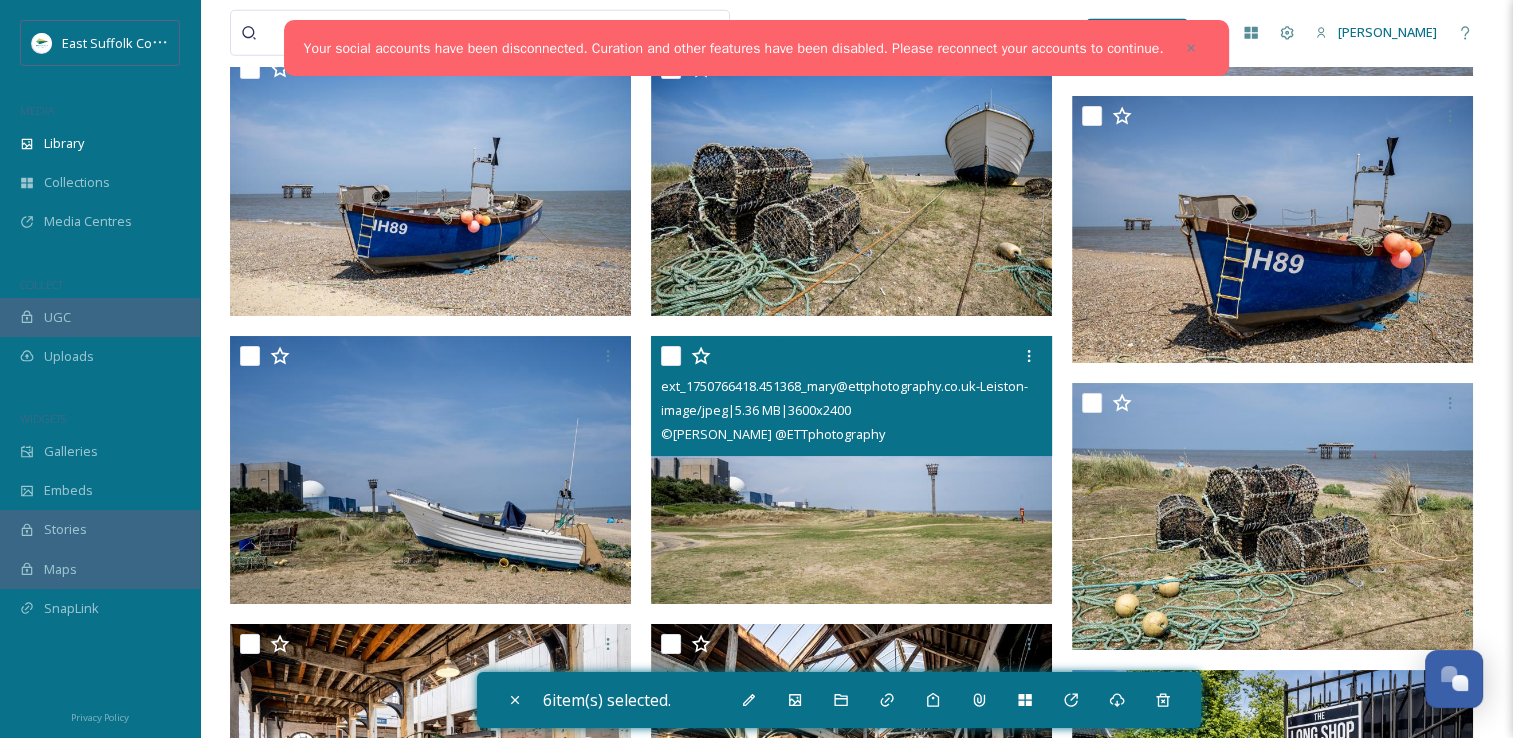 scroll, scrollTop: 6340, scrollLeft: 0, axis: vertical 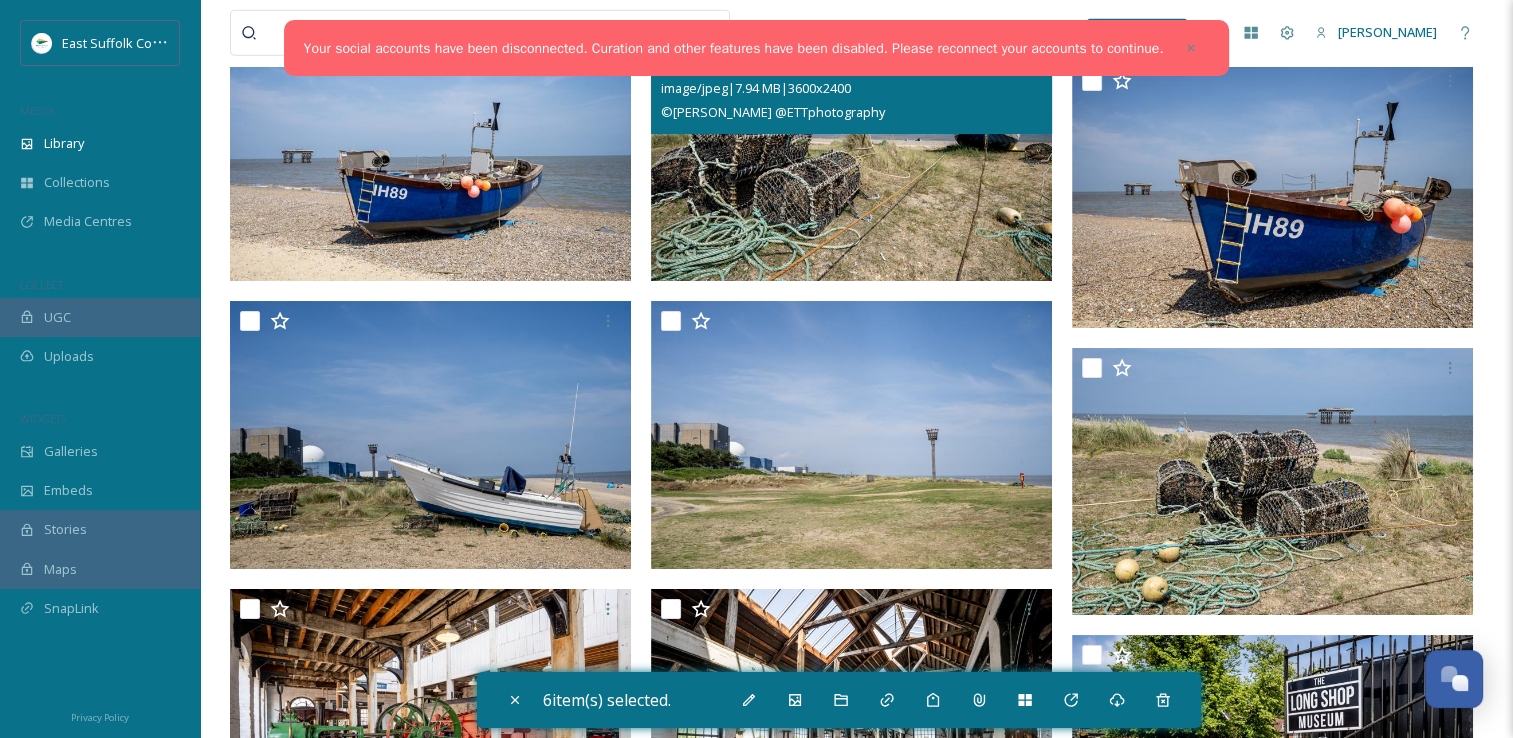 click at bounding box center [851, 148] 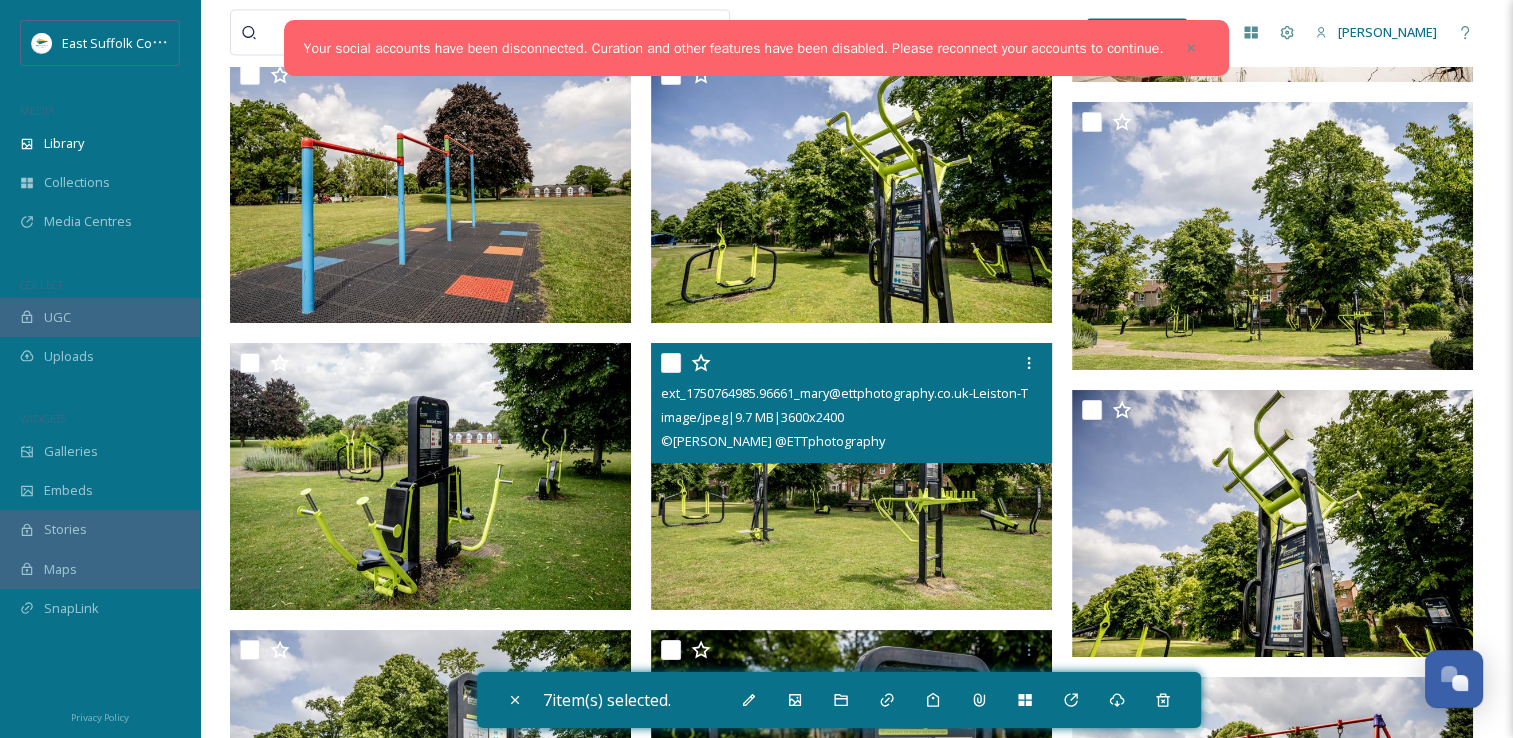 scroll, scrollTop: 12040, scrollLeft: 0, axis: vertical 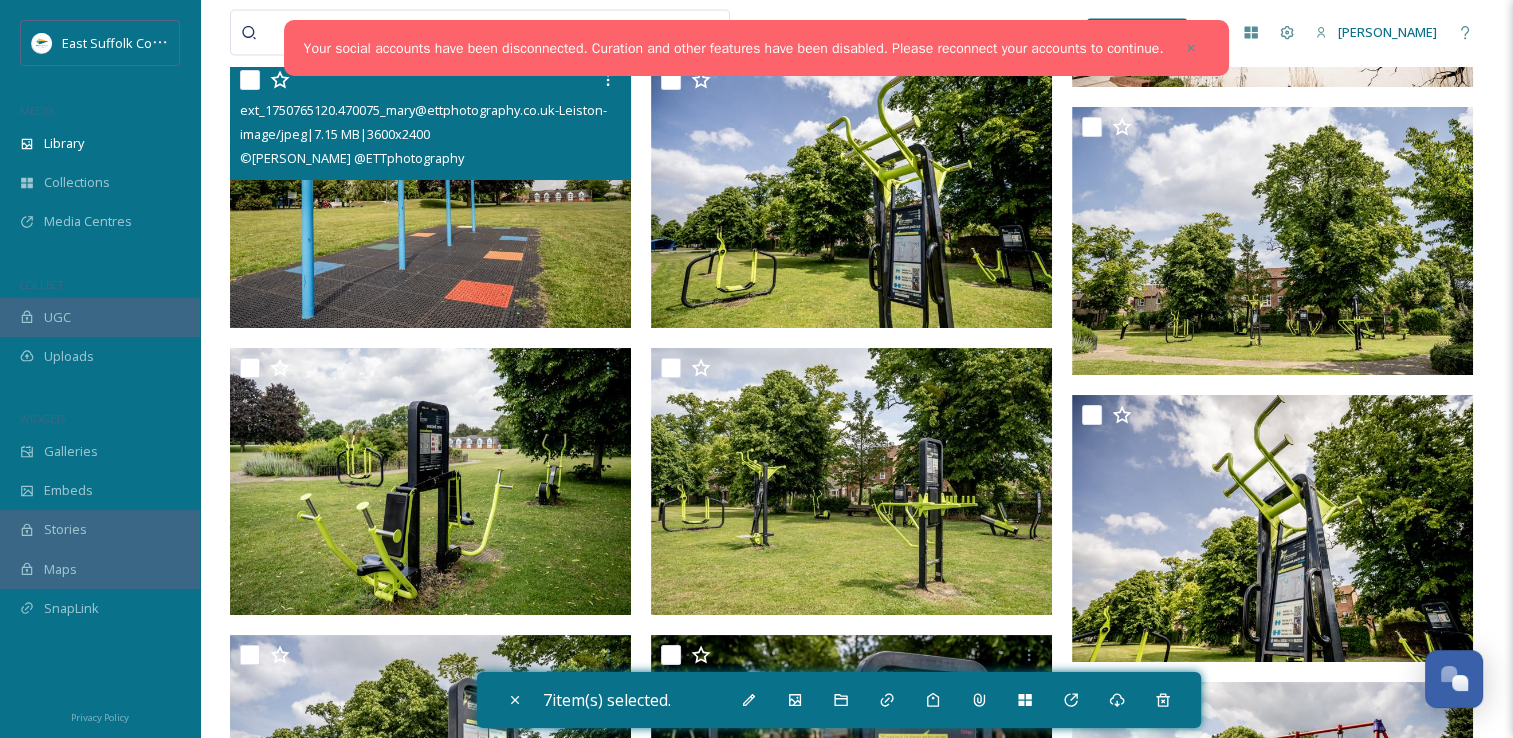 click at bounding box center (430, 194) 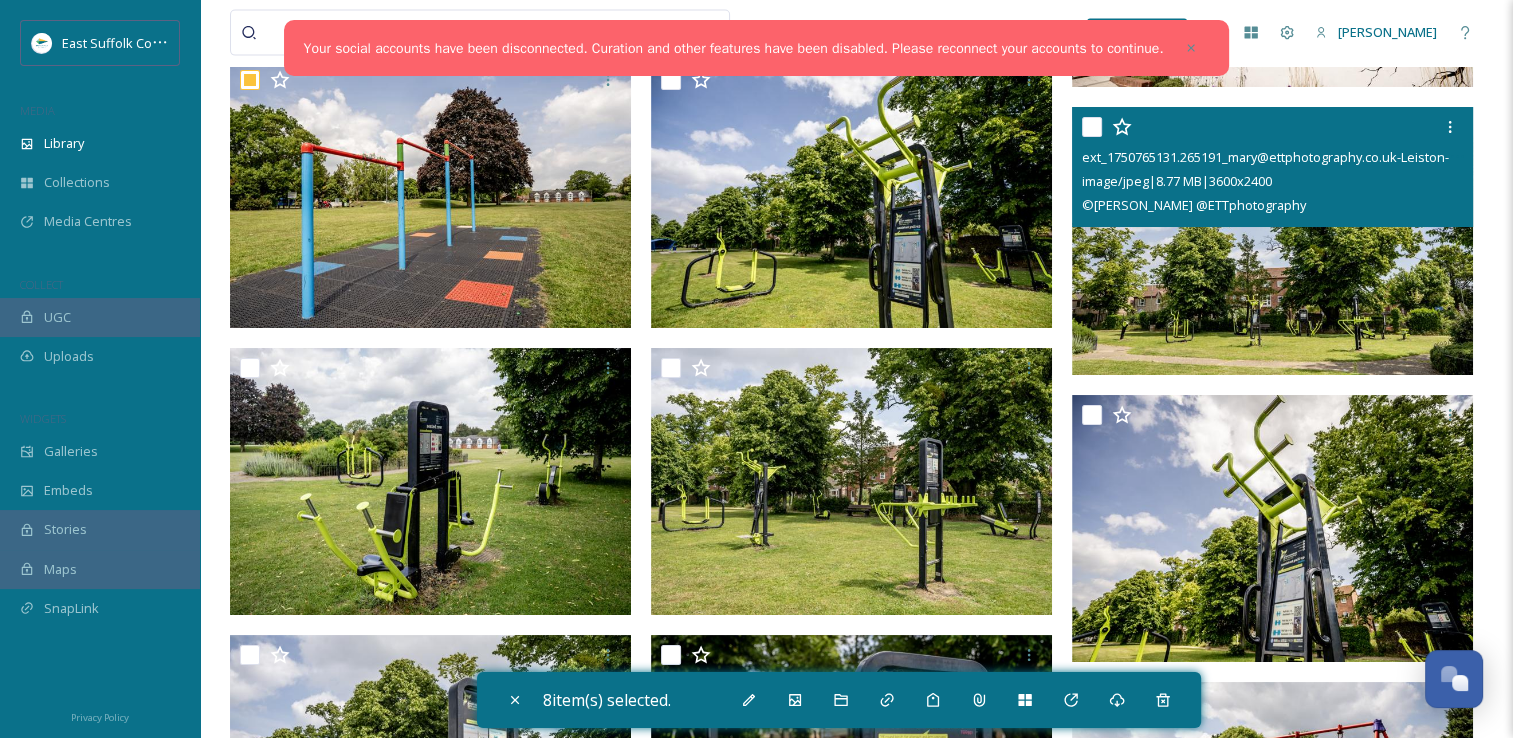 click at bounding box center [1272, 241] 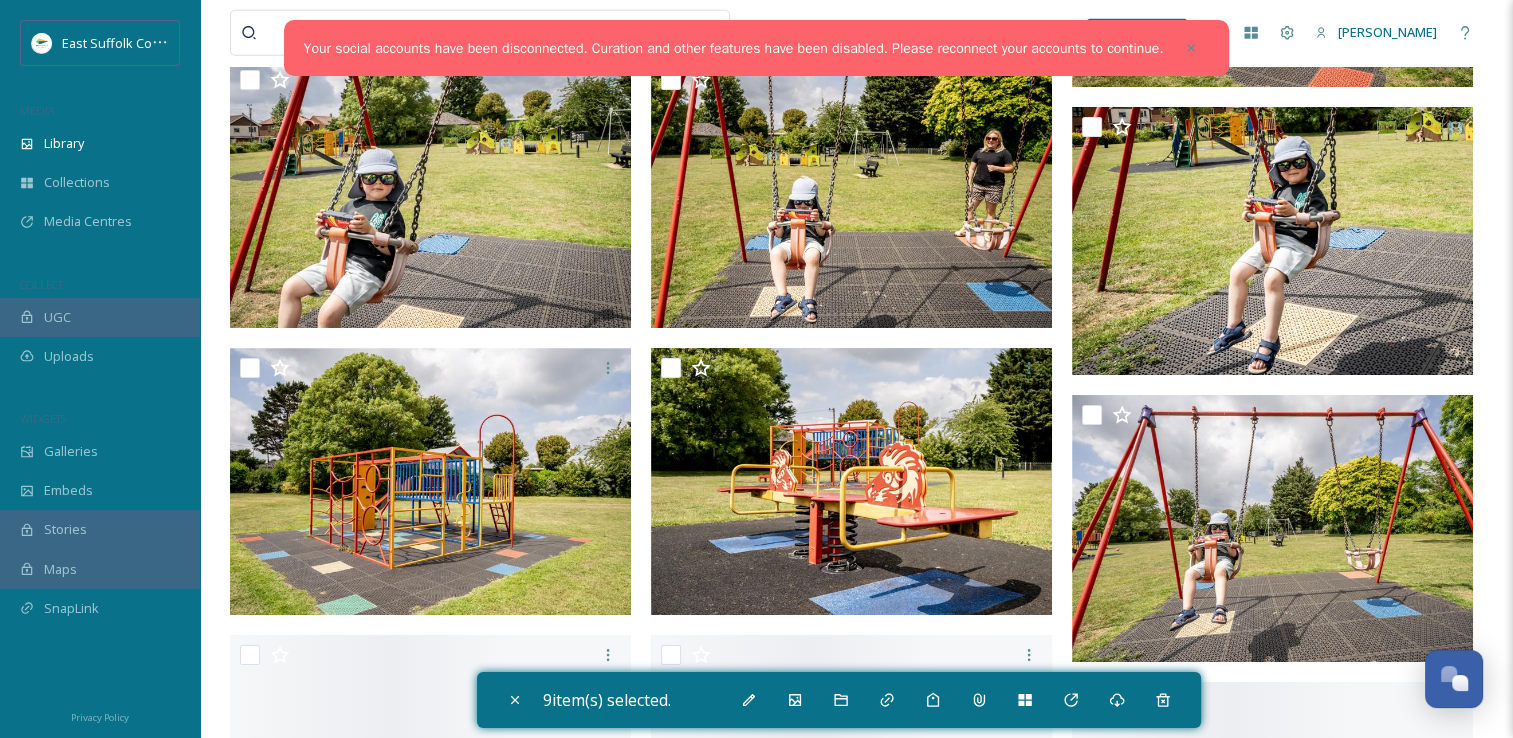scroll, scrollTop: 13040, scrollLeft: 0, axis: vertical 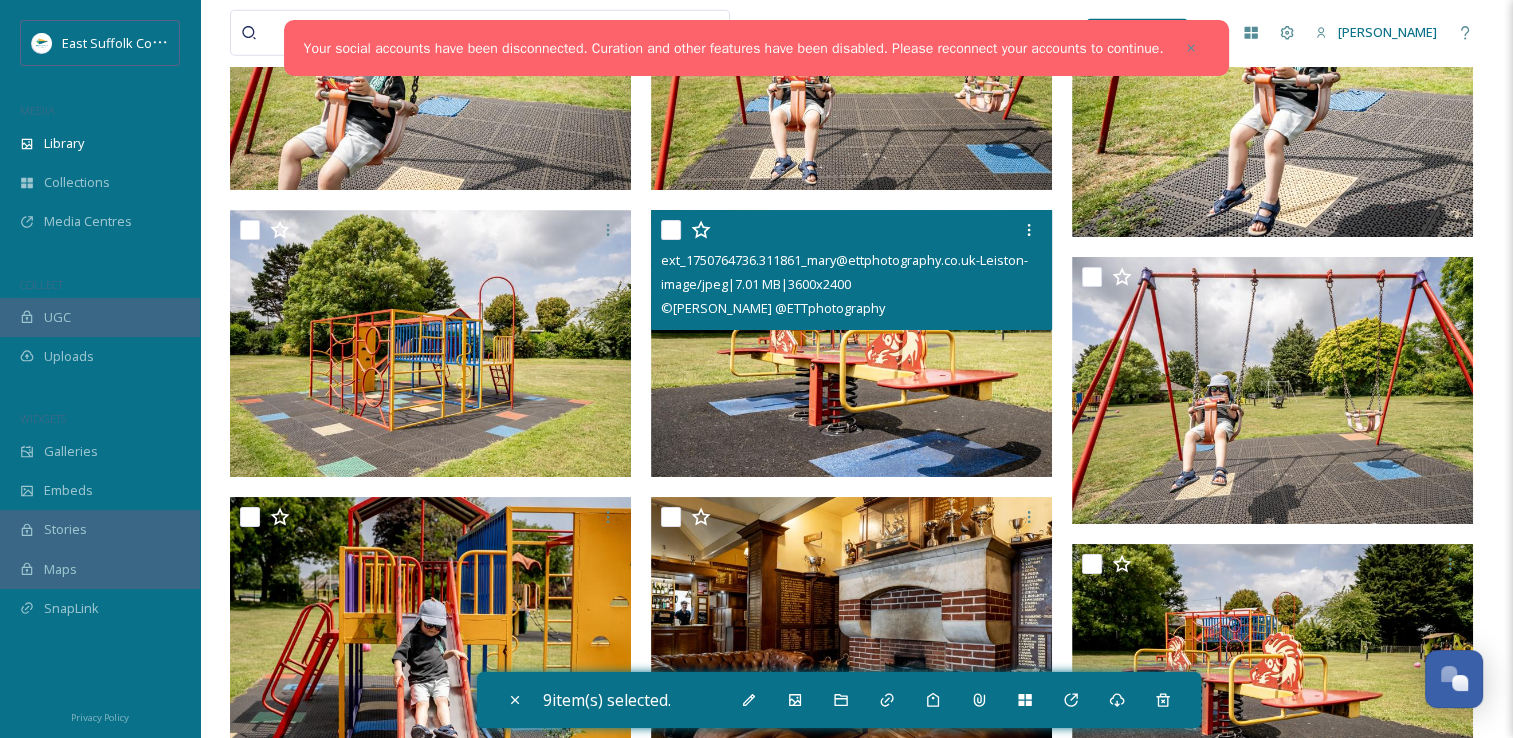 click at bounding box center (851, 344) 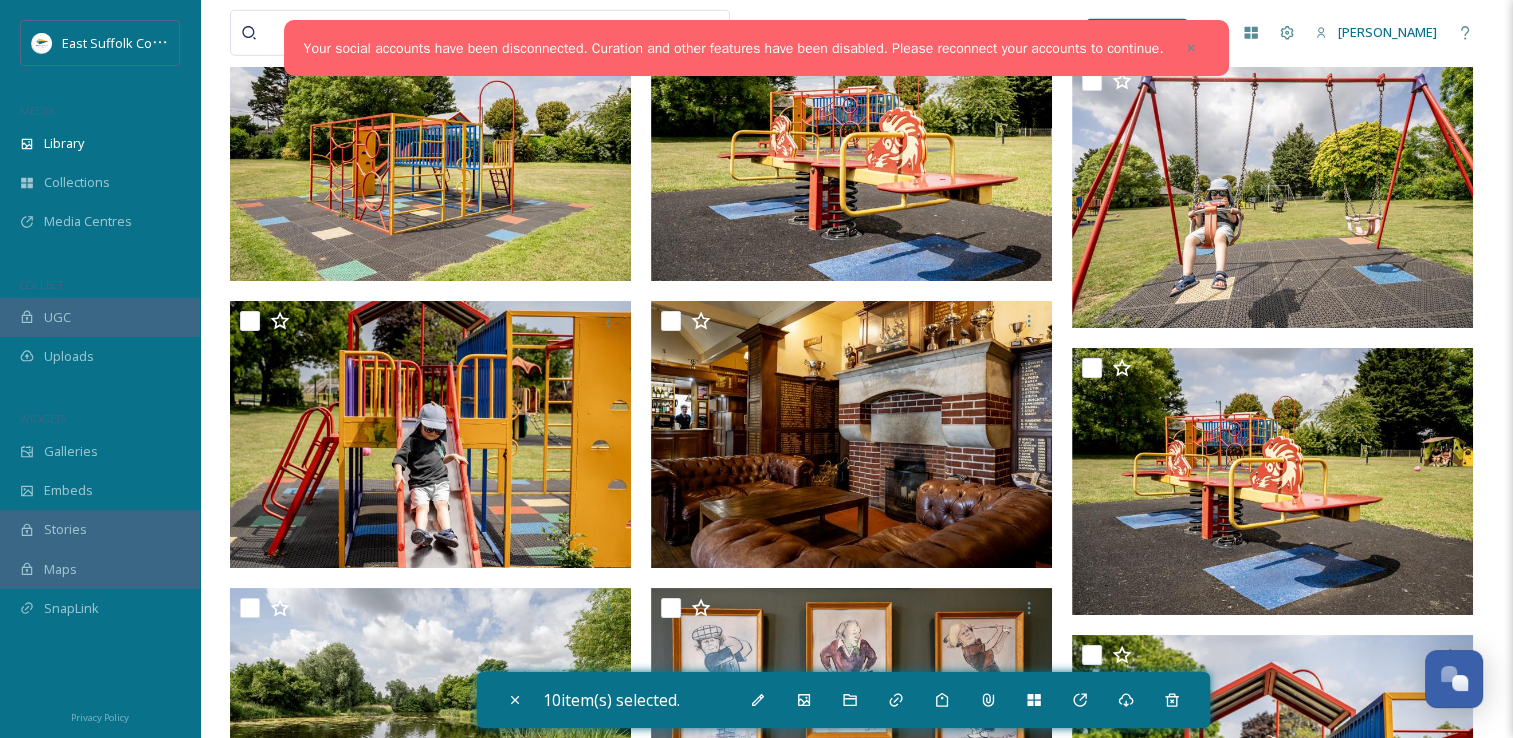 scroll, scrollTop: 13540, scrollLeft: 0, axis: vertical 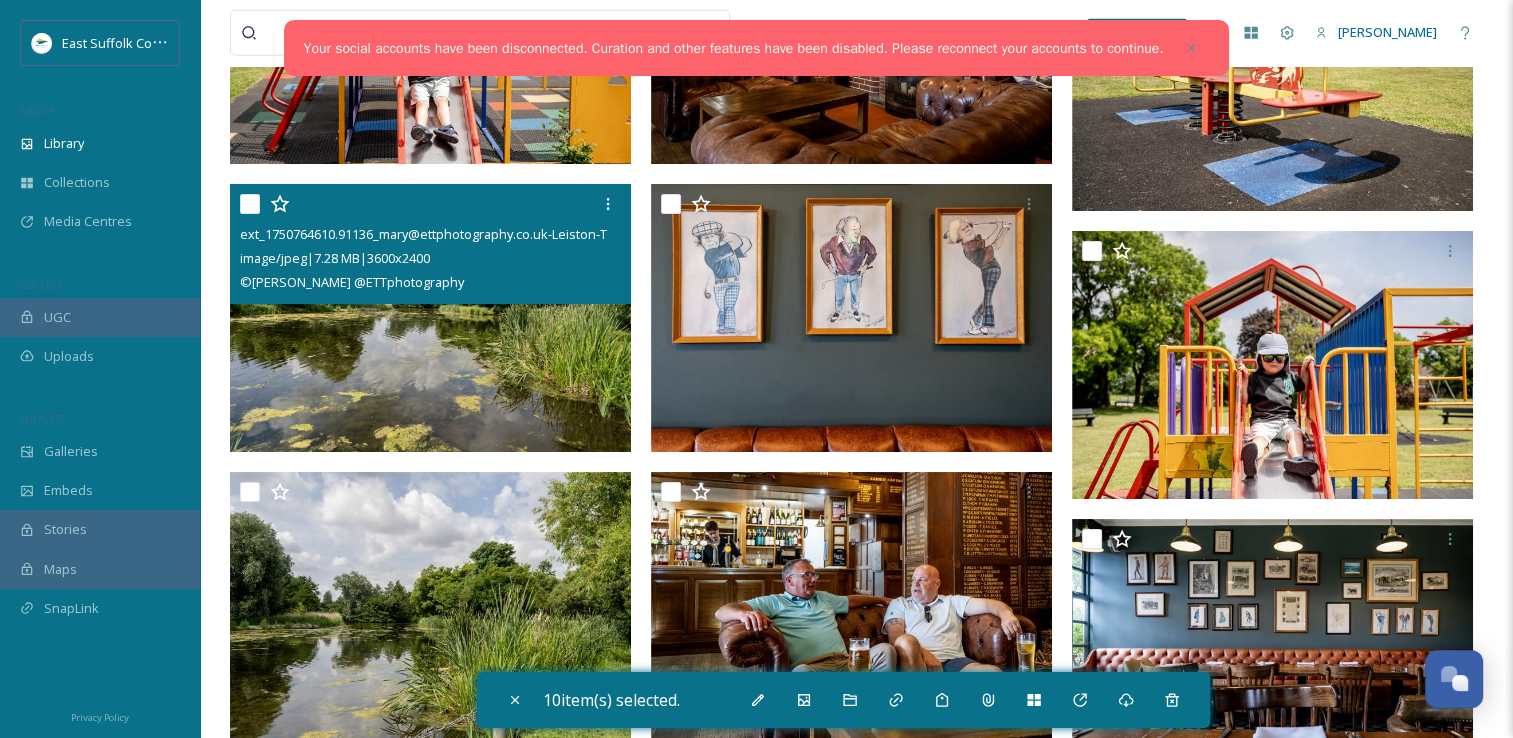 click at bounding box center (430, 318) 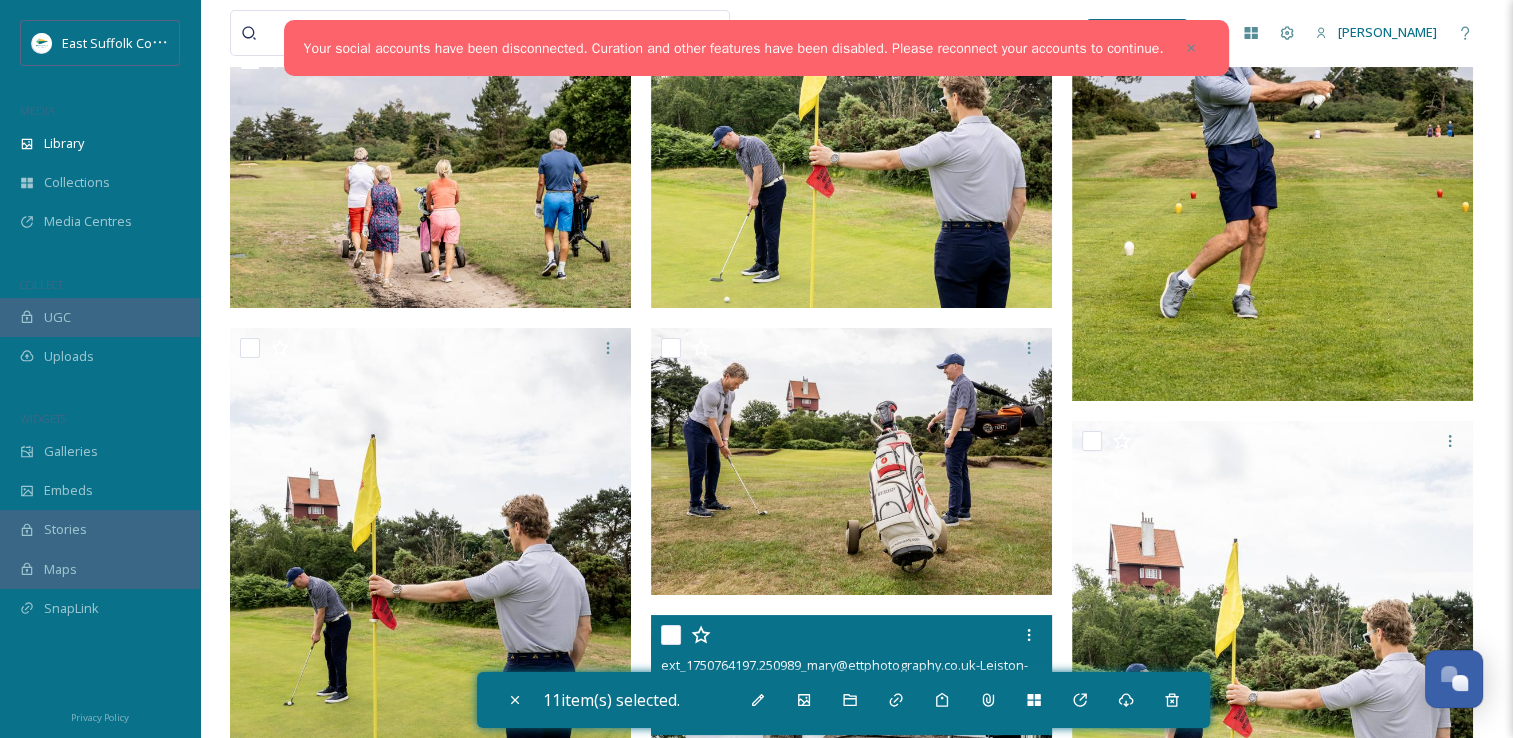 scroll, scrollTop: 16040, scrollLeft: 0, axis: vertical 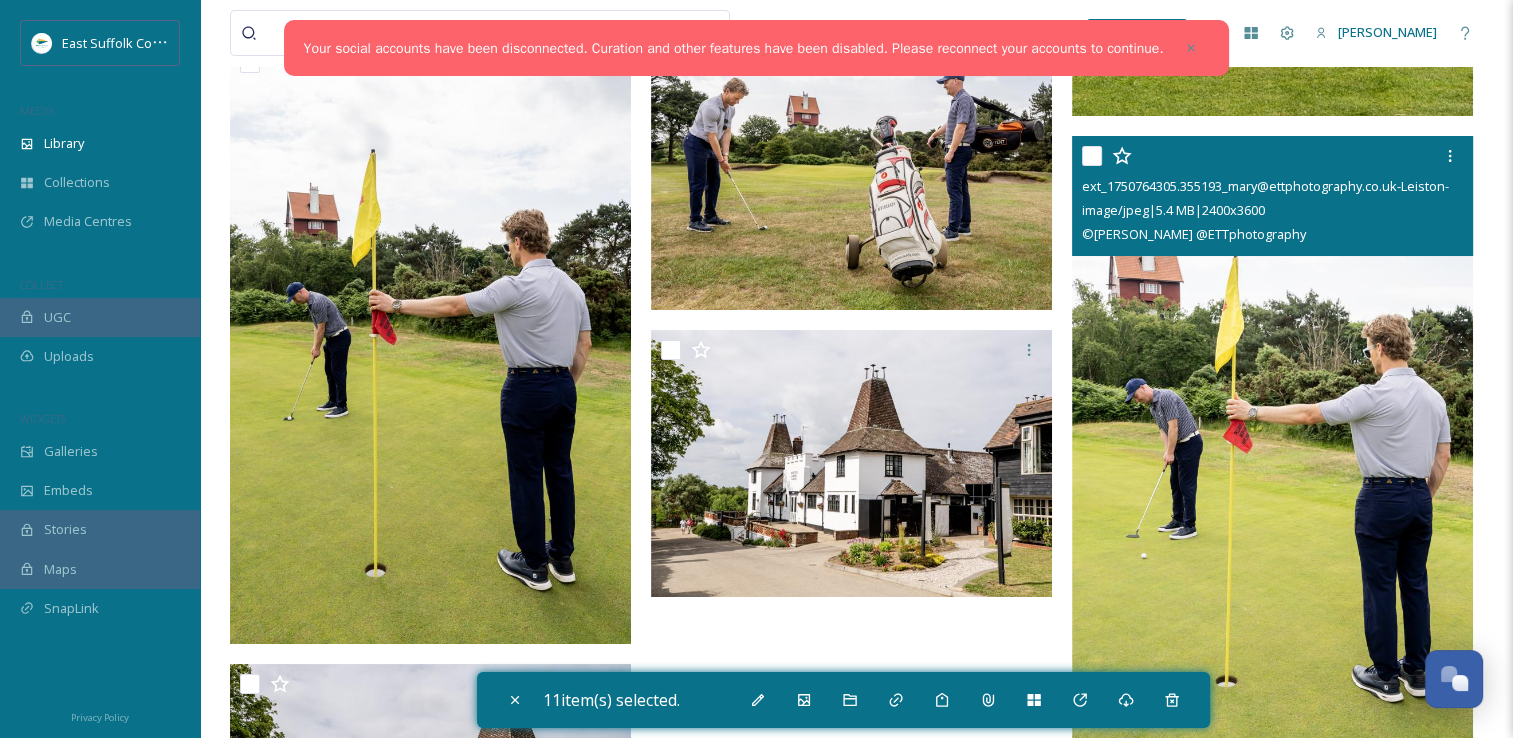 click at bounding box center [1272, 437] 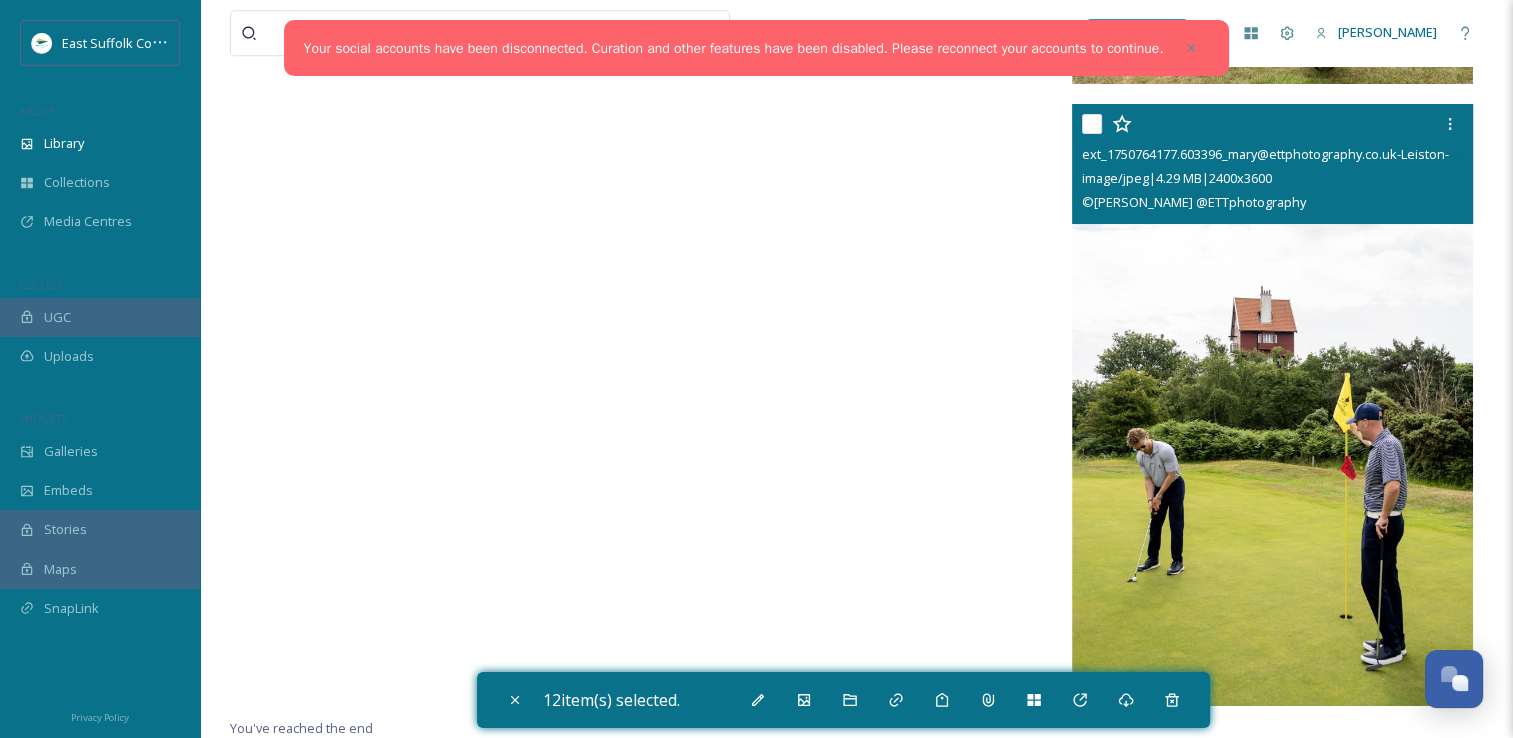 click at bounding box center [1272, 405] 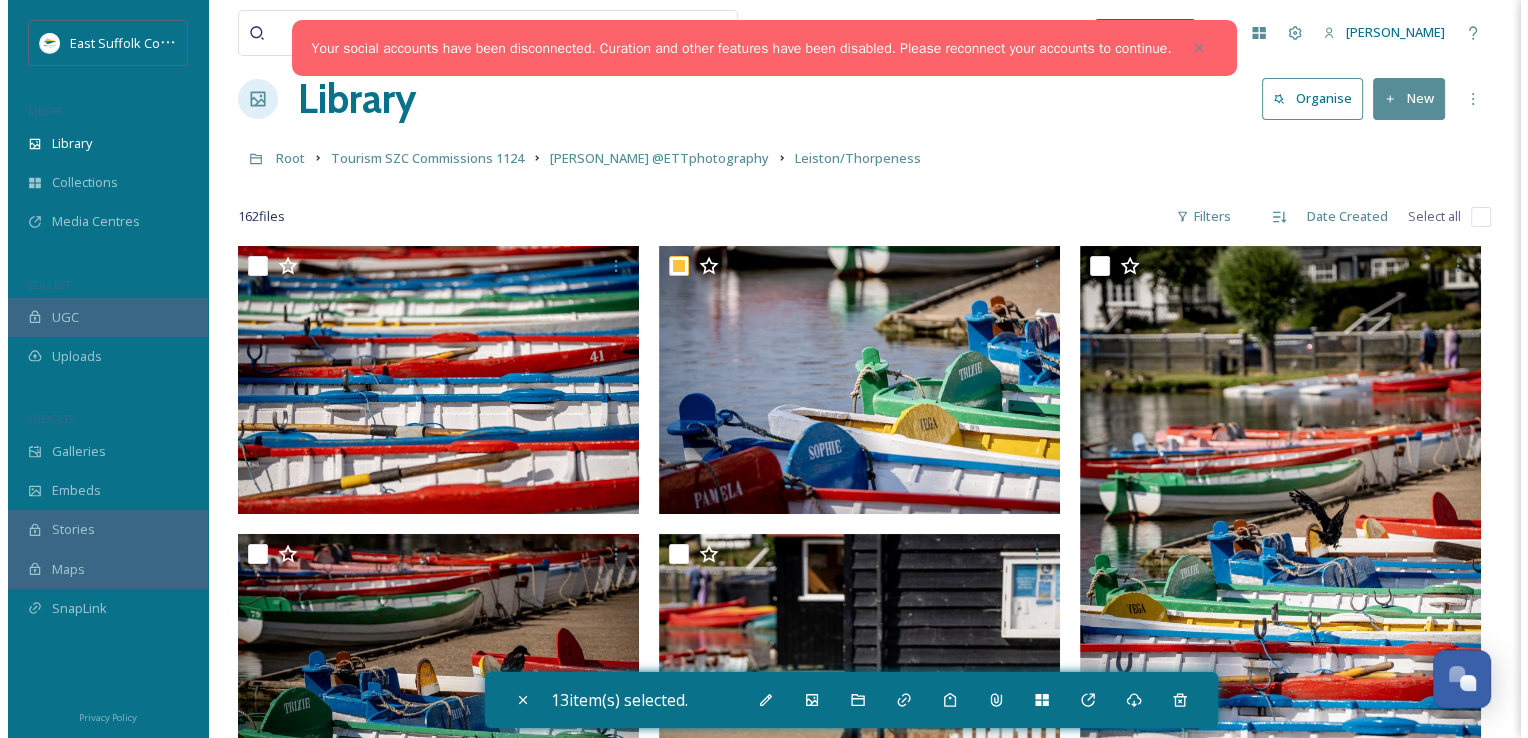 scroll, scrollTop: 0, scrollLeft: 0, axis: both 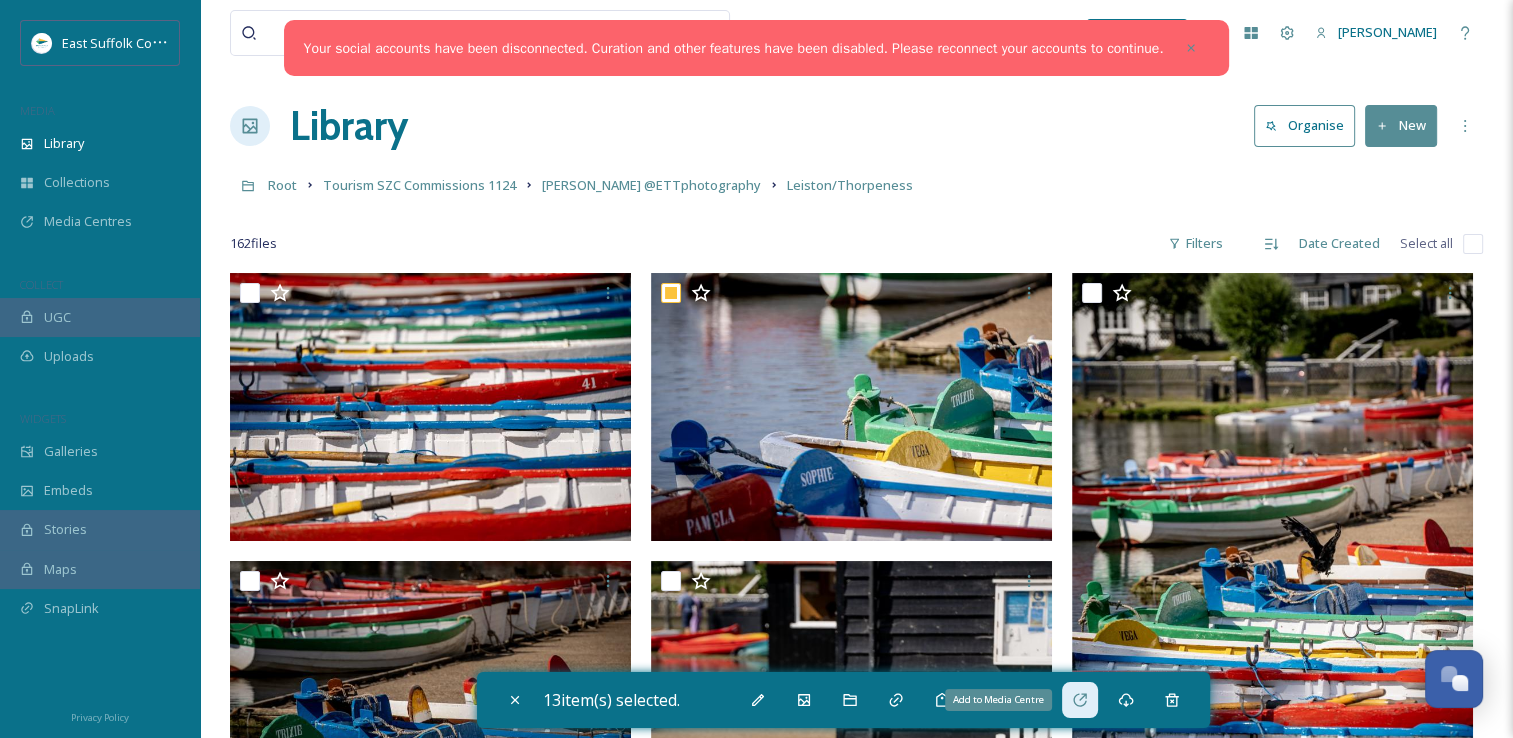 click on "Add to Media Centre" at bounding box center [1080, 700] 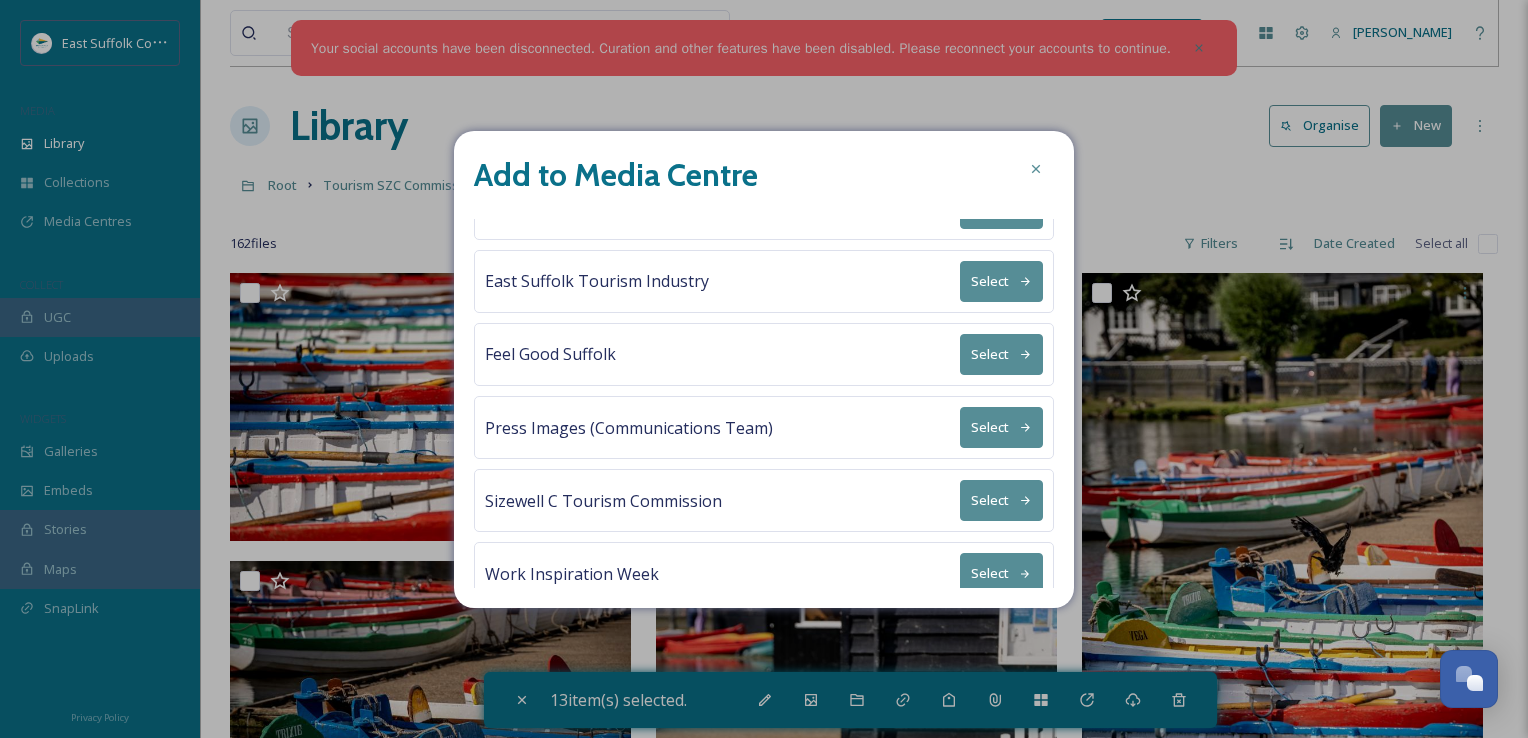 scroll, scrollTop: 64, scrollLeft: 0, axis: vertical 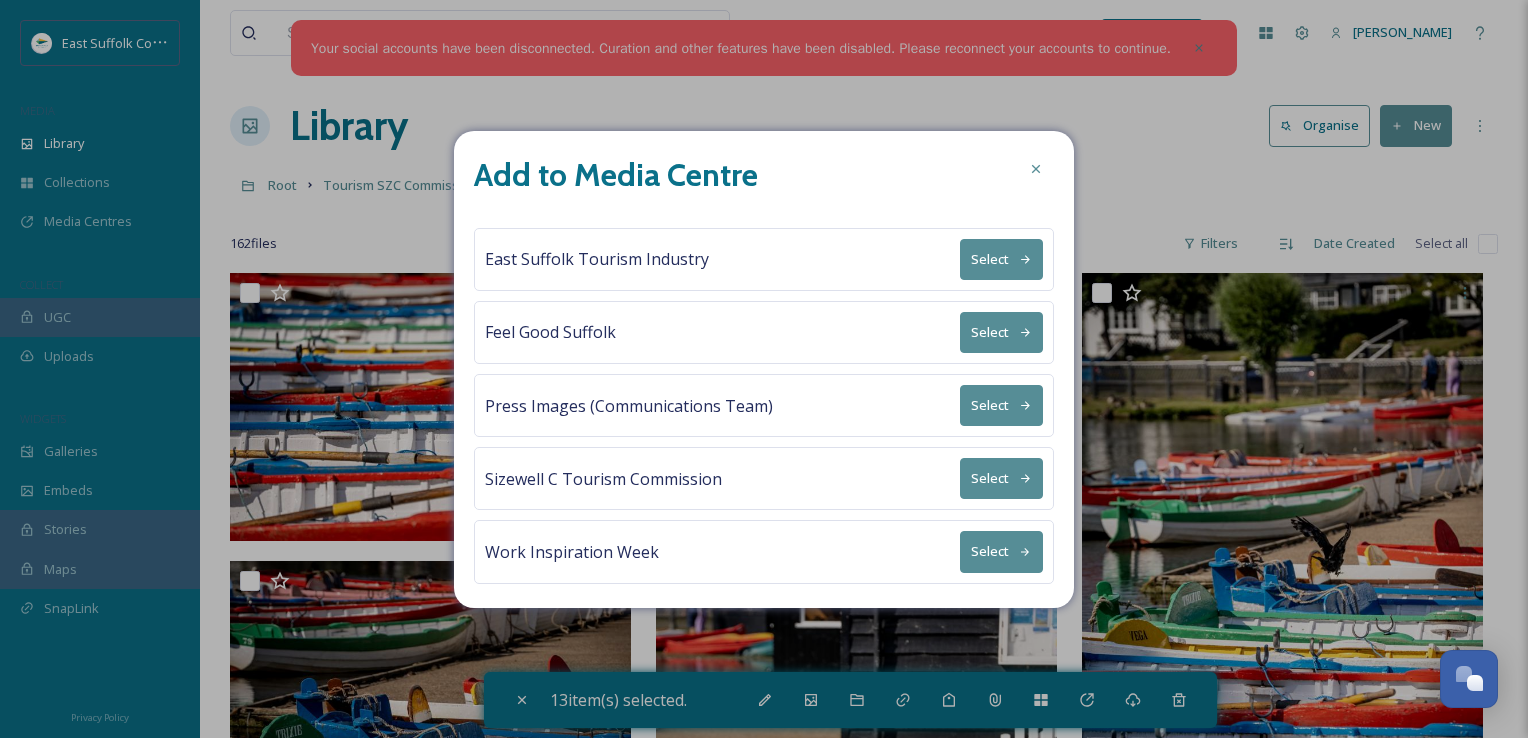 click on "Select" at bounding box center (1001, 551) 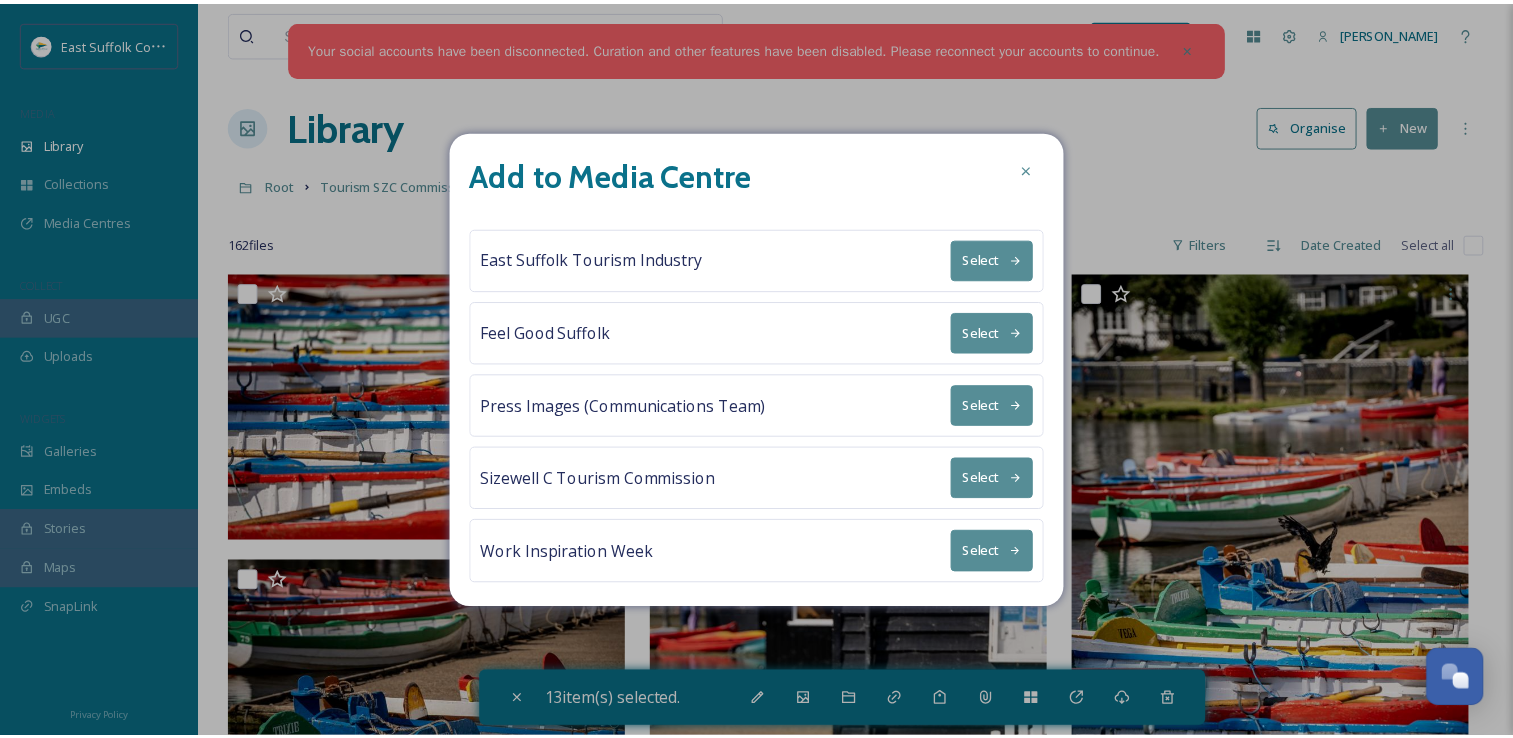 scroll, scrollTop: 0, scrollLeft: 0, axis: both 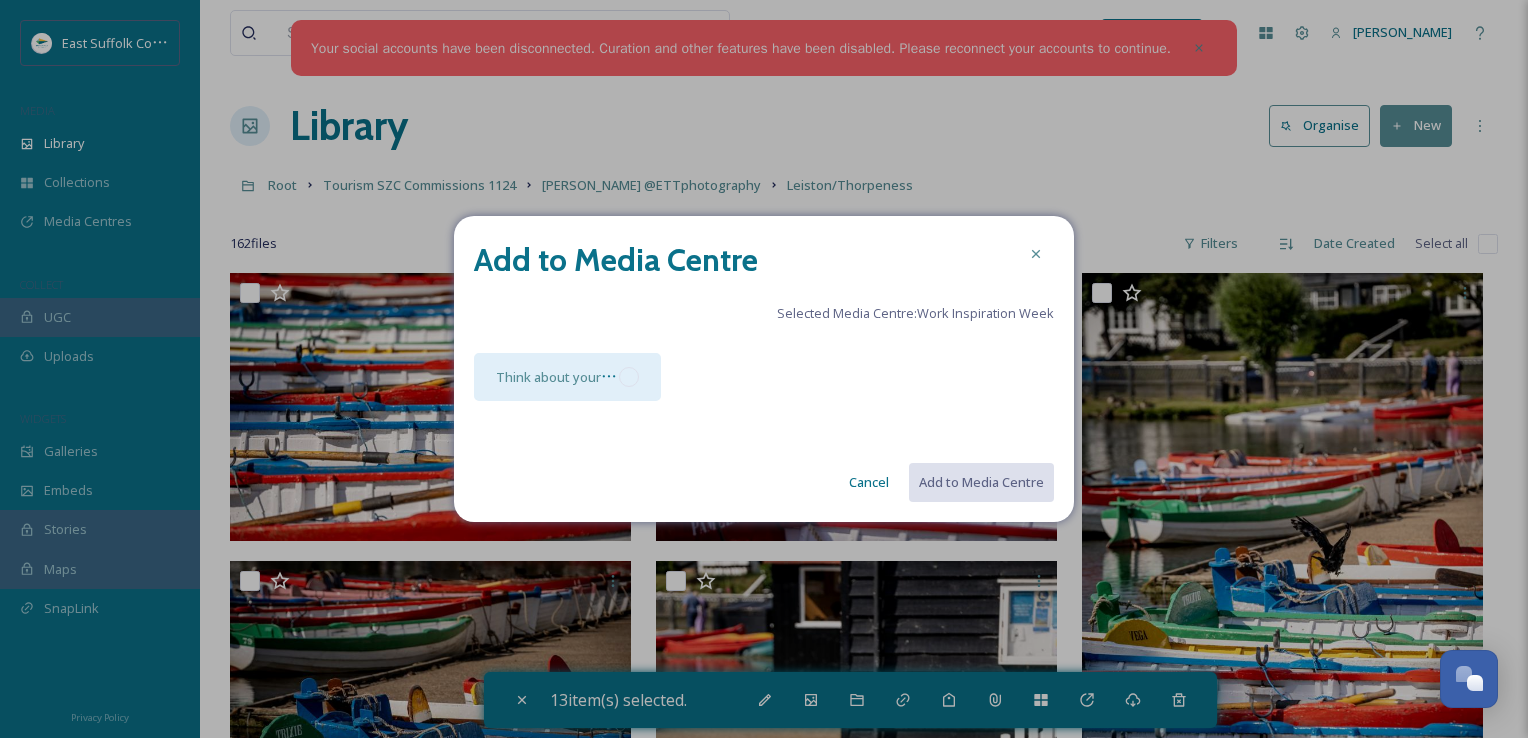 click at bounding box center [629, 377] 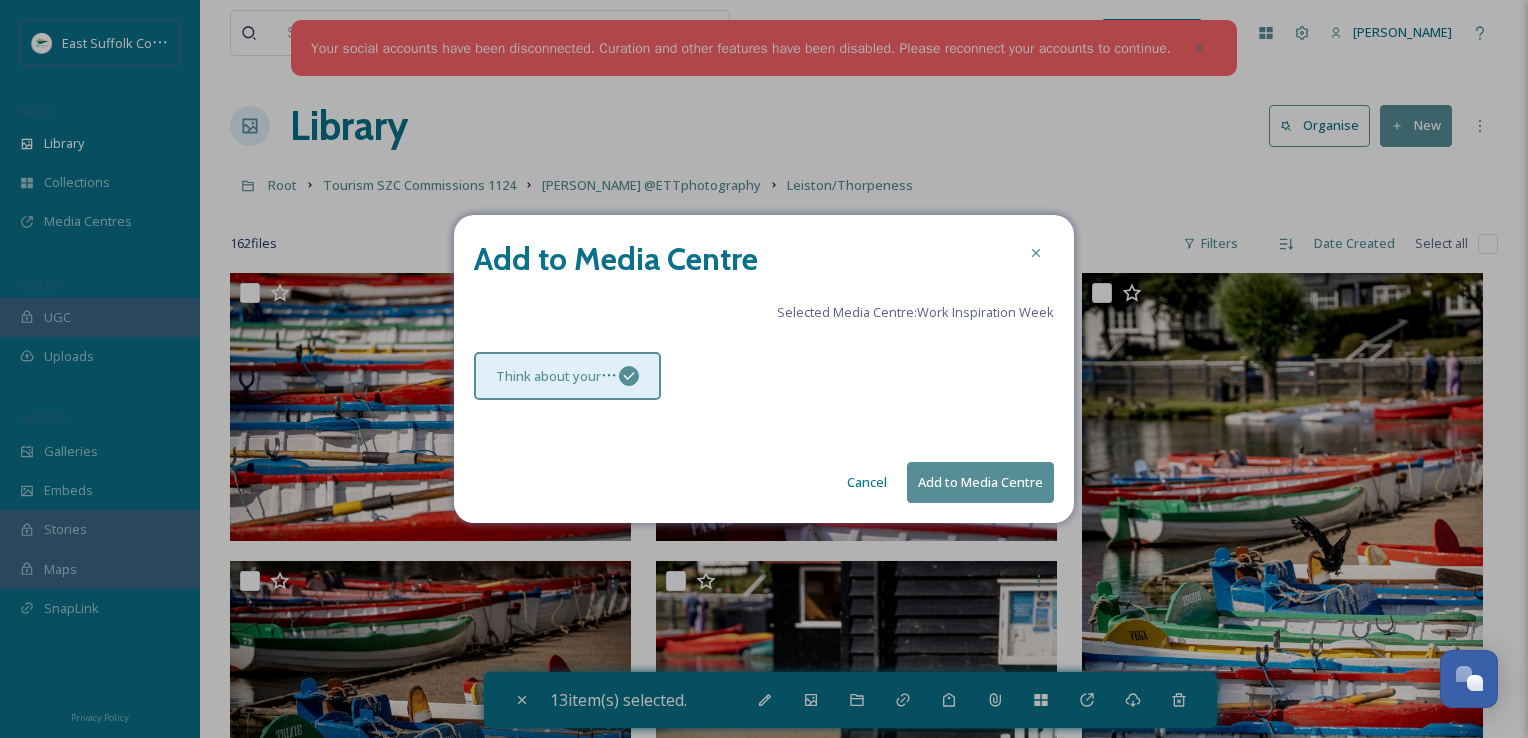 click on "Add to Media Centre" at bounding box center [980, 482] 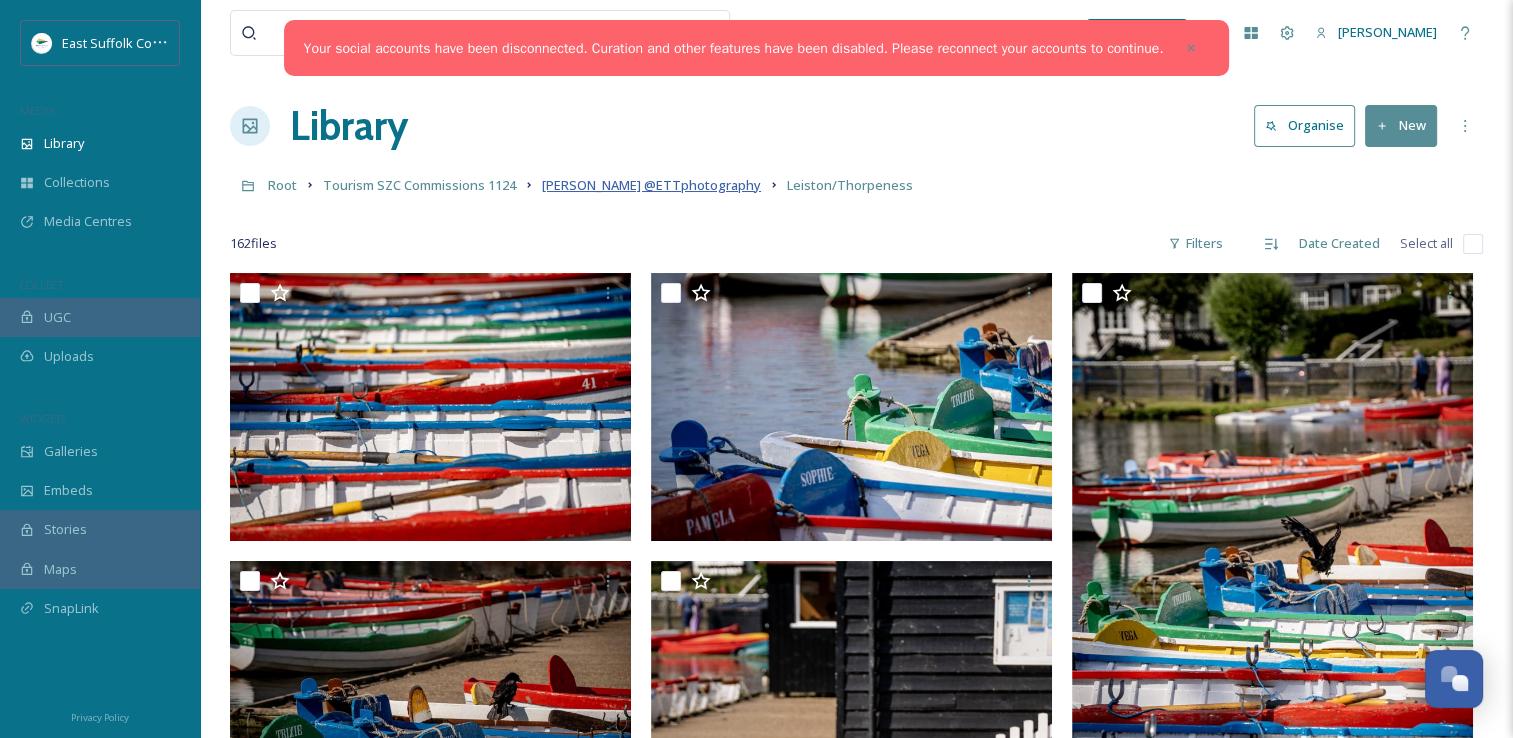 click on "[PERSON_NAME] @ETTphotography" at bounding box center (651, 185) 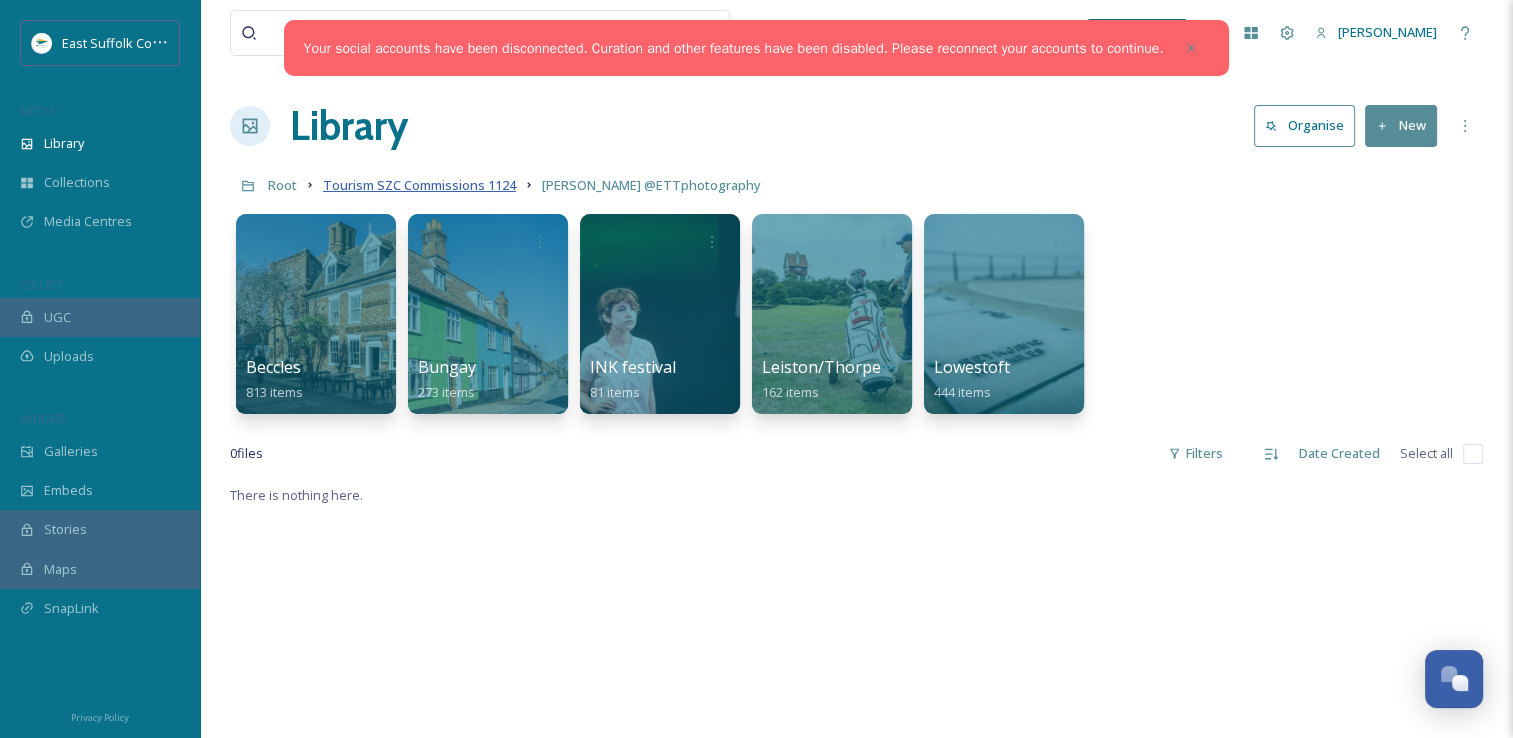 click on "Tourism SZC Commissions 1124" at bounding box center [419, 185] 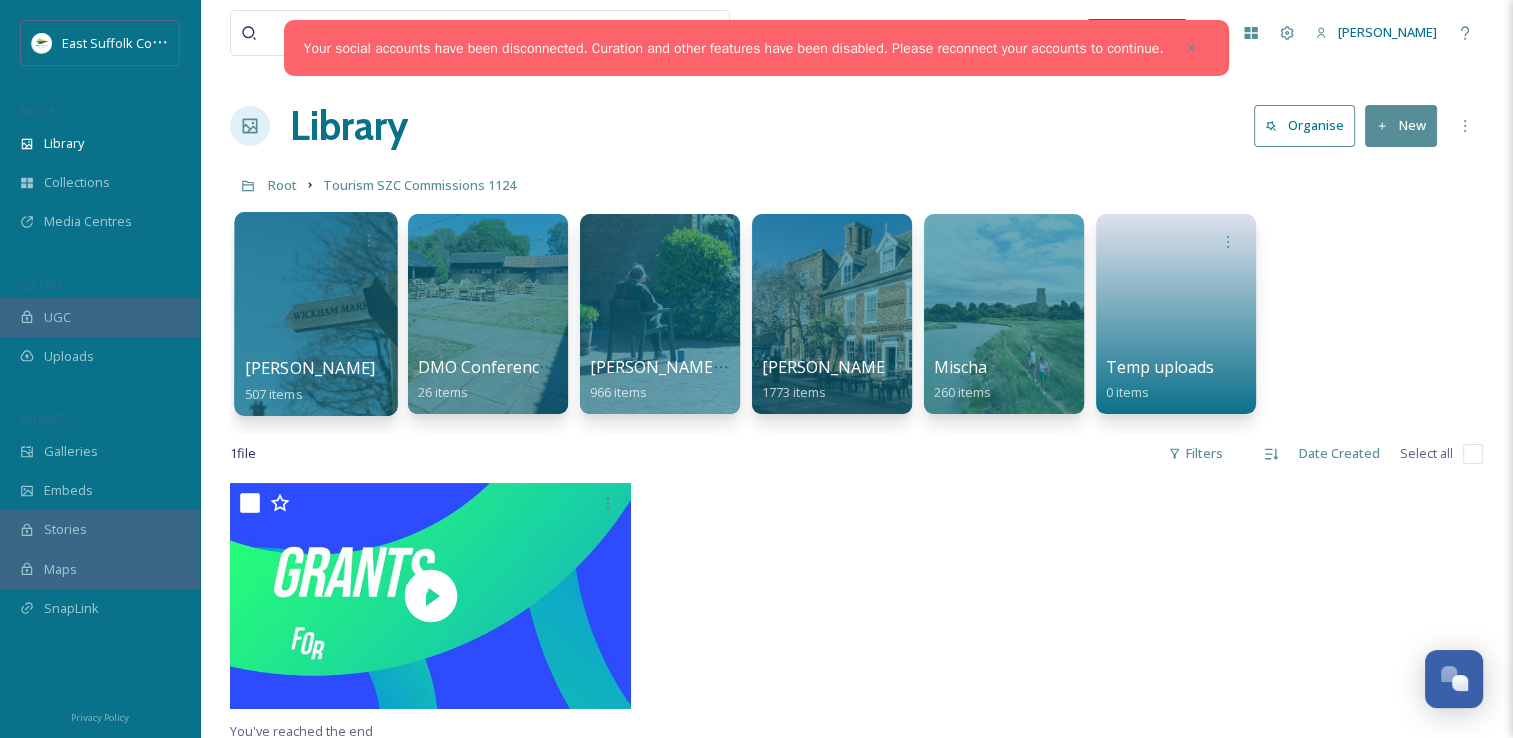 click at bounding box center [315, 314] 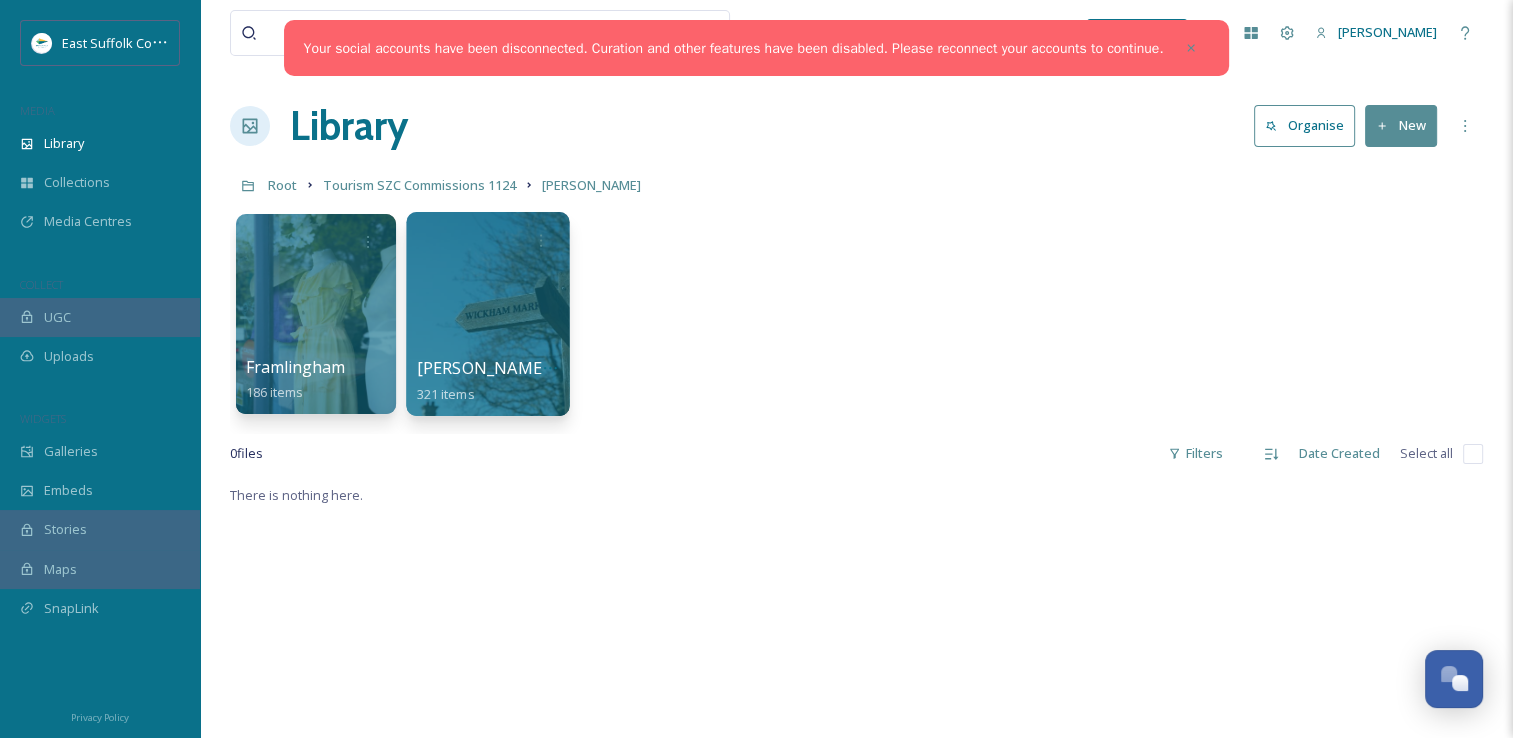 click at bounding box center (487, 314) 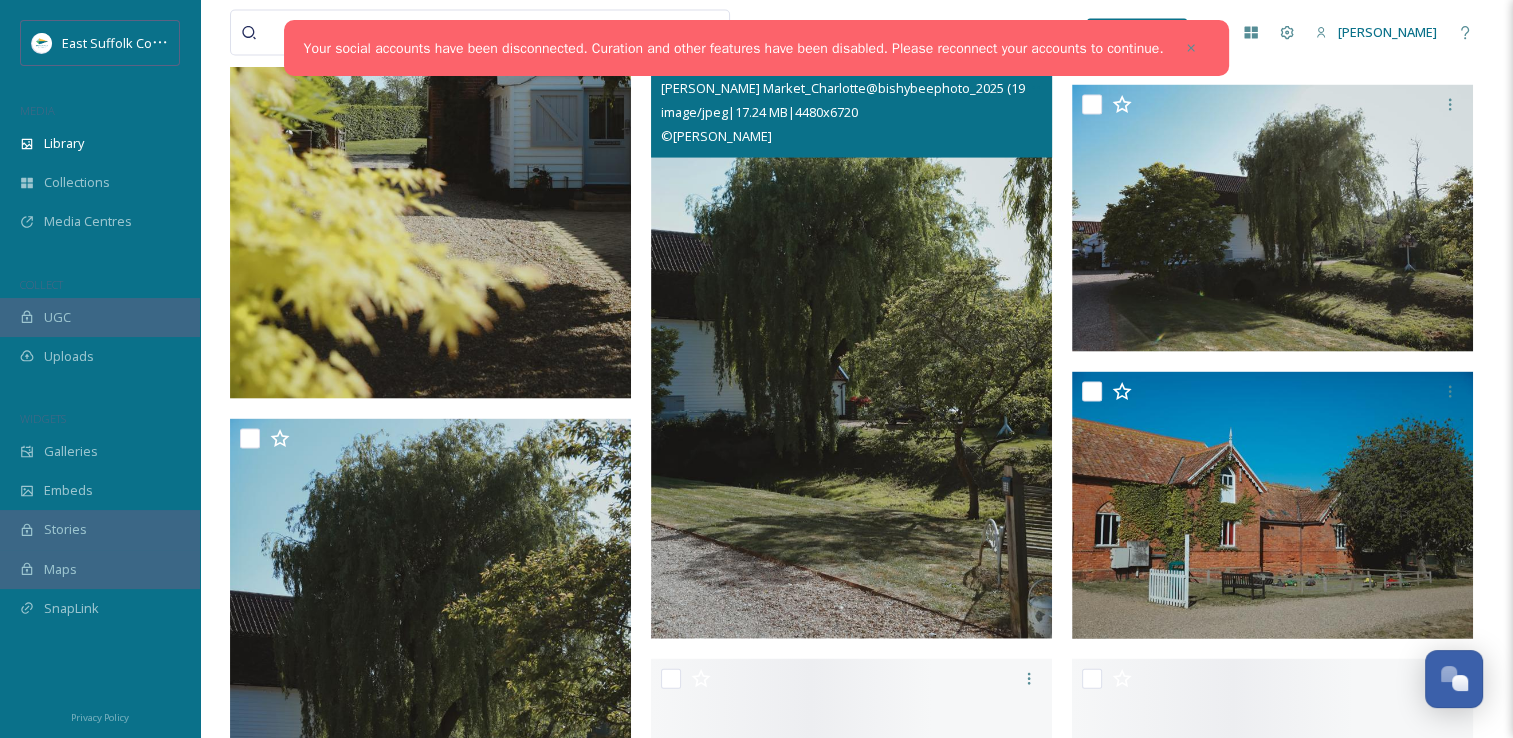 scroll, scrollTop: 4800, scrollLeft: 0, axis: vertical 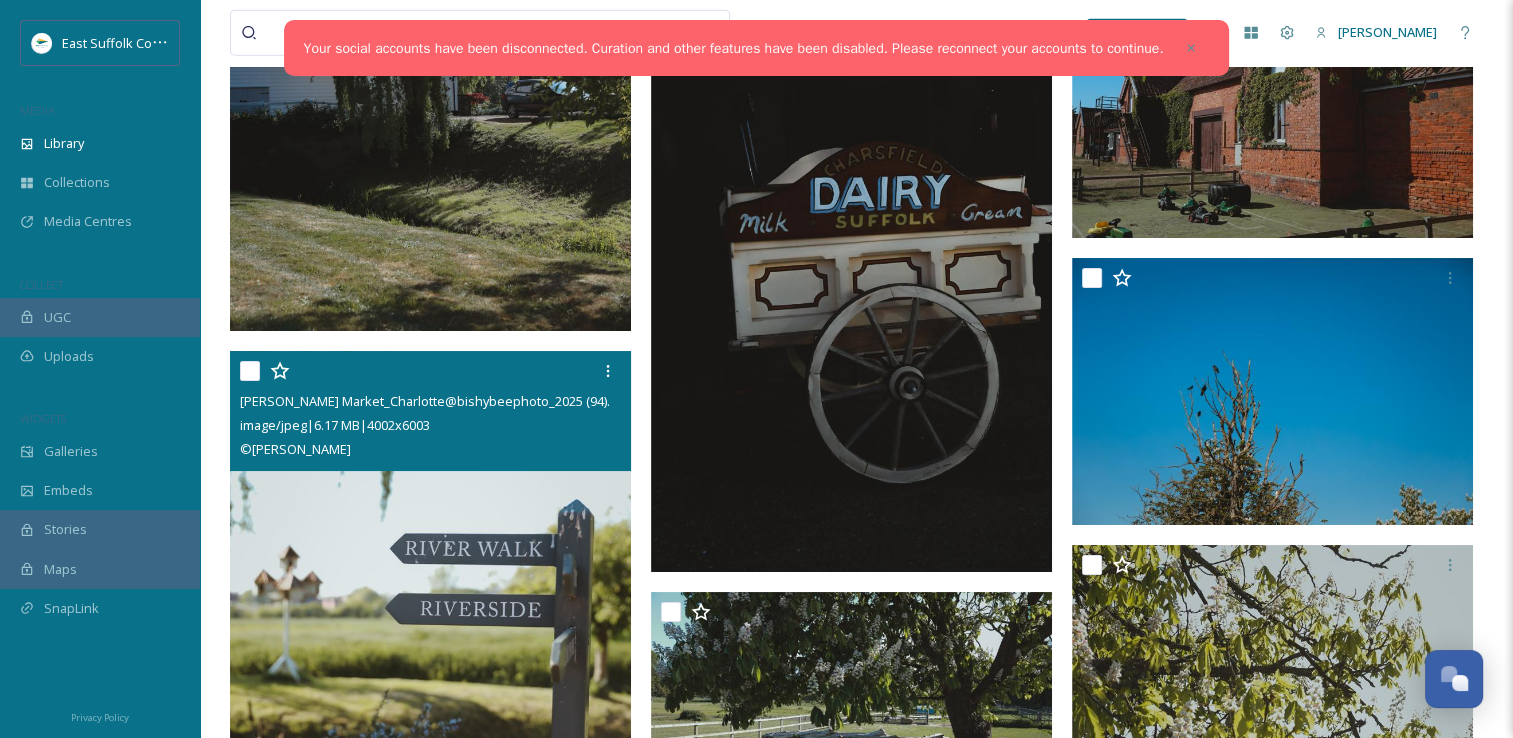 click at bounding box center [430, 652] 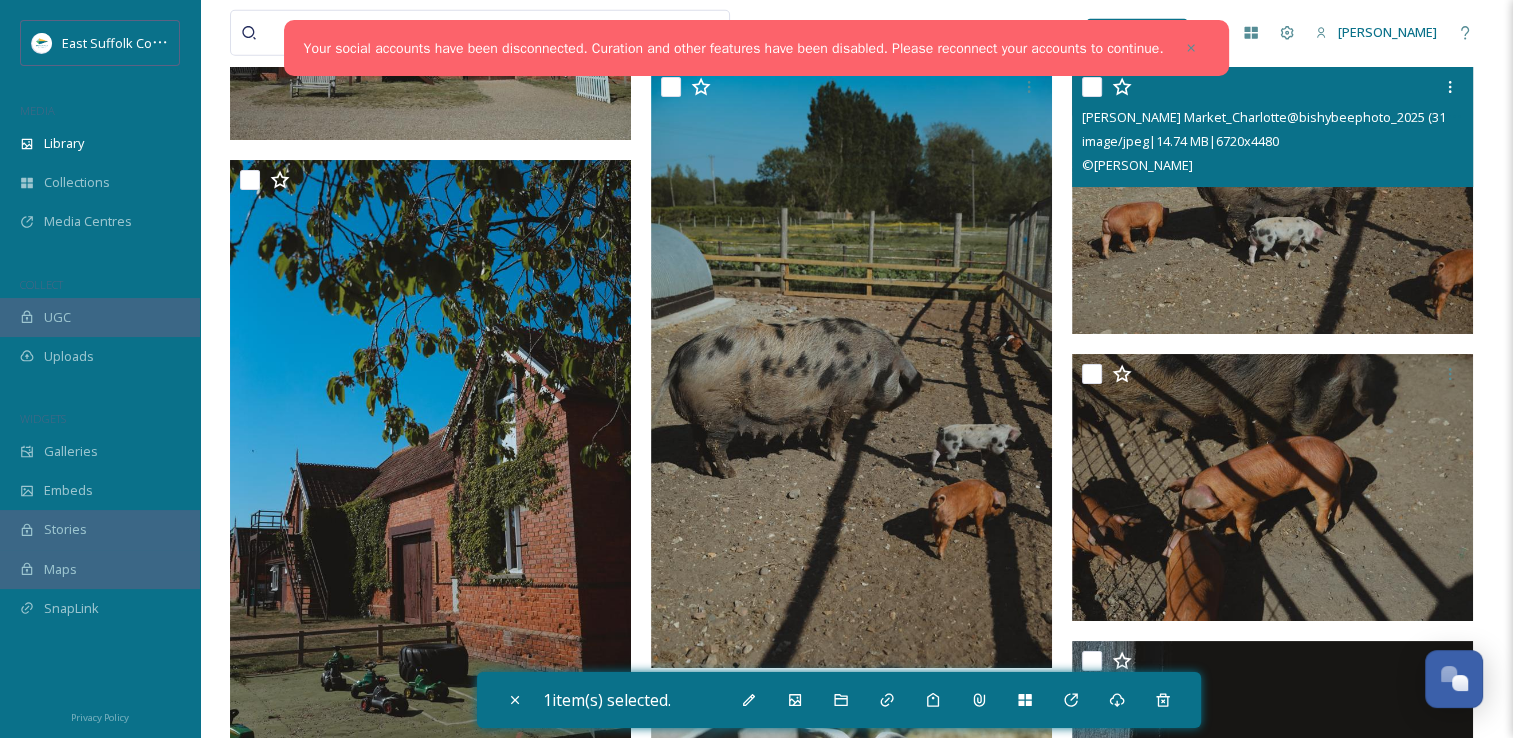 click at bounding box center (1272, 201) 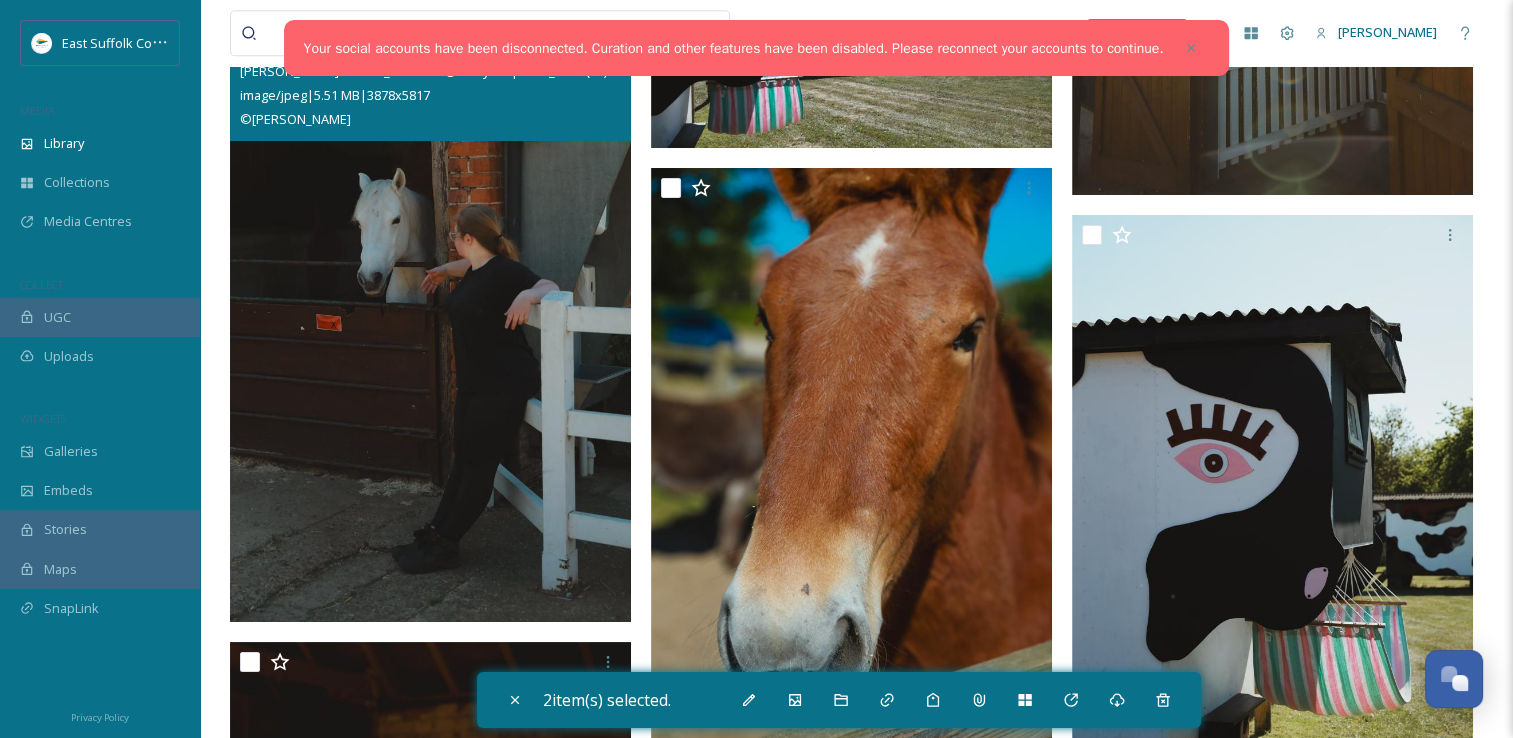 click at bounding box center (430, 322) 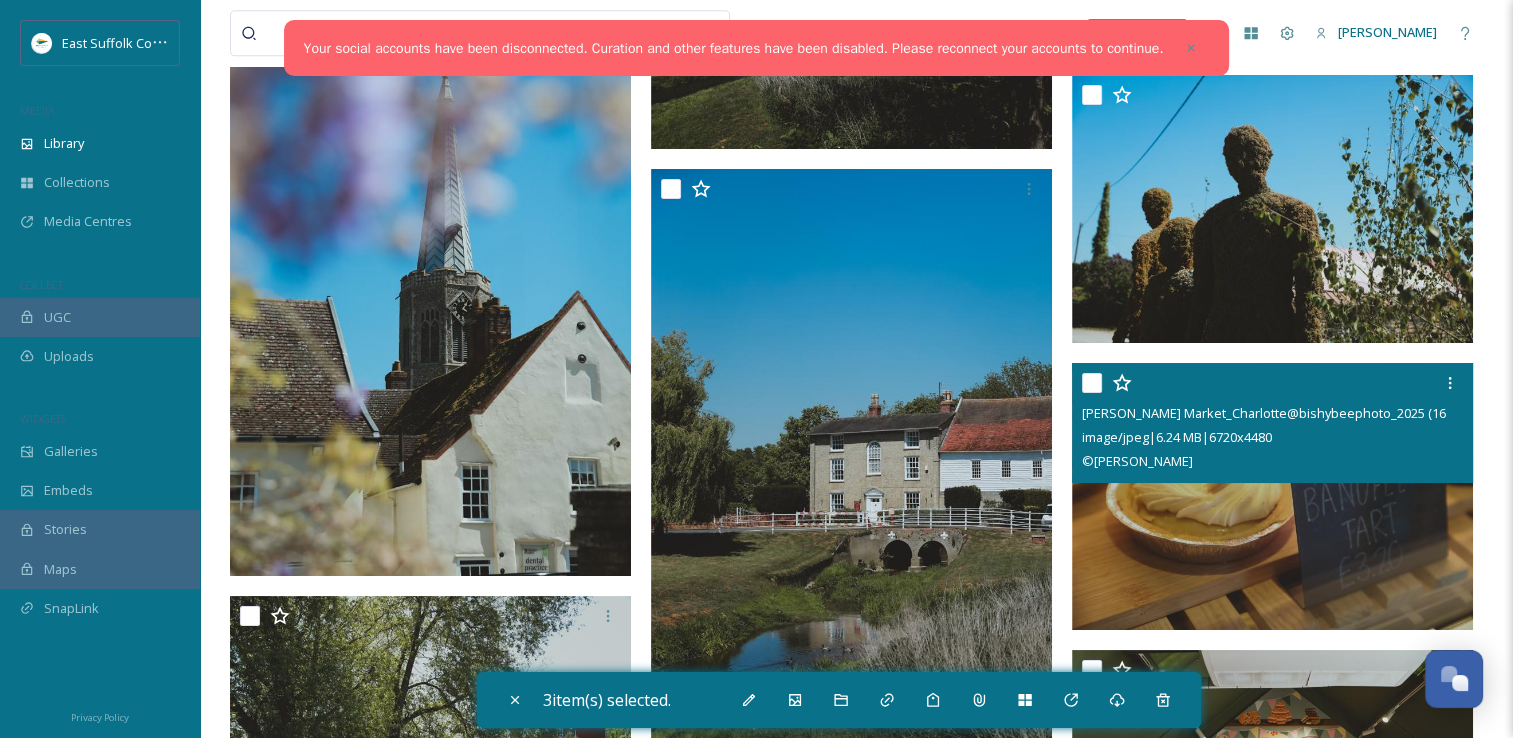 click at bounding box center (1272, 496) 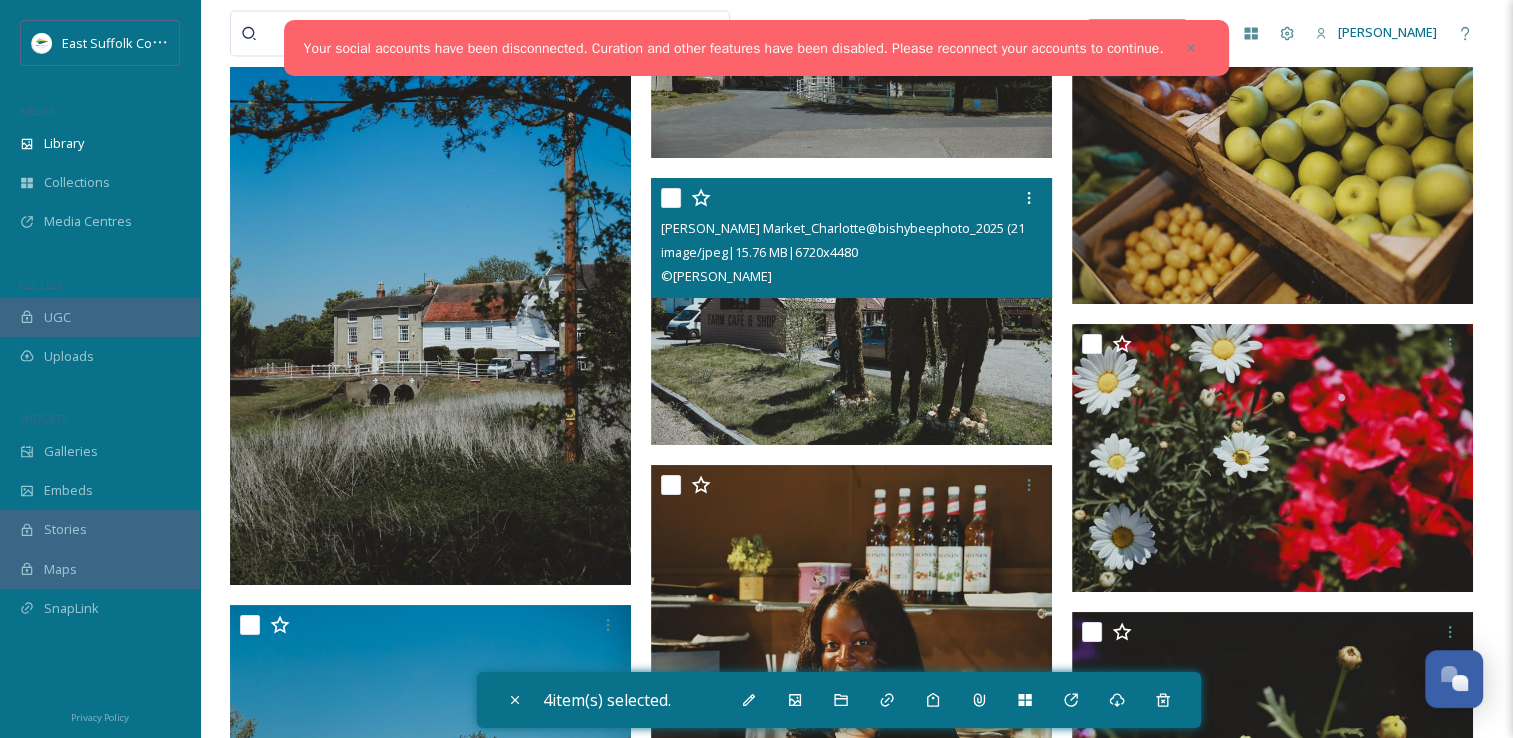 click at bounding box center (851, 311) 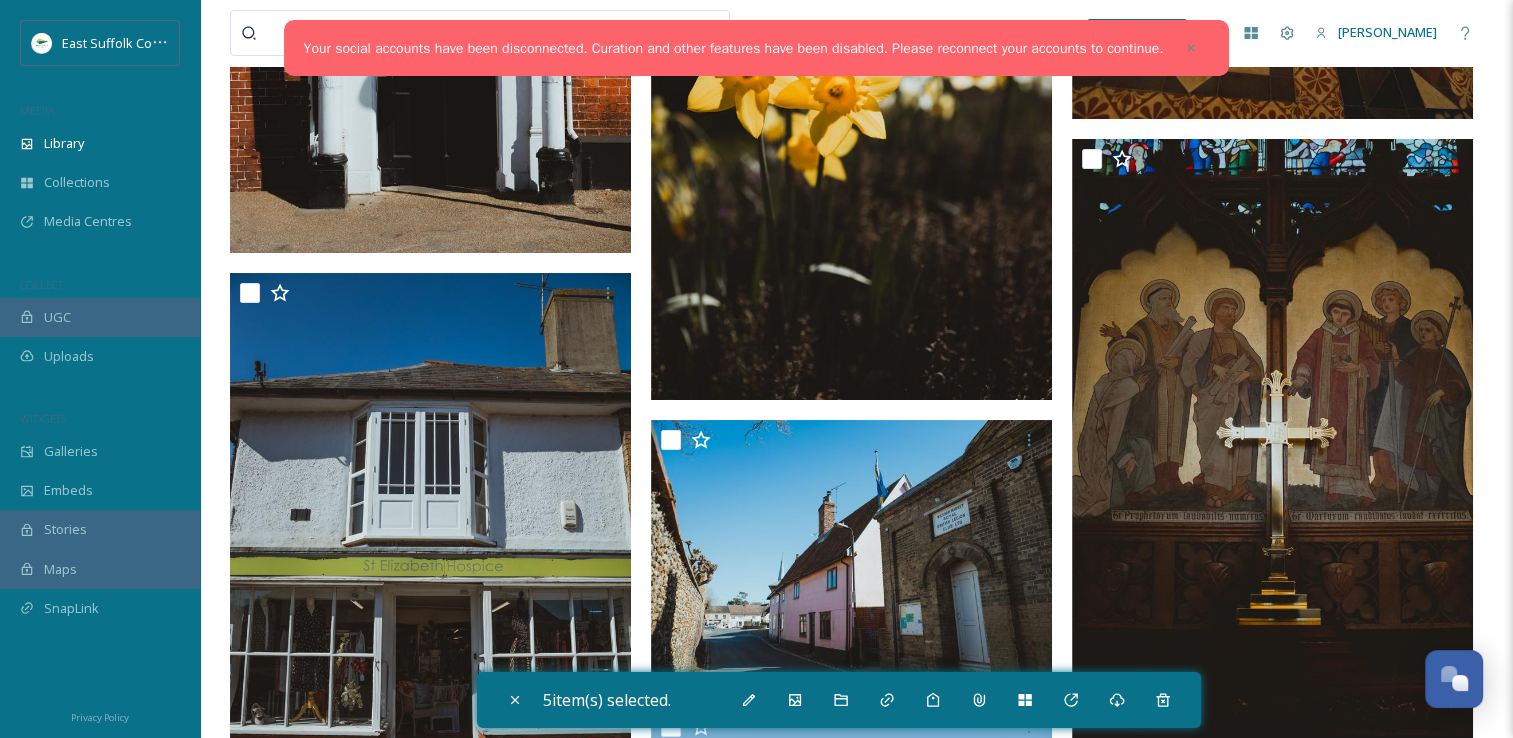 scroll, scrollTop: 30200, scrollLeft: 0, axis: vertical 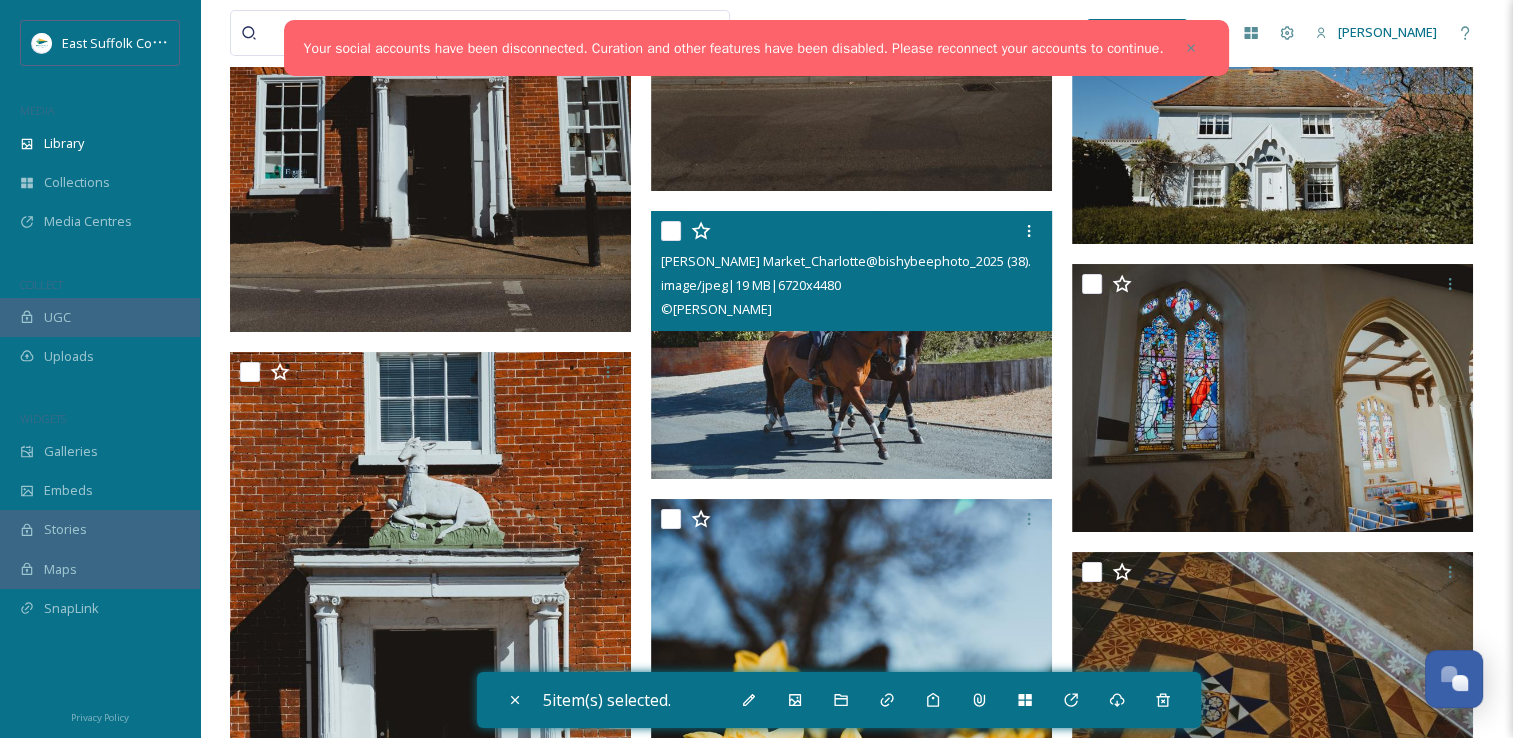 click at bounding box center [851, 345] 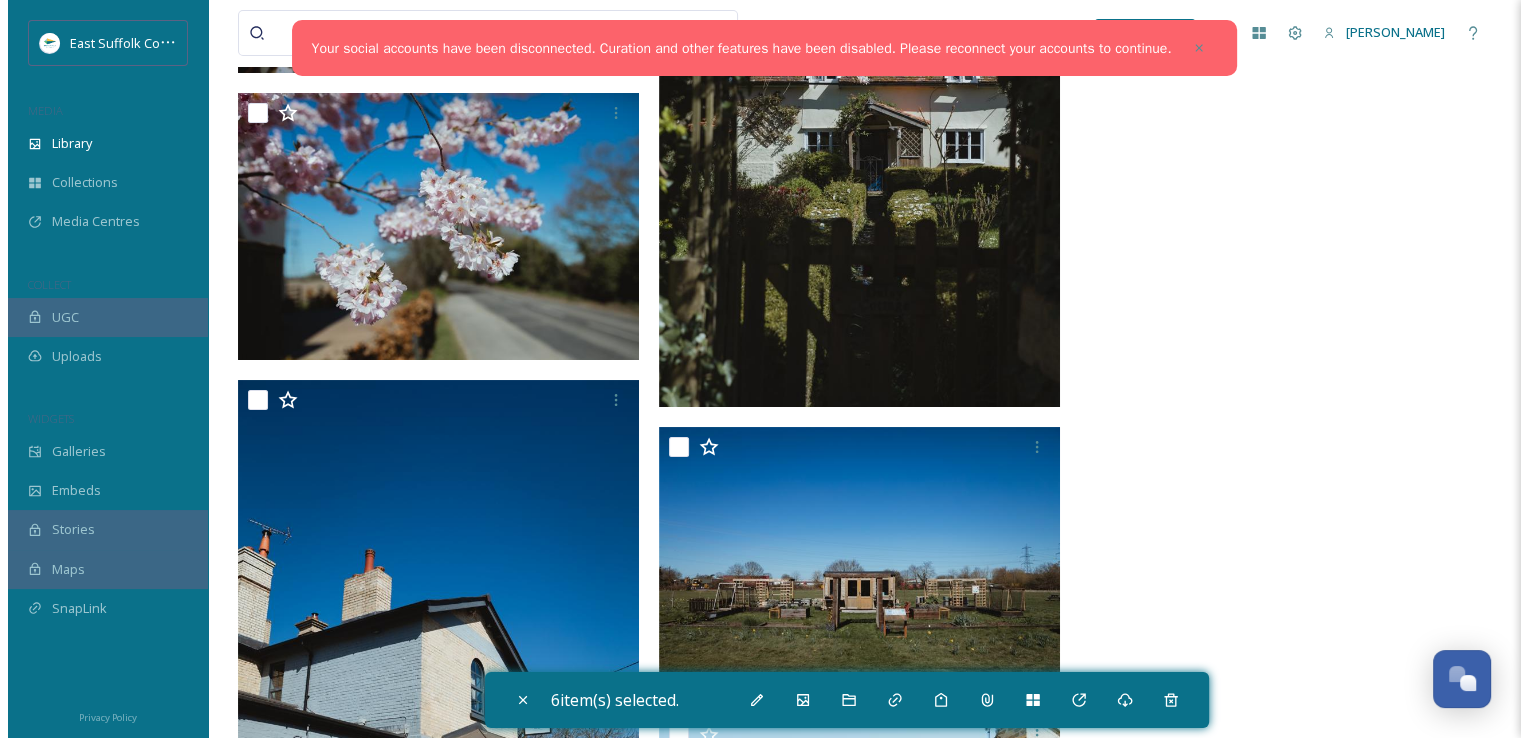 scroll, scrollTop: 45767, scrollLeft: 0, axis: vertical 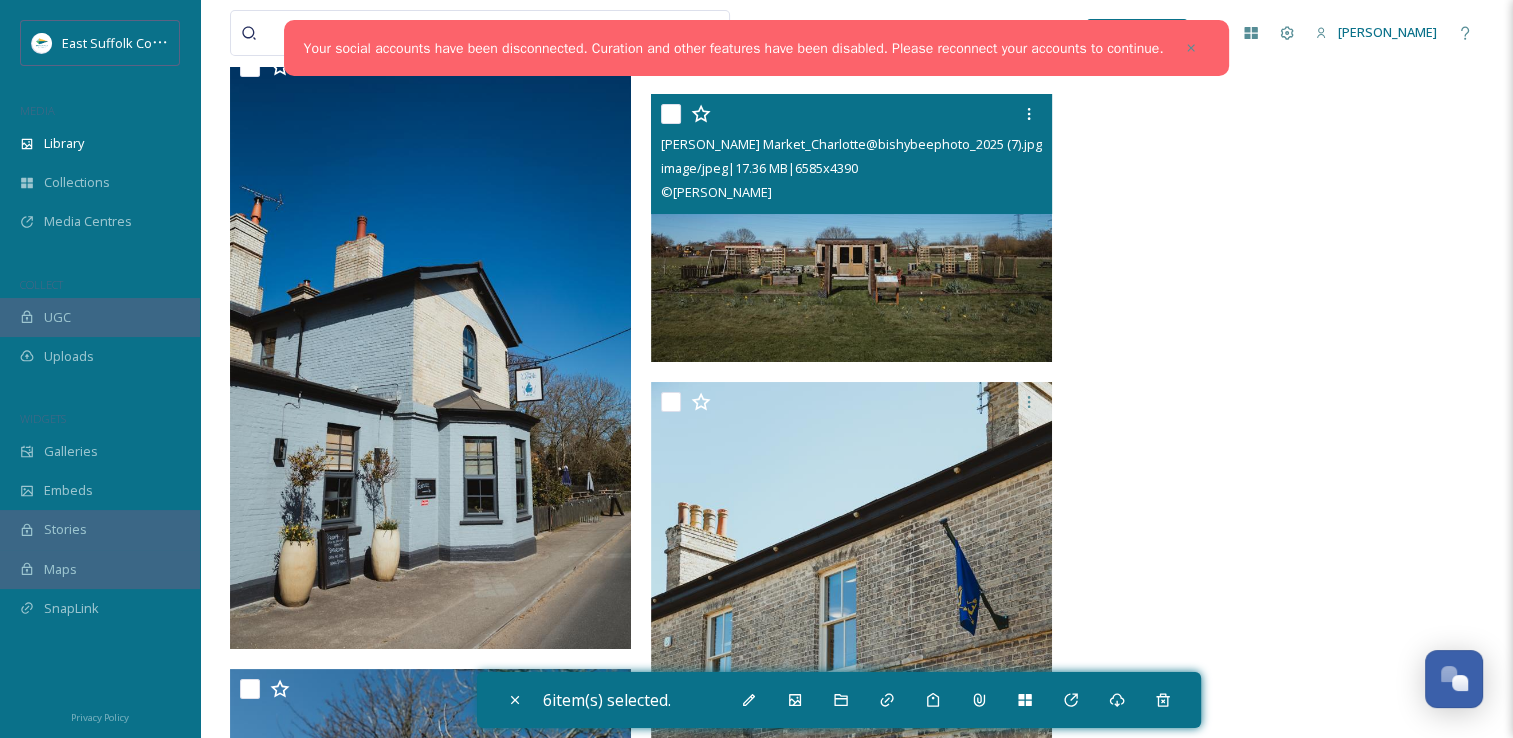 click at bounding box center [851, 228] 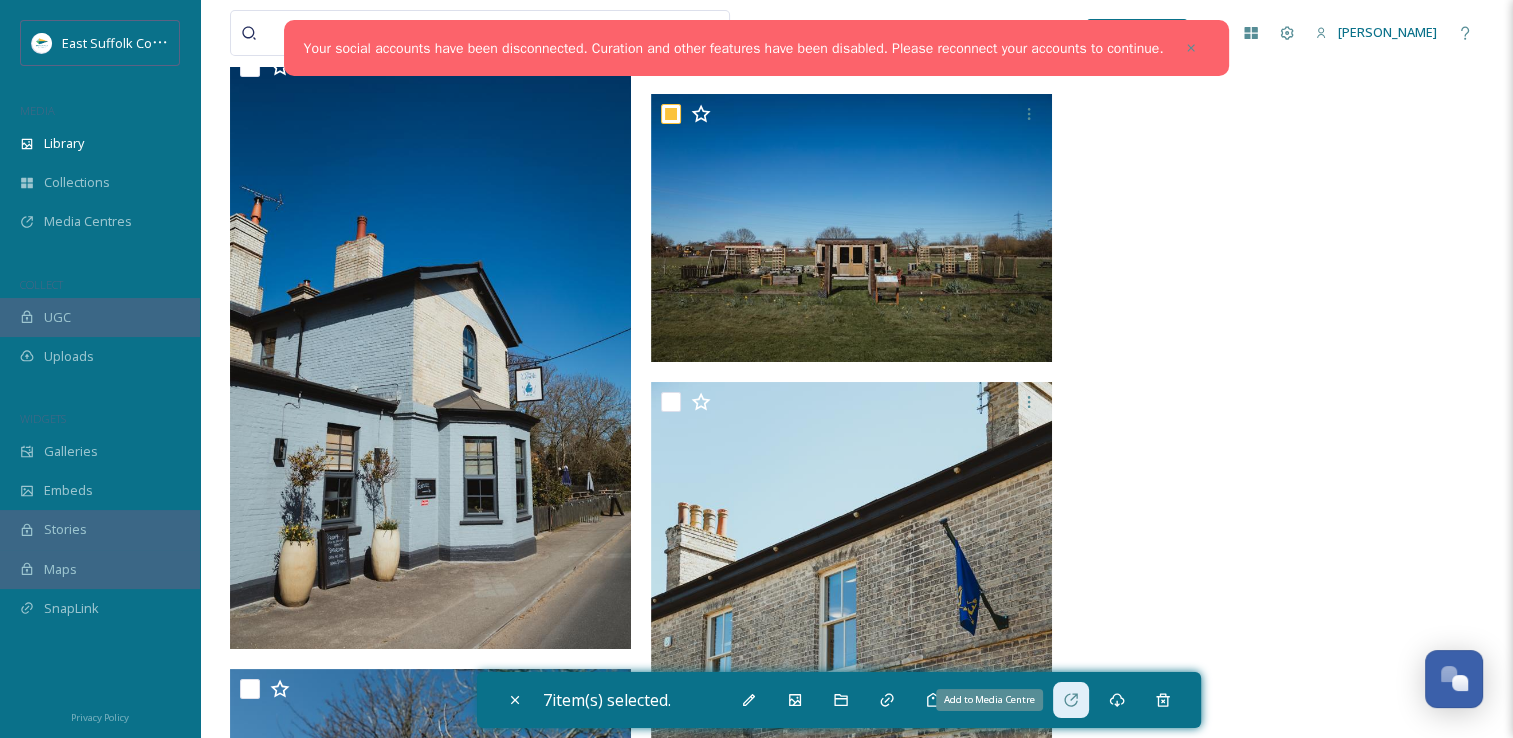 click 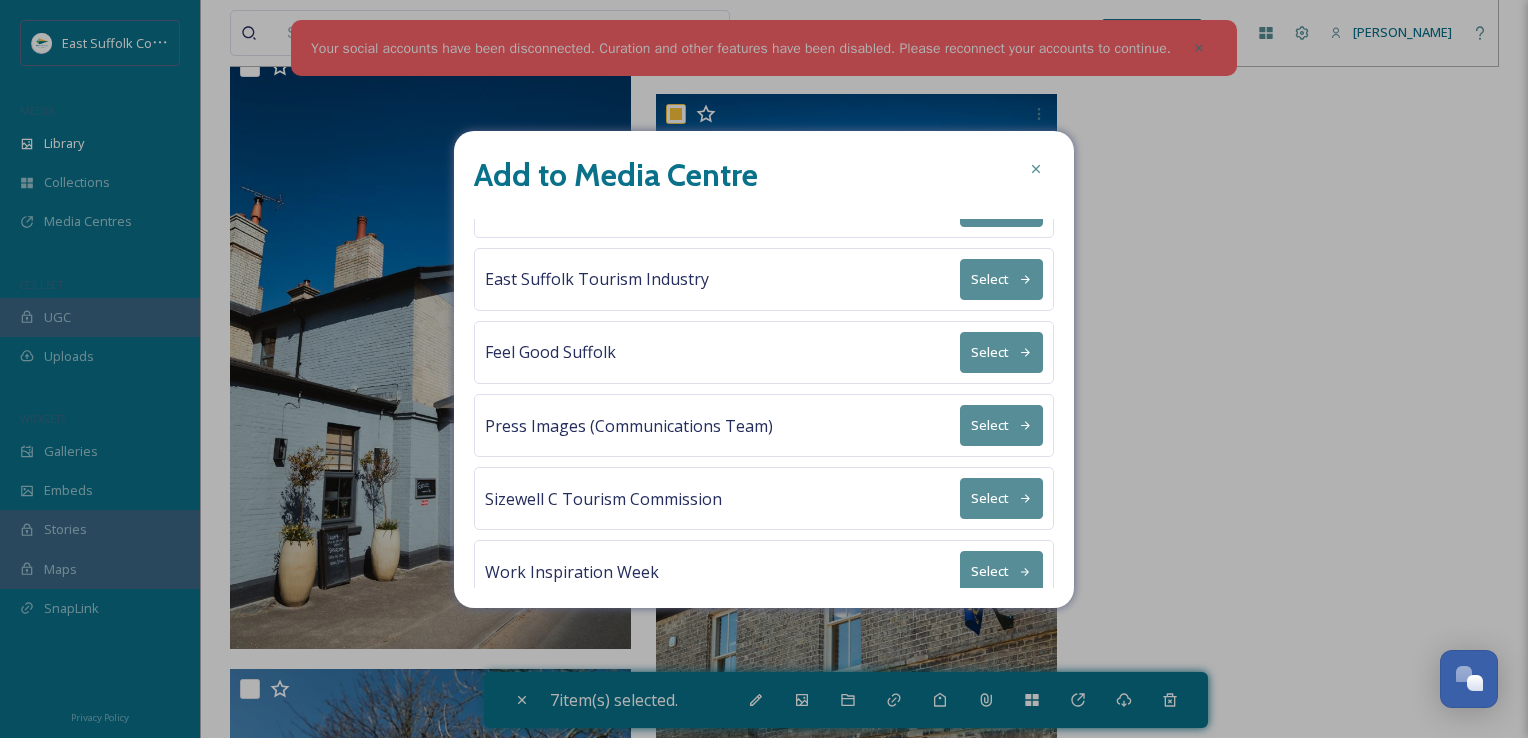 scroll, scrollTop: 64, scrollLeft: 0, axis: vertical 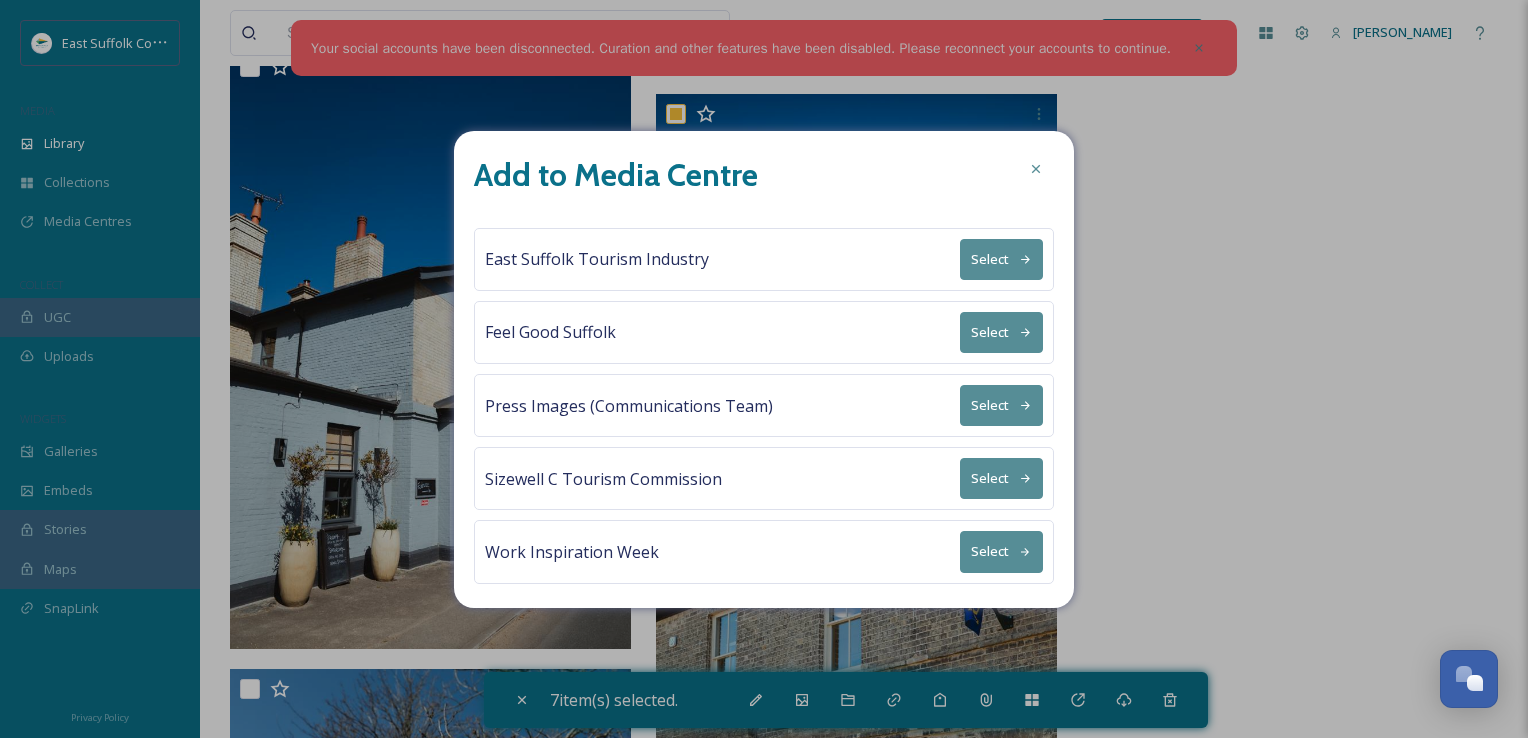 click on "Select" at bounding box center (1001, 551) 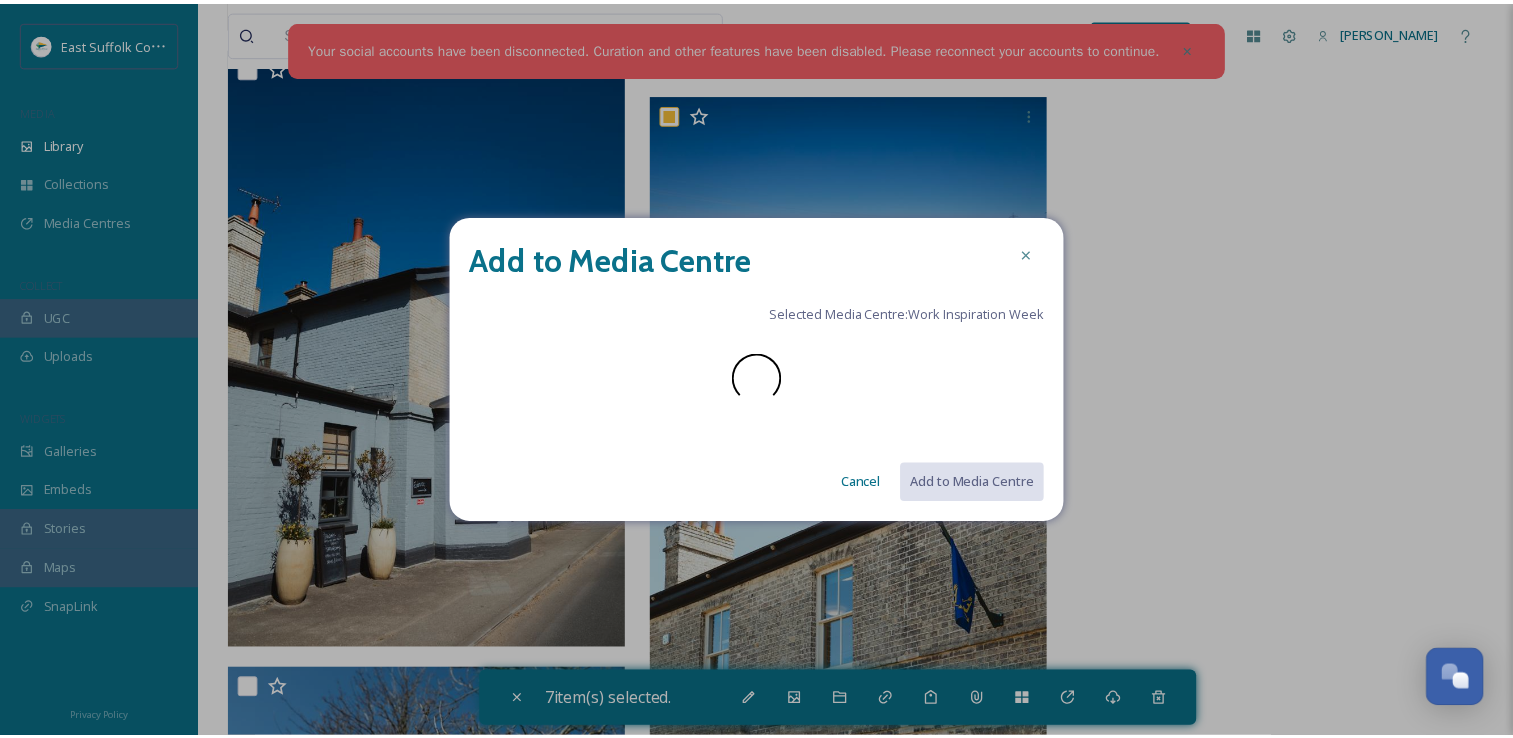 scroll, scrollTop: 0, scrollLeft: 0, axis: both 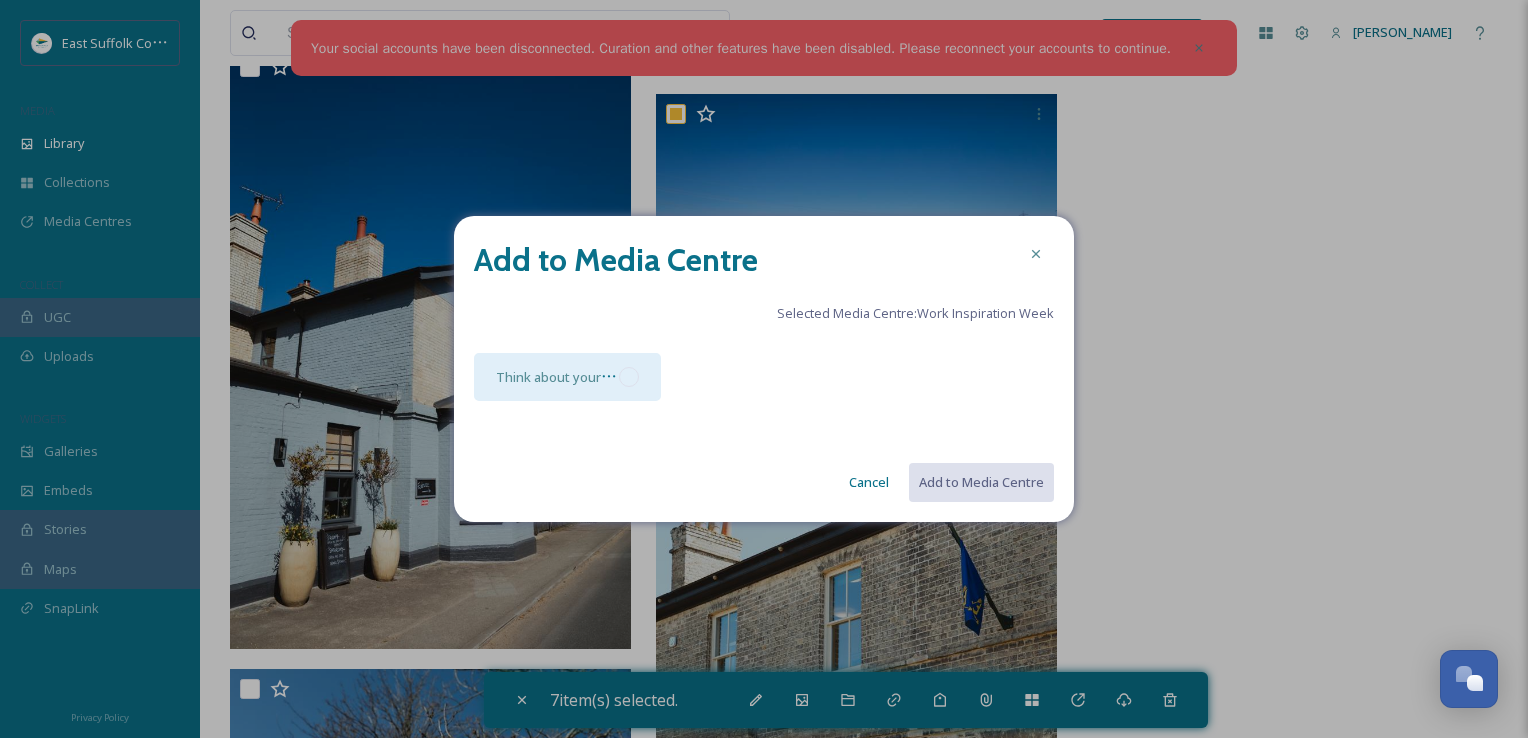 click at bounding box center (629, 377) 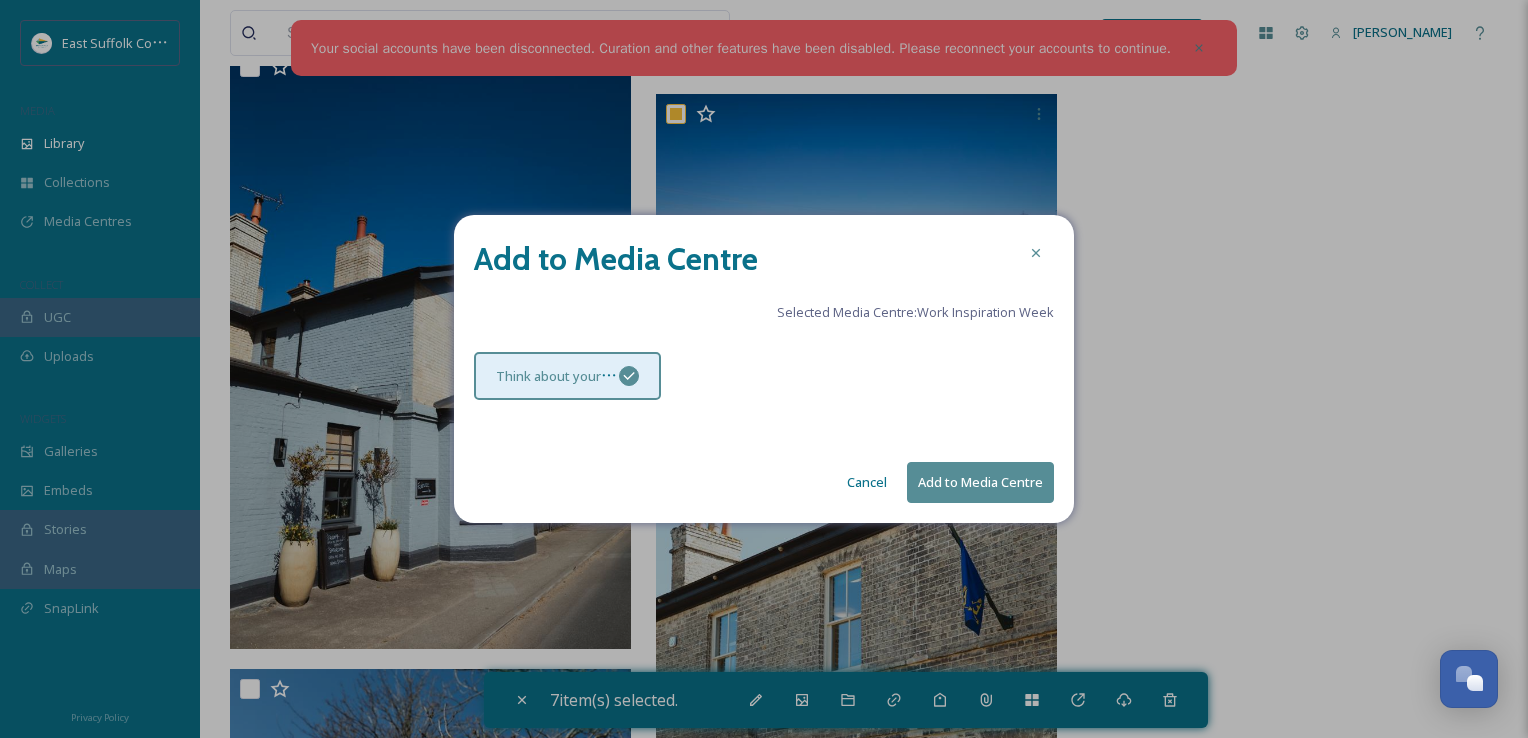 click on "Add to Media Centre" at bounding box center (980, 482) 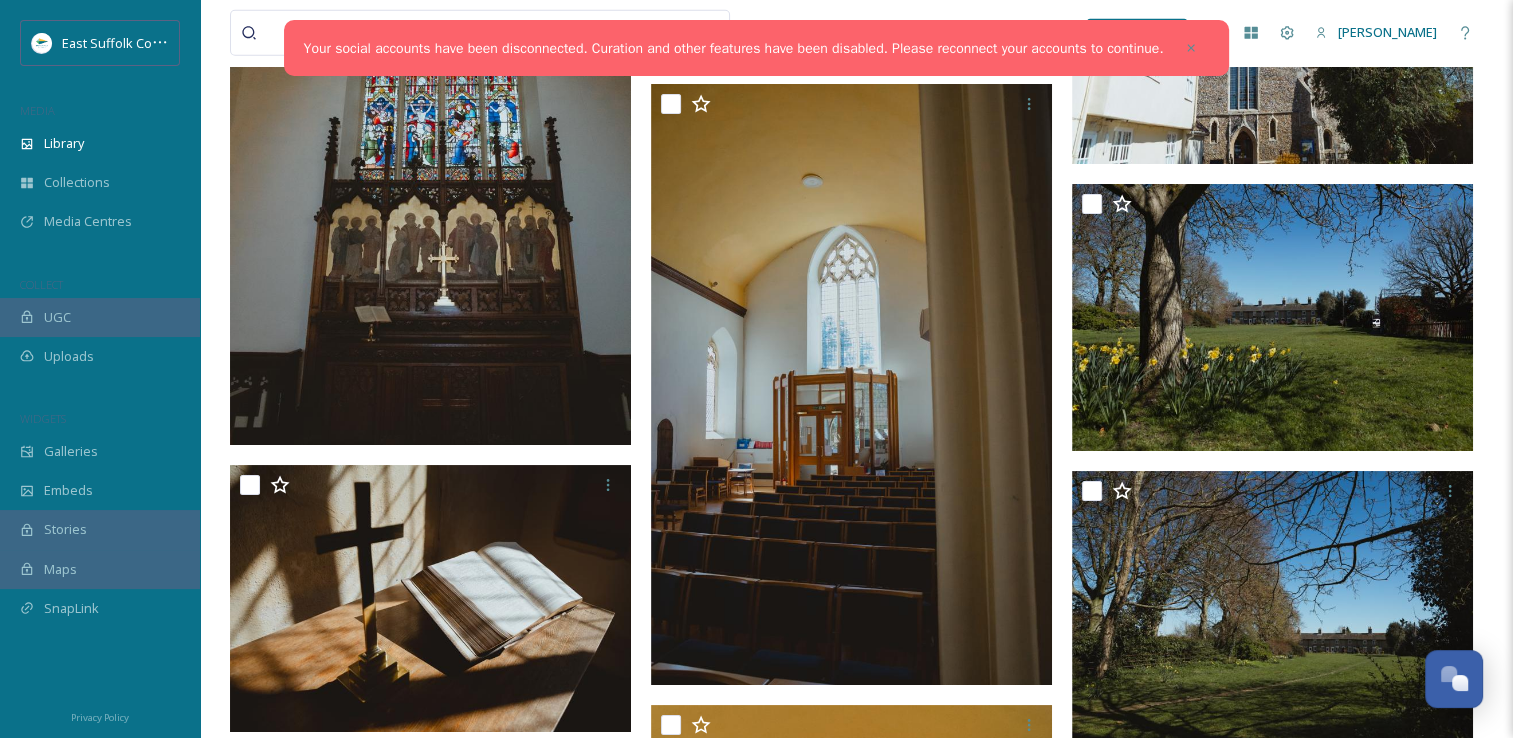 drag, startPoint x: 910, startPoint y: 578, endPoint x: 712, endPoint y: -74, distance: 681.4015 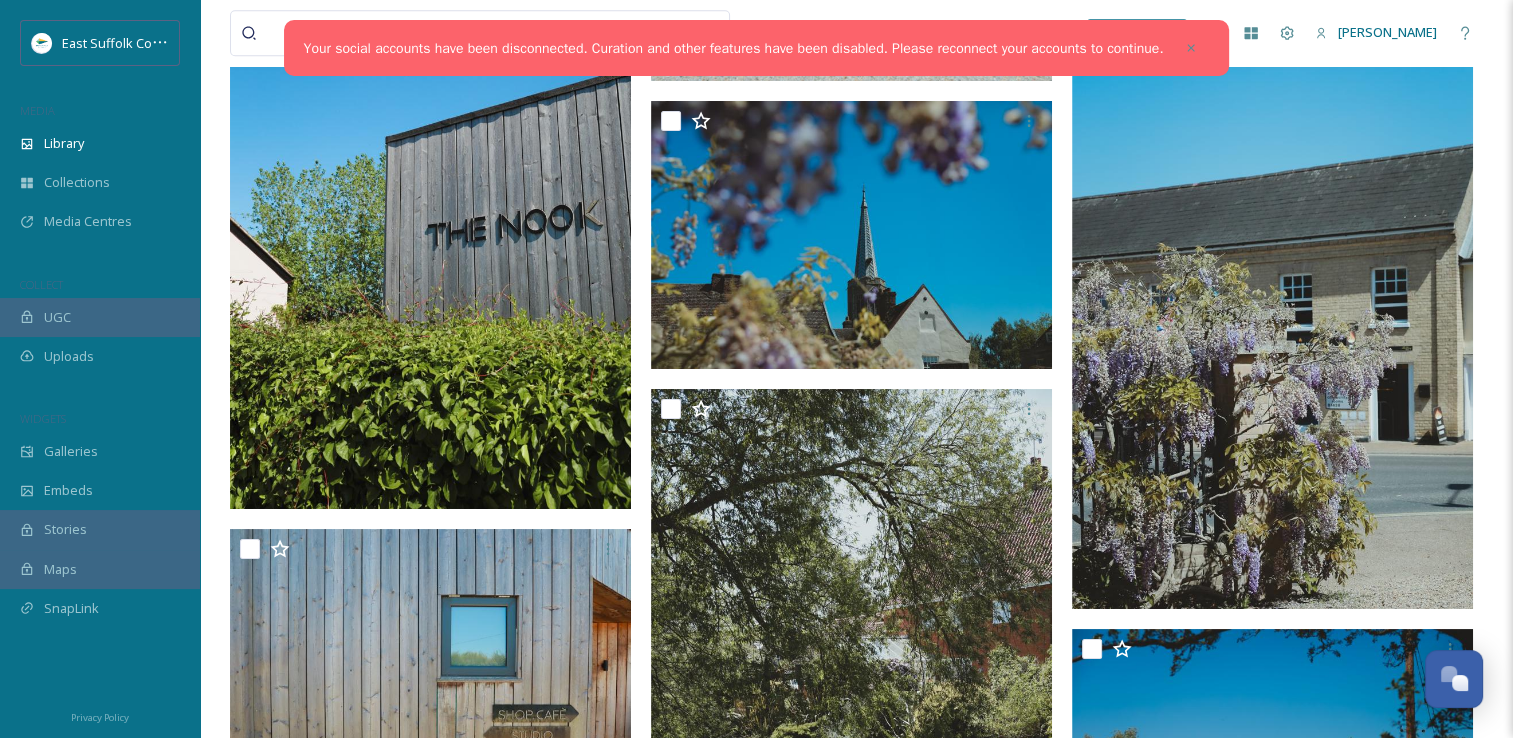 scroll, scrollTop: 0, scrollLeft: 0, axis: both 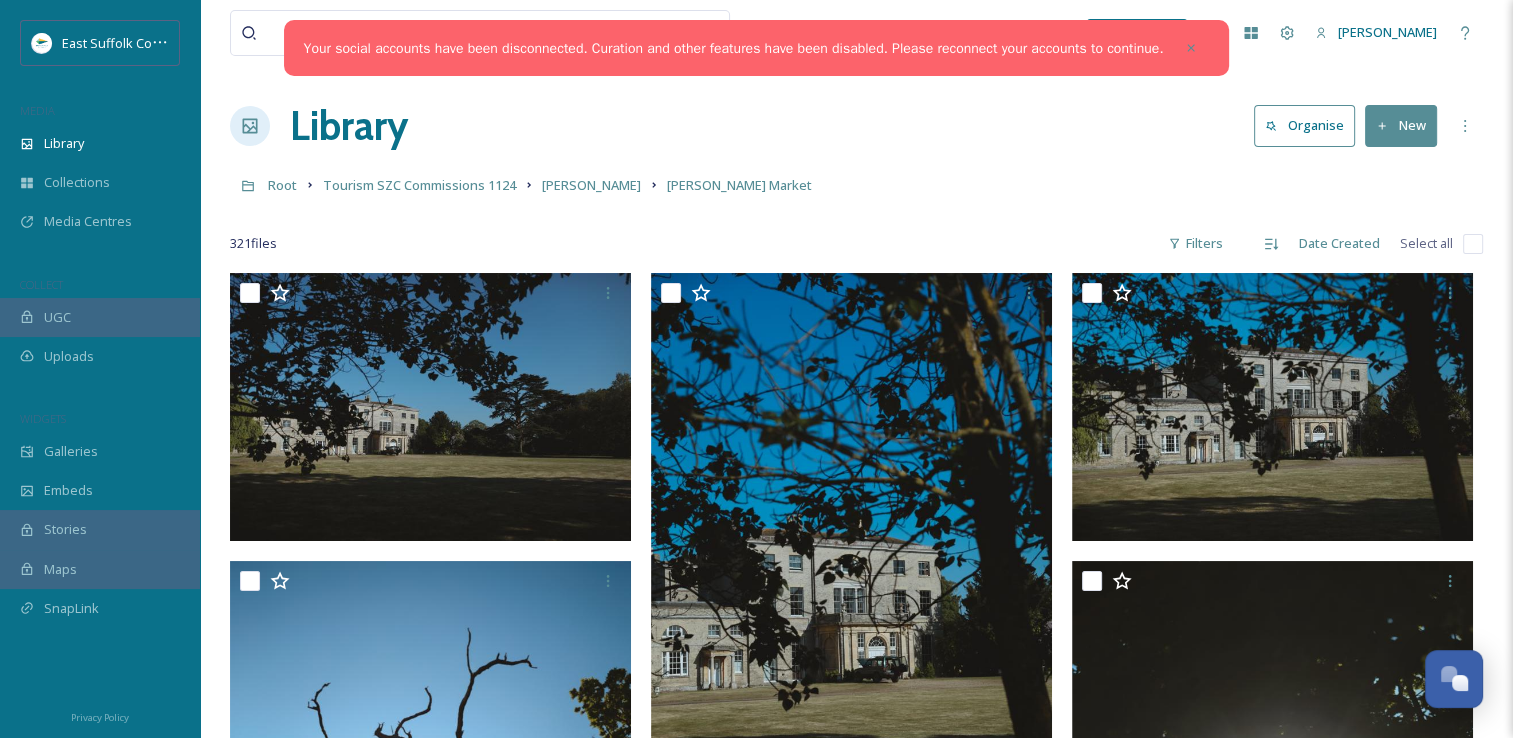 drag, startPoint x: 788, startPoint y: -74, endPoint x: 761, endPoint y: -74, distance: 27 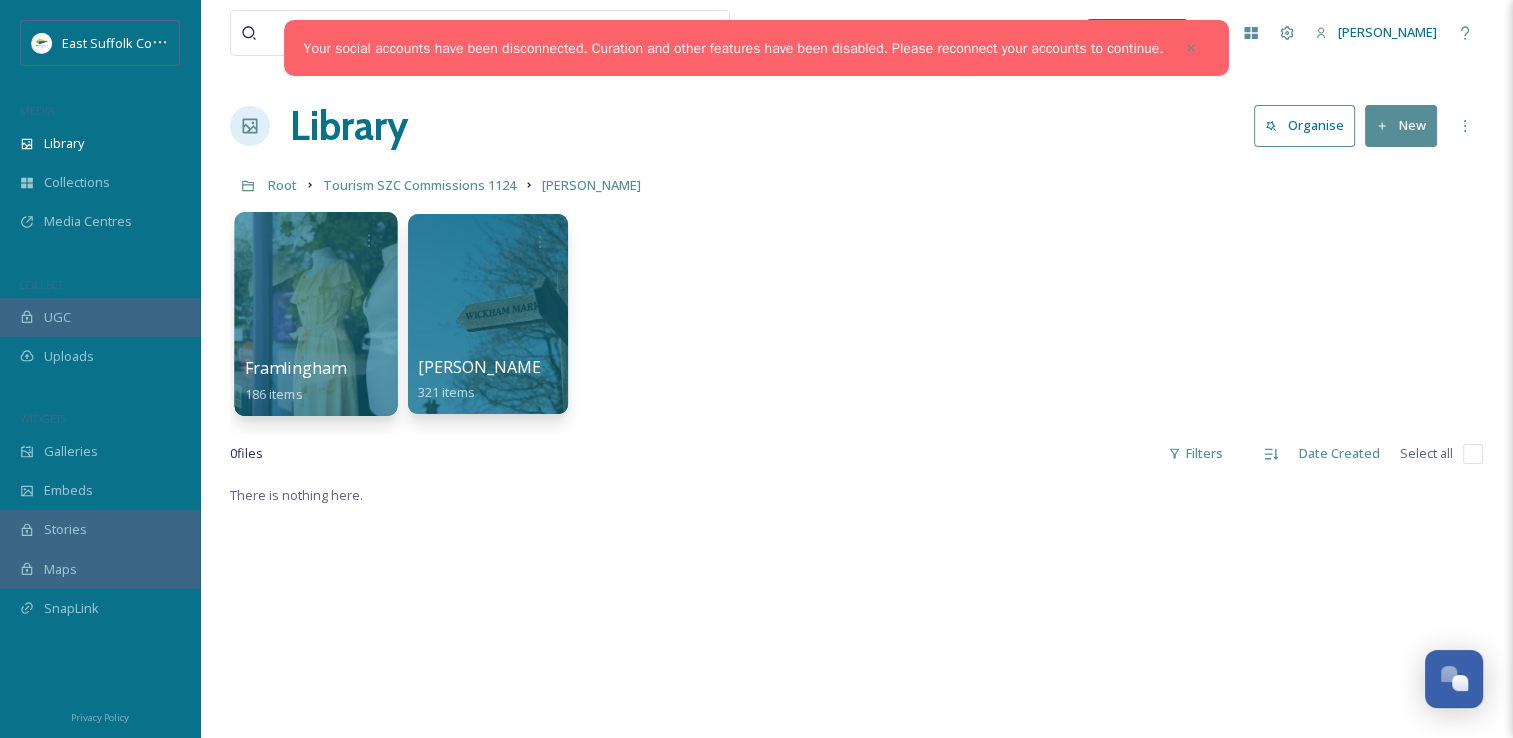 click at bounding box center (315, 314) 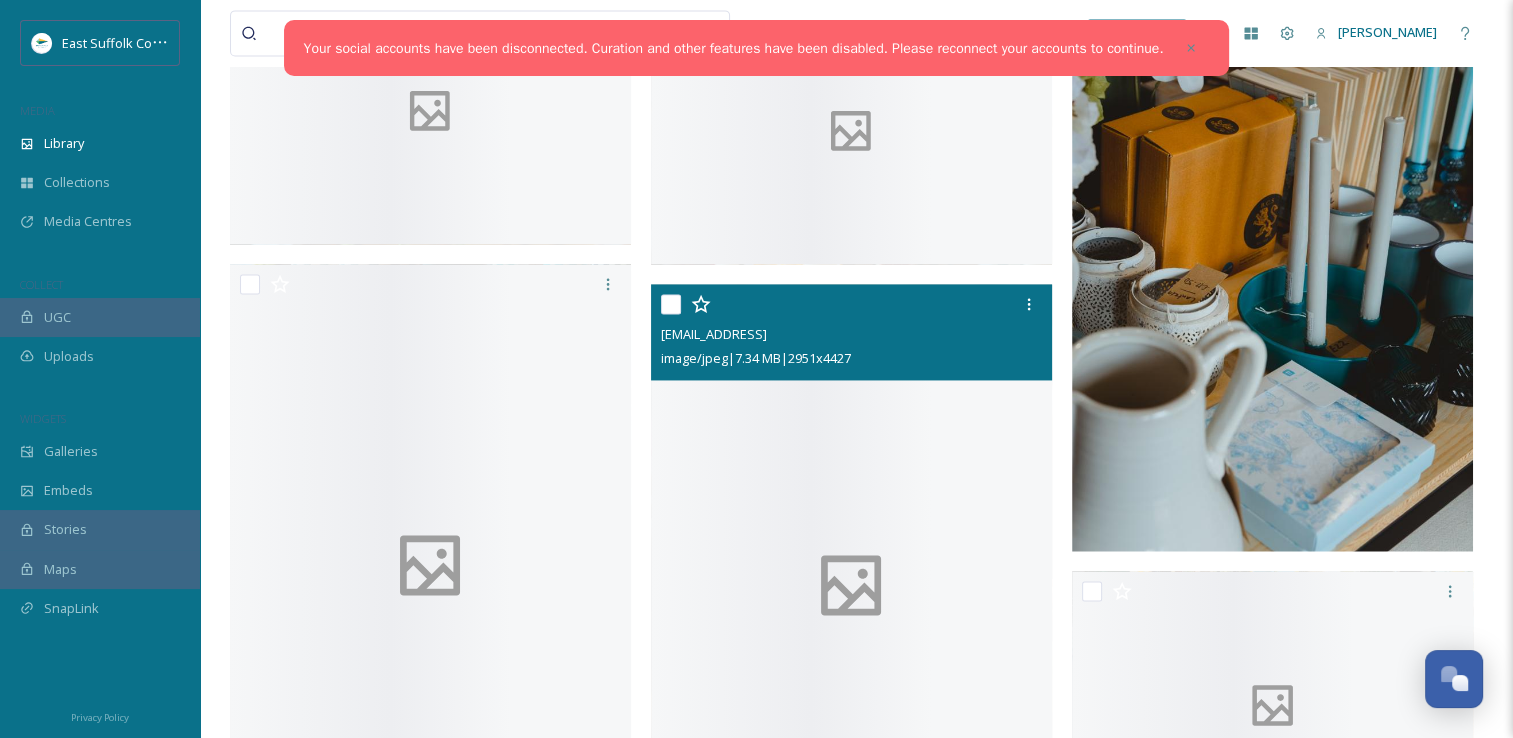 scroll, scrollTop: 3000, scrollLeft: 0, axis: vertical 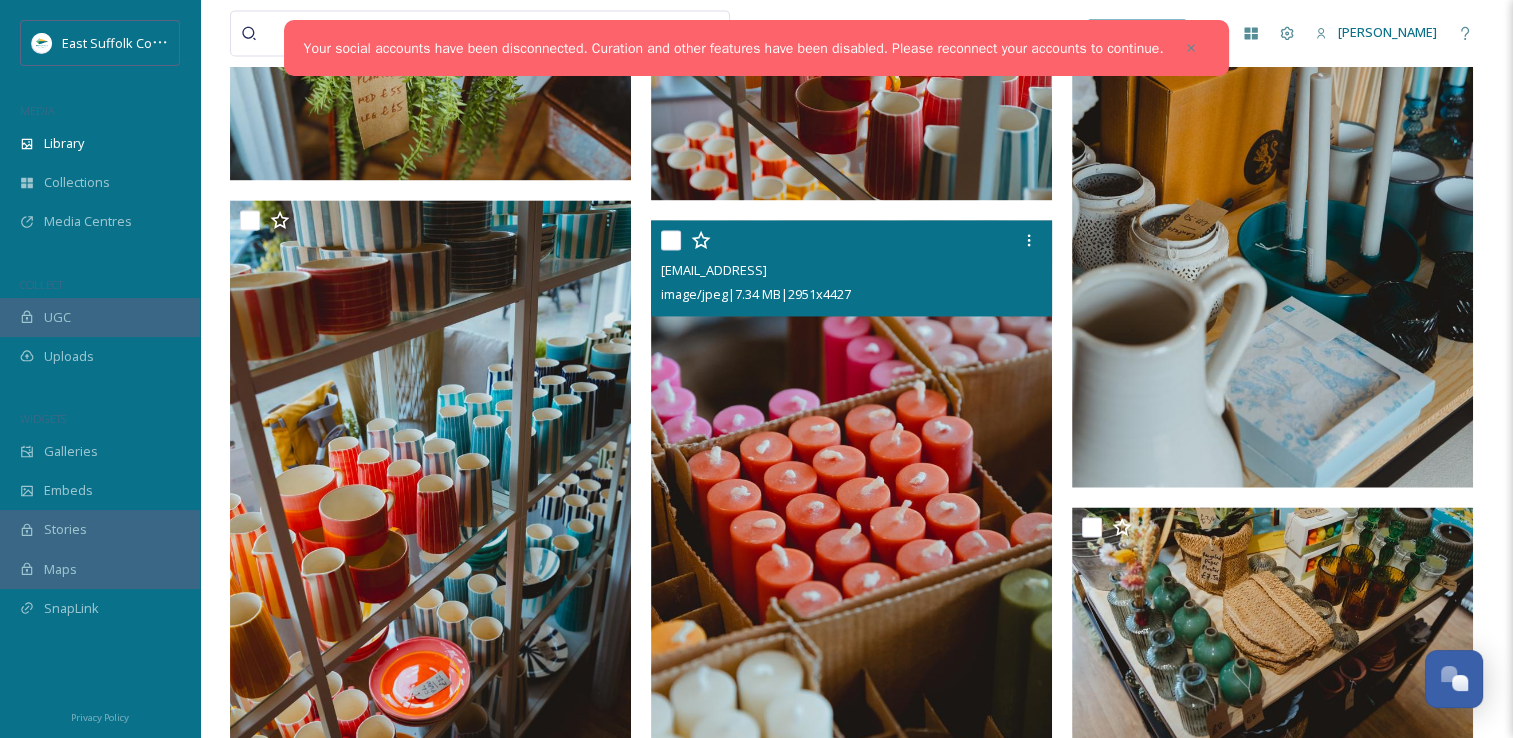 click at bounding box center [851, 521] 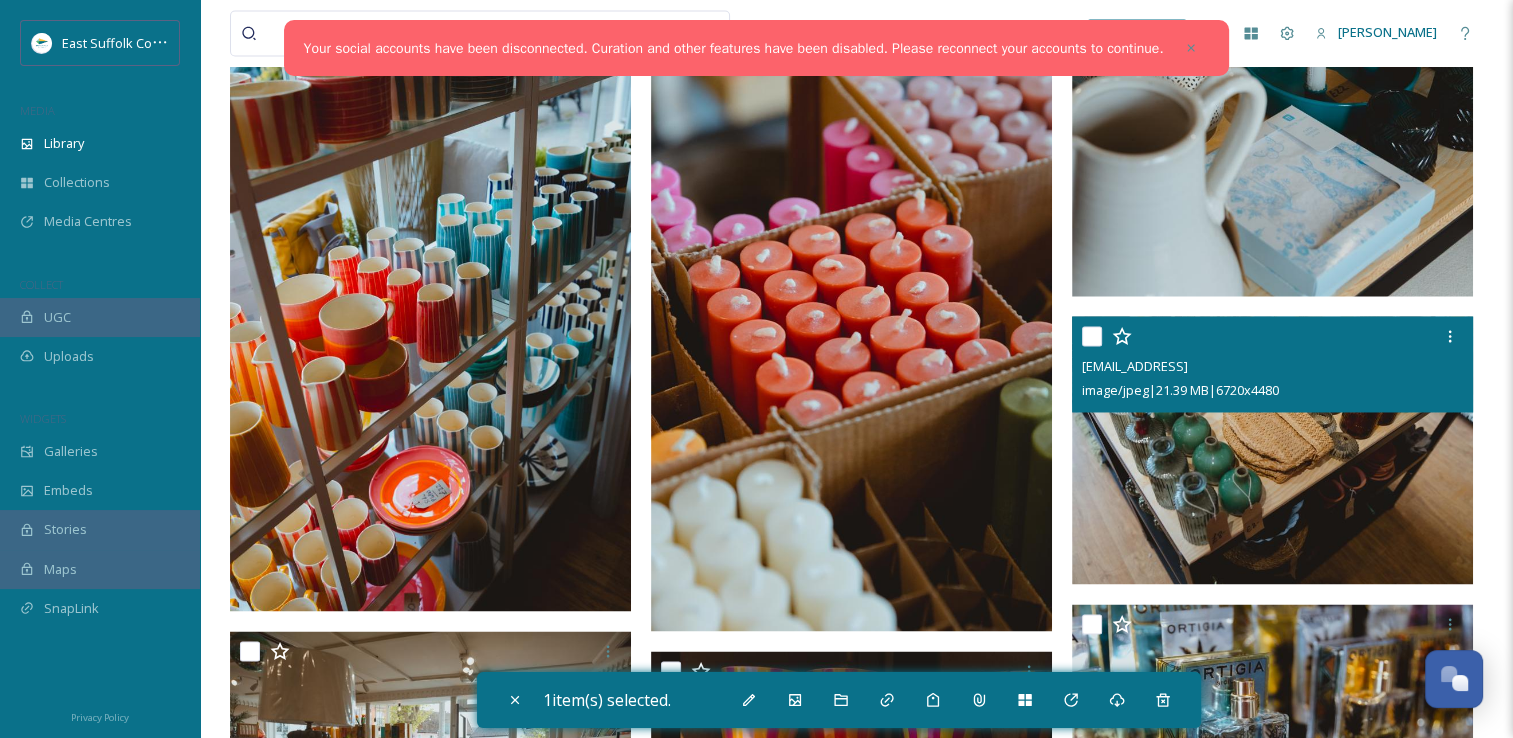 scroll, scrollTop: 3400, scrollLeft: 0, axis: vertical 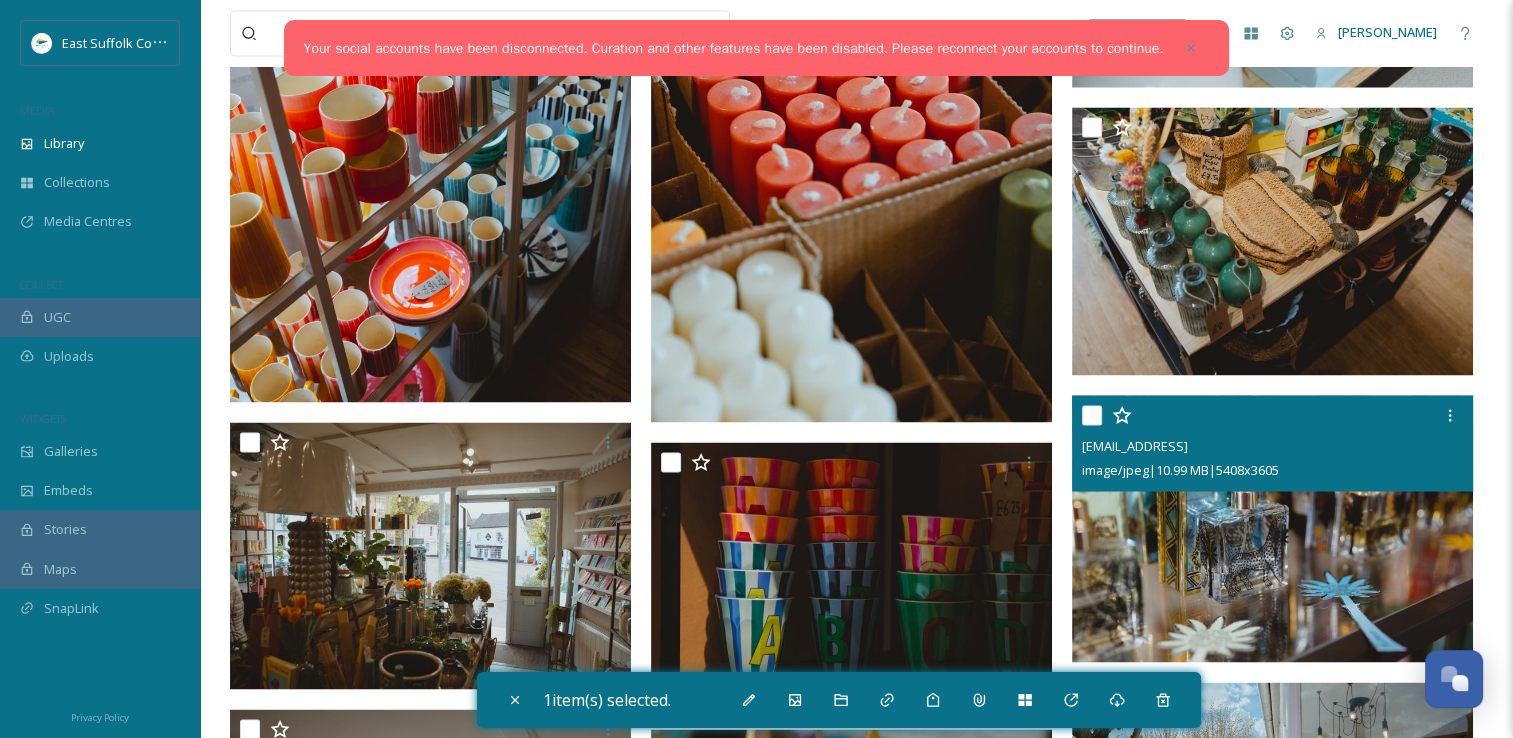 click at bounding box center [1272, 529] 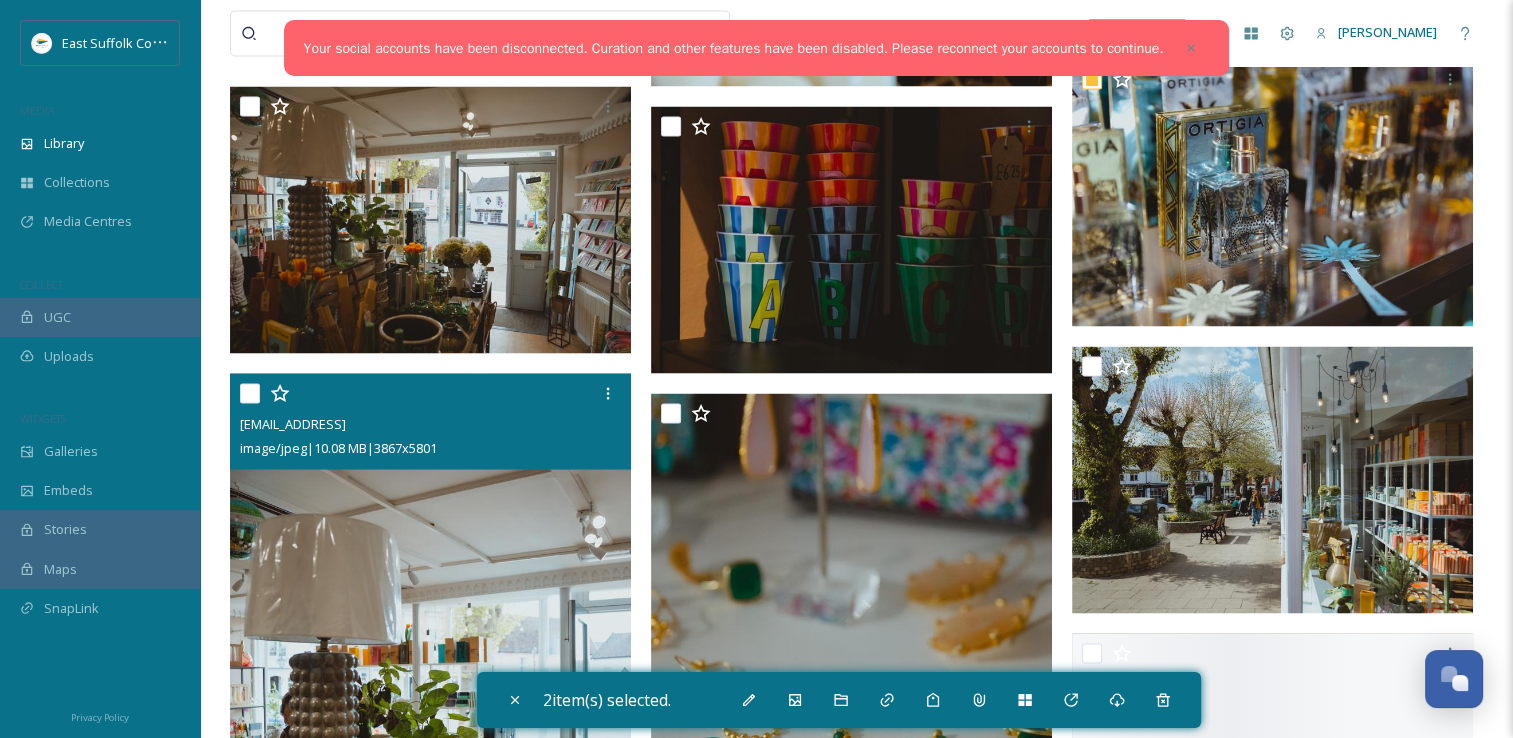 scroll, scrollTop: 4100, scrollLeft: 0, axis: vertical 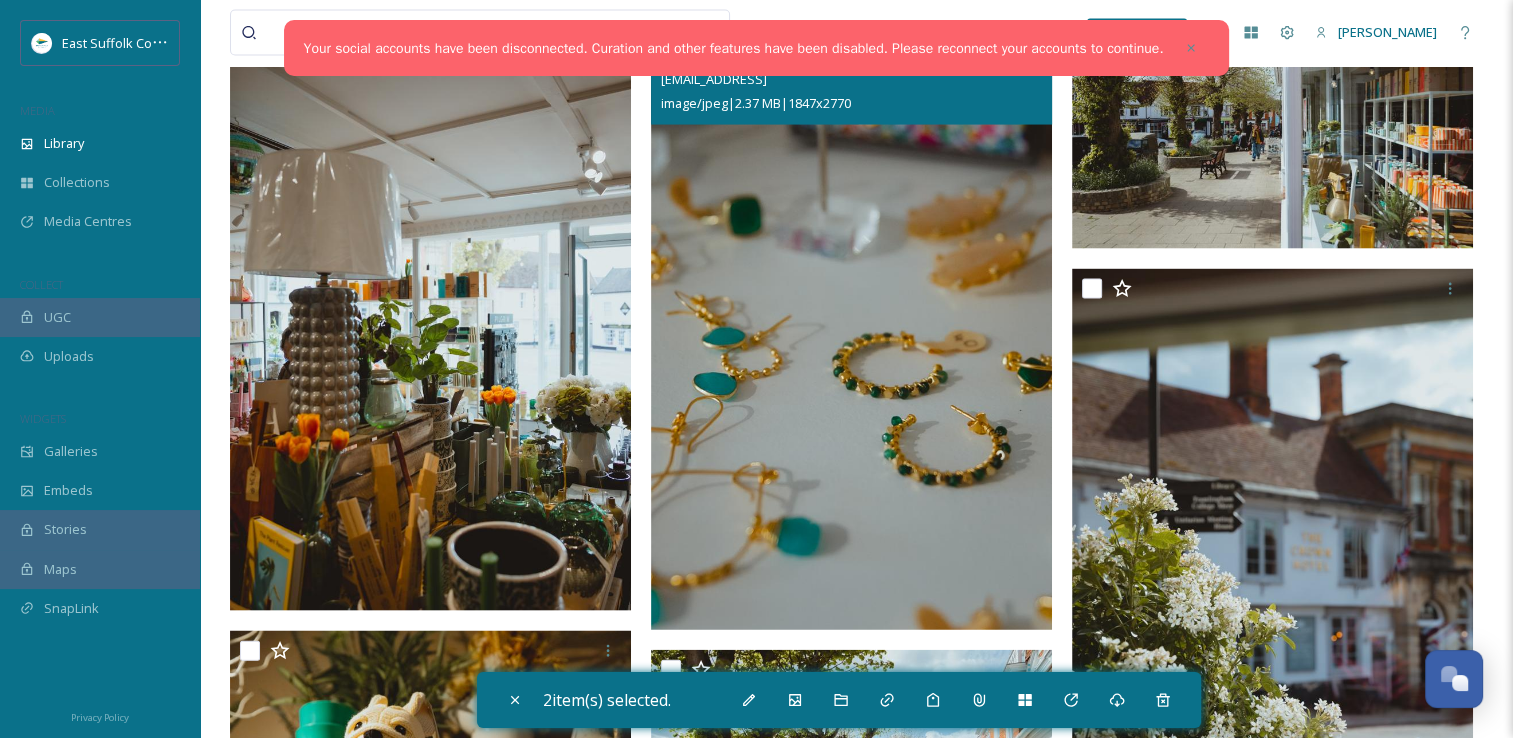 click at bounding box center [851, 330] 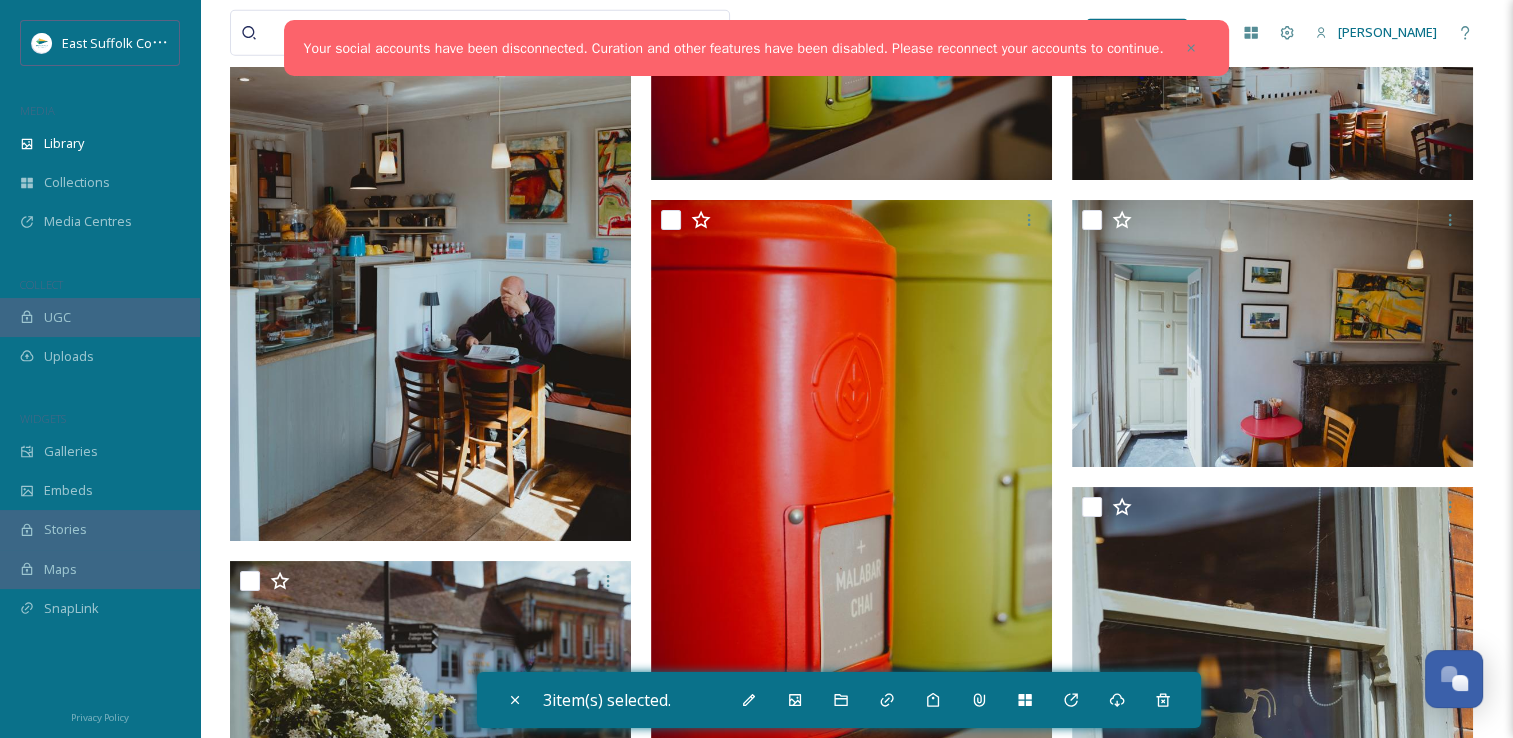 scroll, scrollTop: 5200, scrollLeft: 0, axis: vertical 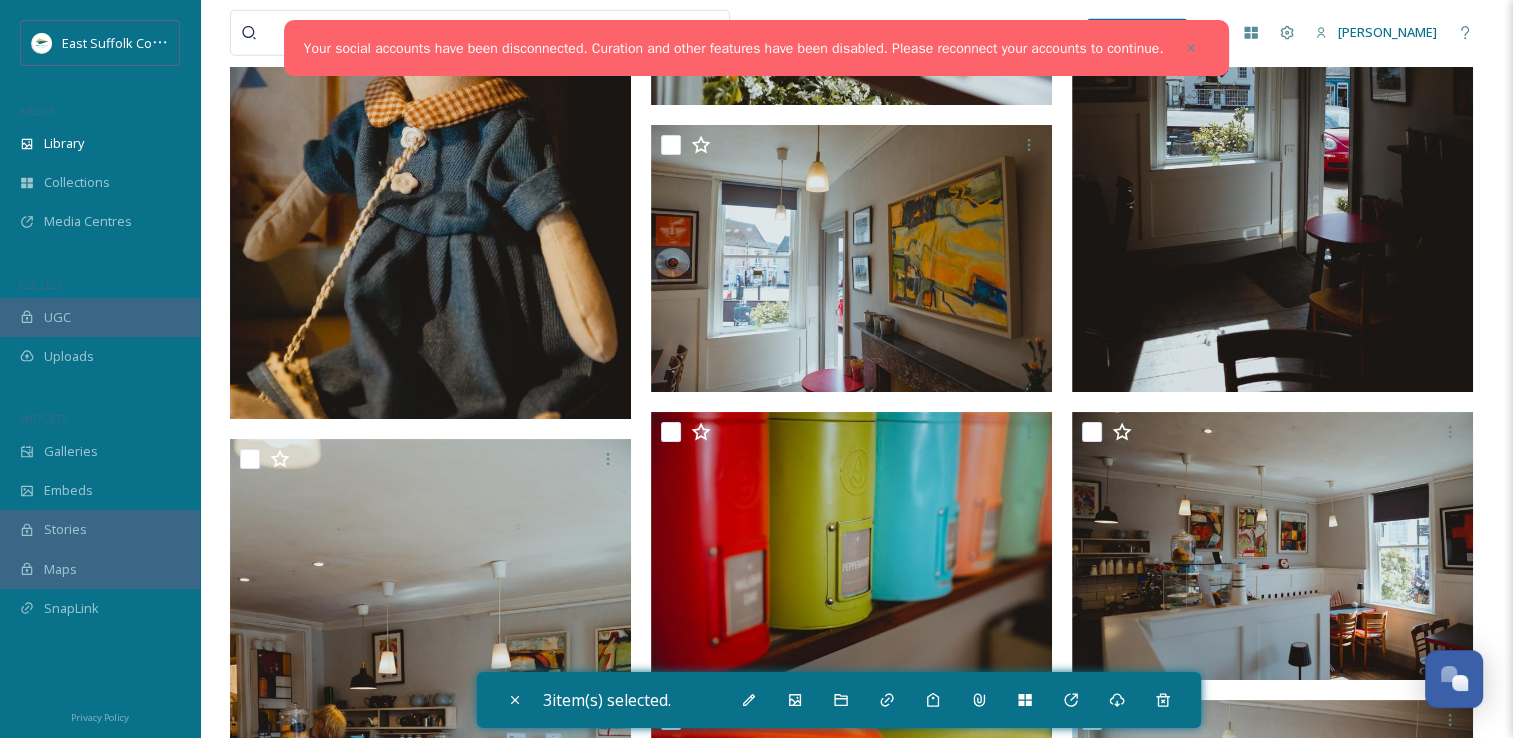 click at bounding box center (430, 119) 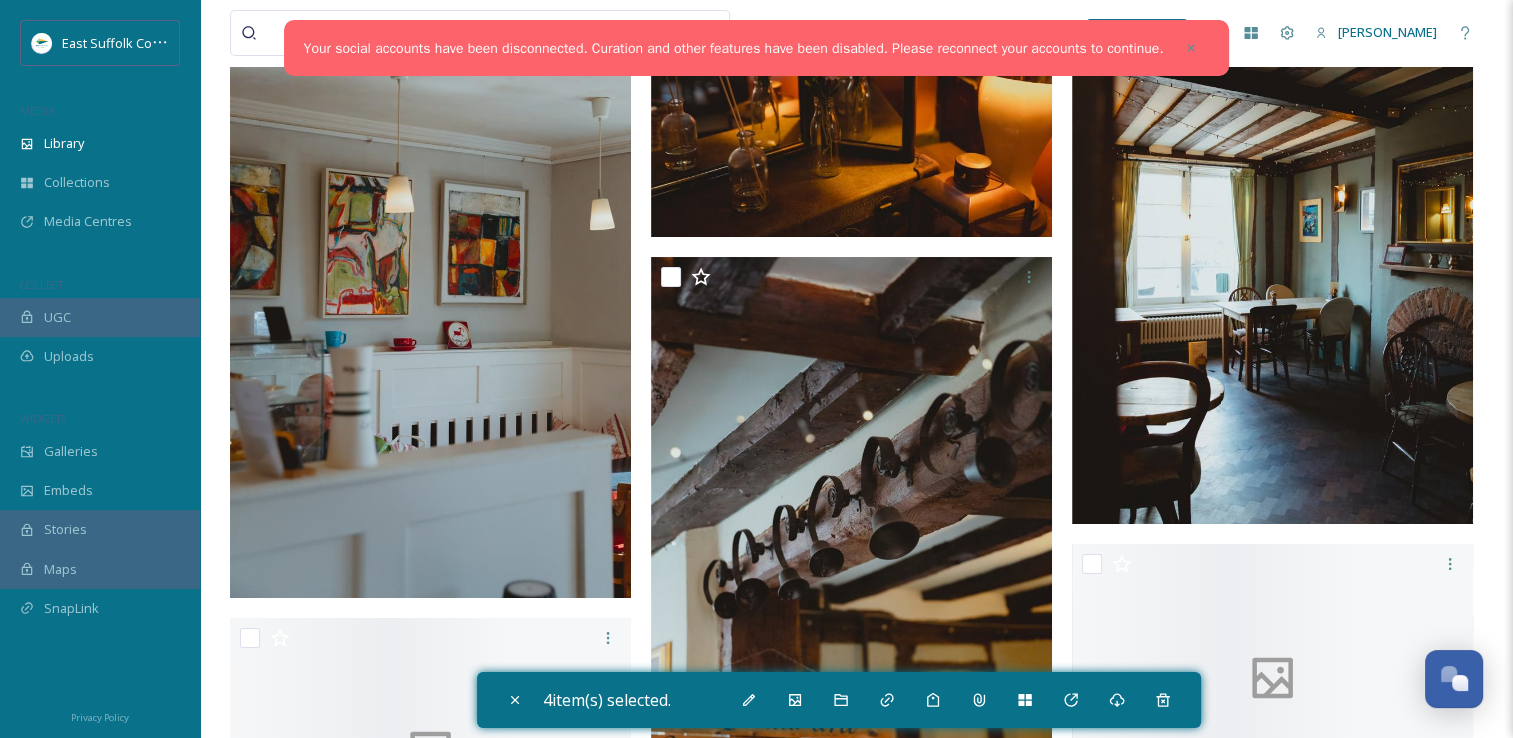 scroll, scrollTop: 7200, scrollLeft: 0, axis: vertical 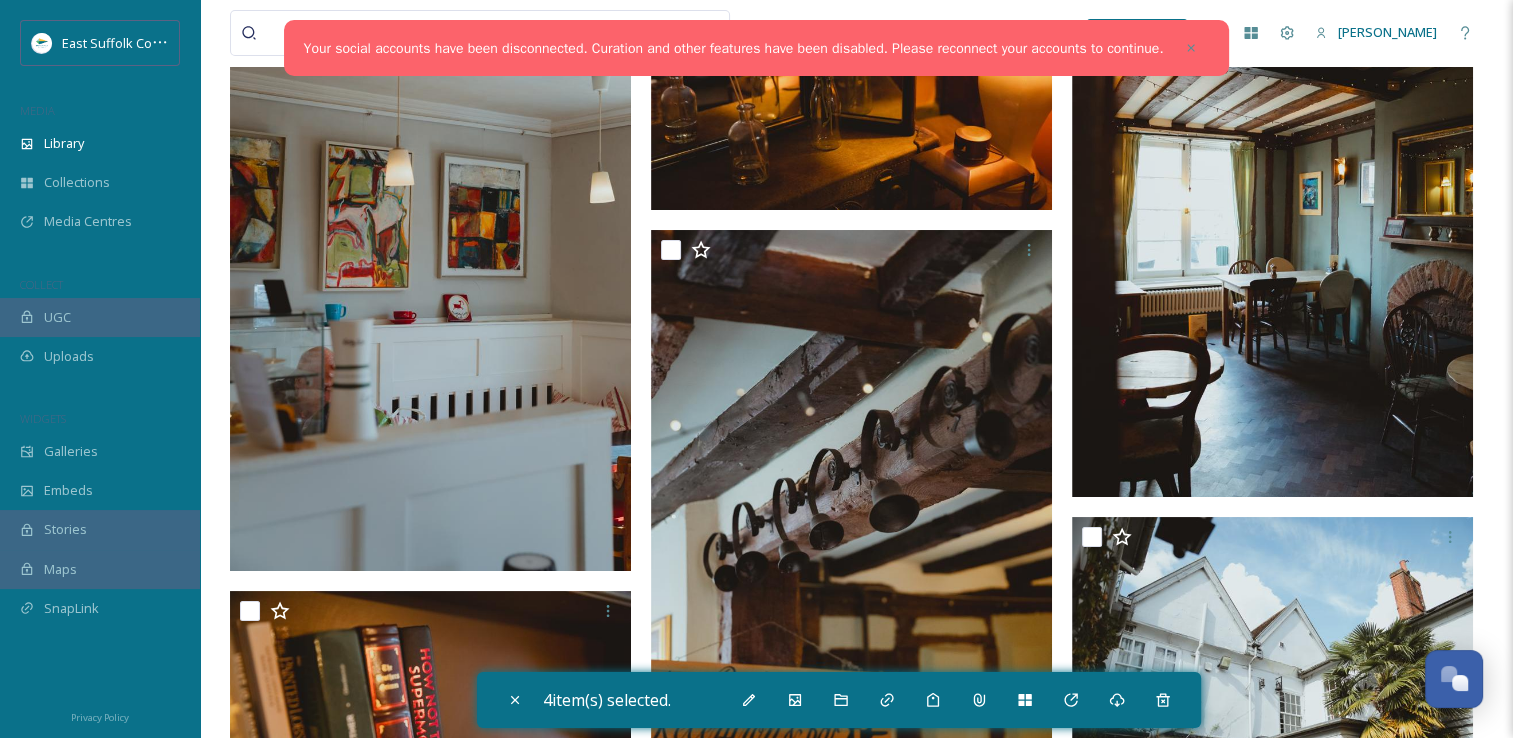 click at bounding box center (1272, 197) 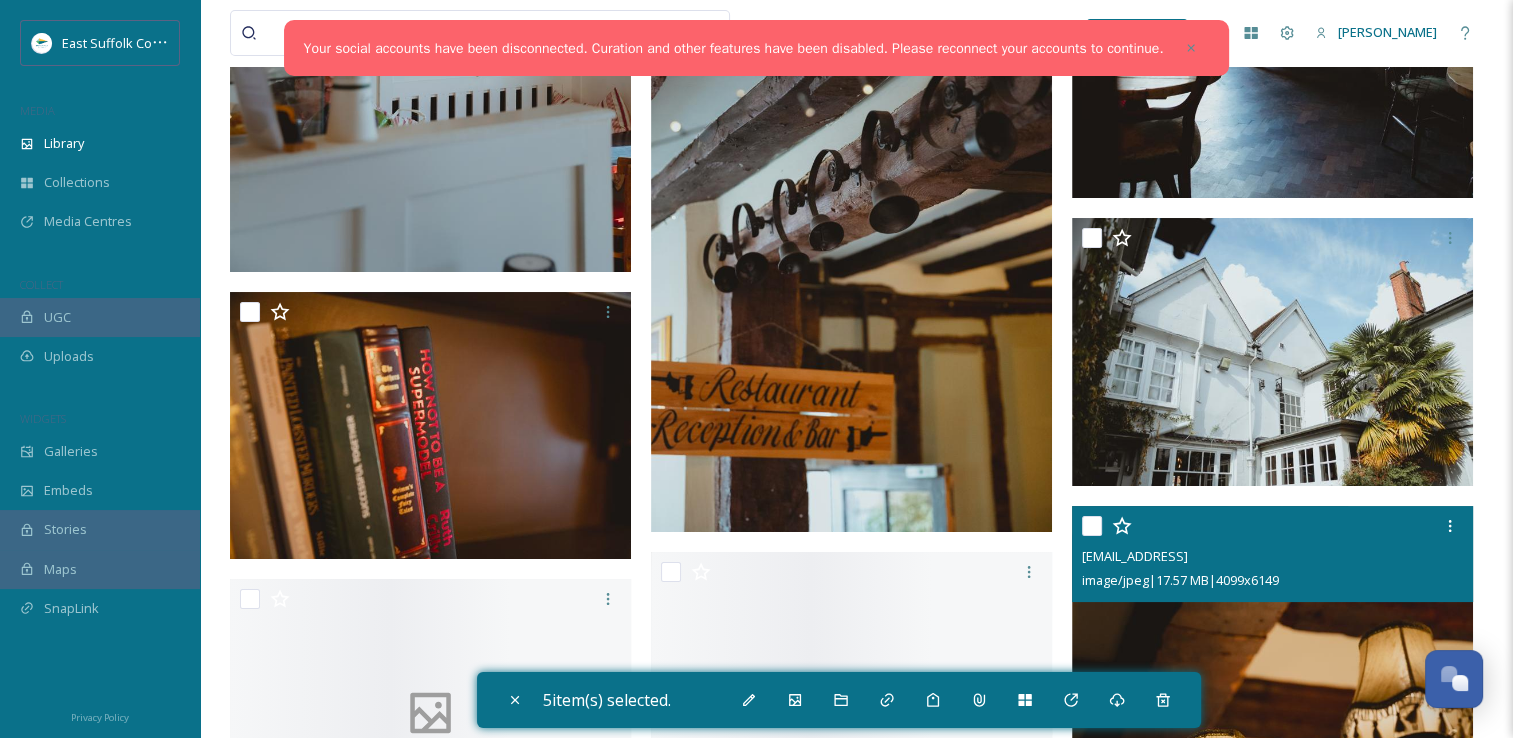 scroll, scrollTop: 8000, scrollLeft: 0, axis: vertical 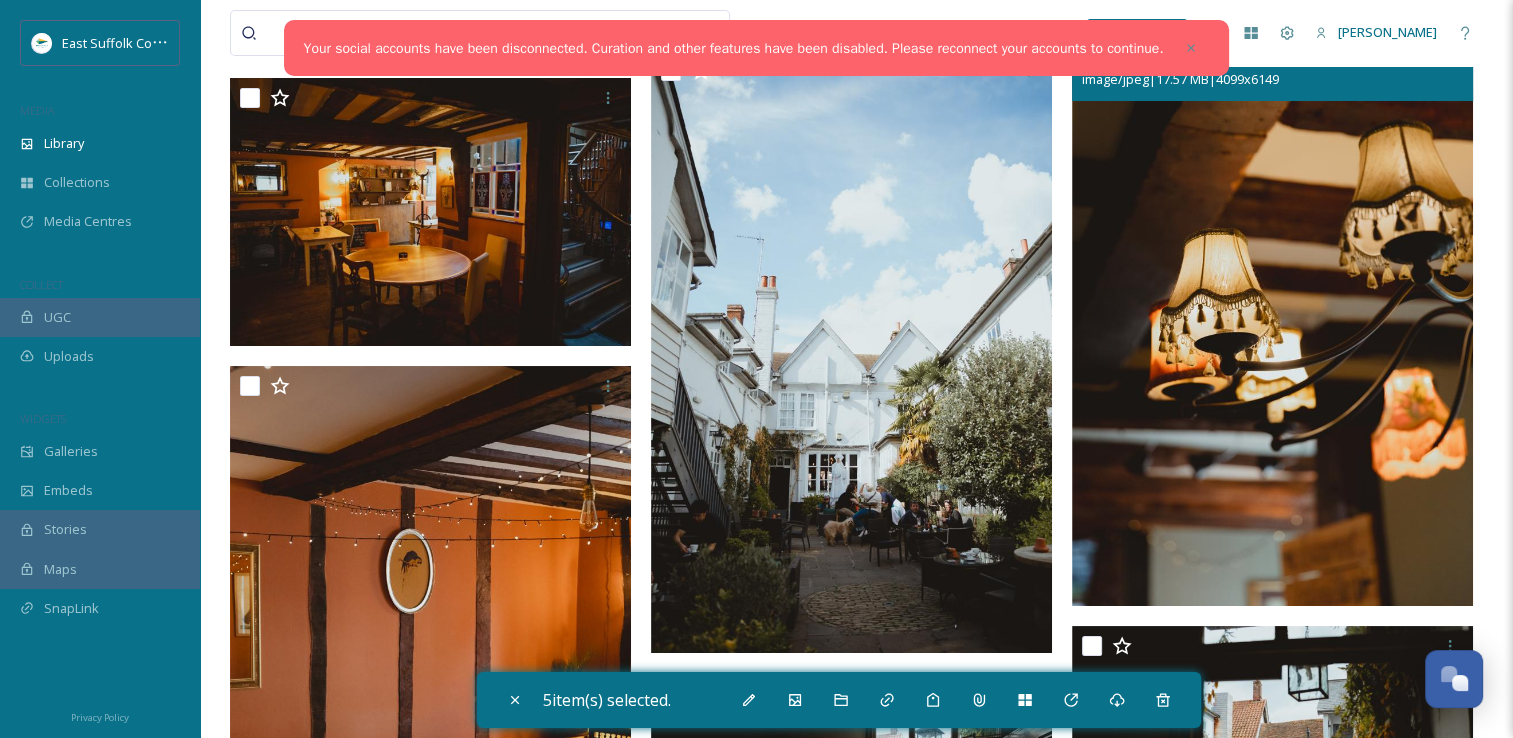 click at bounding box center [1272, 306] 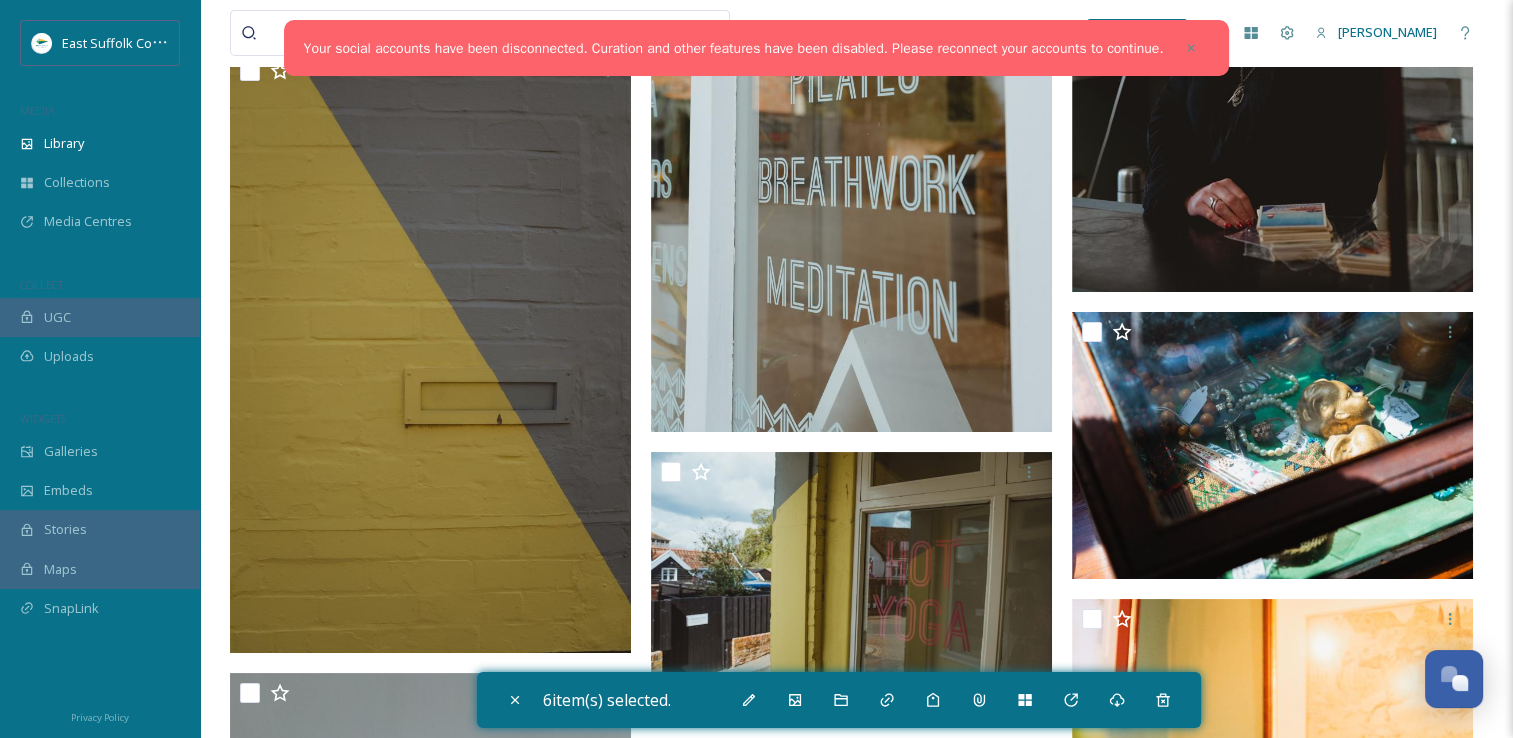 click at bounding box center (851, 131) 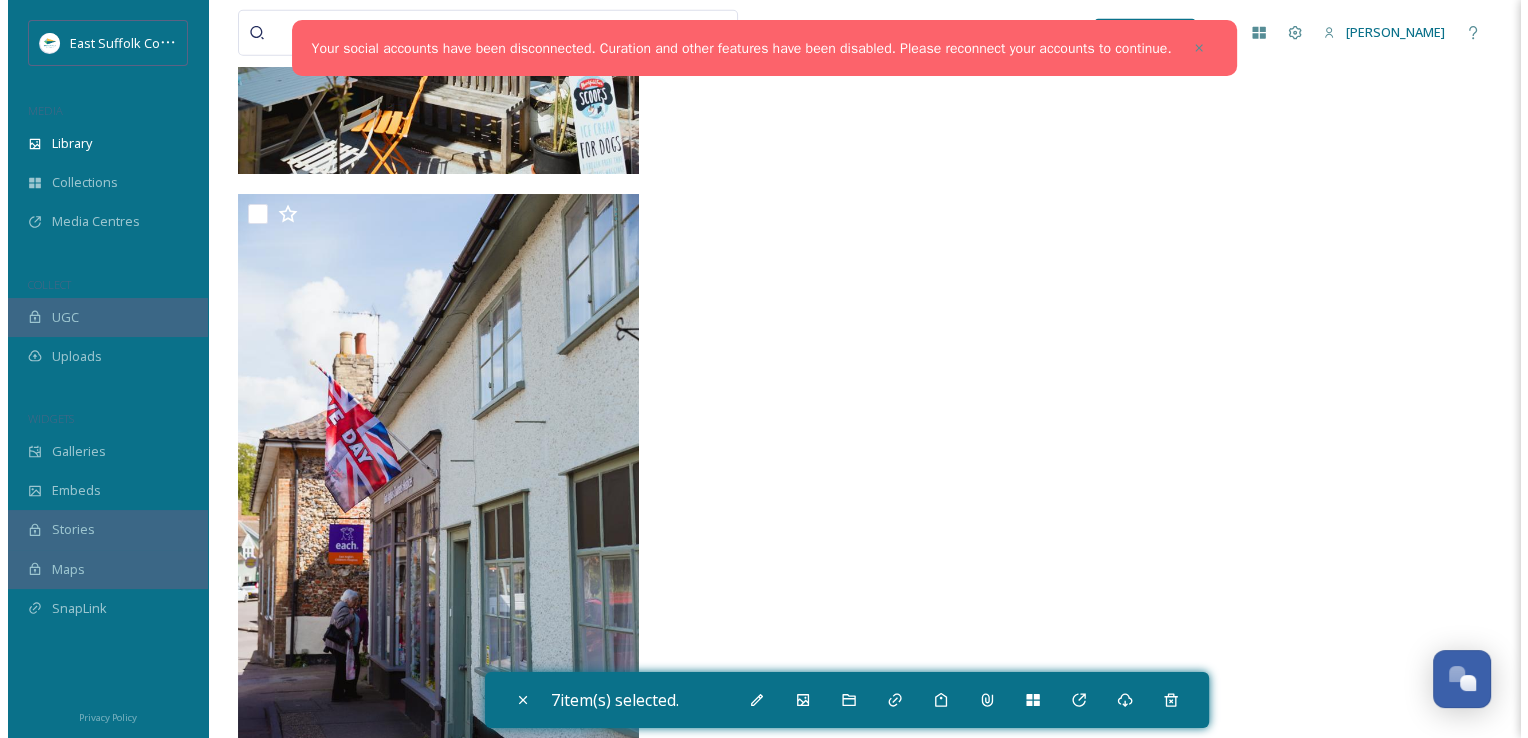 scroll, scrollTop: 27922, scrollLeft: 0, axis: vertical 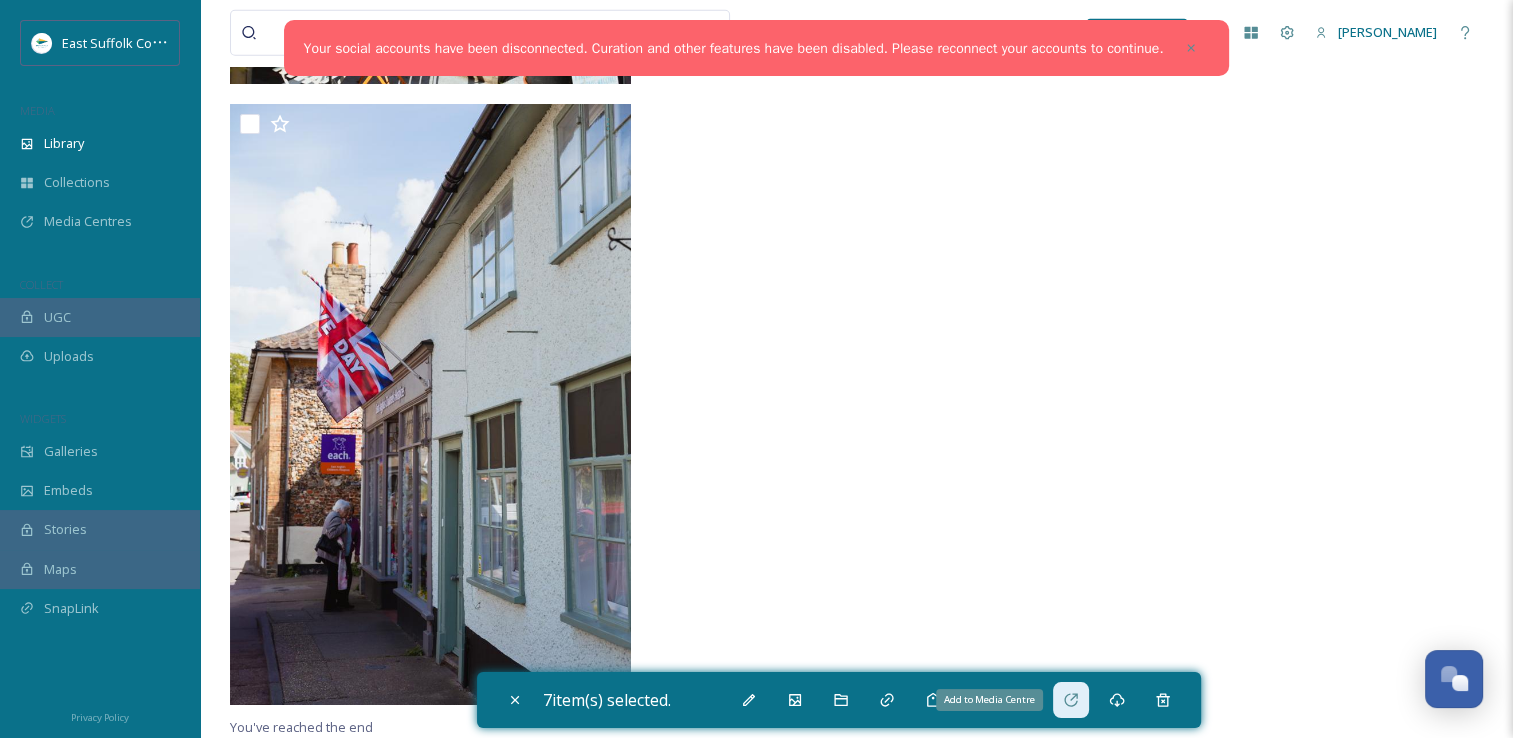 click on "Add to Media Centre" at bounding box center [1071, 700] 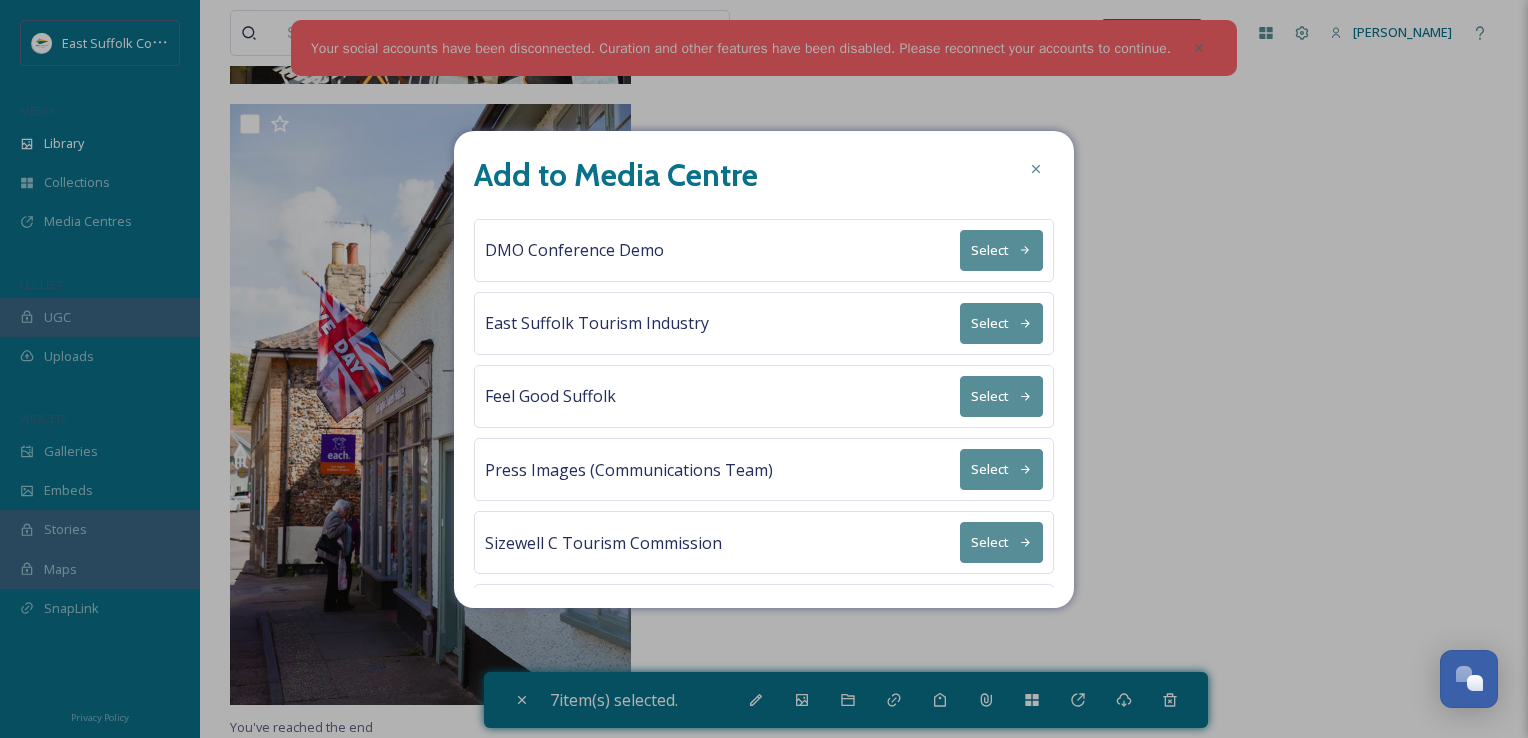 scroll, scrollTop: 64, scrollLeft: 0, axis: vertical 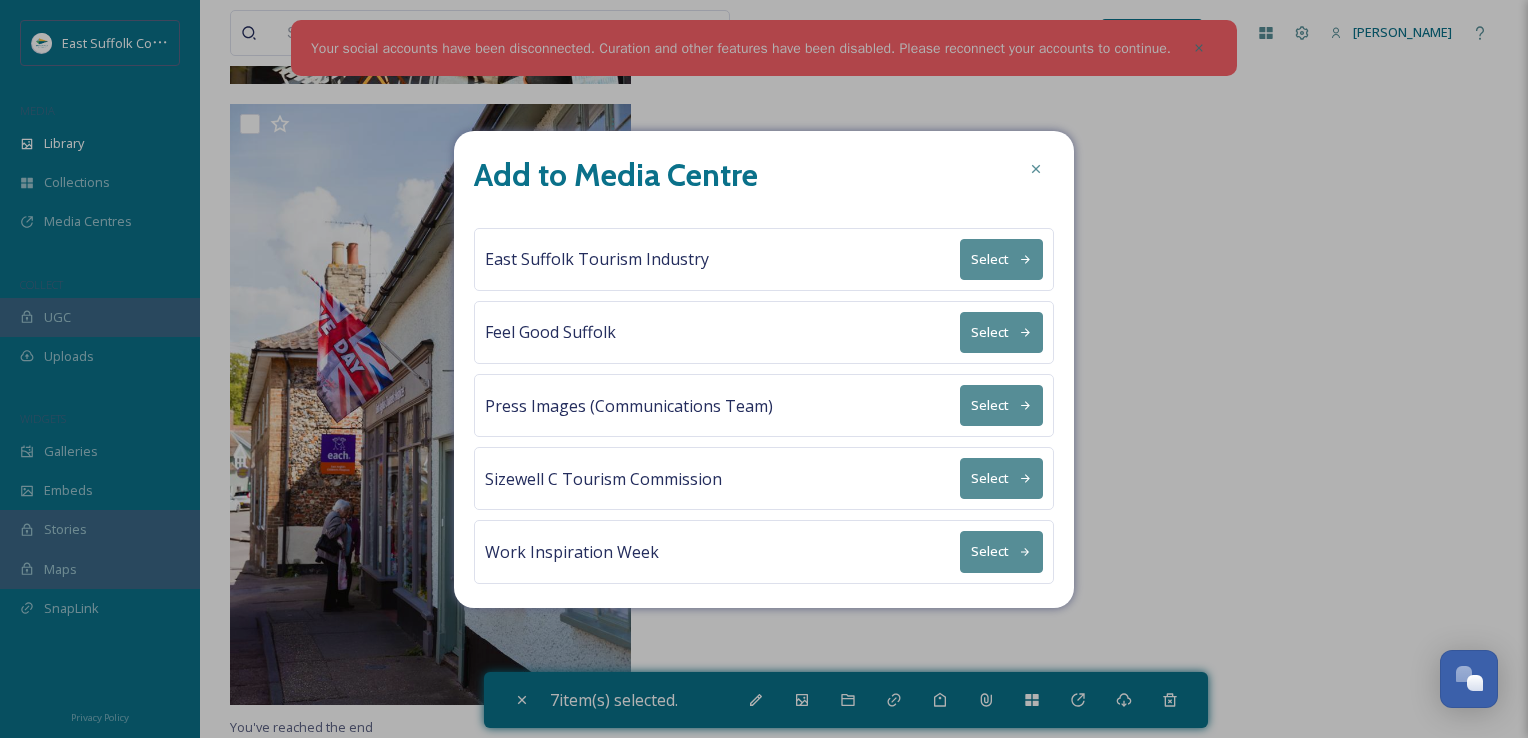 click on "Select" at bounding box center (1001, 551) 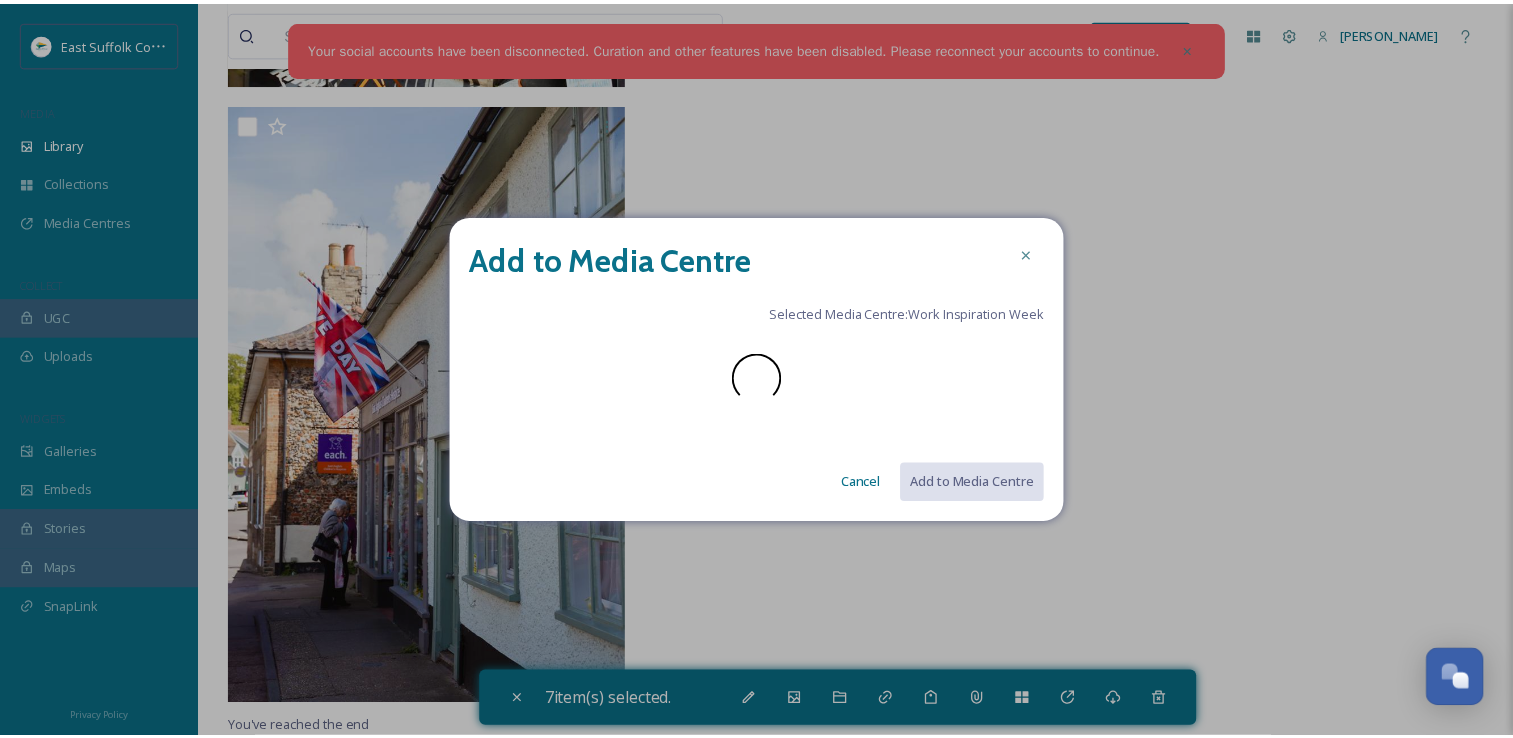 scroll, scrollTop: 0, scrollLeft: 0, axis: both 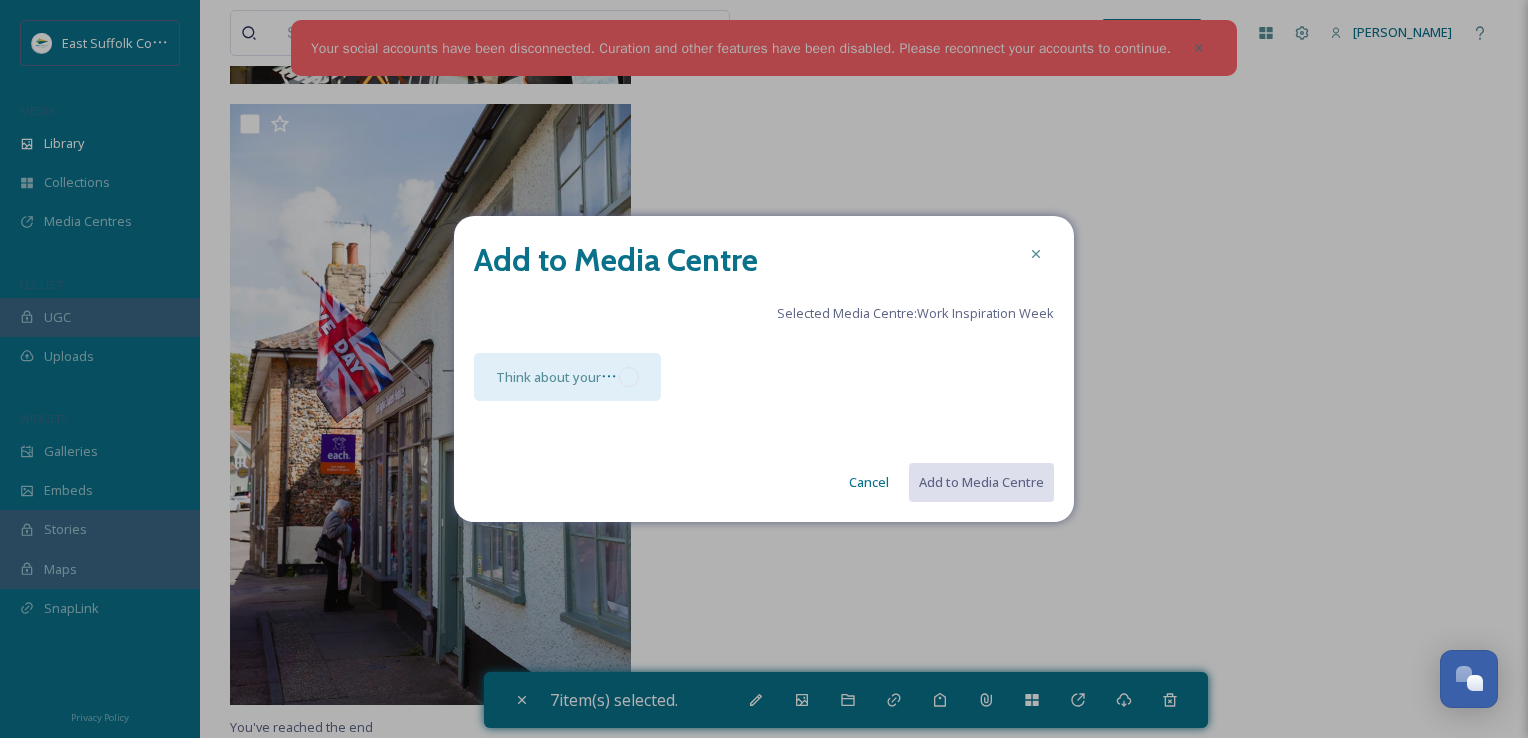 click on "Think about your Campaign" at bounding box center (567, 377) 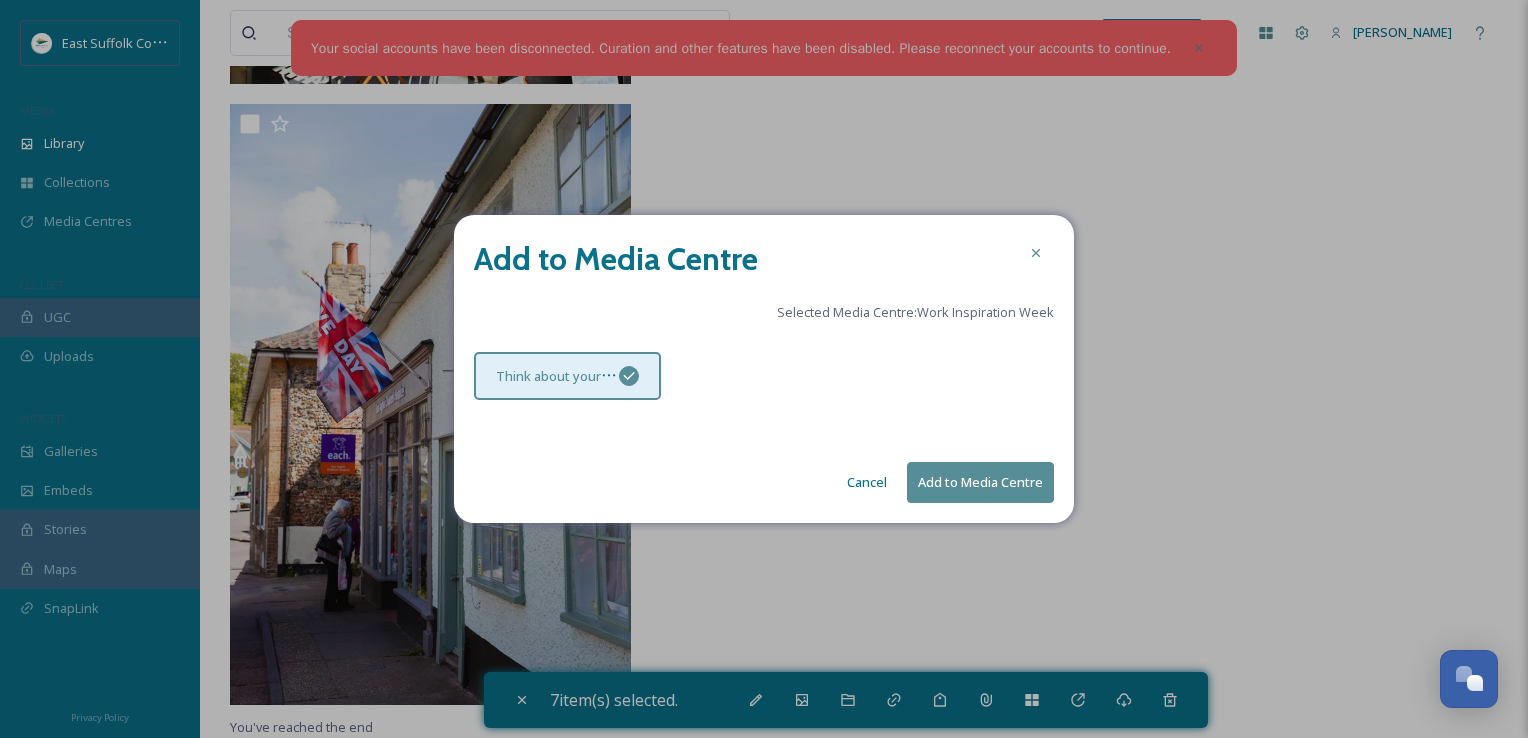 click on "Add to Media Centre" at bounding box center (980, 482) 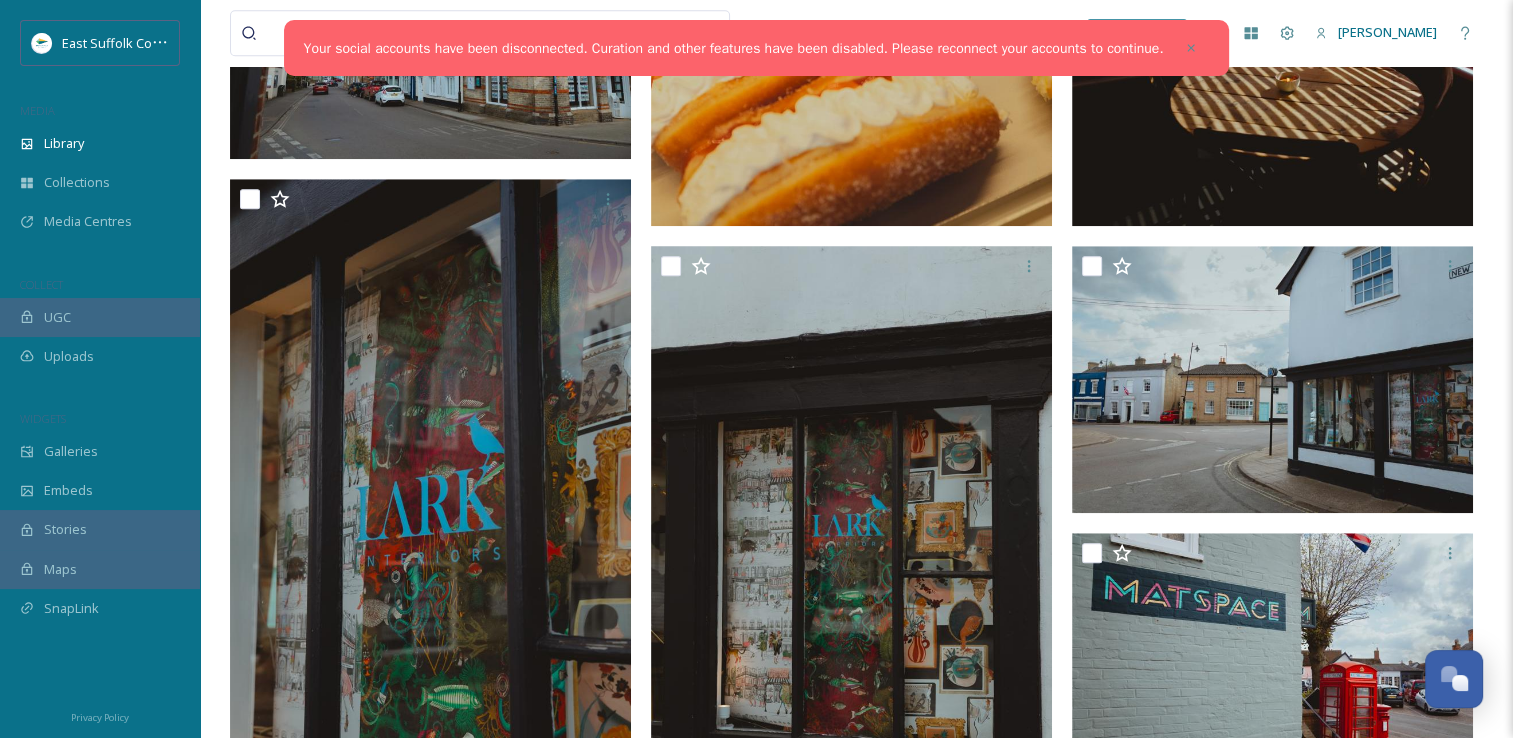 scroll, scrollTop: 0, scrollLeft: 0, axis: both 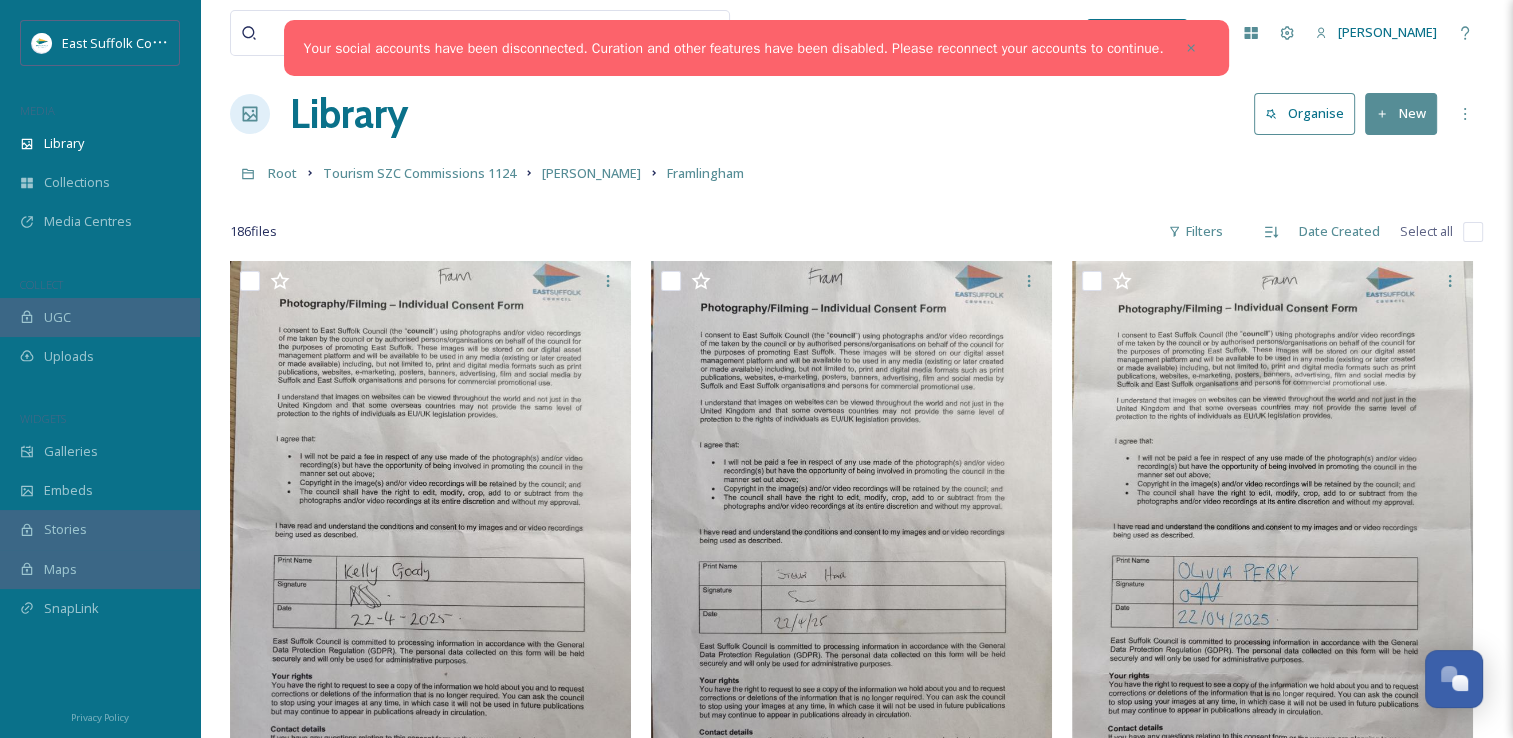 drag, startPoint x: 773, startPoint y: 494, endPoint x: 874, endPoint y: -58, distance: 561.16394 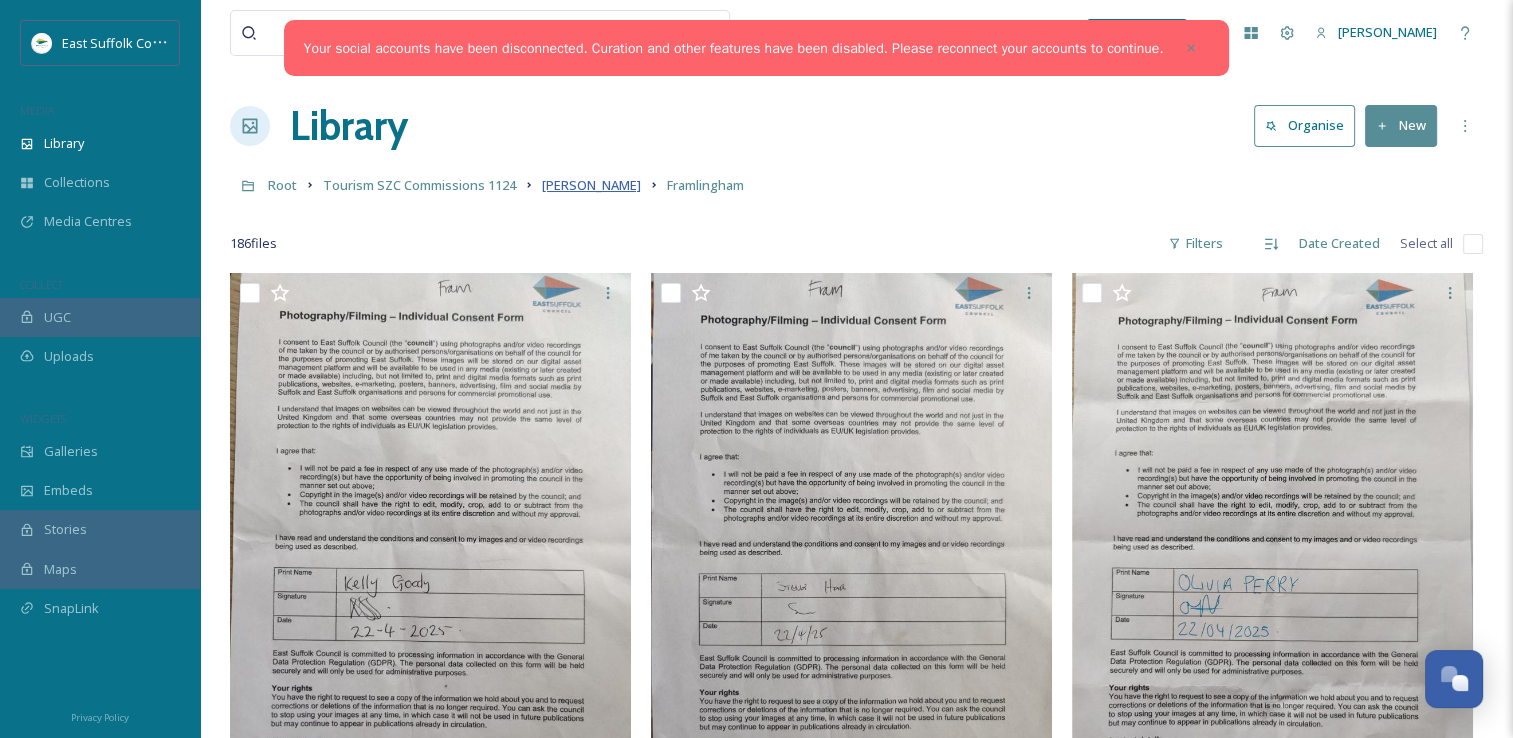 click on "[PERSON_NAME]" at bounding box center (591, 185) 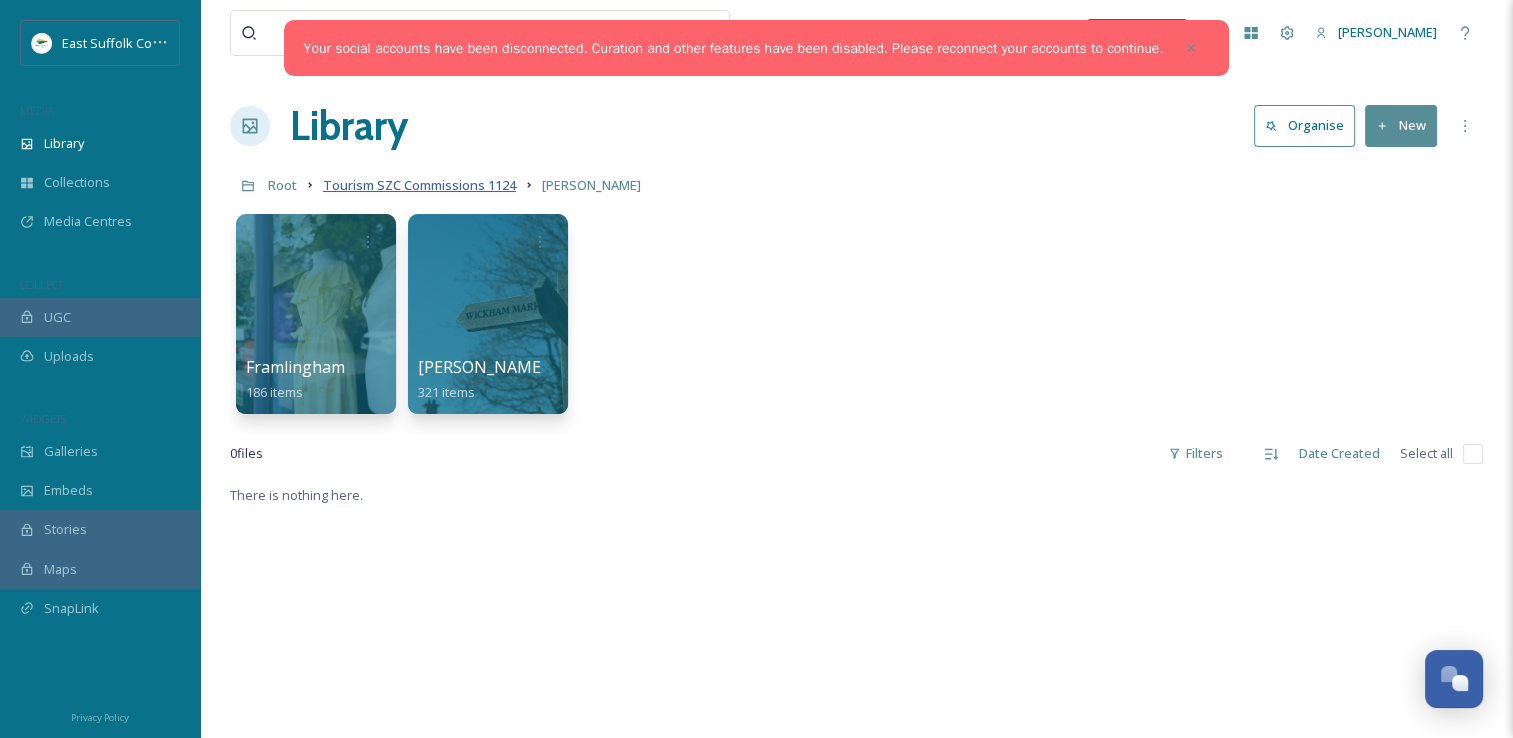 click on "Tourism SZC Commissions 1124" at bounding box center [419, 185] 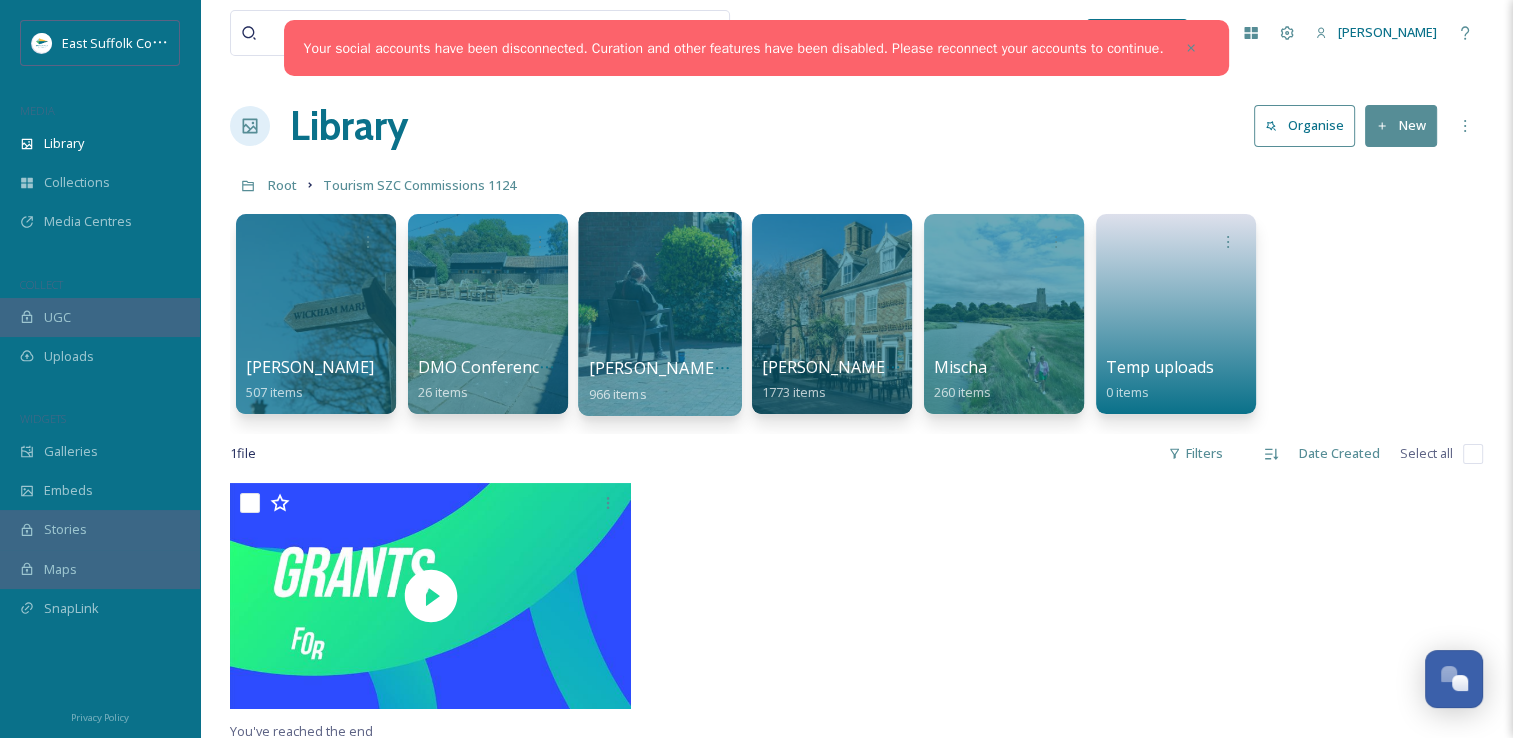 click at bounding box center (659, 314) 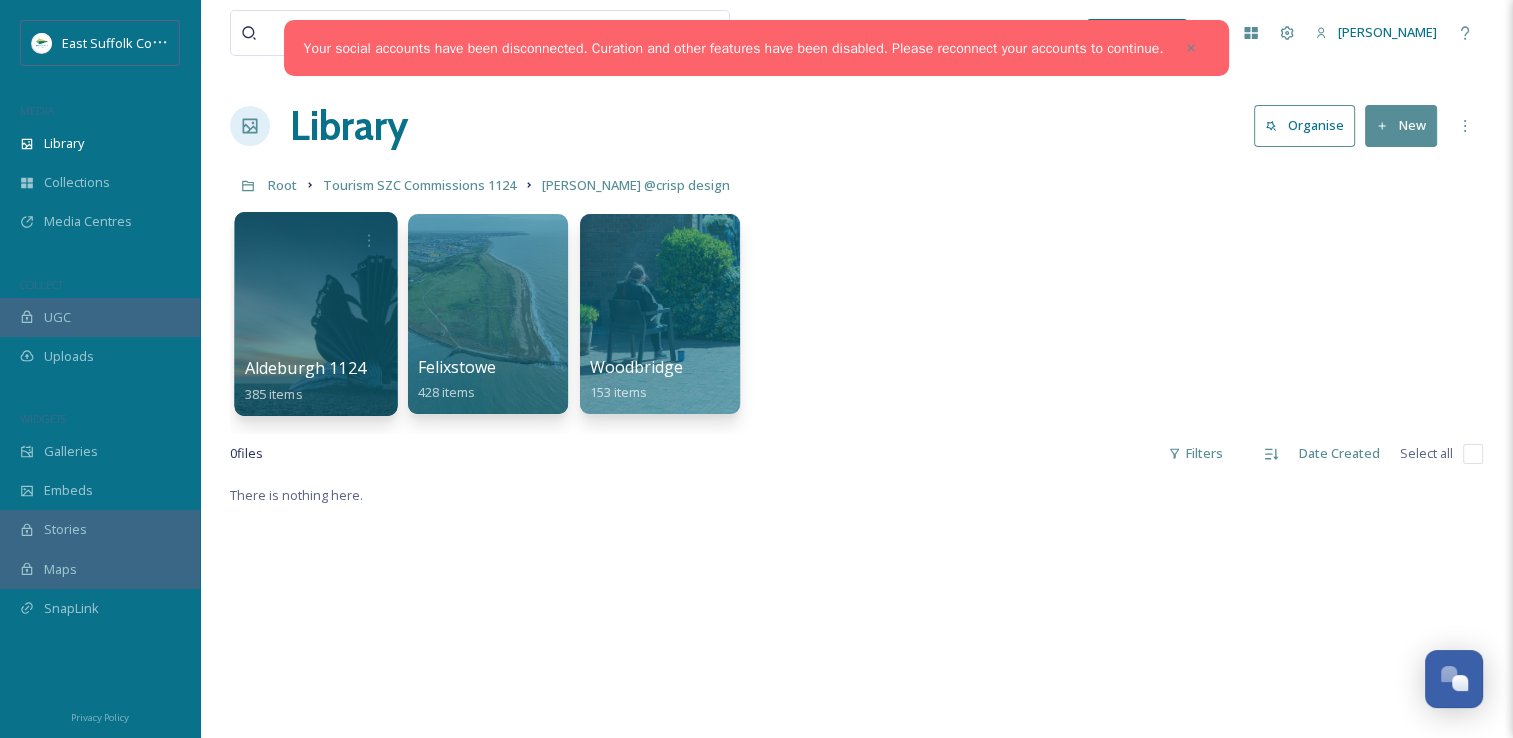 click at bounding box center [315, 314] 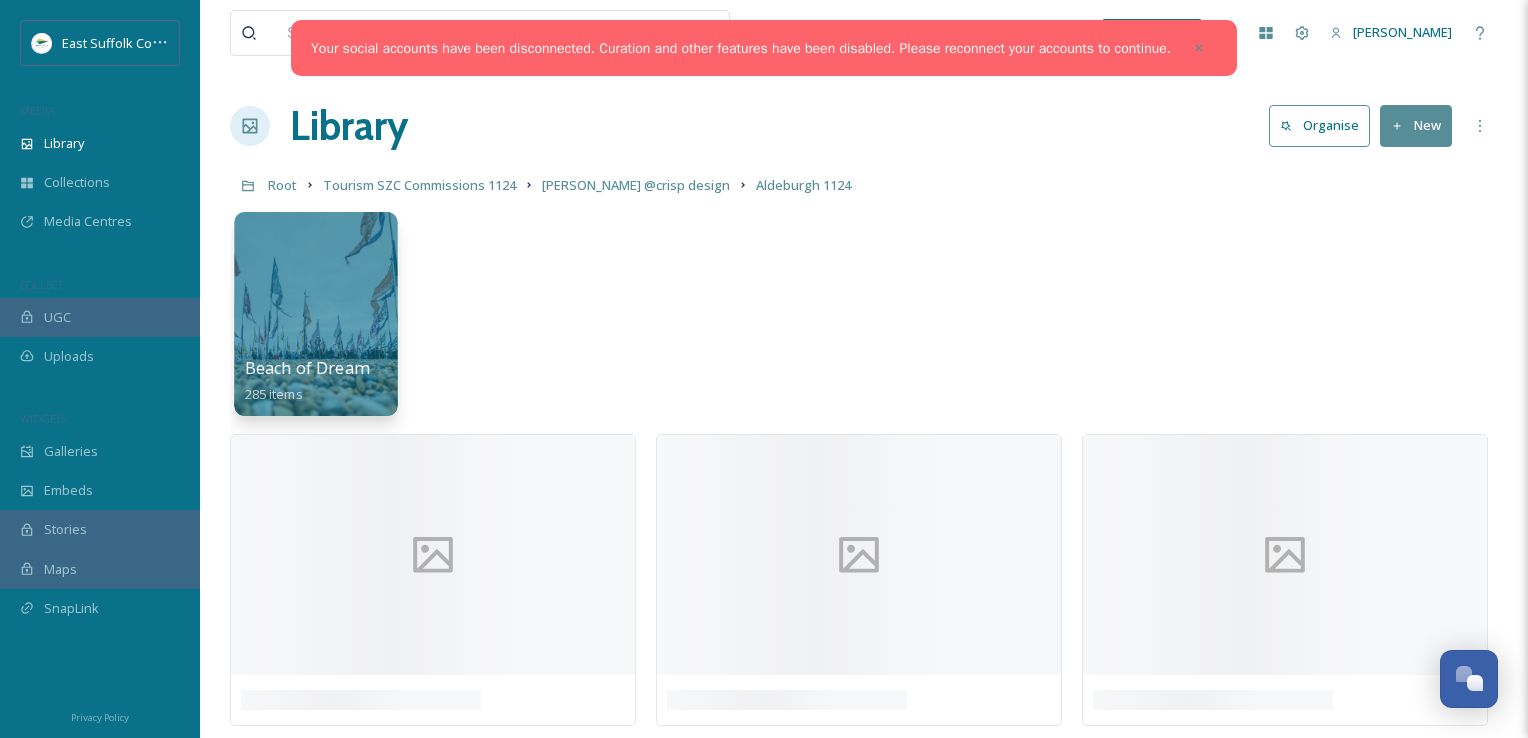 click at bounding box center (315, 314) 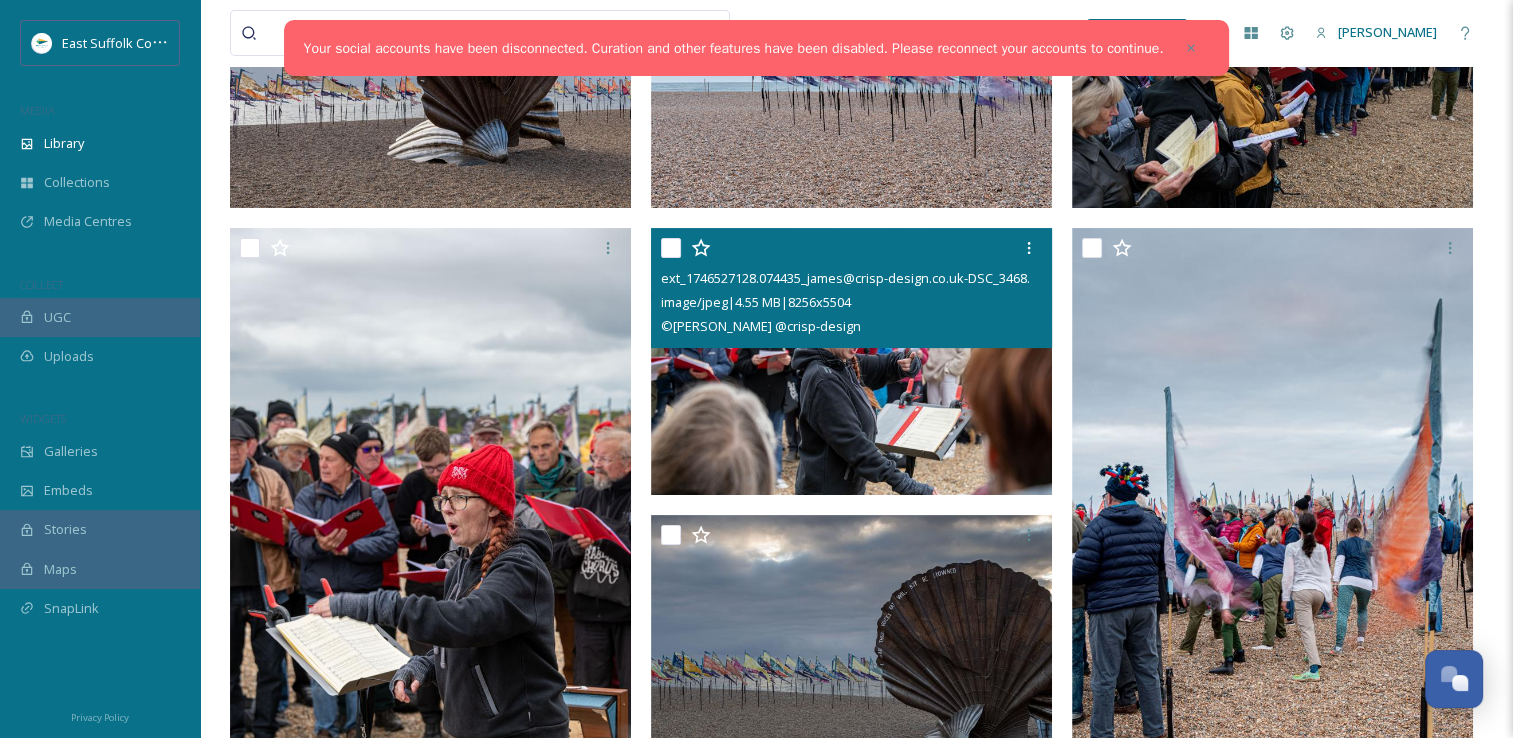 scroll, scrollTop: 300, scrollLeft: 0, axis: vertical 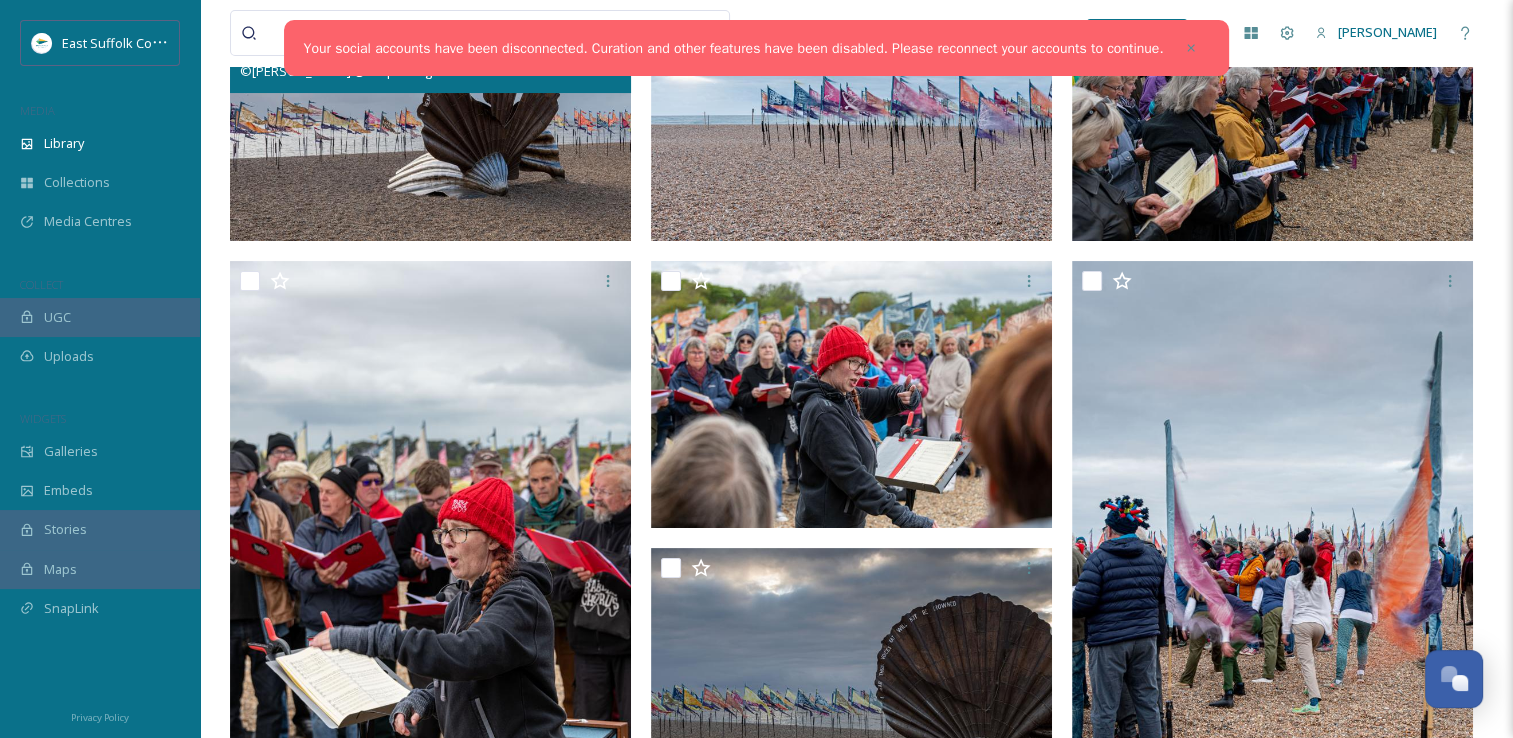 click at bounding box center (430, 107) 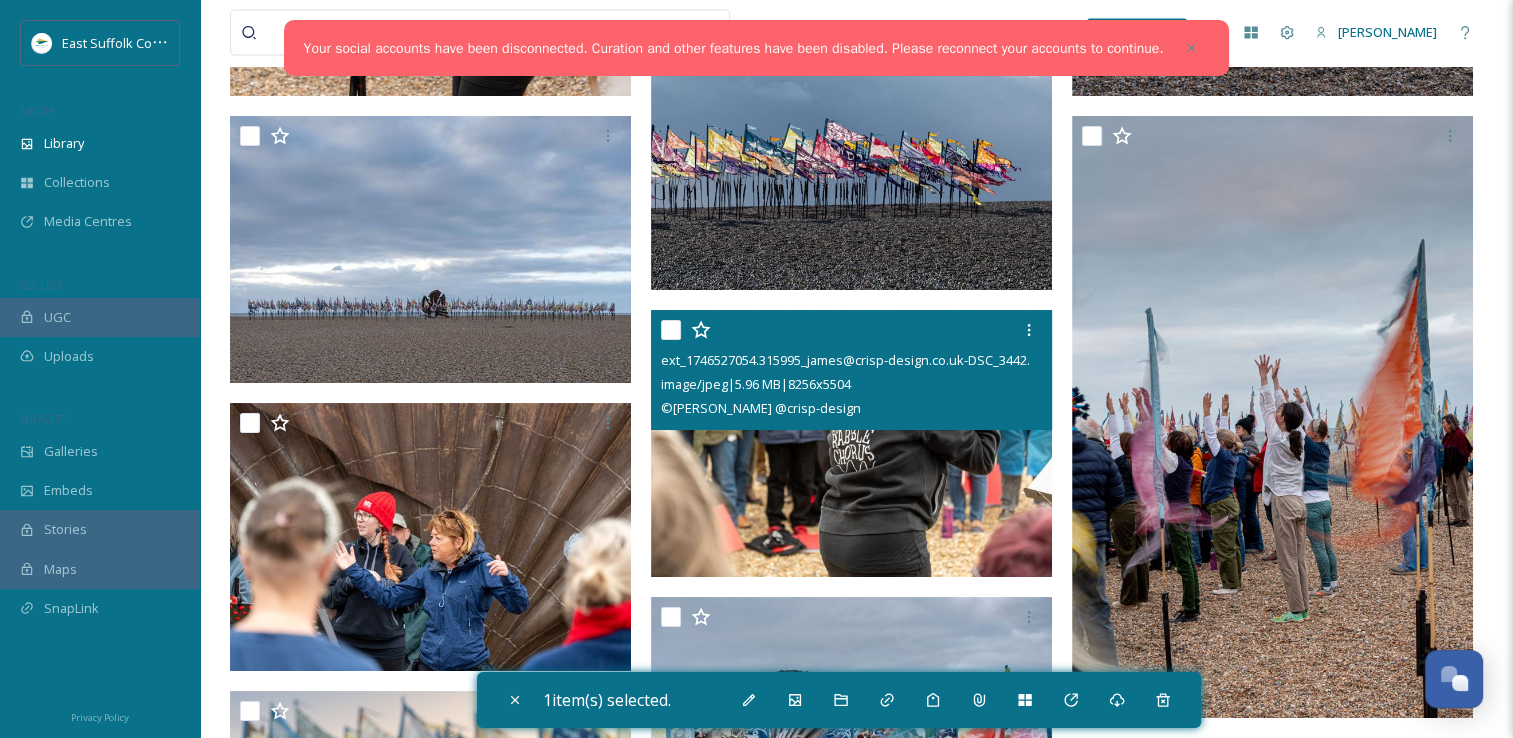 scroll, scrollTop: 4400, scrollLeft: 0, axis: vertical 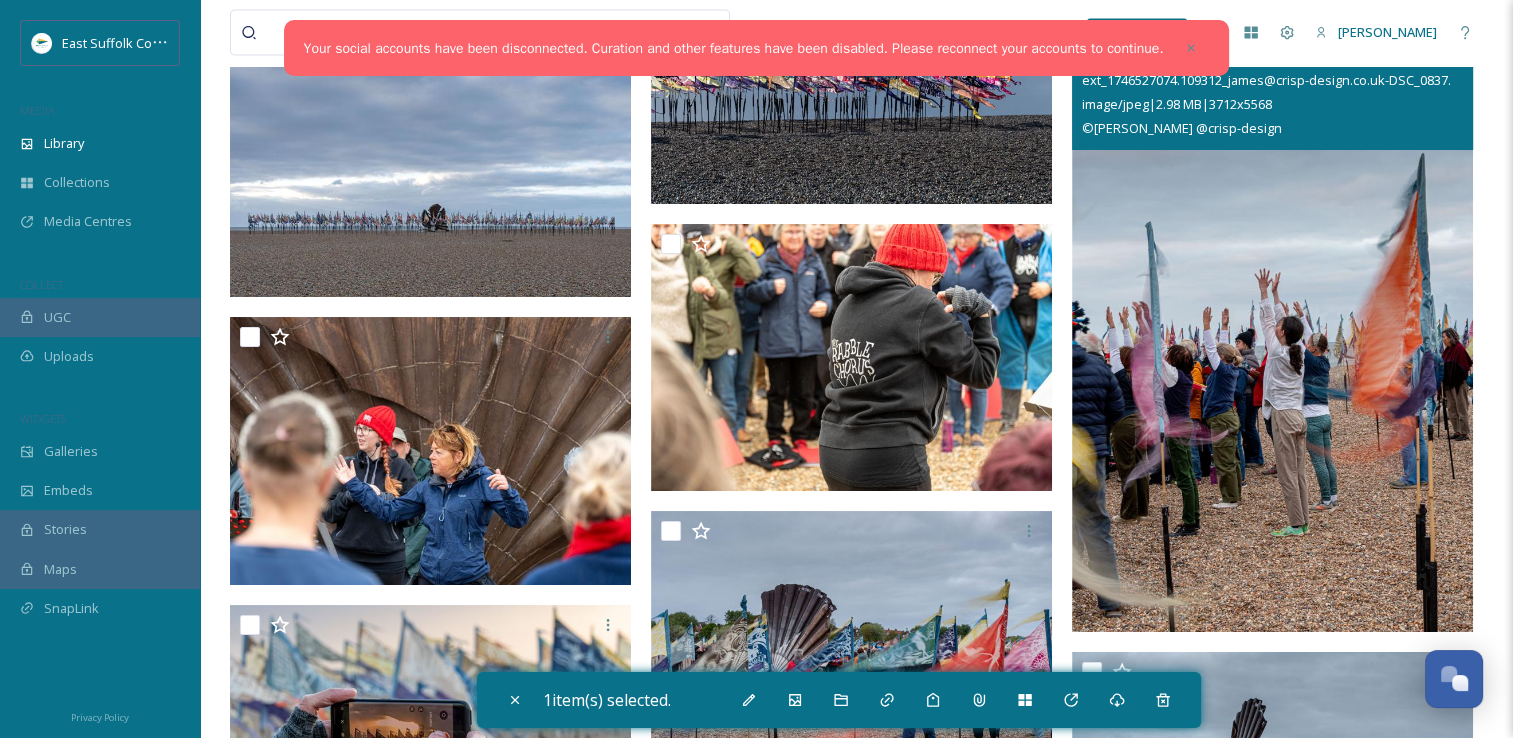 click at bounding box center (1272, 331) 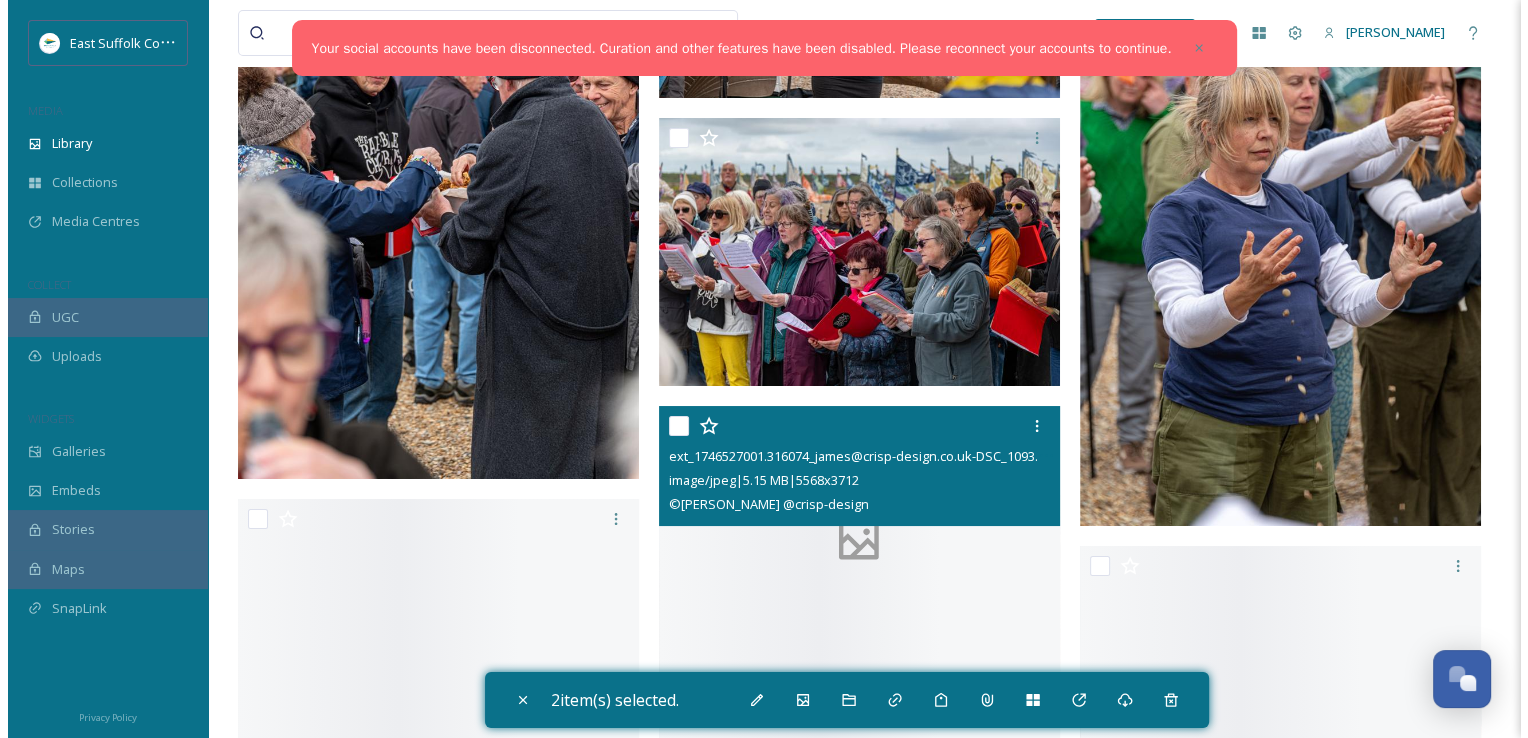 scroll, scrollTop: 7600, scrollLeft: 0, axis: vertical 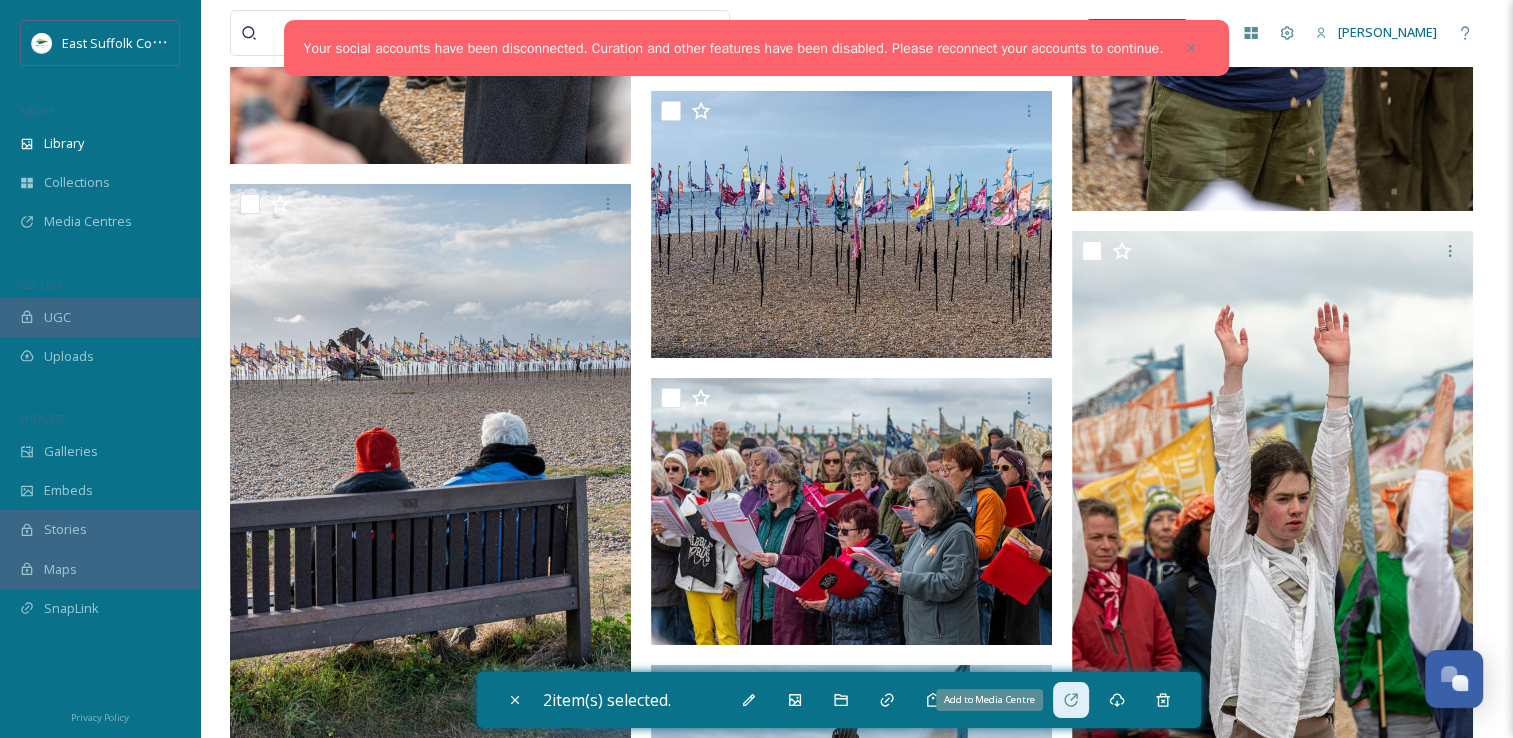 click on "Add to Media Centre" at bounding box center (1071, 700) 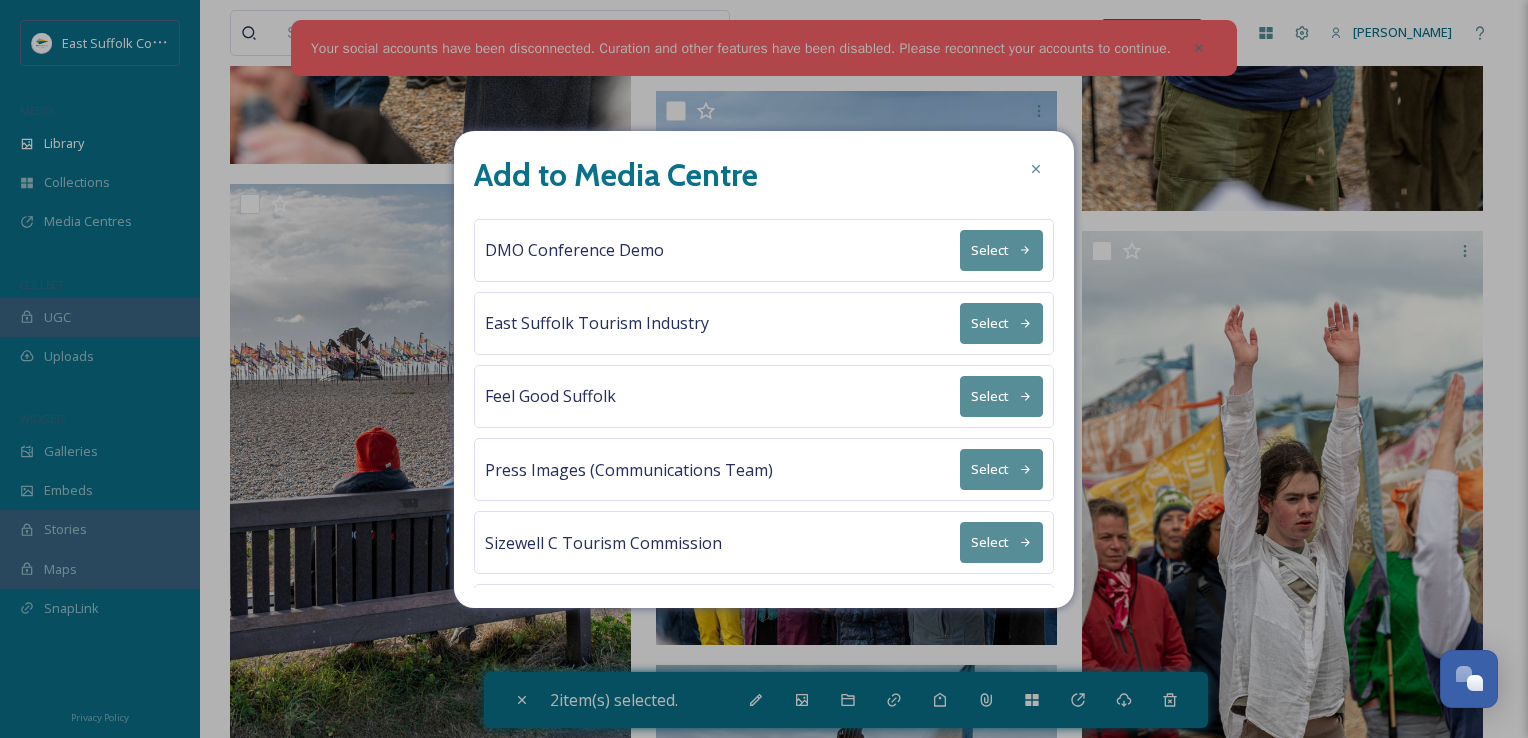 scroll, scrollTop: 64, scrollLeft: 0, axis: vertical 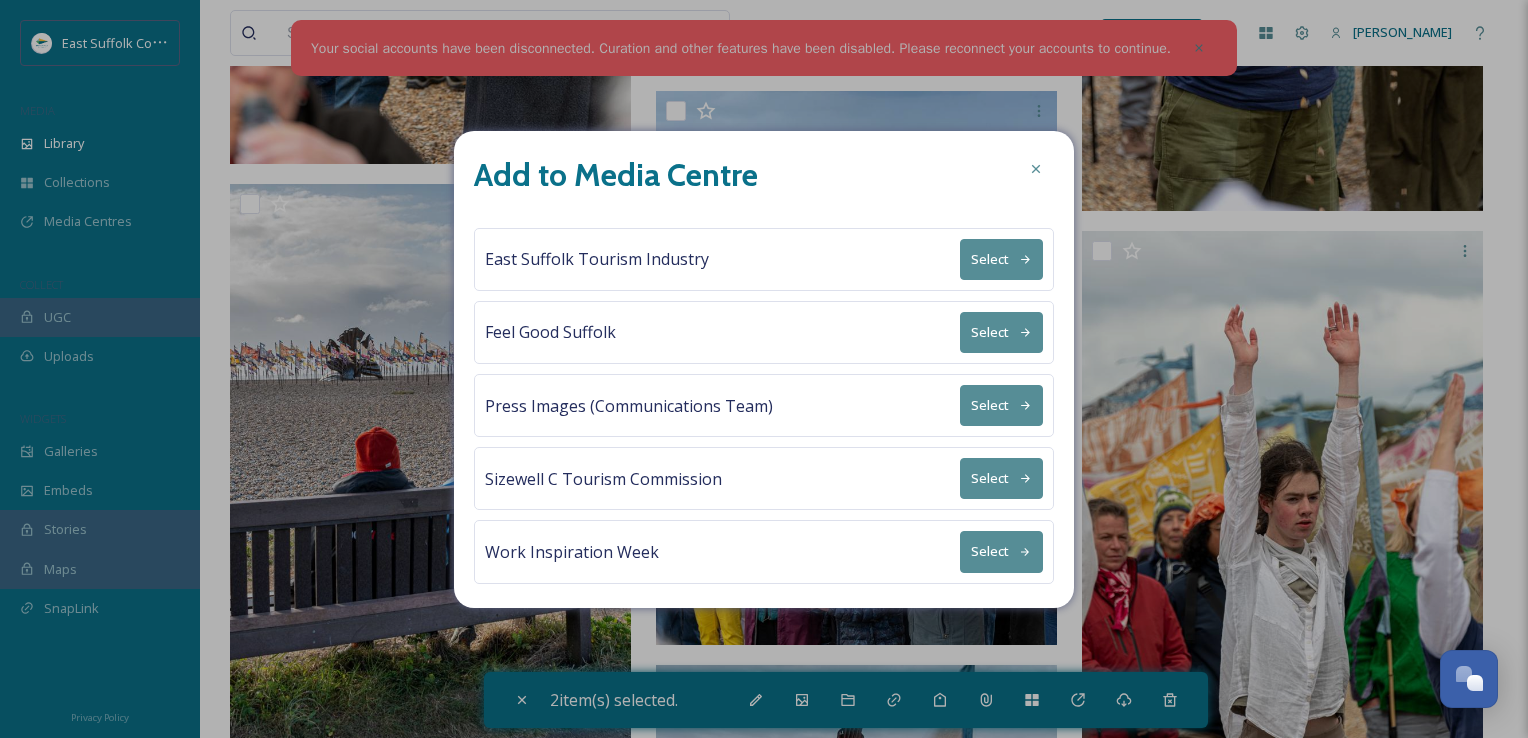 click on "Select" at bounding box center [1001, 551] 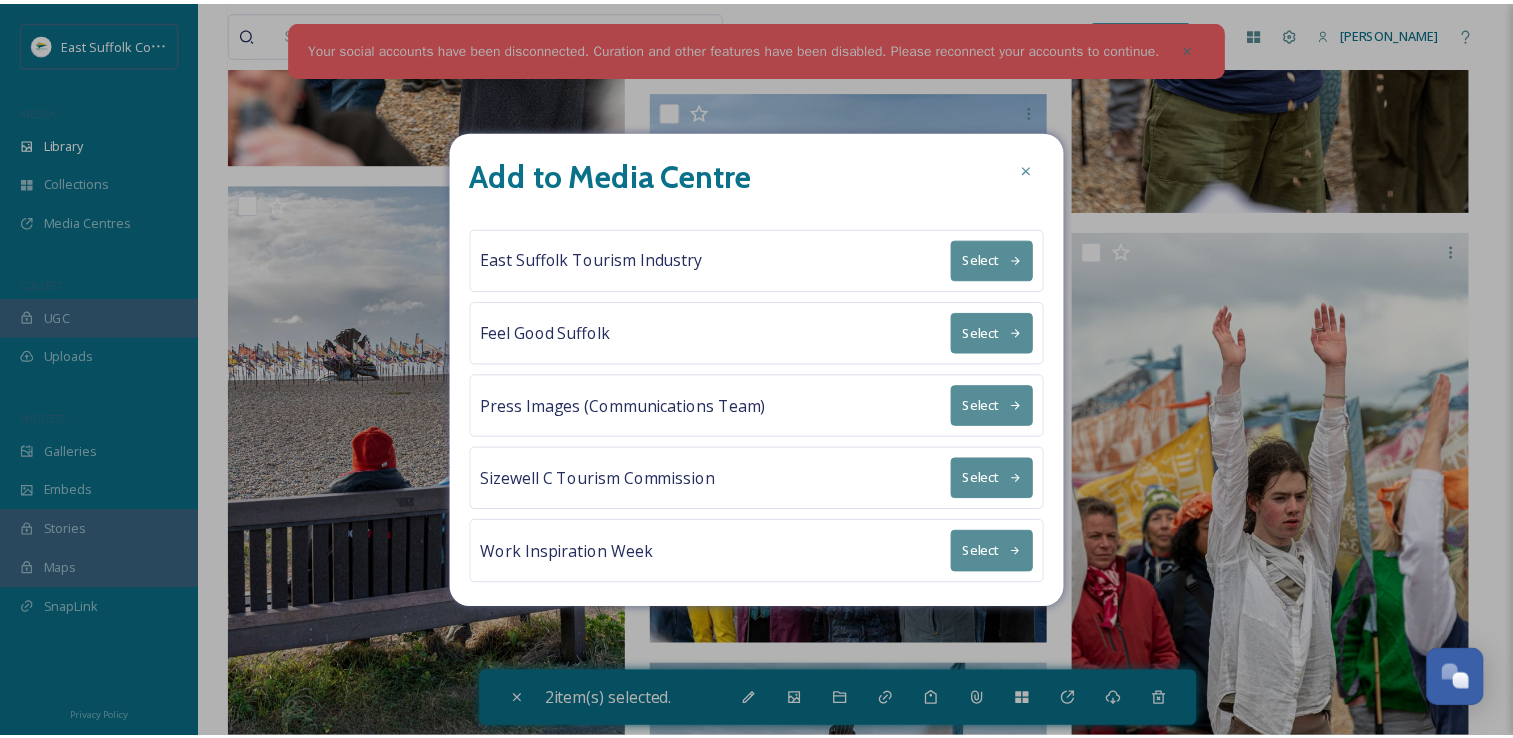 scroll, scrollTop: 0, scrollLeft: 0, axis: both 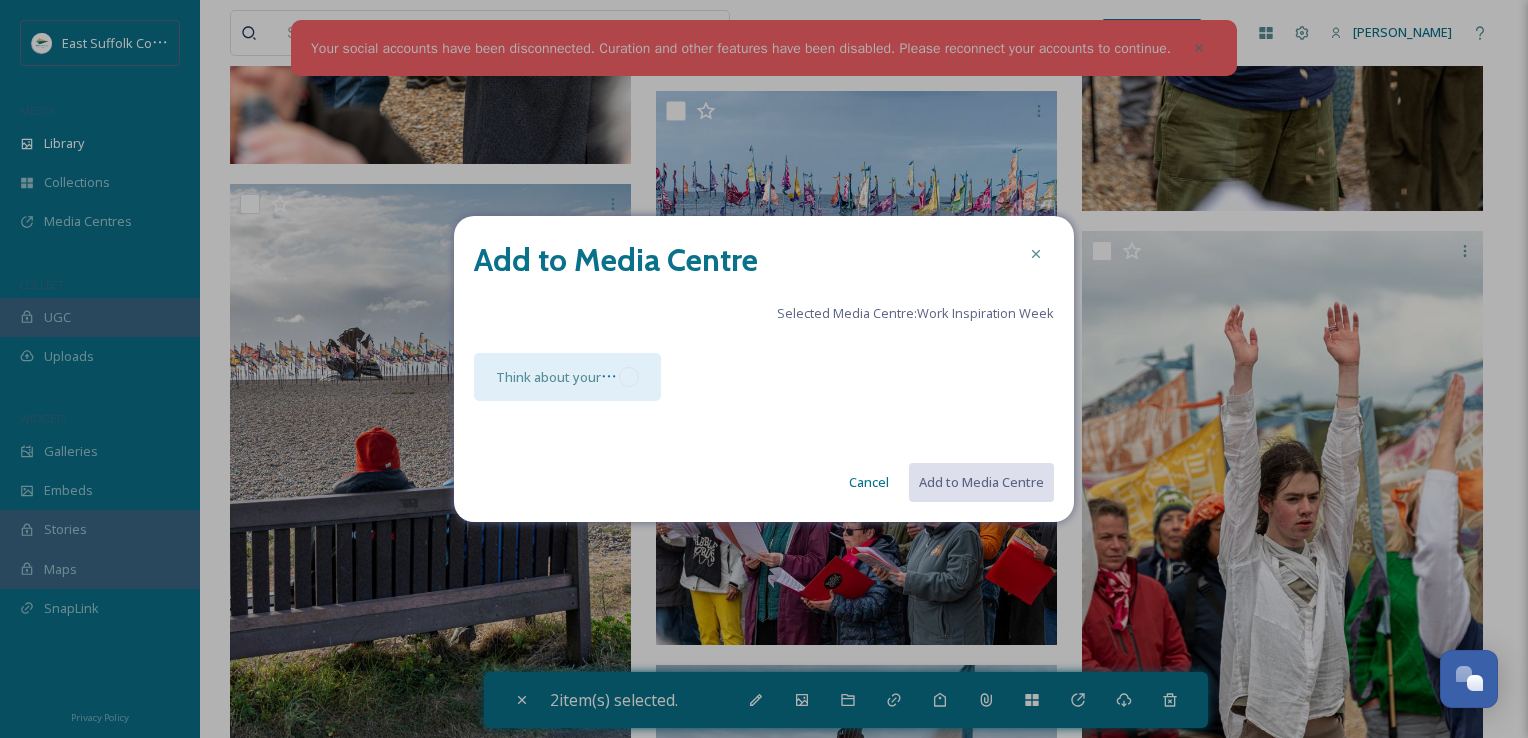 click on "Think about your Campaign" at bounding box center [567, 377] 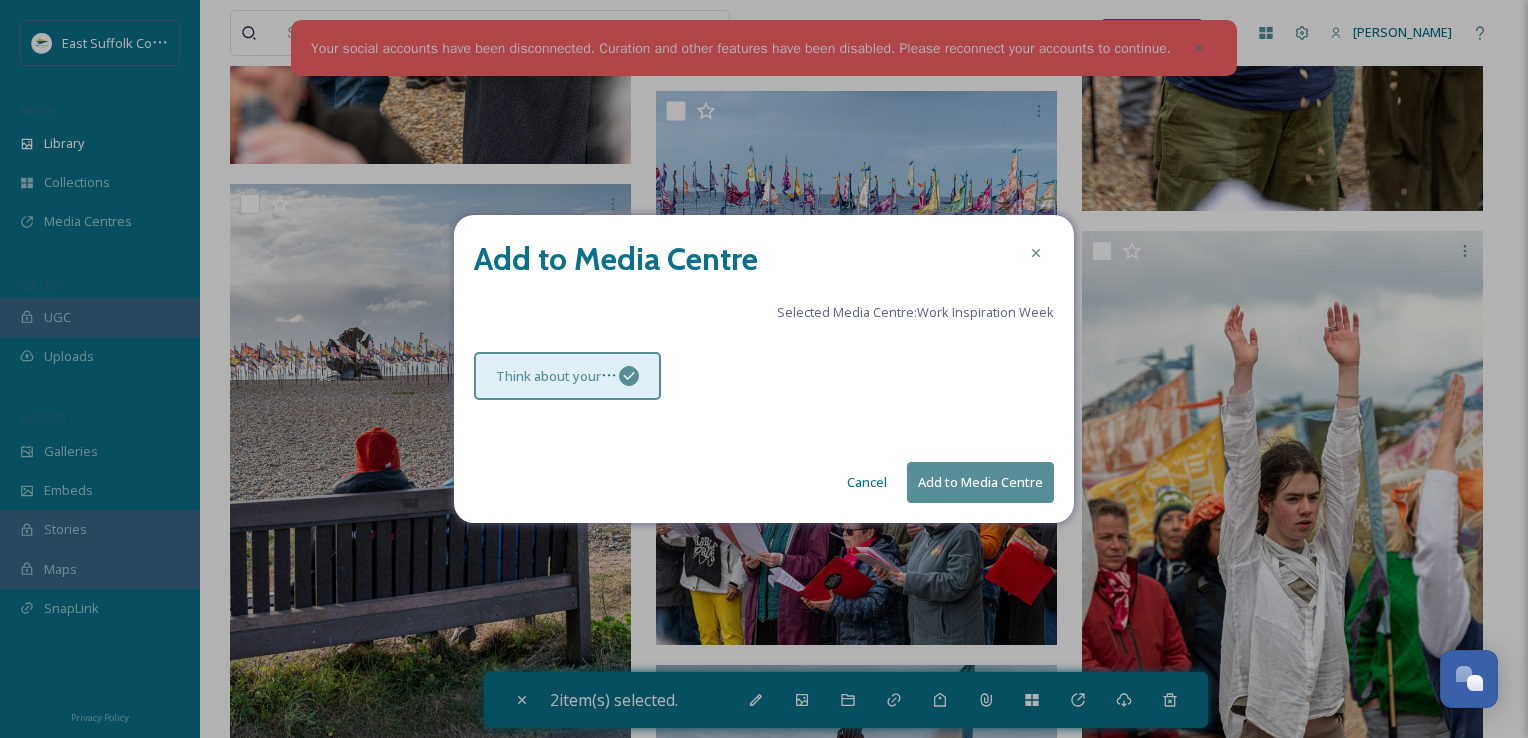 click on "Add to Media Centre" at bounding box center (980, 482) 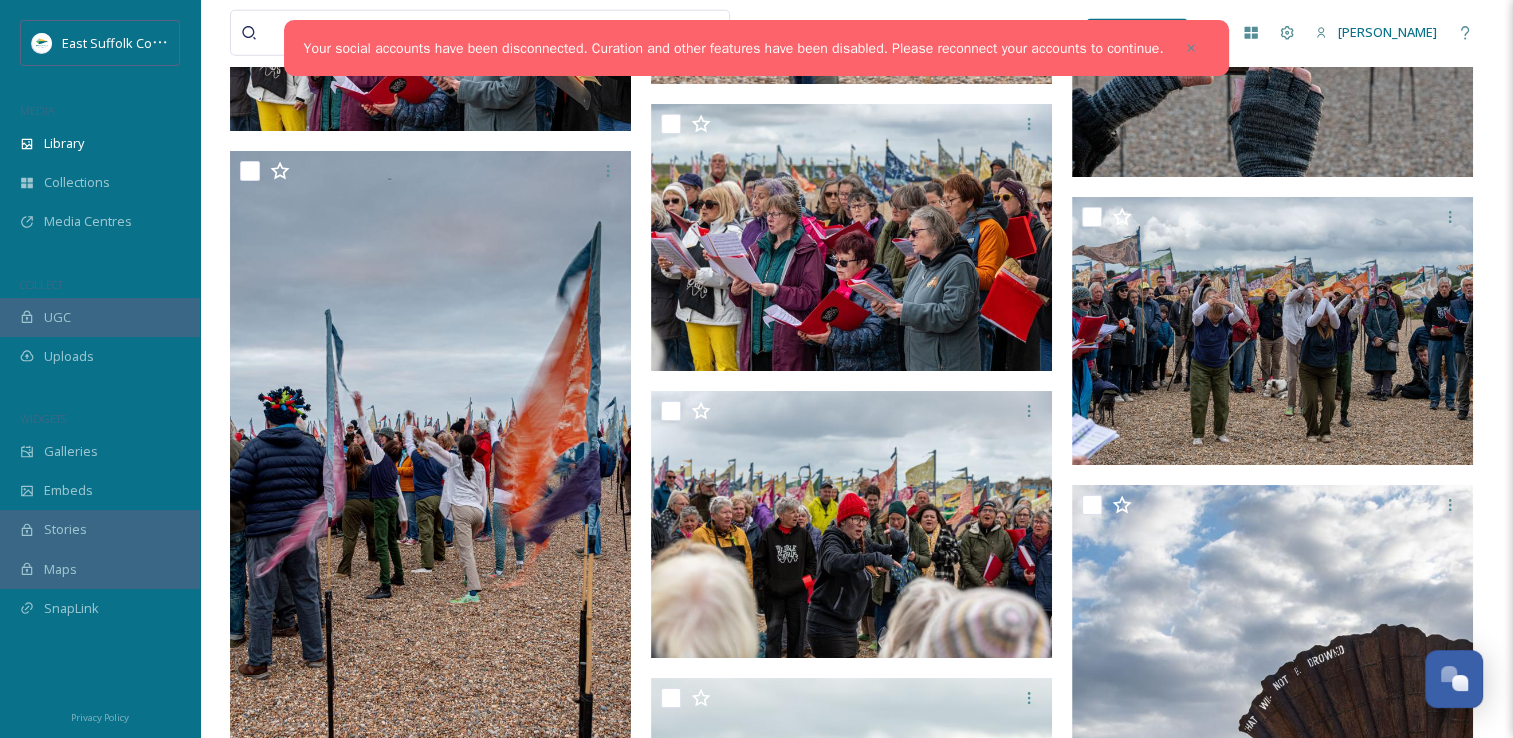 scroll, scrollTop: 0, scrollLeft: 0, axis: both 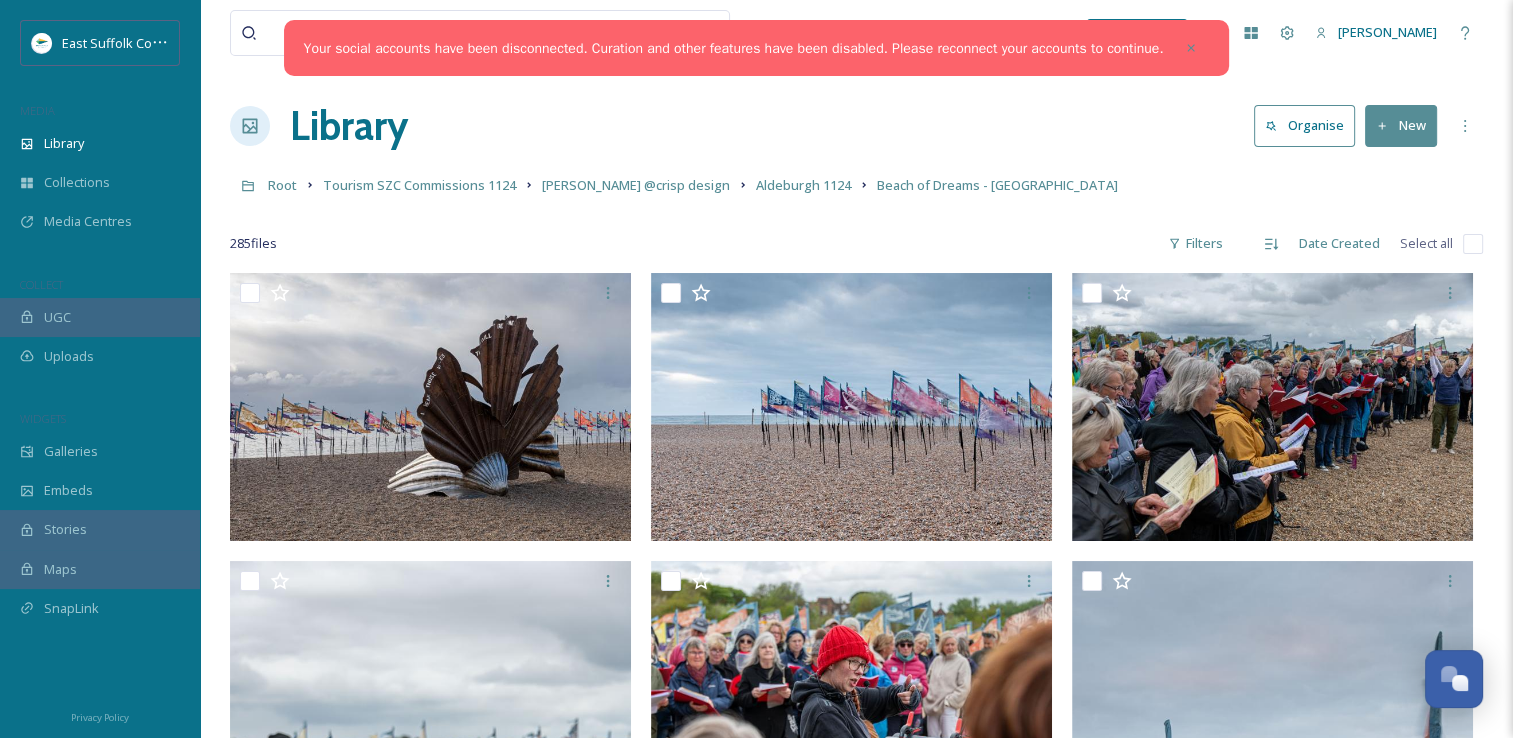 drag, startPoint x: 433, startPoint y: 651, endPoint x: 504, endPoint y: -74, distance: 728.46826 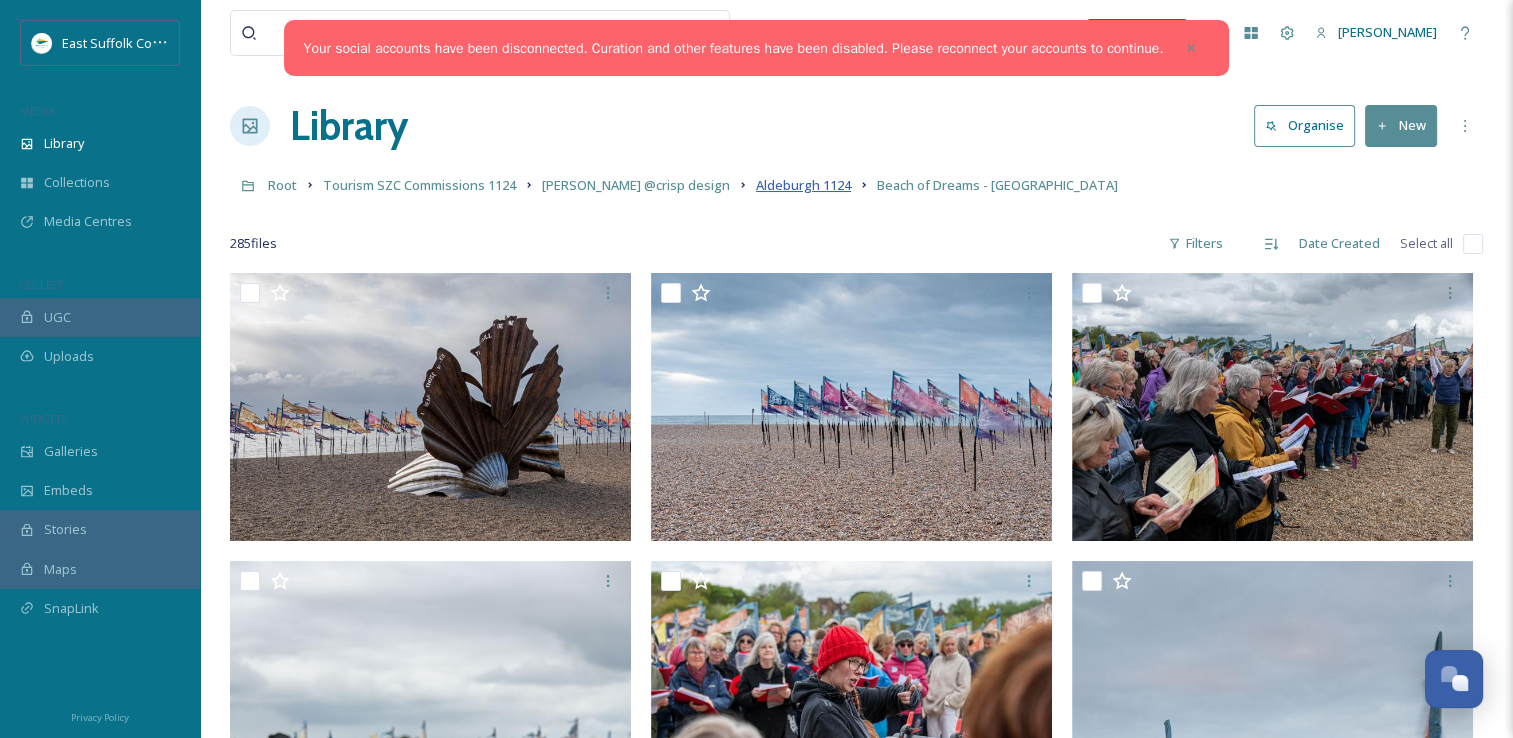 click on "Aldeburgh 1124" at bounding box center [803, 185] 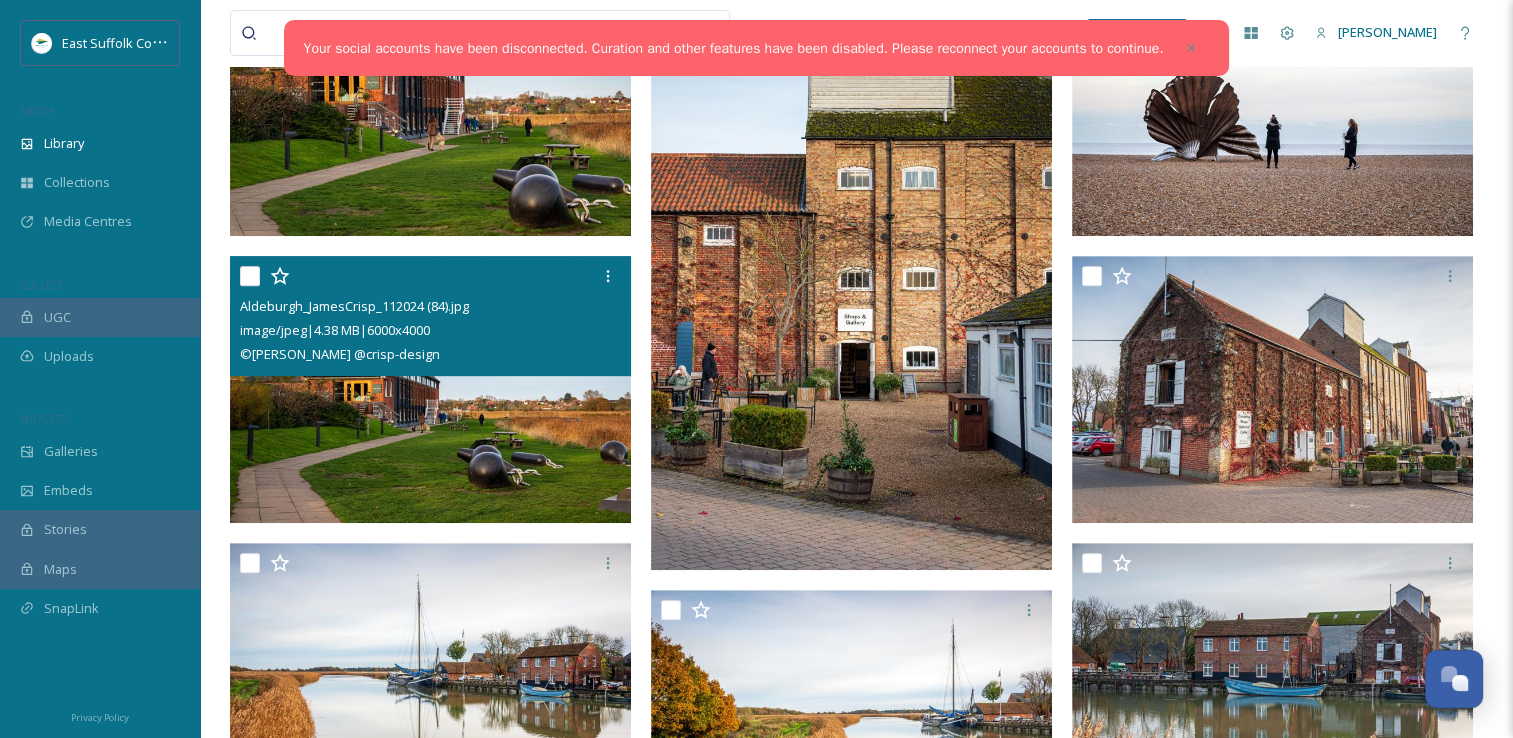 scroll, scrollTop: 800, scrollLeft: 0, axis: vertical 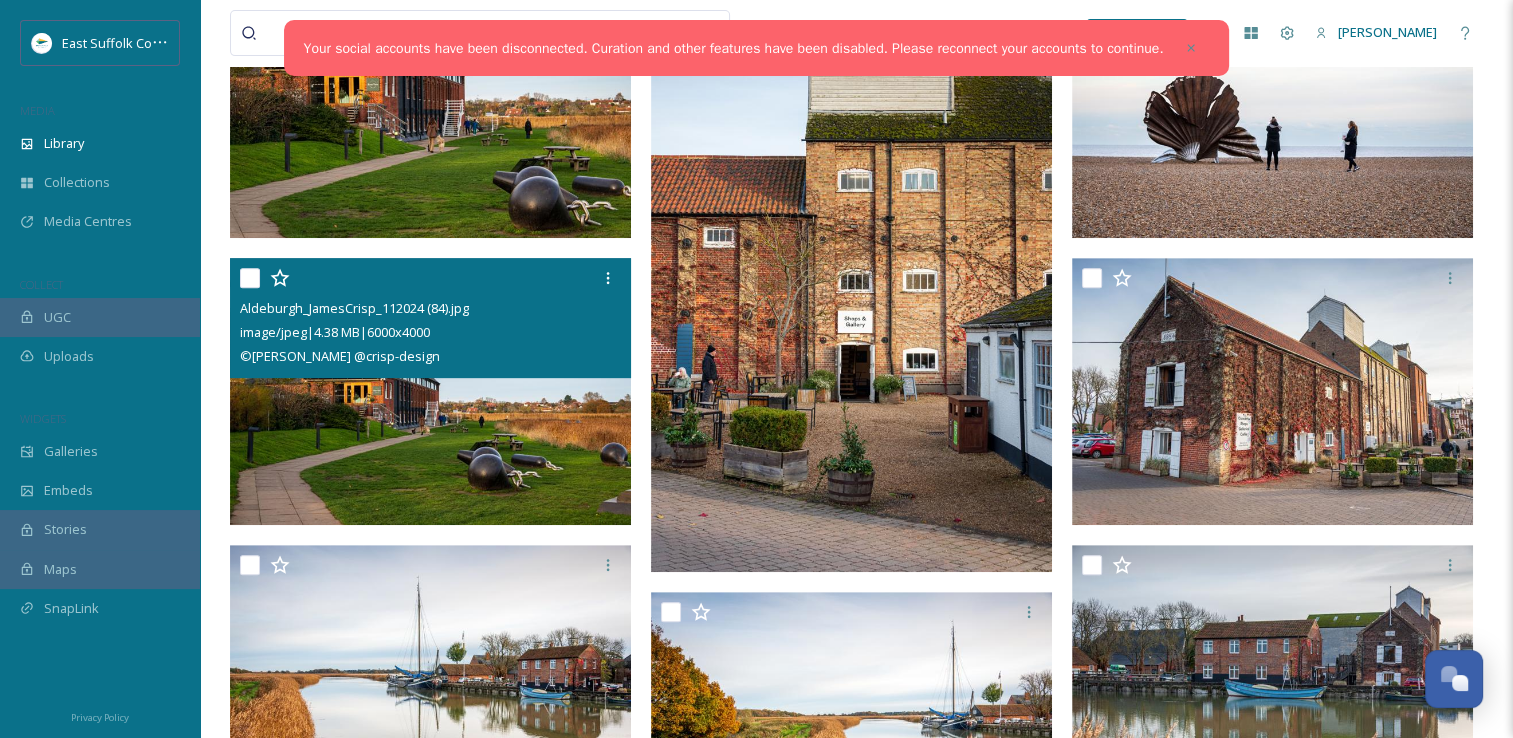 click at bounding box center [430, 392] 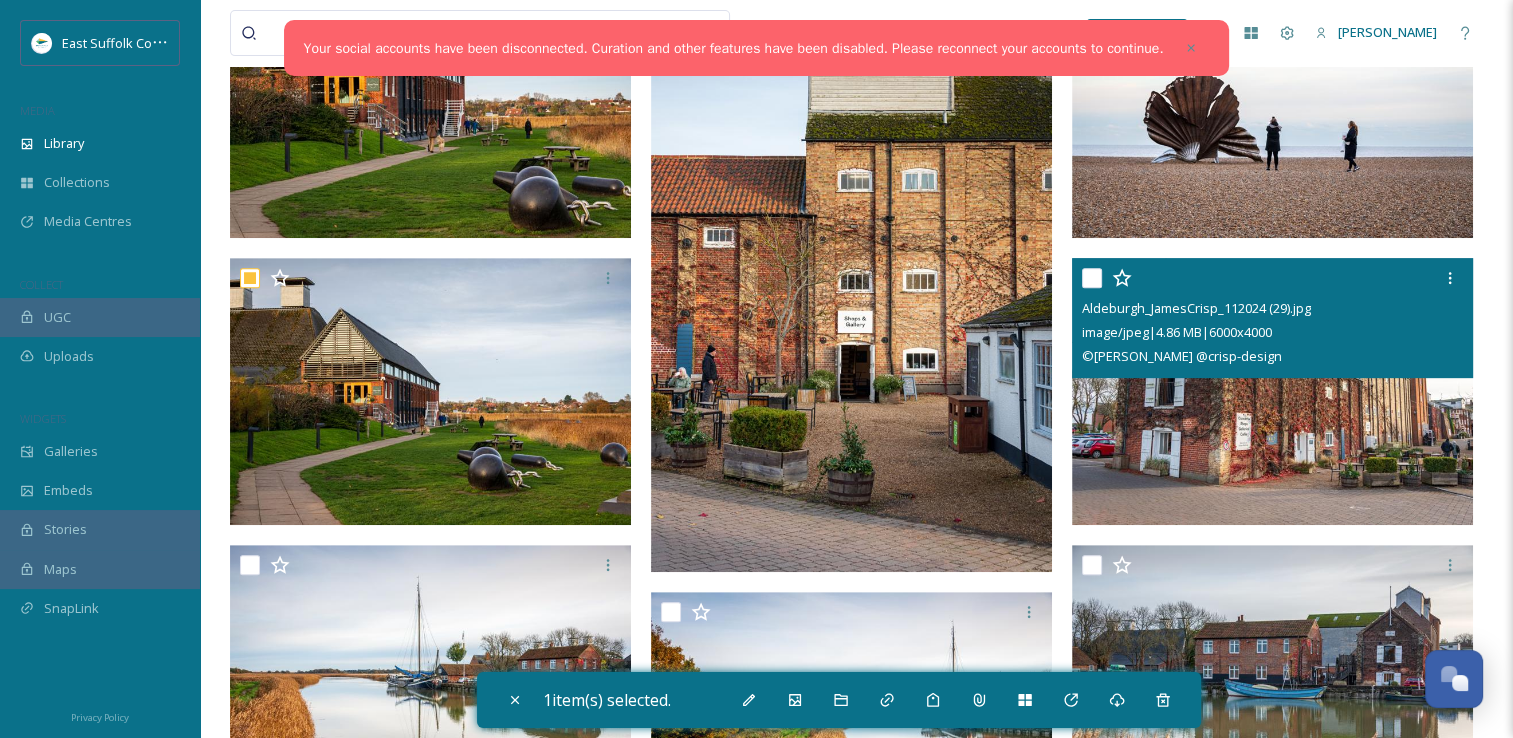 click at bounding box center (1272, 392) 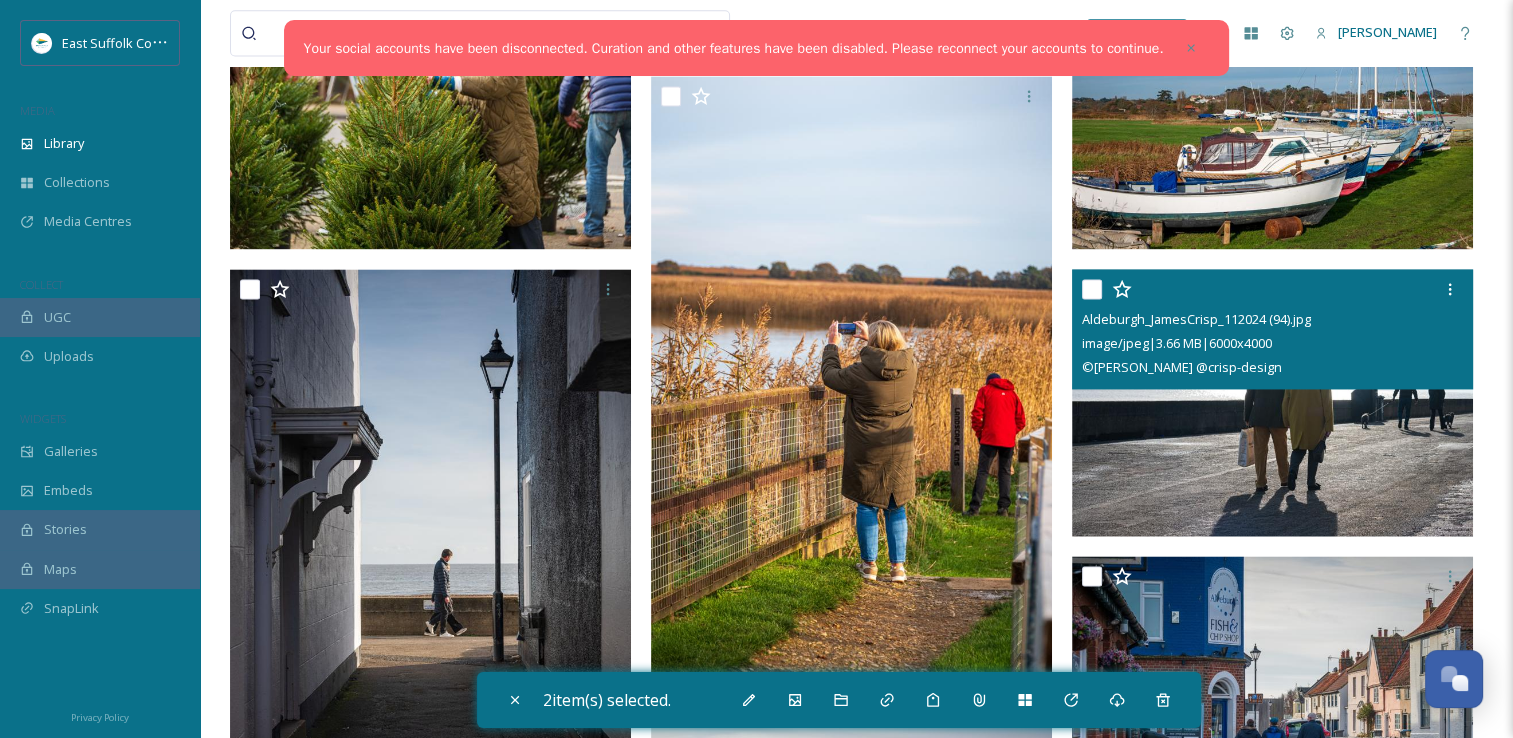 scroll, scrollTop: 2600, scrollLeft: 0, axis: vertical 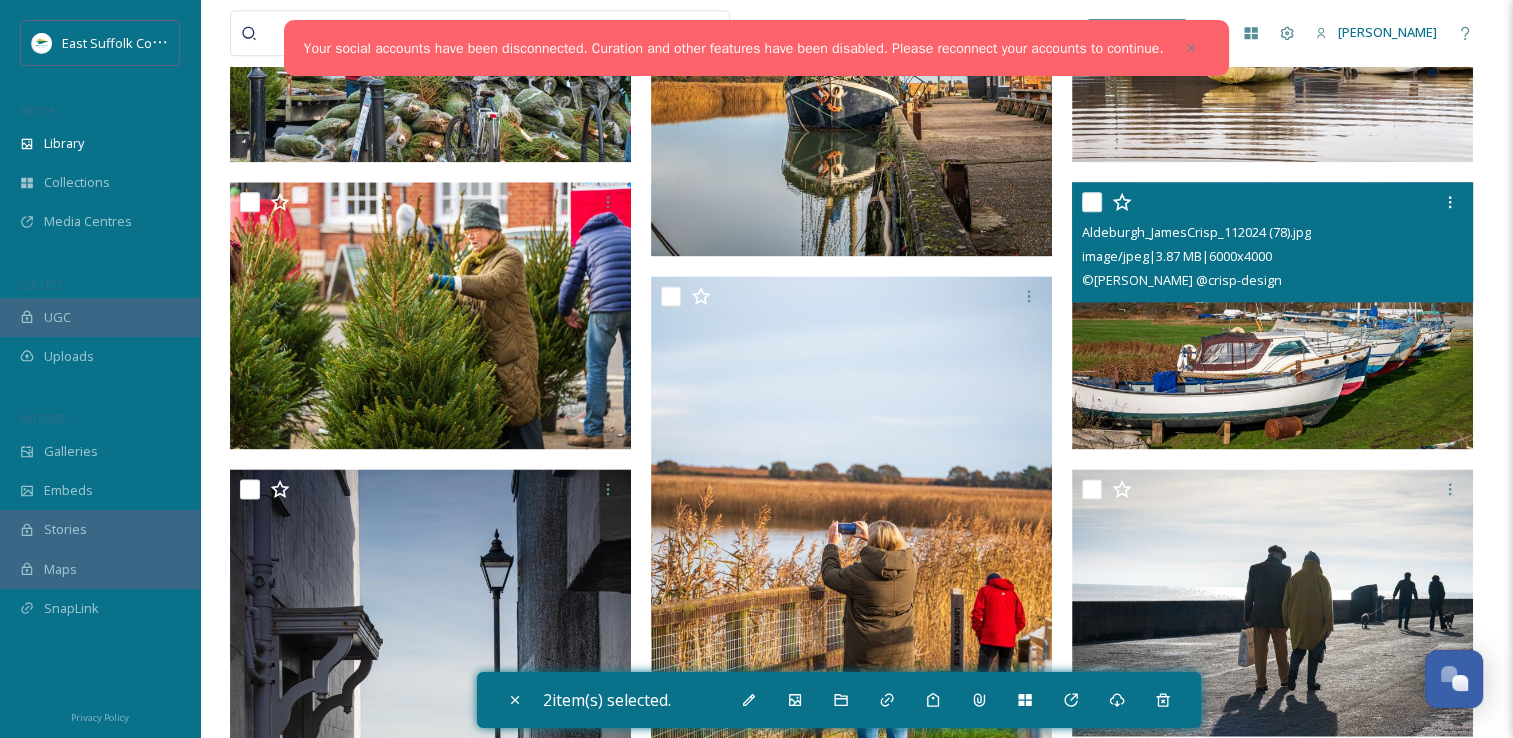 click at bounding box center (1272, 316) 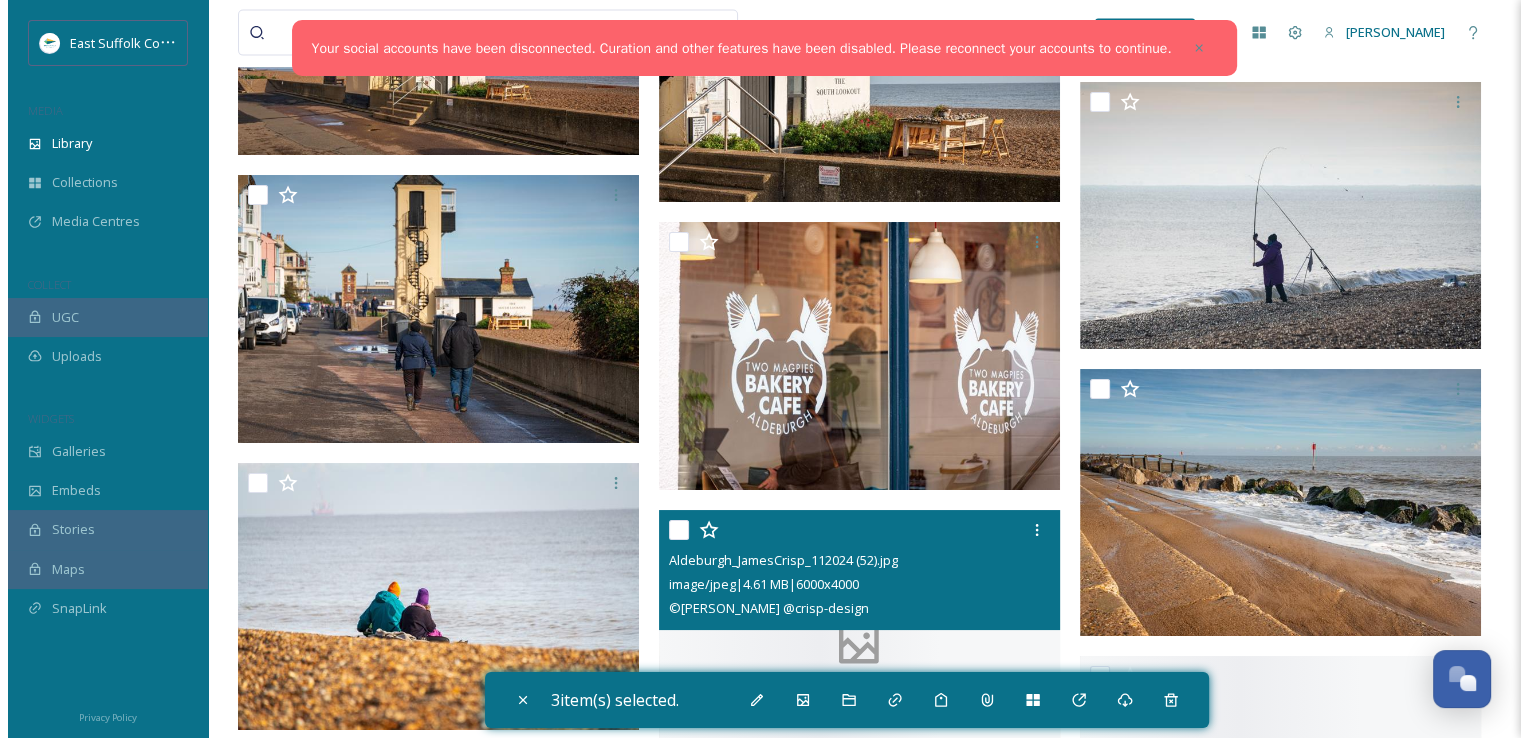 scroll, scrollTop: 4800, scrollLeft: 0, axis: vertical 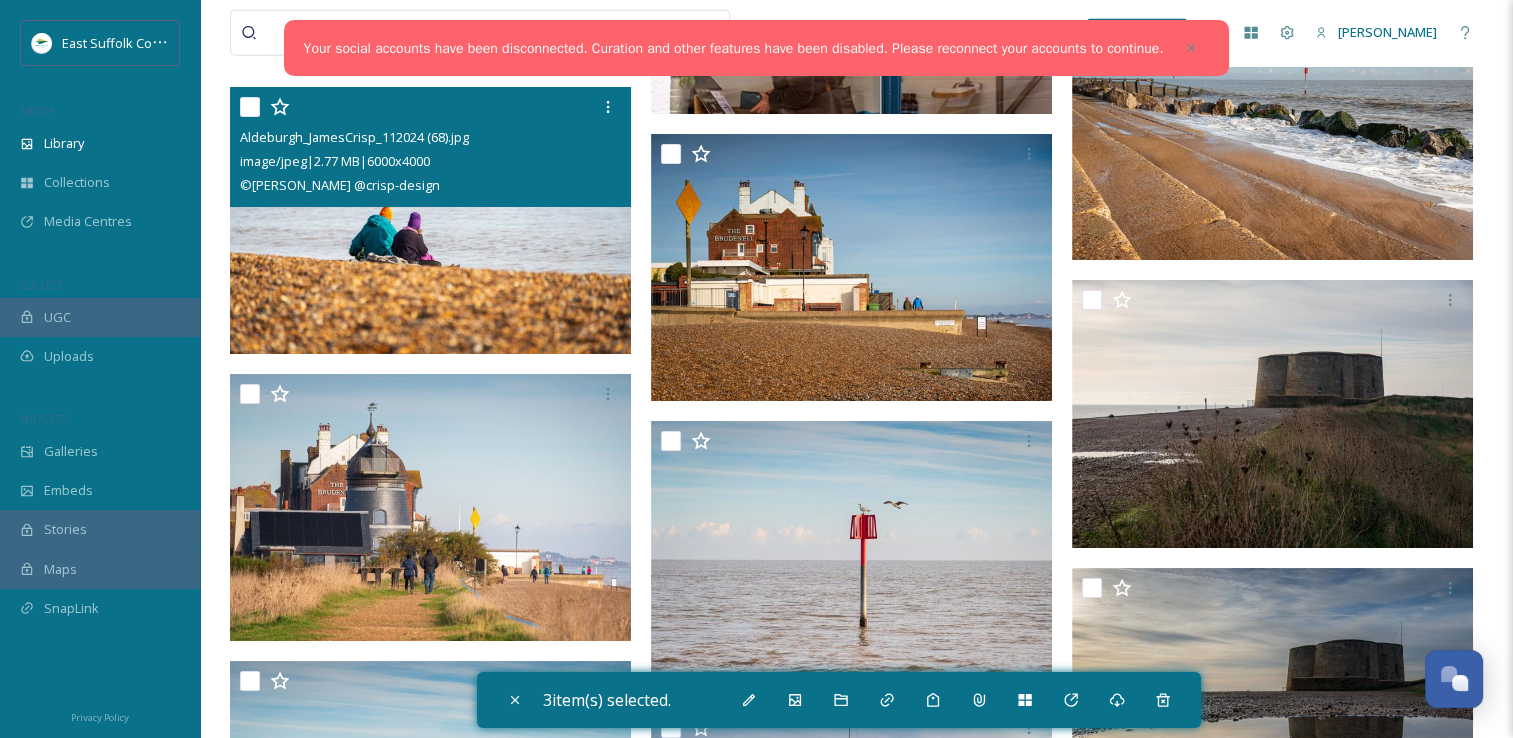 click at bounding box center [430, 221] 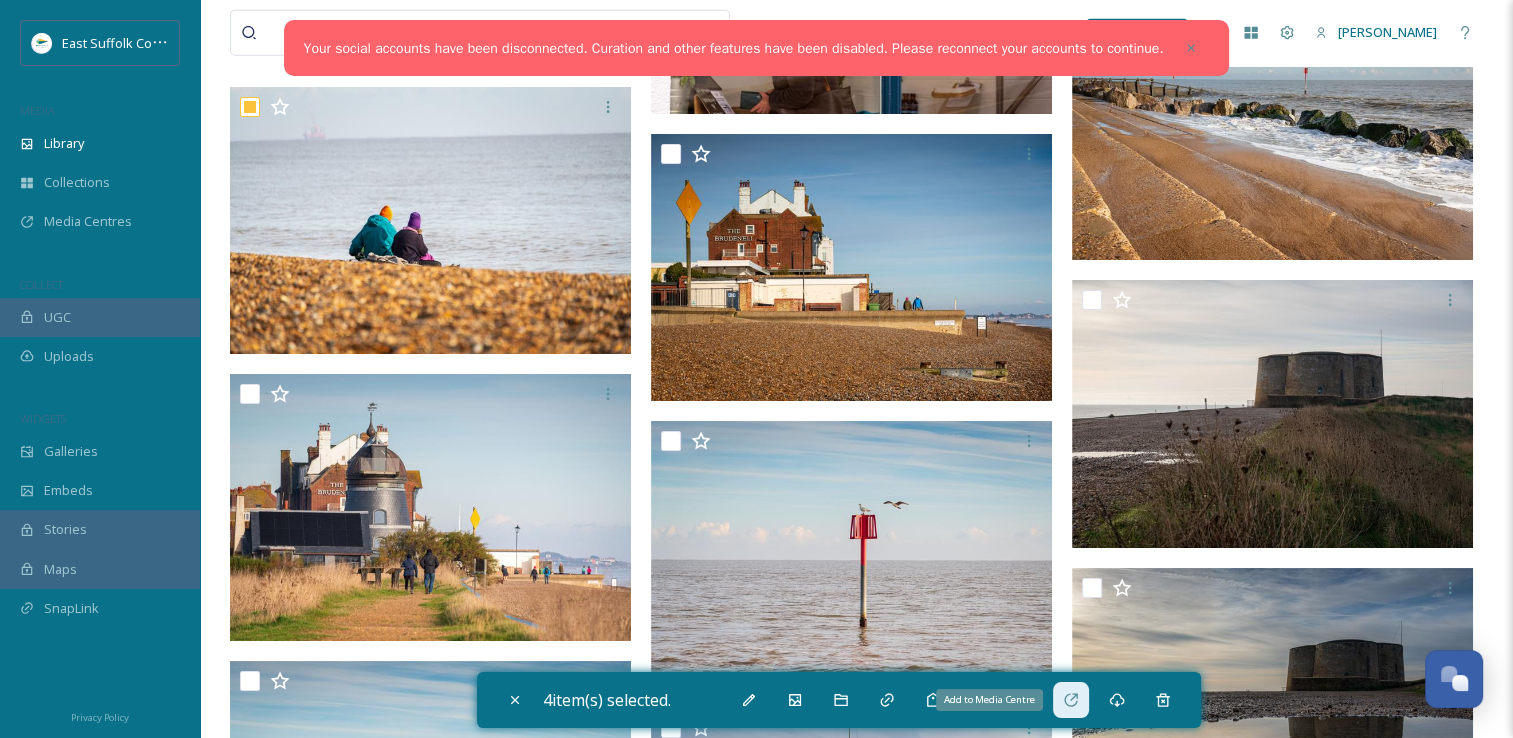 click on "Add to Media Centre" at bounding box center (1071, 700) 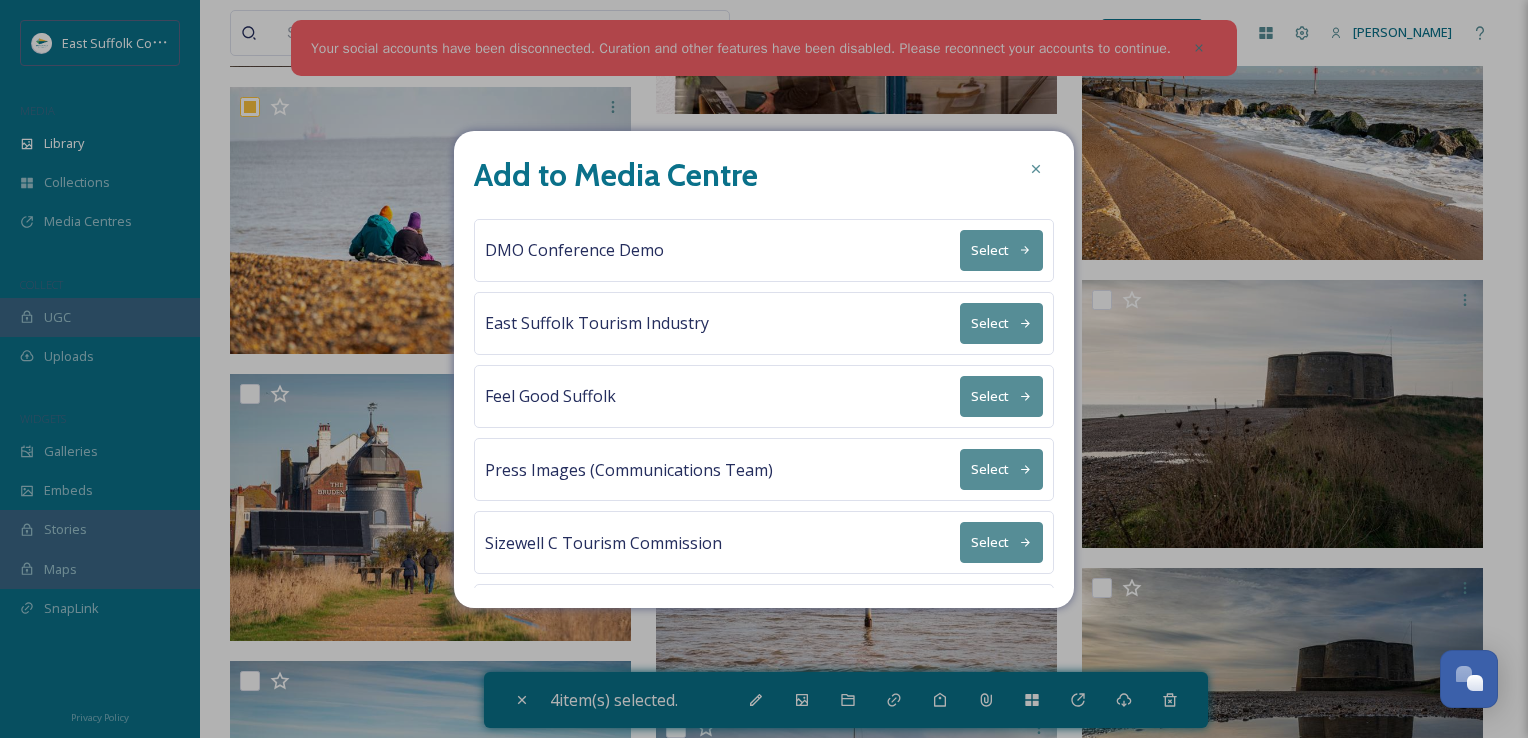 scroll, scrollTop: 64, scrollLeft: 0, axis: vertical 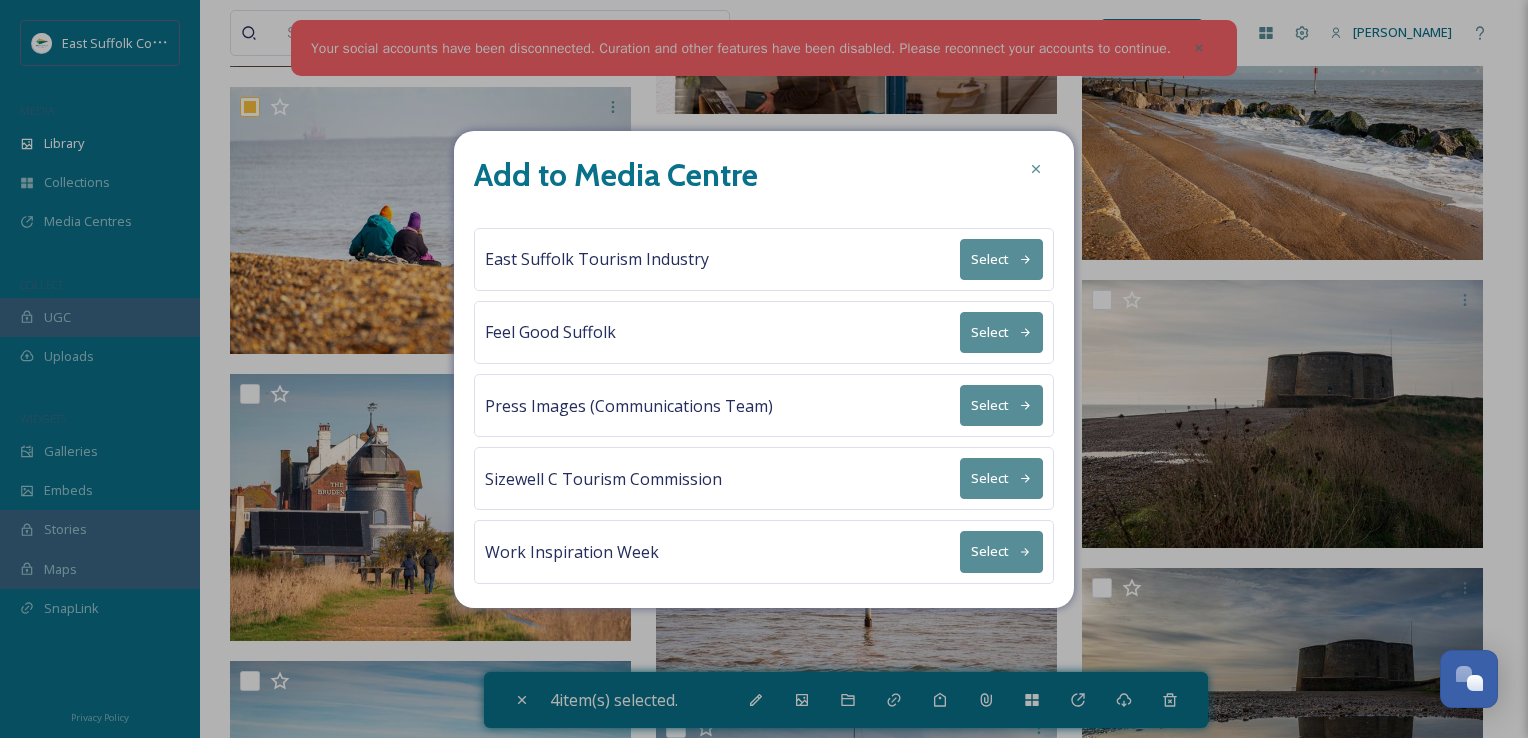 click on "Select" at bounding box center (1001, 551) 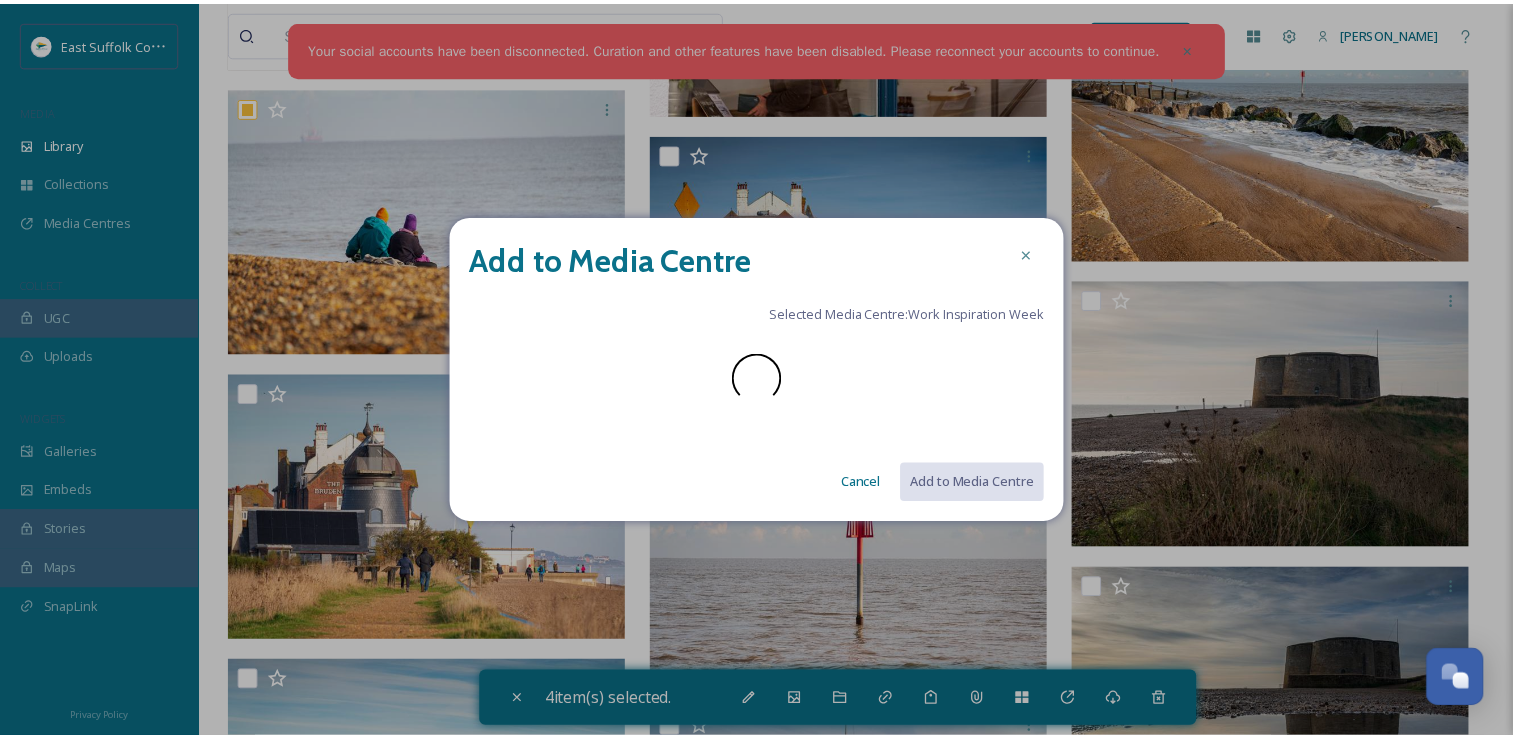 scroll, scrollTop: 0, scrollLeft: 0, axis: both 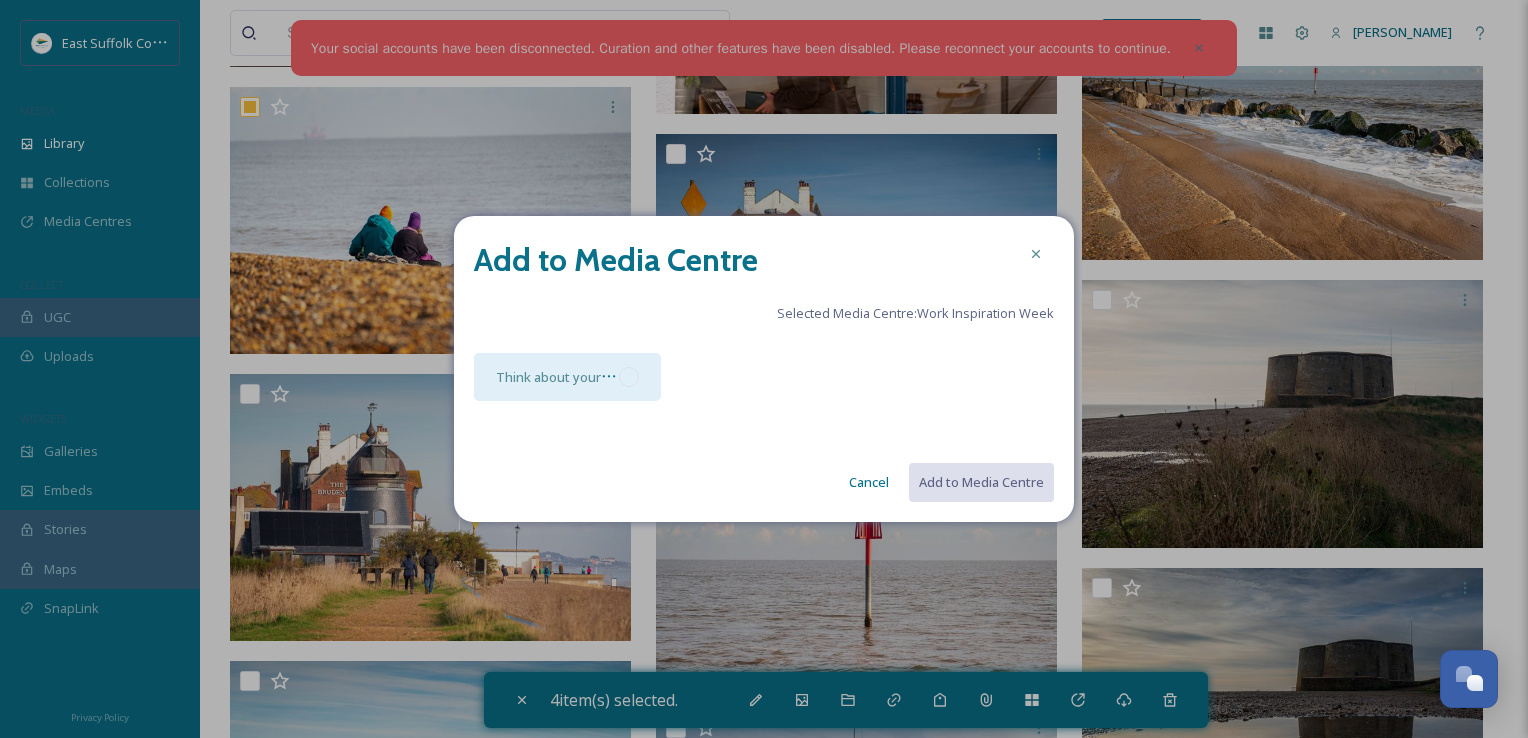 click on "Think about your Campaign" at bounding box center [567, 377] 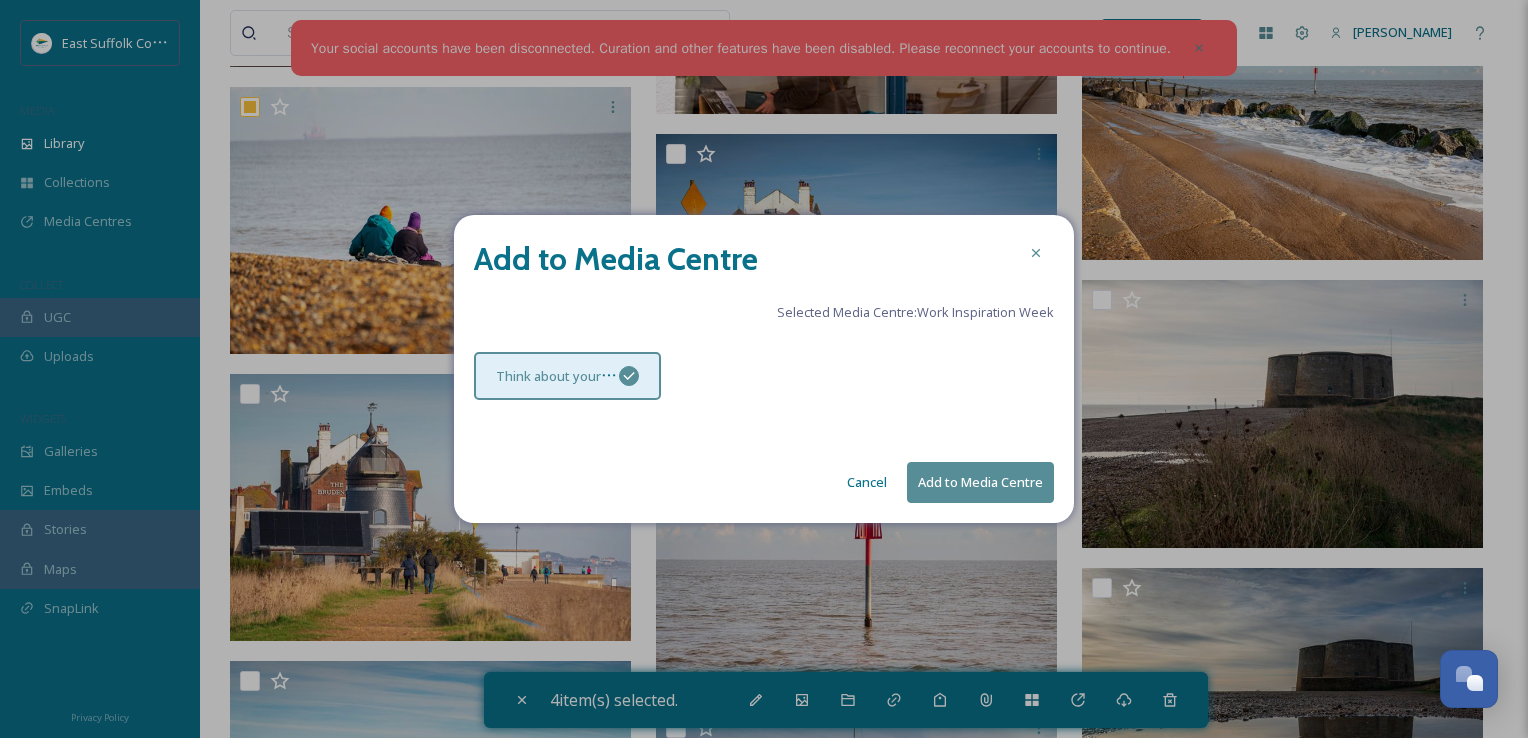 click on "Add to Media Centre" at bounding box center [980, 482] 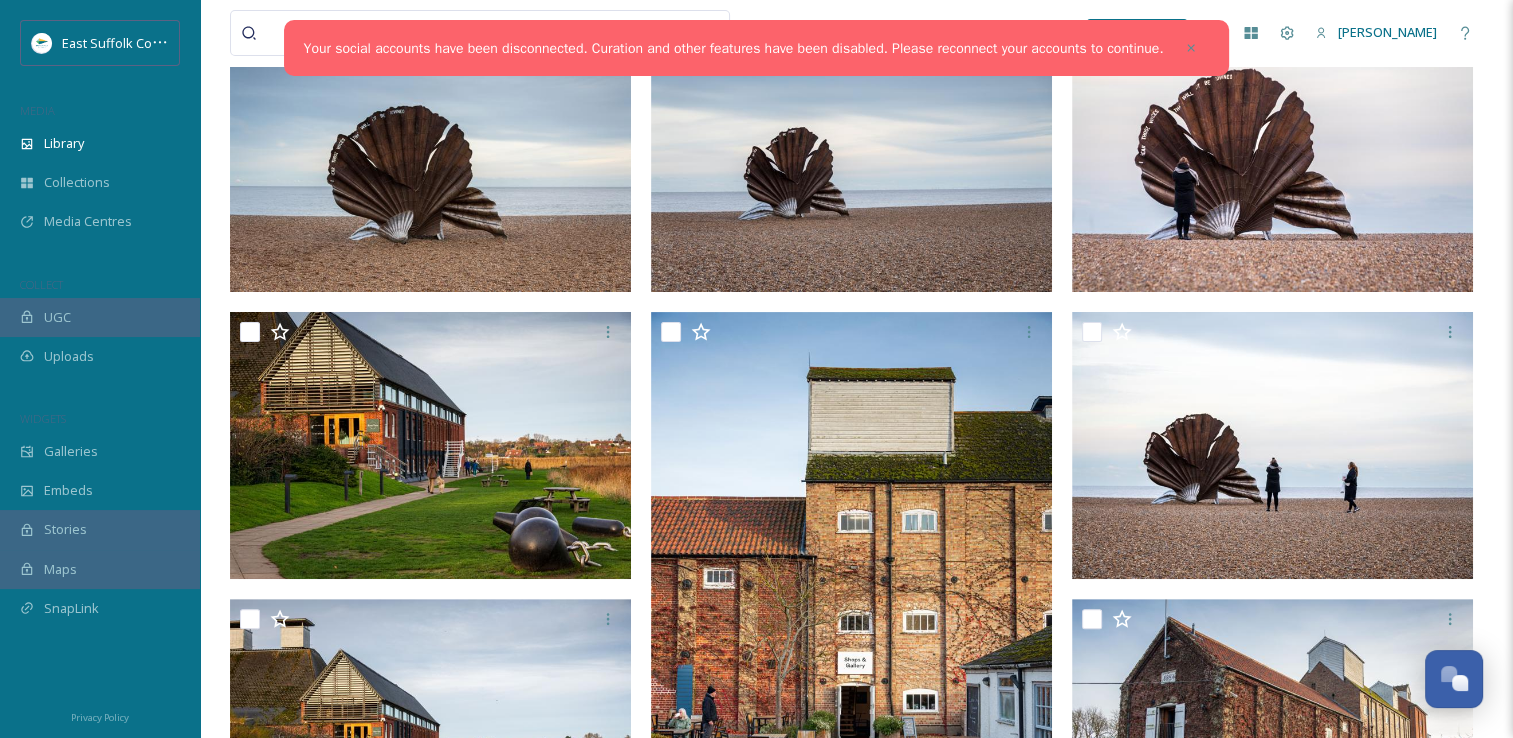 scroll, scrollTop: 0, scrollLeft: 0, axis: both 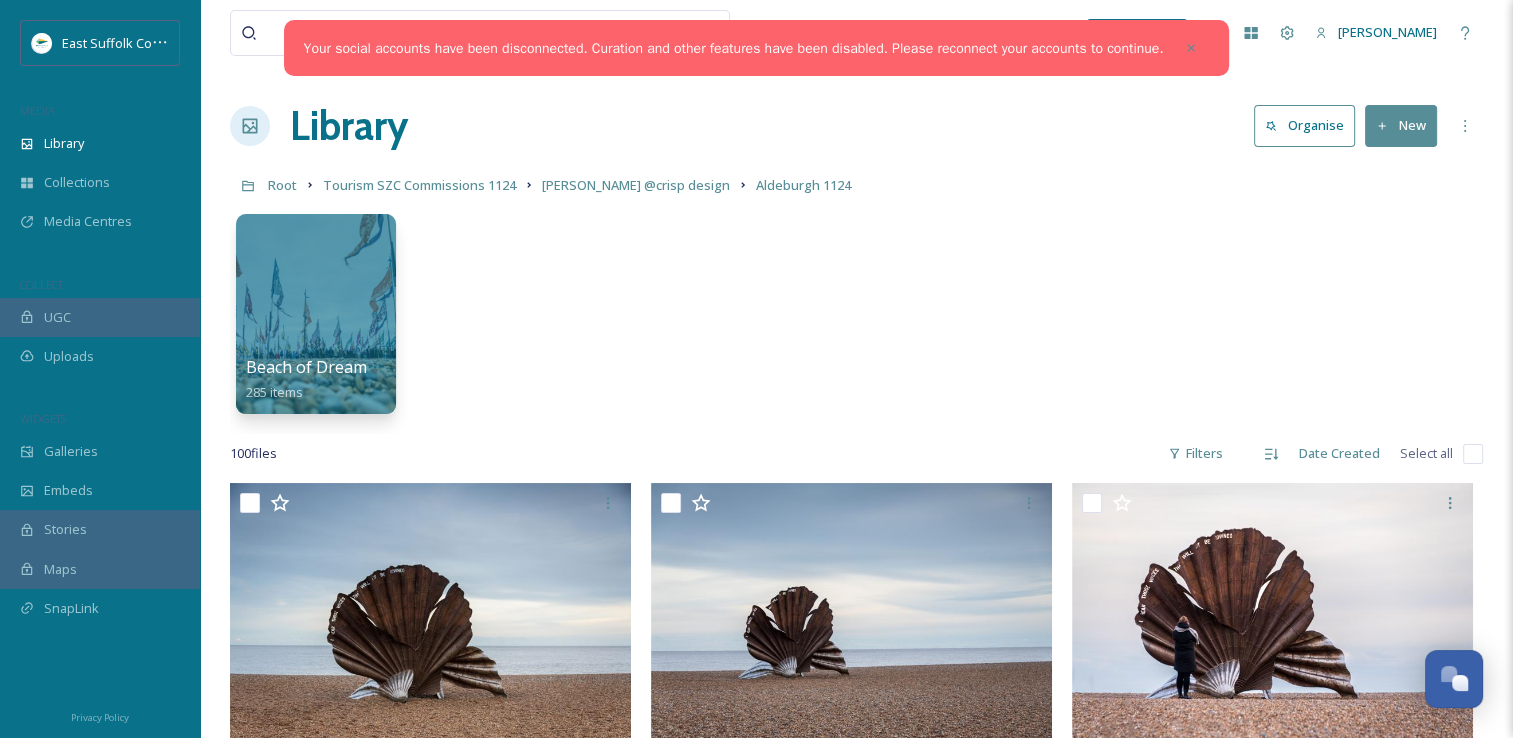 drag, startPoint x: 881, startPoint y: 653, endPoint x: 856, endPoint y: 42, distance: 611.5112 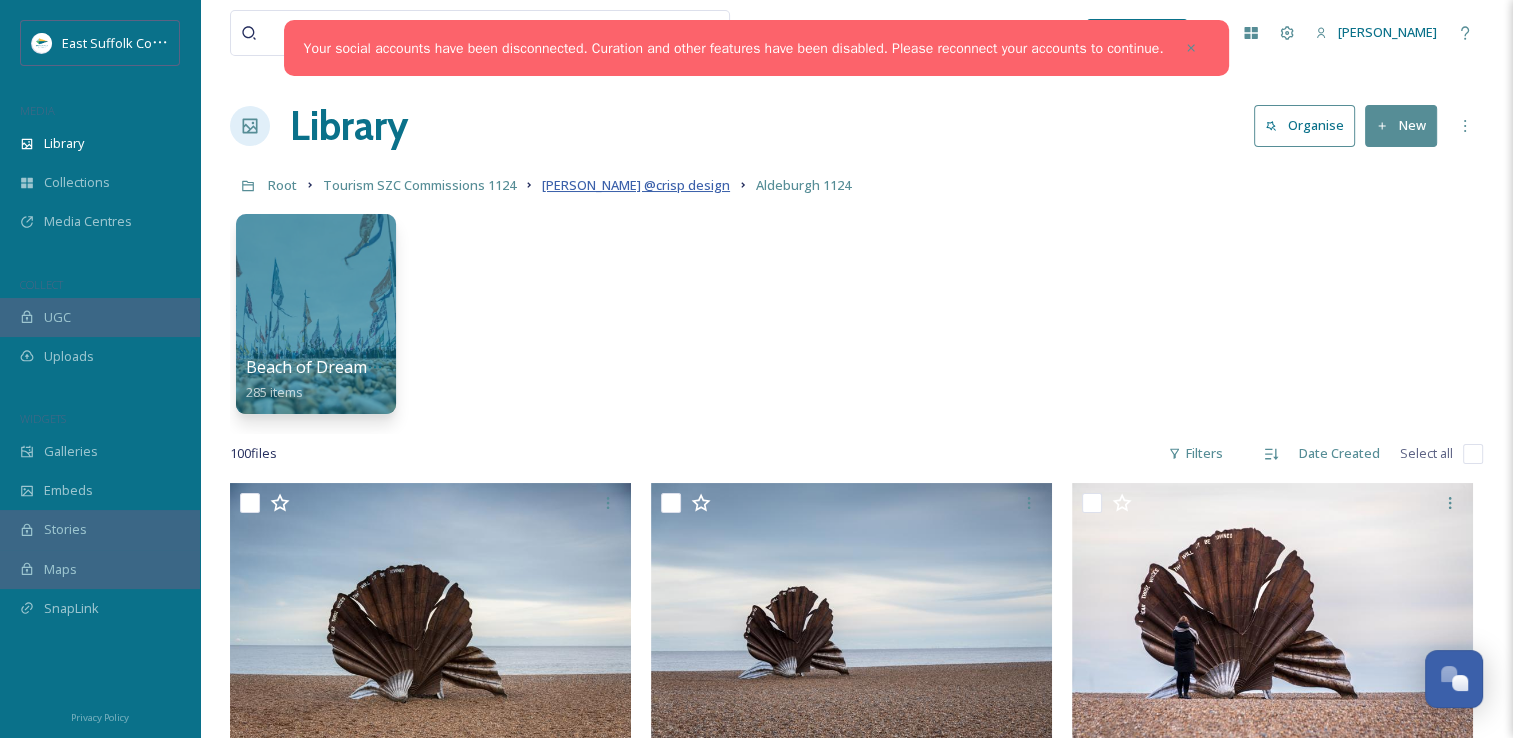 click on "[PERSON_NAME] @crisp design" at bounding box center [636, 185] 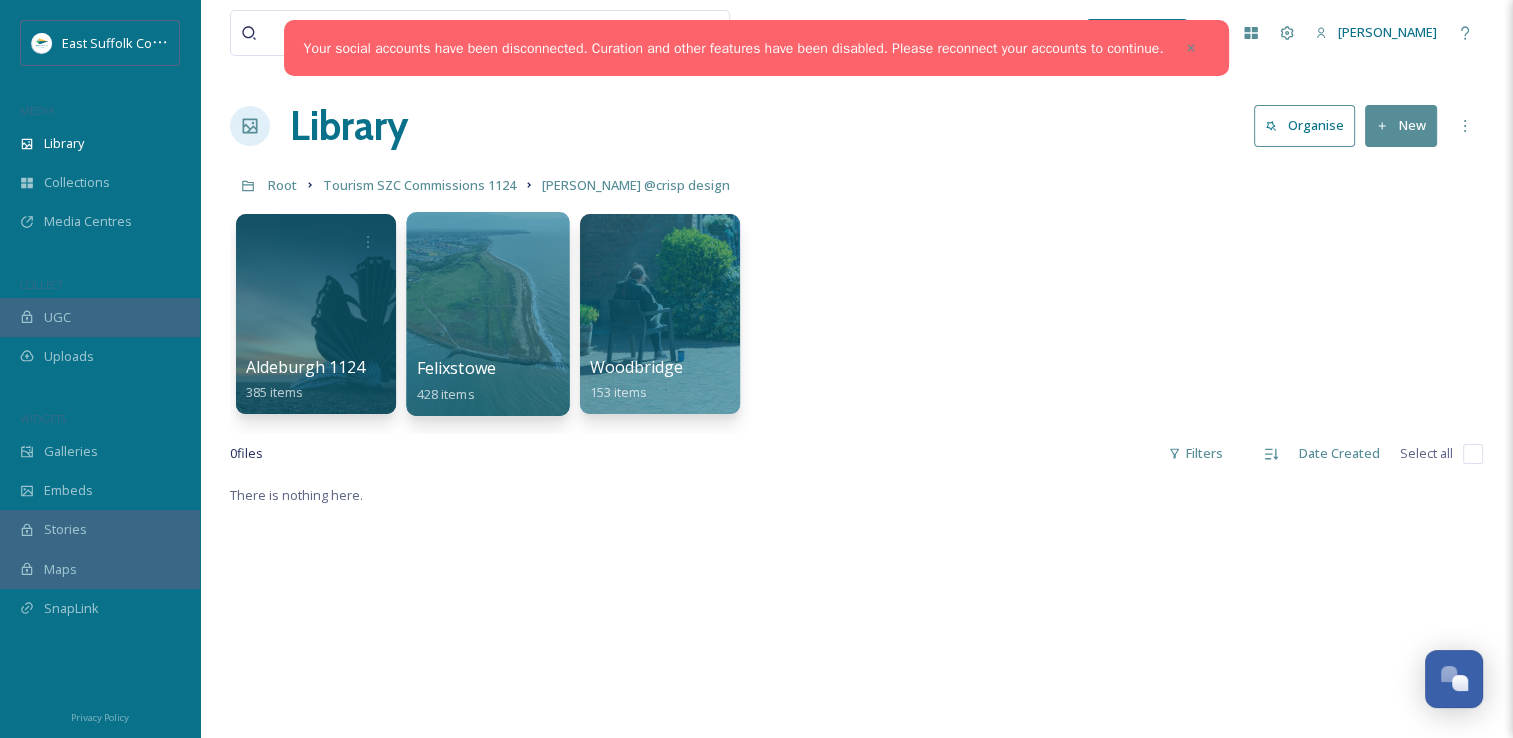 click at bounding box center [487, 314] 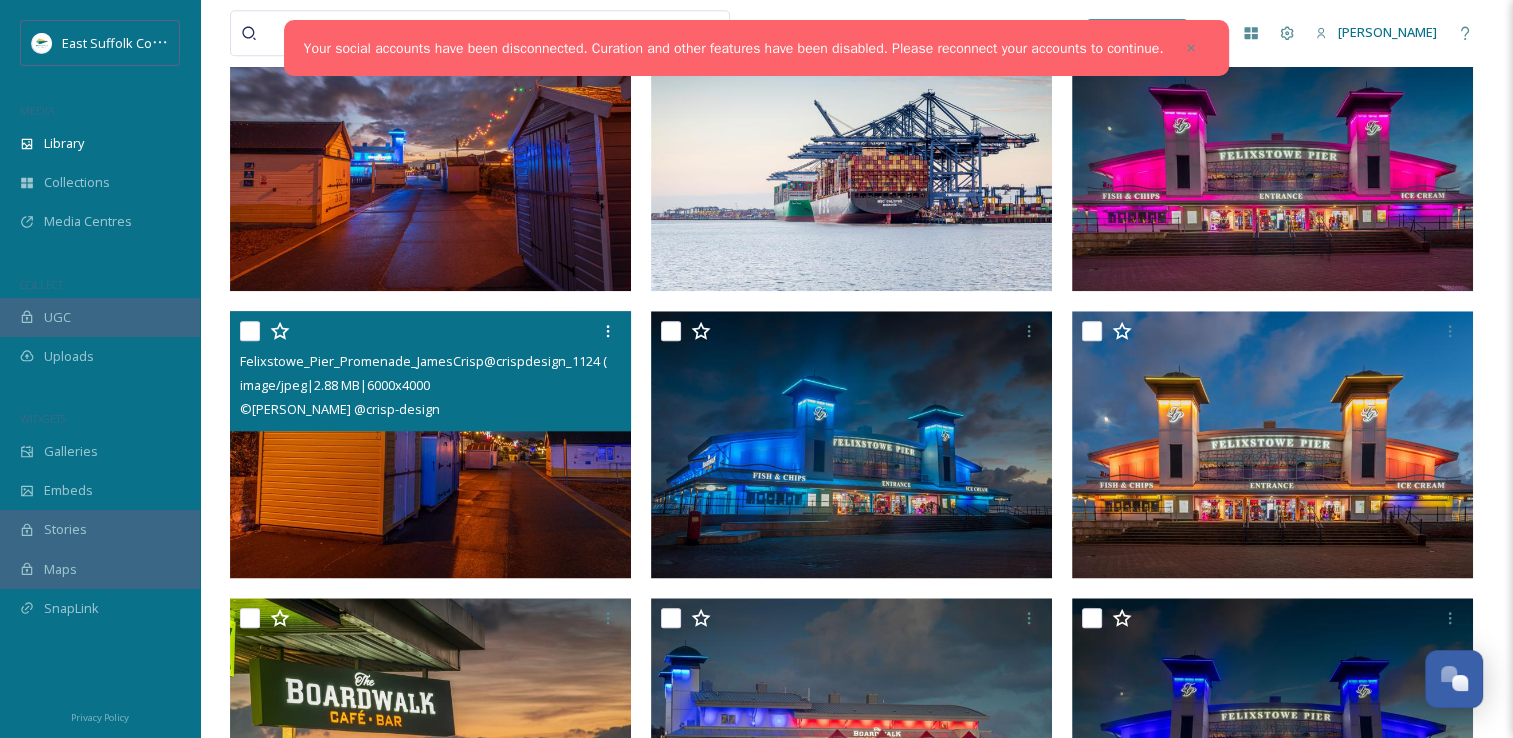 scroll, scrollTop: 1900, scrollLeft: 0, axis: vertical 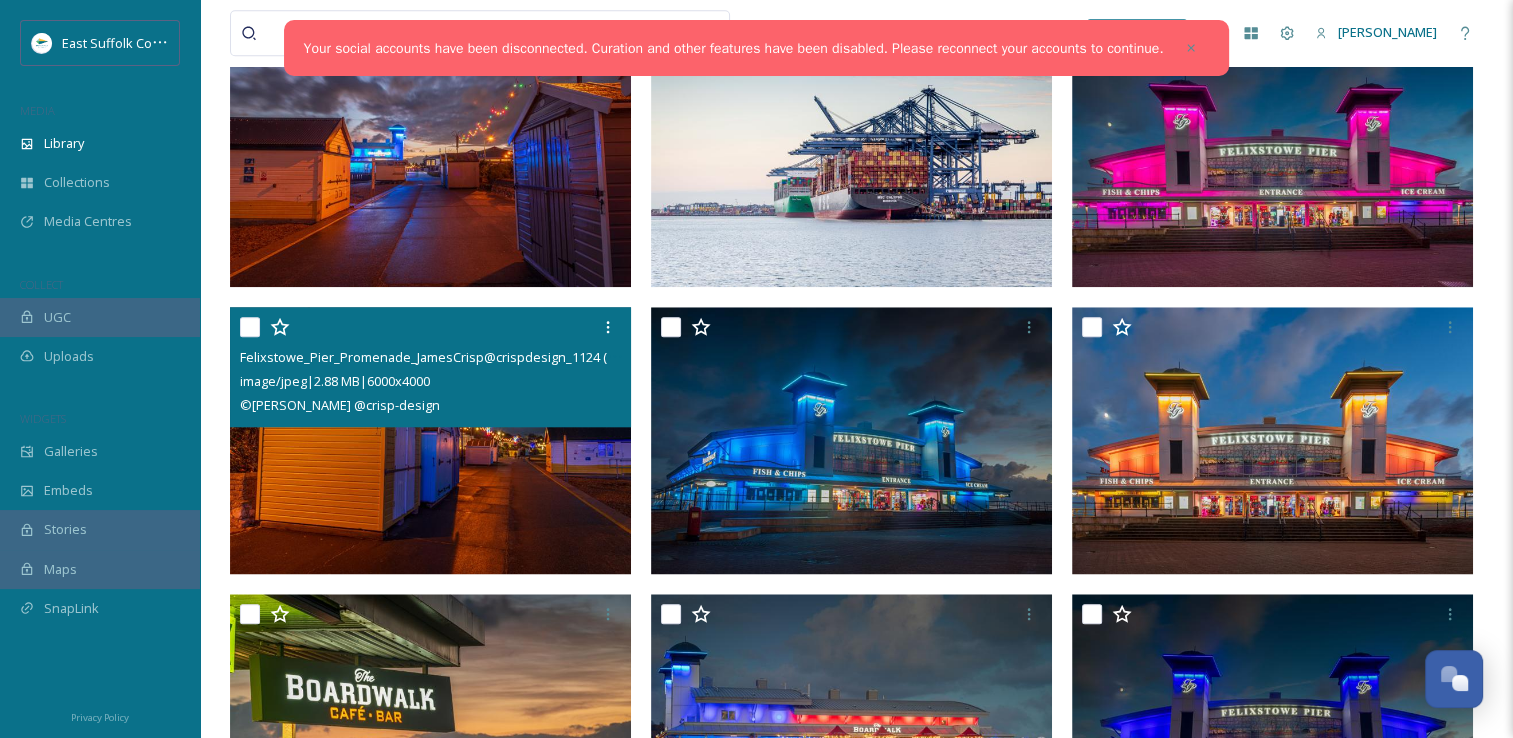 click at bounding box center (430, 441) 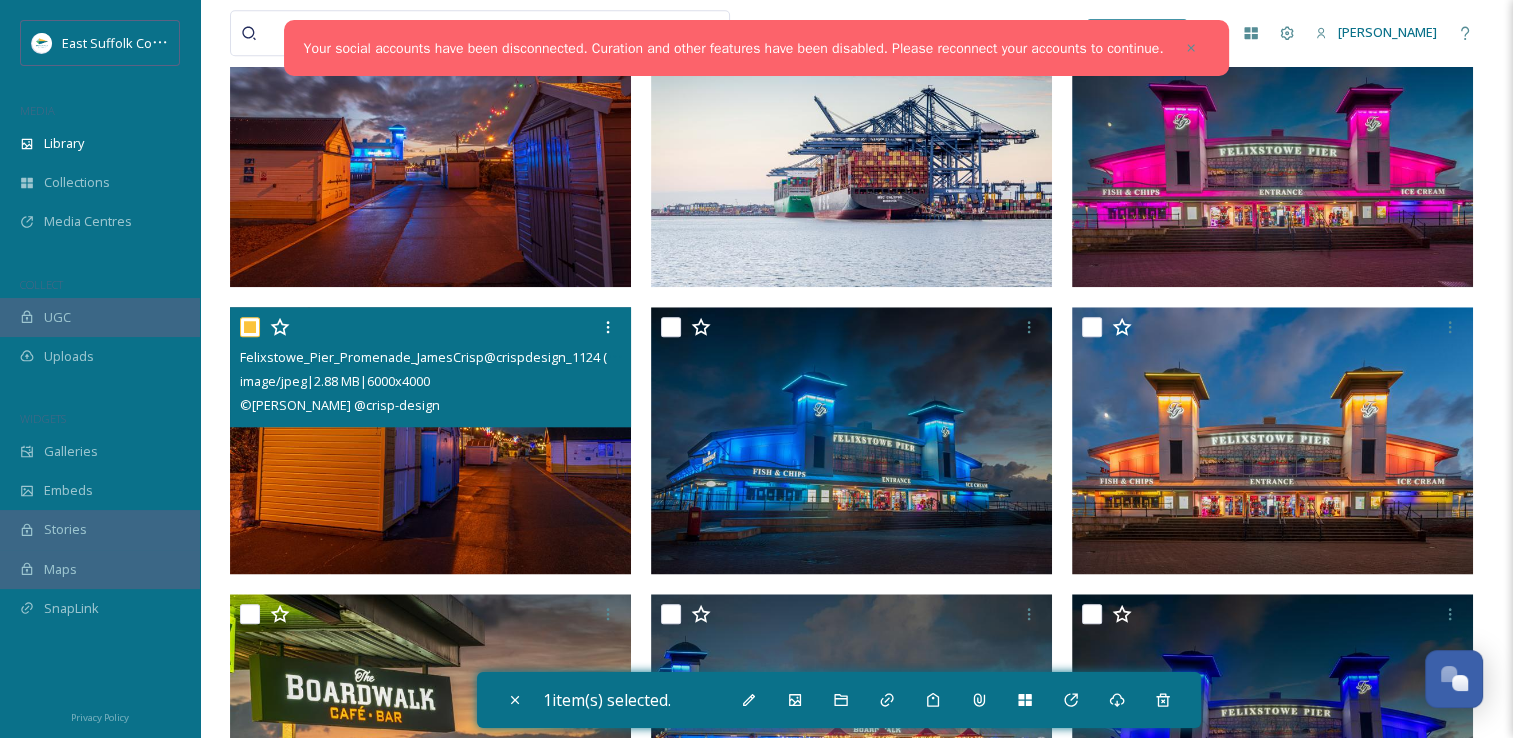 click at bounding box center [430, 441] 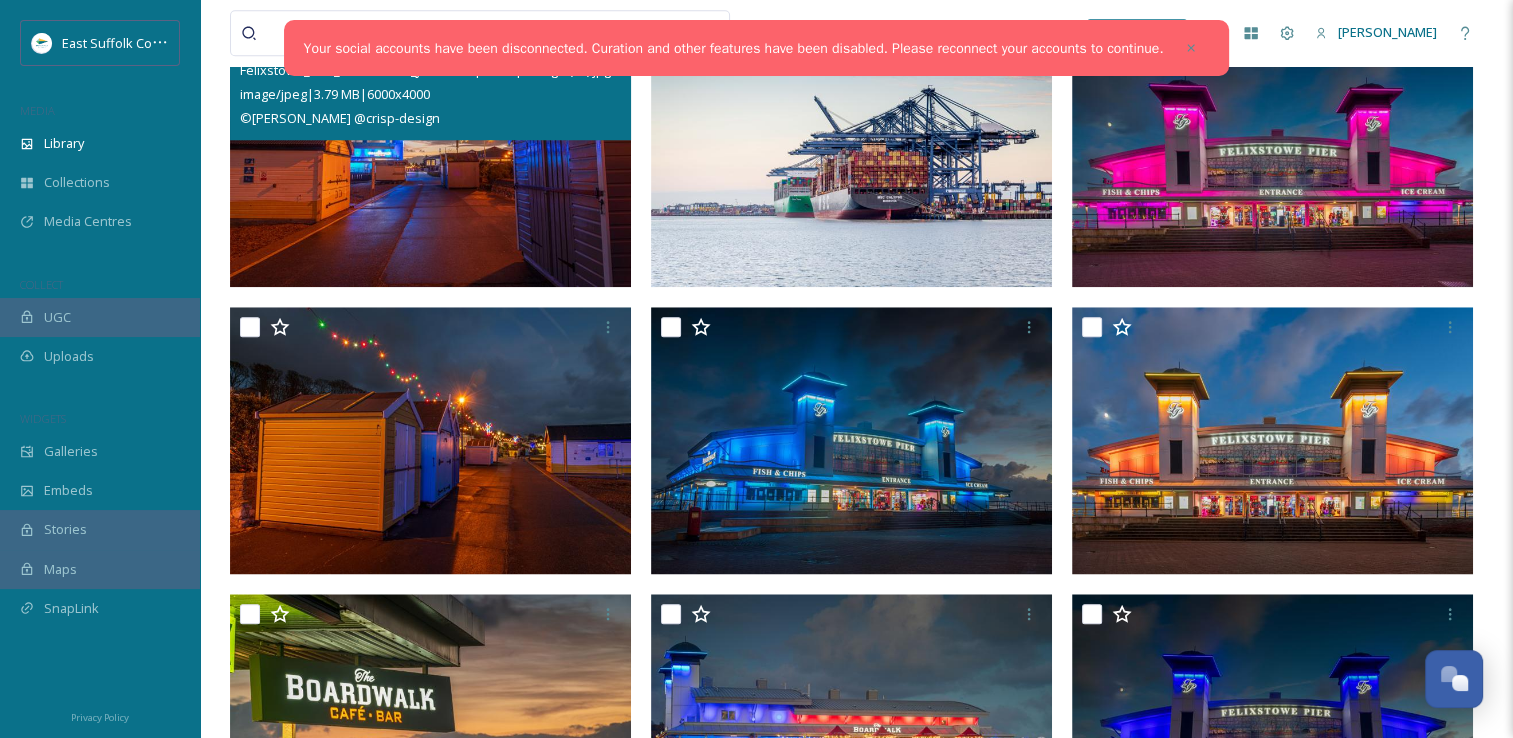 click at bounding box center (430, 154) 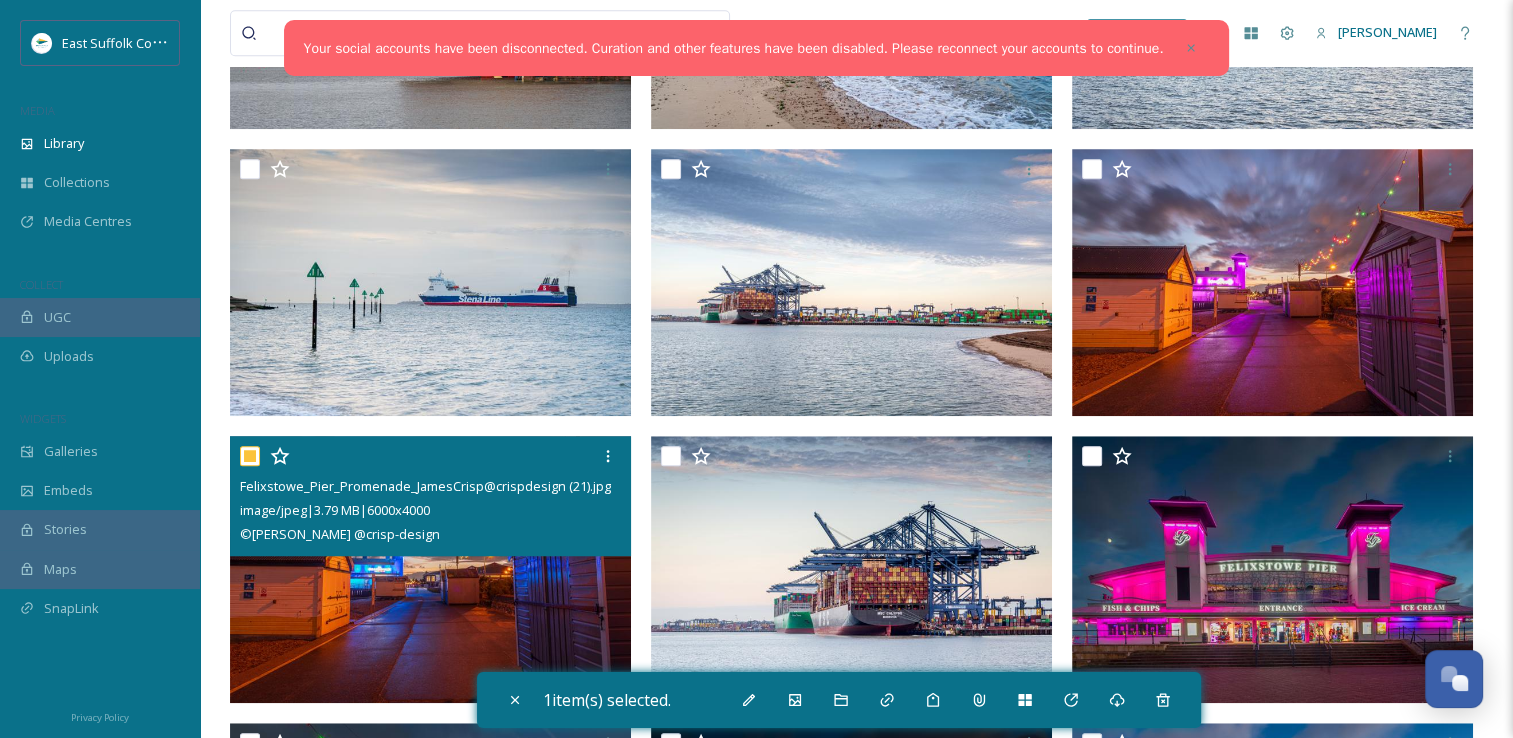 scroll, scrollTop: 1600, scrollLeft: 0, axis: vertical 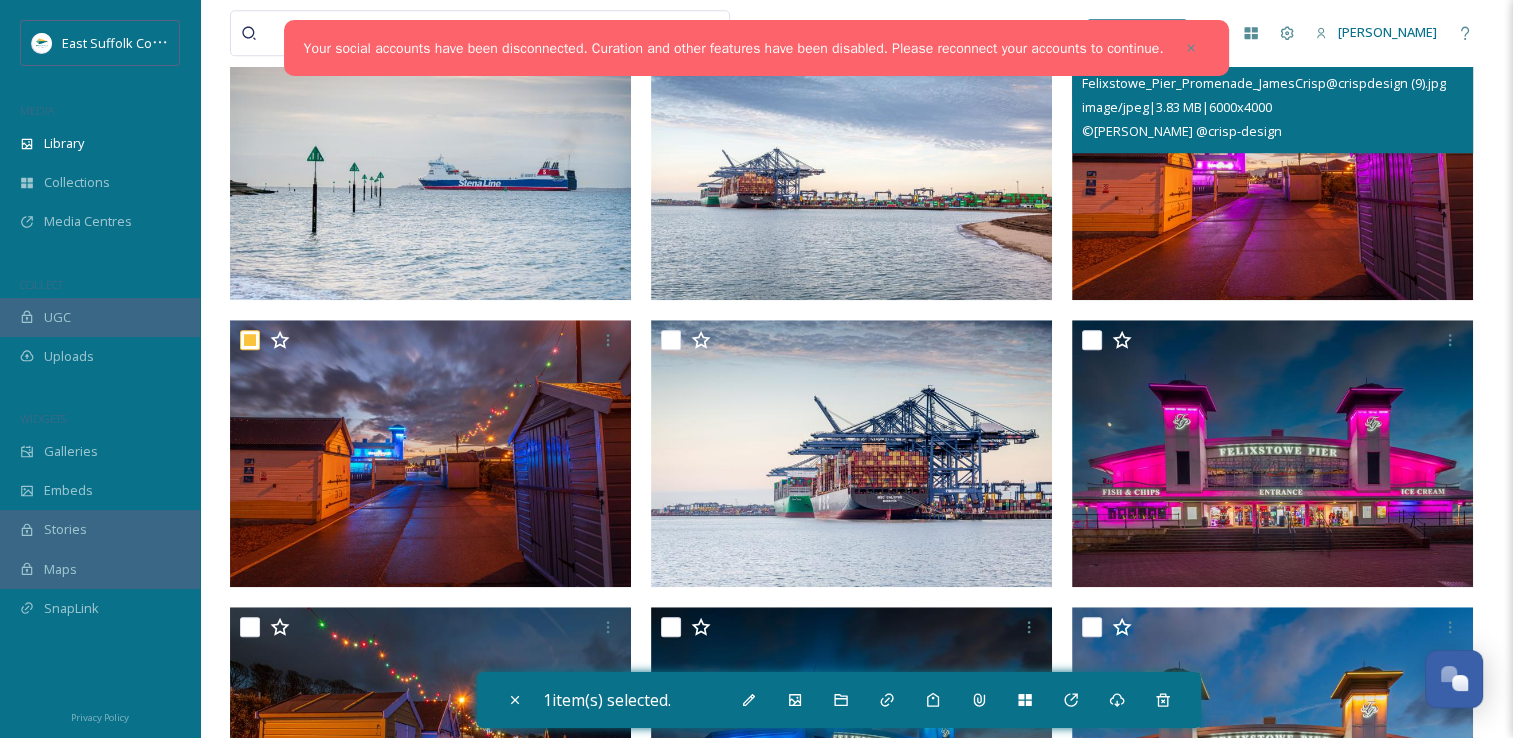 click at bounding box center (1272, 166) 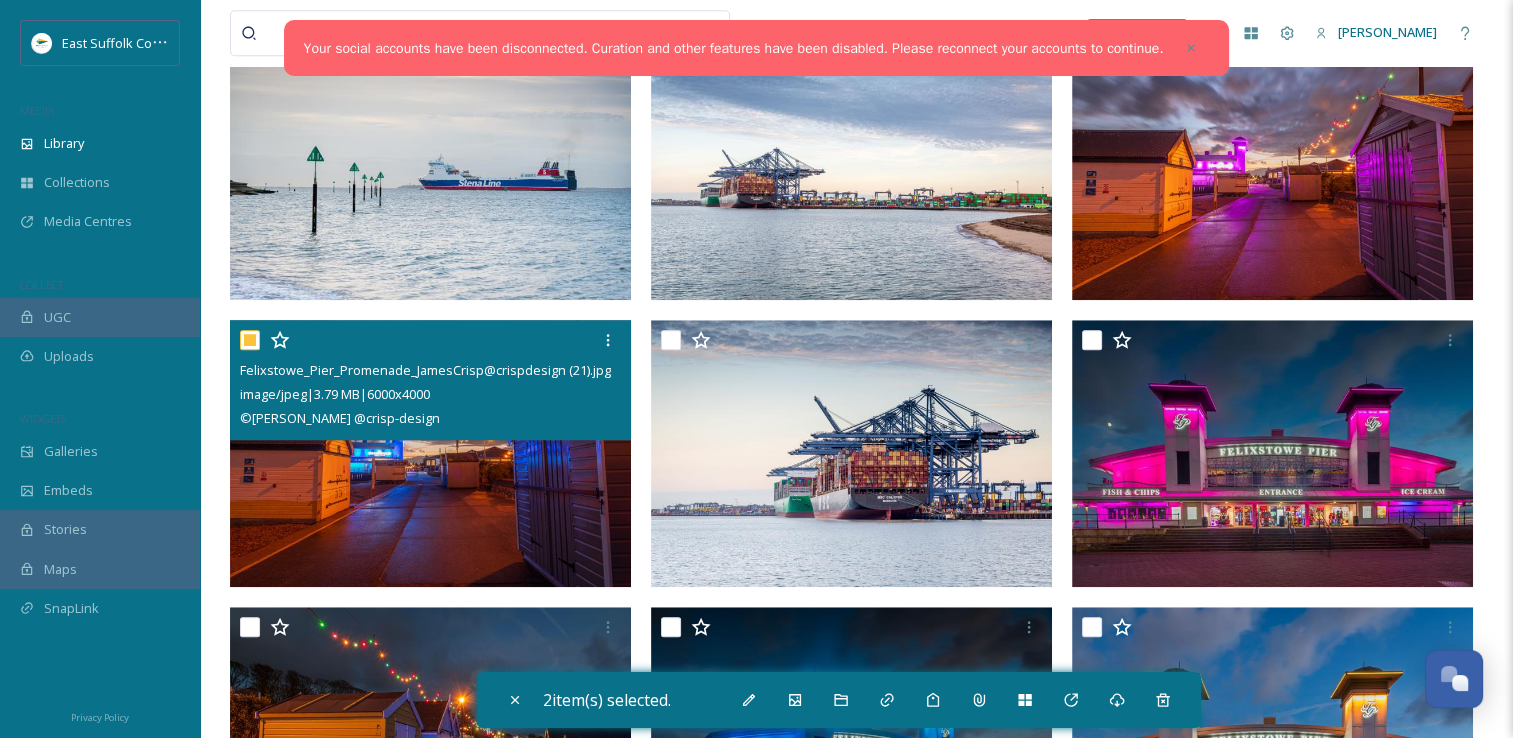 click at bounding box center [430, 454] 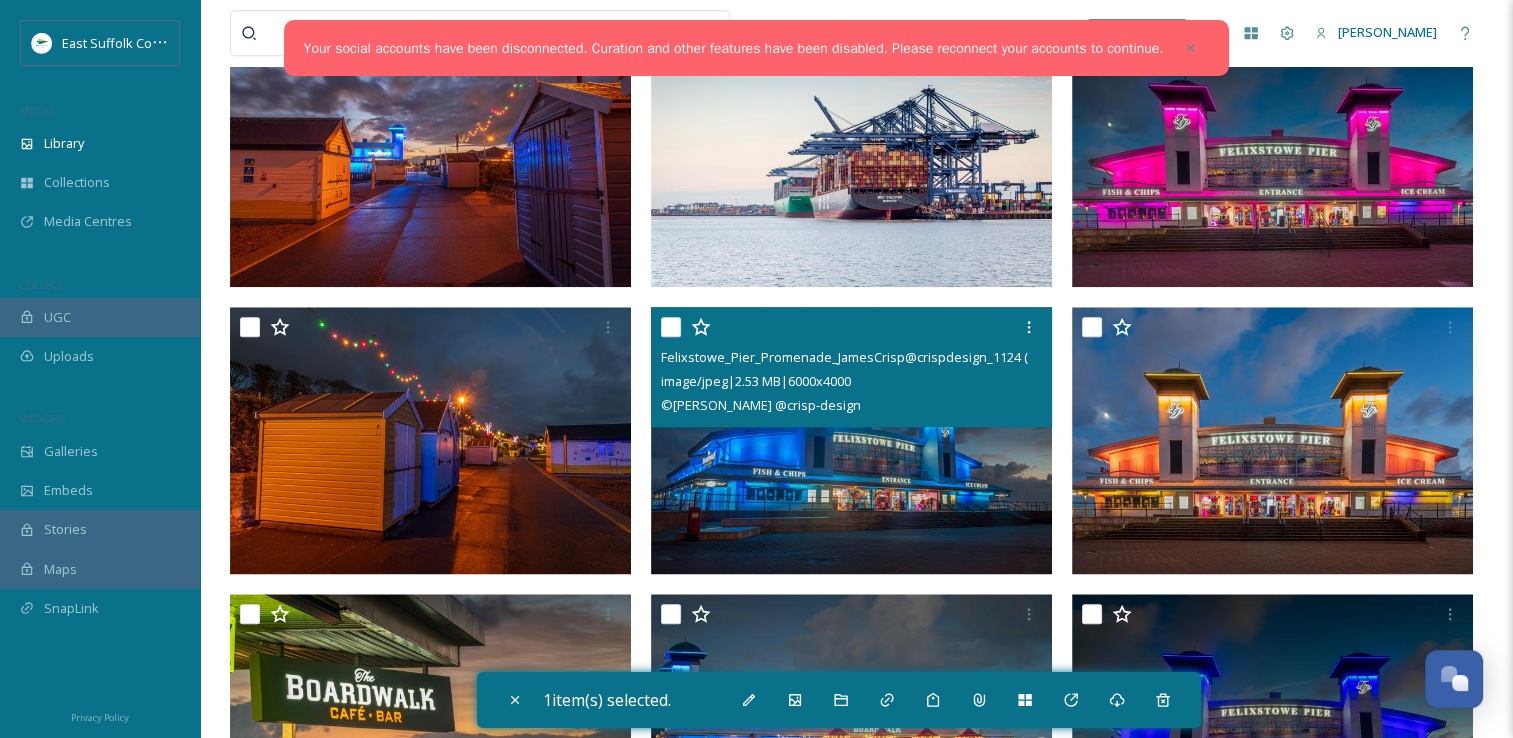click at bounding box center (851, 441) 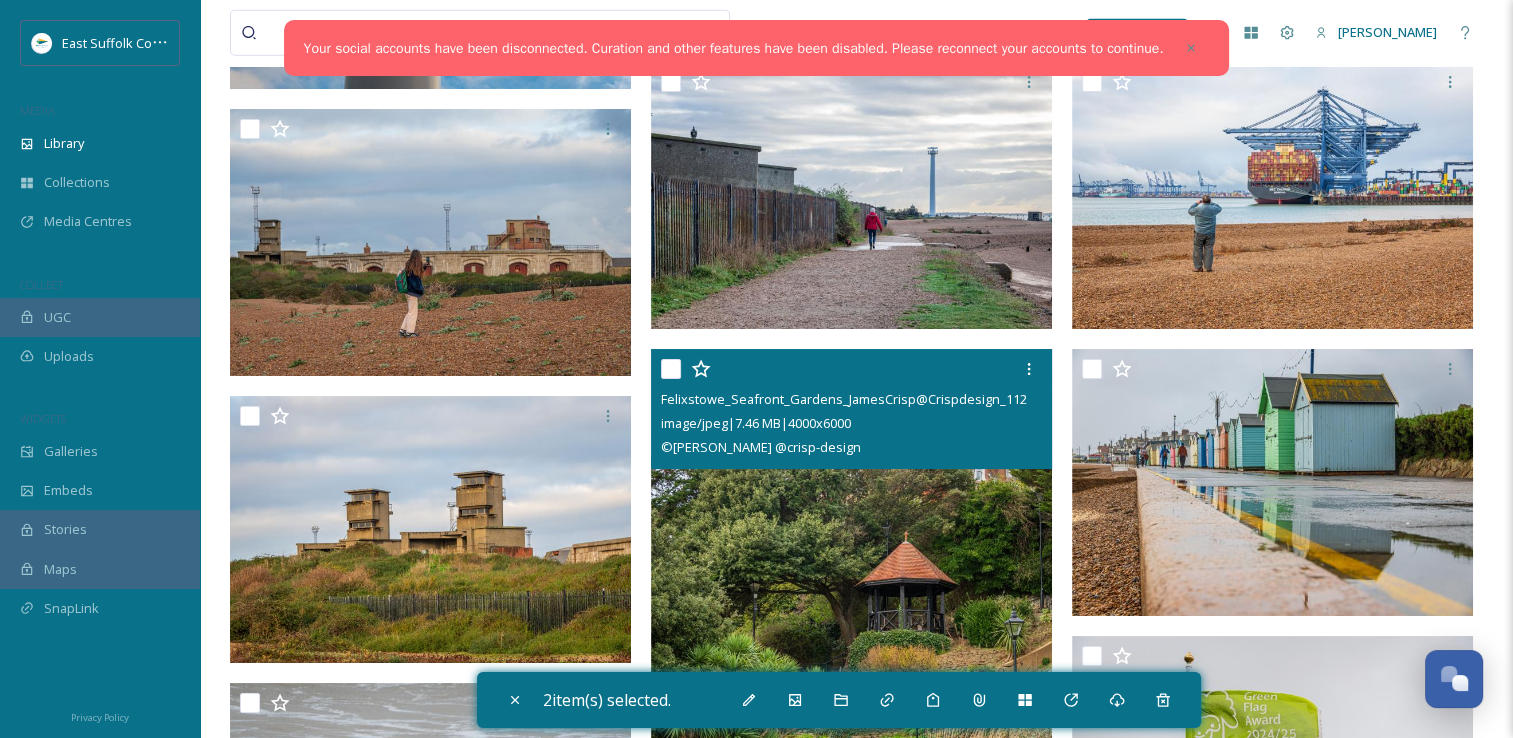 scroll, scrollTop: 5500, scrollLeft: 0, axis: vertical 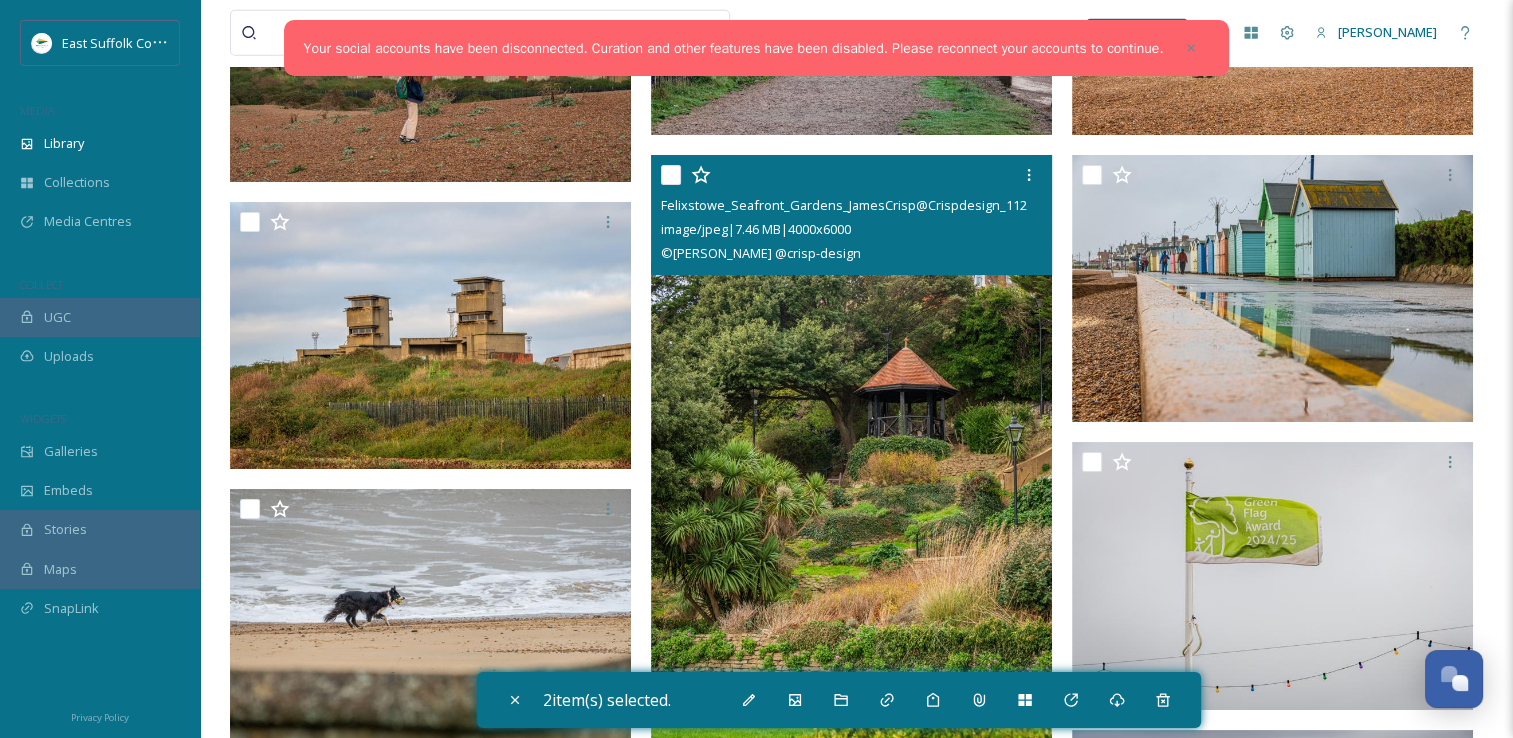 click at bounding box center [851, 456] 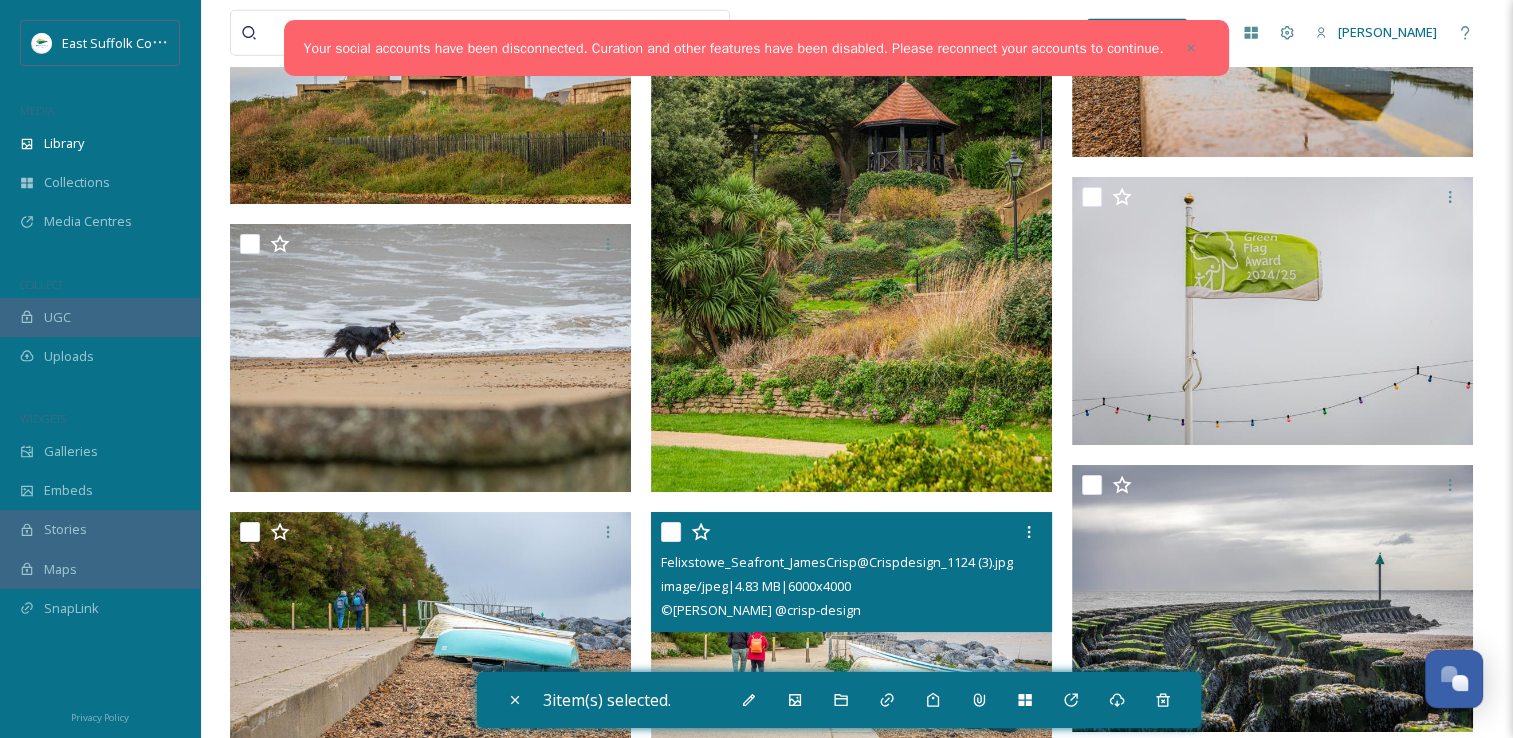 scroll, scrollTop: 6300, scrollLeft: 0, axis: vertical 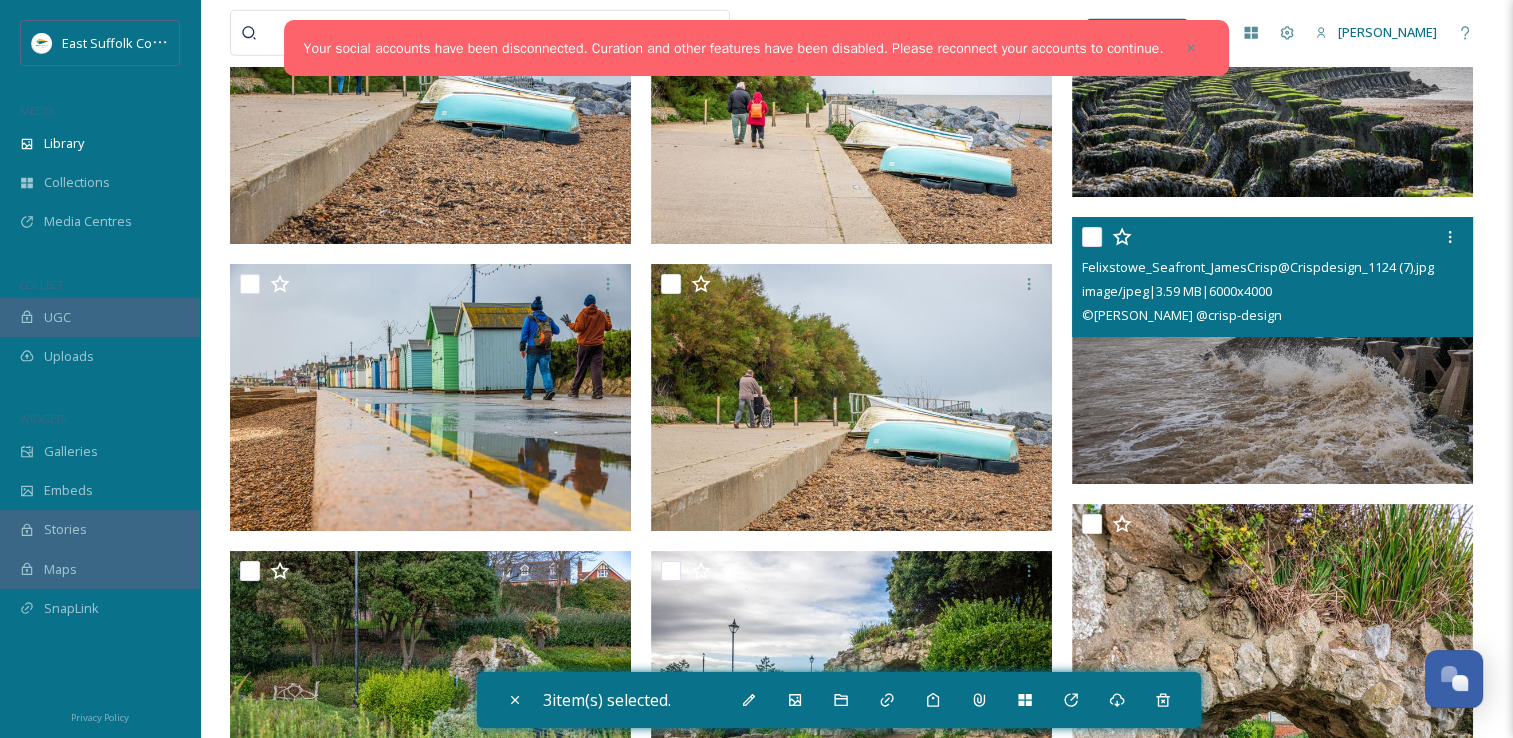 click at bounding box center (1272, 351) 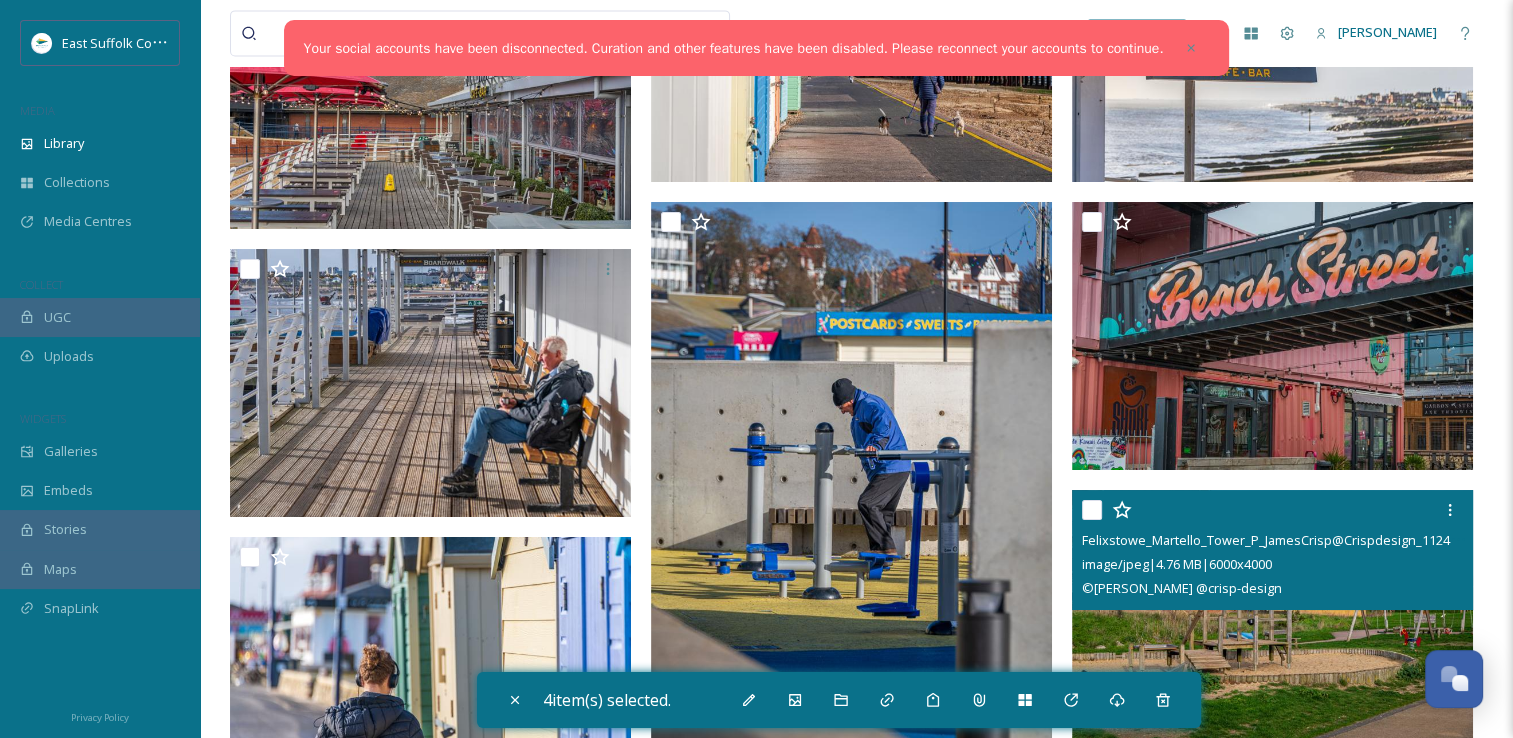 scroll, scrollTop: 10700, scrollLeft: 0, axis: vertical 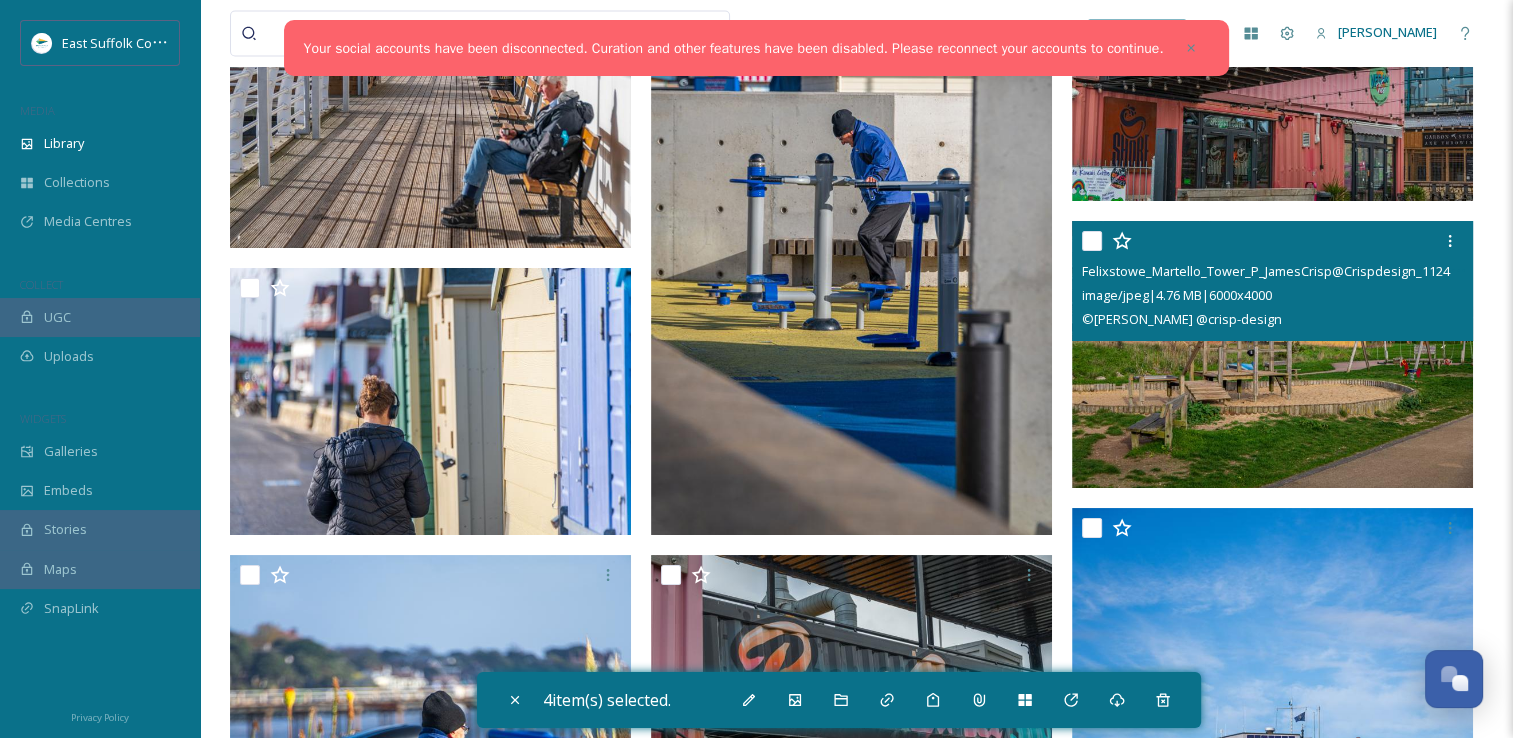 click at bounding box center (1272, 355) 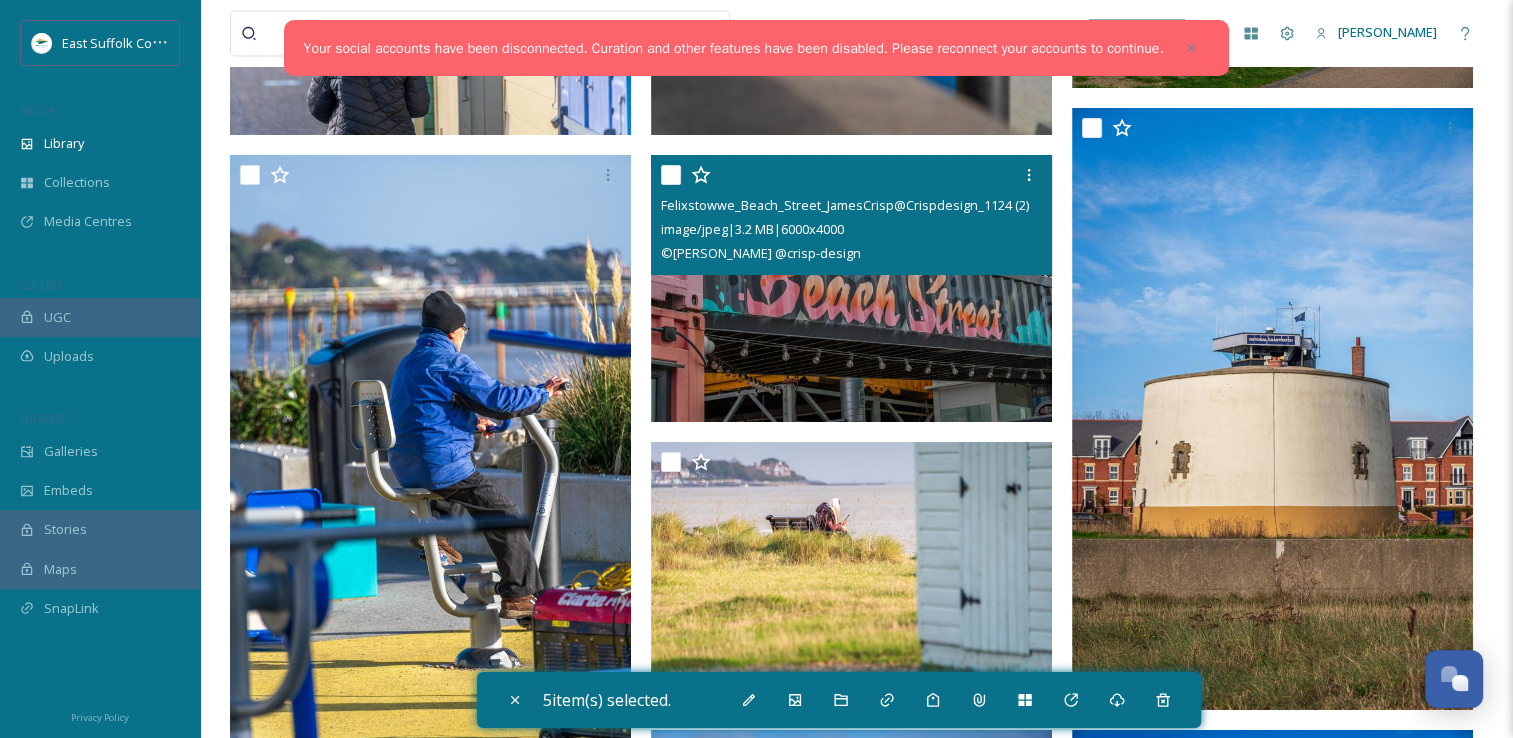 click at bounding box center (851, 289) 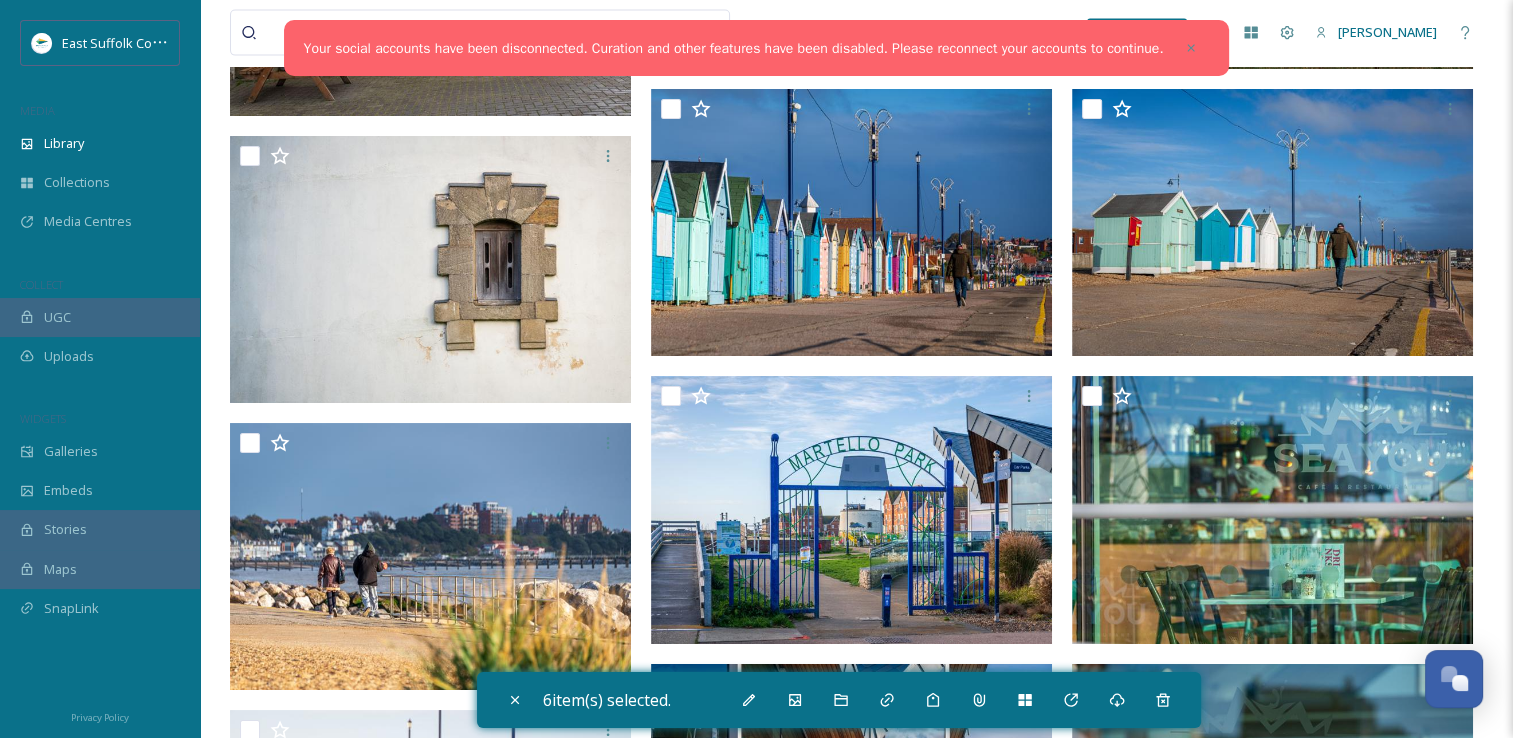 scroll, scrollTop: 11700, scrollLeft: 0, axis: vertical 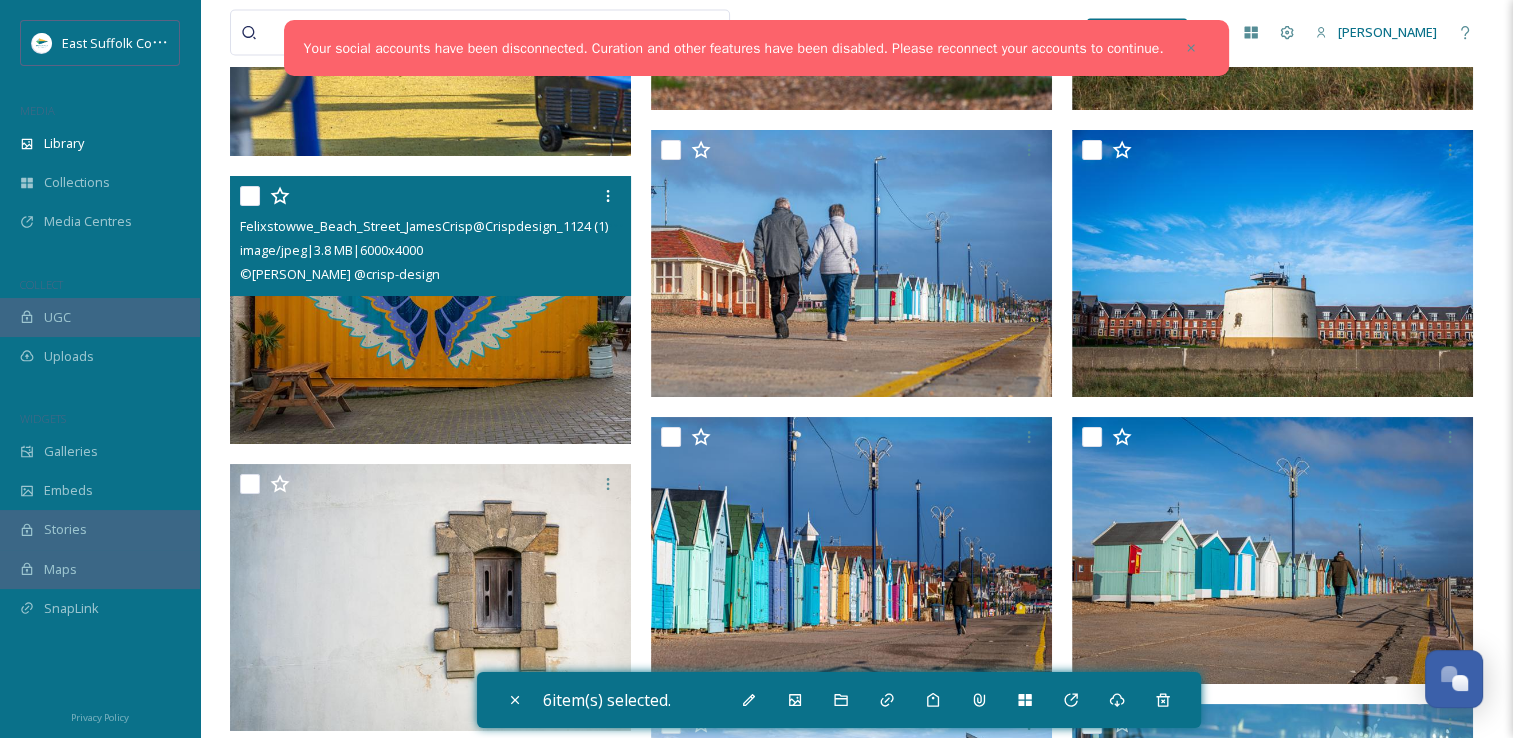 click at bounding box center [430, 310] 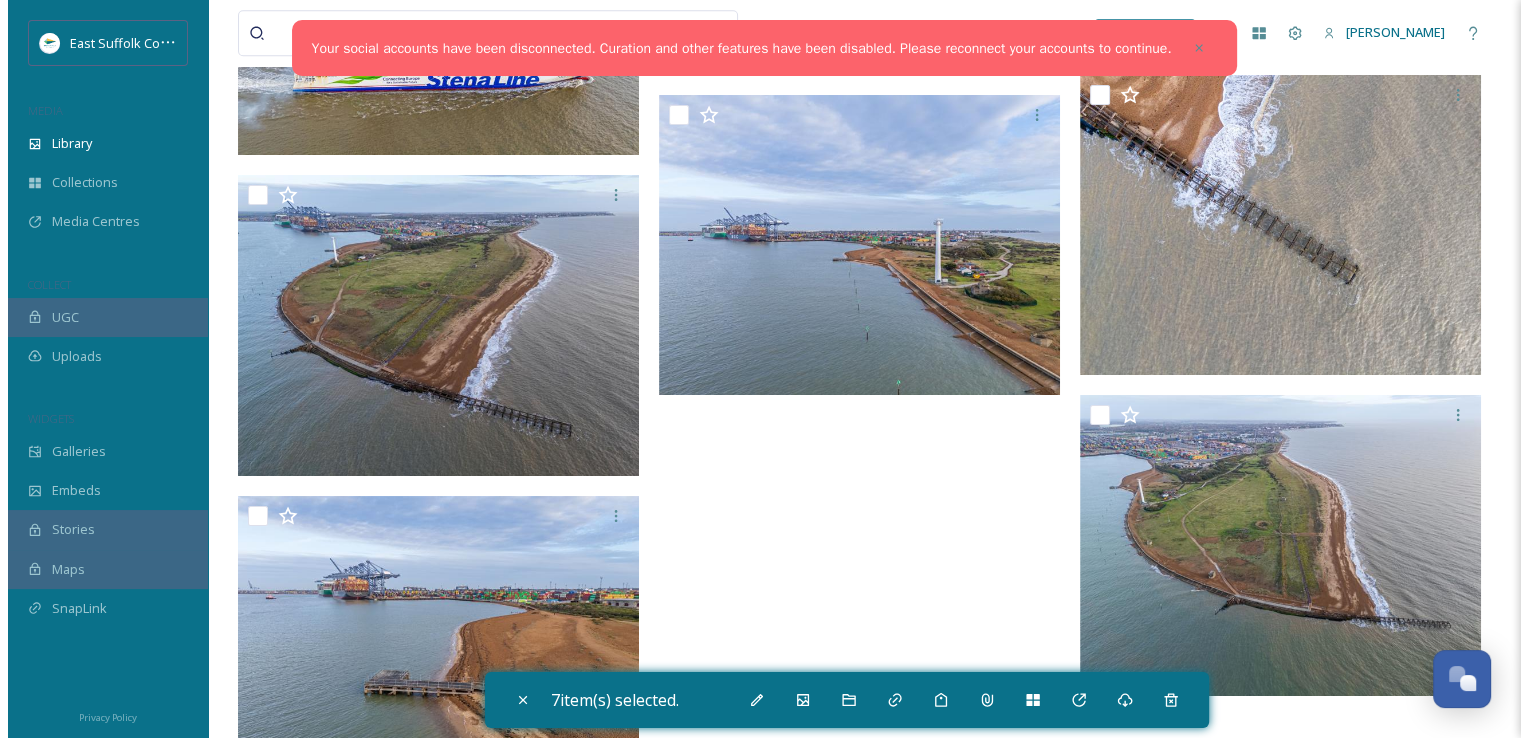 scroll, scrollTop: 16891, scrollLeft: 0, axis: vertical 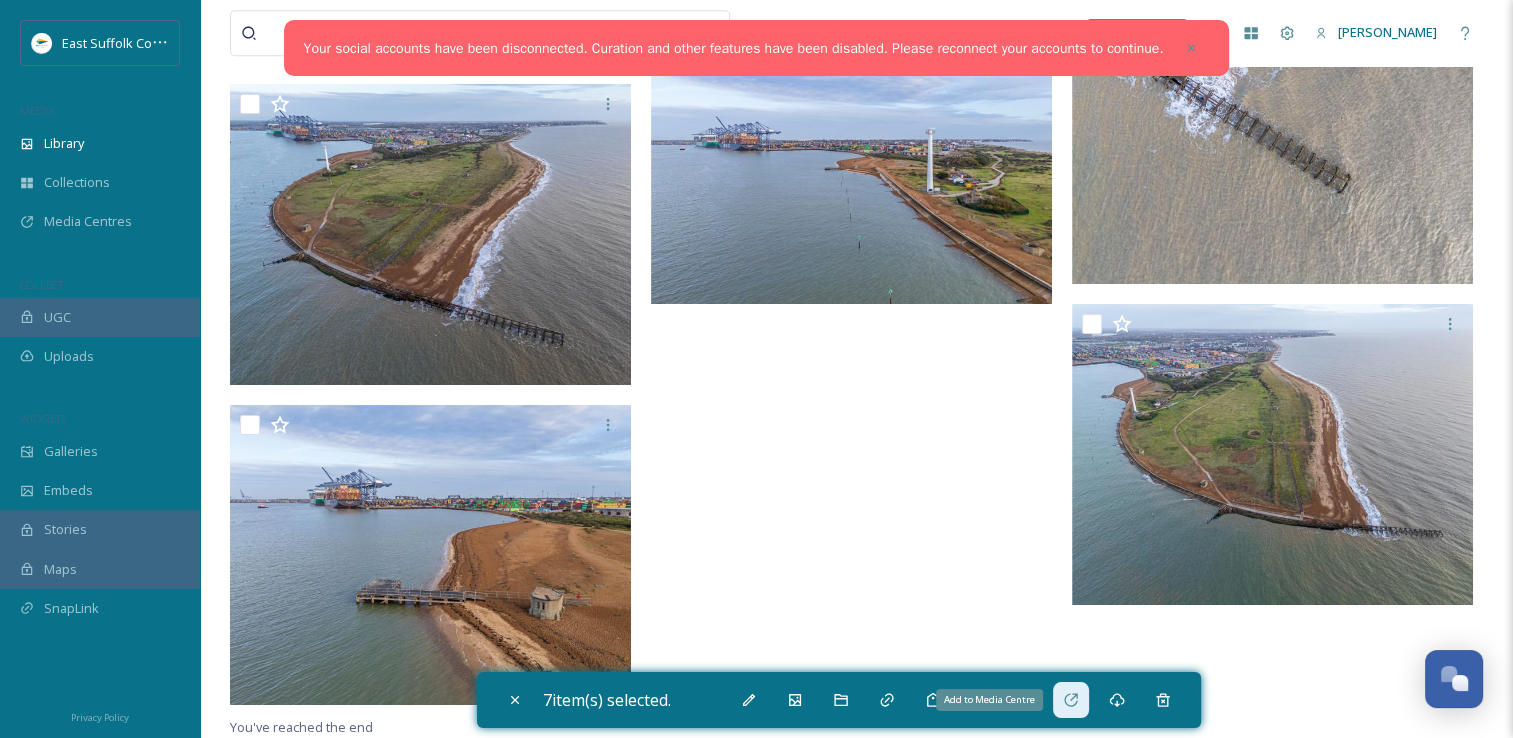 click 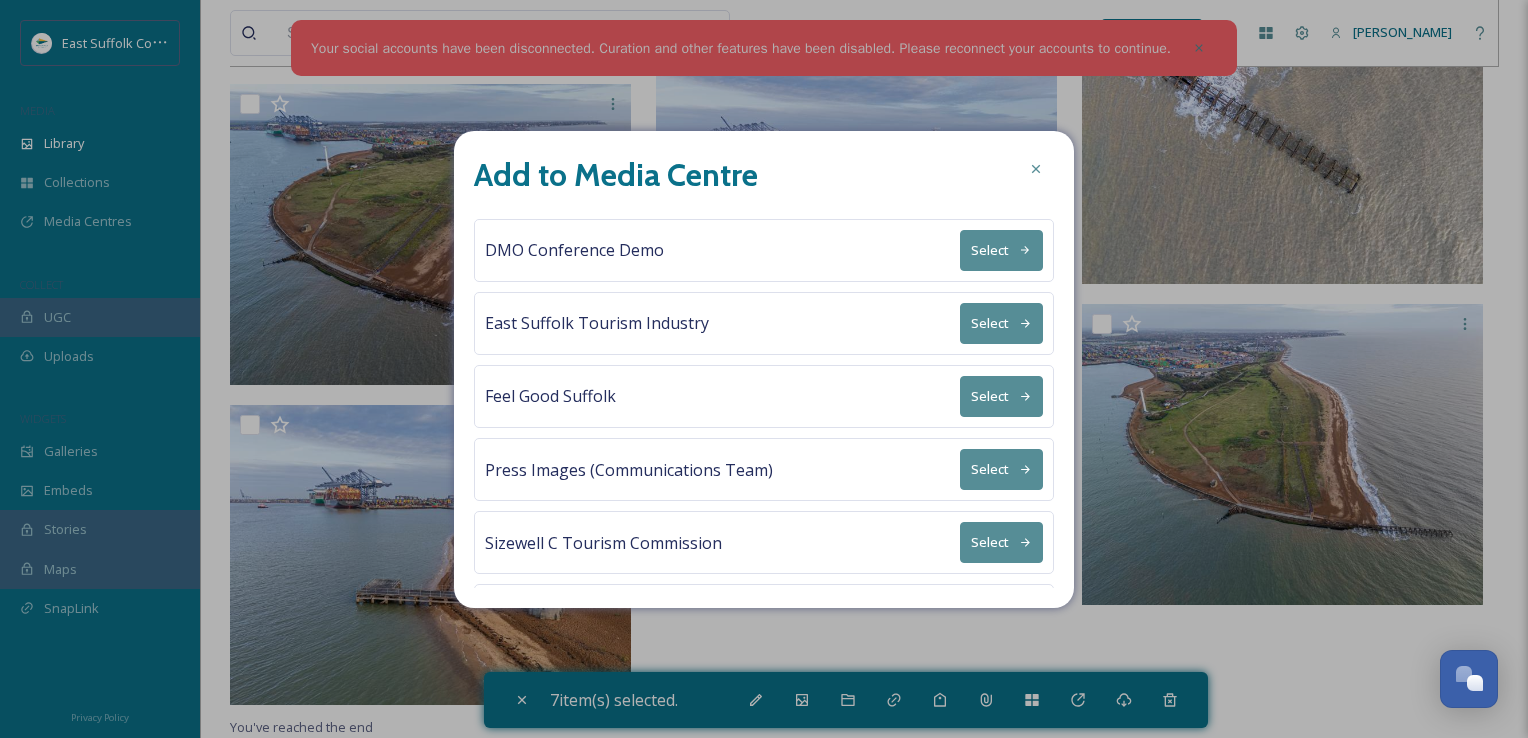 scroll, scrollTop: 64, scrollLeft: 0, axis: vertical 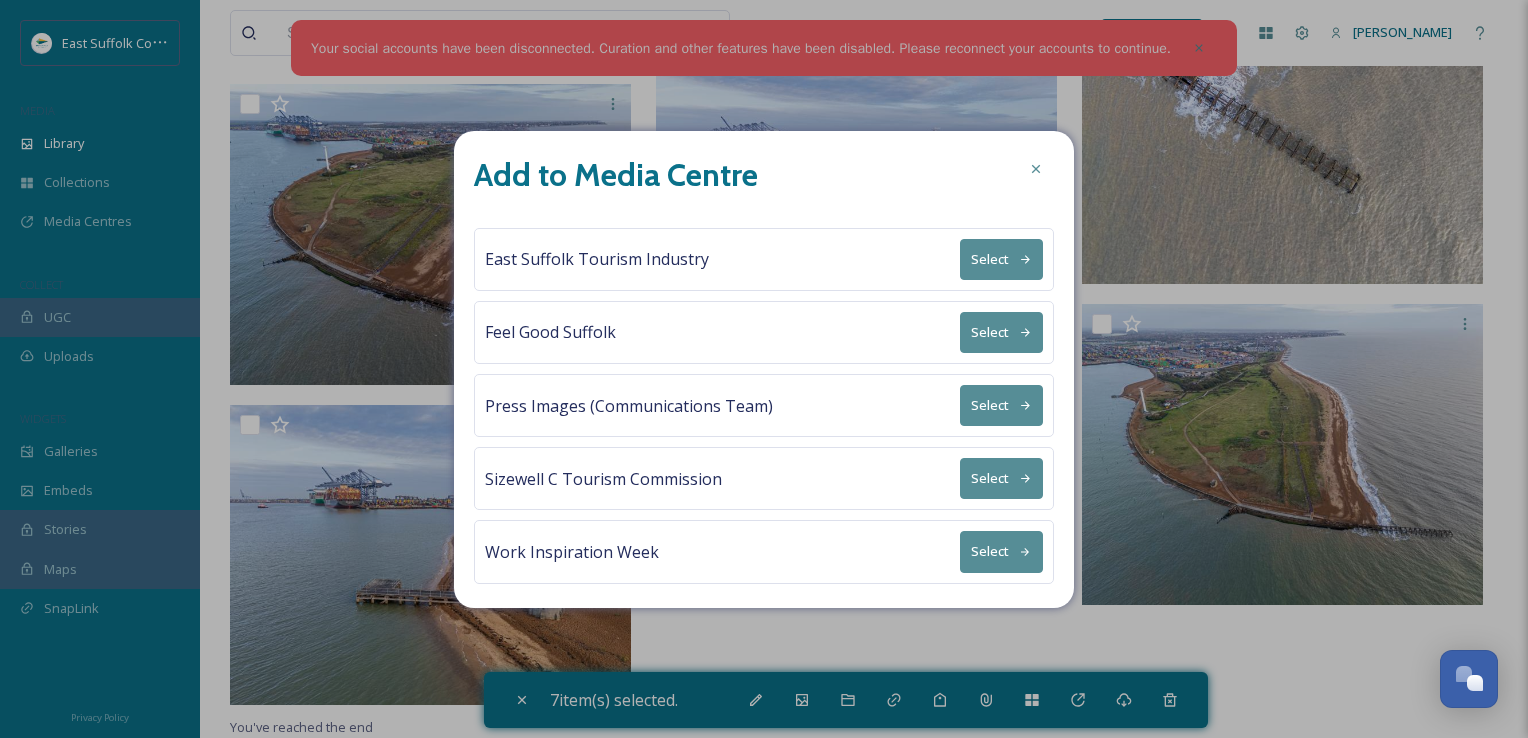 click on "Select" at bounding box center (1001, 551) 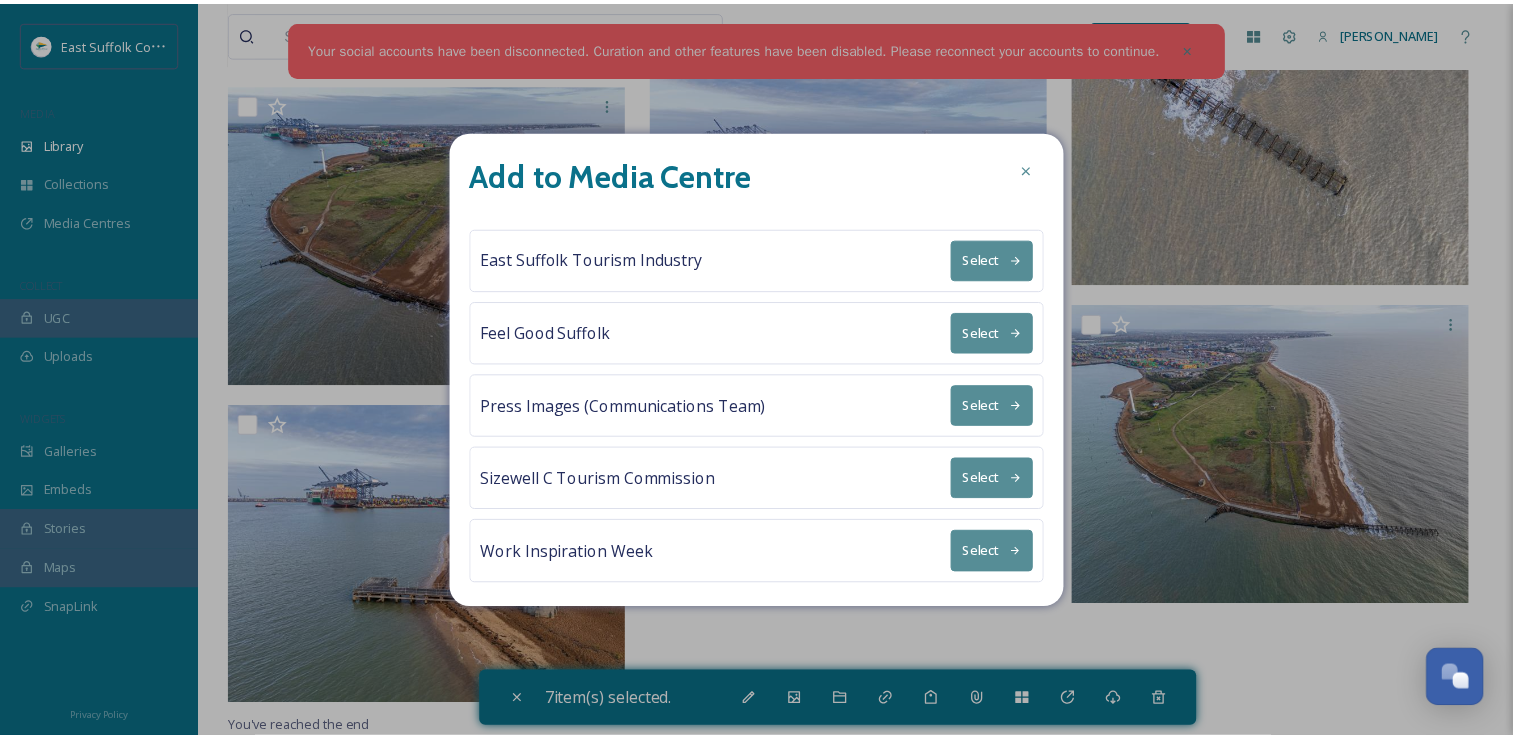 scroll, scrollTop: 0, scrollLeft: 0, axis: both 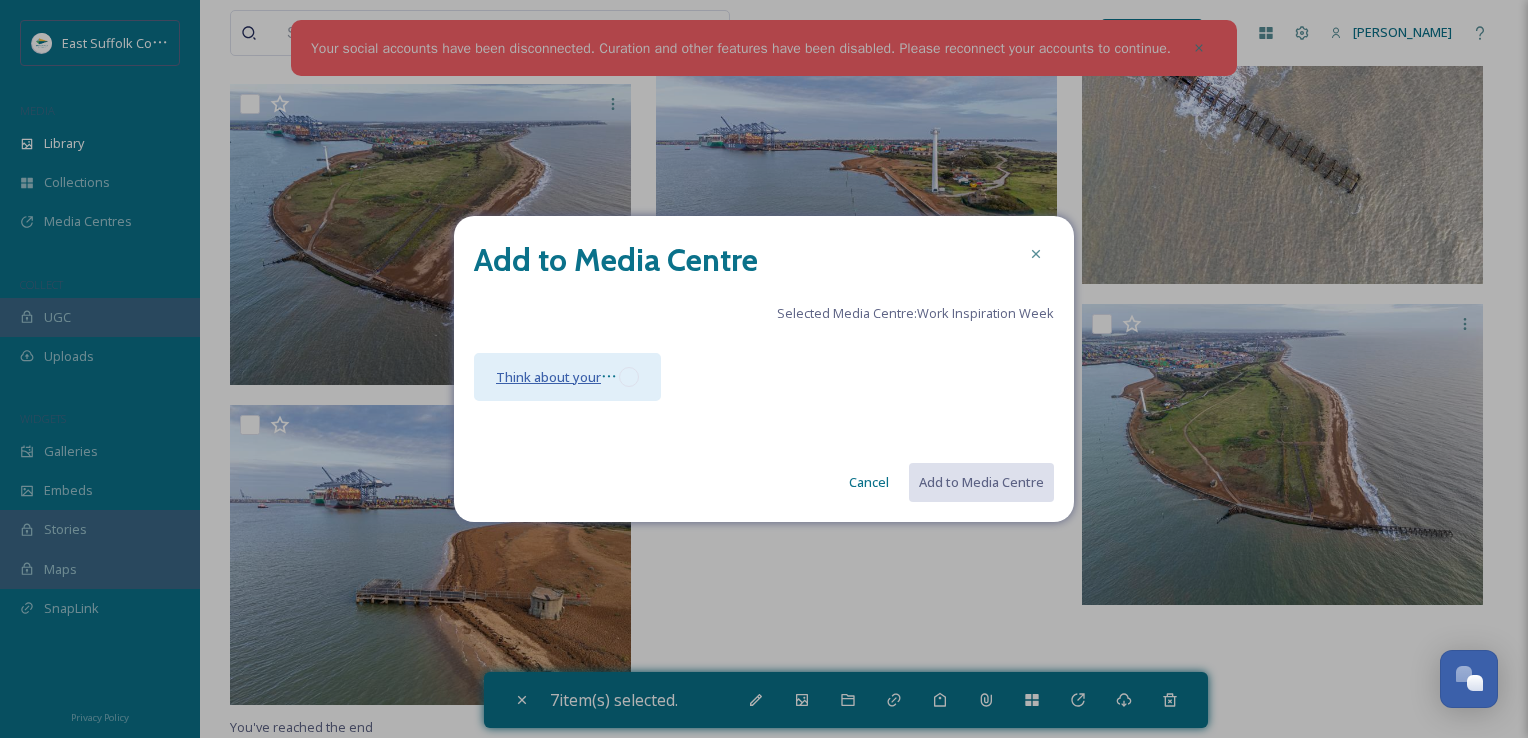 click on "Think about your Campaign" at bounding box center (580, 377) 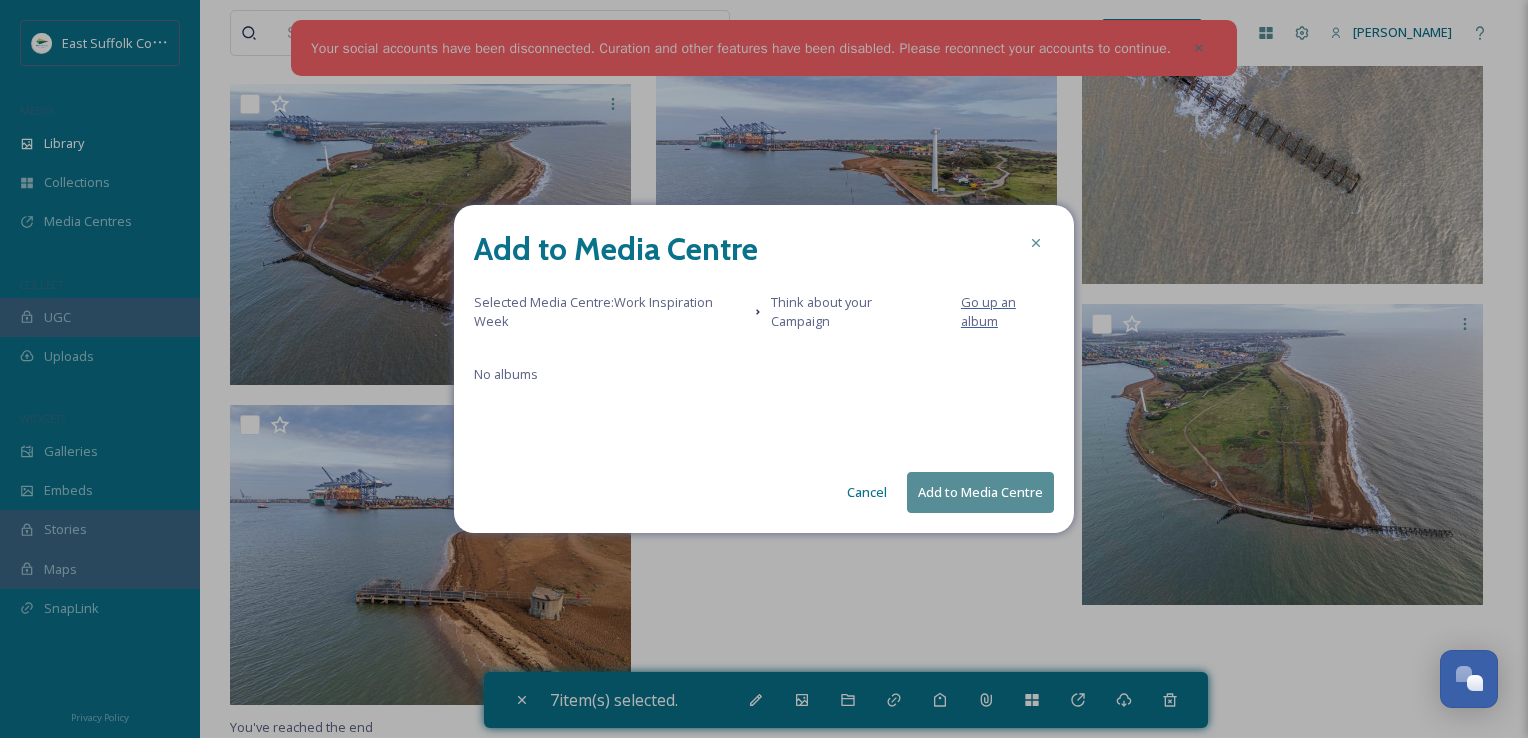 click on "Go up an album" at bounding box center (1007, 312) 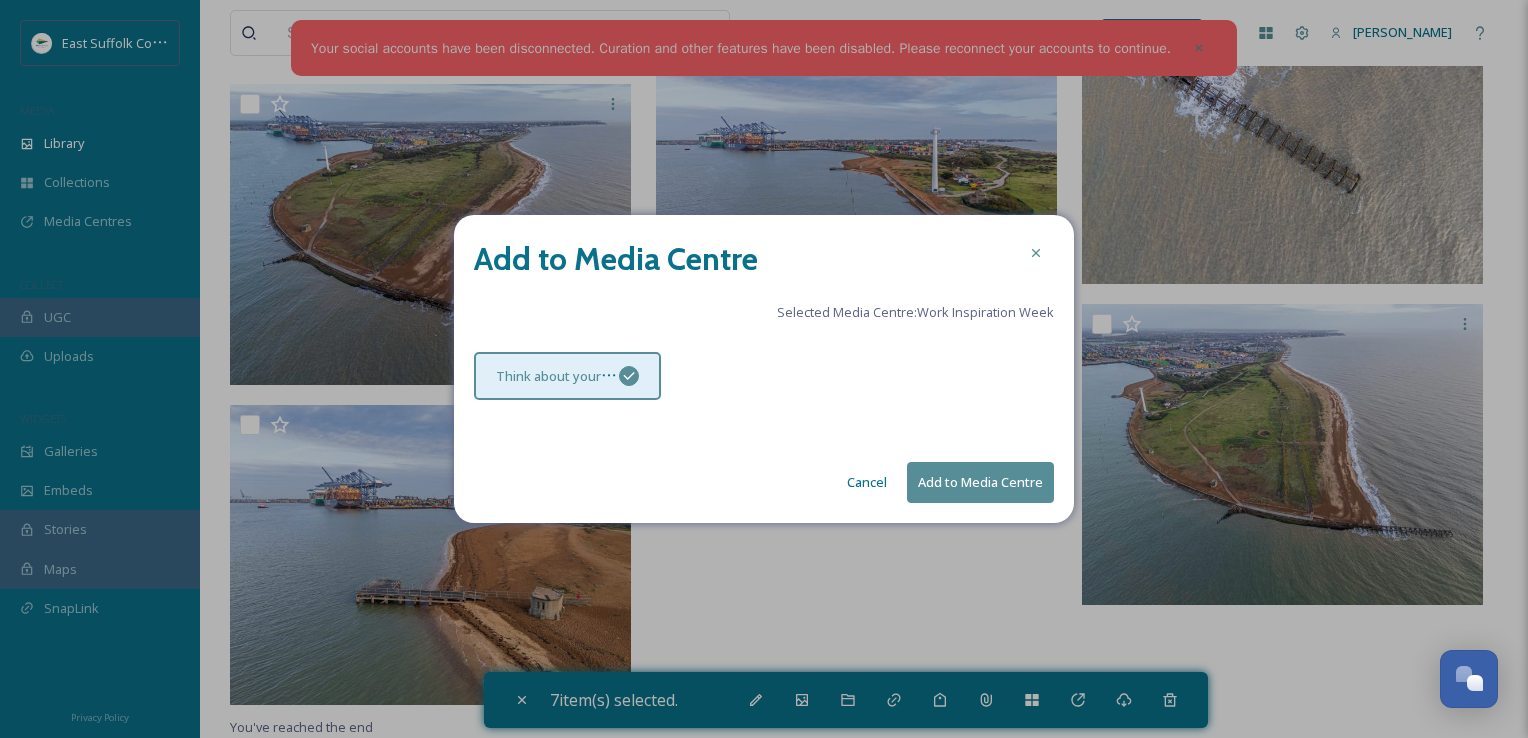 click on "Add to Media Centre" at bounding box center (980, 482) 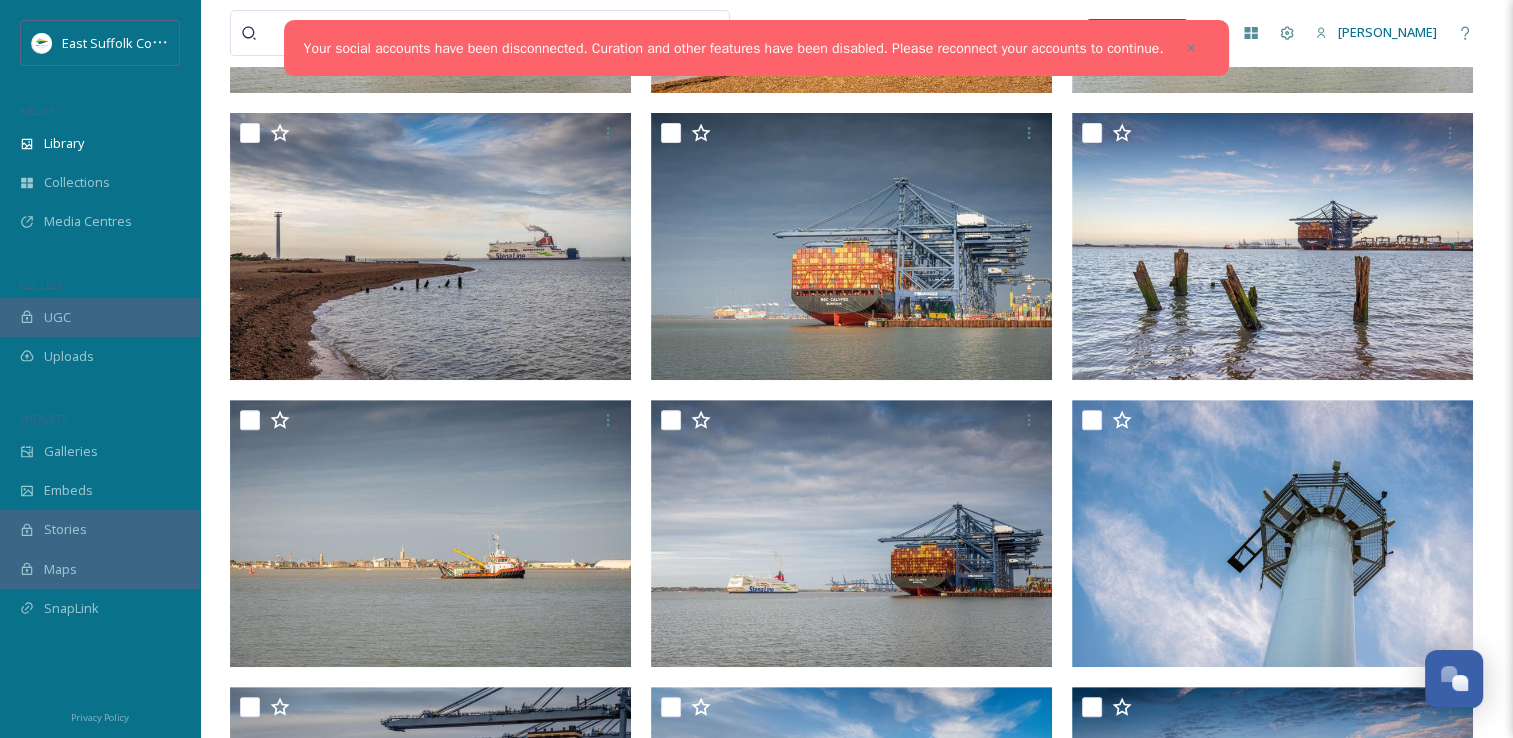 scroll, scrollTop: 0, scrollLeft: 0, axis: both 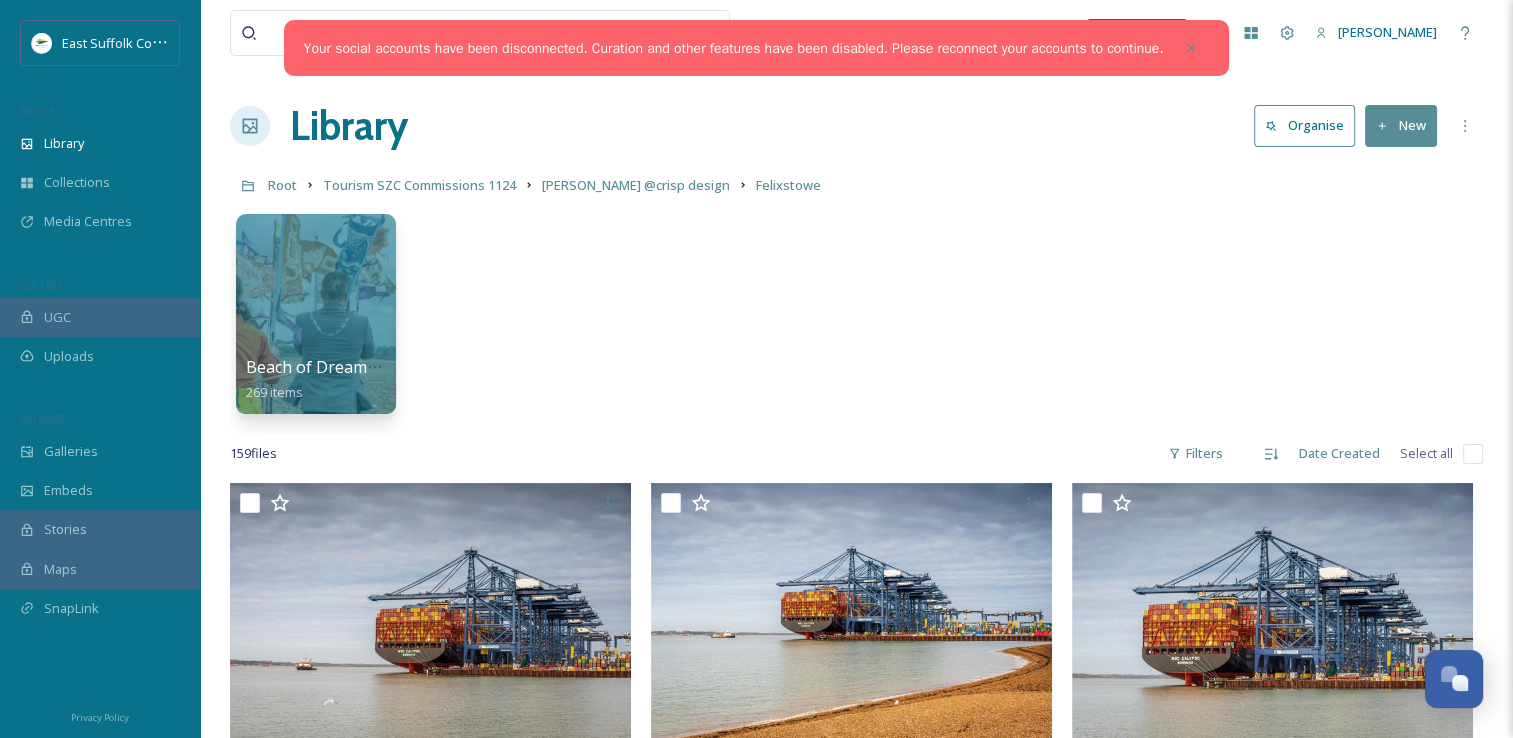 drag, startPoint x: 804, startPoint y: 498, endPoint x: 696, endPoint y: 25, distance: 485.17316 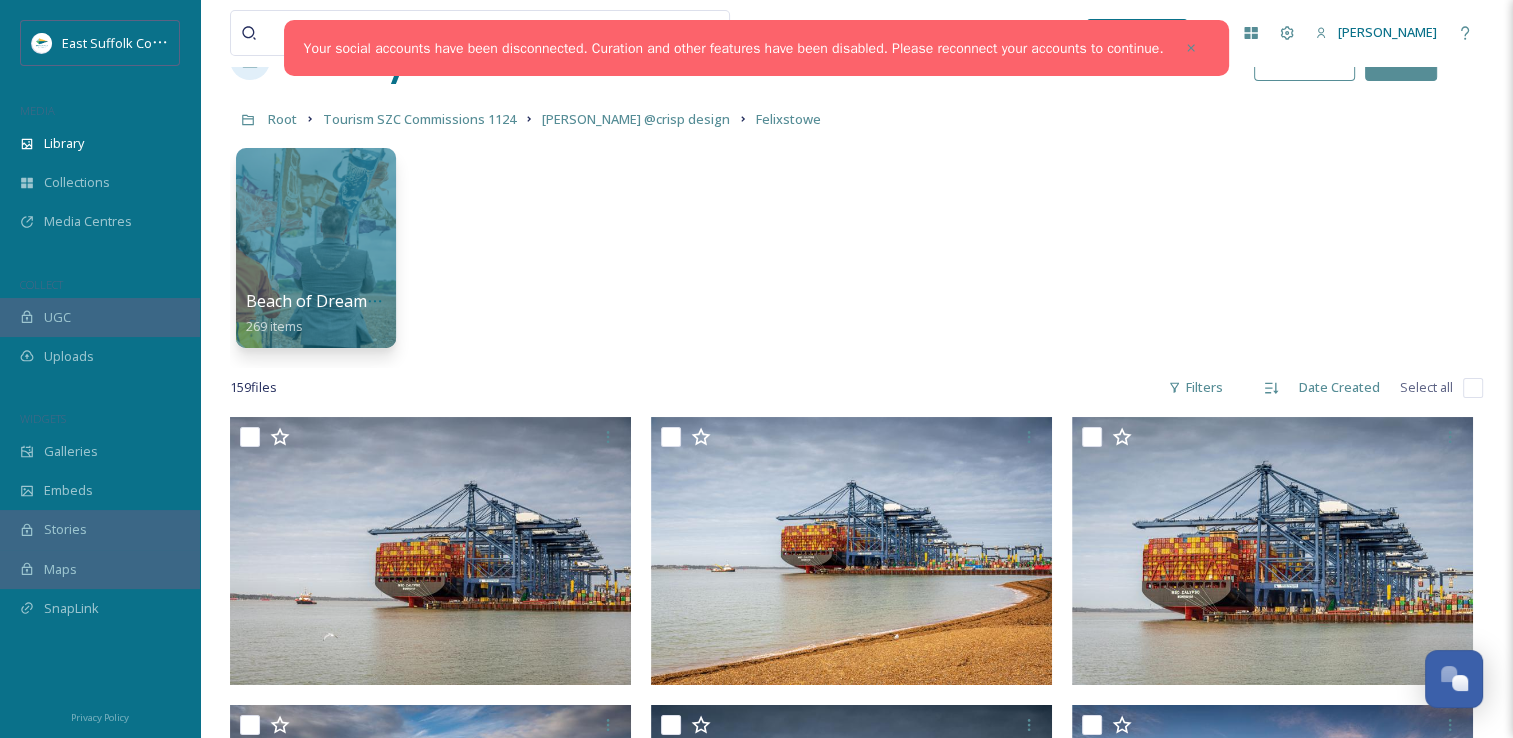 scroll, scrollTop: 100, scrollLeft: 0, axis: vertical 